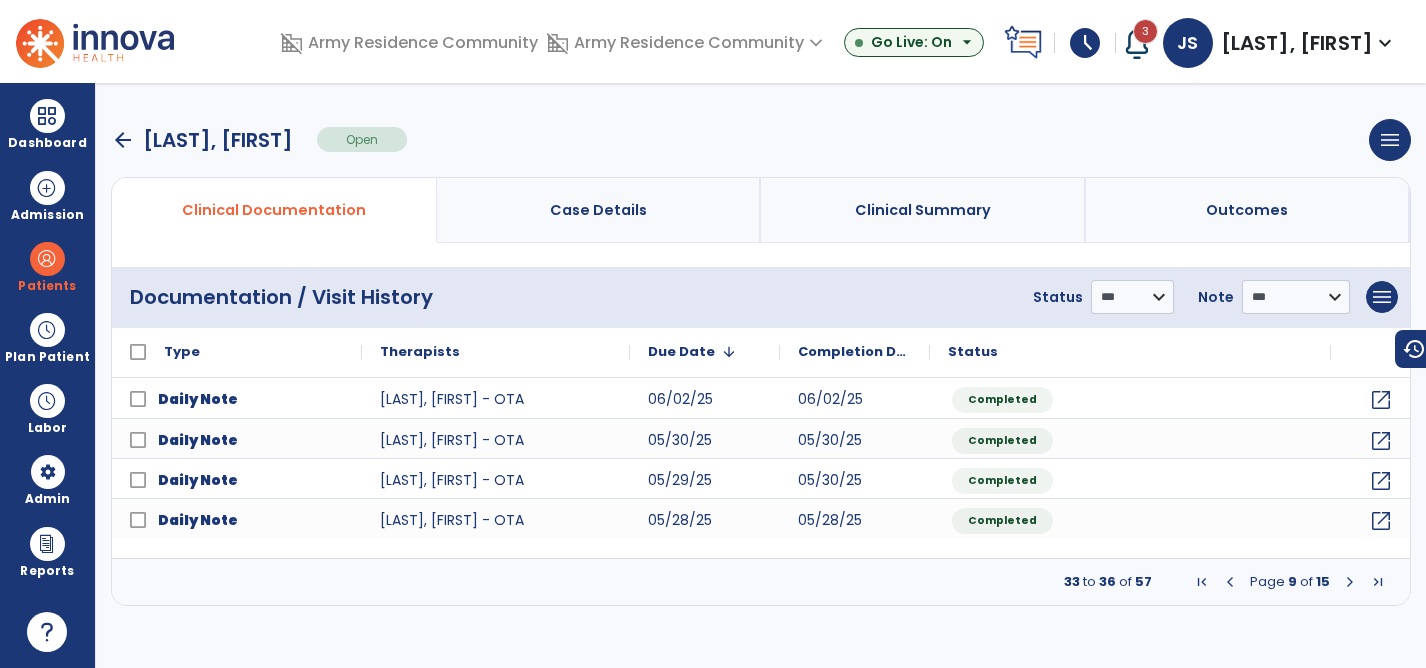 scroll, scrollTop: 0, scrollLeft: 0, axis: both 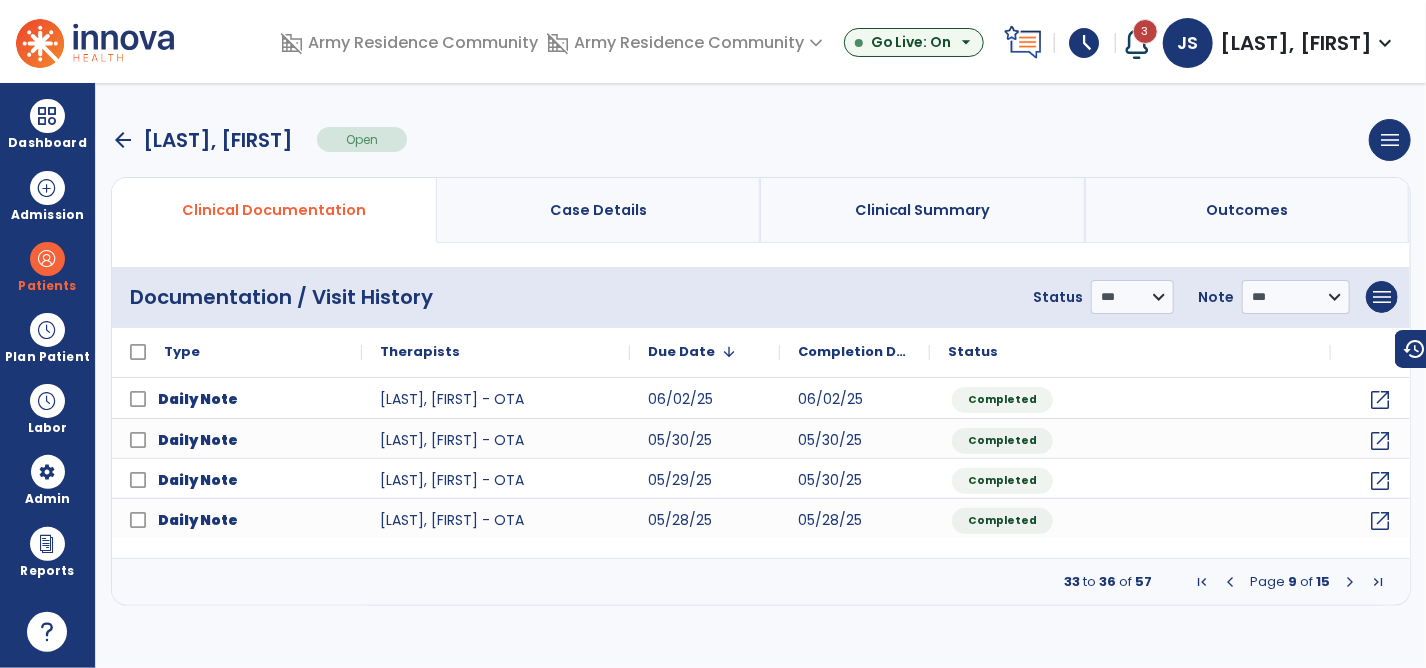 click on "arrow_back" at bounding box center [123, 140] 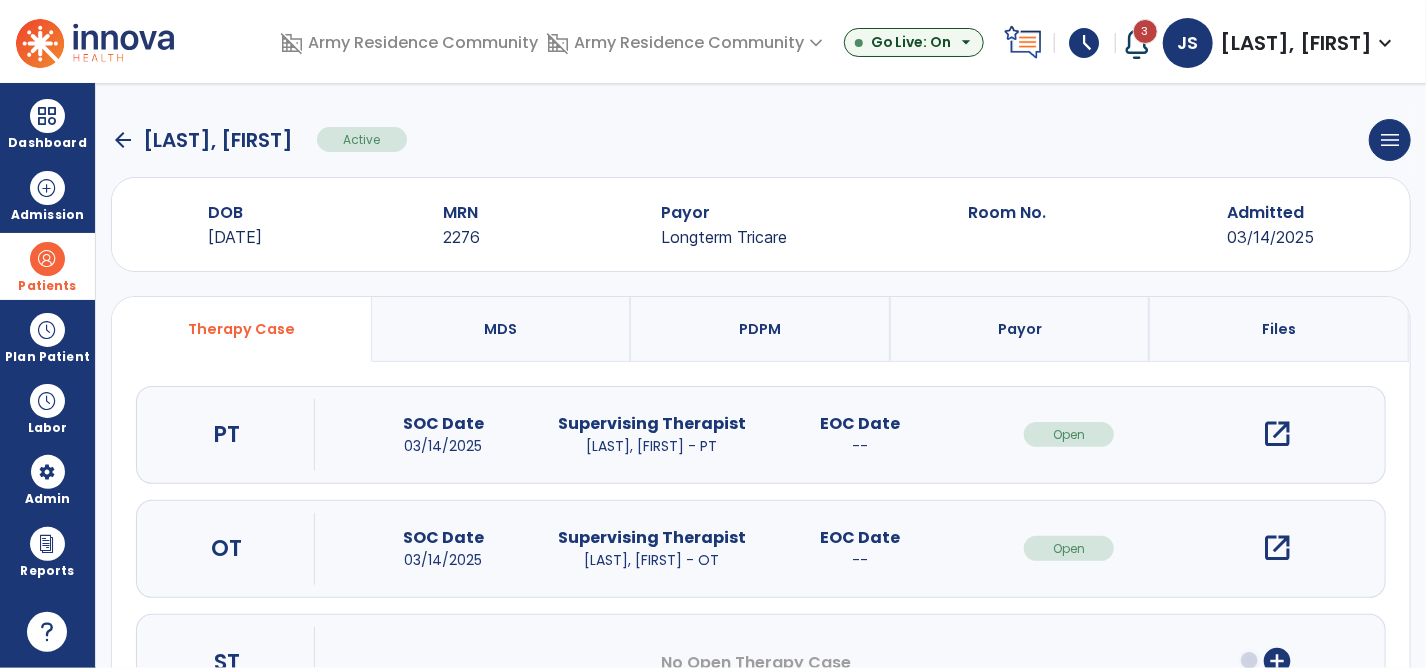 click at bounding box center [47, 259] 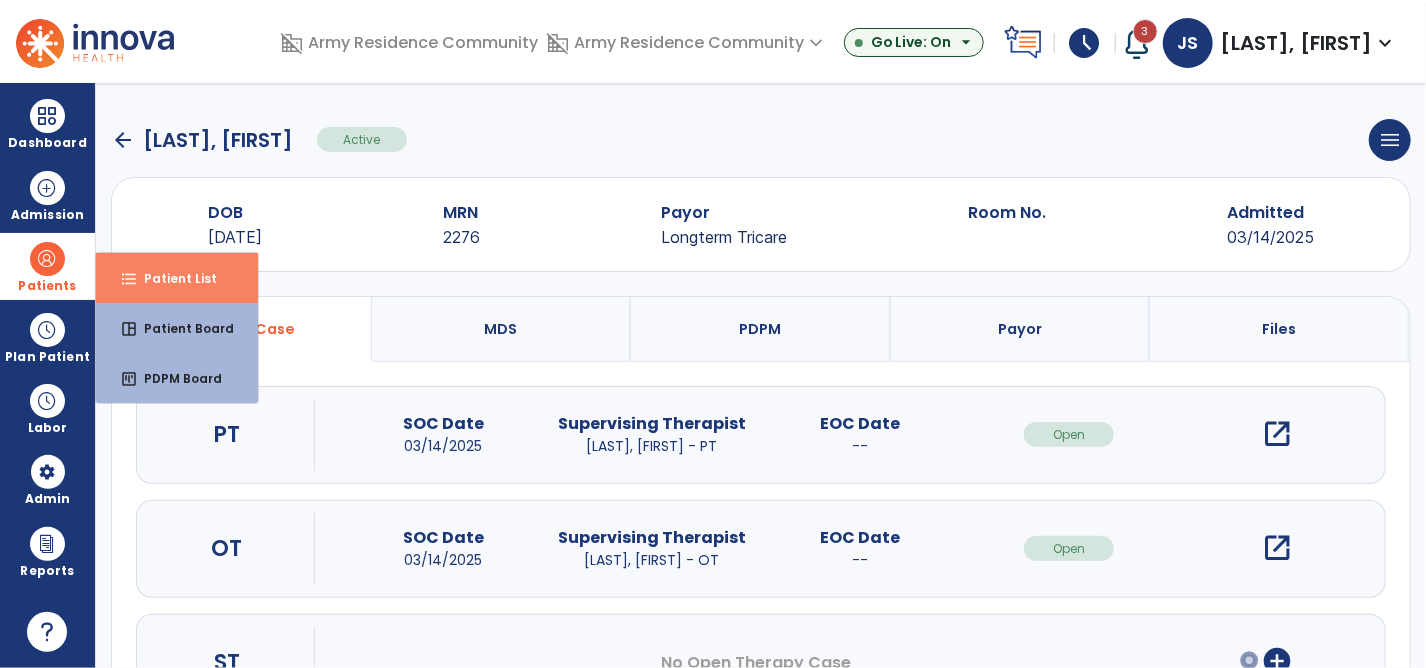 type 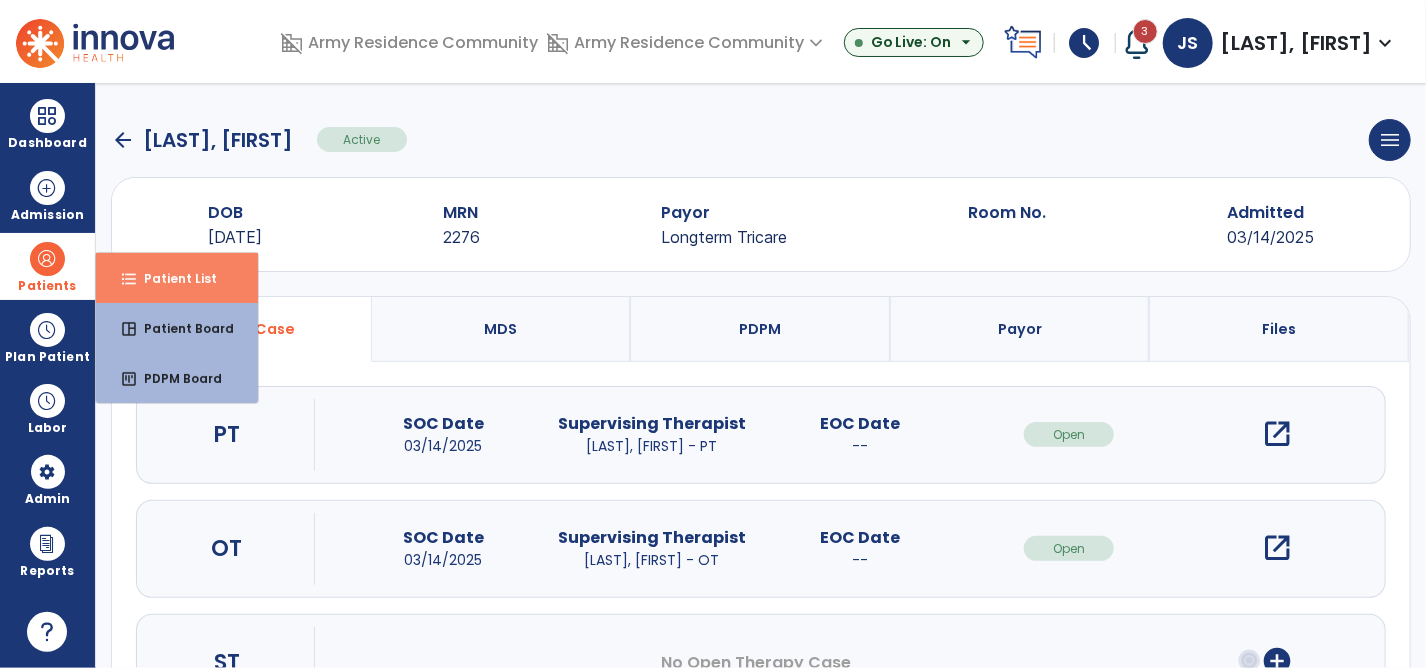 click on "Patient List" at bounding box center (172, 278) 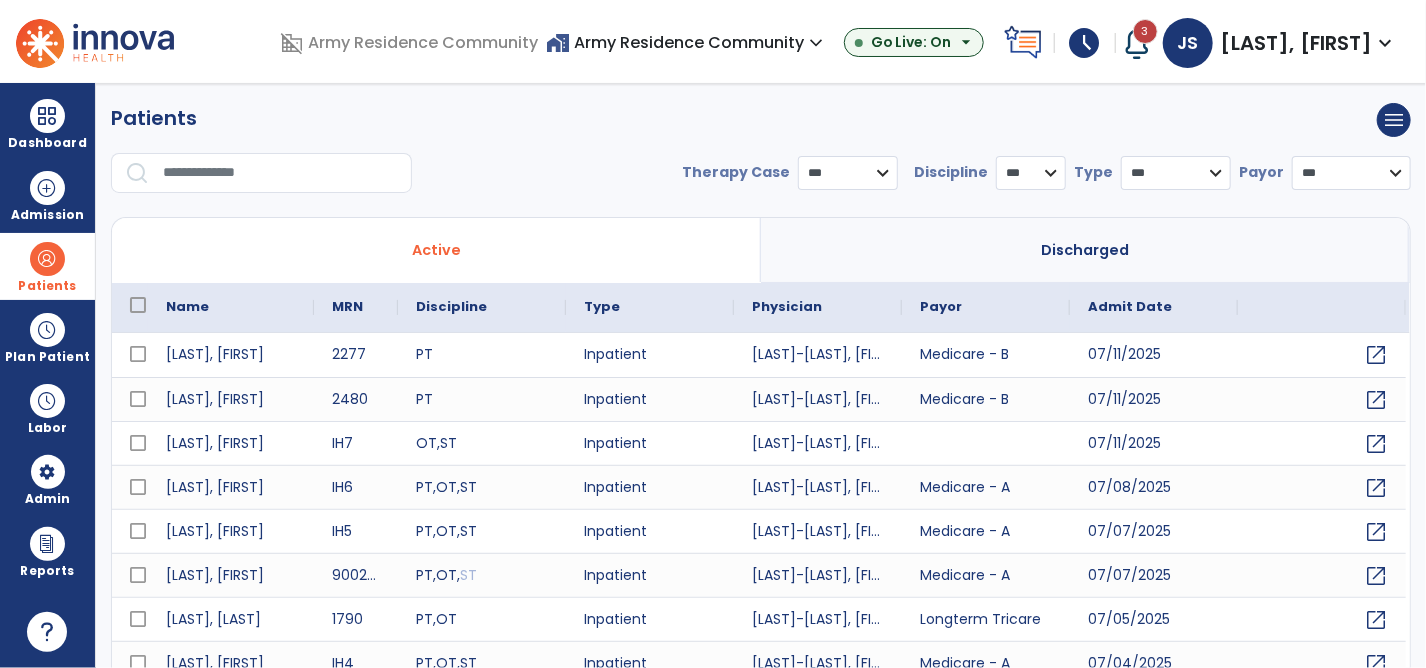 click at bounding box center [280, 173] 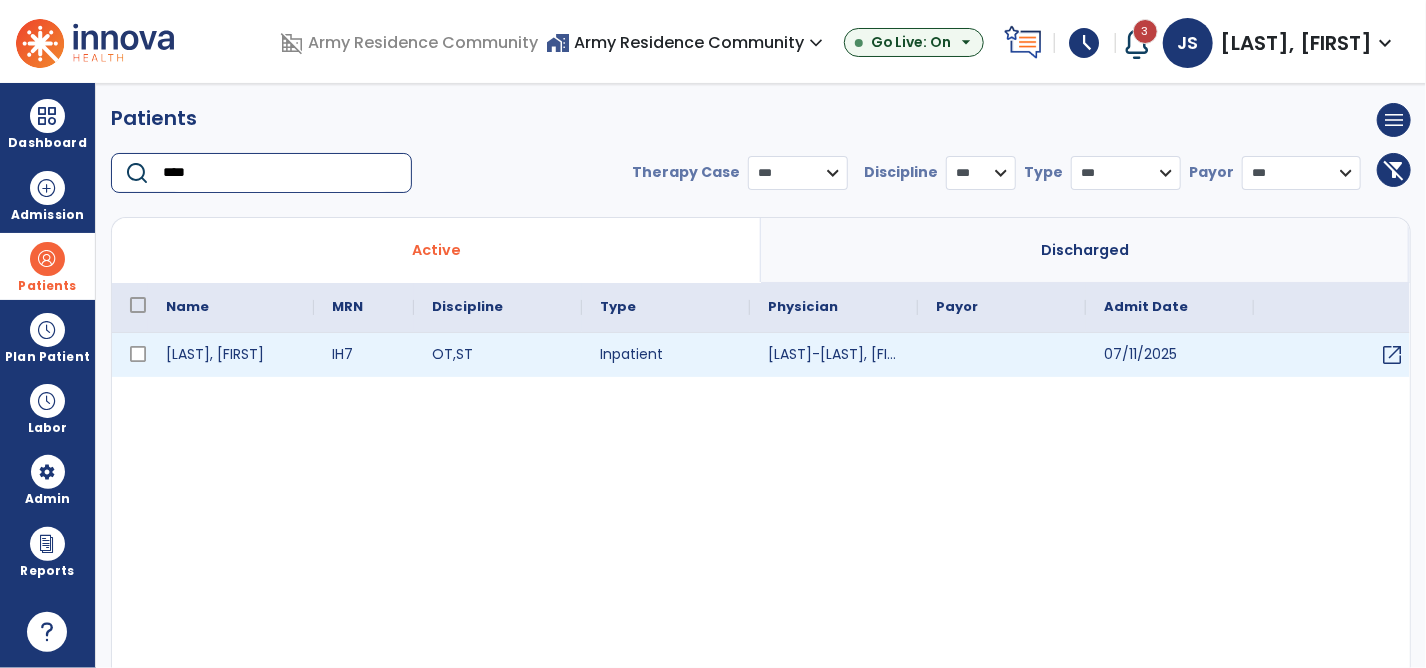 type on "****" 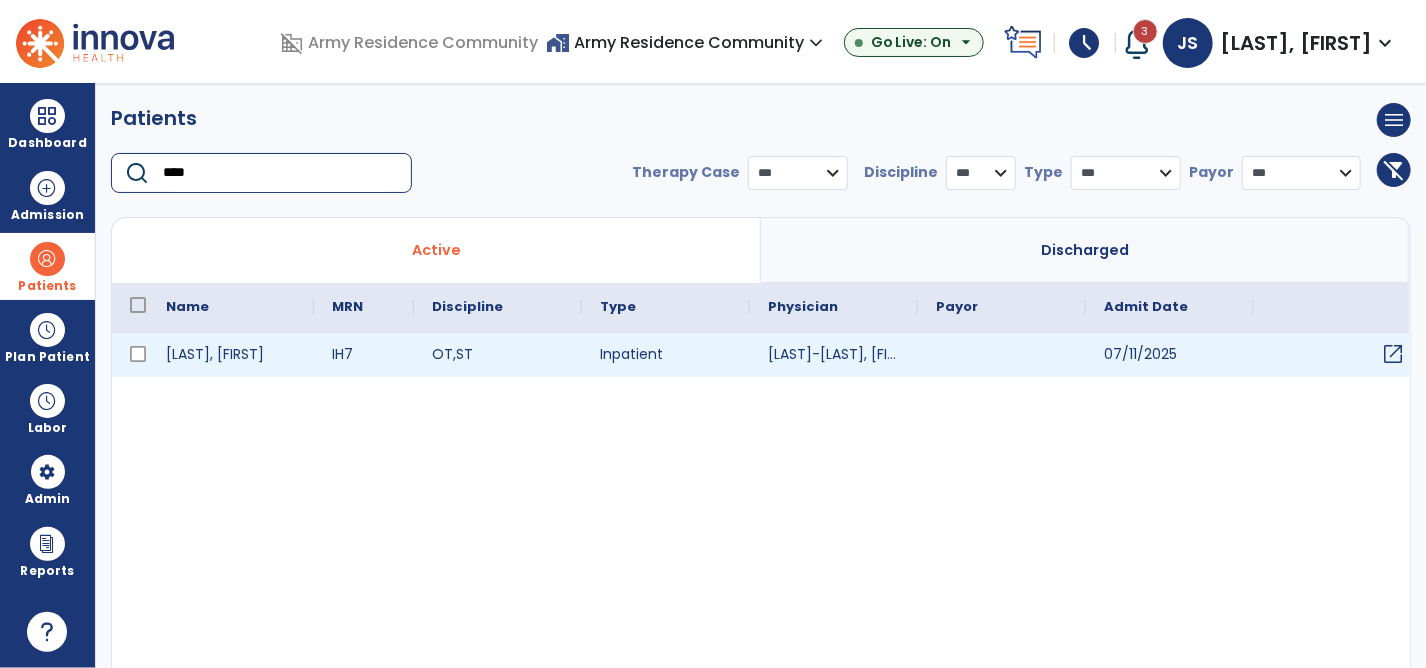 click on "open_in_new" at bounding box center [1393, 354] 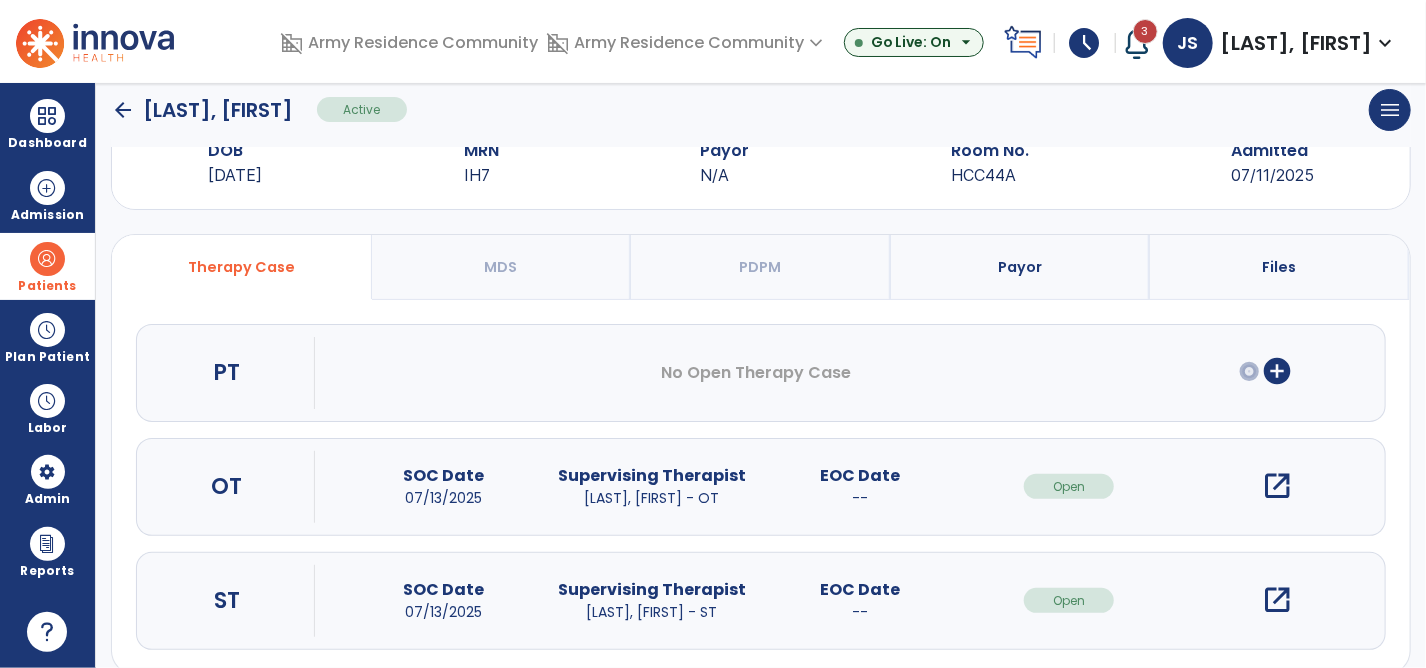 scroll, scrollTop: 89, scrollLeft: 0, axis: vertical 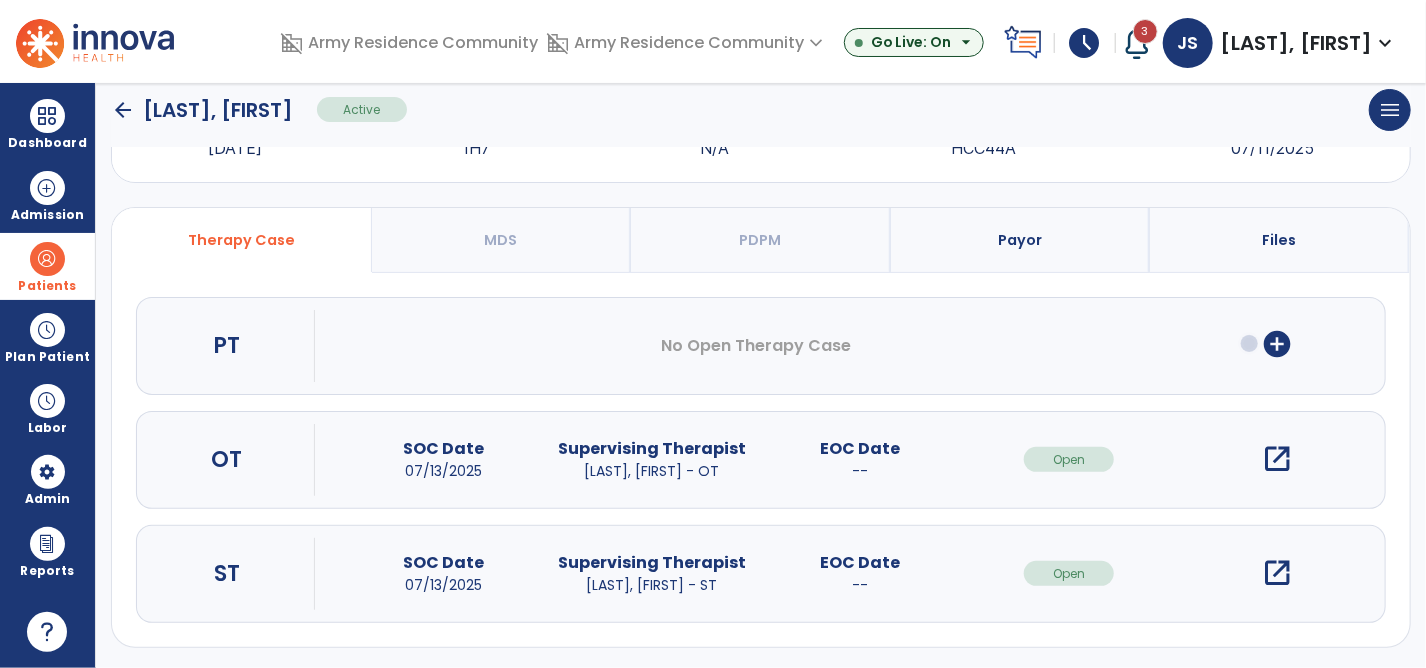 click on "add_circle" at bounding box center [1278, 344] 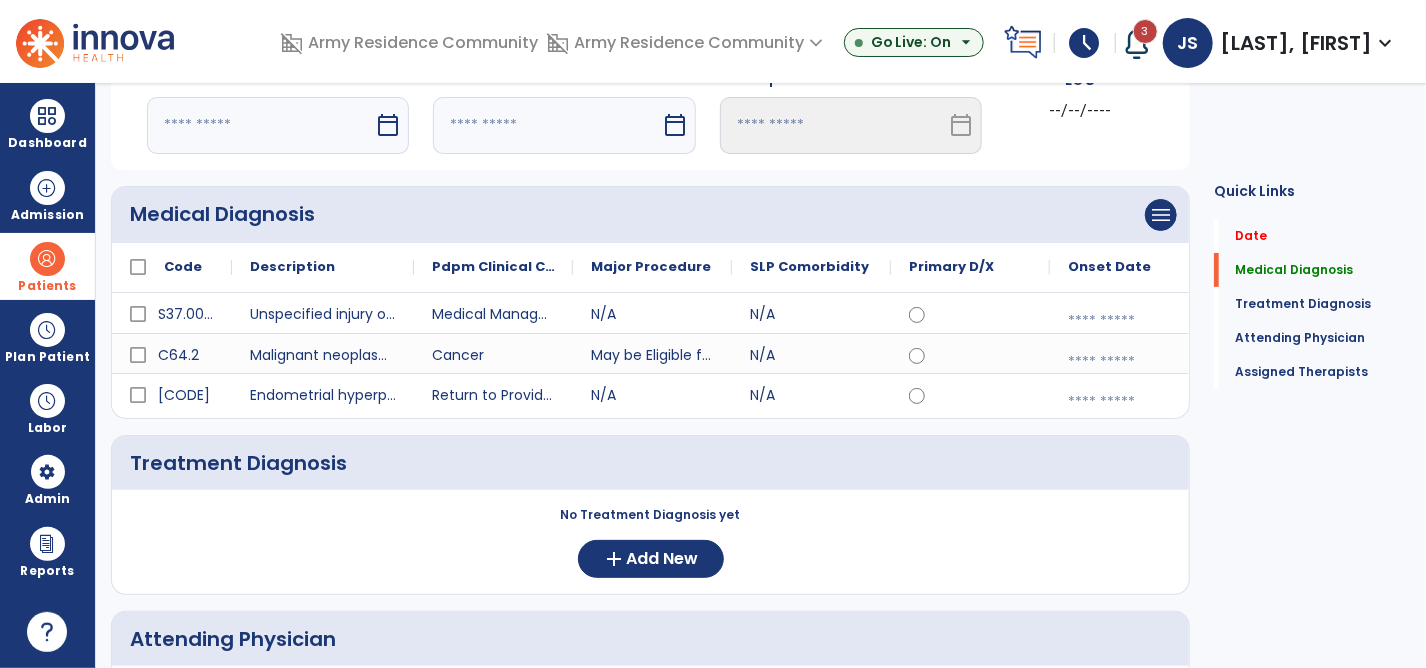 drag, startPoint x: 389, startPoint y: 267, endPoint x: 412, endPoint y: 267, distance: 23 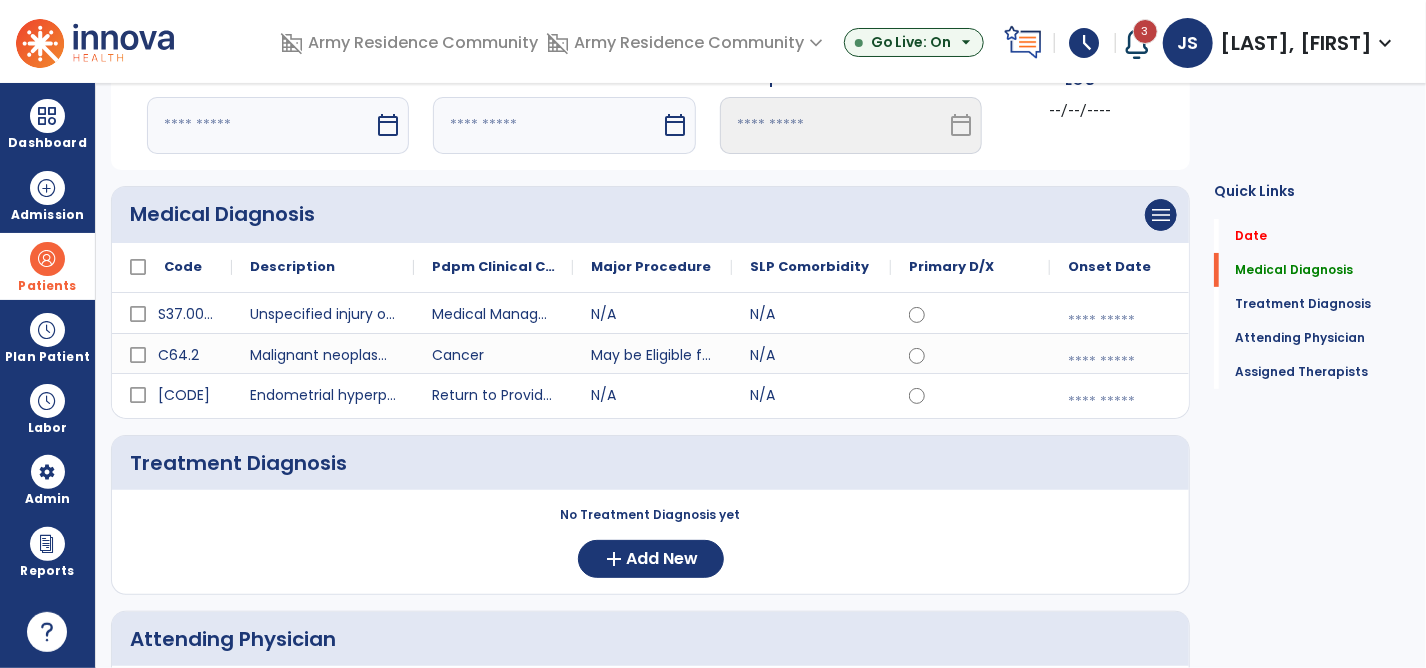 click 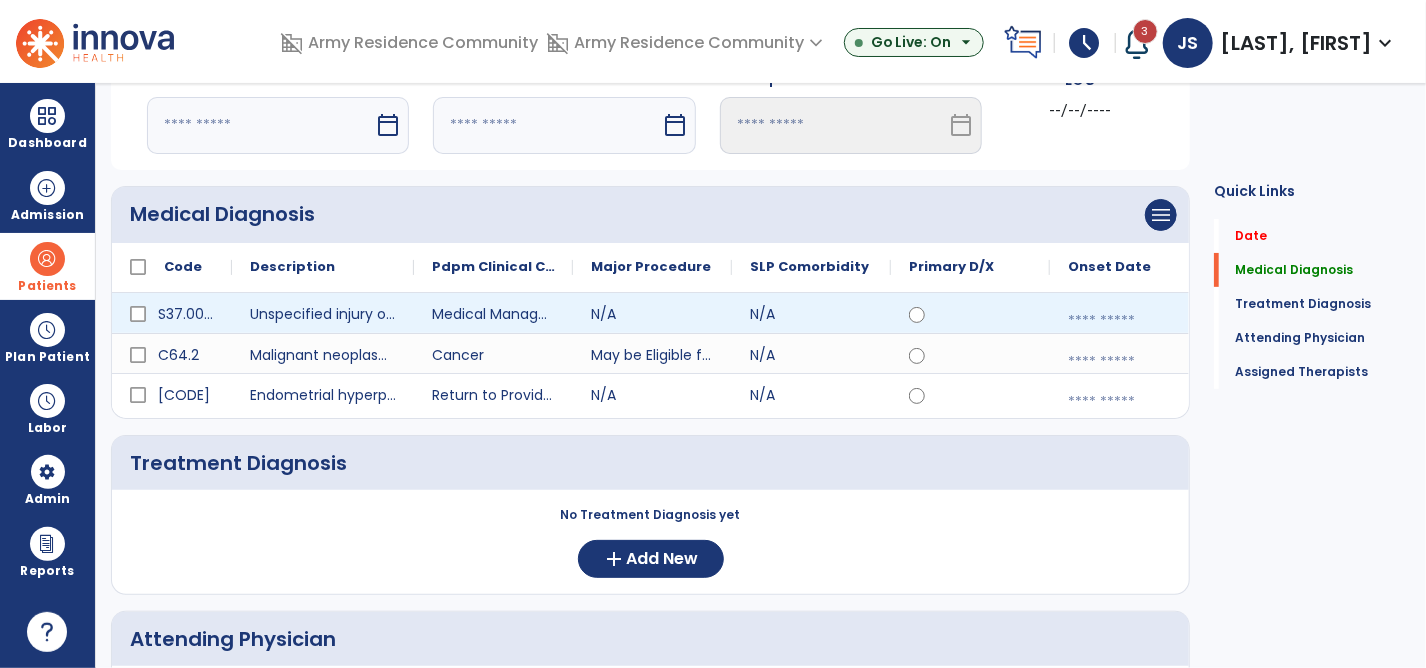click at bounding box center (1129, 321) 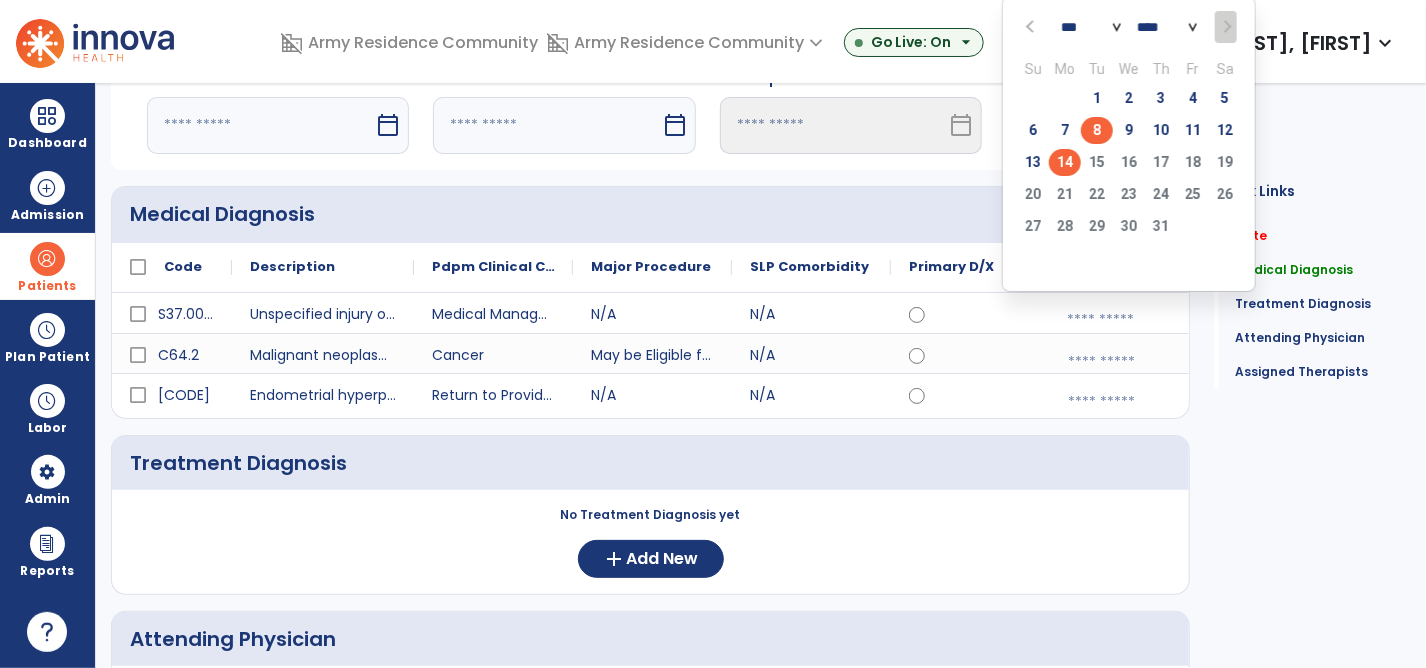 click on "8" 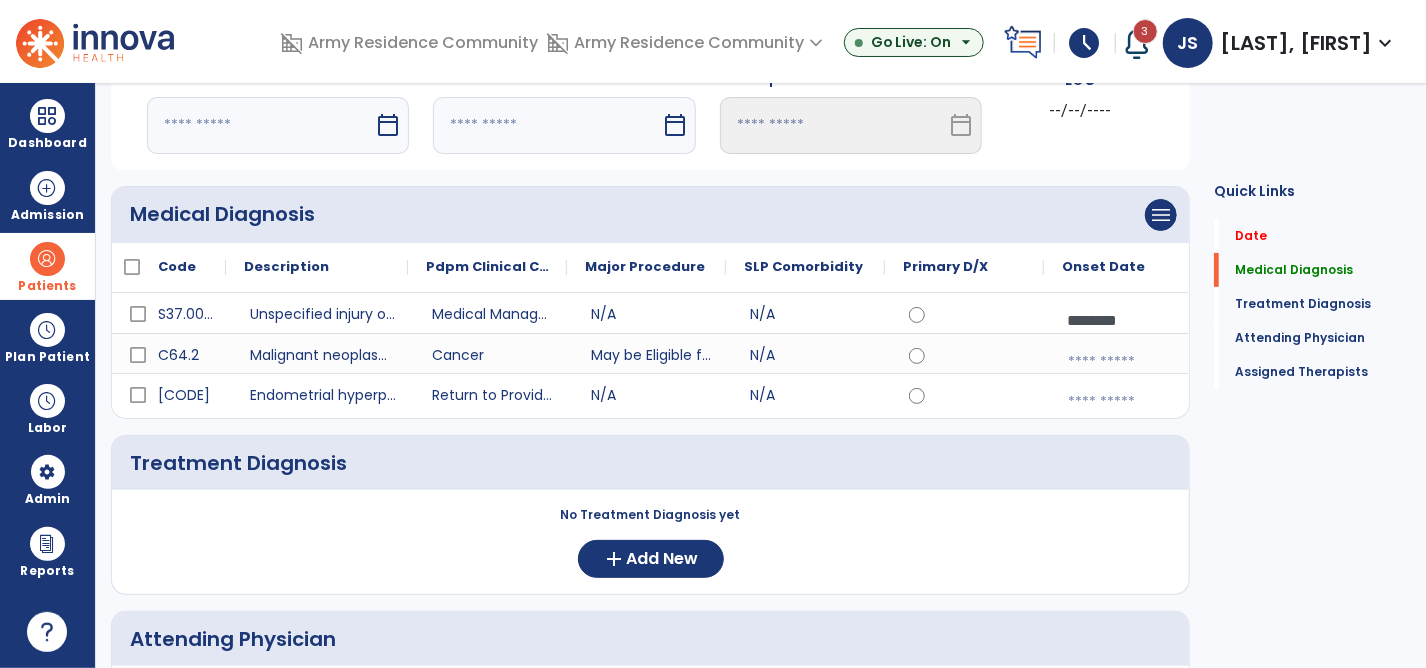 scroll, scrollTop: 0, scrollLeft: 5, axis: horizontal 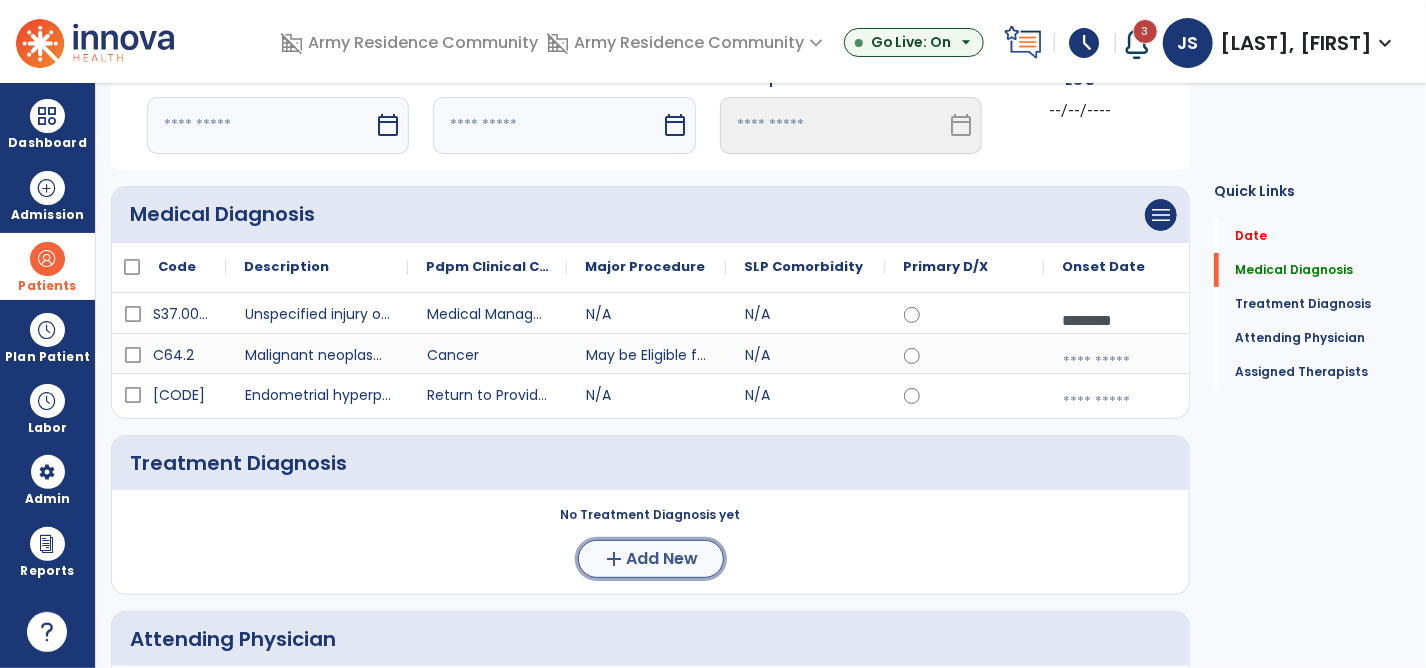 click on "Add New" 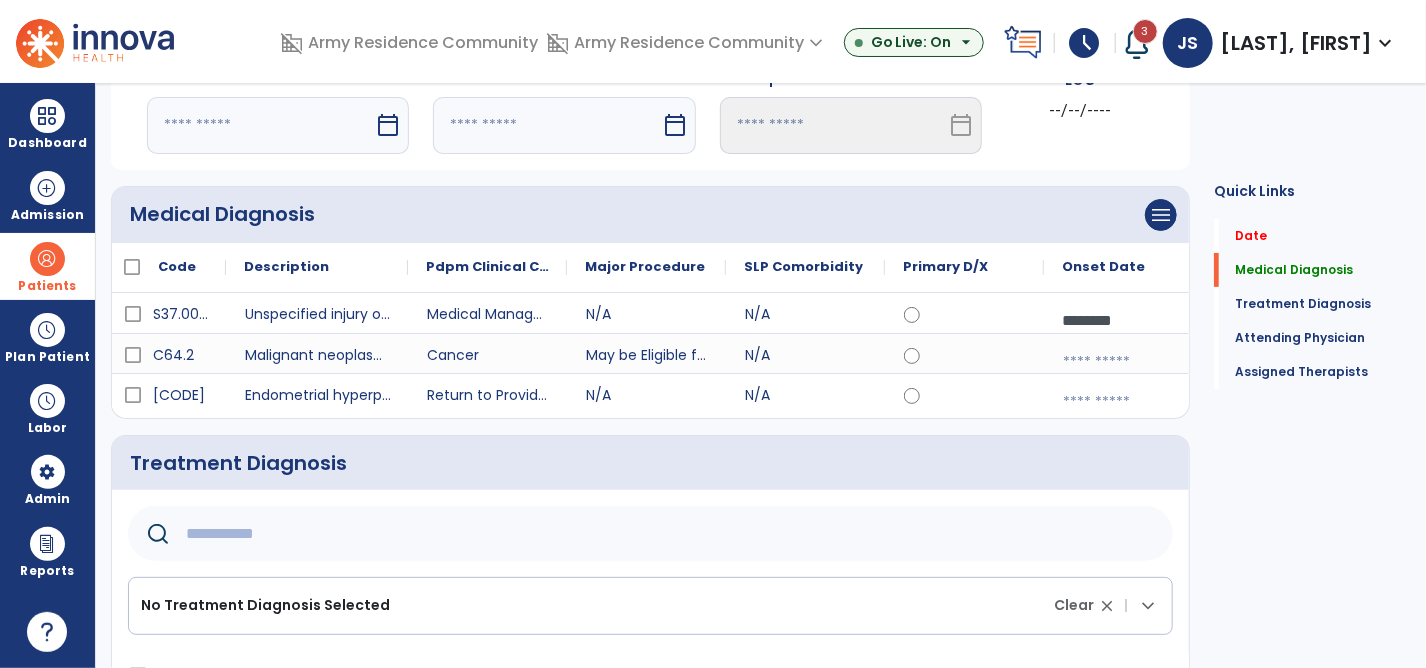 click 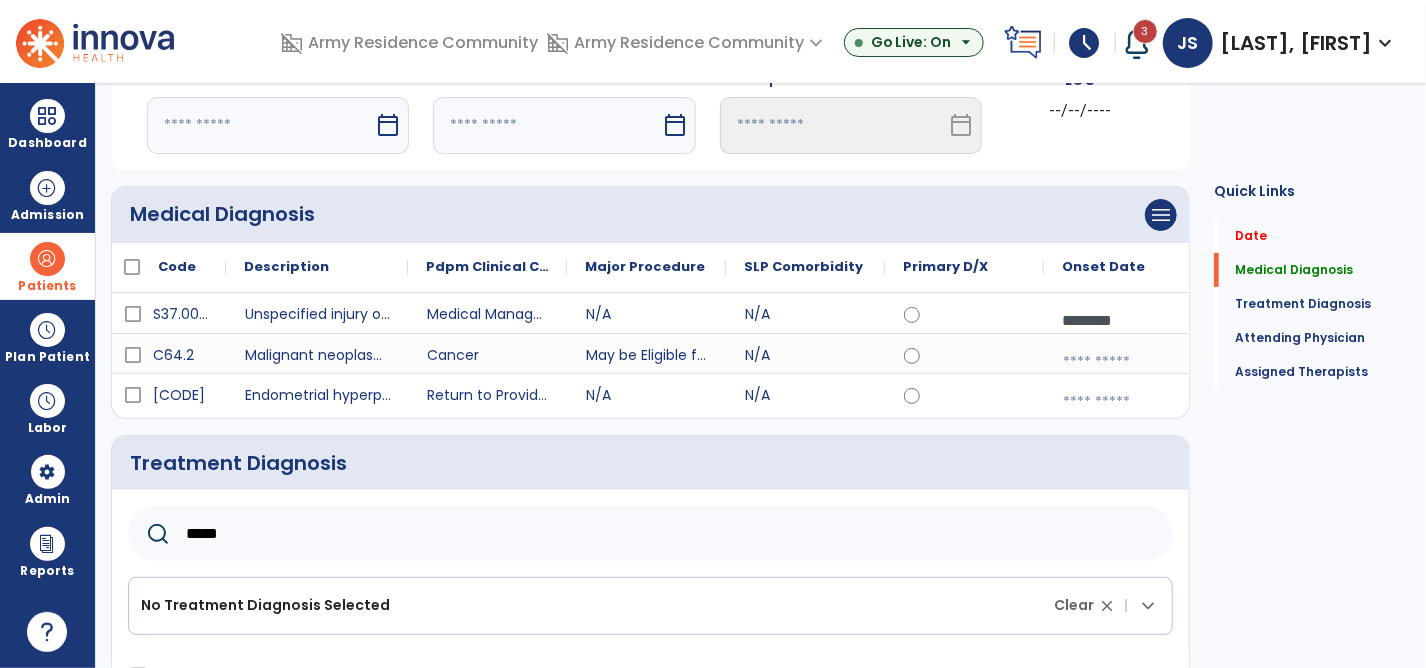 scroll, scrollTop: 189, scrollLeft: 0, axis: vertical 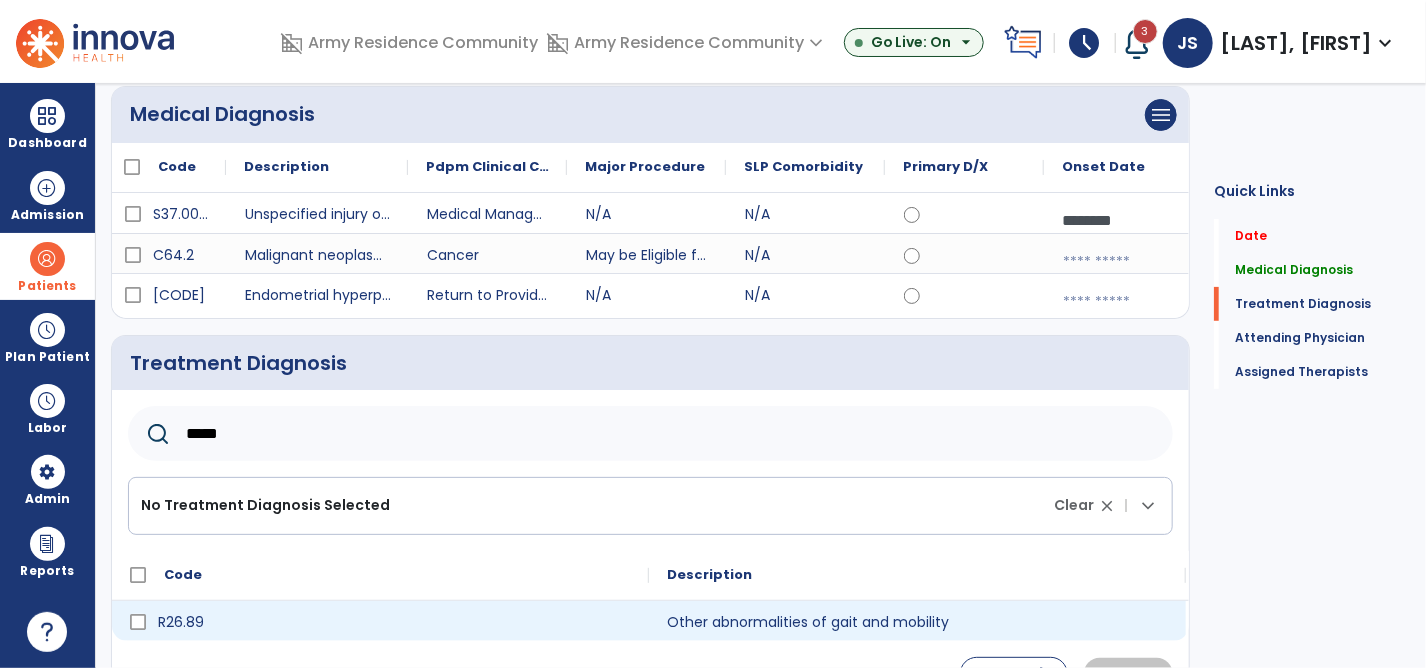 type on "*****" 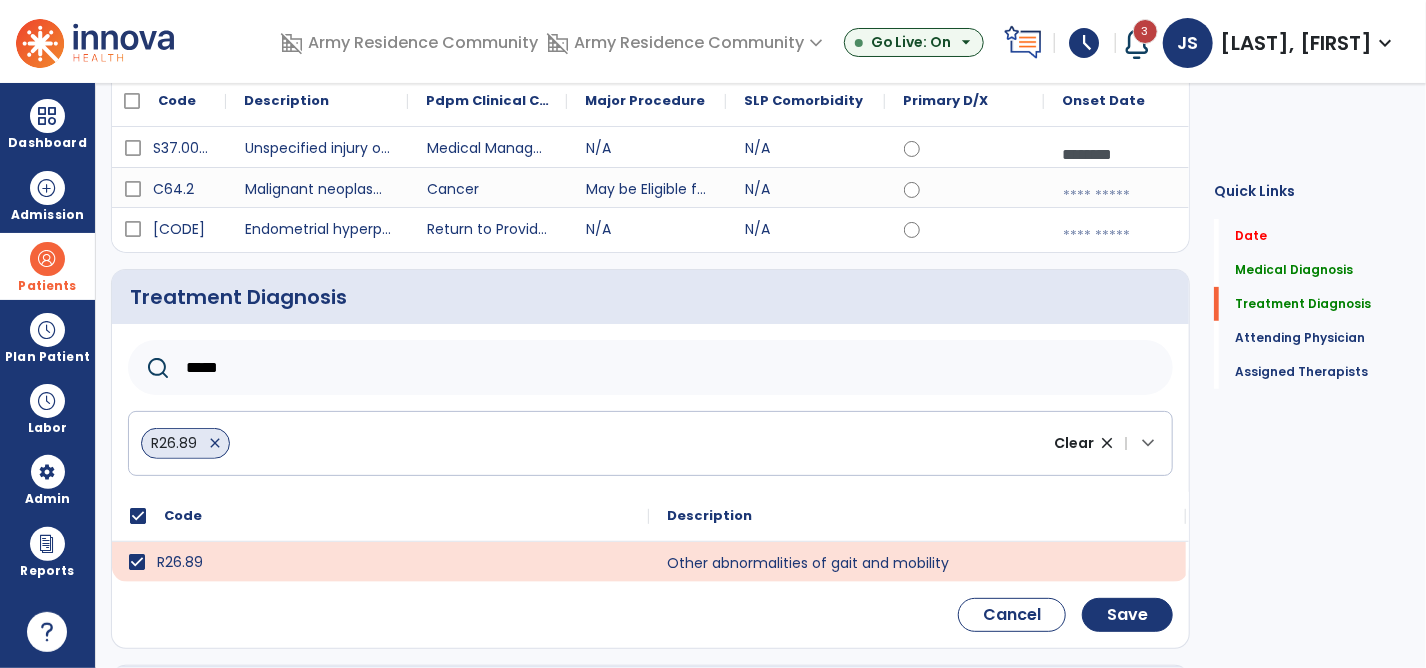scroll, scrollTop: 289, scrollLeft: 0, axis: vertical 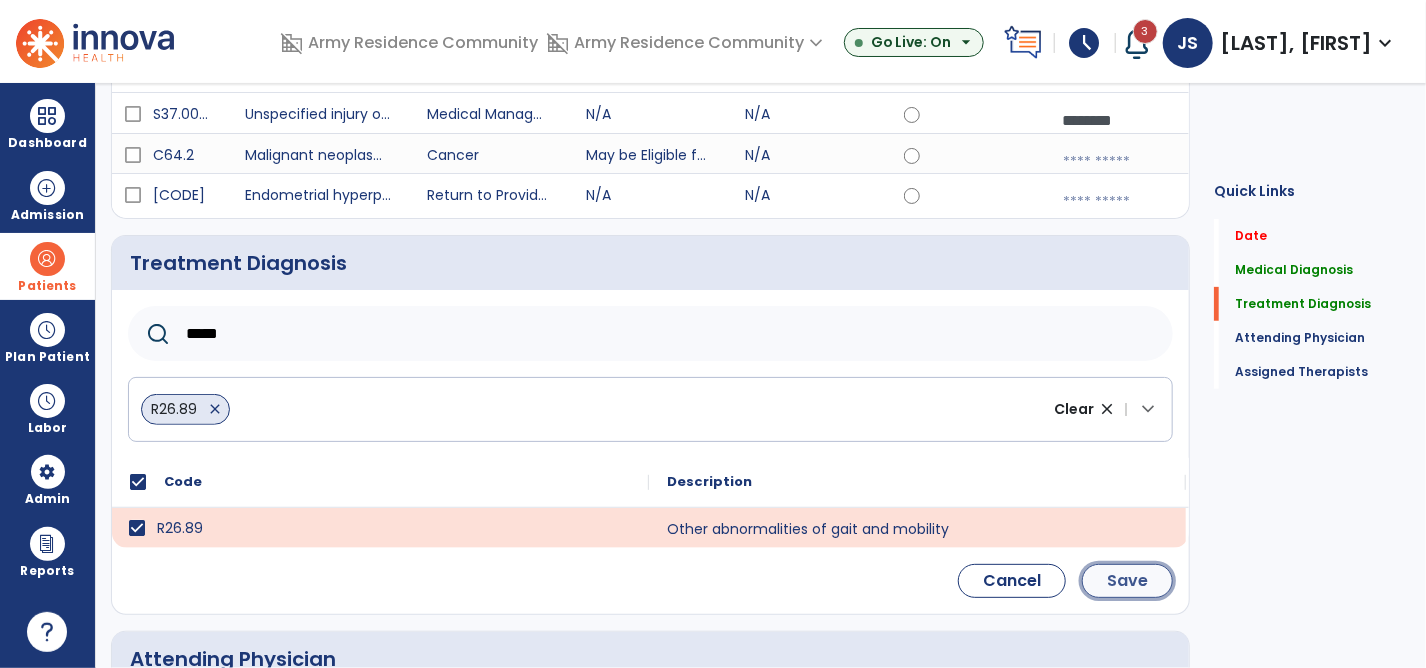 click on "Save" 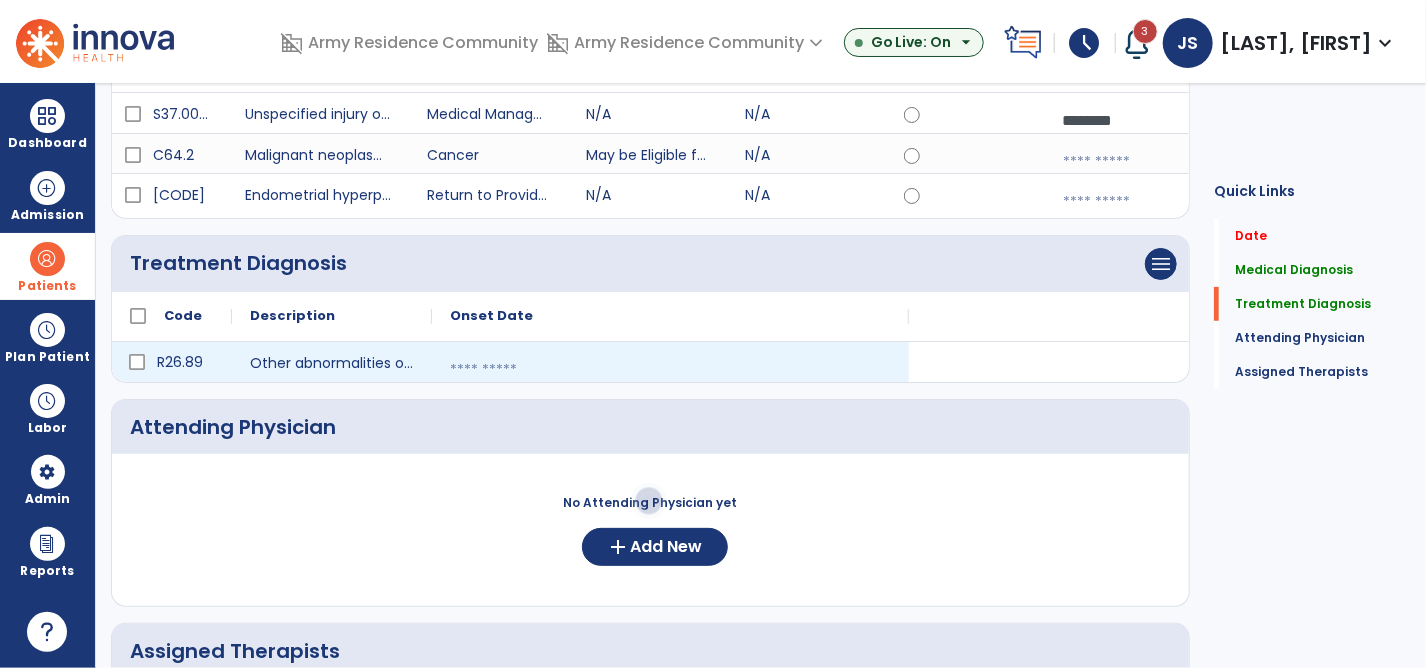 click at bounding box center [670, 370] 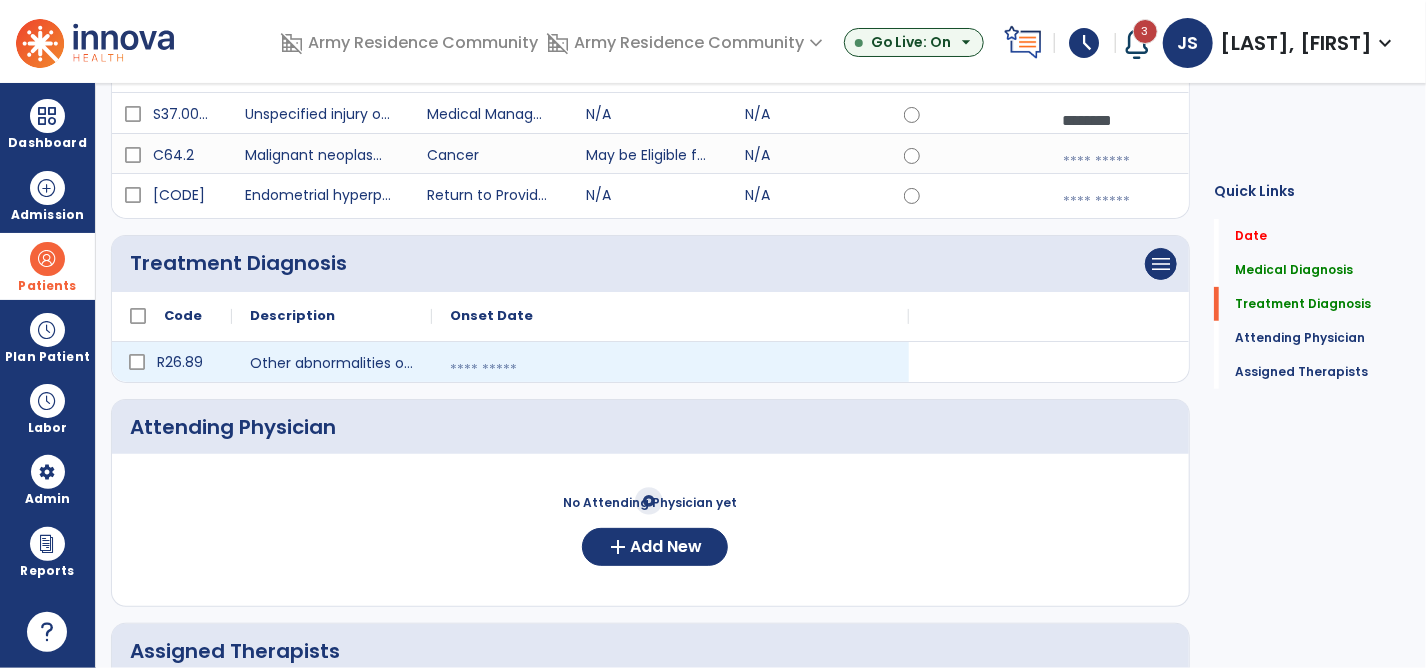 select on "*" 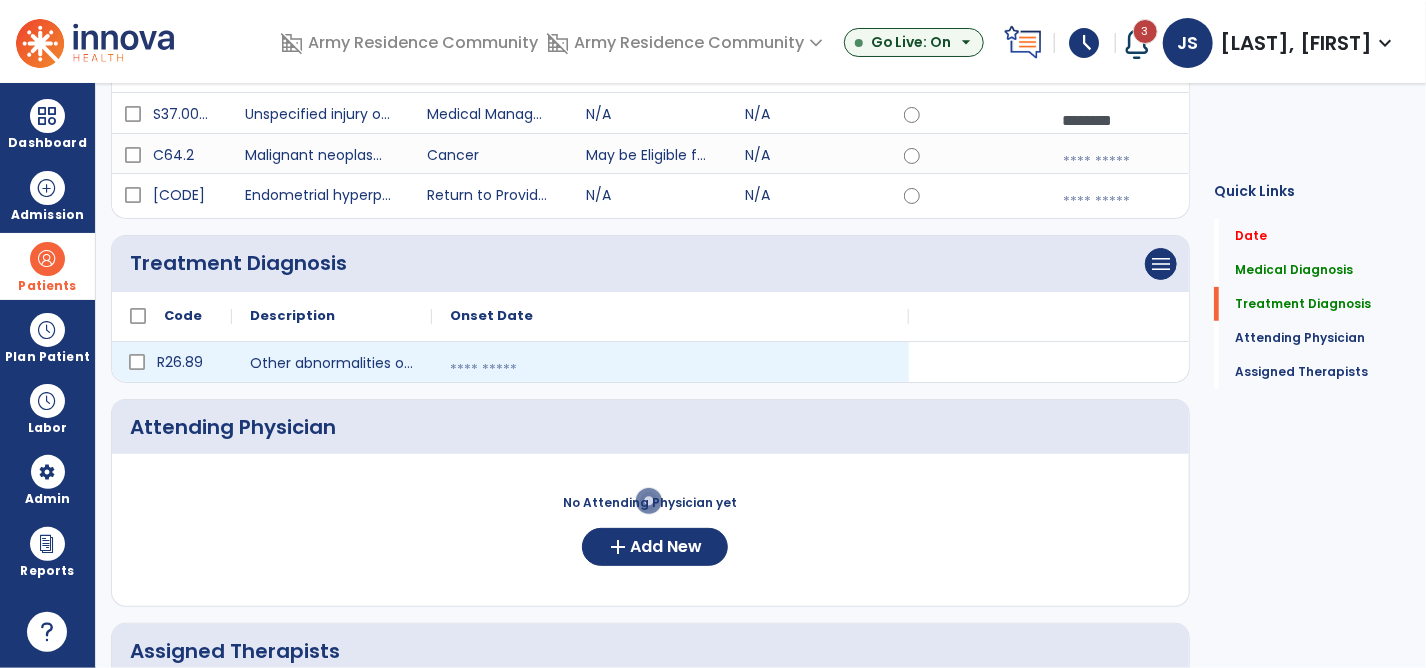 select on "****" 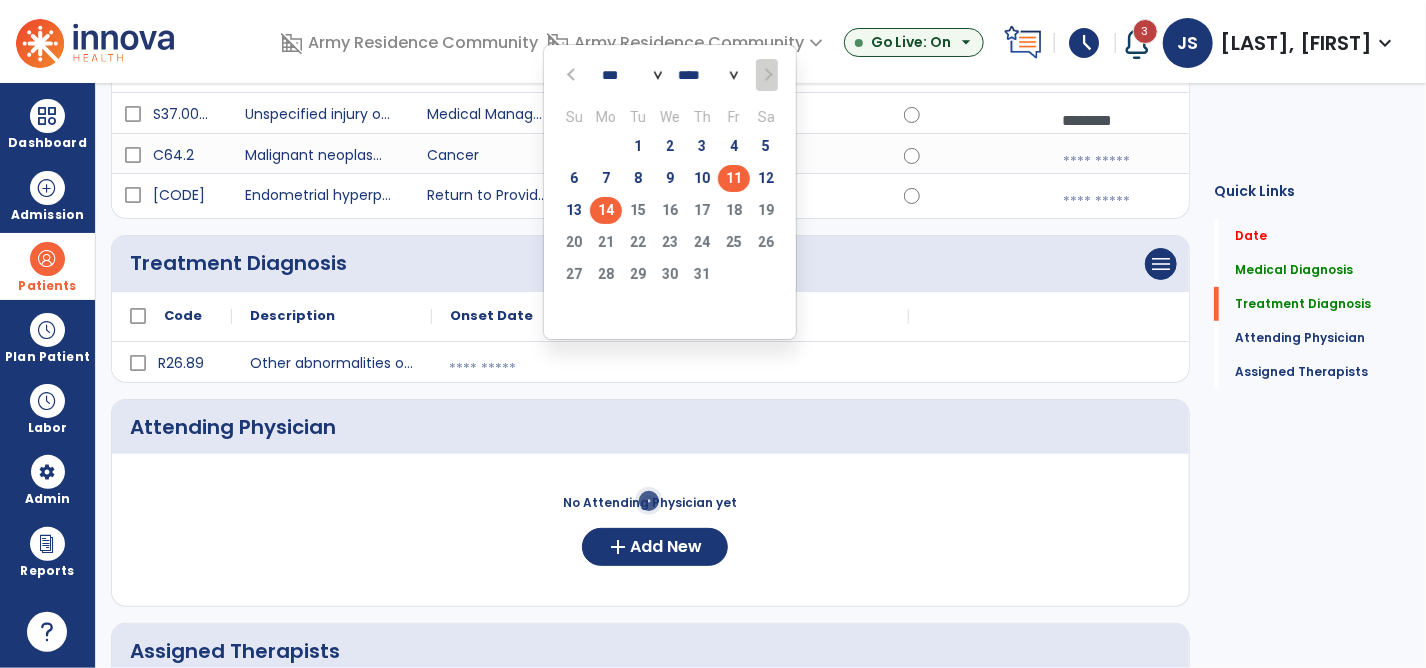 click on "11" 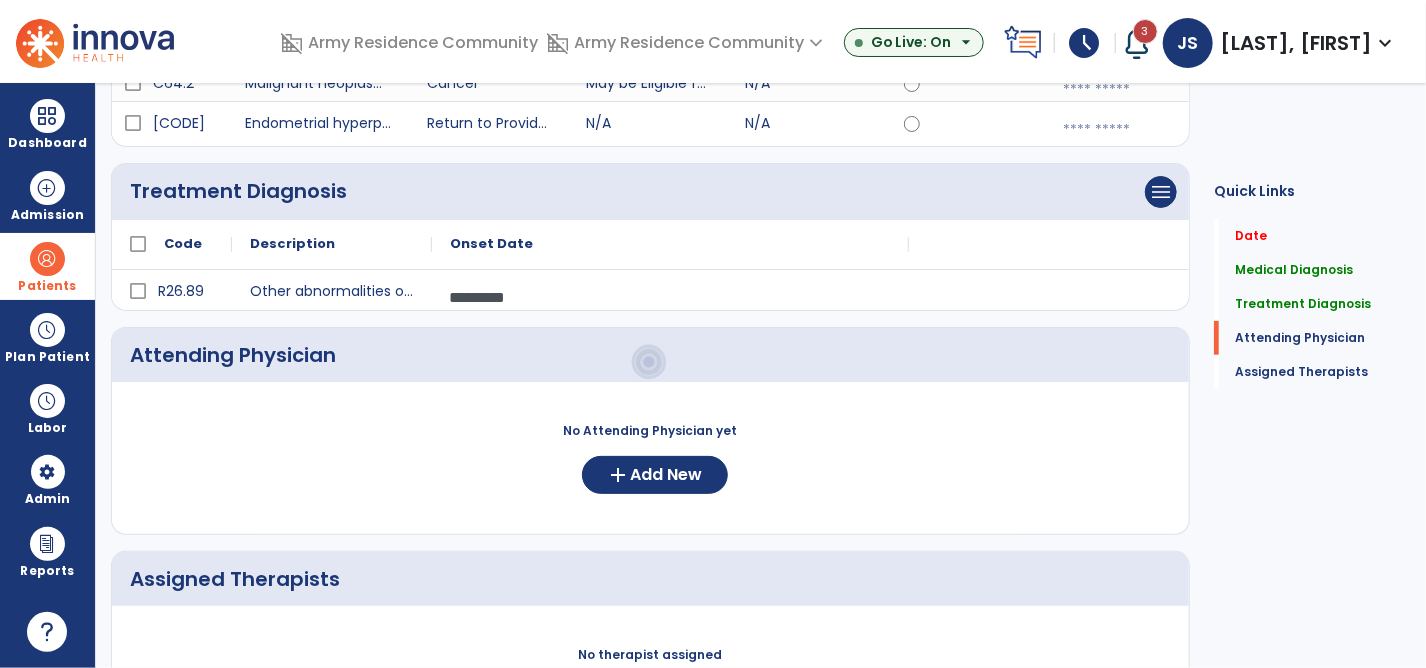 scroll, scrollTop: 489, scrollLeft: 0, axis: vertical 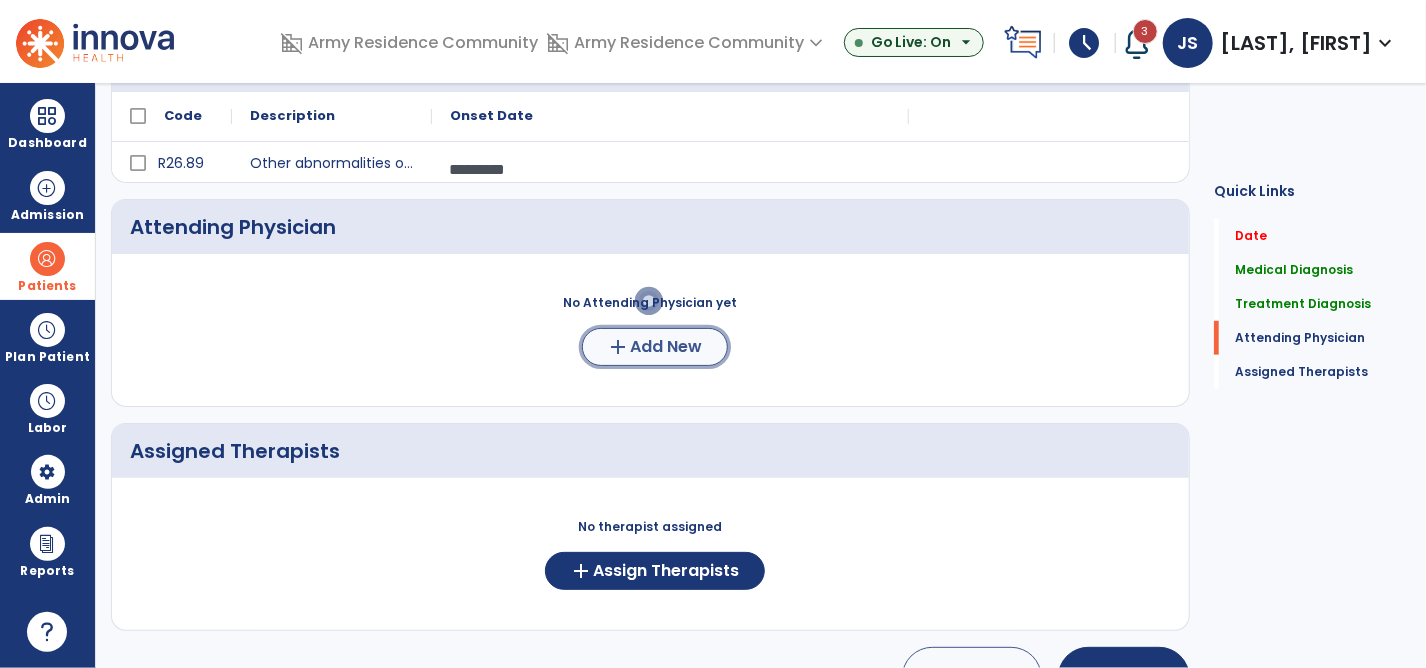 click on "Add New" 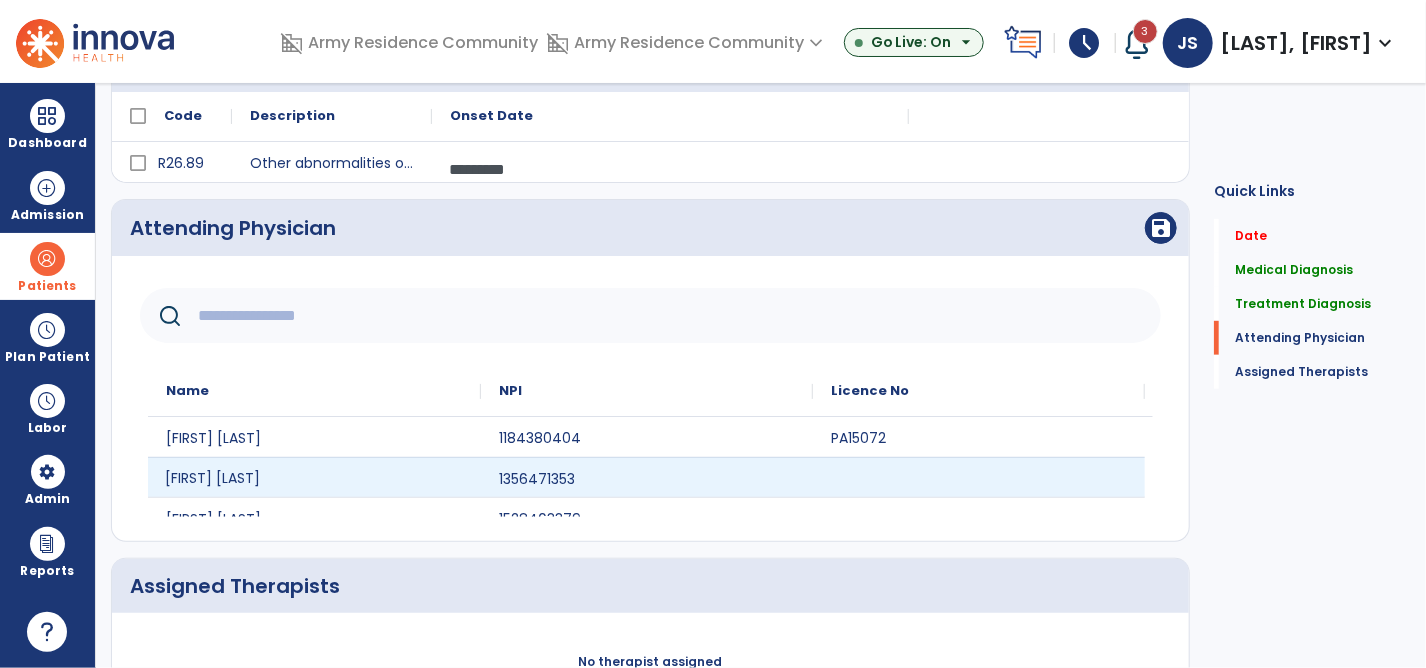 click on "[FIRST] [LAST]" 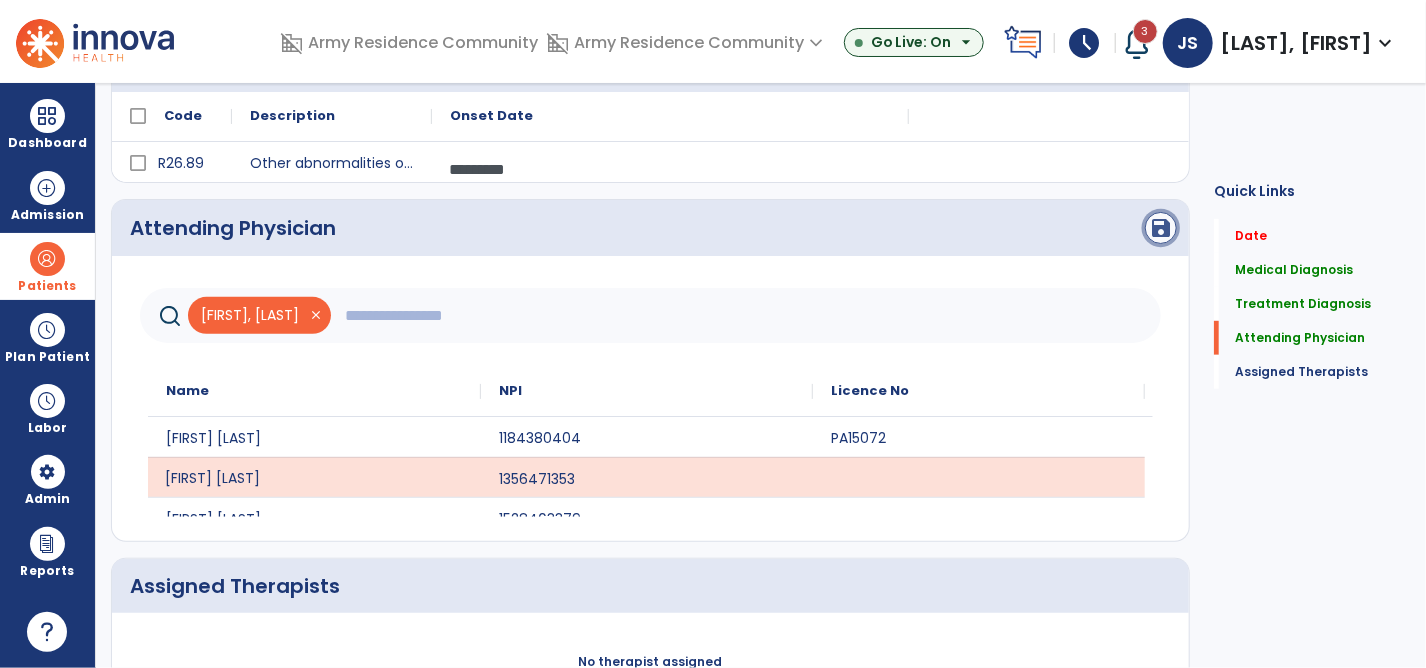 click on "save" 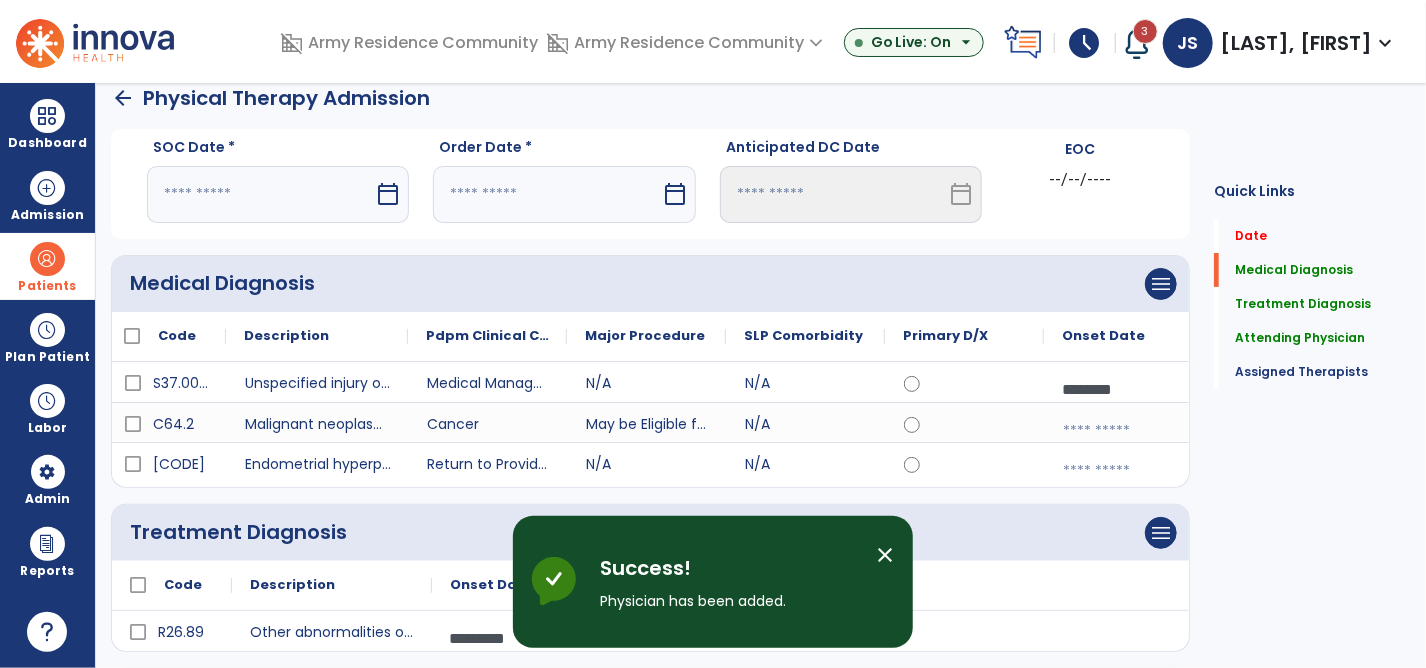 scroll, scrollTop: 0, scrollLeft: 0, axis: both 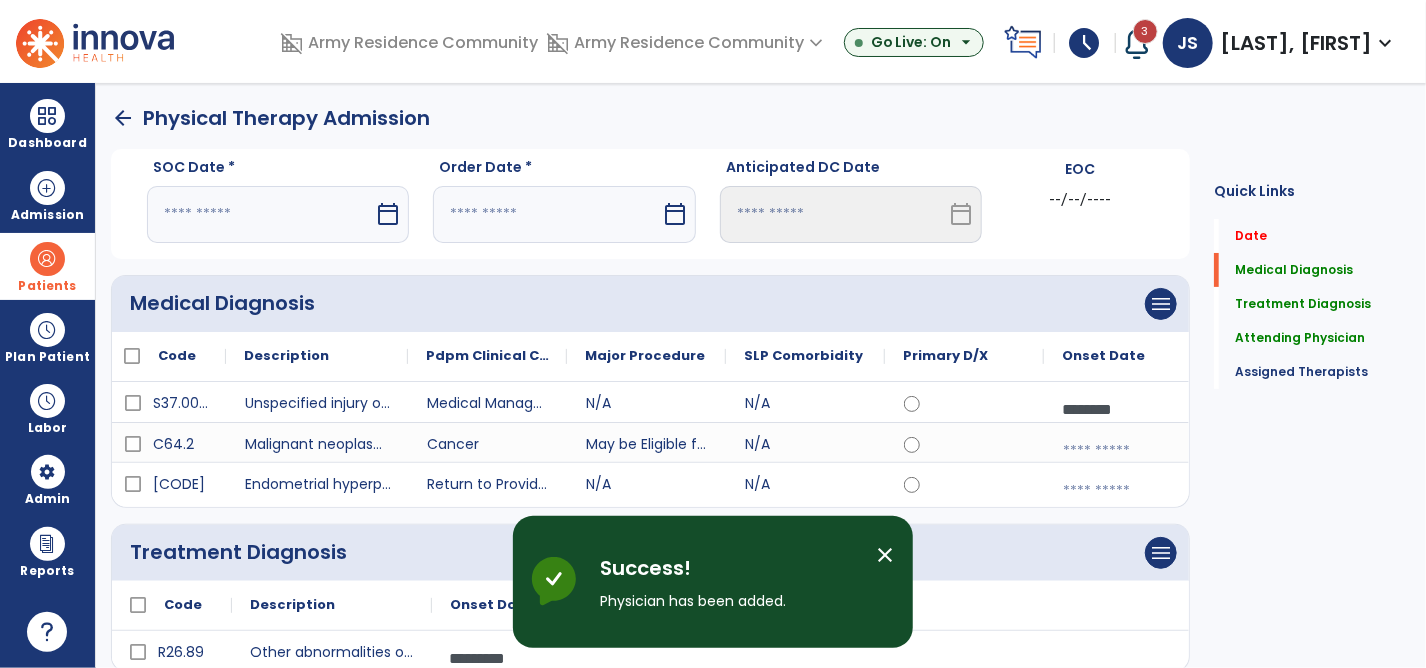 click on "calendar_today" at bounding box center (388, 214) 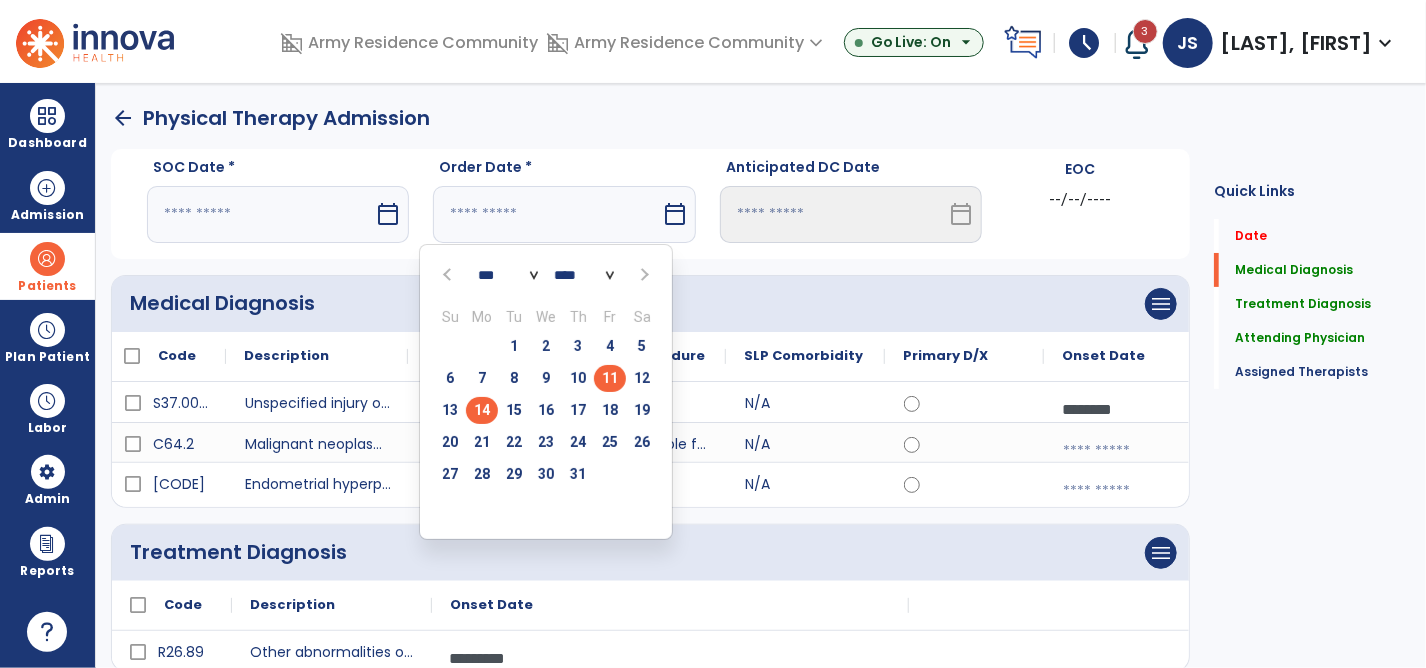 click on "11" at bounding box center [610, 378] 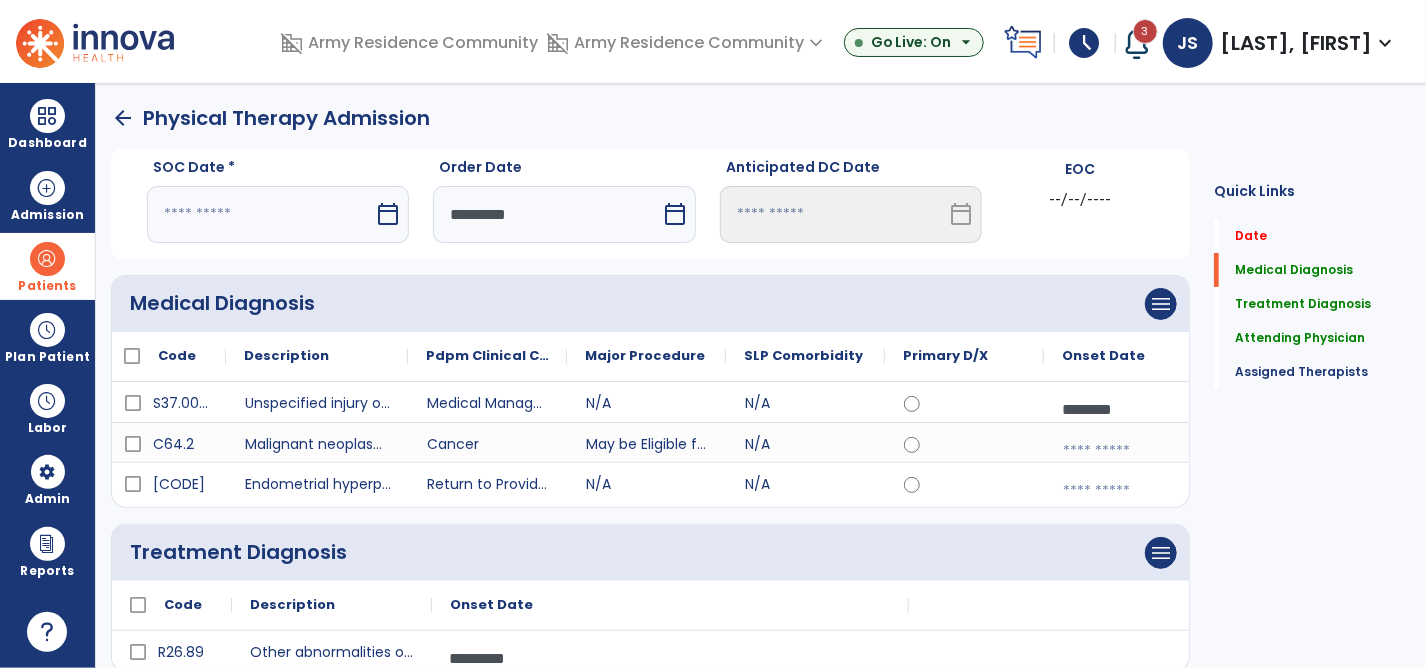 click on "calendar_today" at bounding box center (388, 214) 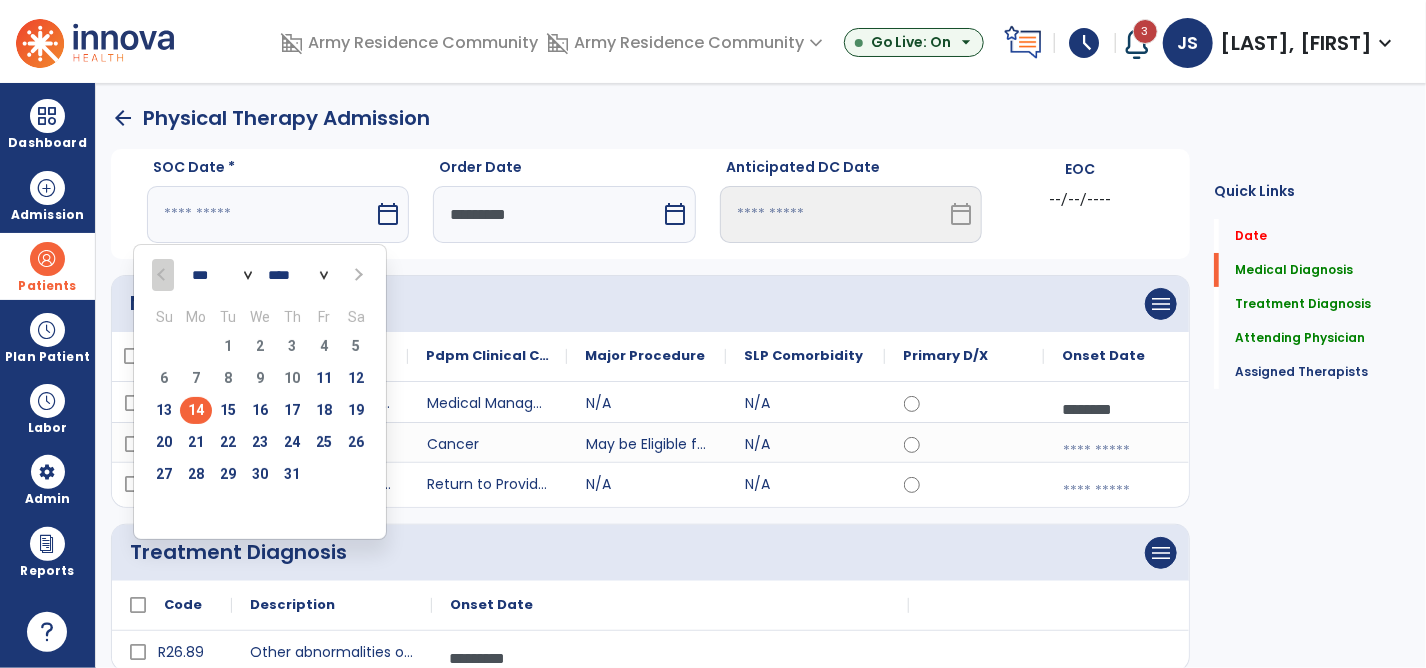 click on "14" at bounding box center (196, 410) 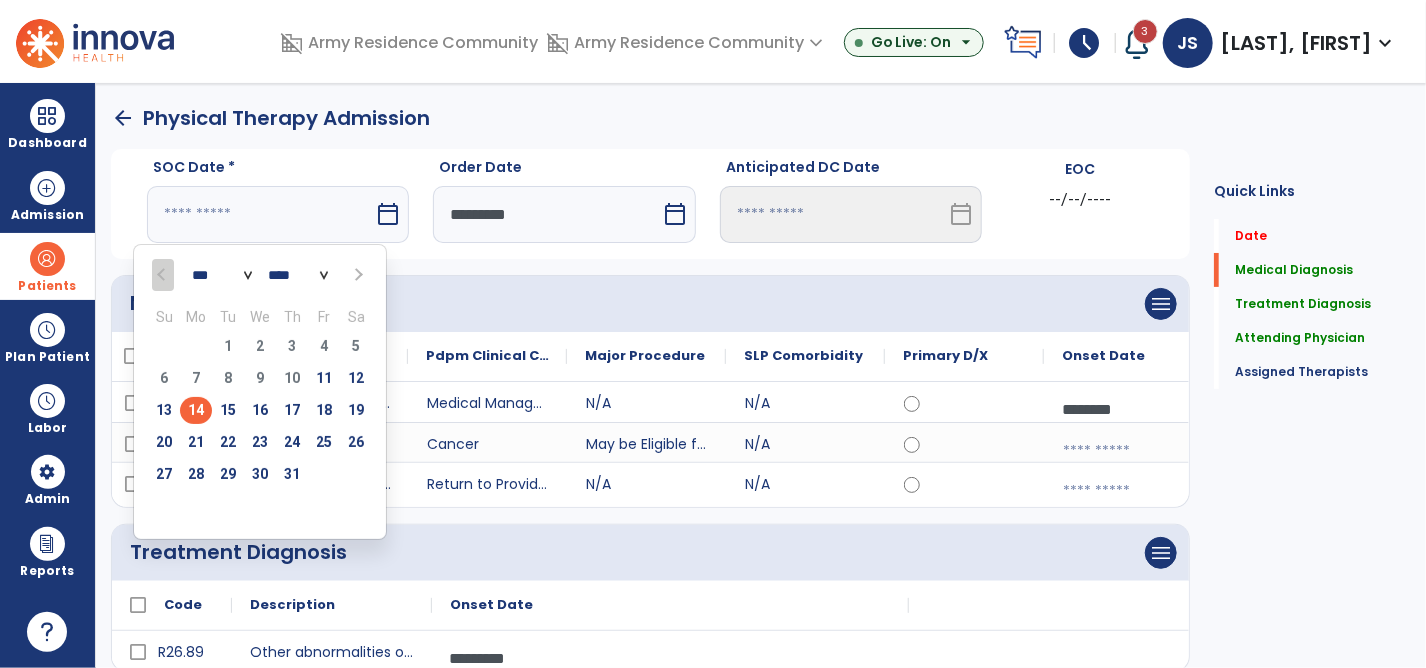 type on "*********" 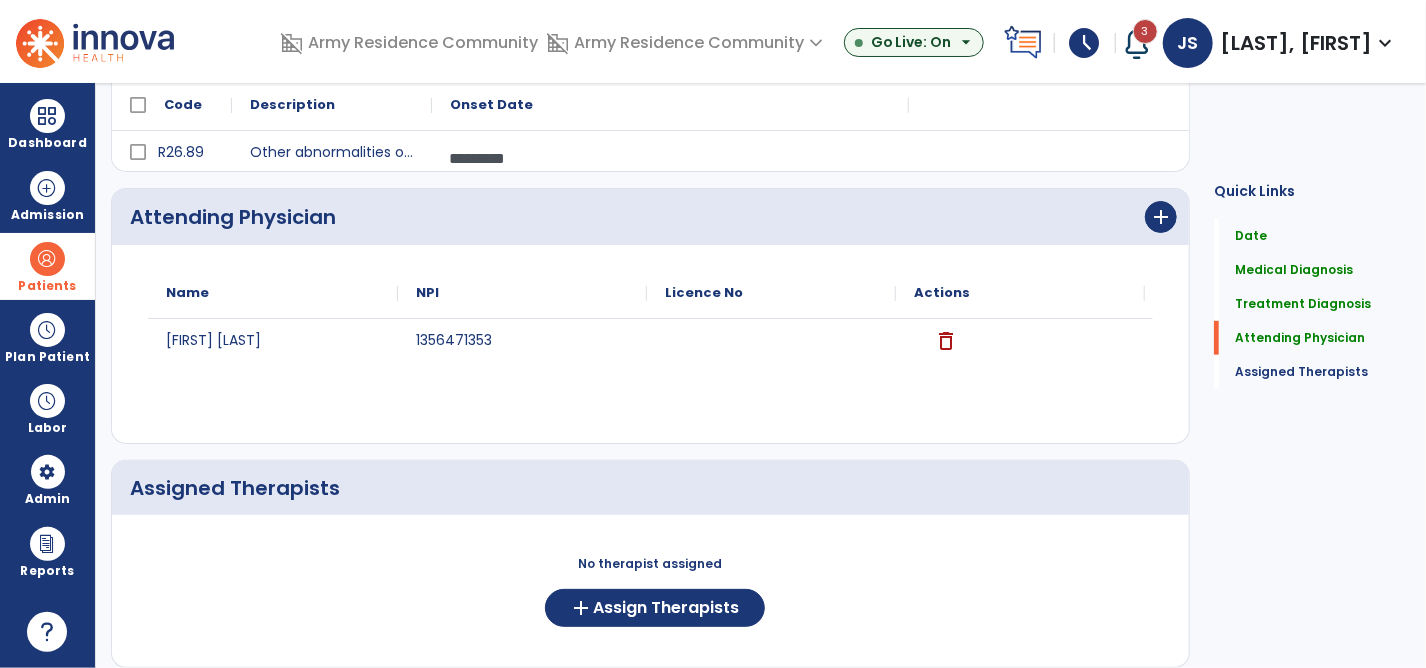 scroll, scrollTop: 590, scrollLeft: 0, axis: vertical 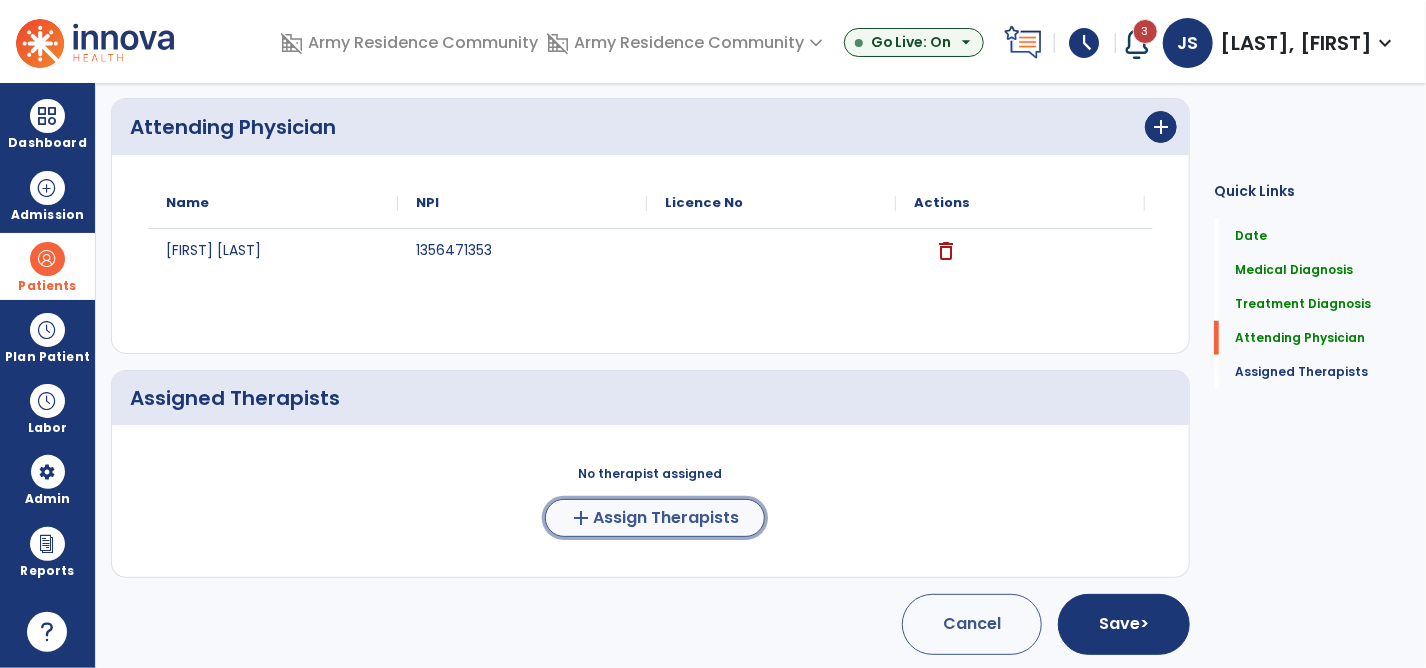 click on "Assign Therapists" 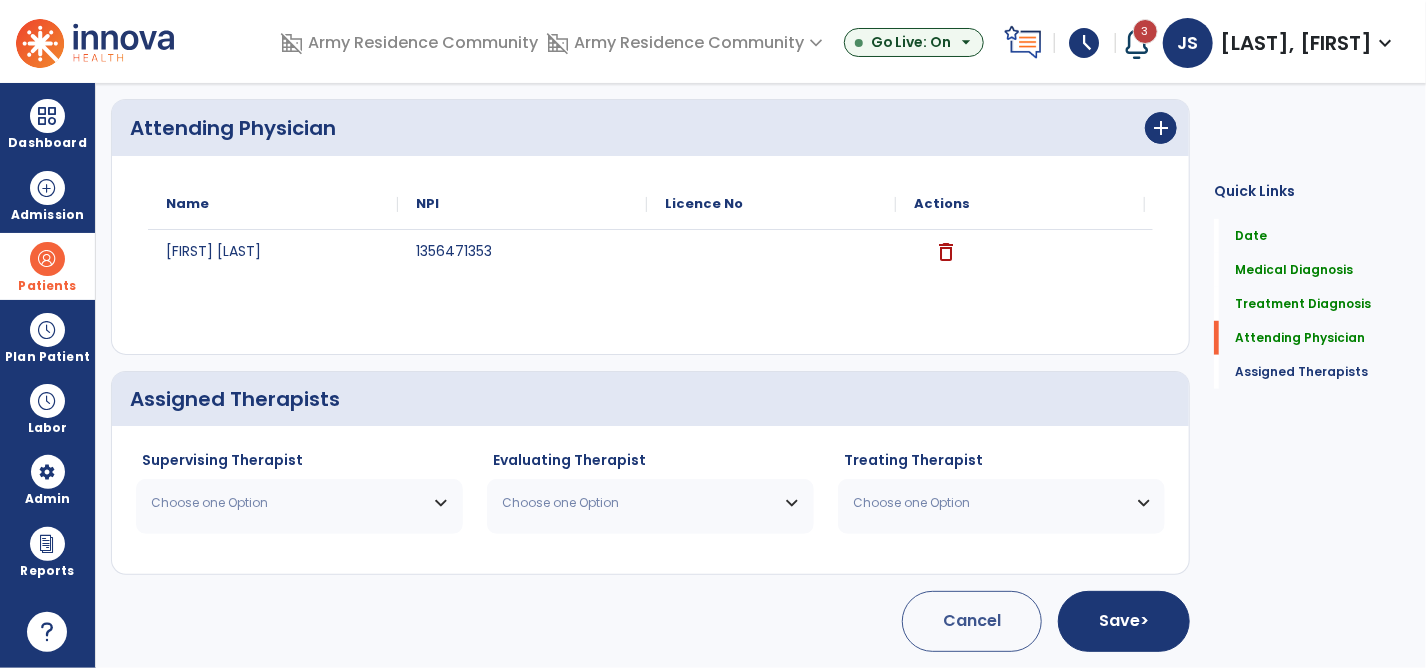 scroll, scrollTop: 586, scrollLeft: 0, axis: vertical 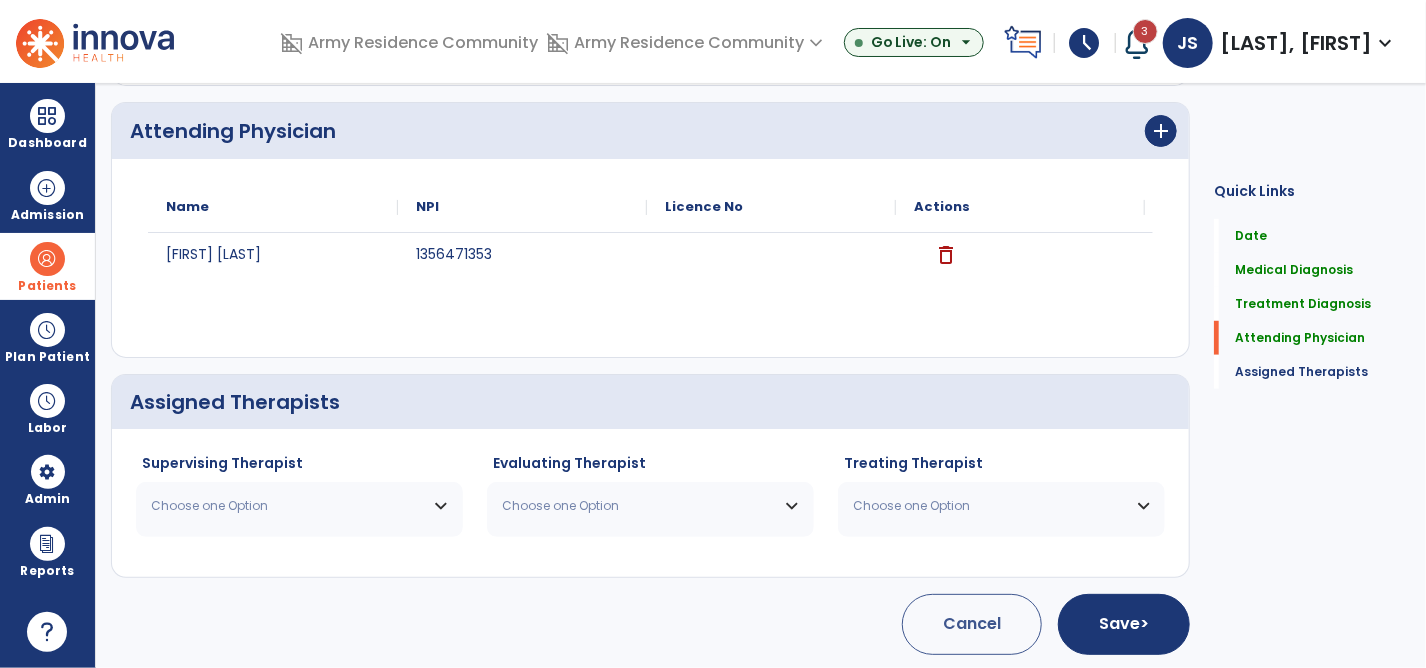 click on "Choose one Option" at bounding box center [287, 506] 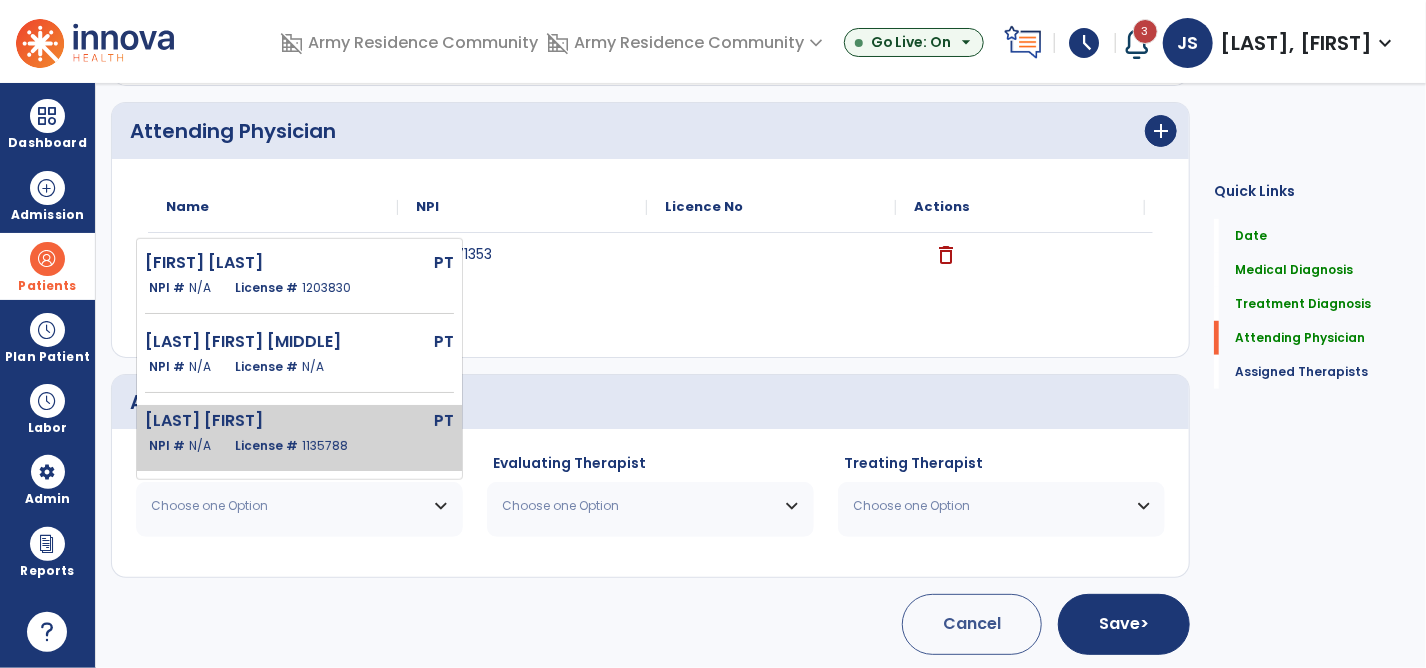 click on "[LAST] [FIRST]" 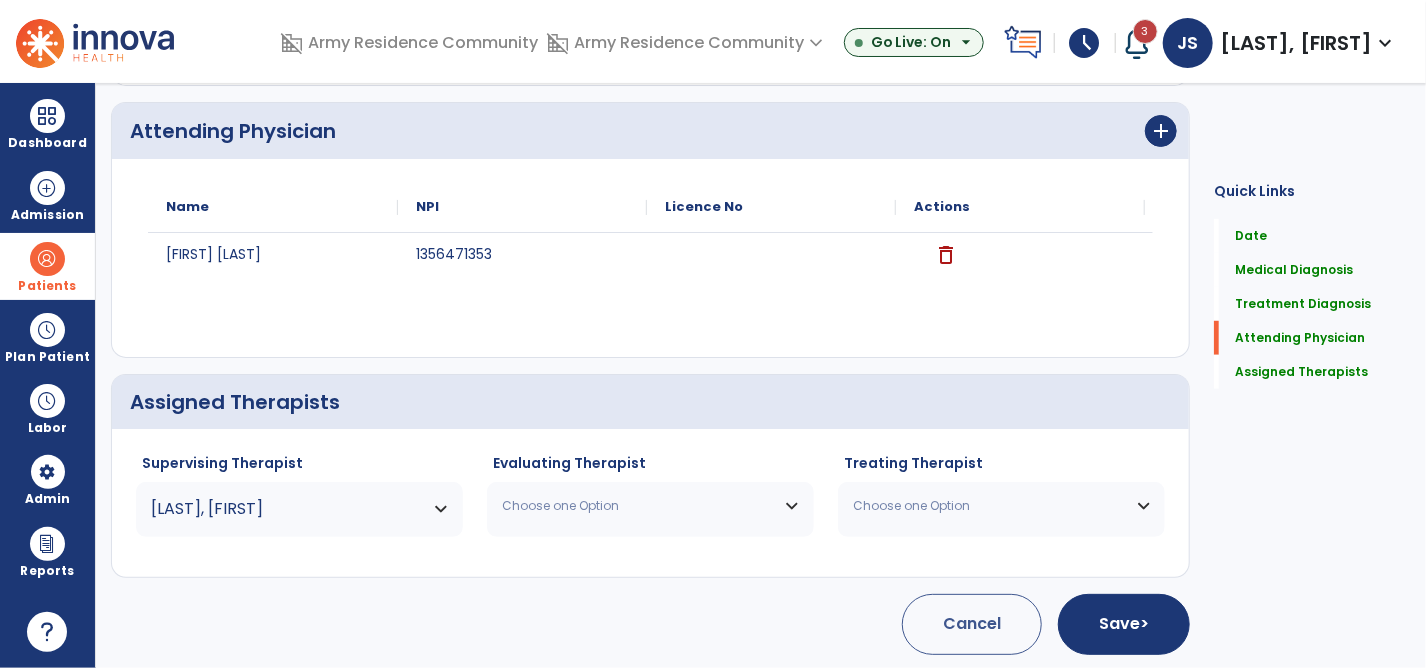 click on "Choose one Option" at bounding box center (650, 506) 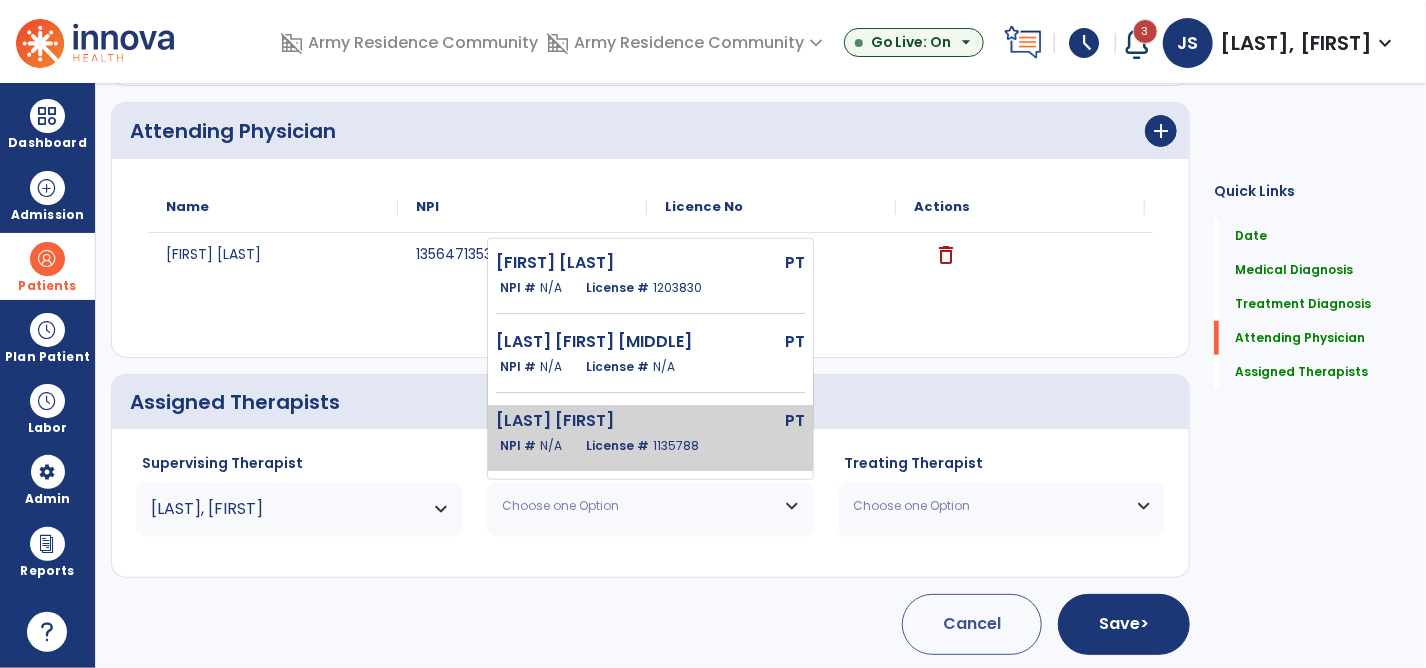 click on "[LAST] [FIRST]" 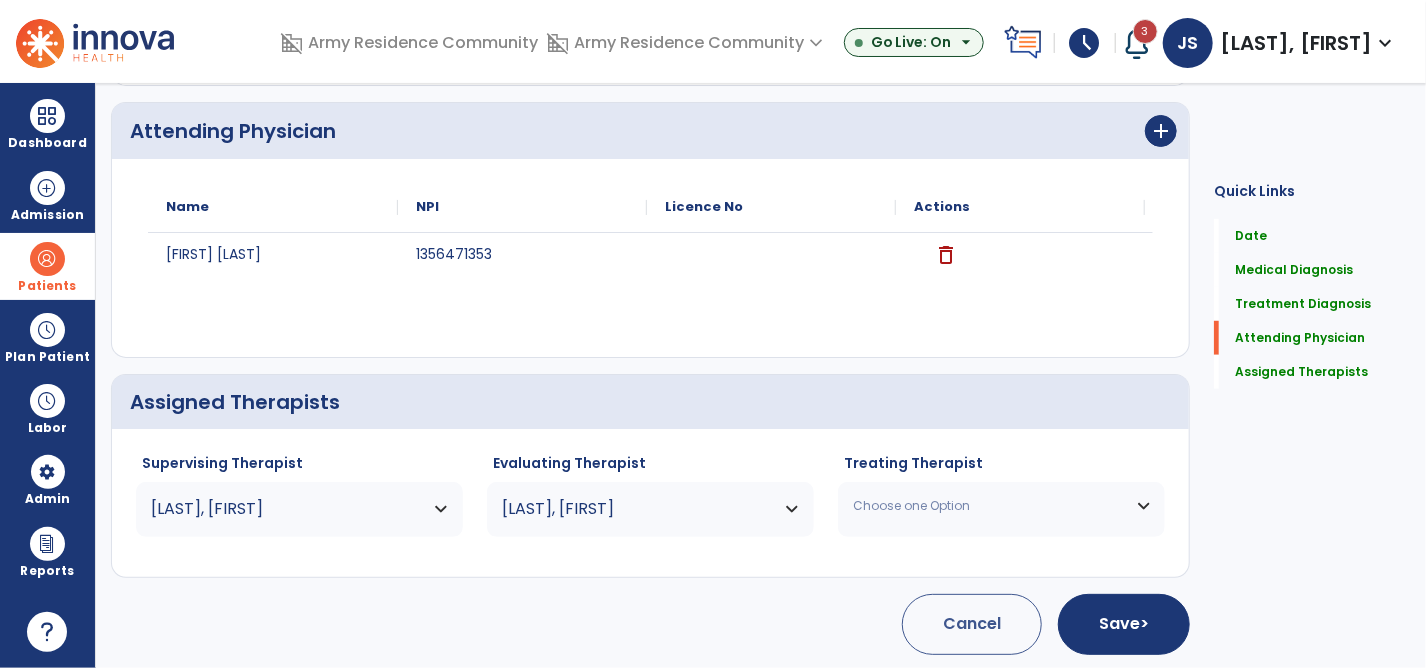 click on "Choose one Option" at bounding box center (989, 506) 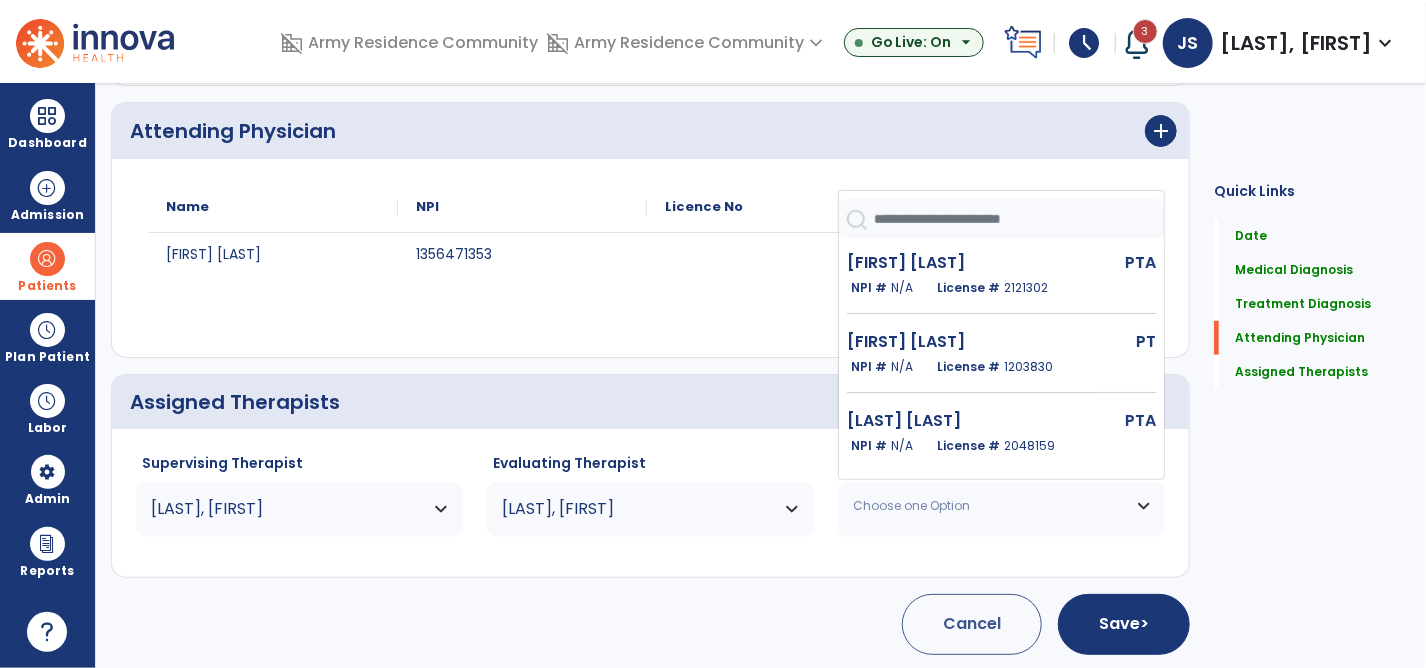 type 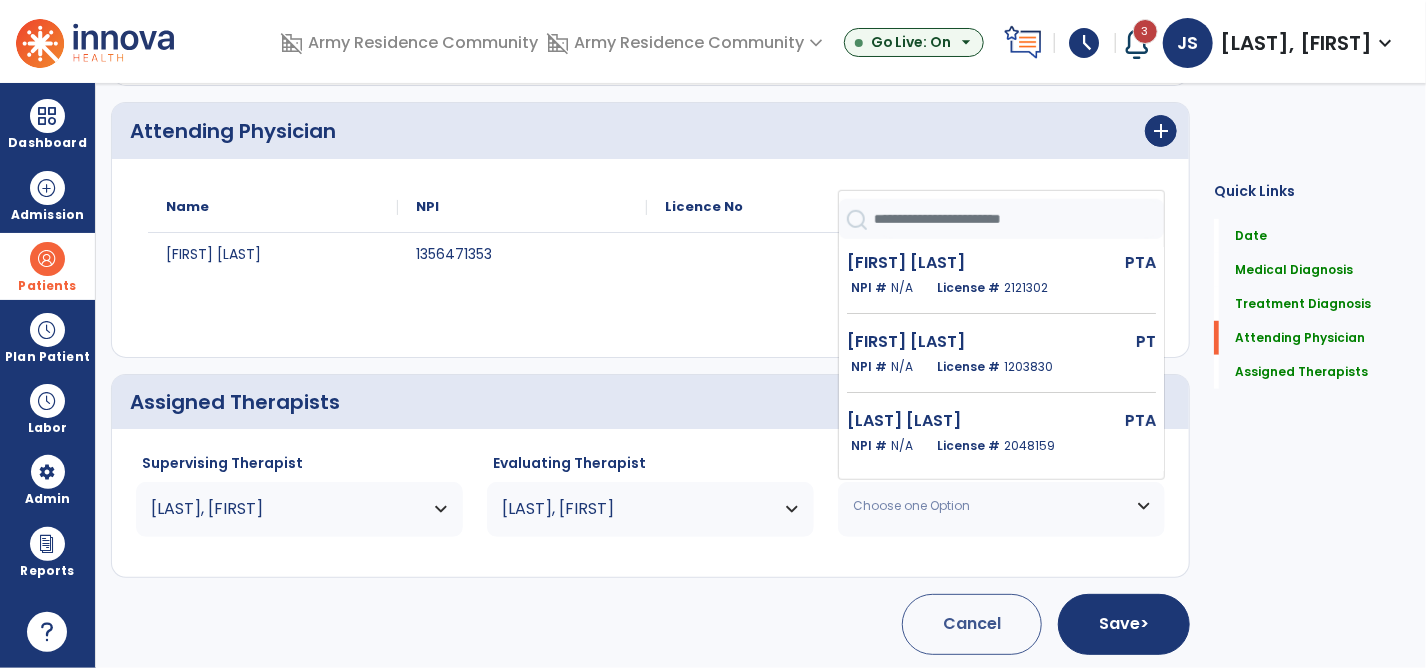click 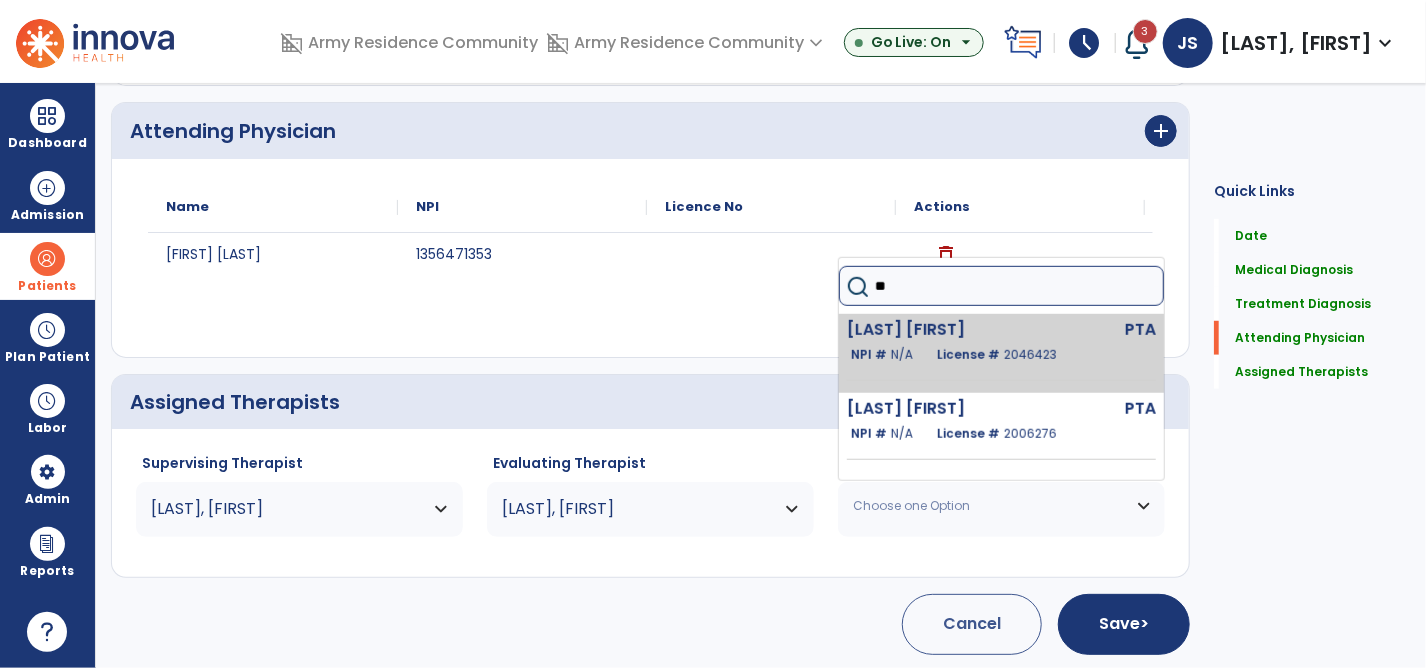 type on "**" 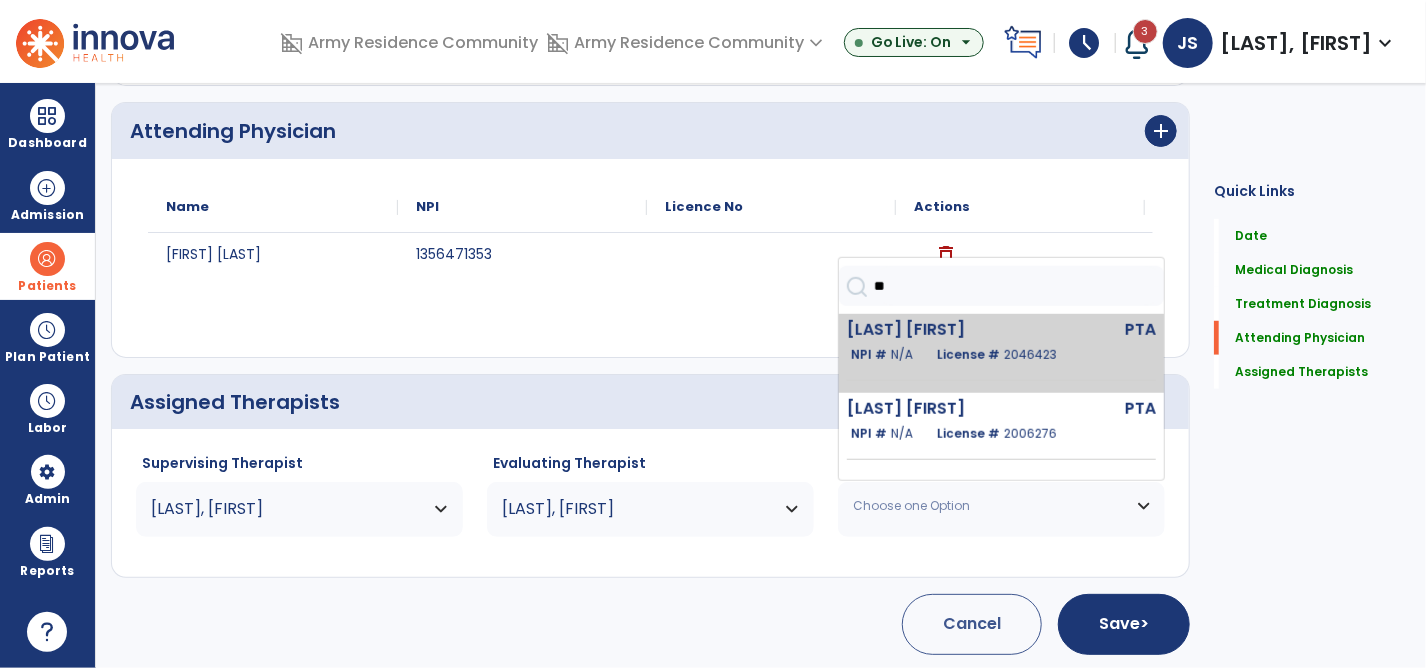 click on "[LAST] [FIRST]" 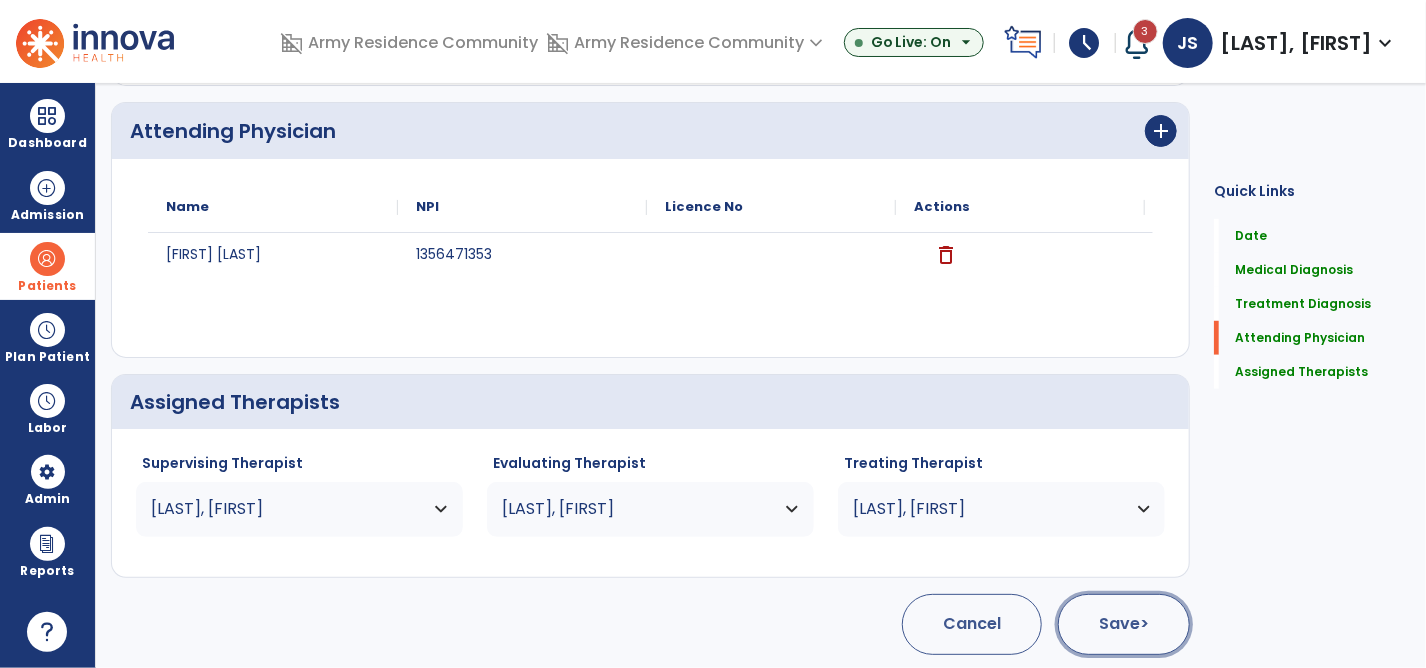 click on "Save  >" 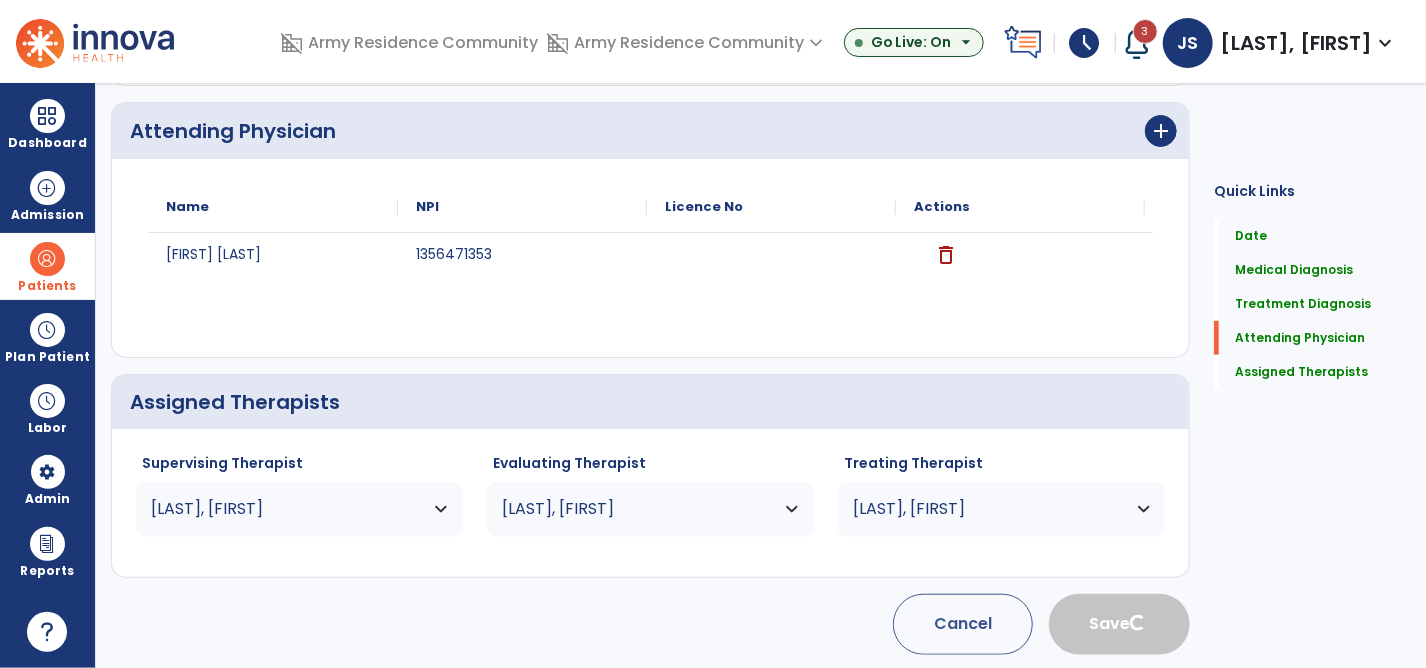 type 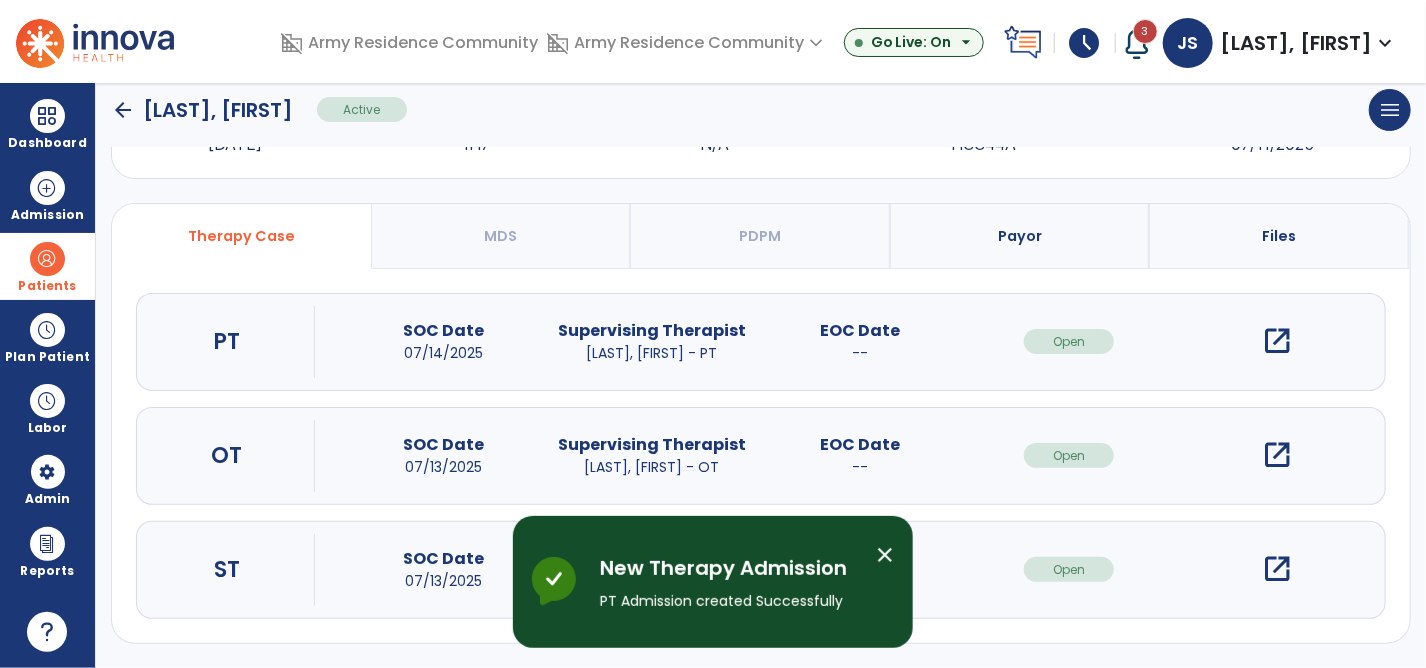 scroll, scrollTop: 89, scrollLeft: 0, axis: vertical 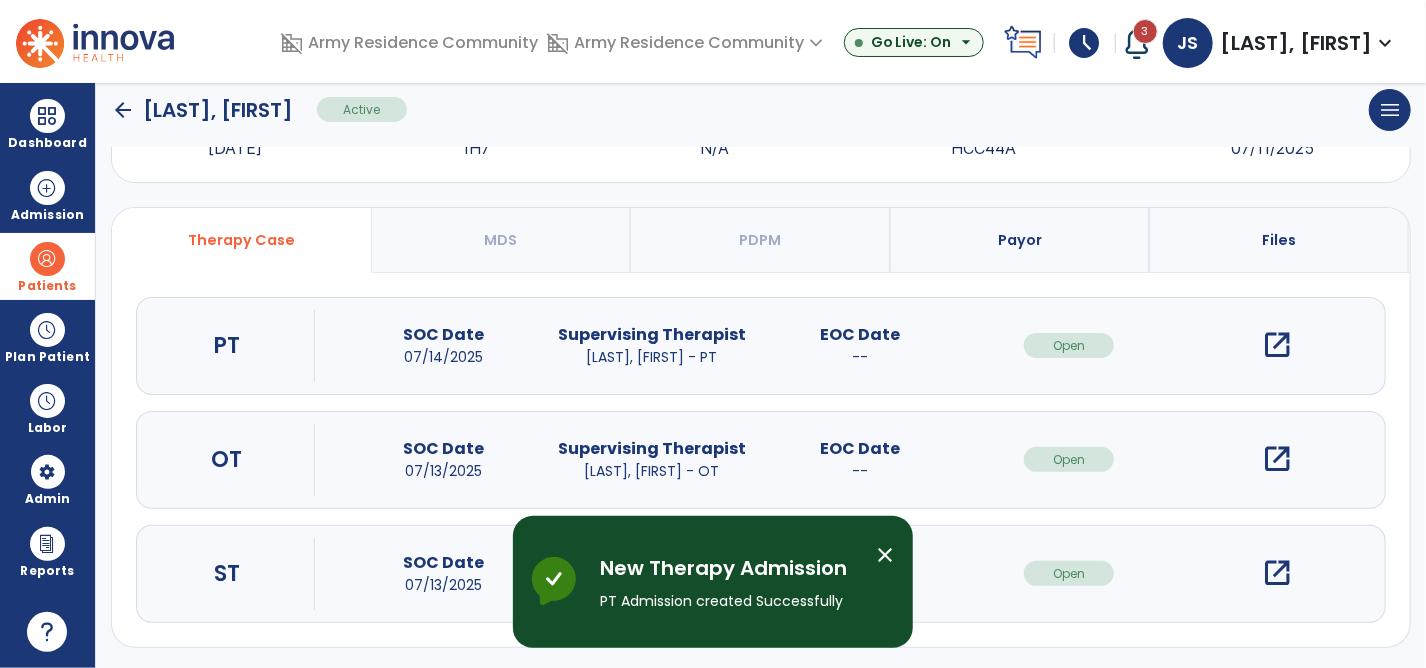 click on "arrow_back" 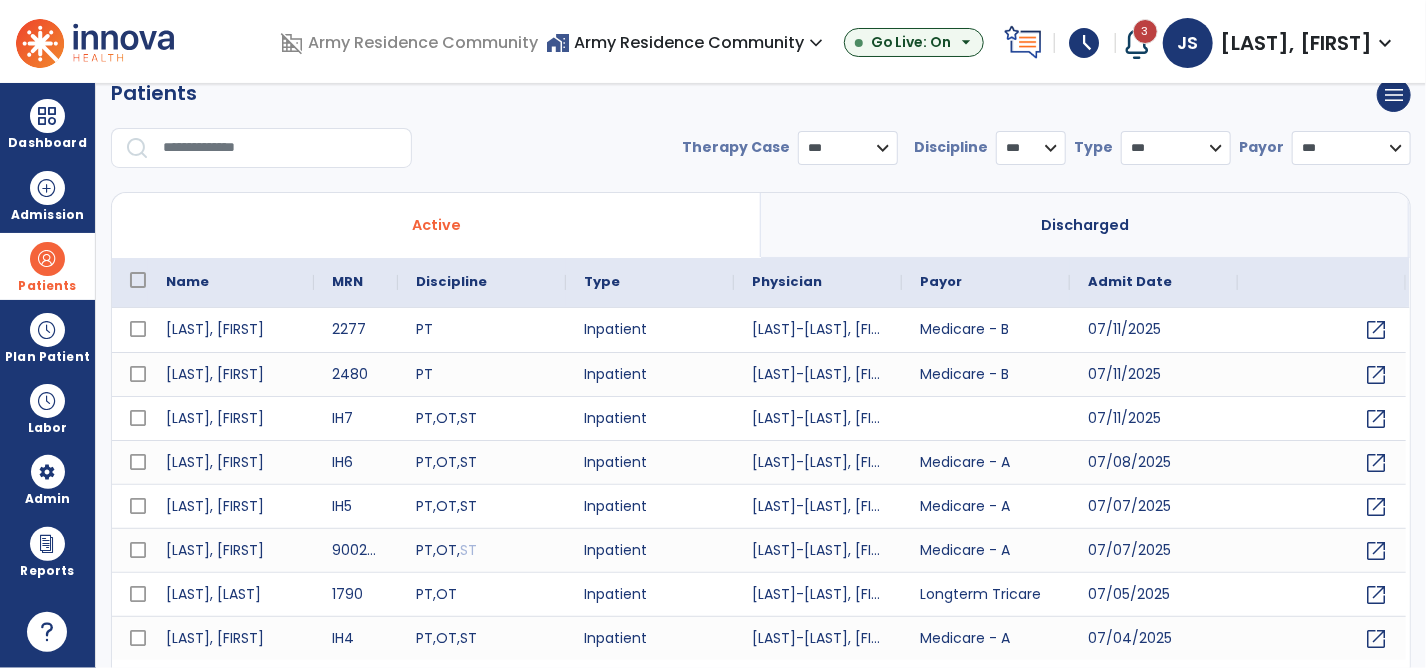 scroll, scrollTop: 0, scrollLeft: 0, axis: both 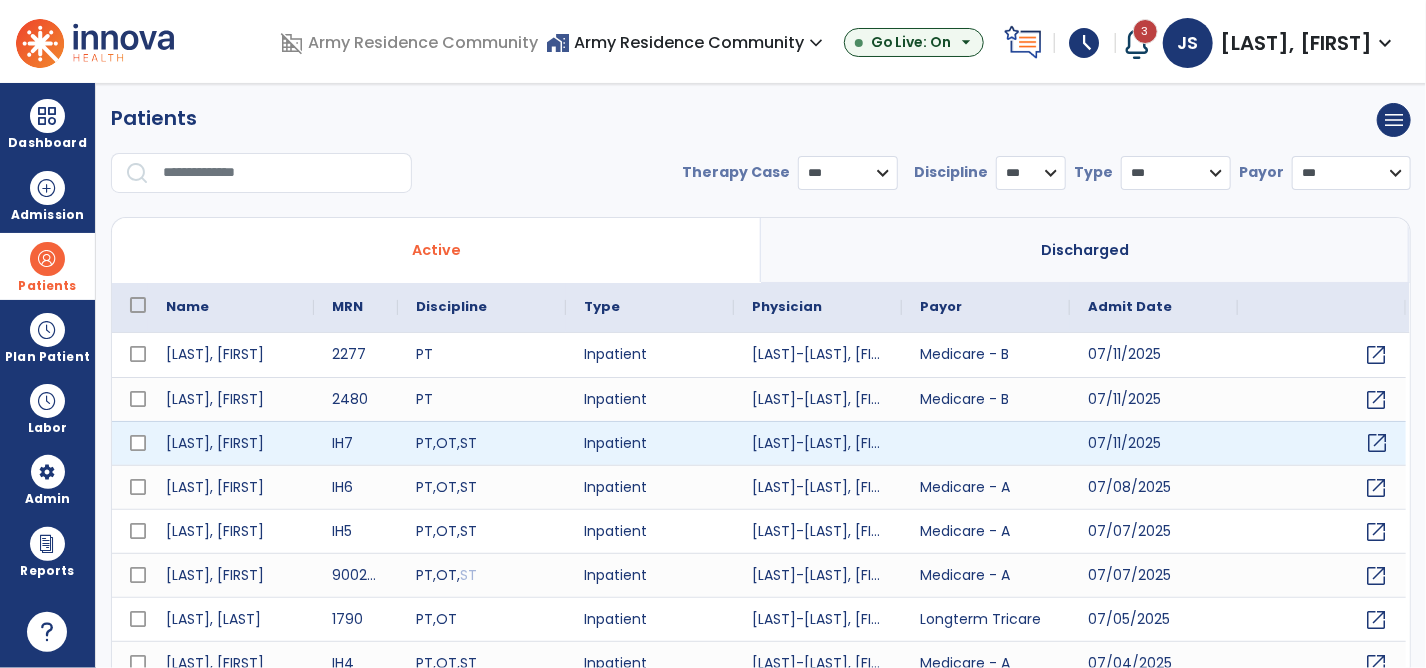 click on "open_in_new" at bounding box center (1377, 443) 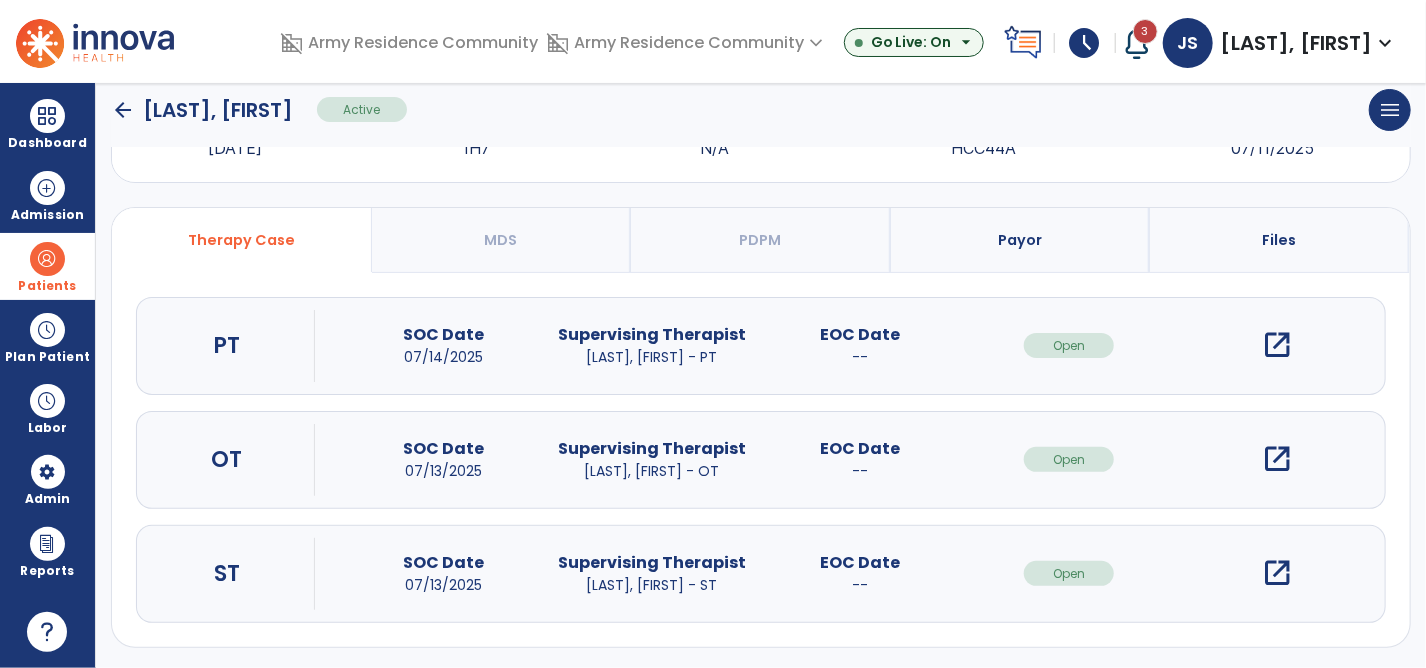 scroll, scrollTop: 0, scrollLeft: 0, axis: both 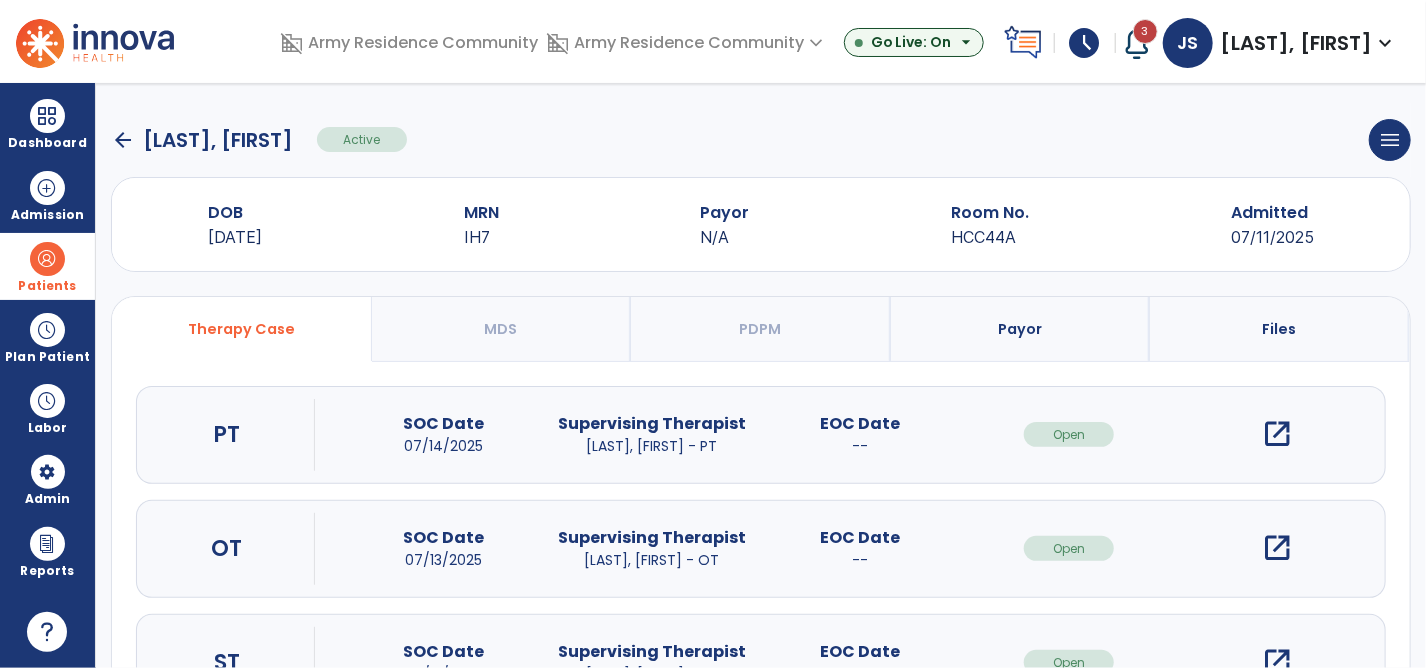 click on "open_in_new" at bounding box center [1278, 434] 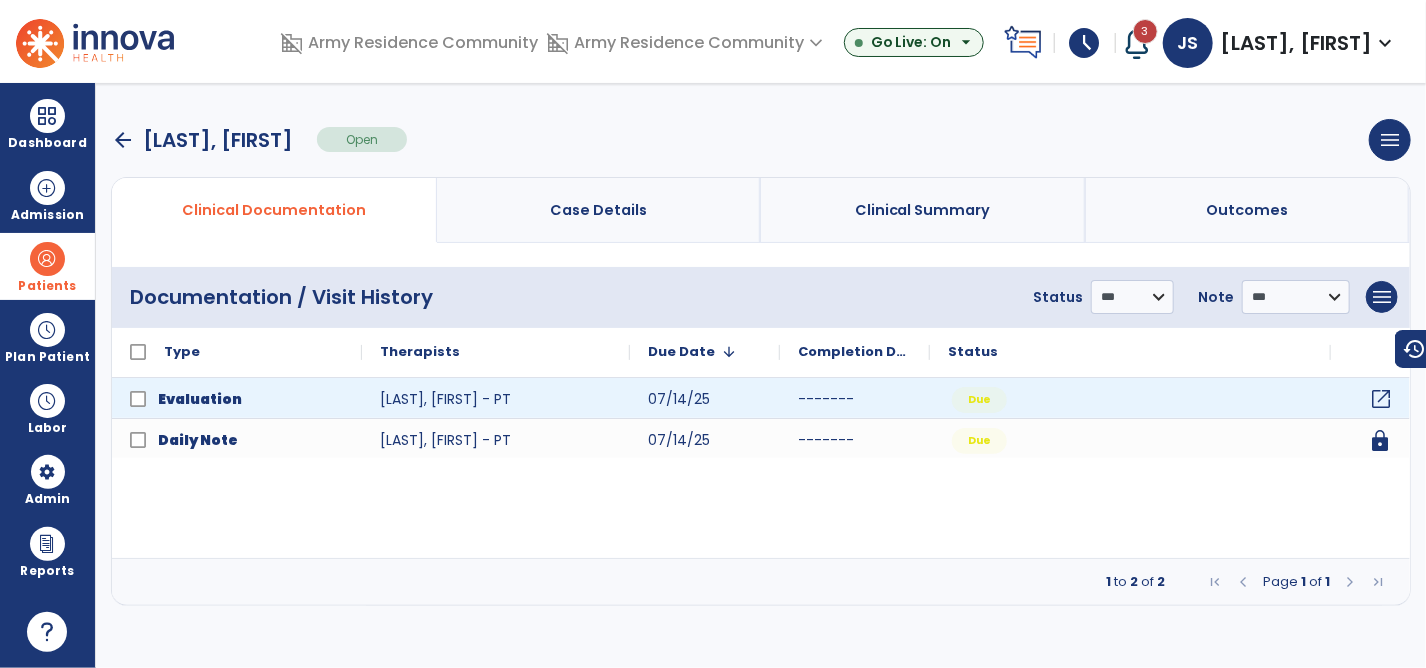 click on "open_in_new" 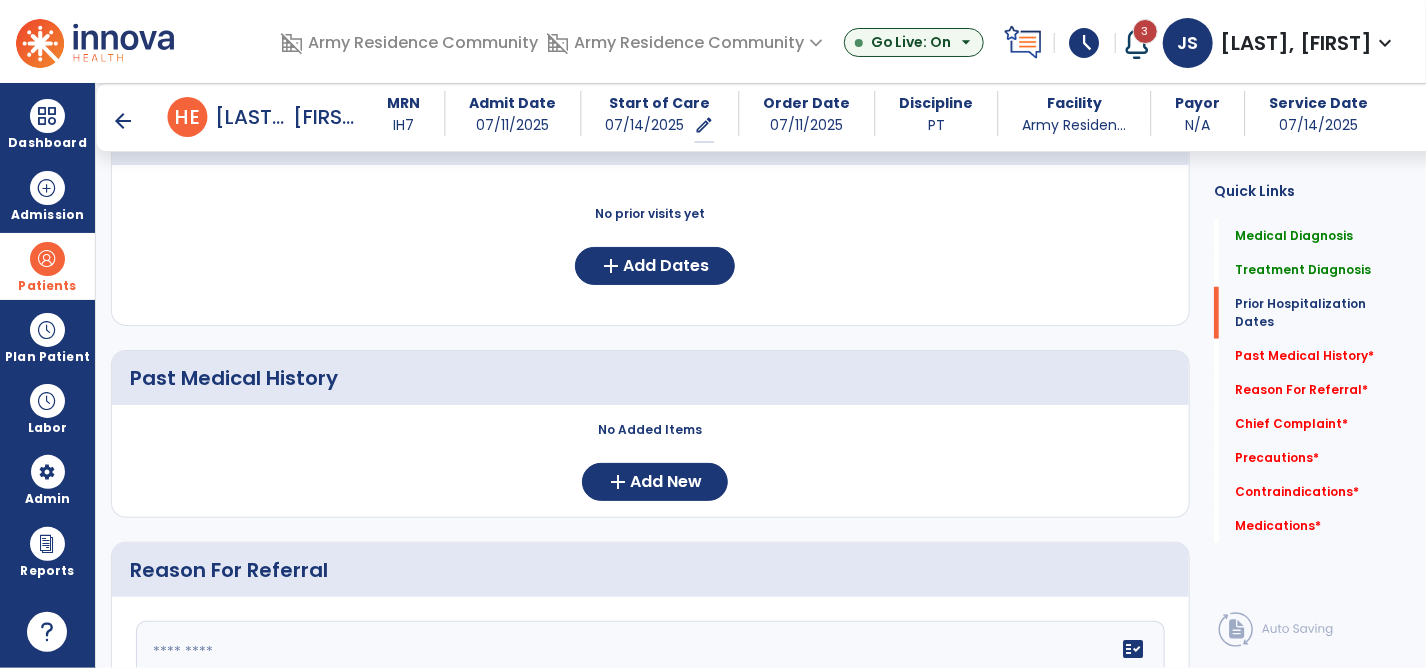 scroll, scrollTop: 600, scrollLeft: 0, axis: vertical 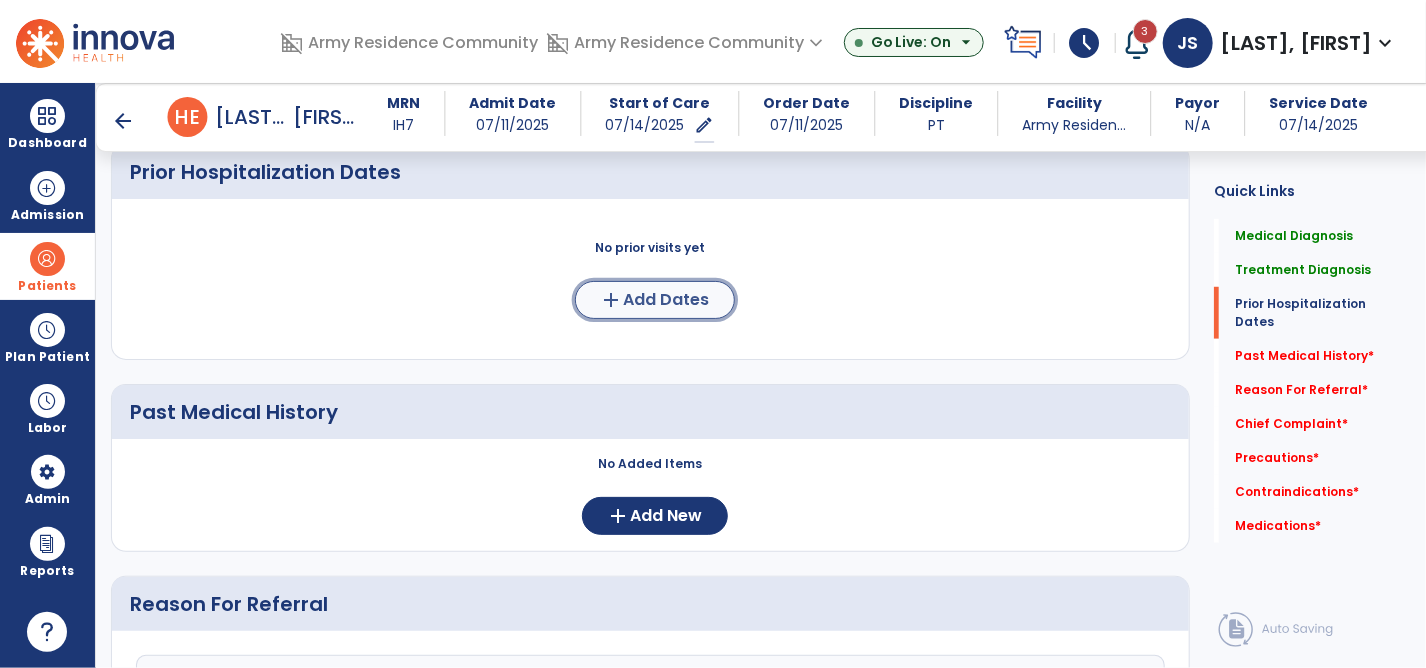 click on "Add Dates" 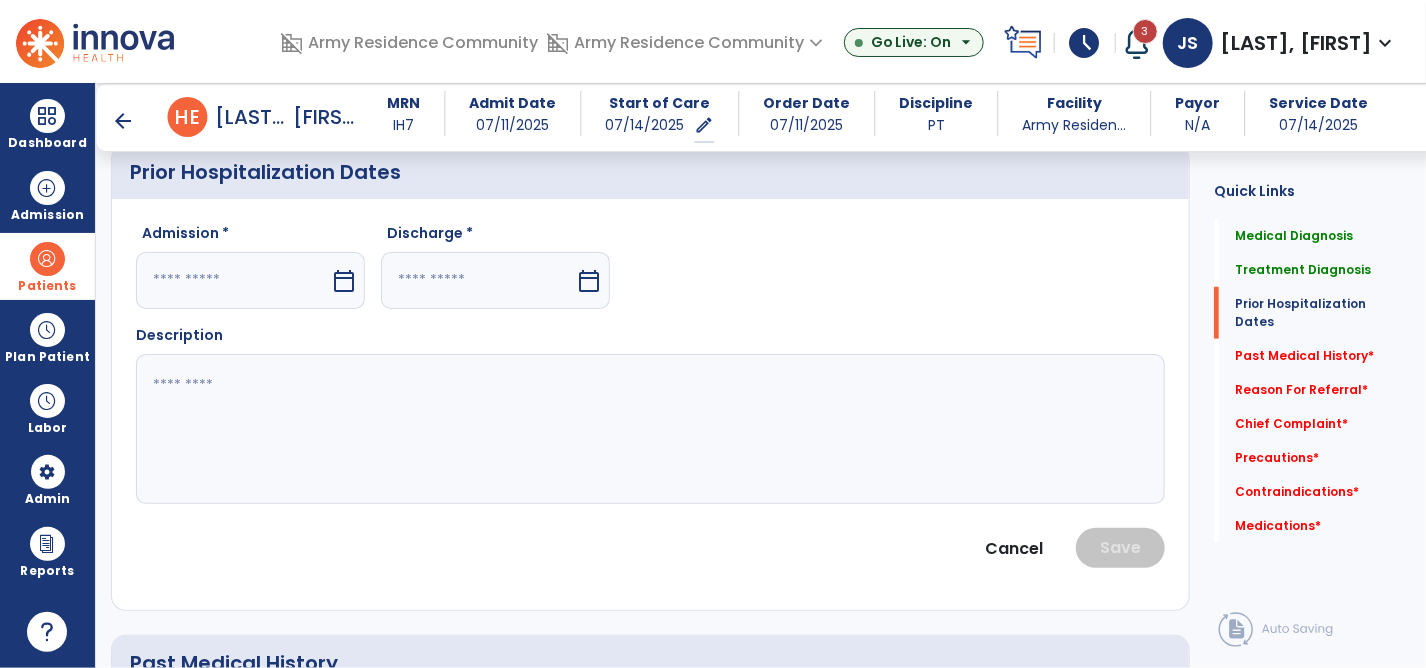 click on "calendar_today" at bounding box center (344, 281) 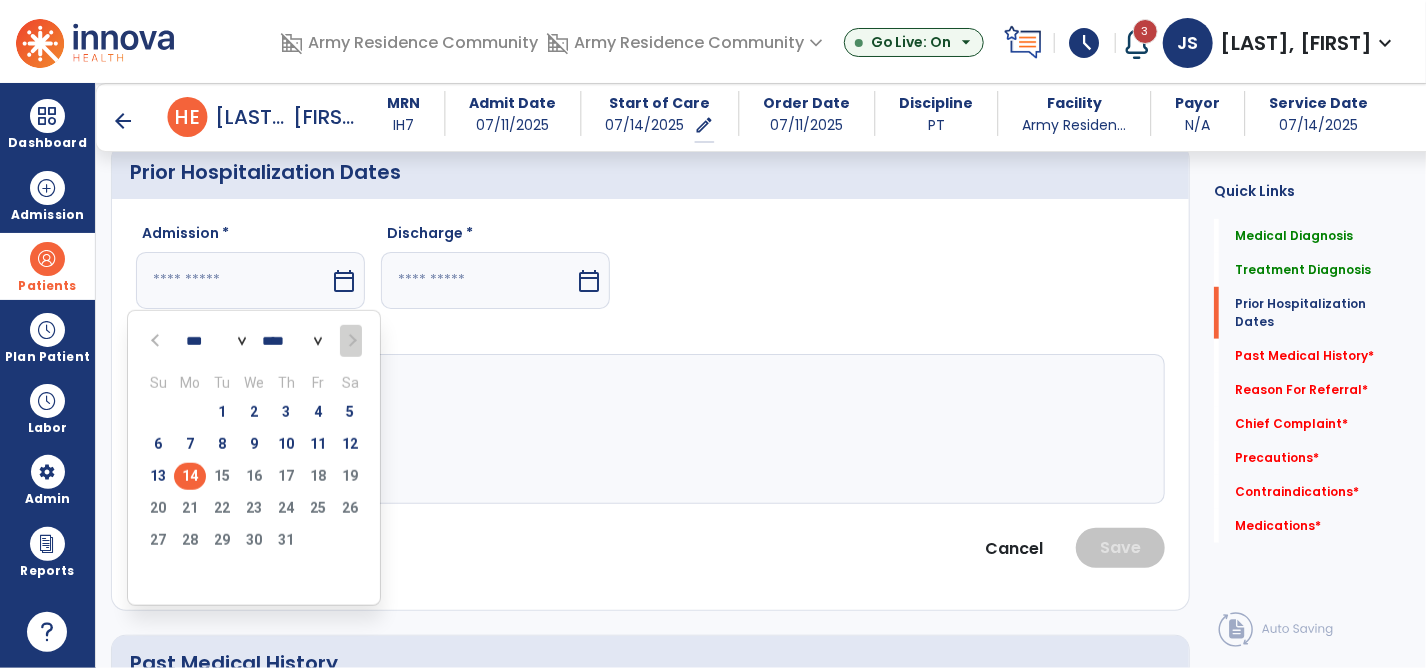 click on "8" at bounding box center [222, 444] 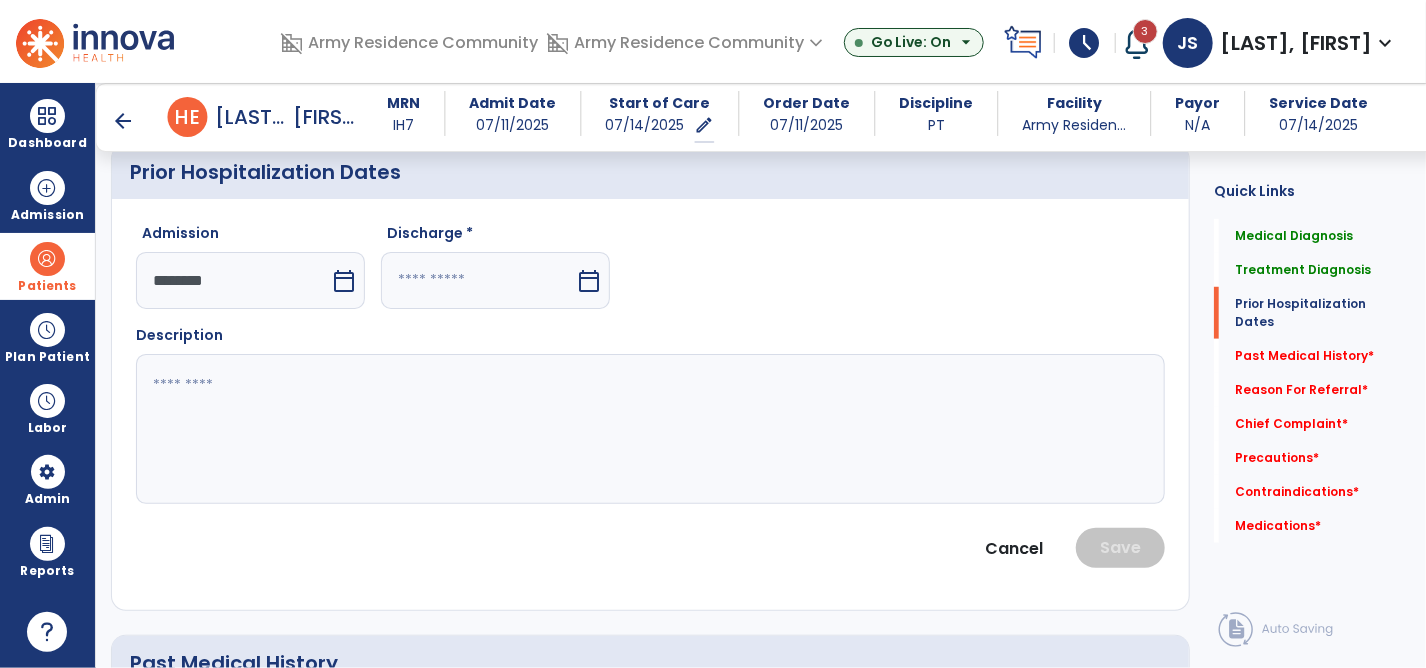 click at bounding box center [478, 280] 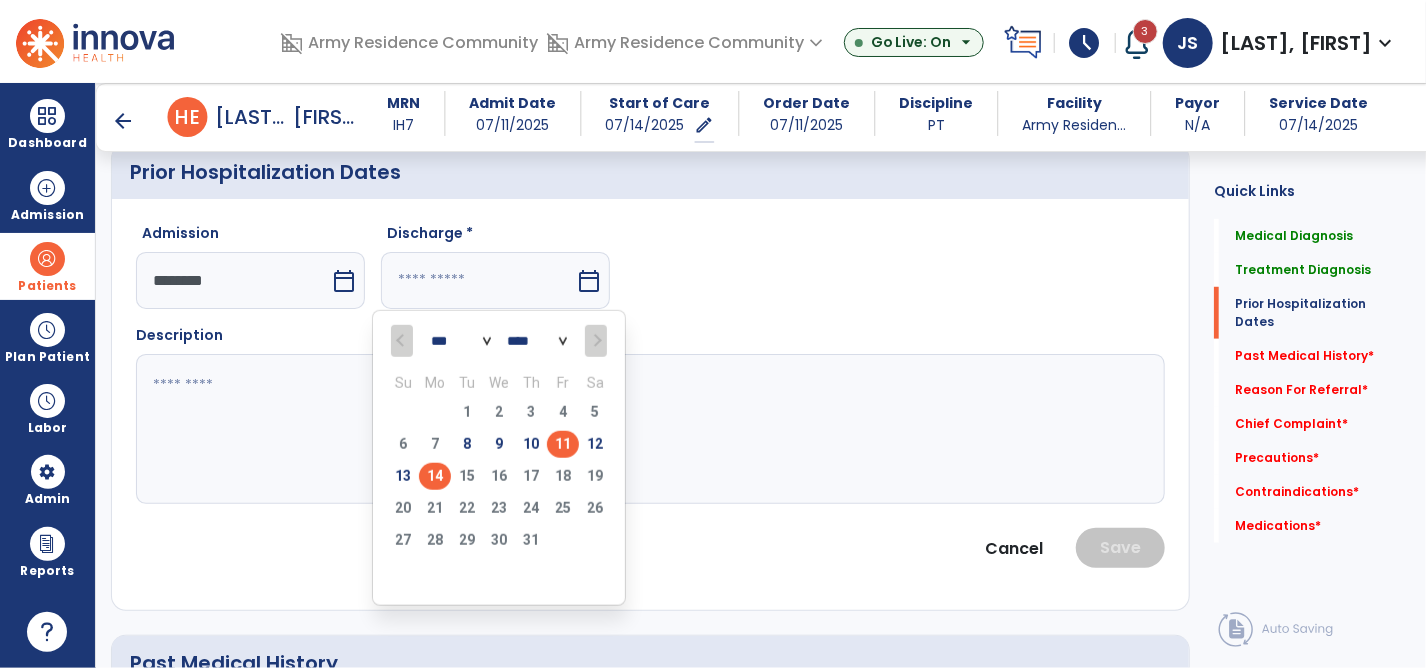 click on "11" at bounding box center (563, 444) 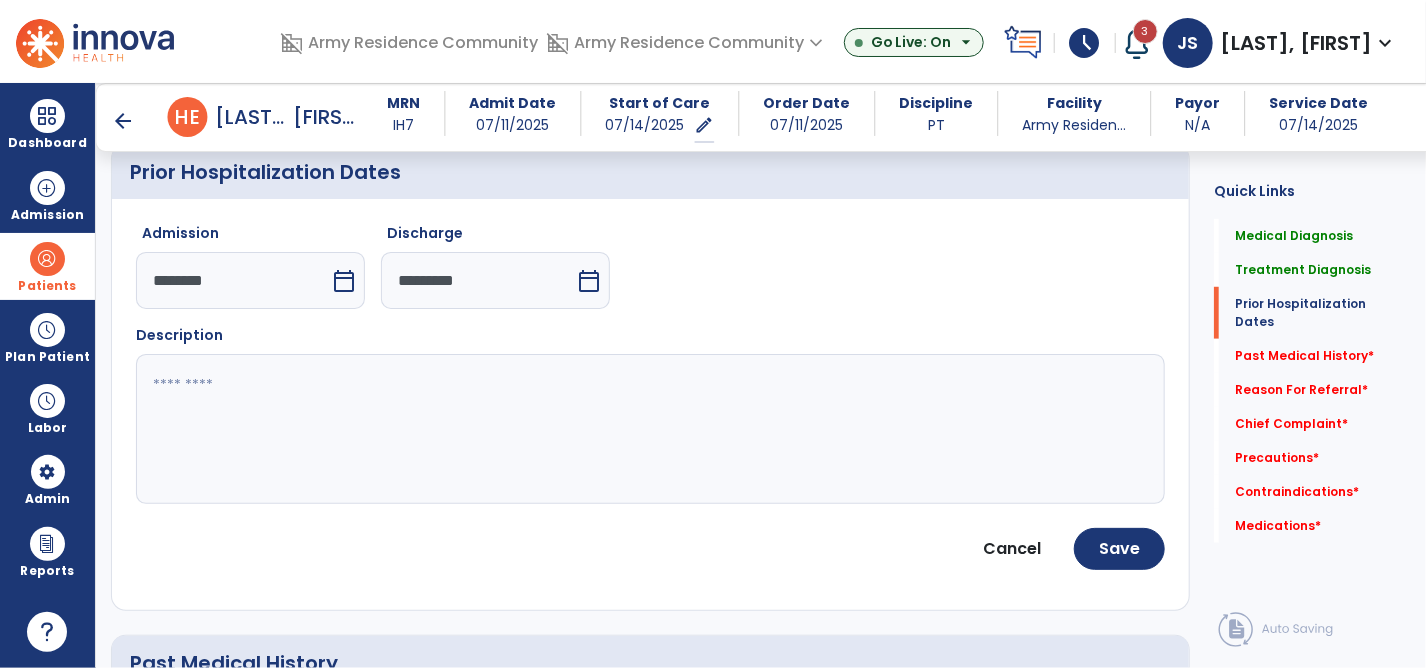 click 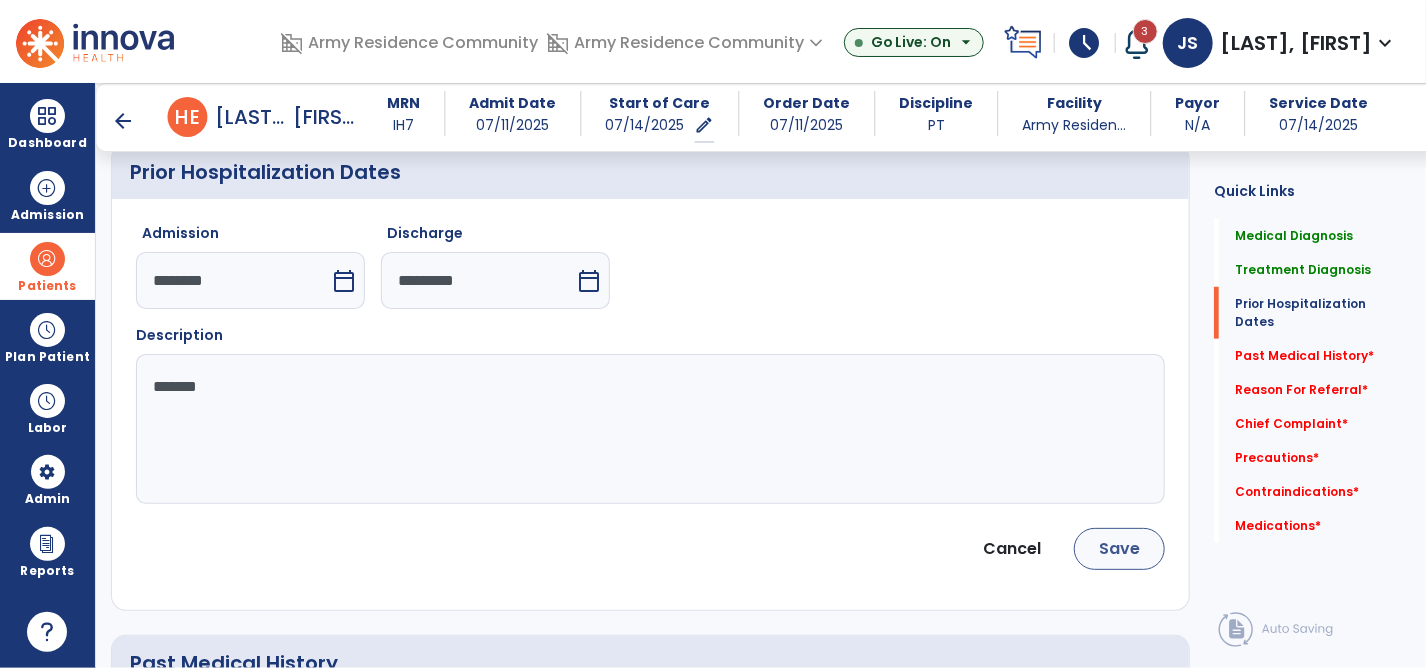 type on "*******" 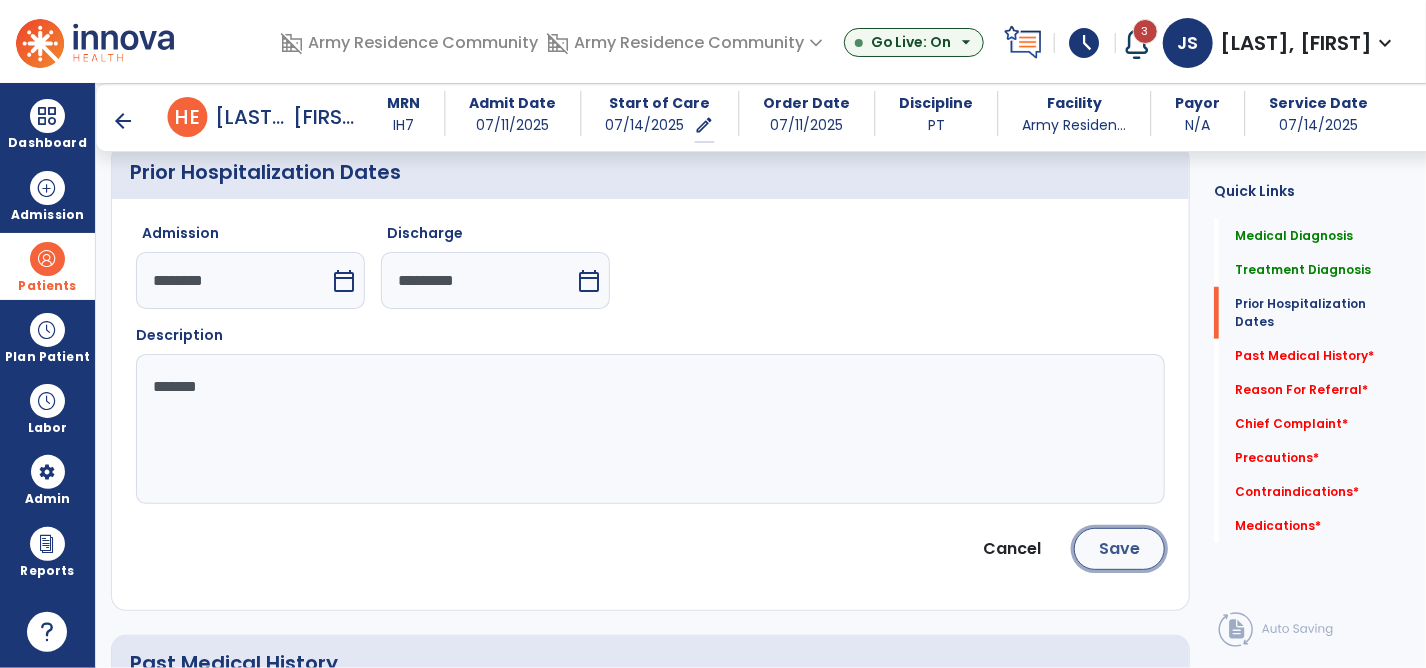 click on "Save" 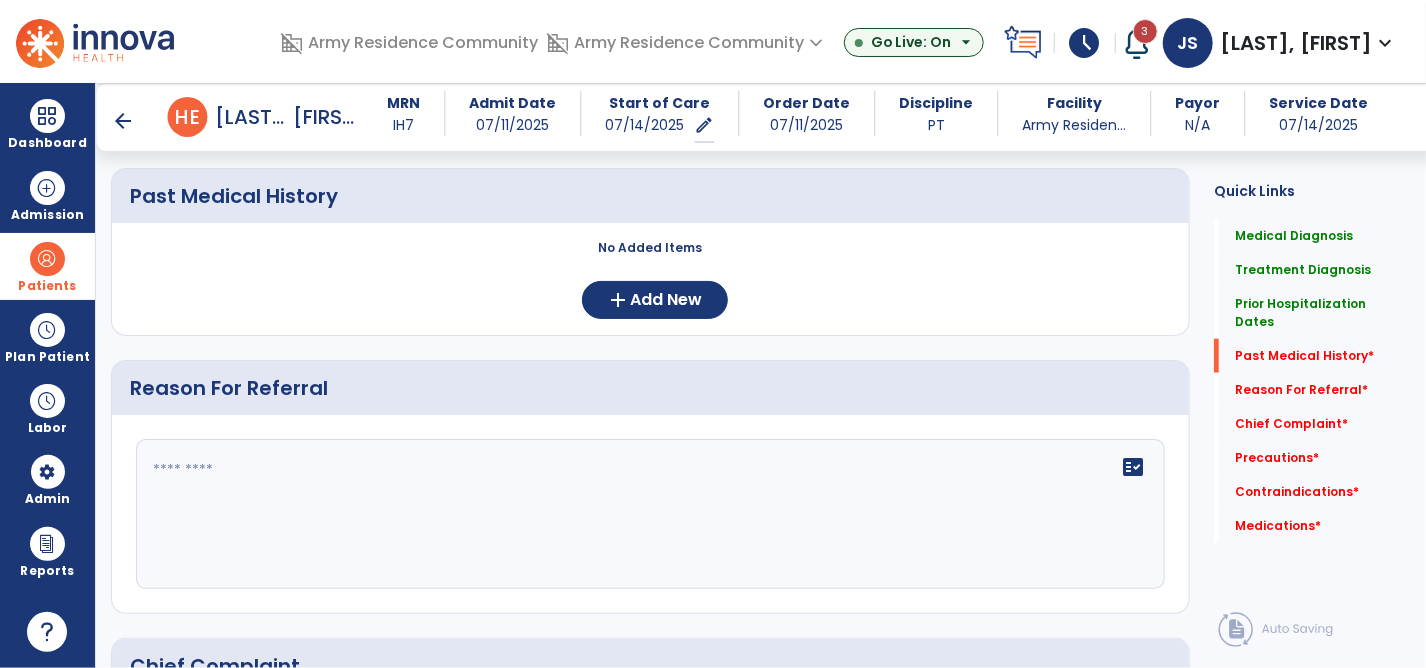 scroll, scrollTop: 800, scrollLeft: 0, axis: vertical 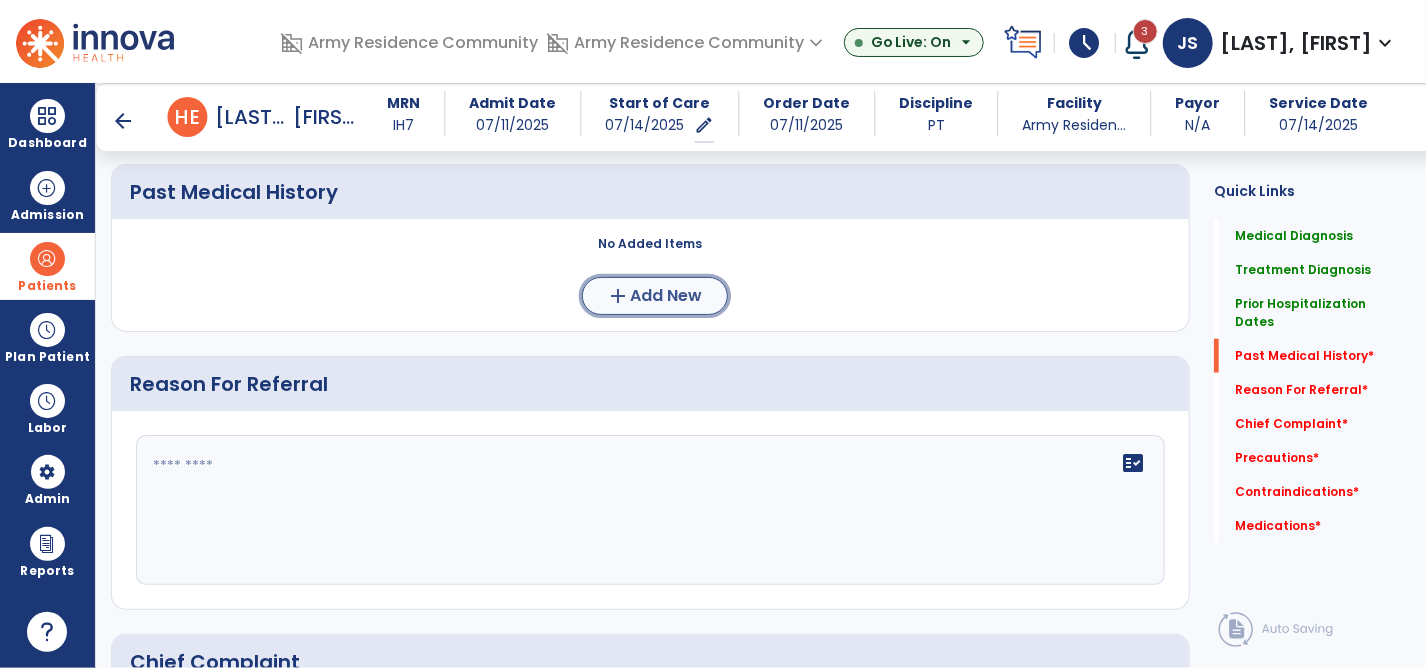 click on "Add New" 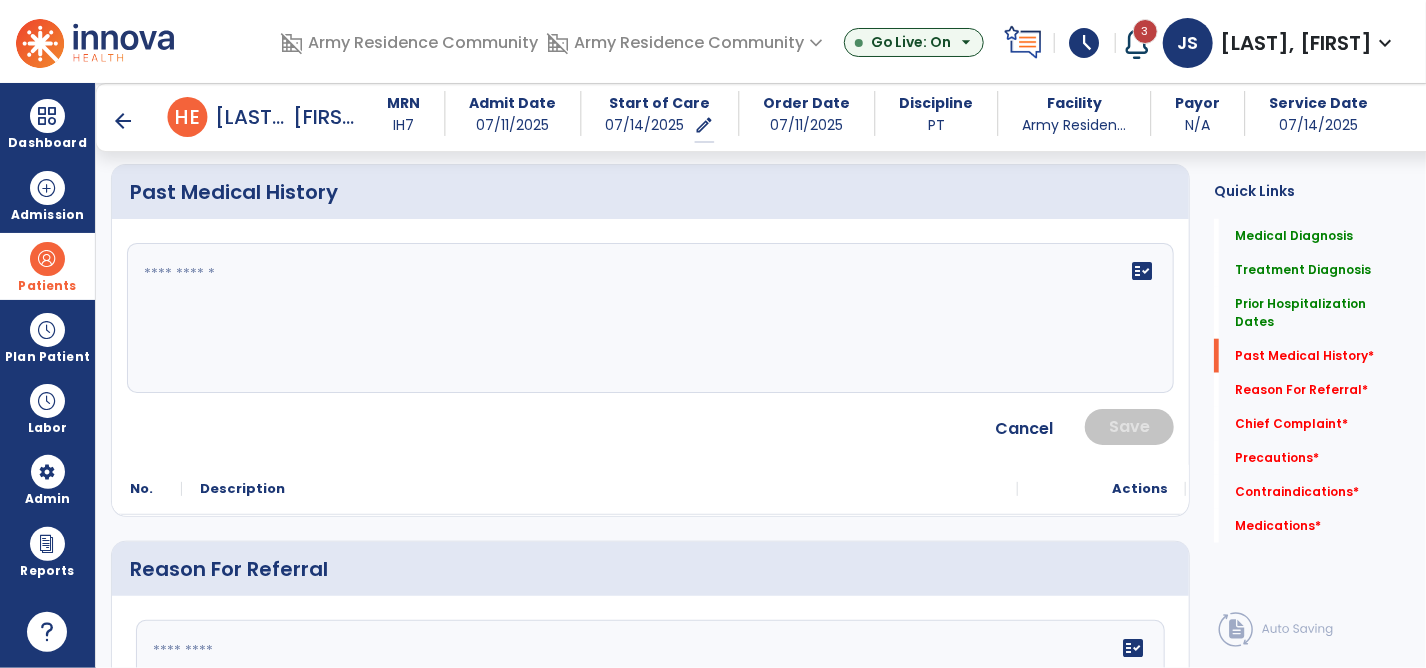 click 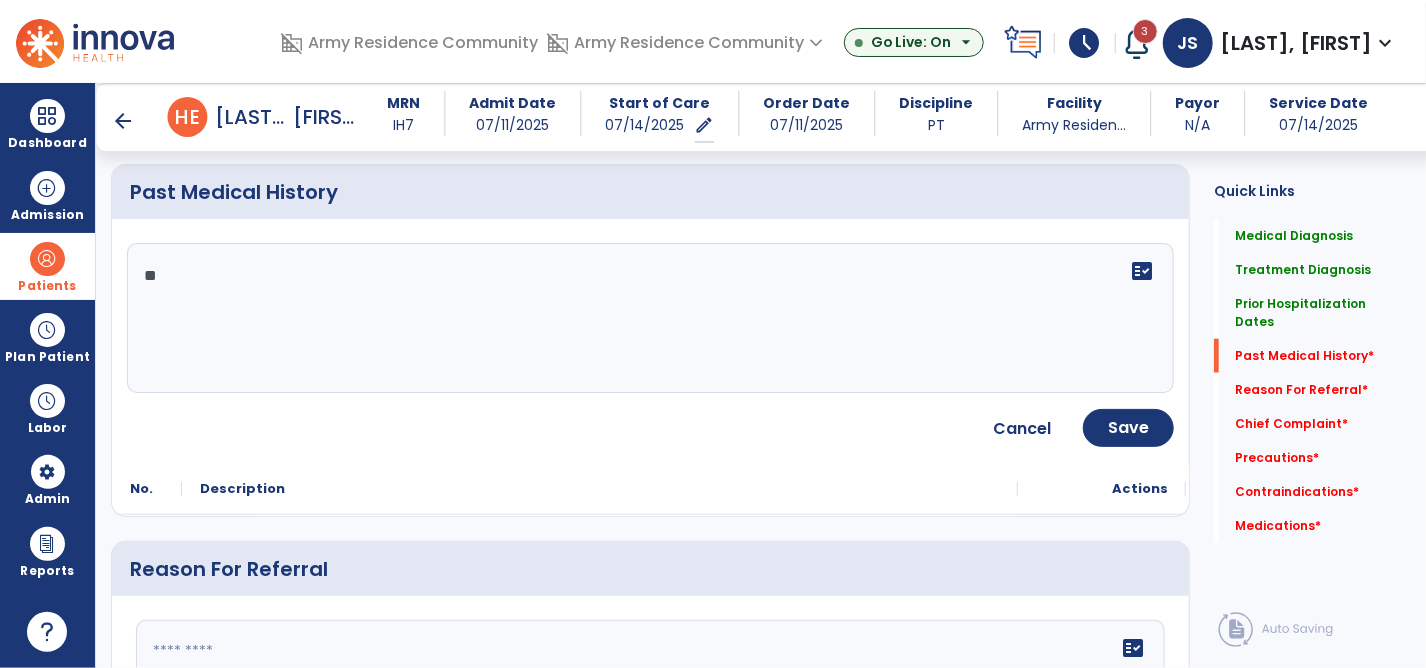 type on "*" 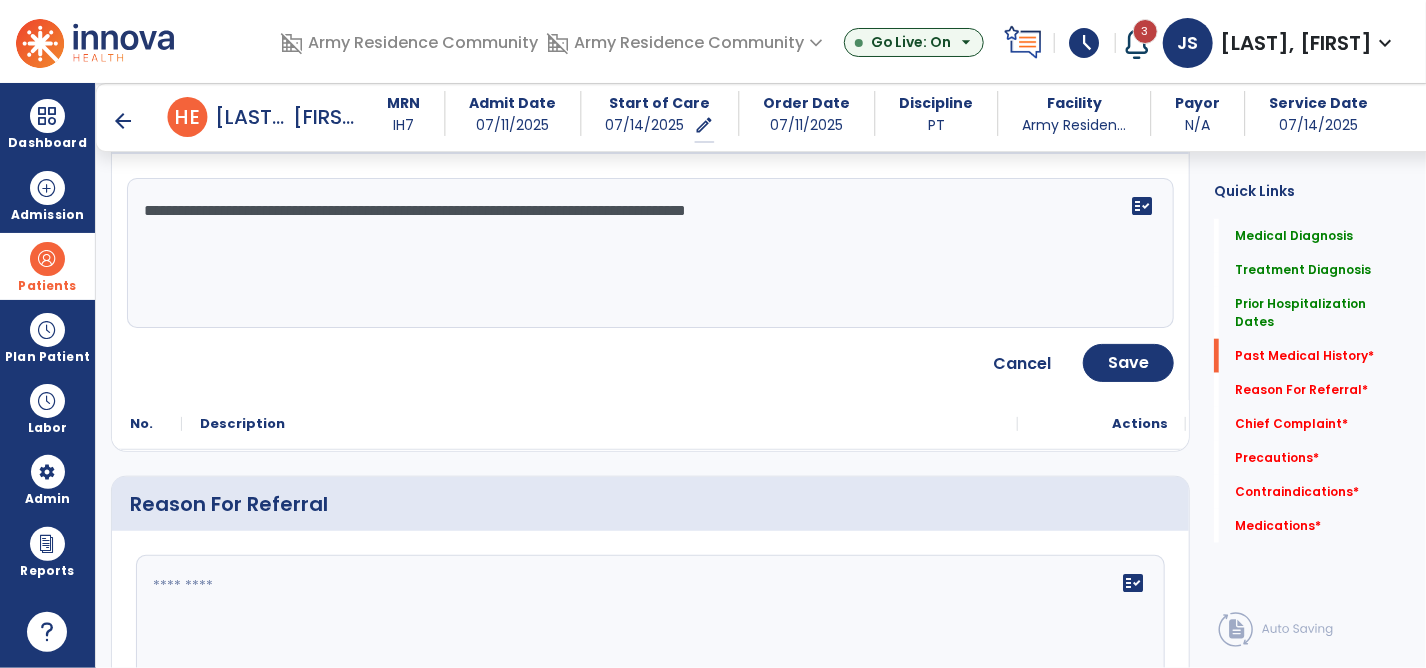 scroll, scrollTop: 900, scrollLeft: 0, axis: vertical 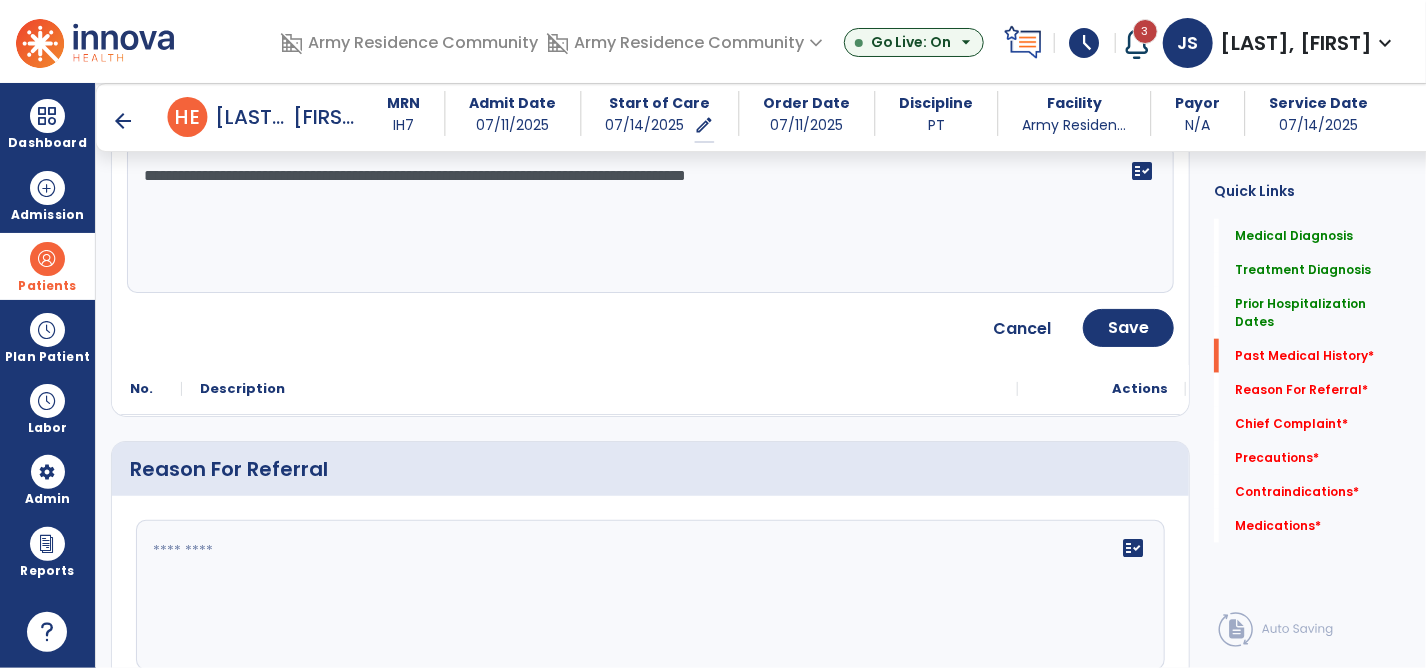 type on "**********" 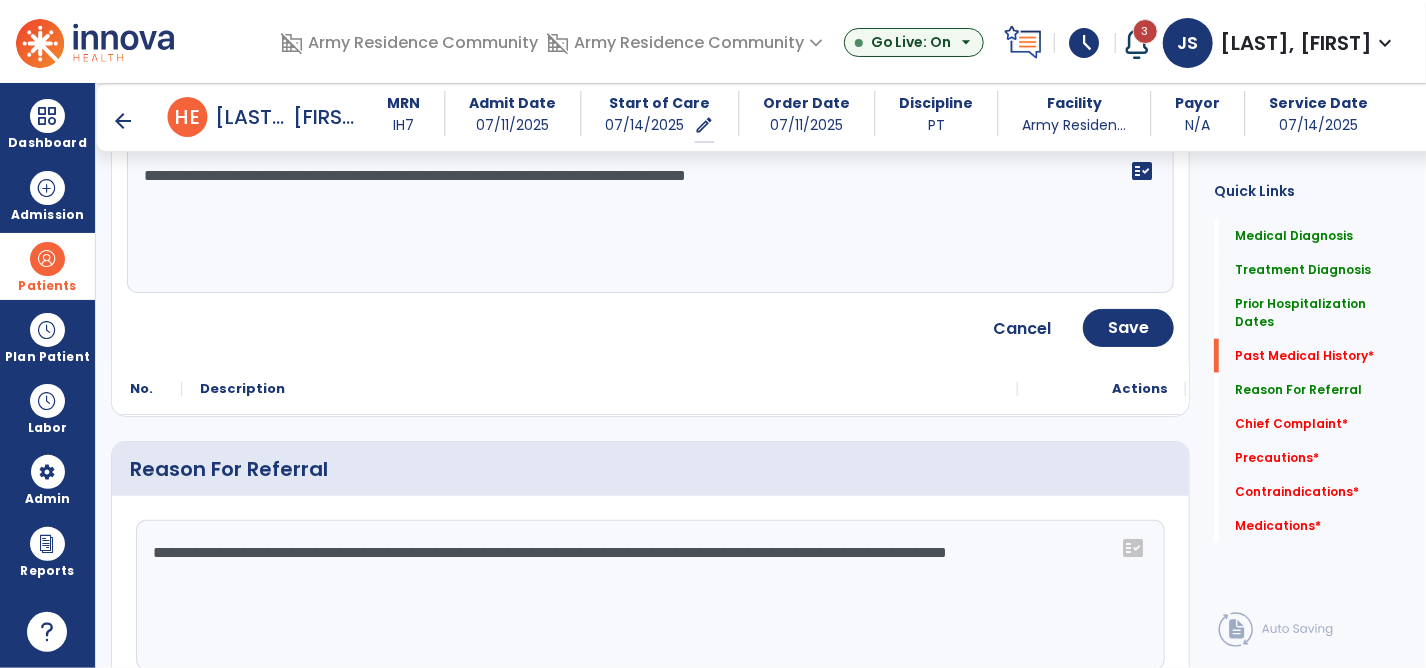scroll, scrollTop: 800, scrollLeft: 0, axis: vertical 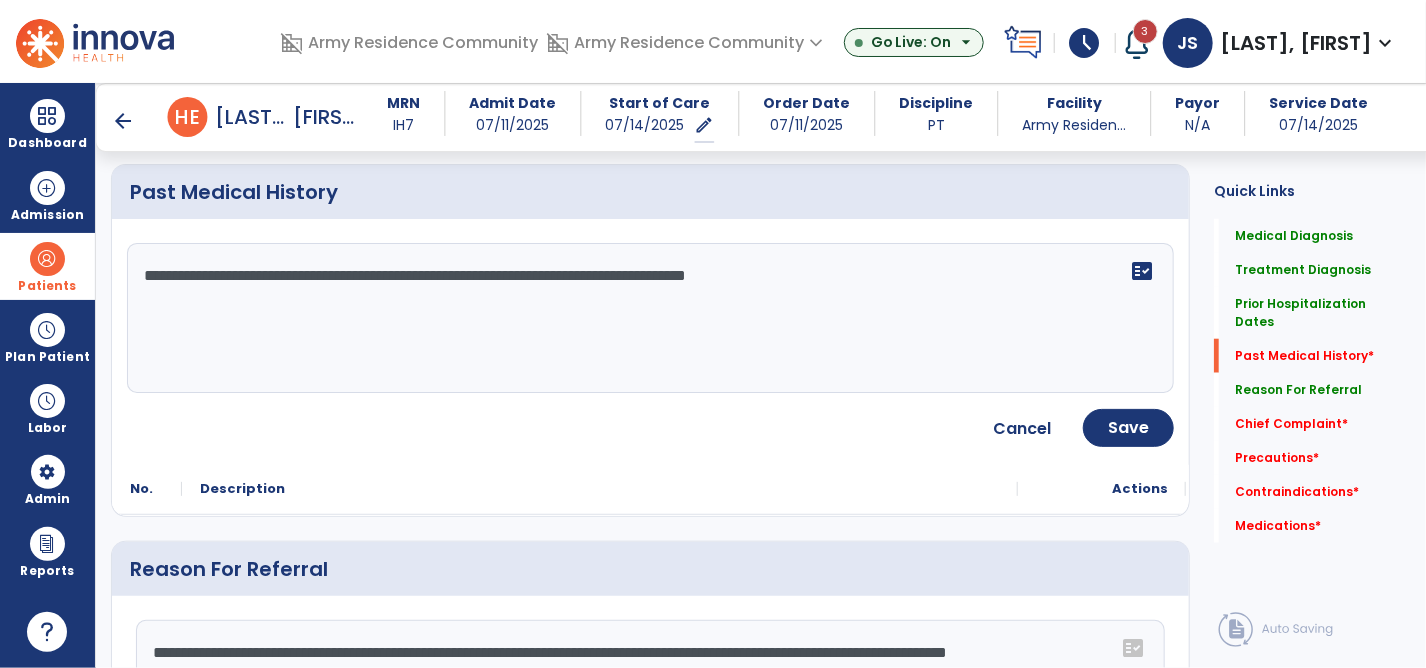 type on "**********" 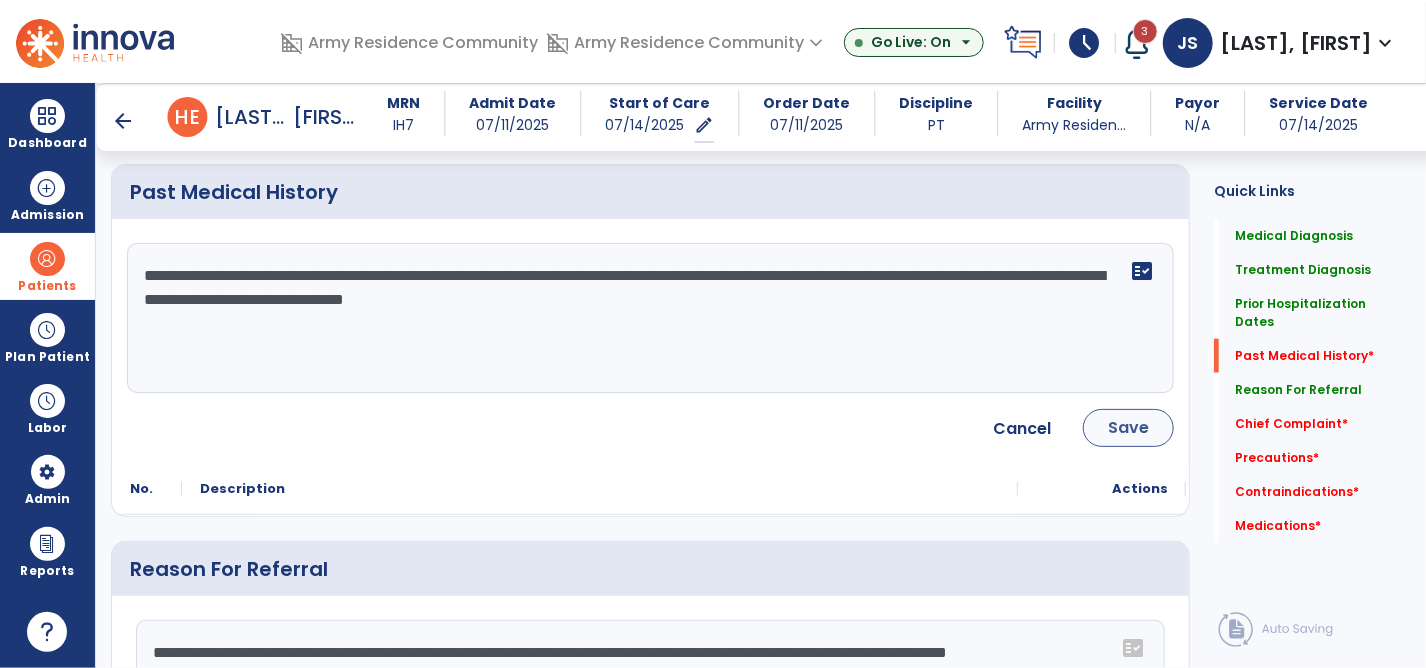 type on "**********" 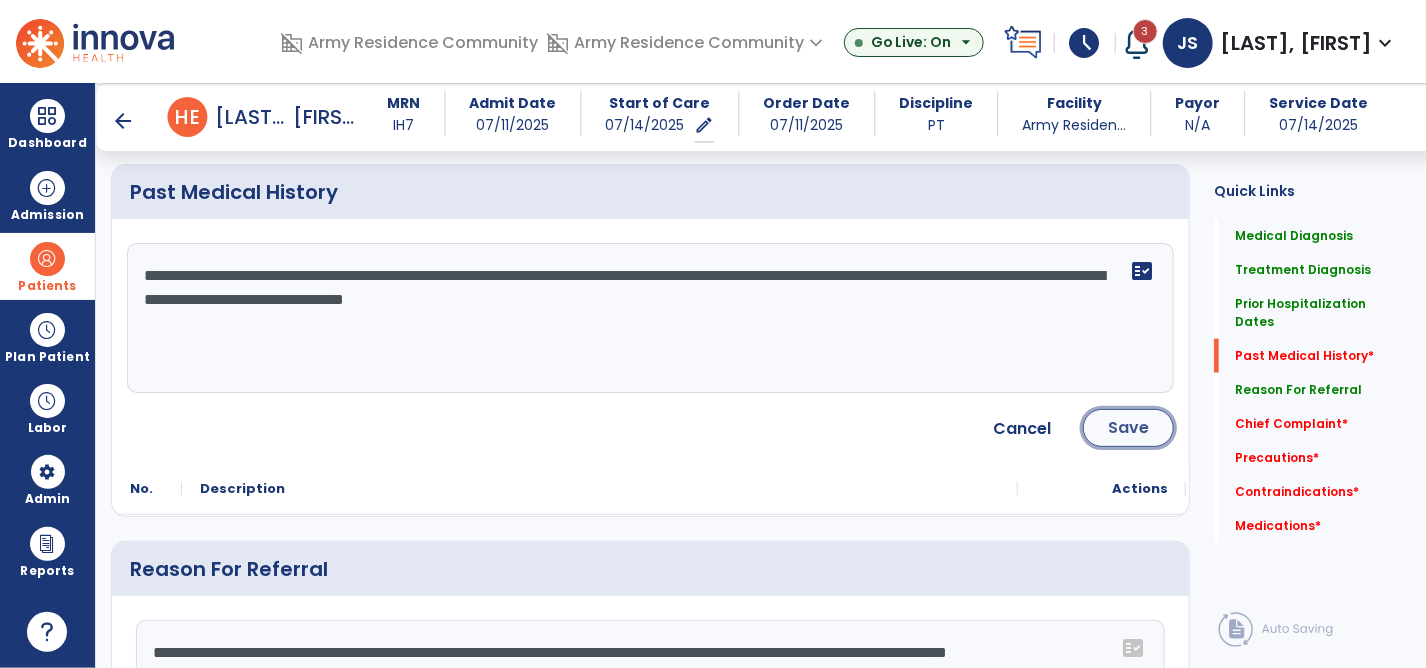 click on "Save" 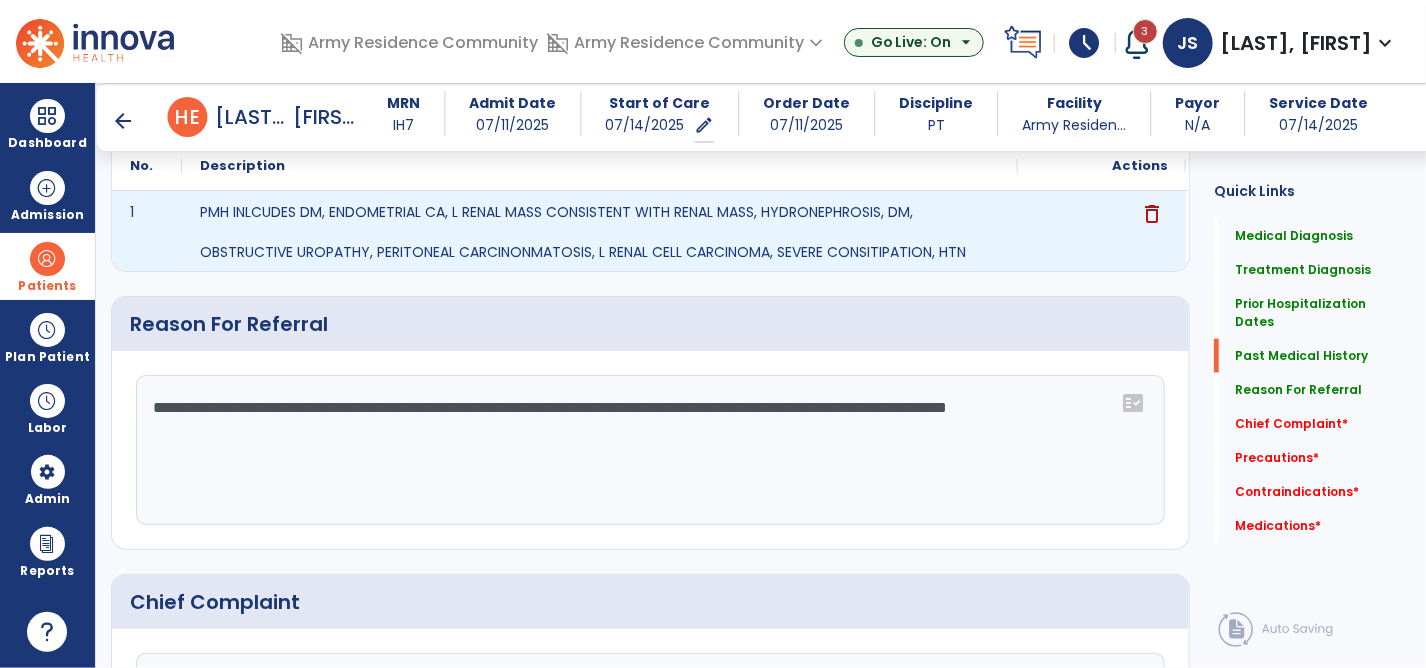 scroll, scrollTop: 896, scrollLeft: 0, axis: vertical 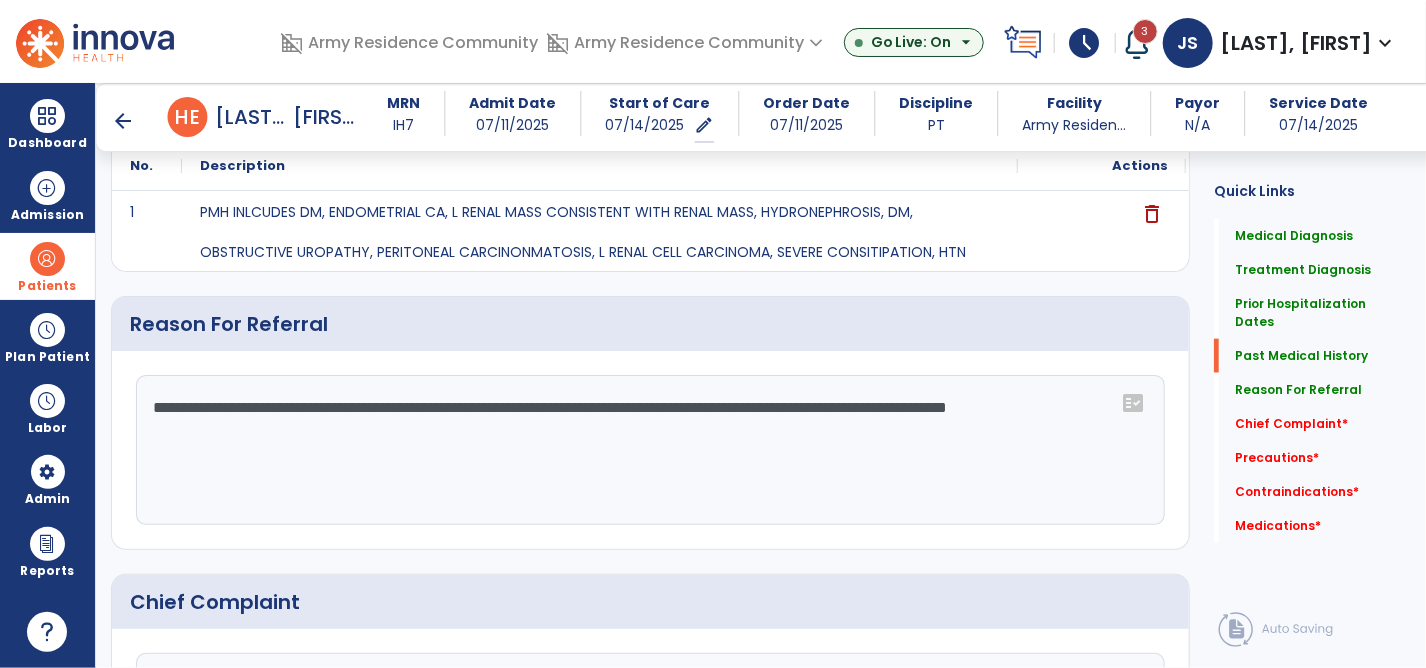 click on "**********" 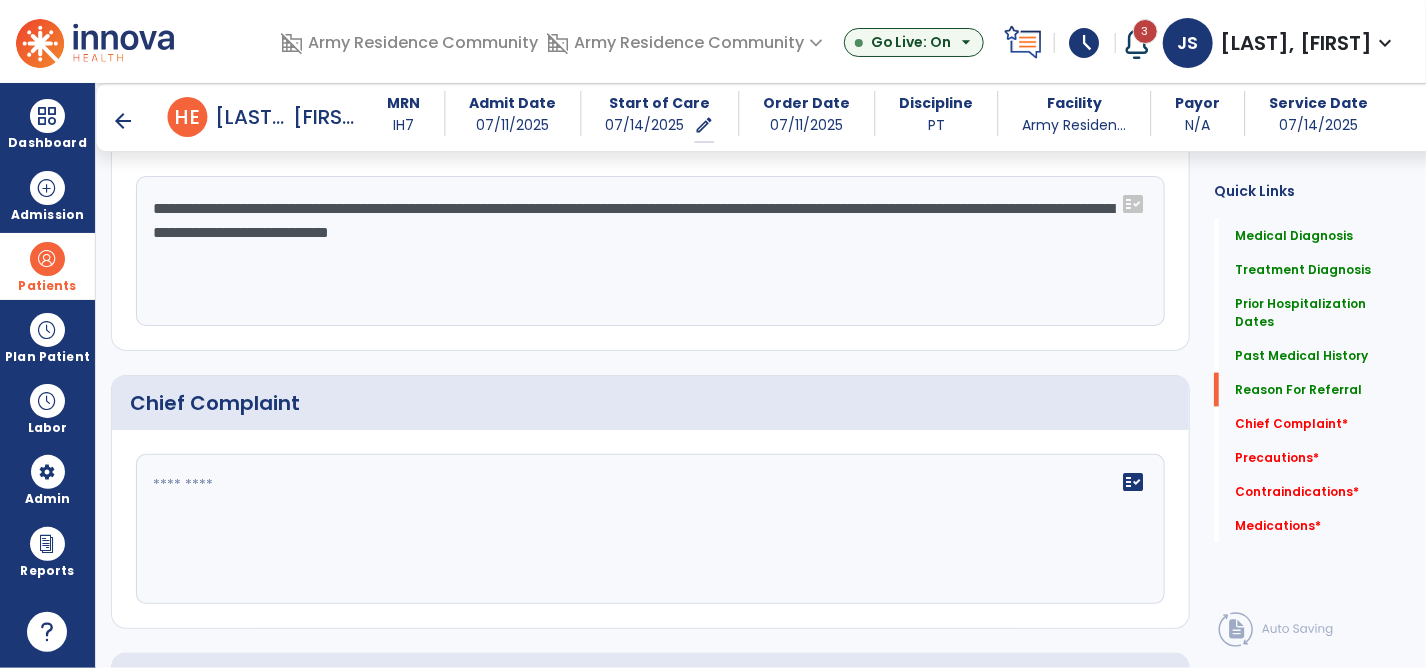 scroll, scrollTop: 1096, scrollLeft: 0, axis: vertical 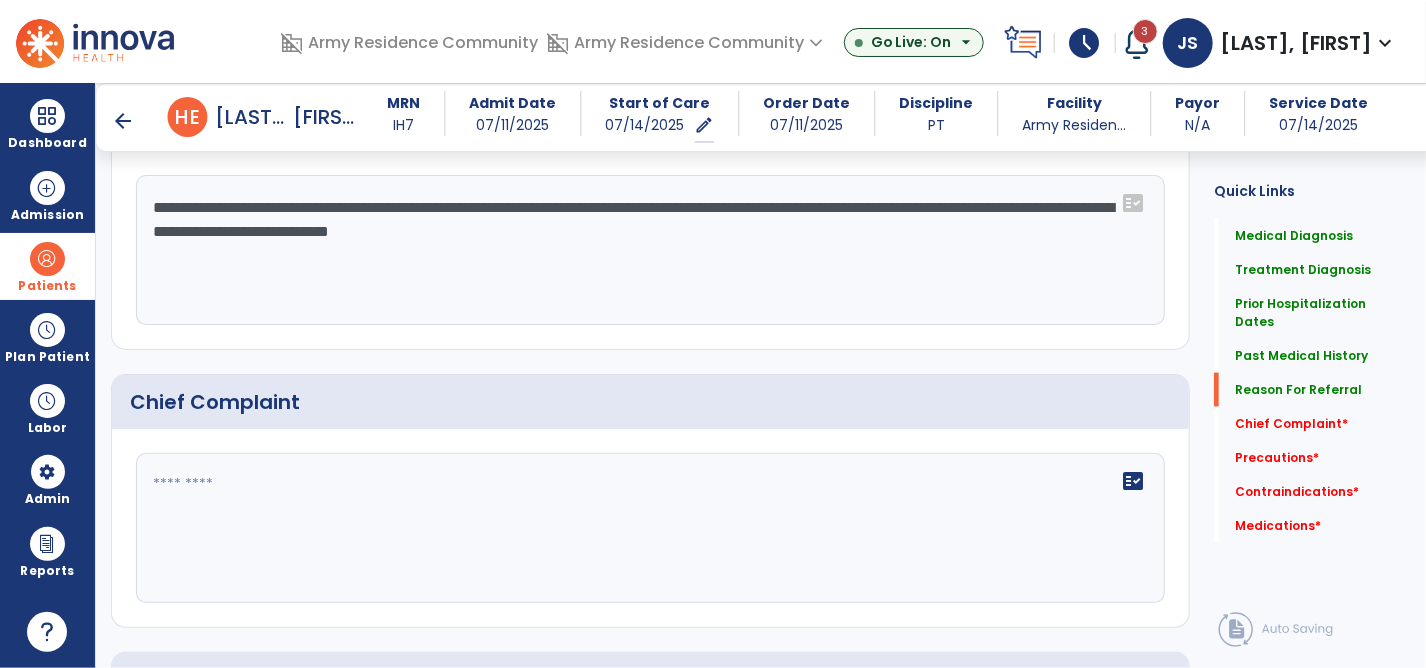 type on "**********" 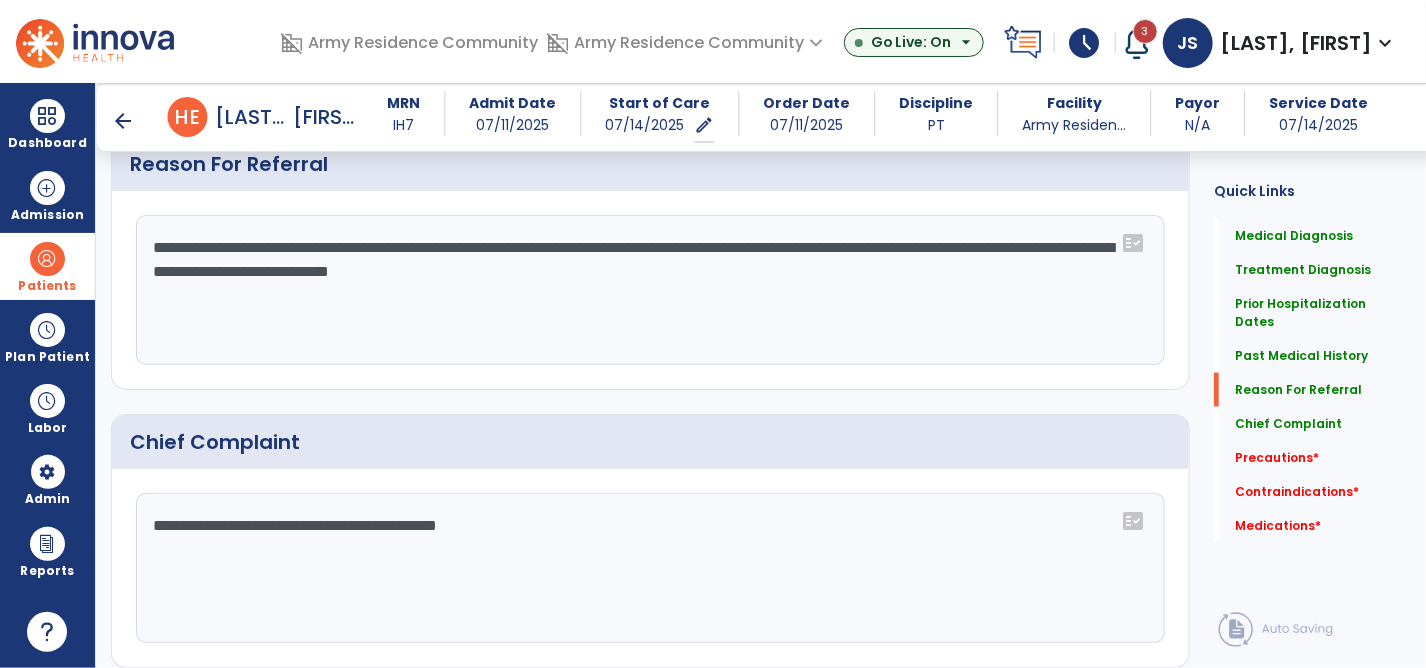 scroll, scrollTop: 1096, scrollLeft: 0, axis: vertical 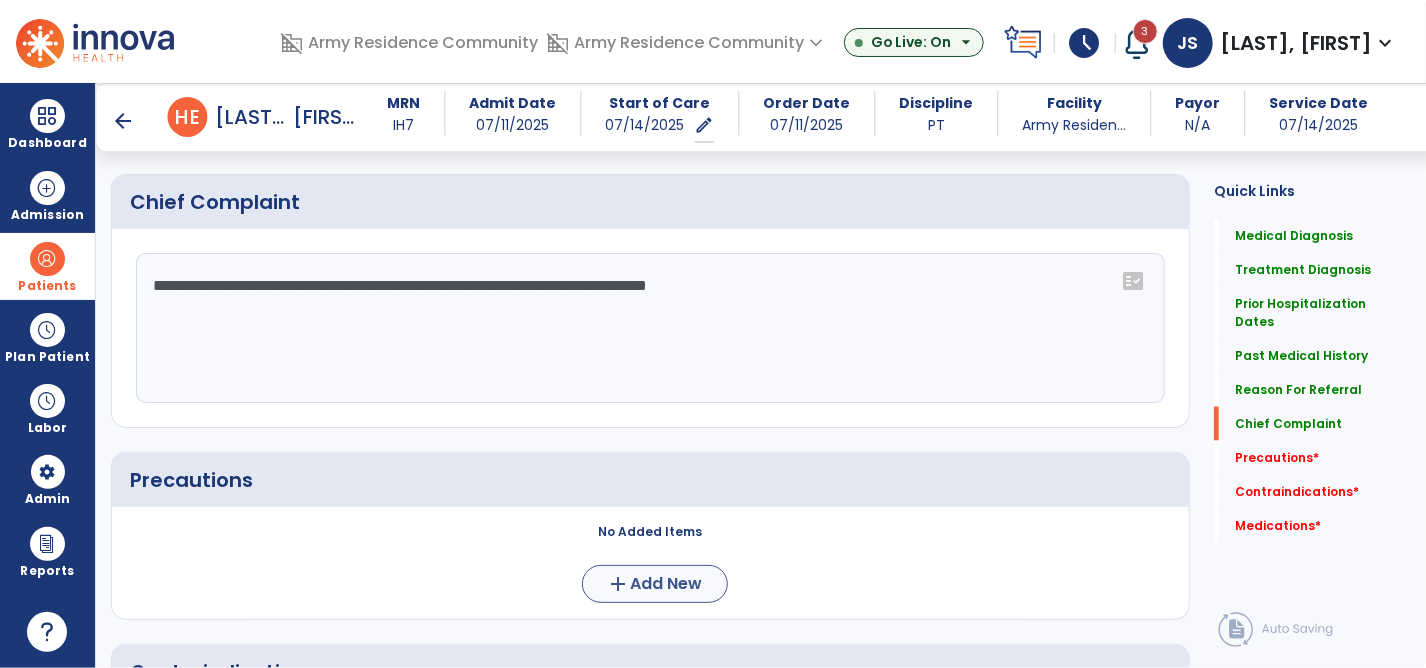 type on "**********" 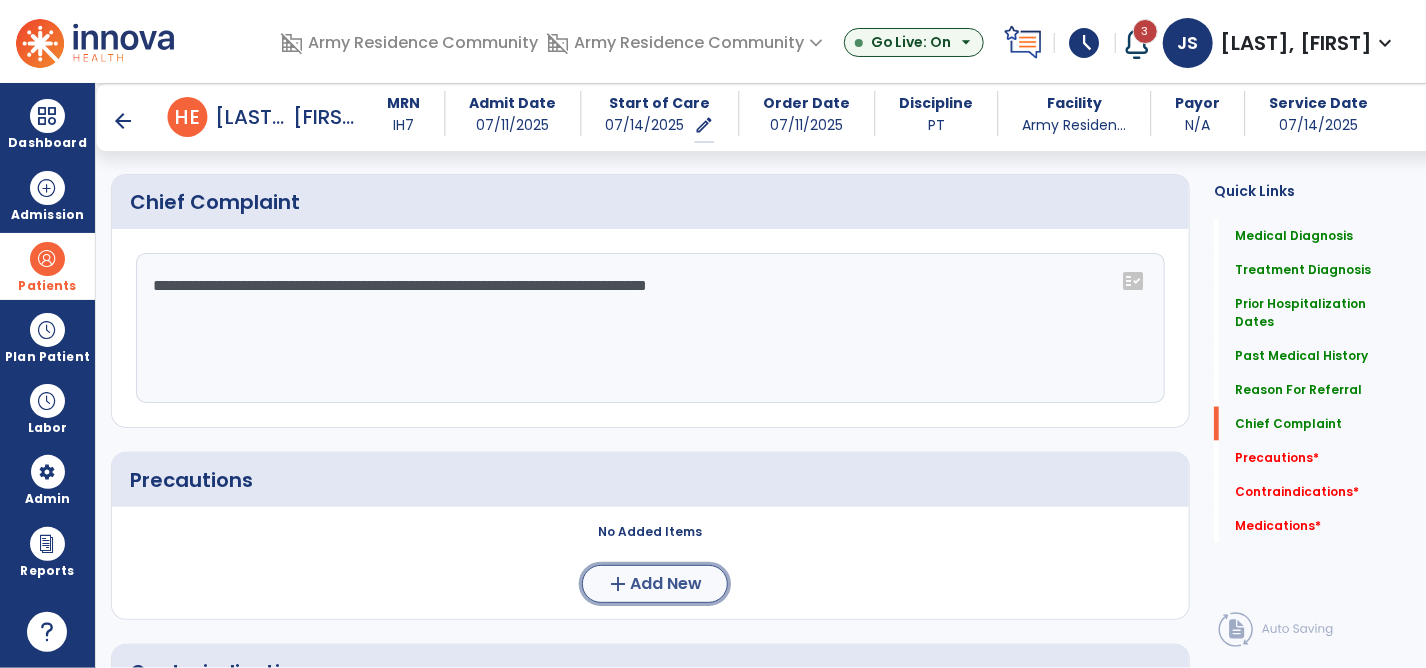 click on "add" 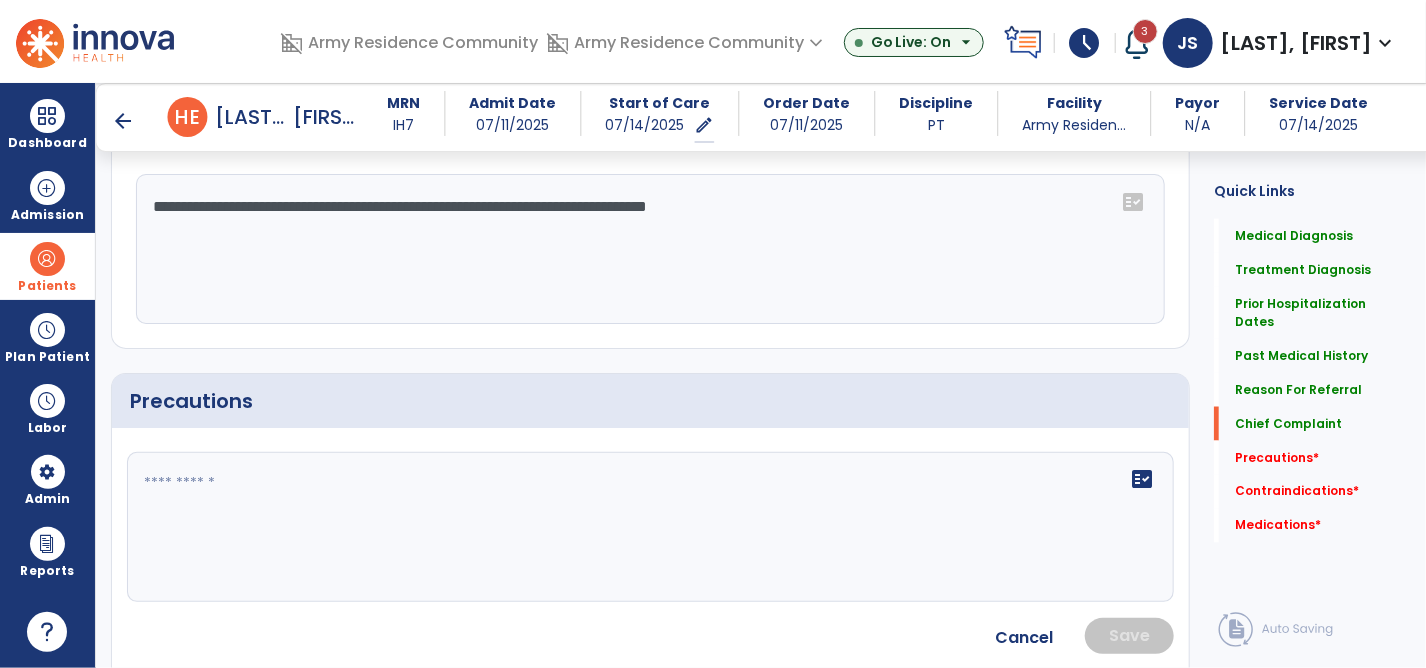scroll, scrollTop: 1496, scrollLeft: 0, axis: vertical 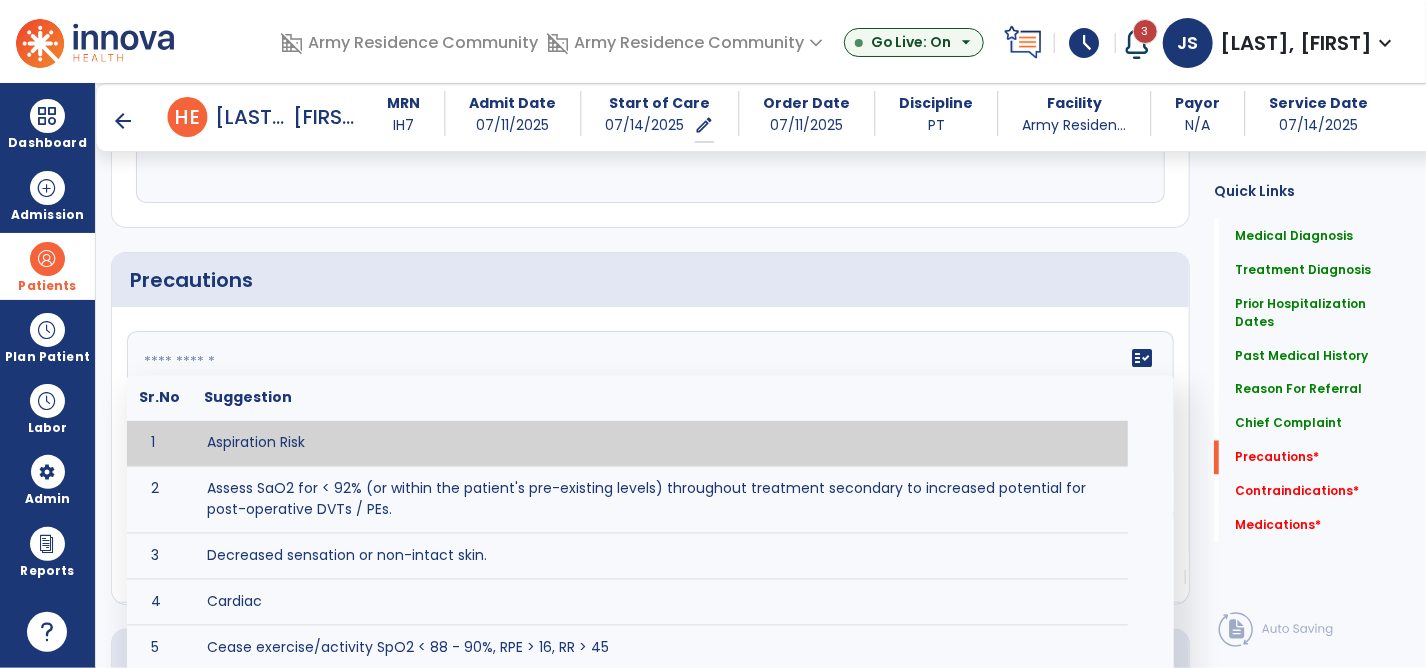 click on "fact_check  Sr.No Suggestion 1 Aspiration Risk 2 Assess SaO2 for < 92% (or within the patient's pre-existing levels) throughout treatment secondary to increased potential for post-operative DVTs / PEs. 3 Decreased sensation or non-intact skin. 4 Cardiac 5 Cease exercise/activity SpO2 < 88 - 90%, RPE > 16, RR > 45 6 Check for modified diet / oral intake restrictions related to swallowing impairments. Consult ST as appropriate. 7 Check INR lab results prior to activity if patient on blood thinners. 8 Closely monitor anxiety or stress due to increased SOB/dyspnea and cease activity/exercise until patient is able to control this response 9 Code Status:  10 Confirm surgical approach and discoloration or other precautions. 11 Confirm surgical procedure and specific precautions based on procedure (e.g., no twisting/bending/lifting, need for post-op brace, limiting time in sitting, etc.). 12 Confirm weight bearing status as defined by the surgeon. 13 14 Precautions for exercise include:  15 Depression 16 17 18 19 20" 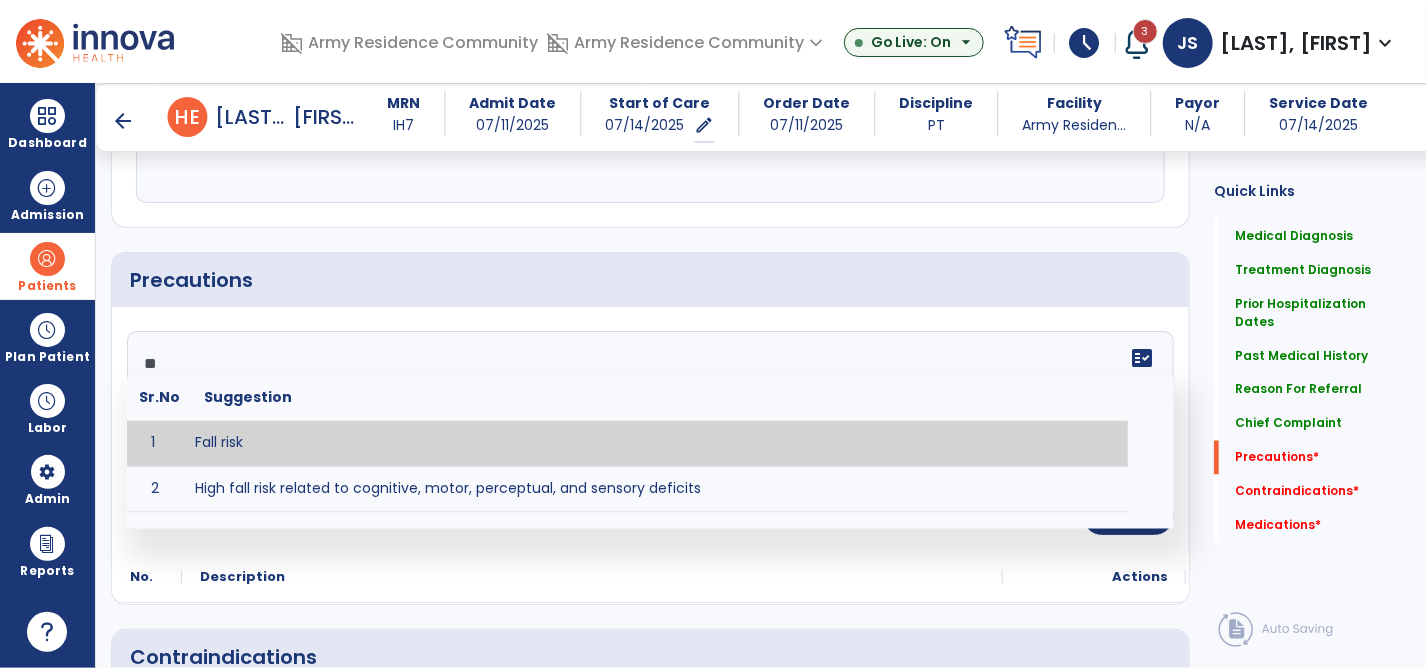 type on "*********" 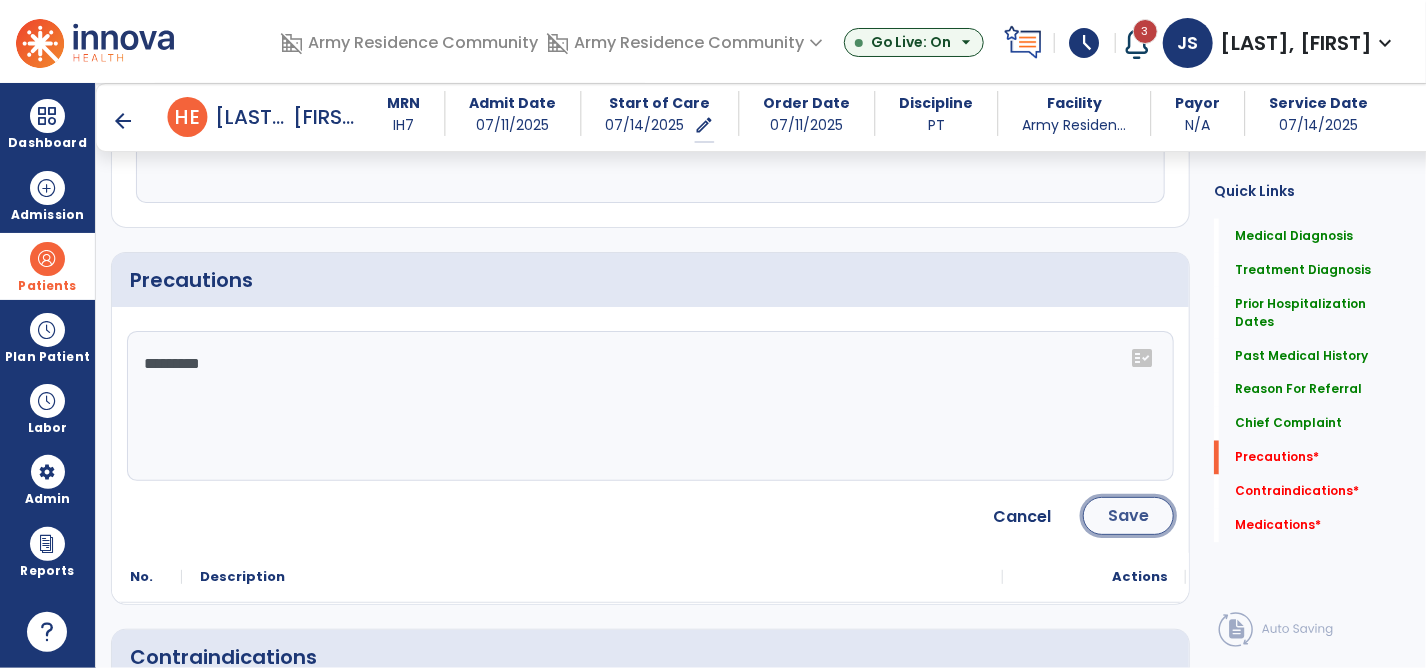click on "Save" 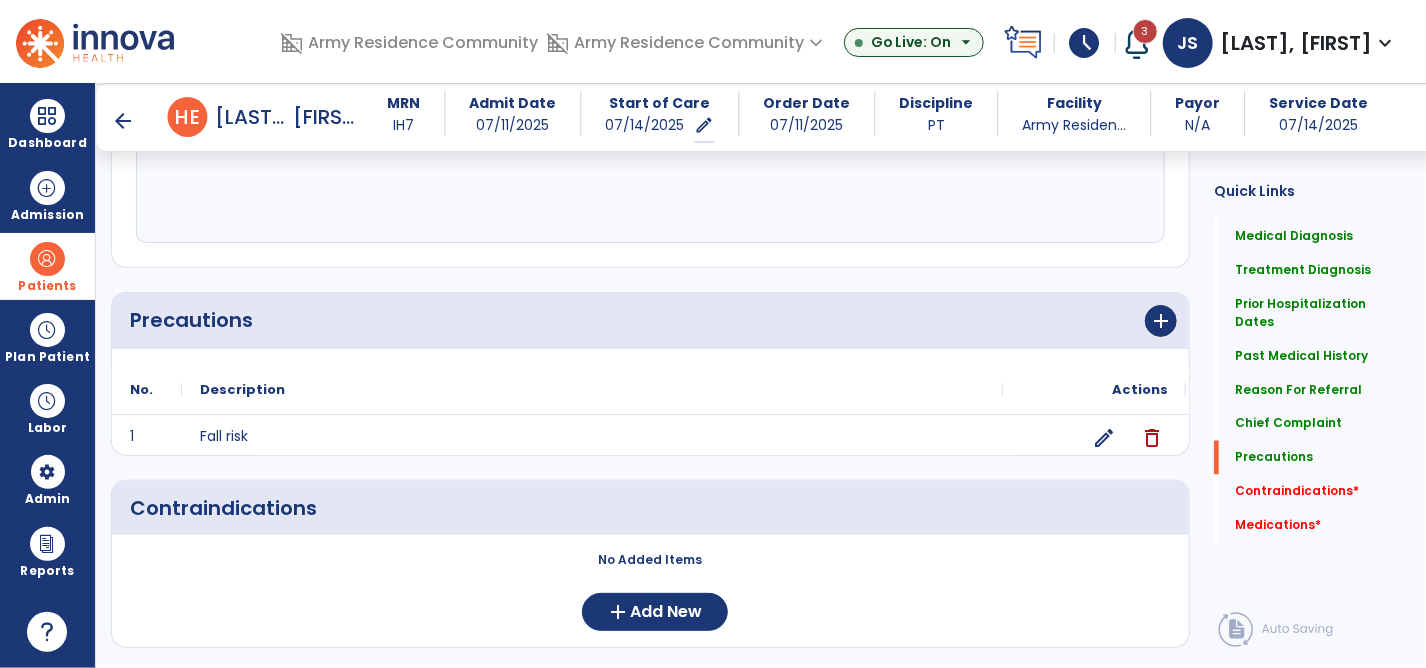 scroll, scrollTop: 1496, scrollLeft: 0, axis: vertical 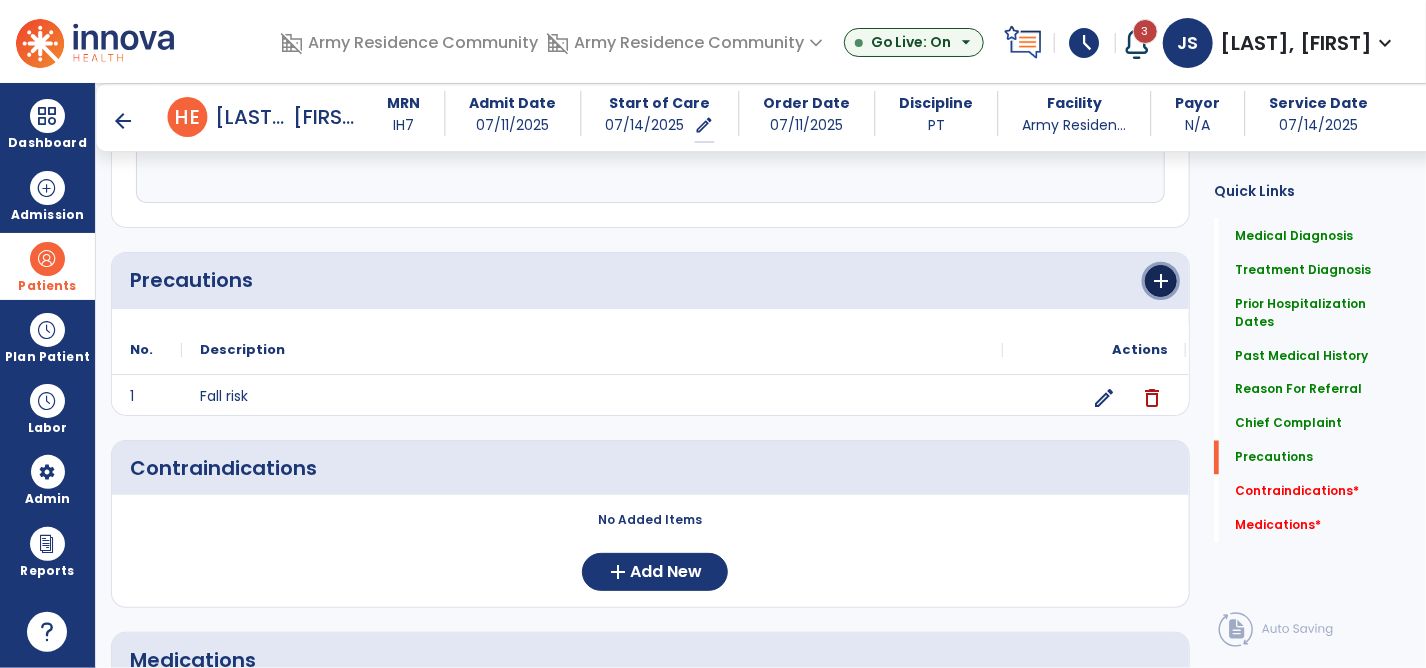 click on "add" 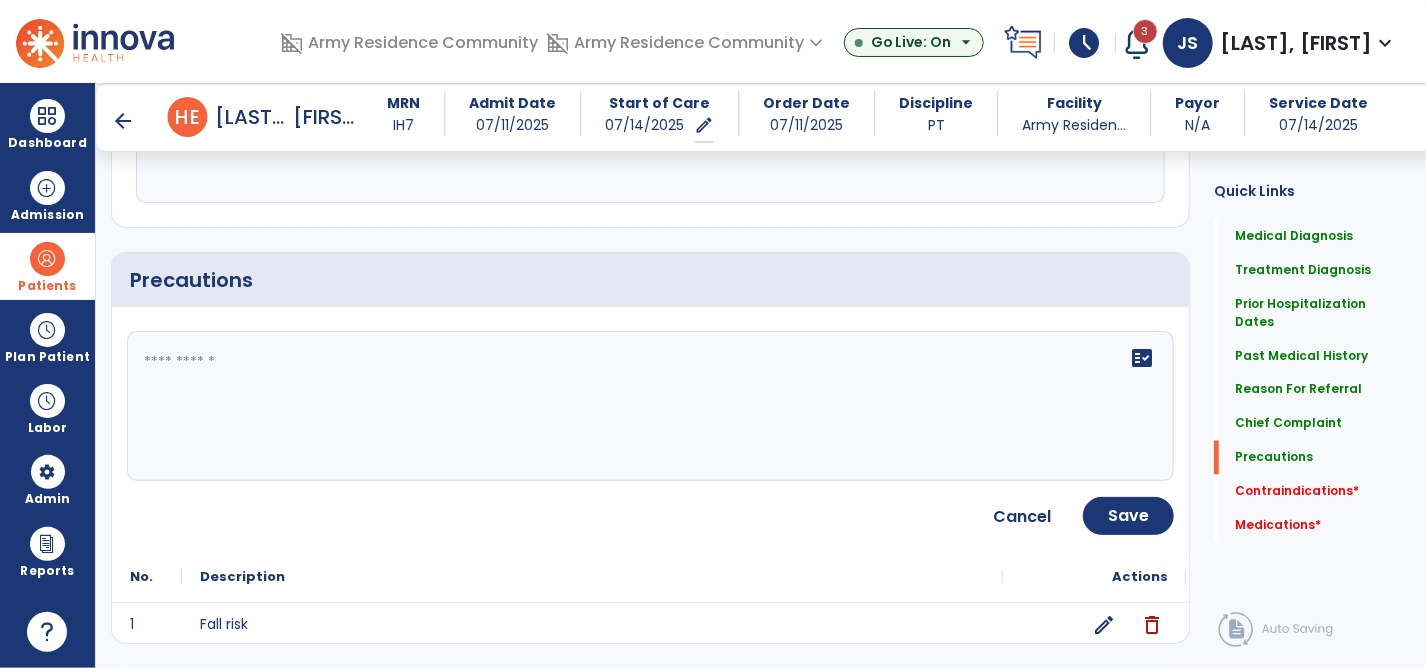 click on "fact_check" 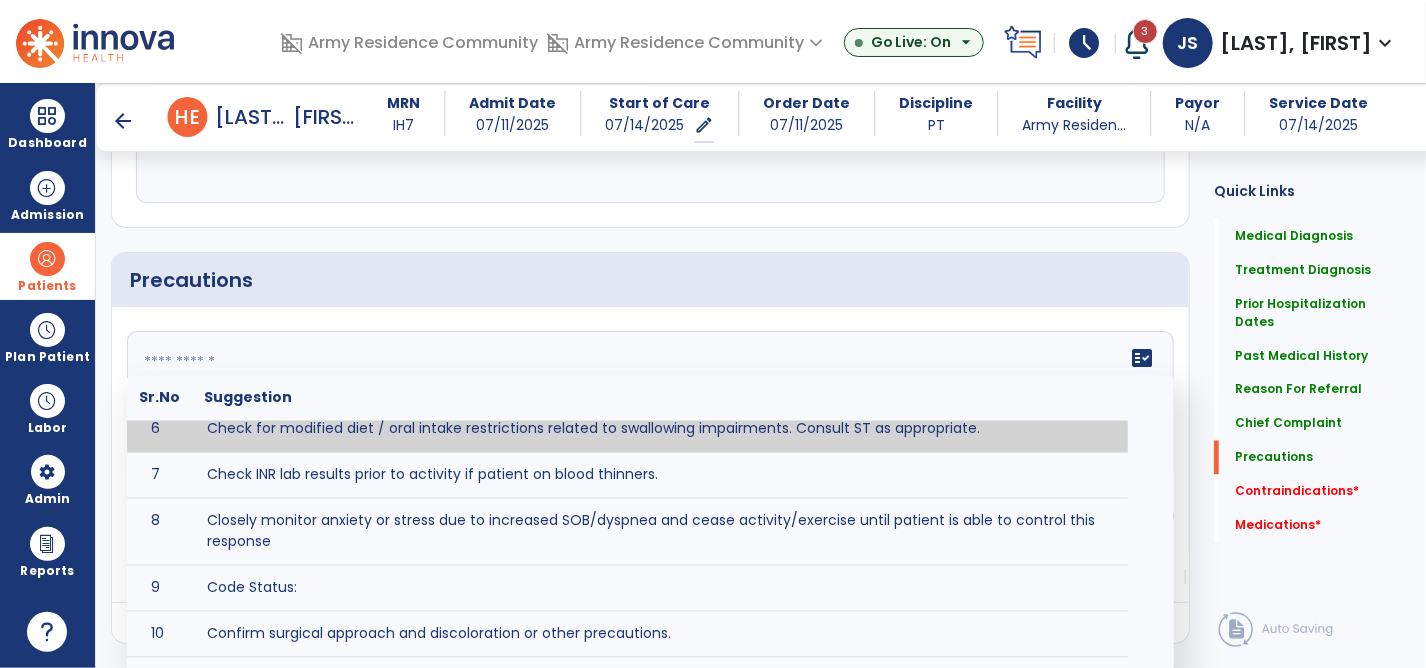 scroll, scrollTop: 300, scrollLeft: 0, axis: vertical 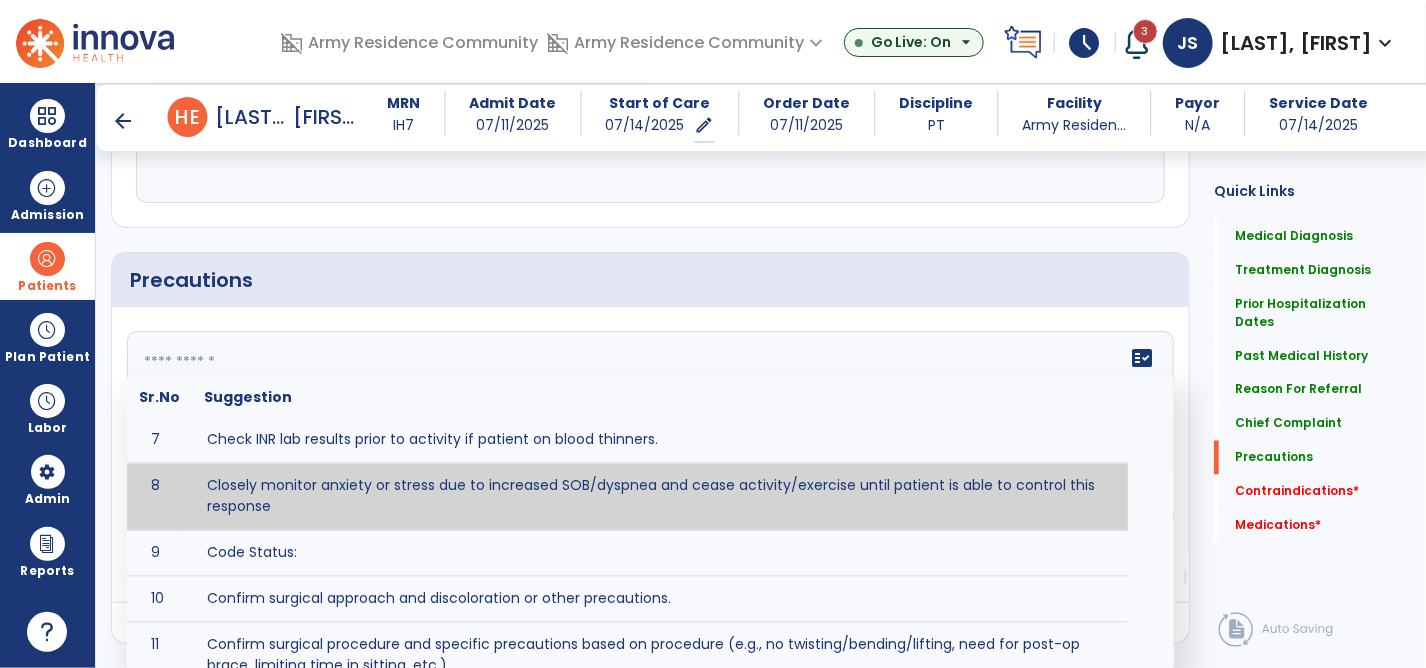 type on "**********" 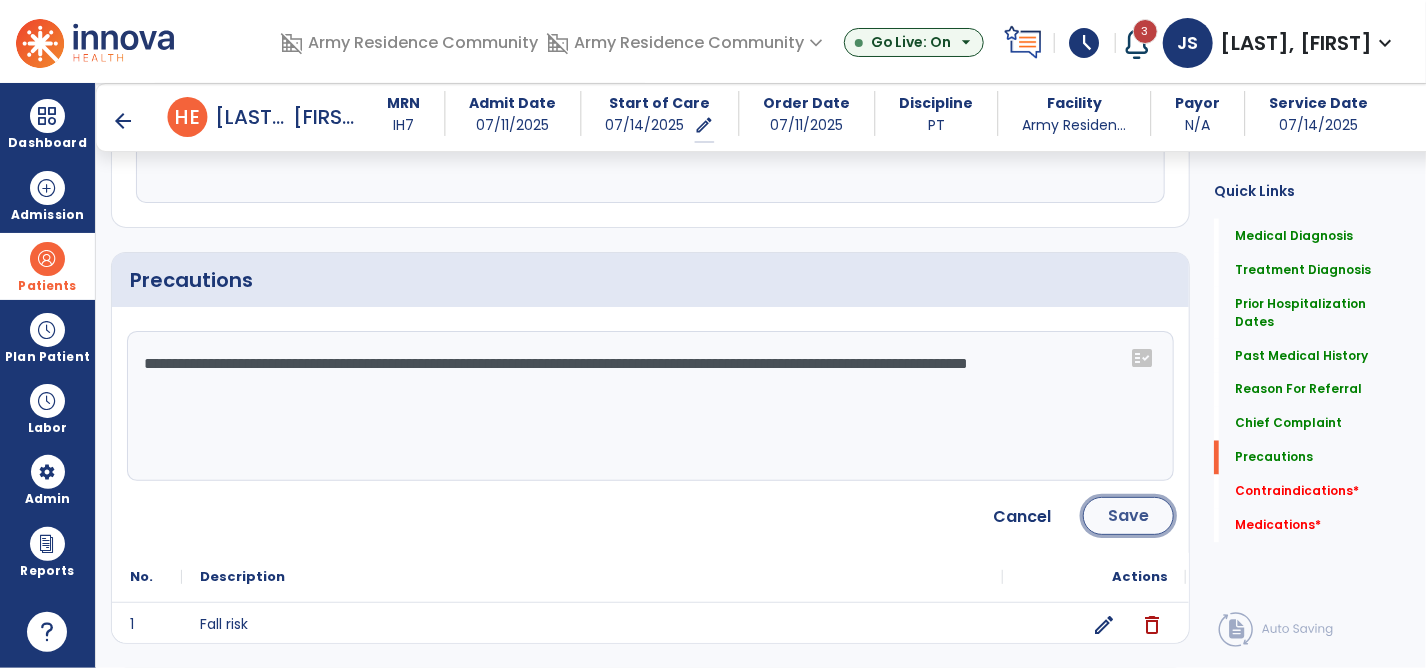 click on "Save" 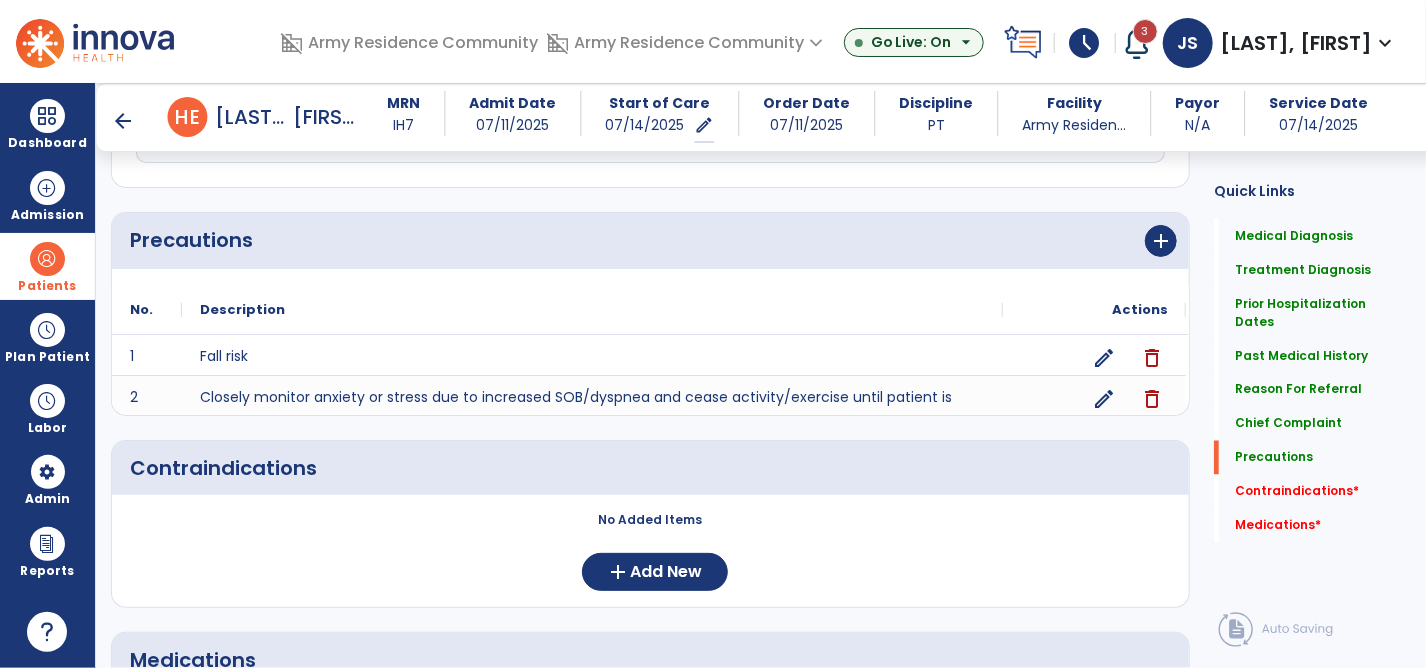 scroll, scrollTop: 1496, scrollLeft: 0, axis: vertical 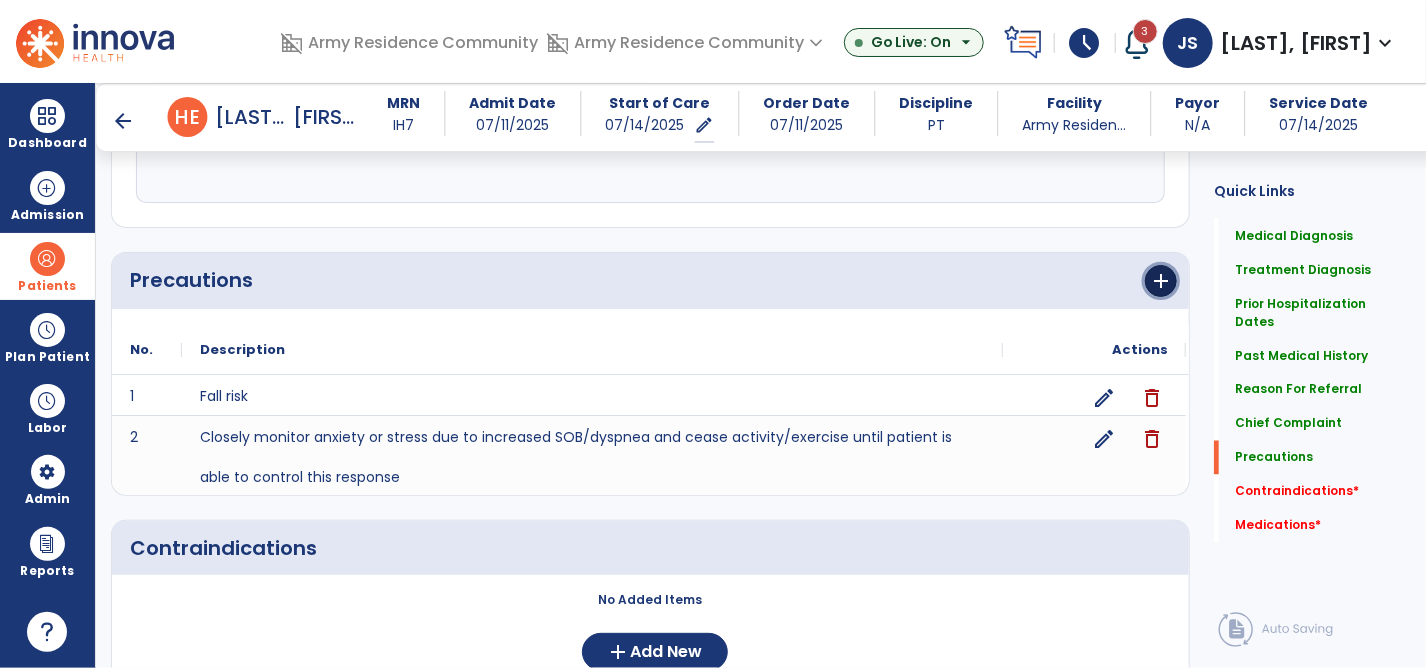 click on "add" 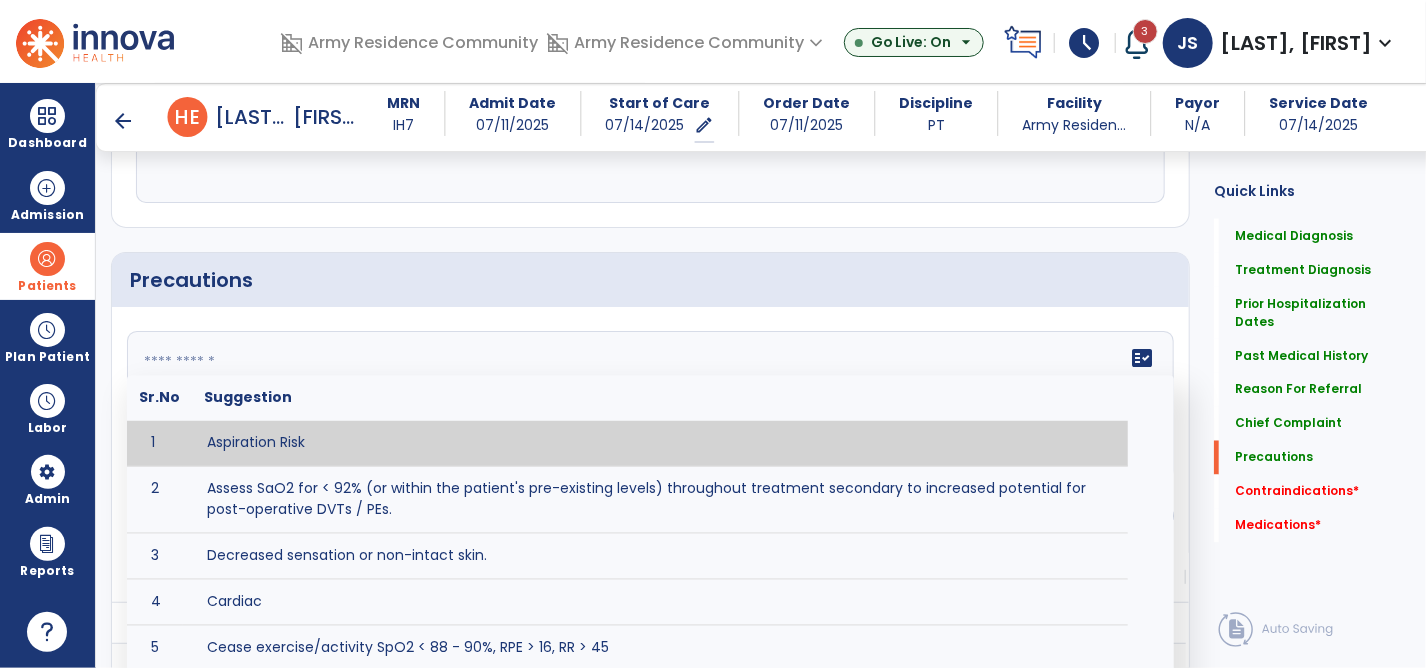 click on "fact_check  Sr.No Suggestion 1 Aspiration Risk 2 Assess SaO2 for < 92% (or within the patient's pre-existing levels) throughout treatment secondary to increased potential for post-operative DVTs / PEs. 3 Decreased sensation or non-intact skin. 4 Cardiac 5 Cease exercise/activity SpO2 < 88 - 90%, RPE > 16, RR > 45 6 Check for modified diet / oral intake restrictions related to swallowing impairments. Consult ST as appropriate. 7 Check INR lab results prior to activity if patient on blood thinners. 8 Closely monitor anxiety or stress due to increased SOB/dyspnea and cease activity/exercise until patient is able to control this response 9 Code Status:  10 Confirm surgical approach and discoloration or other precautions. 11 Confirm surgical procedure and specific precautions based on procedure (e.g., no twisting/bending/lifting, need for post-op brace, limiting time in sitting, etc.). 12 Confirm weight bearing status as defined by the surgeon. 13 14 Precautions for exercise include:  15 Depression 16 17 18 19 20" 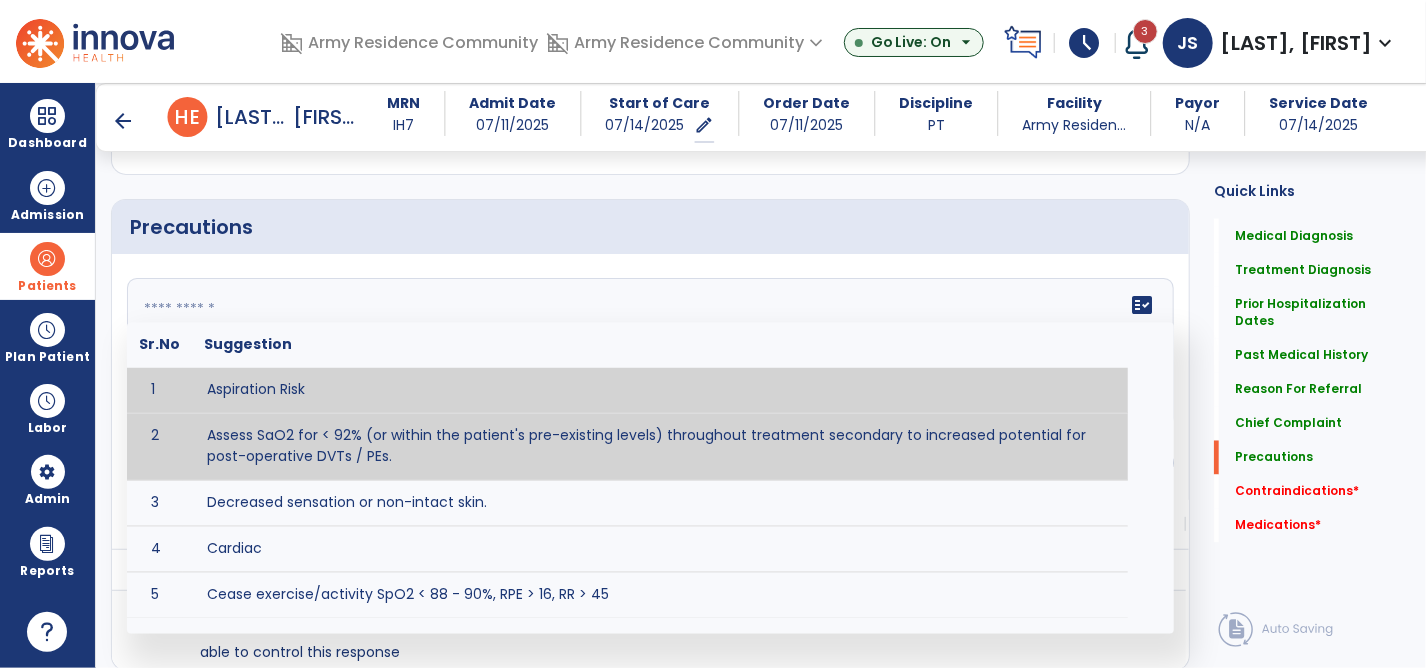 scroll, scrollTop: 1596, scrollLeft: 0, axis: vertical 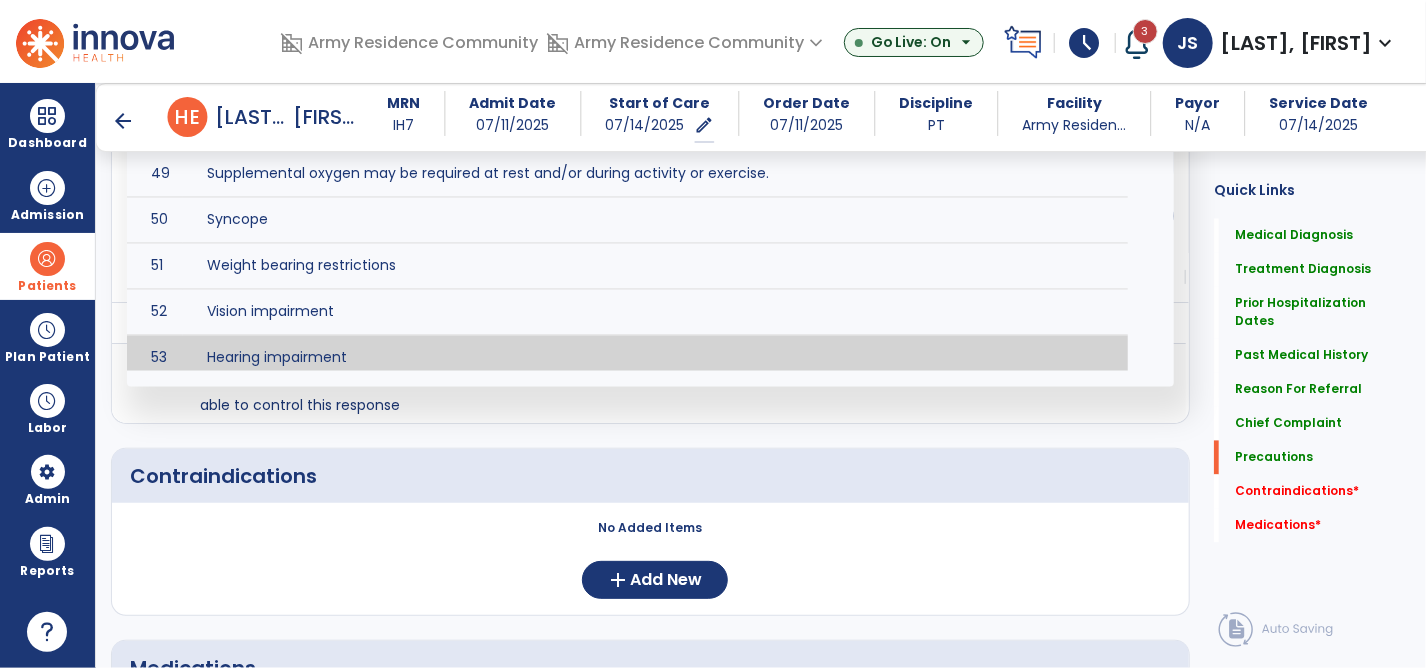 click on "No Added Items" 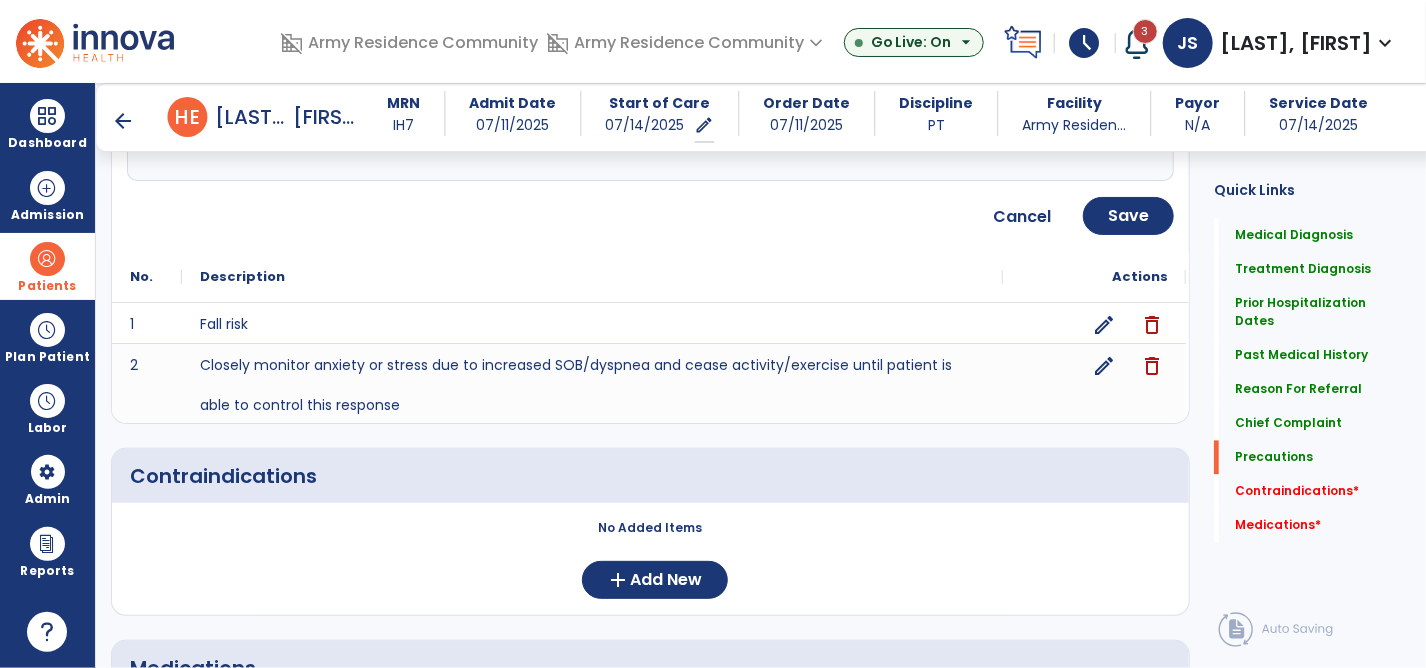 scroll, scrollTop: 1896, scrollLeft: 0, axis: vertical 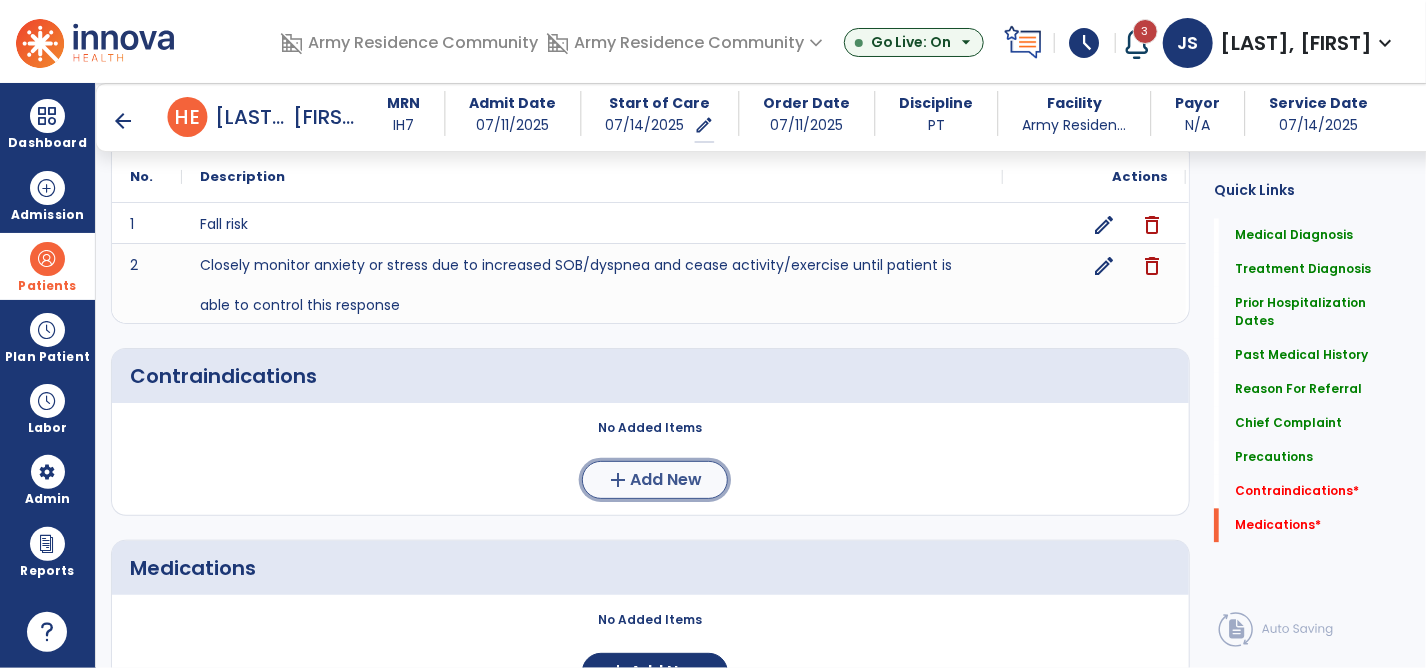 click on "add  Add New" 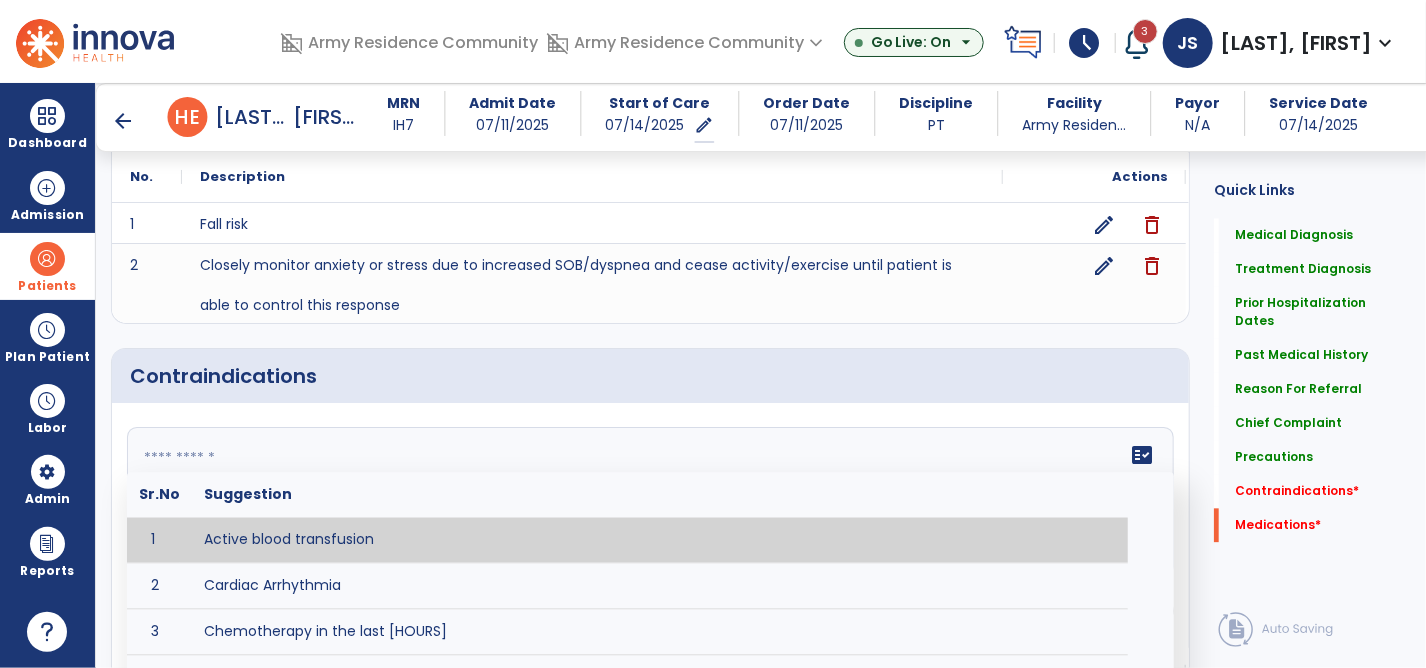 click 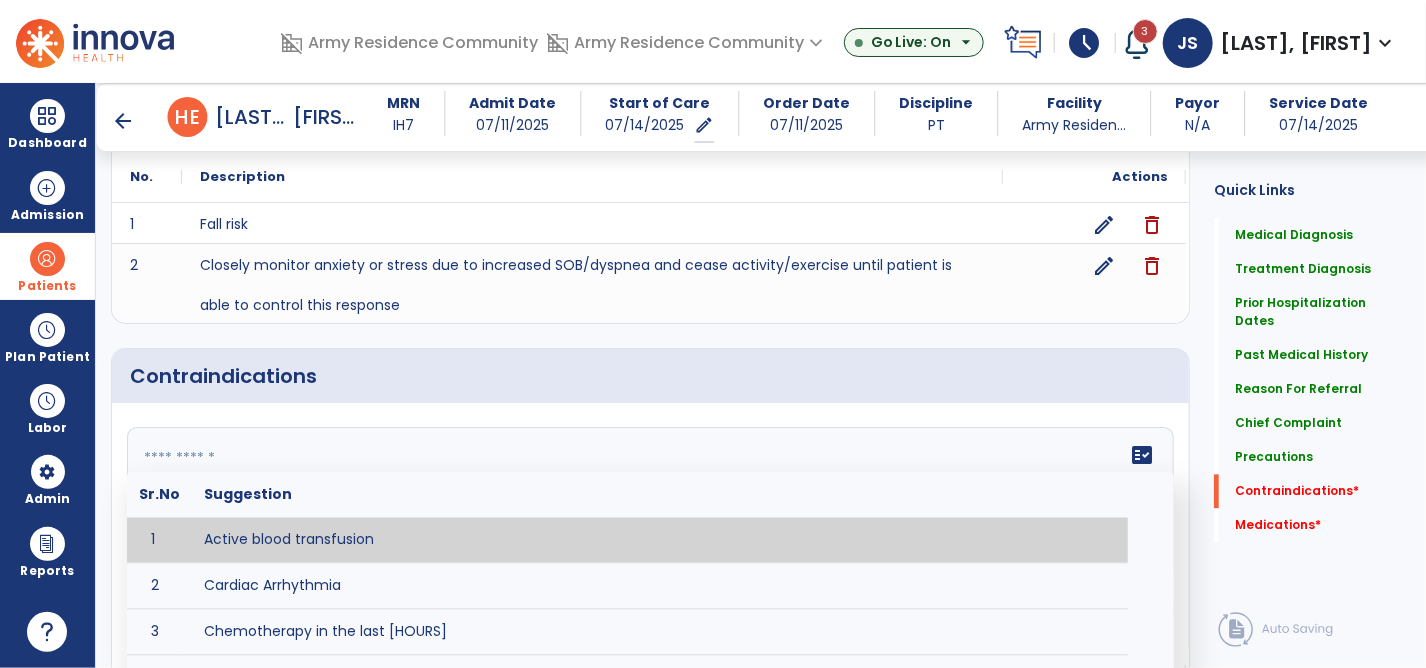 scroll, scrollTop: 1996, scrollLeft: 0, axis: vertical 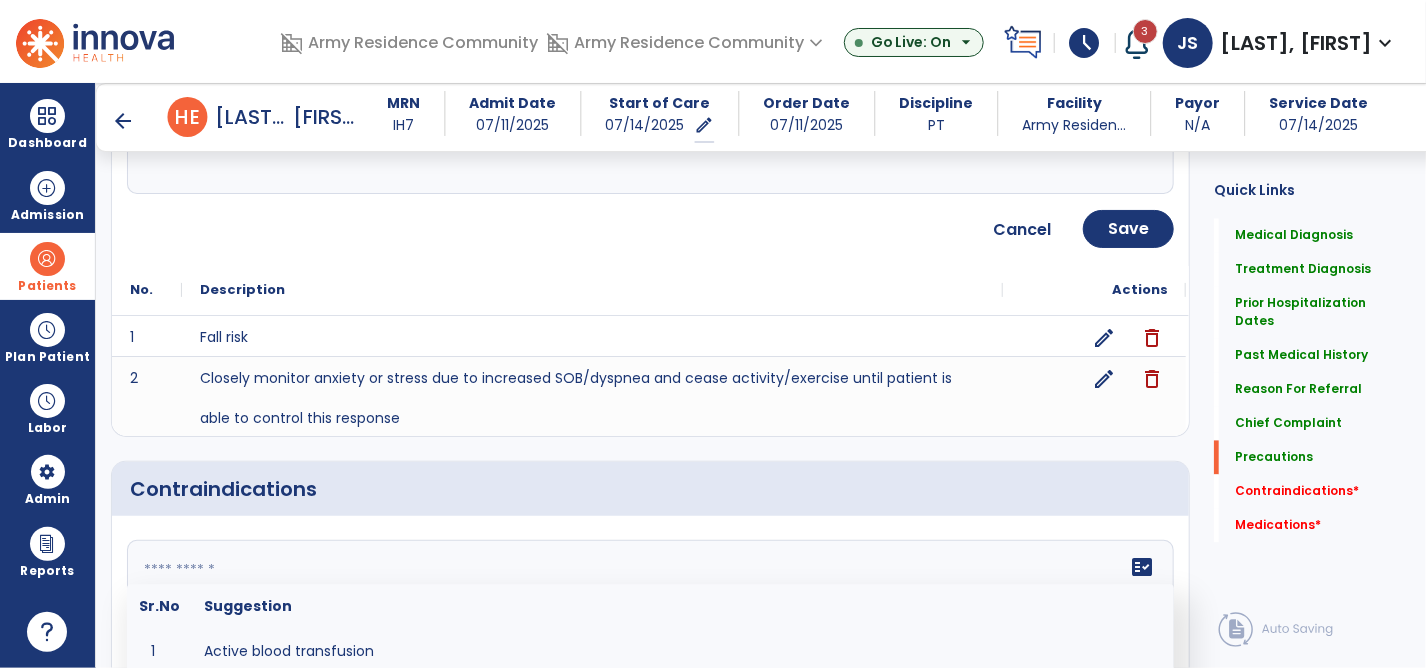 click 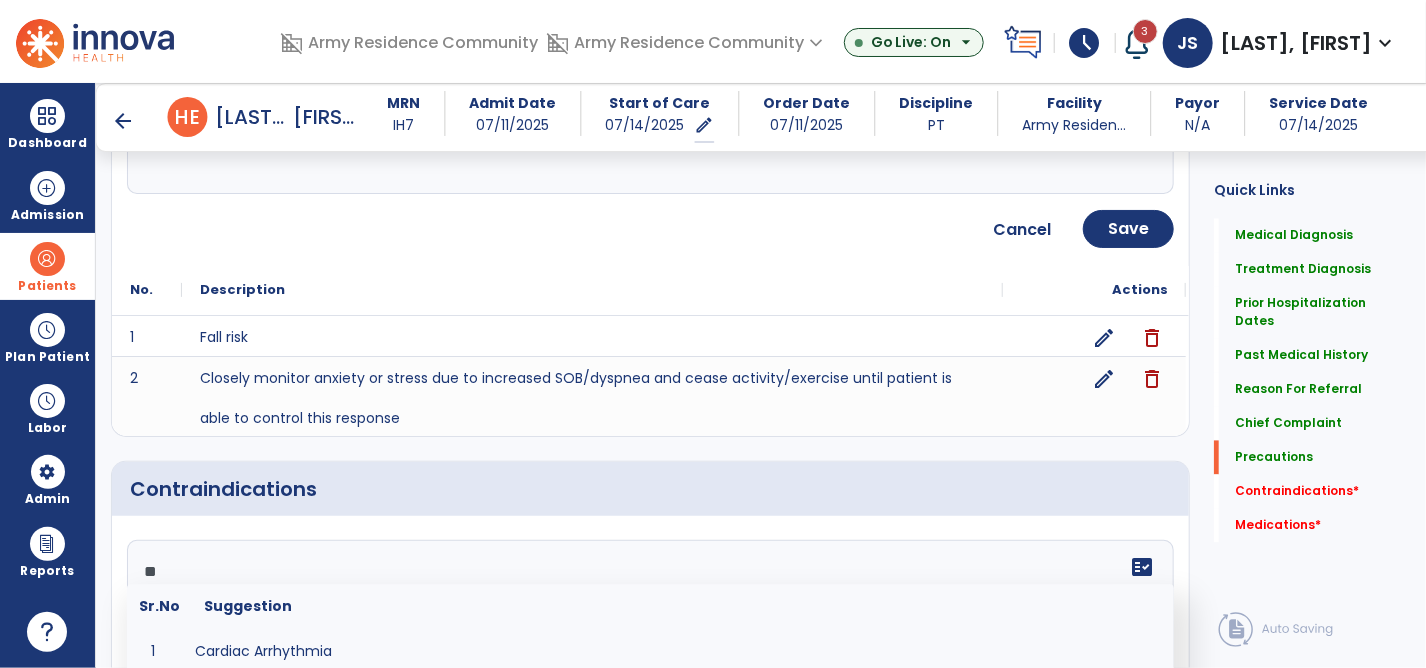type on "*" 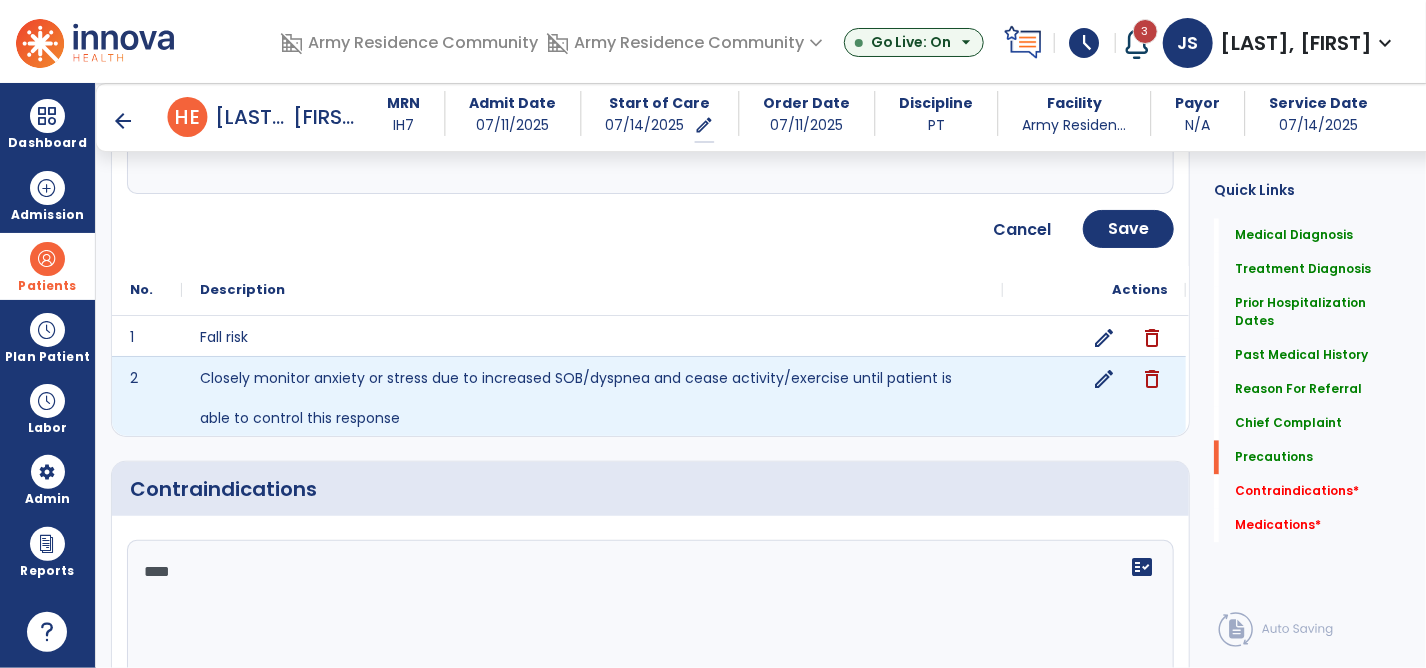 scroll, scrollTop: 1883, scrollLeft: 0, axis: vertical 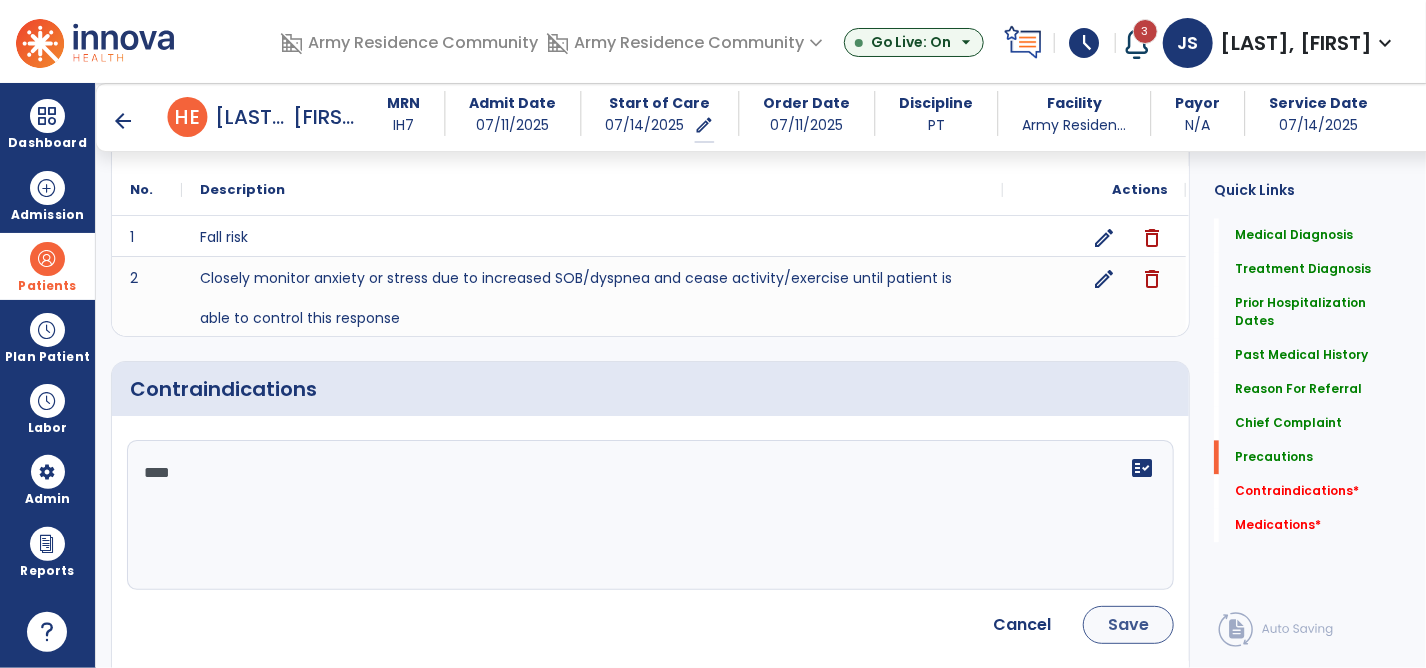 type on "****" 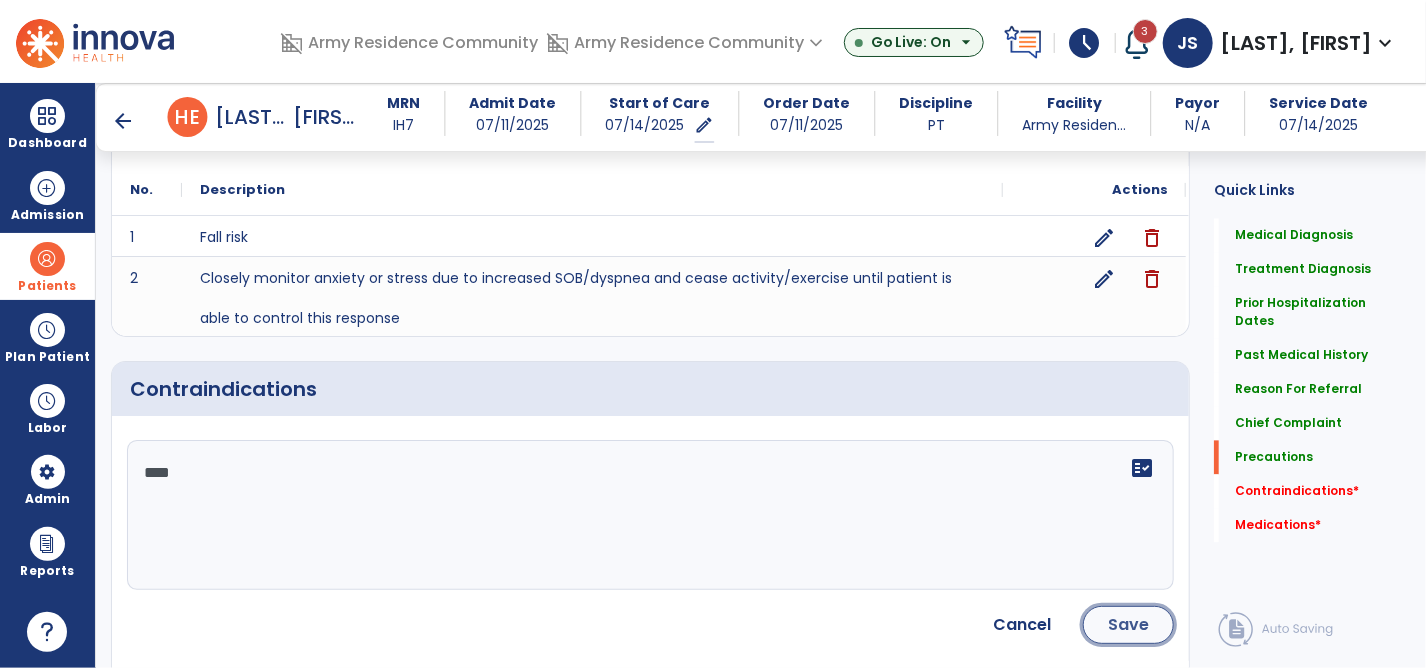 click on "Save" 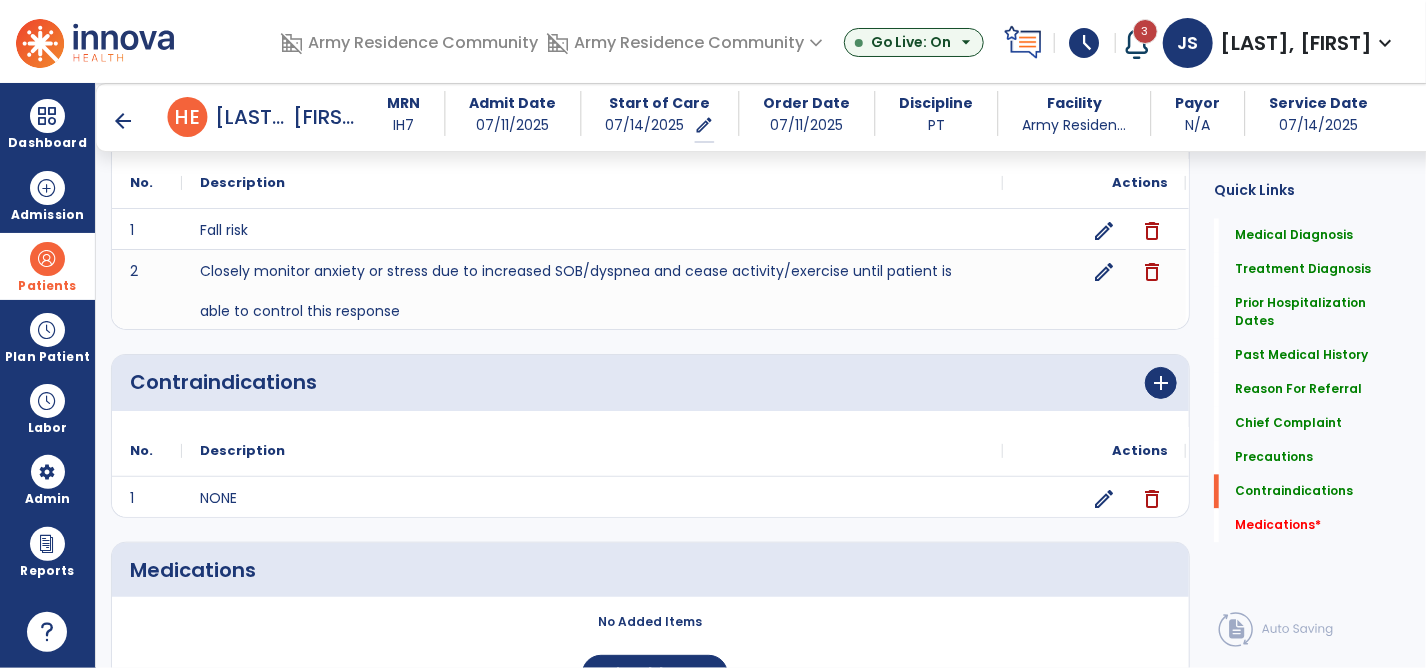 scroll, scrollTop: 1996, scrollLeft: 0, axis: vertical 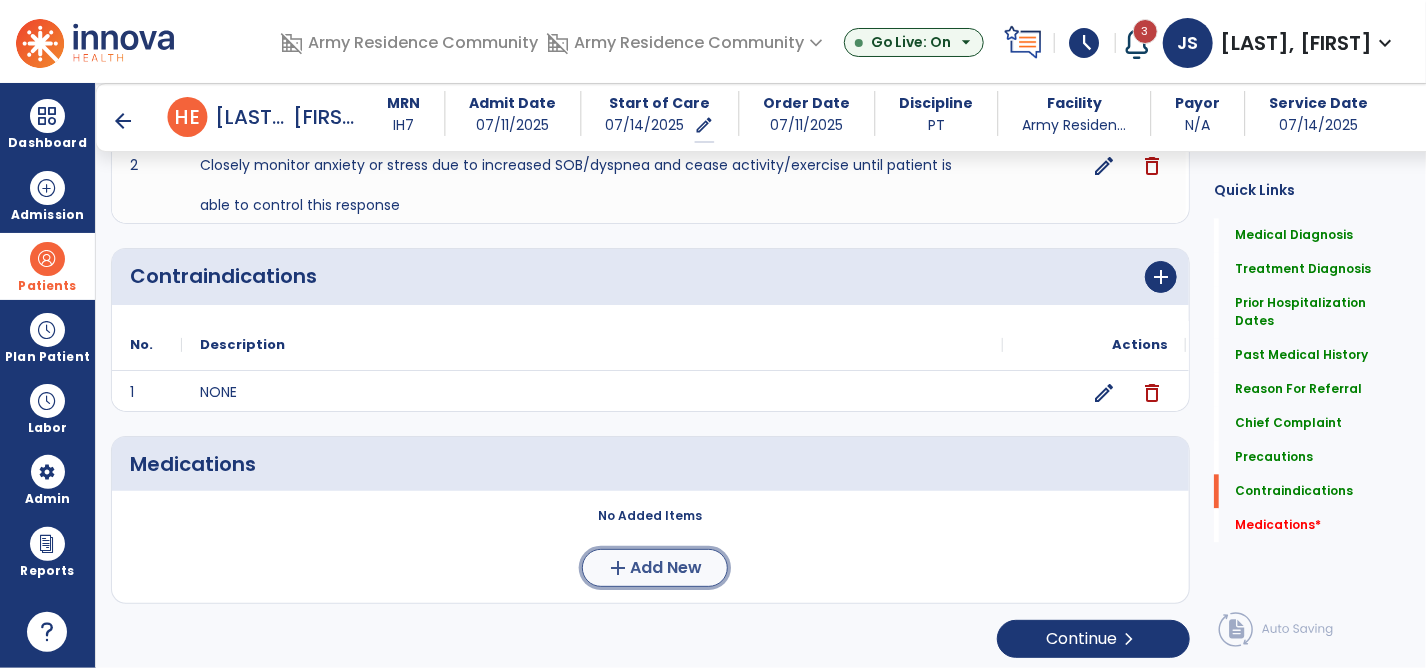 click on "Add New" 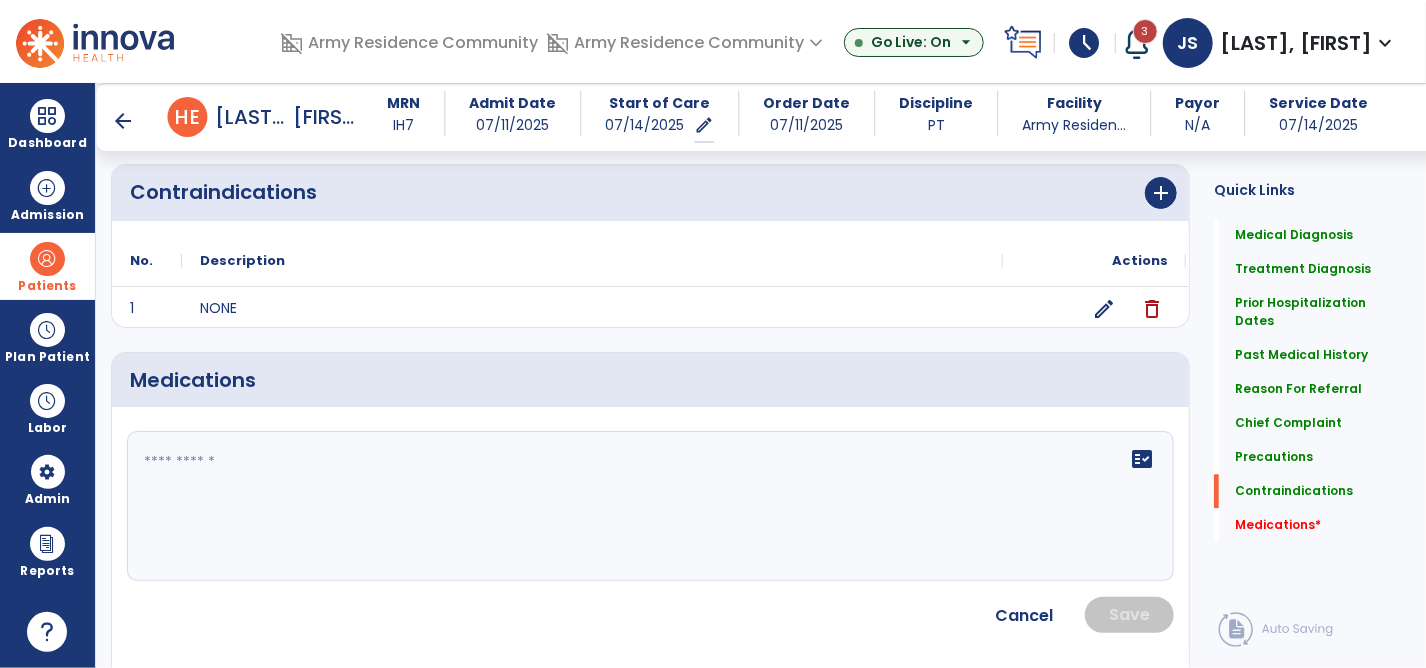 scroll, scrollTop: 2180, scrollLeft: 0, axis: vertical 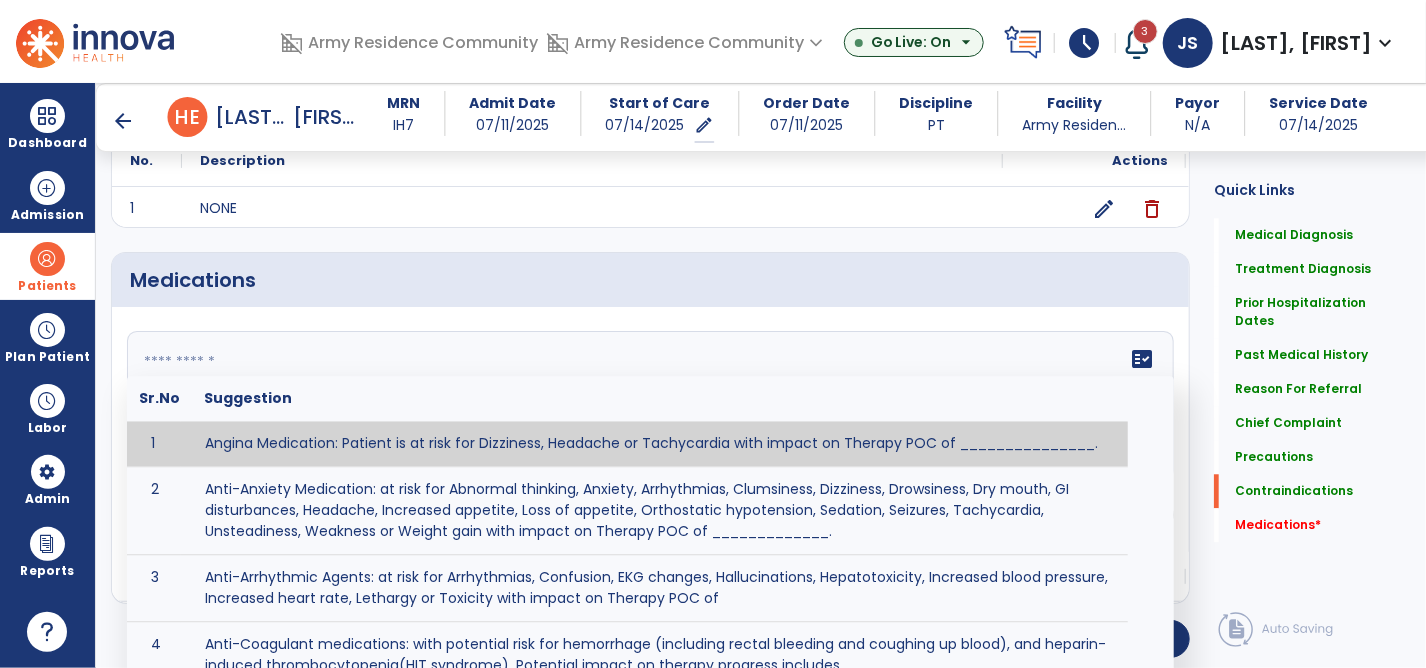 click on "fact_check  Sr.No Suggestion 1 Angina Medication: Patient is at risk for Dizziness, Headache or Tachycardia with impact on Therapy POC of _______________. 2 Anti-Anxiety Medication: at risk for Abnormal thinking, Anxiety, Arrhythmias, Clumsiness, Dizziness, Drowsiness, Dry mouth, GI disturbances, Headache, Increased appetite, Loss of appetite, Orthostatic hypotension, Sedation, Seizures, Tachycardia, Unsteadiness, Weakness or Weight gain with impact on Therapy POC of _____________. 3 Anti-Arrhythmic Agents: at risk for Arrhythmias, Confusion, EKG changes, Hallucinations, Hepatotoxicity, Increased blood pressure, Increased heart rate, Lethargy or Toxicity with impact on Therapy POC of 4 Anti-Coagulant medications: with potential risk for hemorrhage (including rectal bleeding and coughing up blood), and heparin-induced thrombocytopenia(HIT syndrome). Potential impact on therapy progress includes _________. 5 6 7 8 Aspirin for ______________. 9 10 11 12 13 14 15 16 17 18 19 20 21 22 23 24" 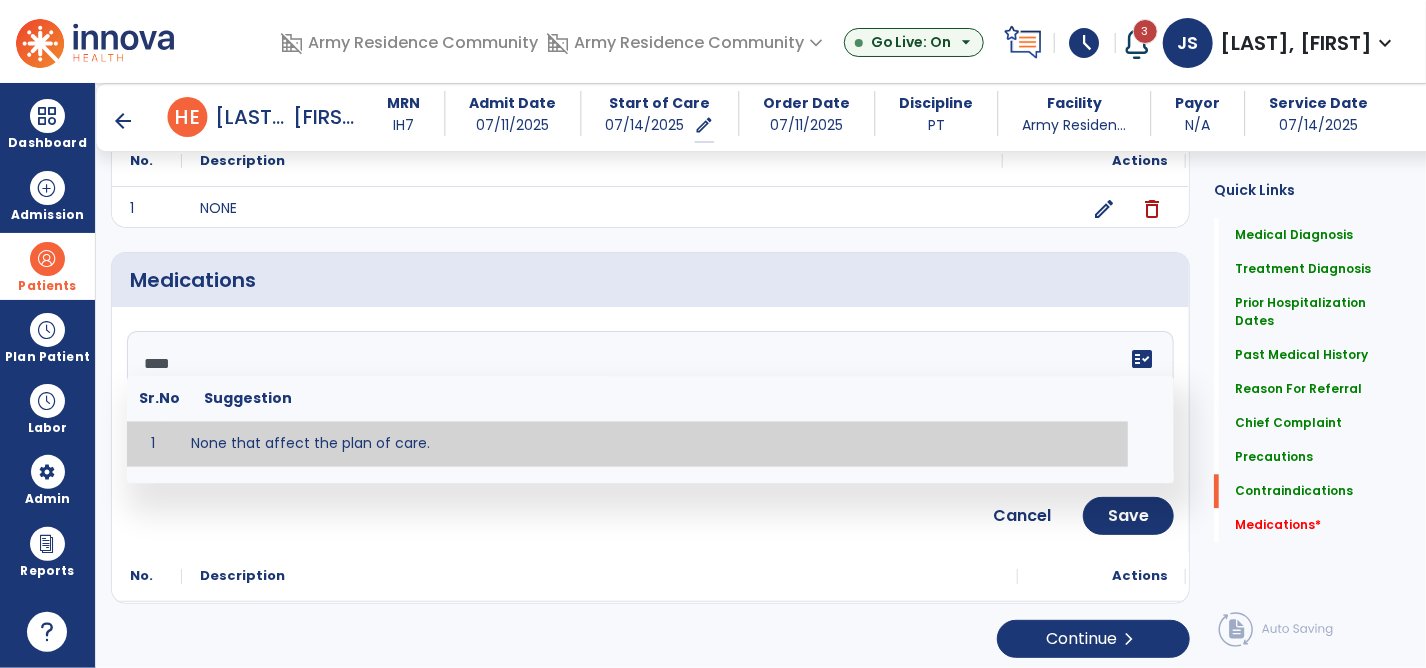 type on "**********" 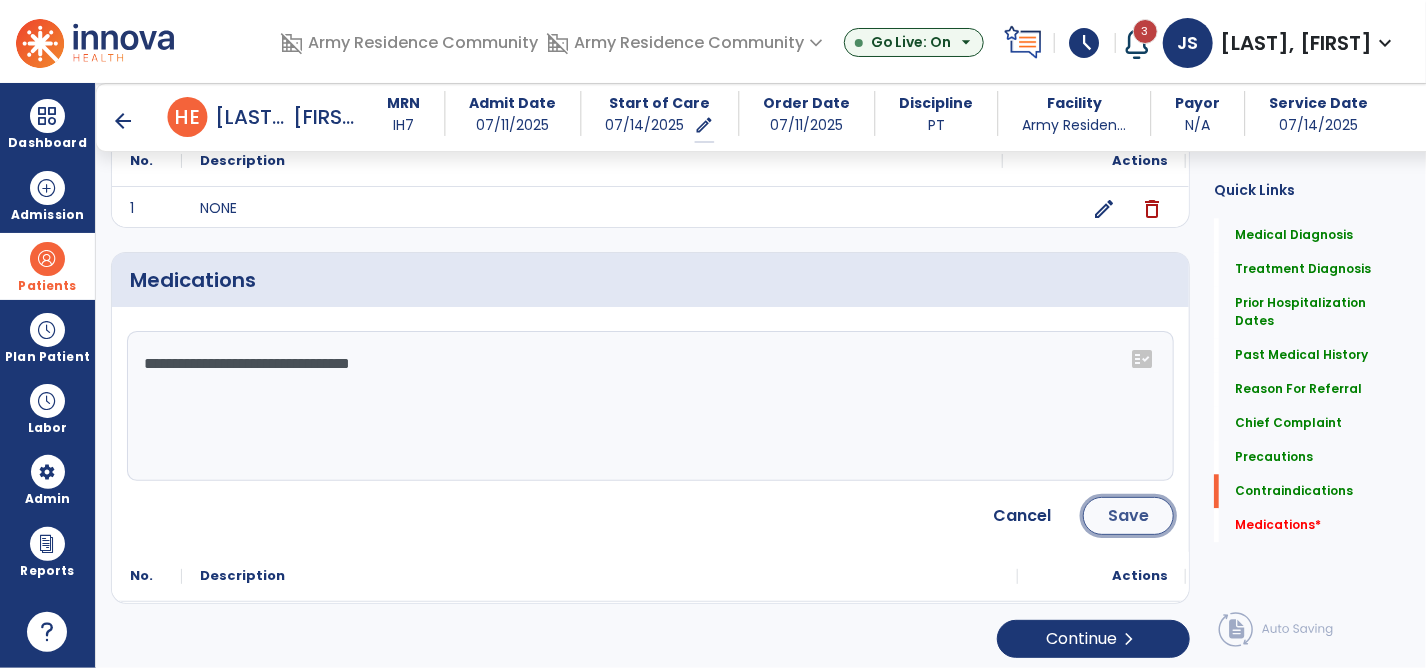 click on "Save" 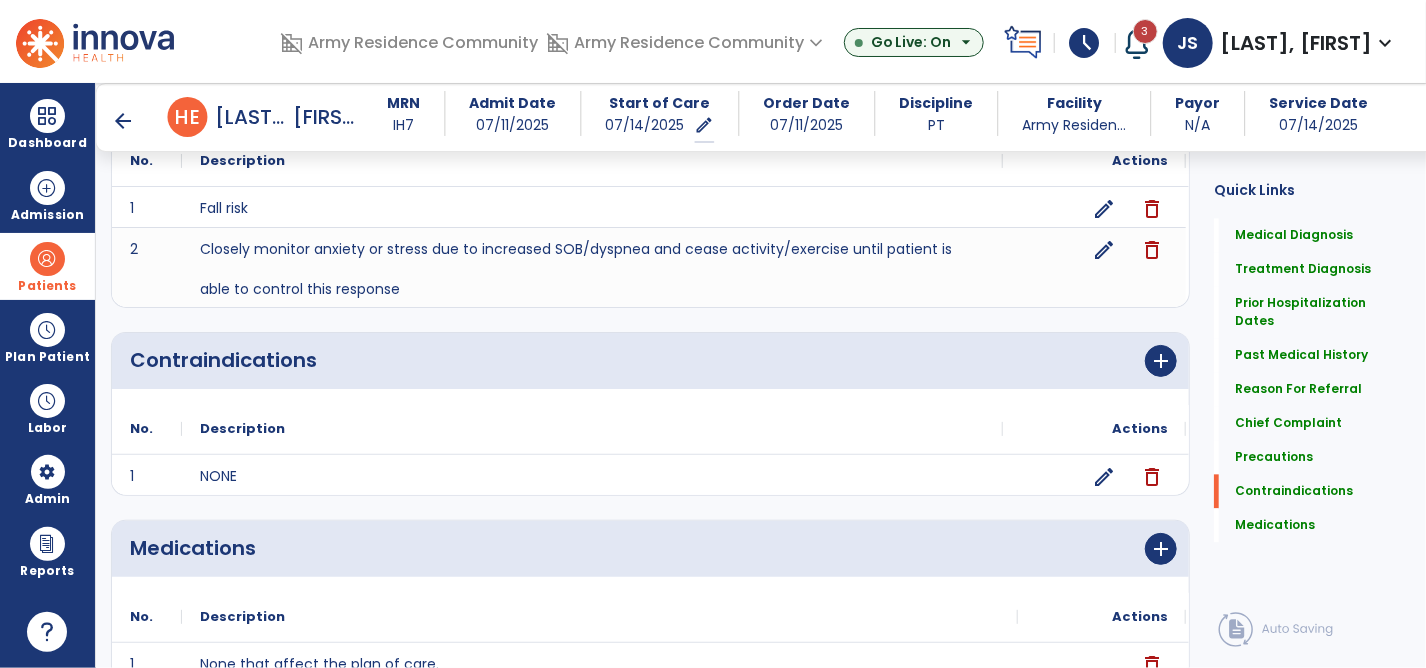 scroll, scrollTop: 1992, scrollLeft: 0, axis: vertical 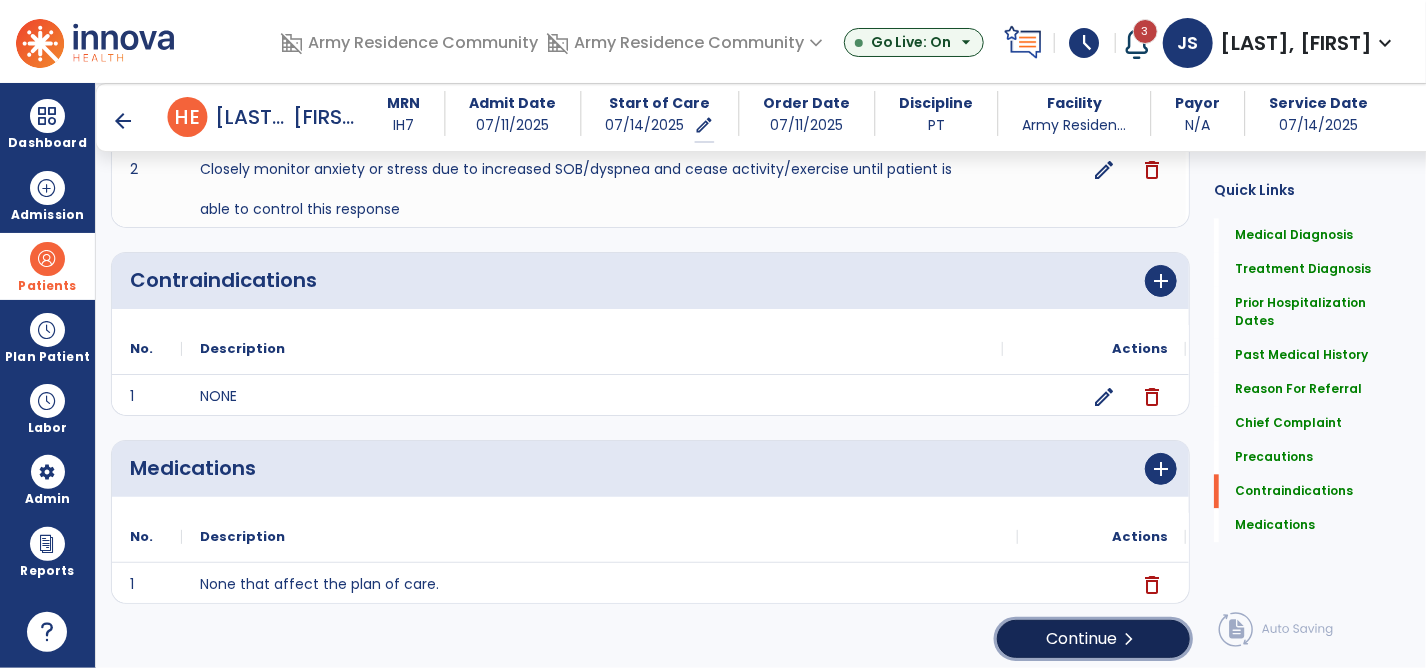 click on "Continue  chevron_right" 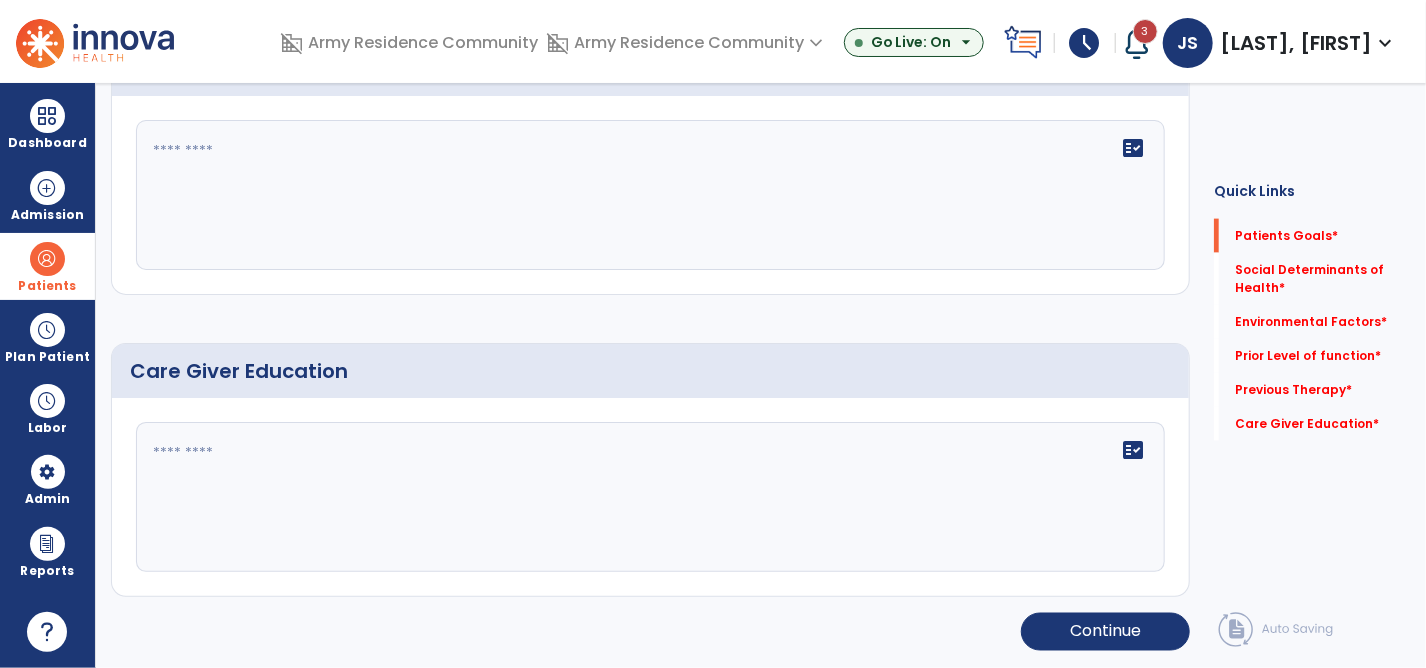 scroll, scrollTop: 0, scrollLeft: 0, axis: both 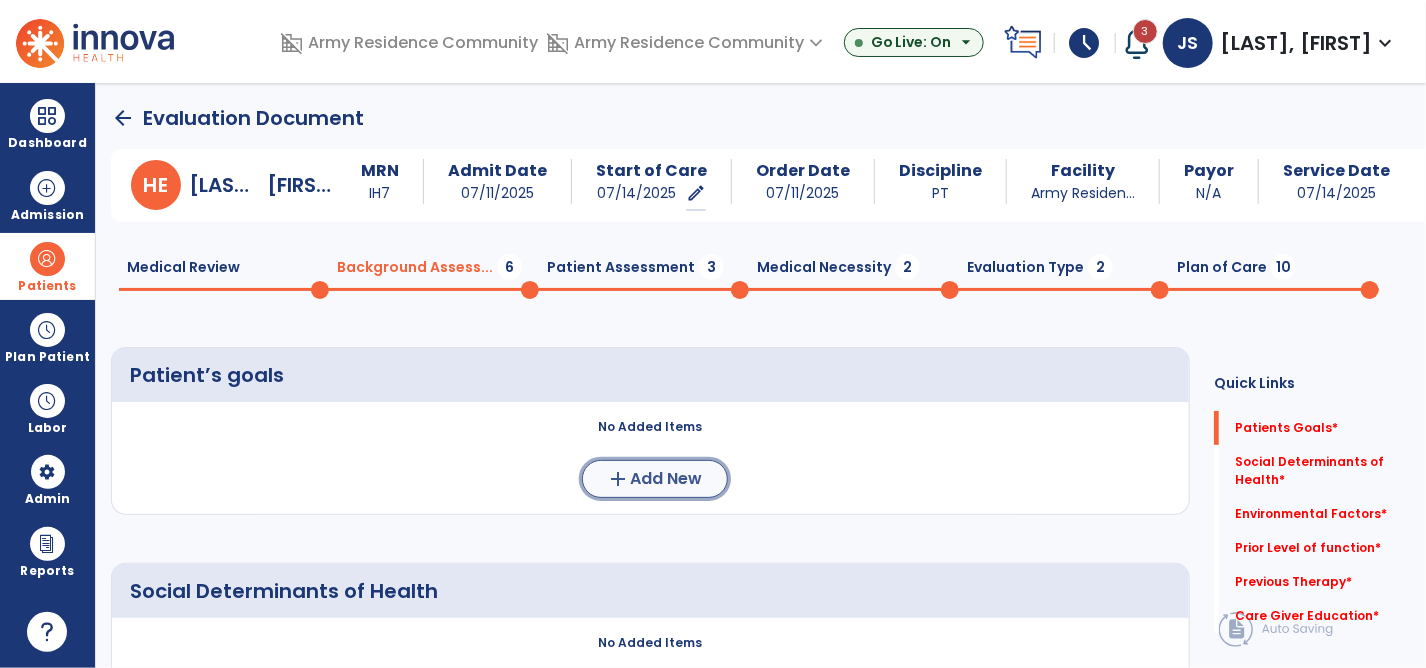 click on "Add New" 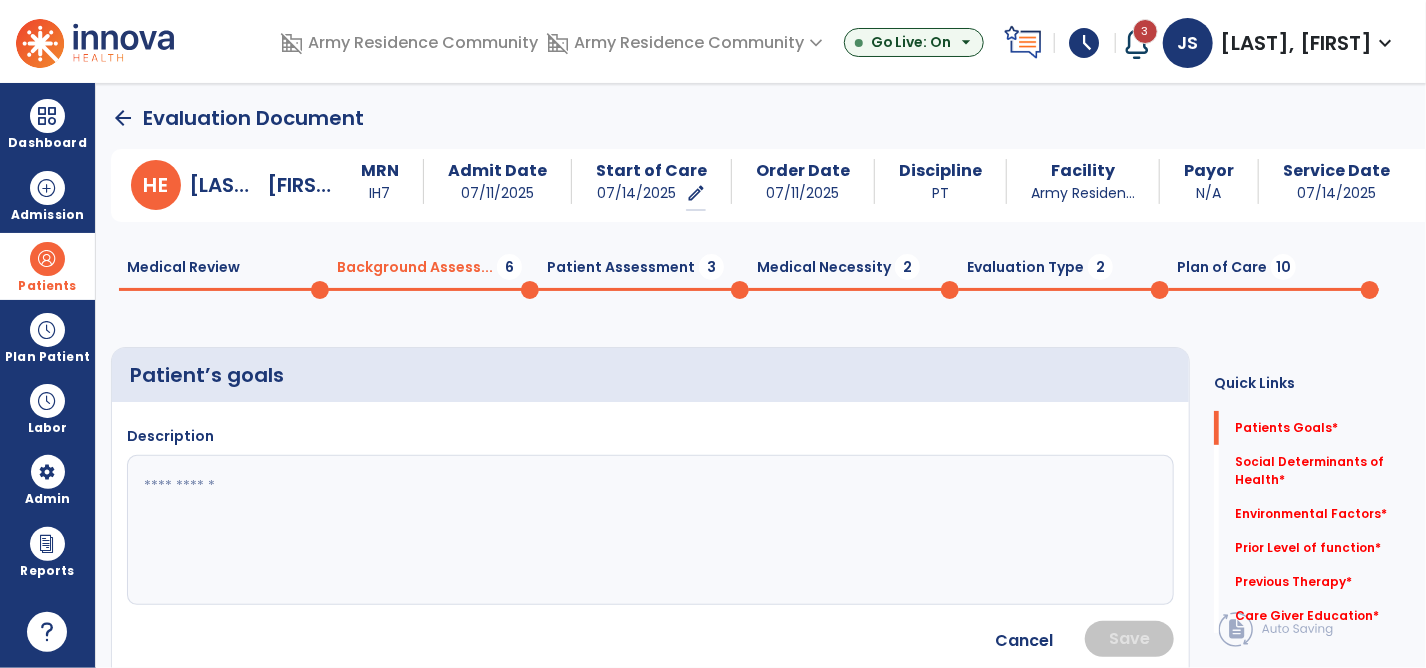 click 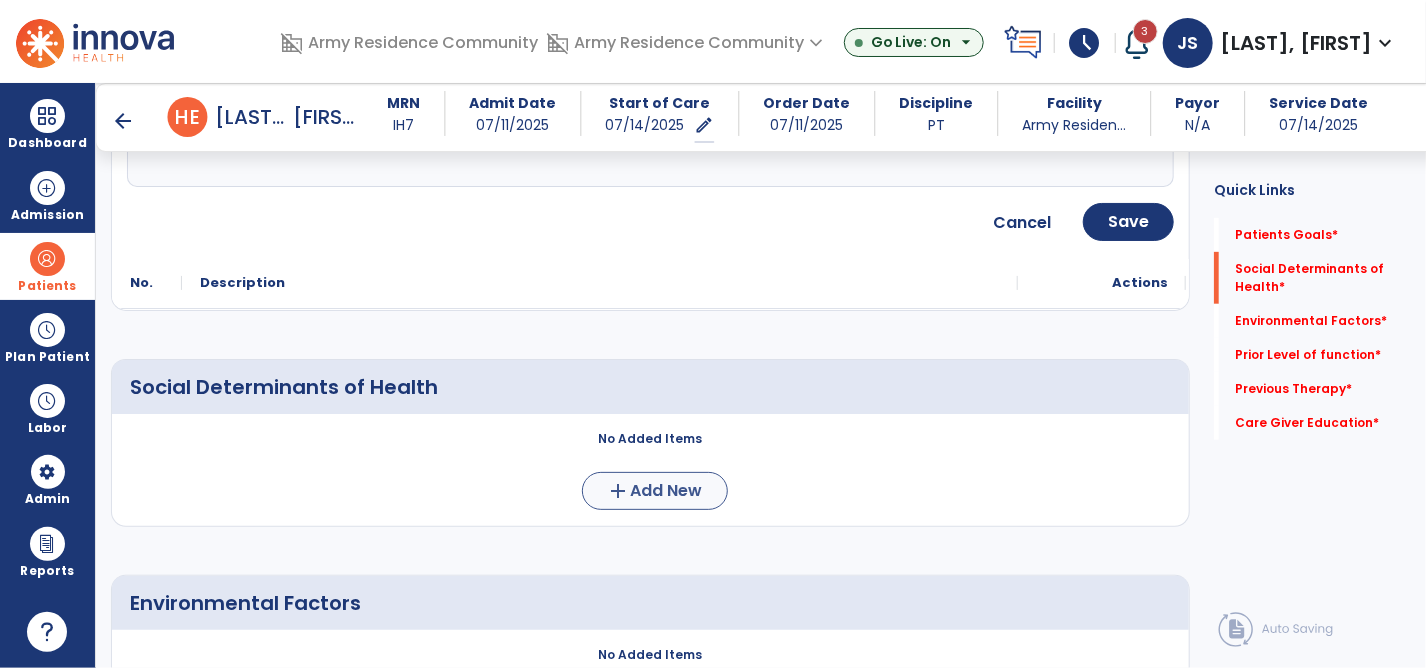 scroll, scrollTop: 400, scrollLeft: 0, axis: vertical 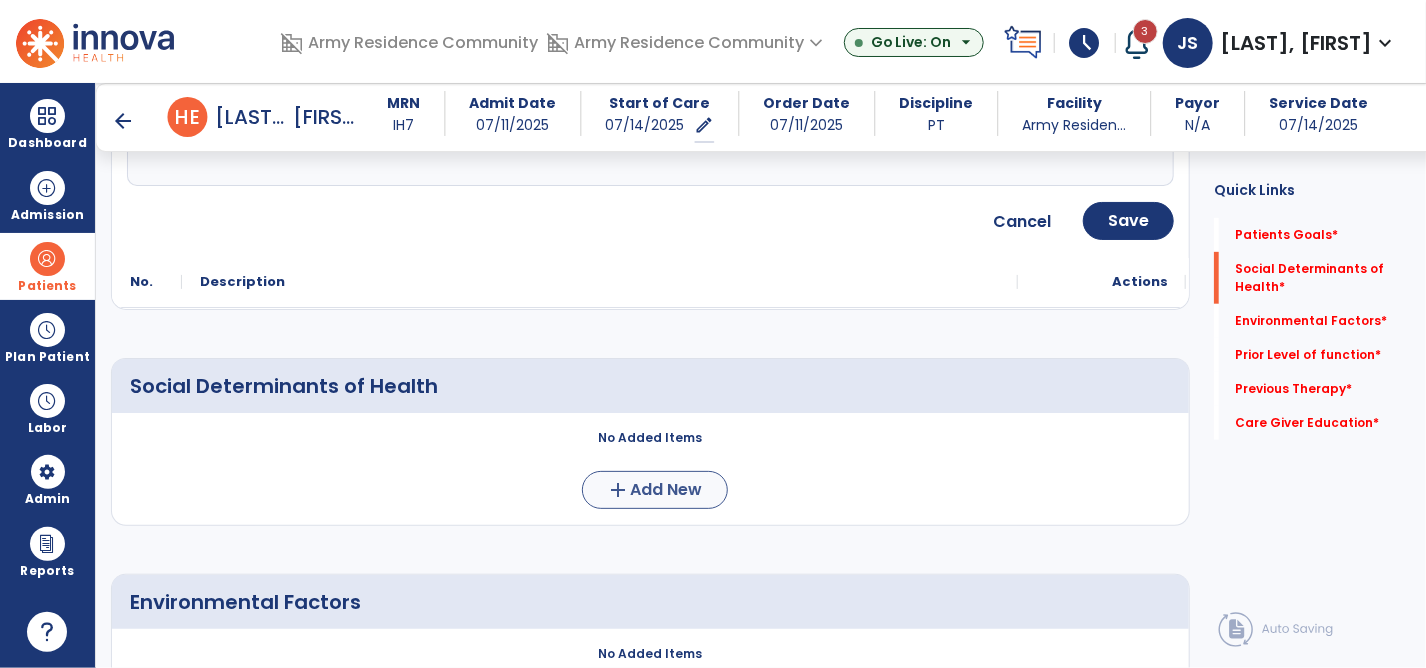 type on "**********" 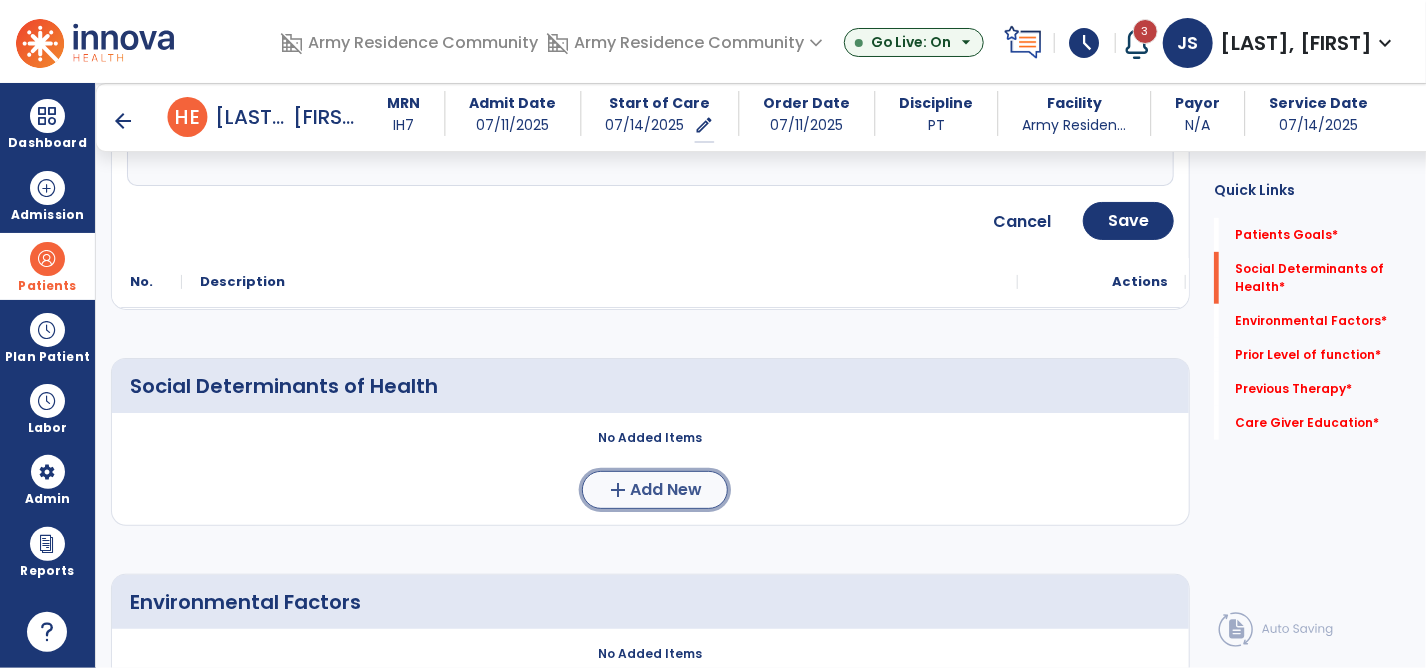 click on "Add New" 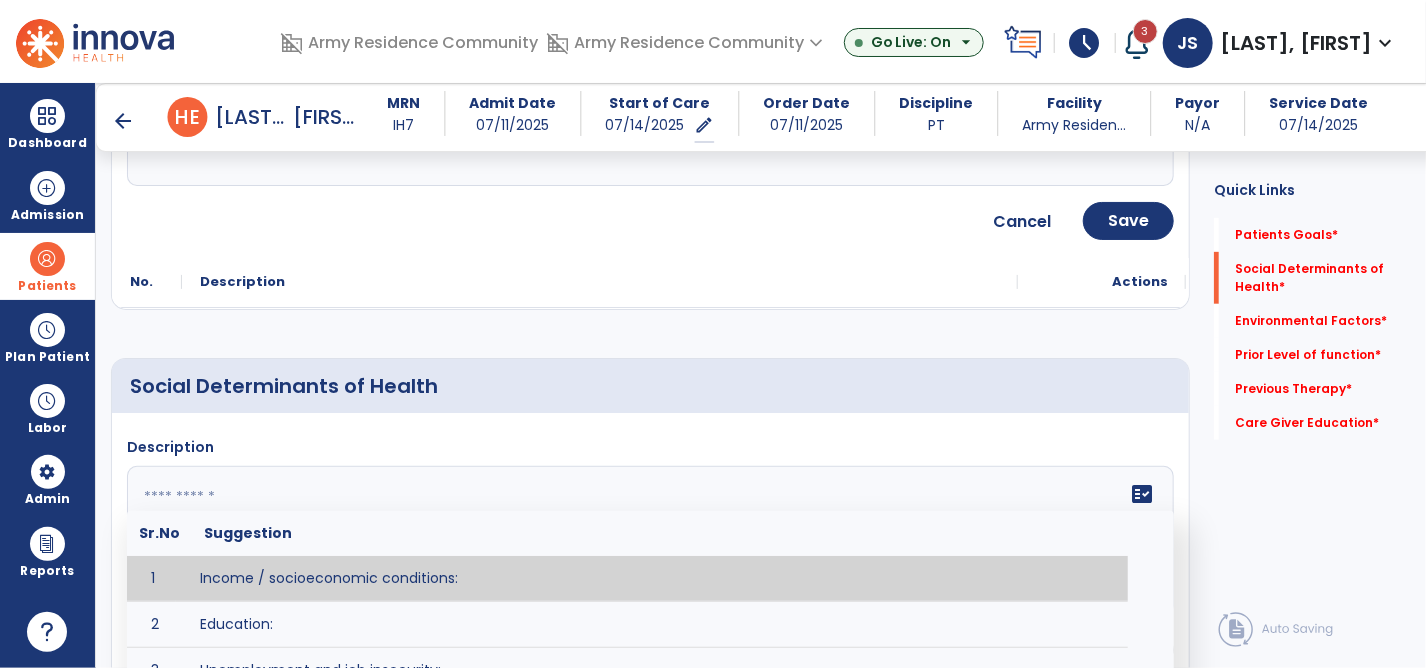 click 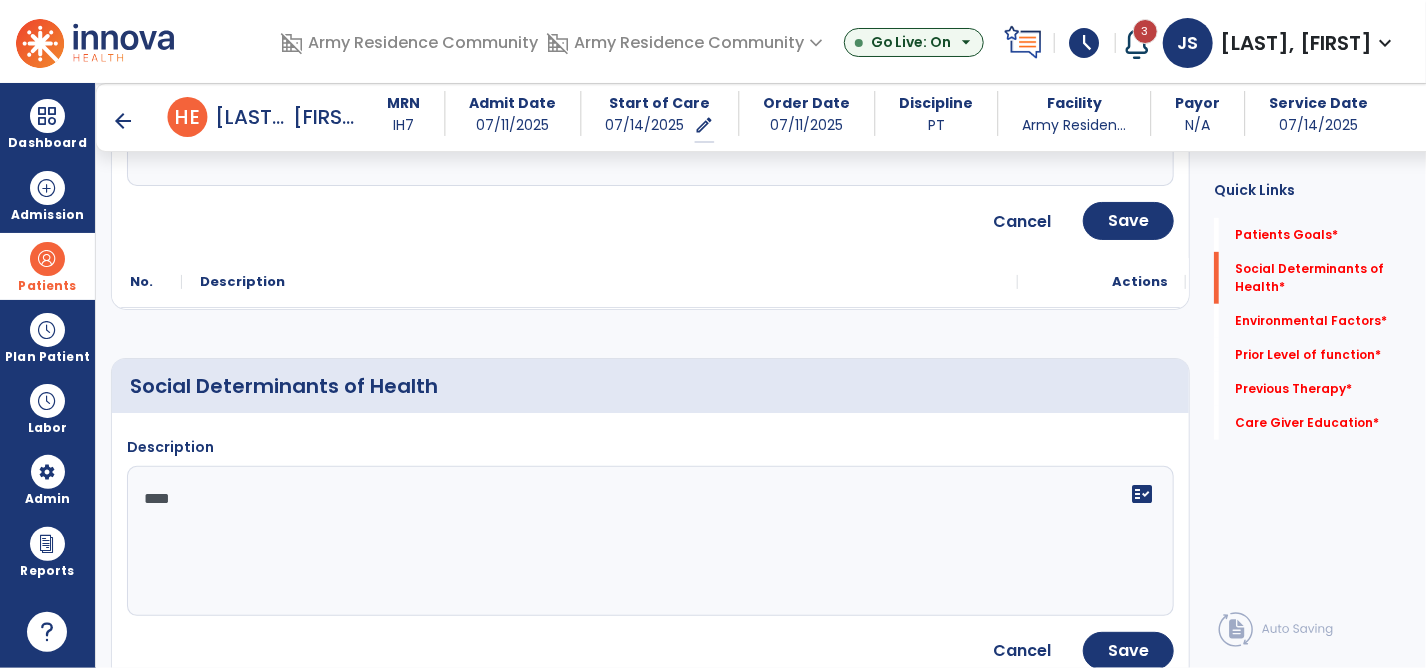 scroll, scrollTop: 500, scrollLeft: 0, axis: vertical 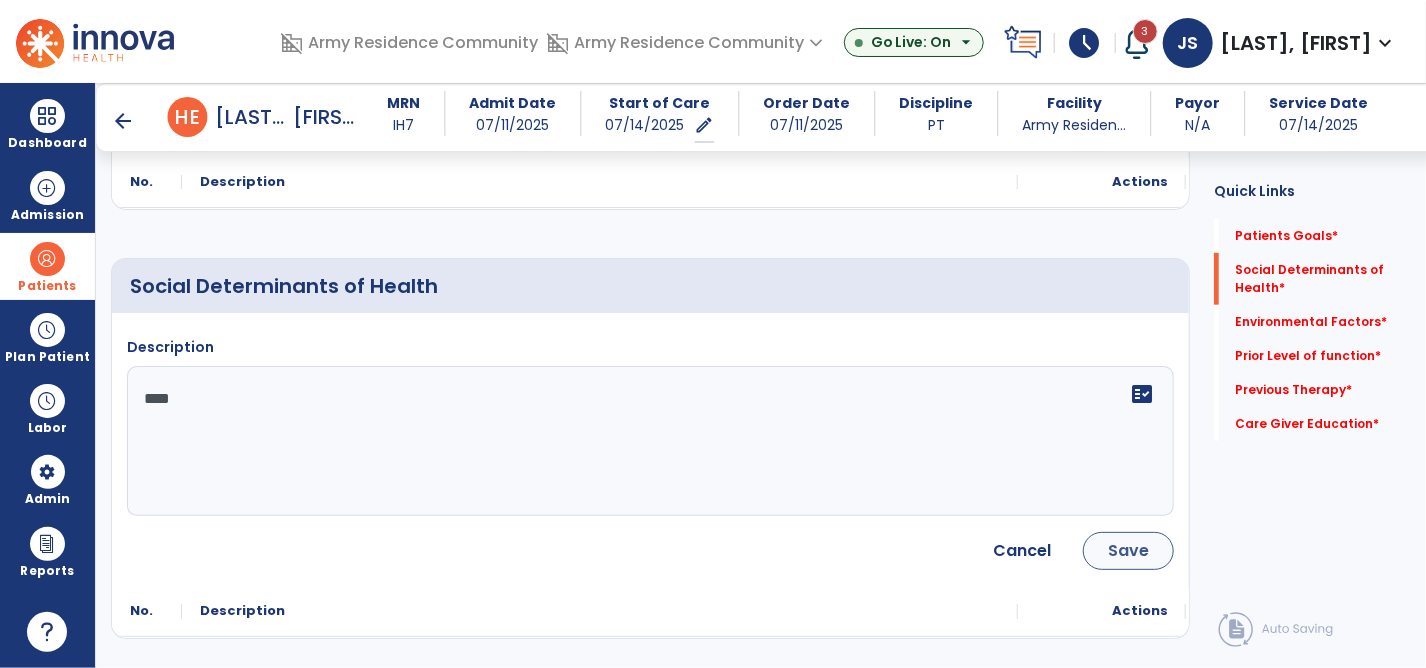 type on "****" 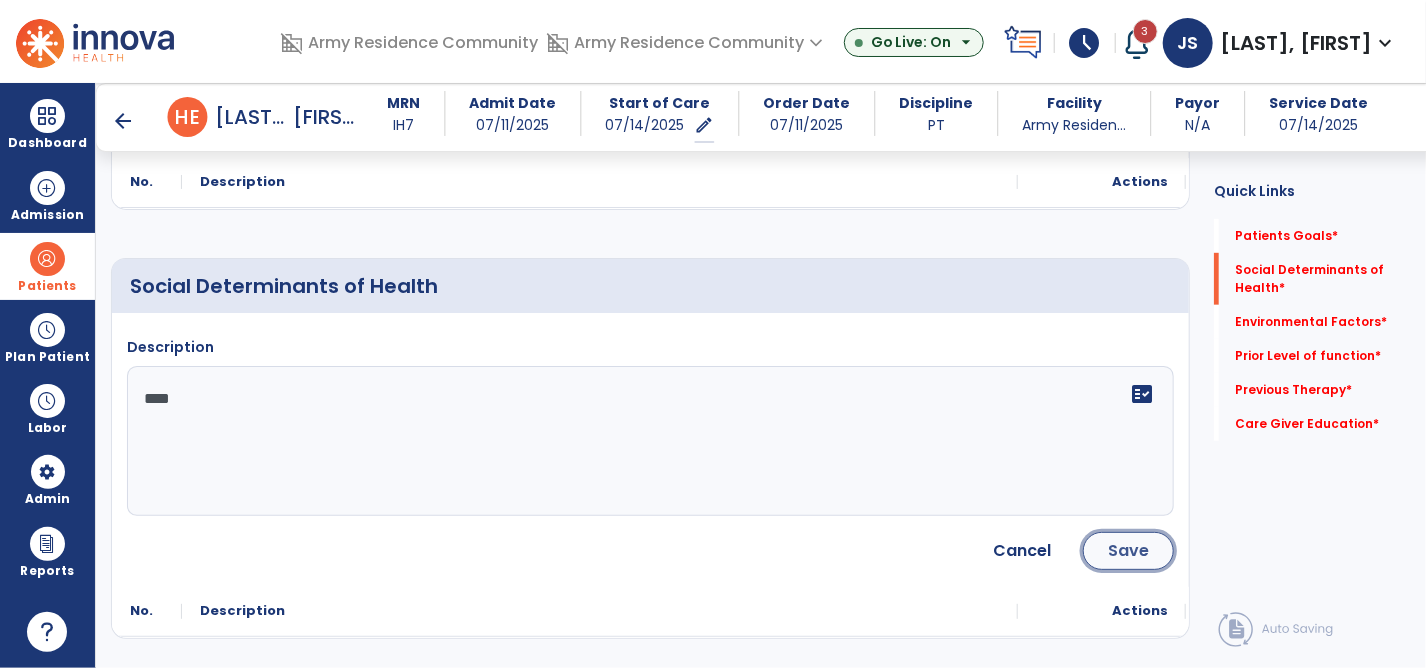click on "Save" 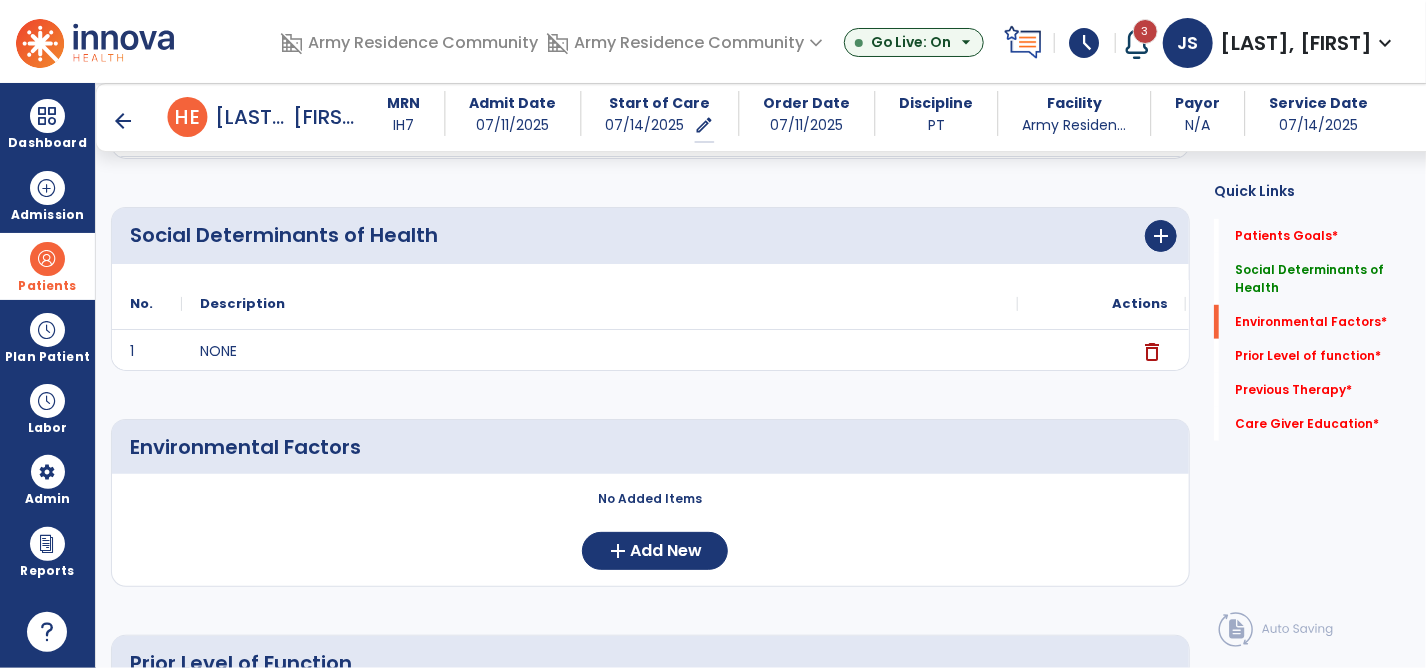 scroll, scrollTop: 600, scrollLeft: 0, axis: vertical 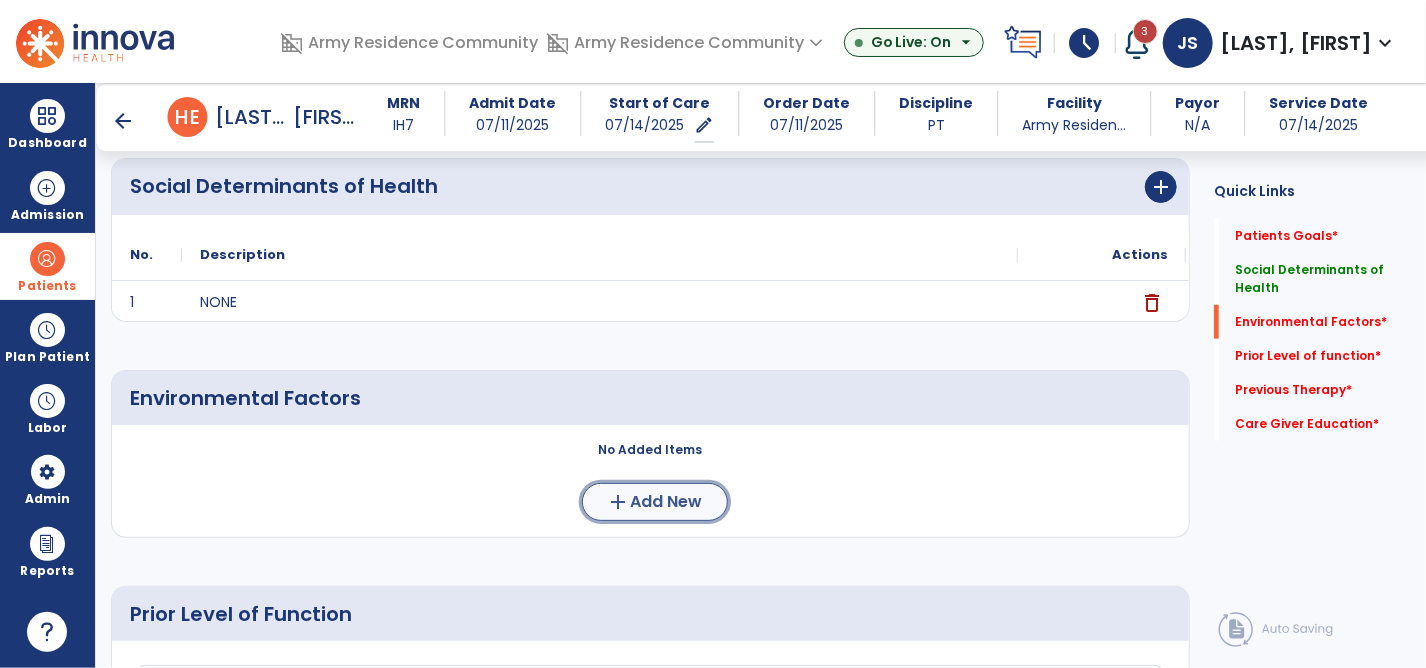 click on "Add New" 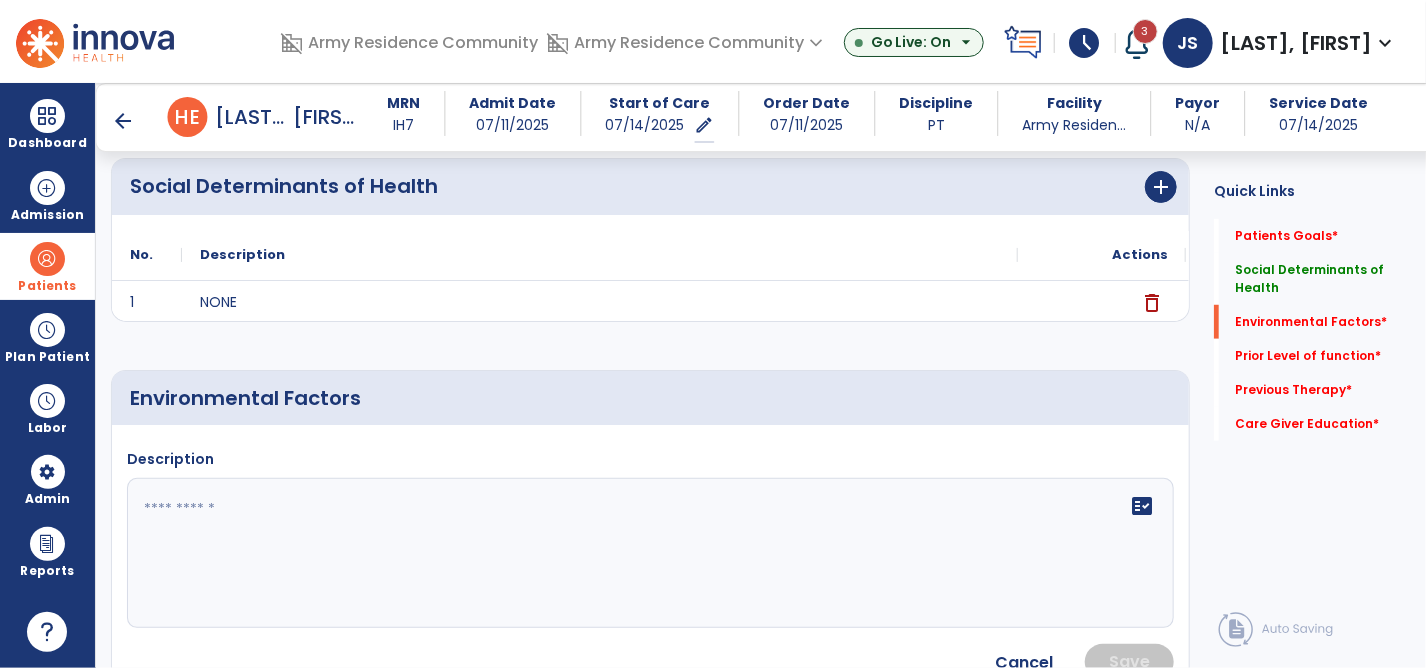 click 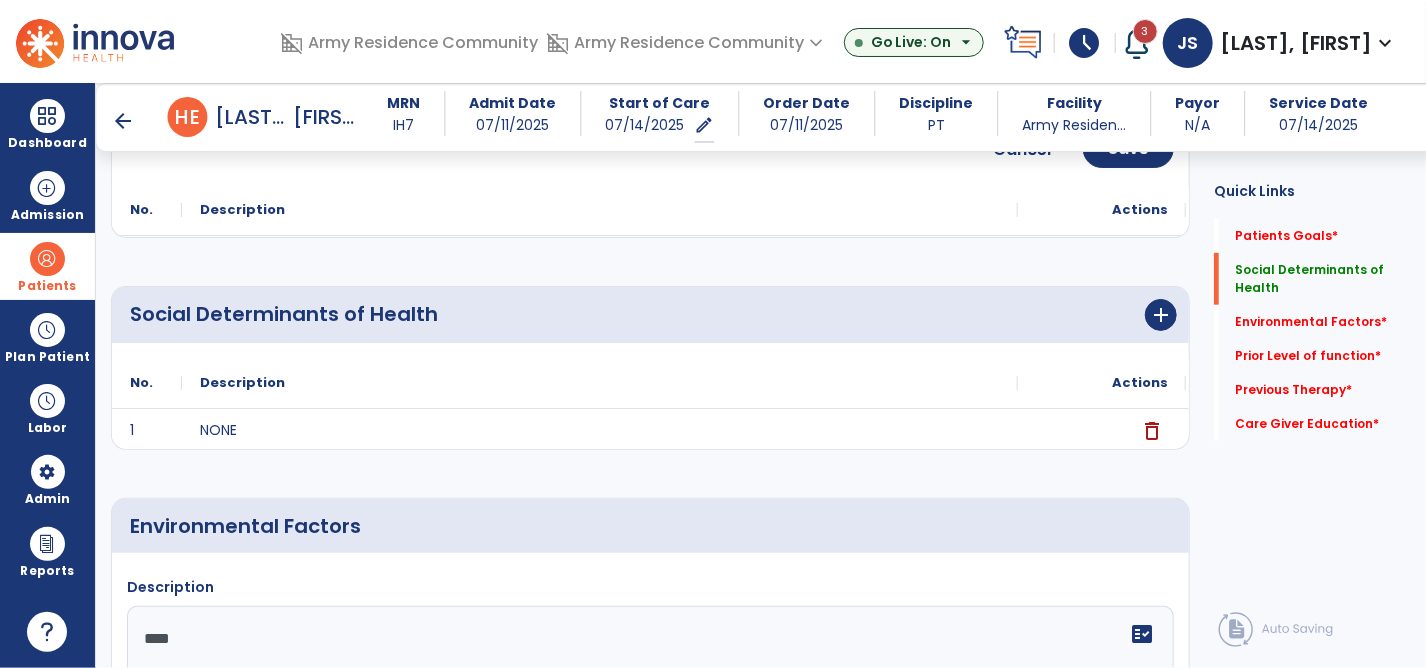 scroll, scrollTop: 700, scrollLeft: 0, axis: vertical 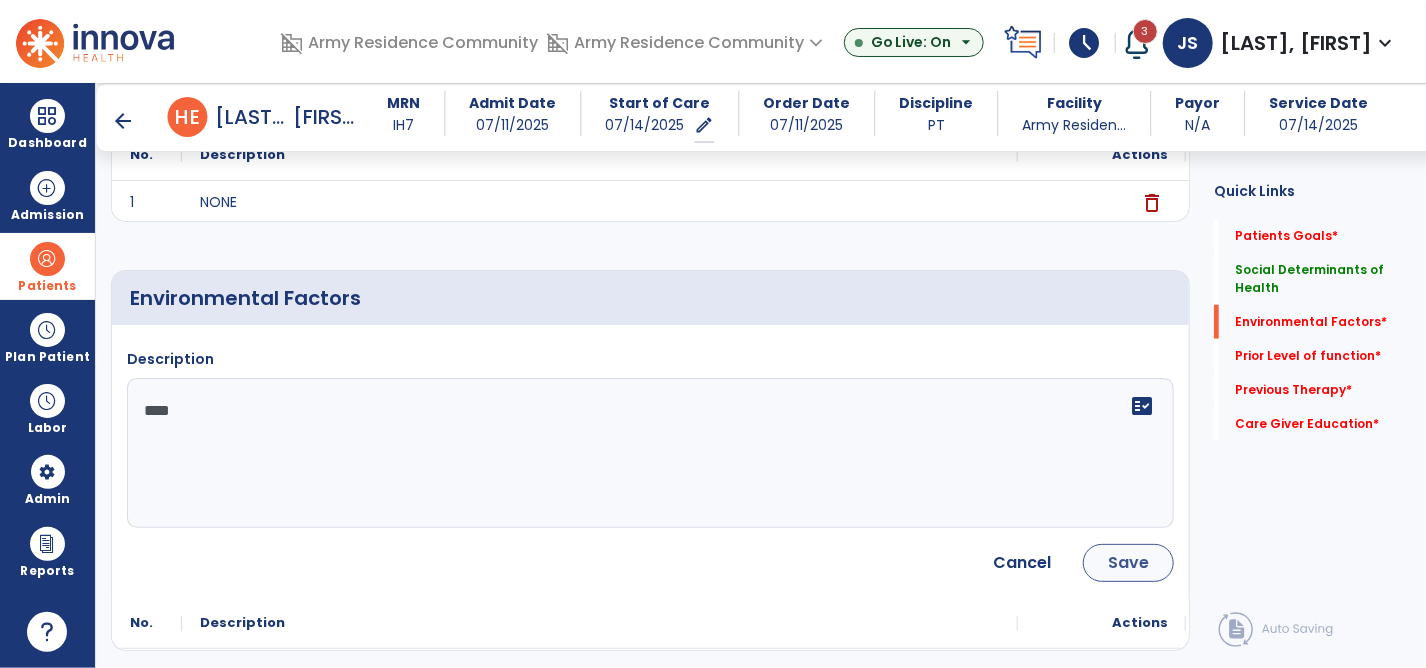 type on "****" 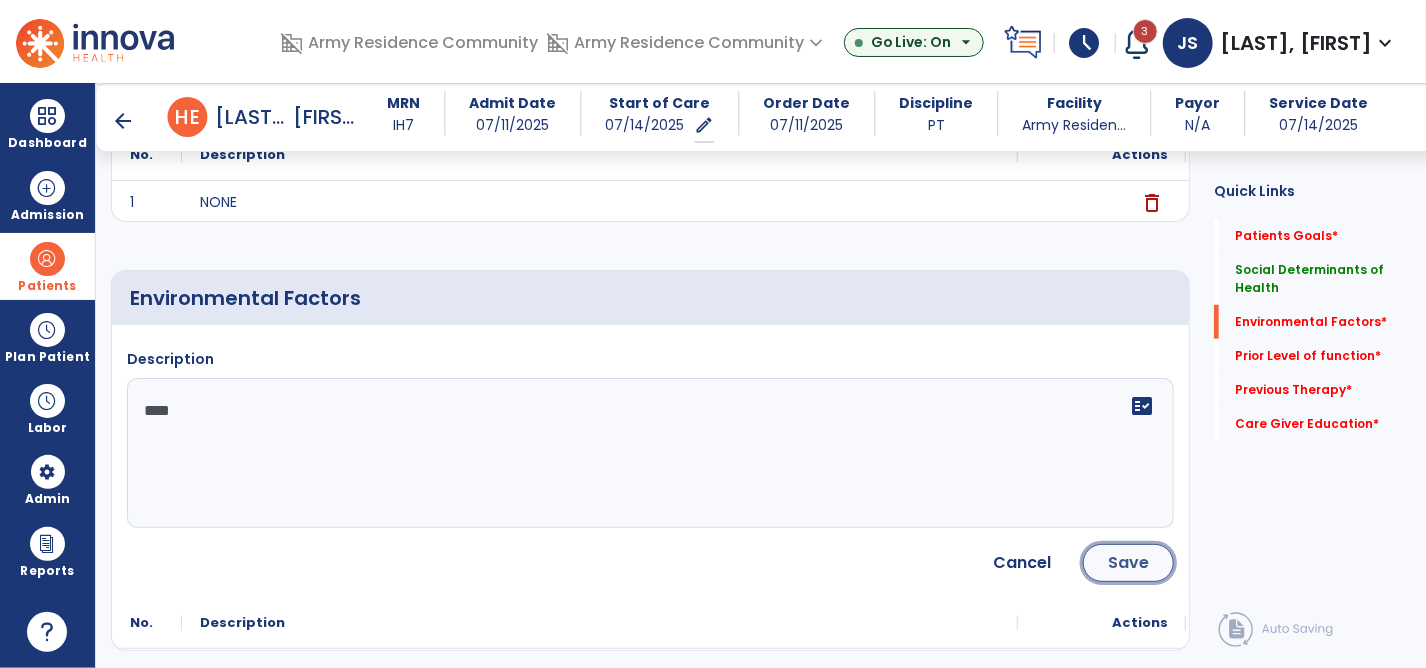 click on "Save" 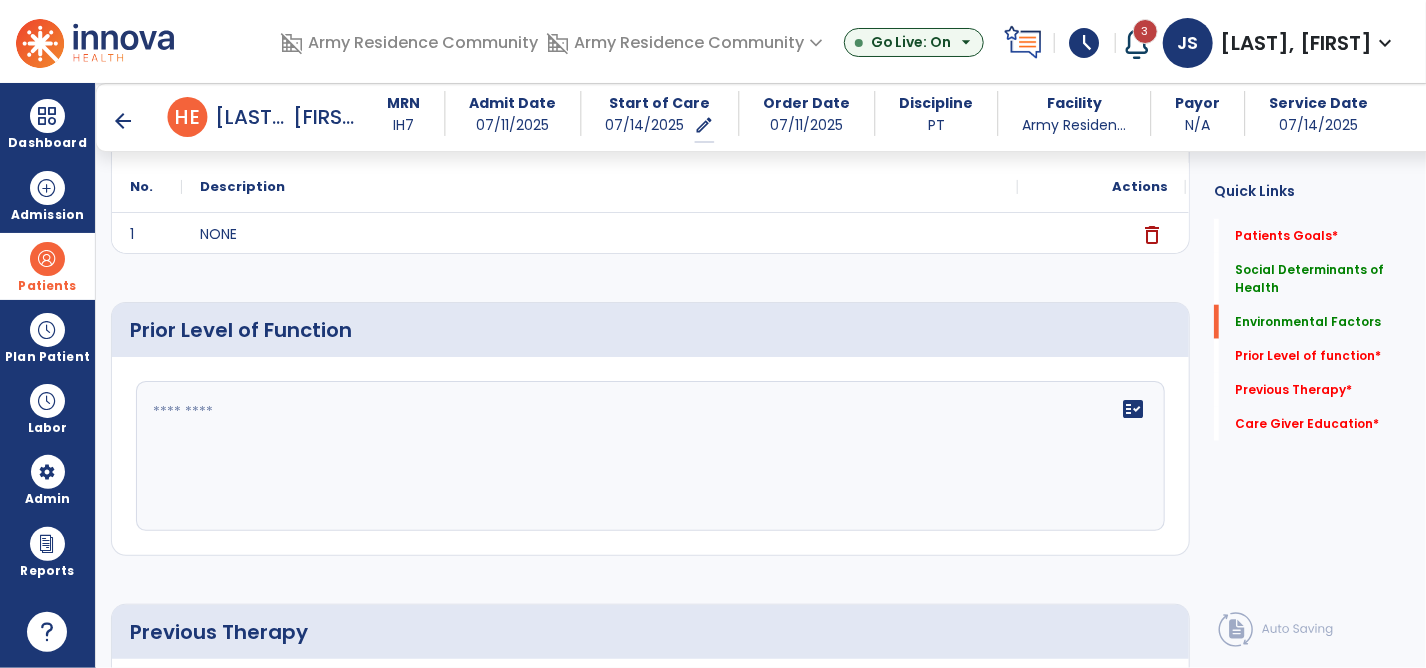 scroll, scrollTop: 900, scrollLeft: 0, axis: vertical 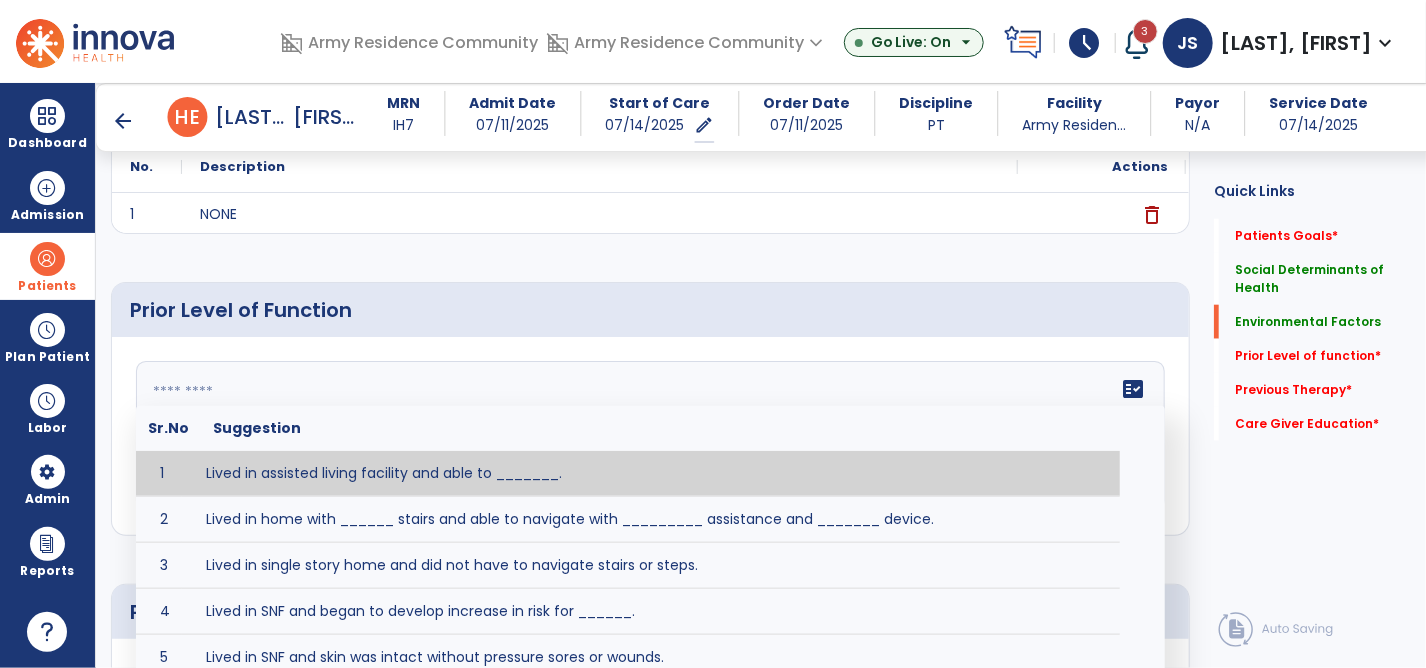 click on "fact_check  Sr.No Suggestion 1 Lived in assisted living facility and able to _______. 2 Lived in home with ______ stairs and able to navigate with _________ assistance and _______ device. 3 Lived in single story home and did not have to navigate stairs or steps. 4 Lived in SNF and began to develop increase in risk for ______. 5 Lived in SNF and skin was intact without pressure sores or wounds. 6 Lived independently at home with _________ and able to __________. 7 Wheelchair bound, non ambulatory and able to ______. 8 Worked as a __________." 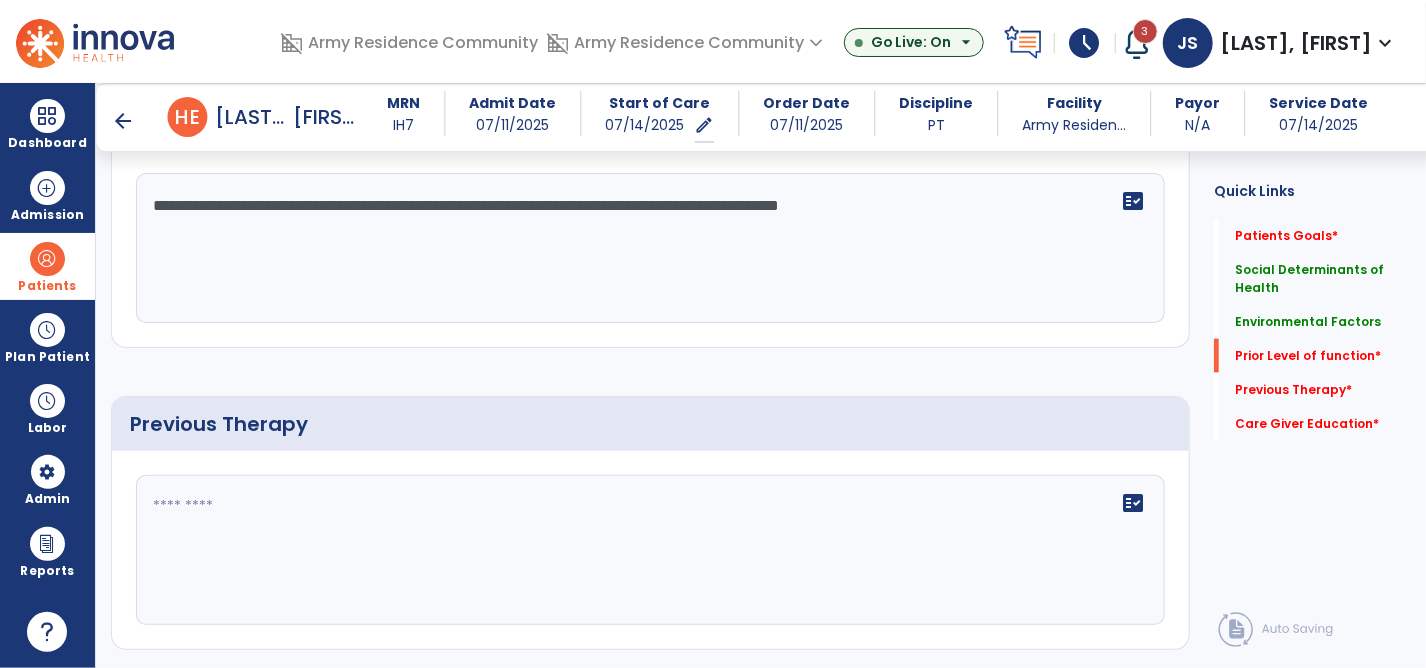 scroll, scrollTop: 1100, scrollLeft: 0, axis: vertical 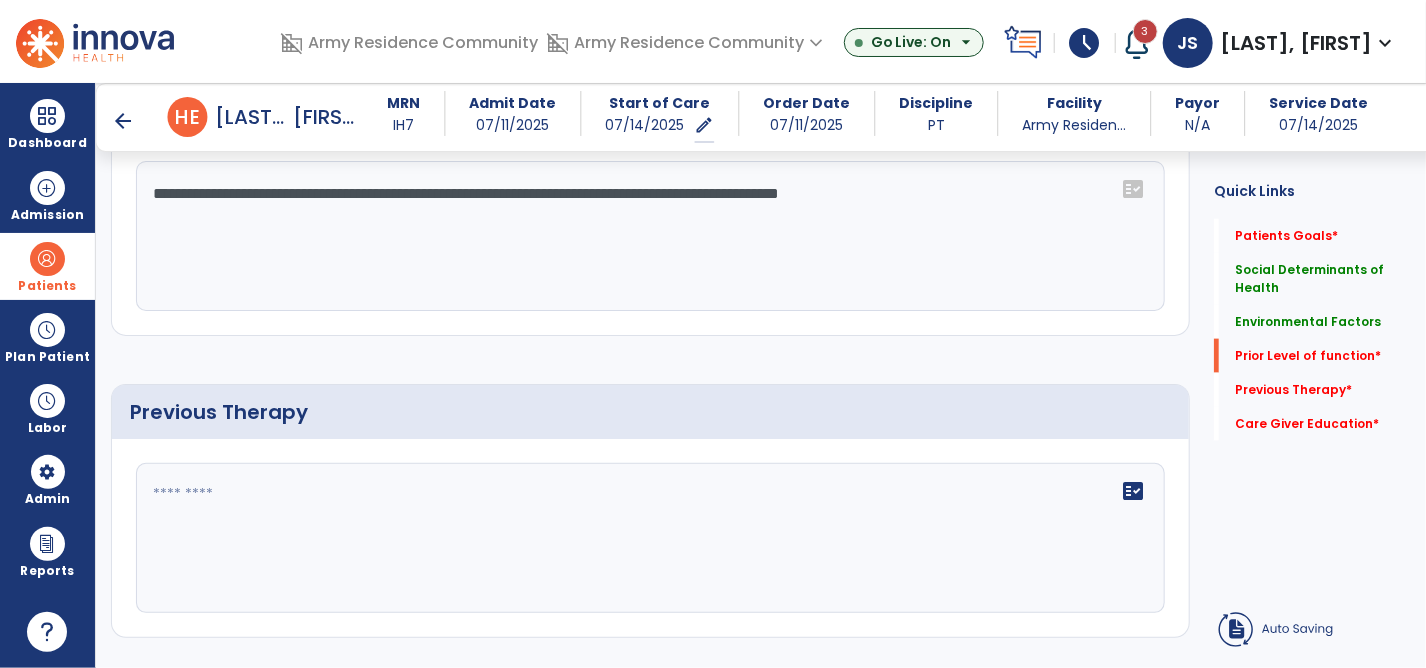 type on "**********" 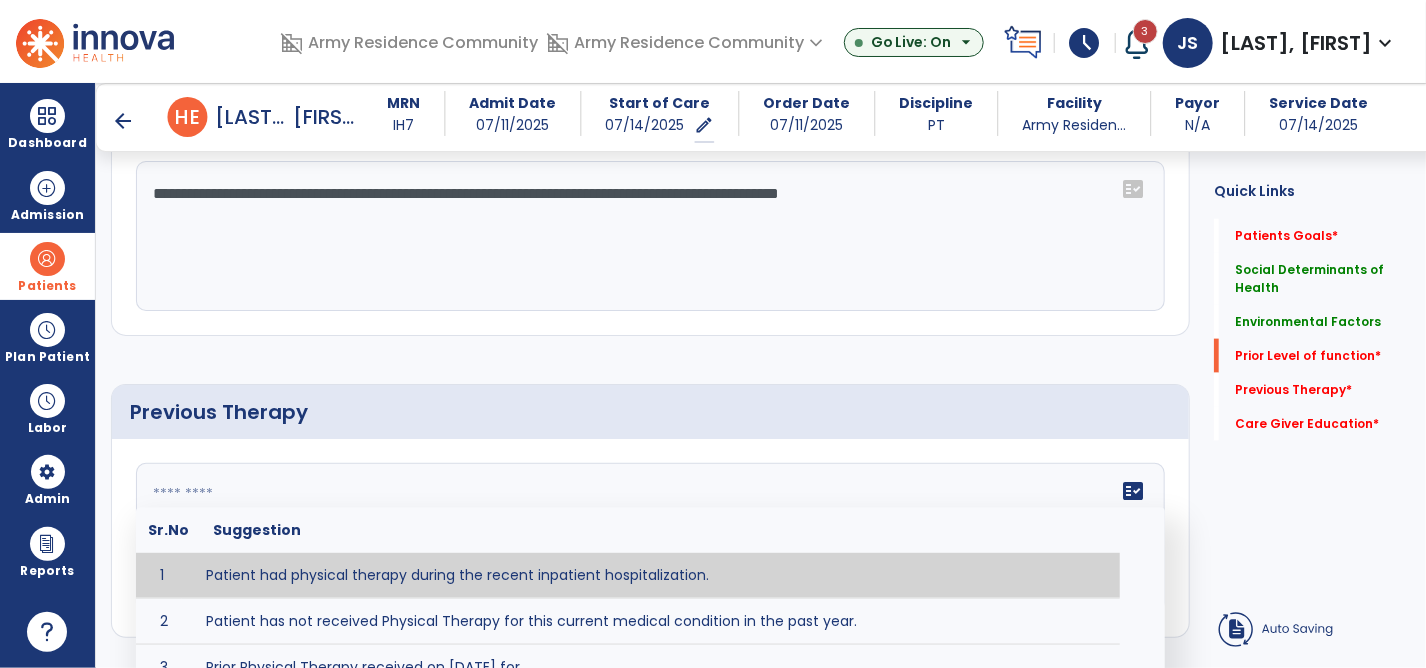 click 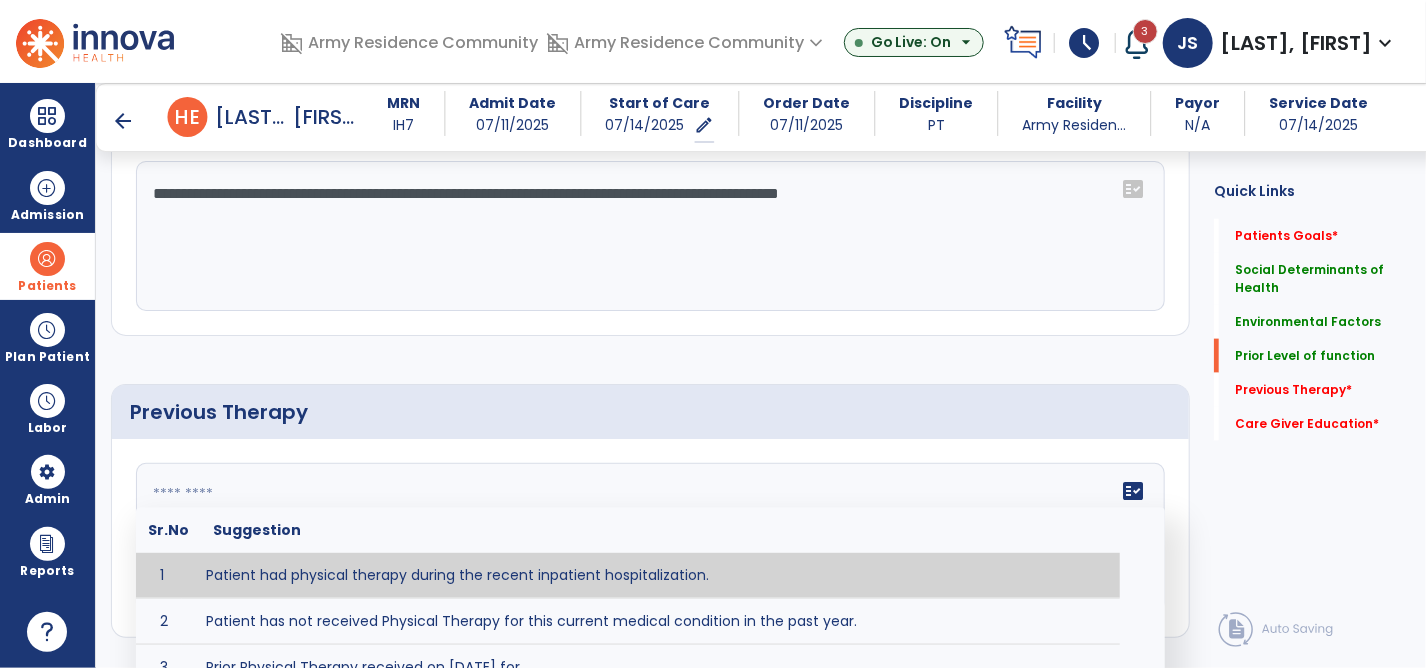type on "**********" 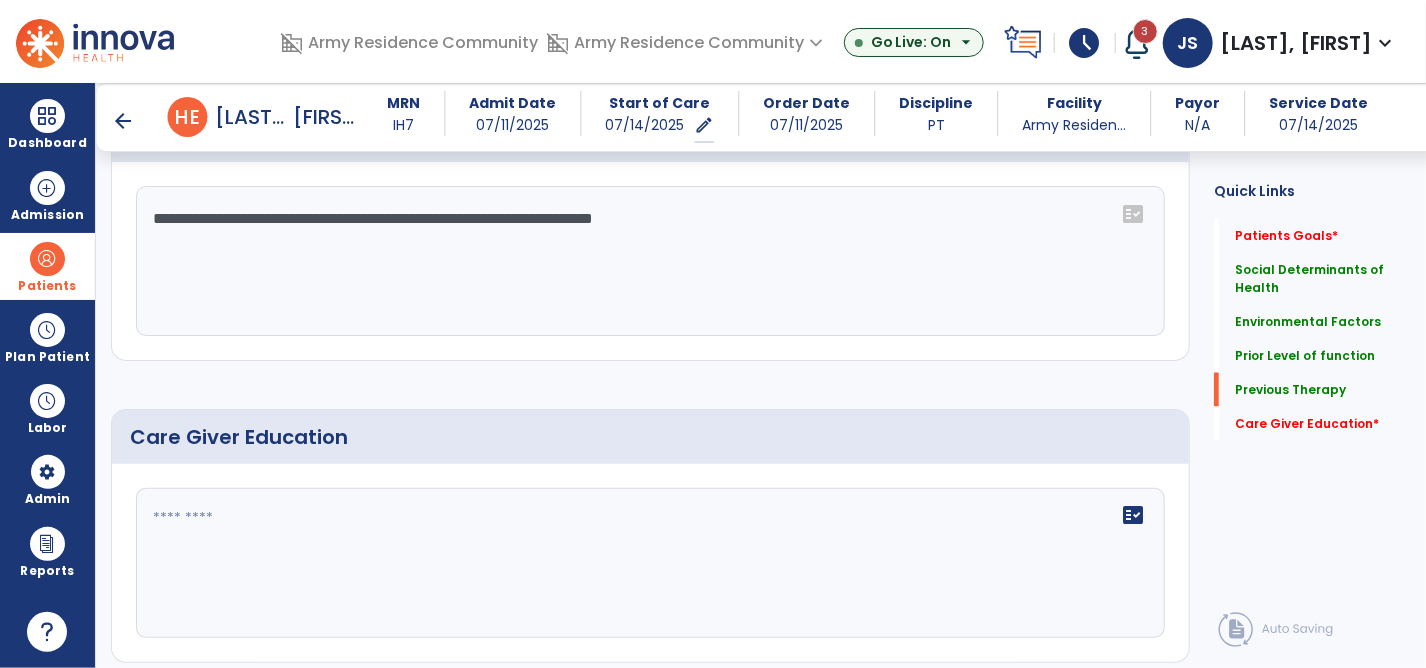 scroll, scrollTop: 1436, scrollLeft: 0, axis: vertical 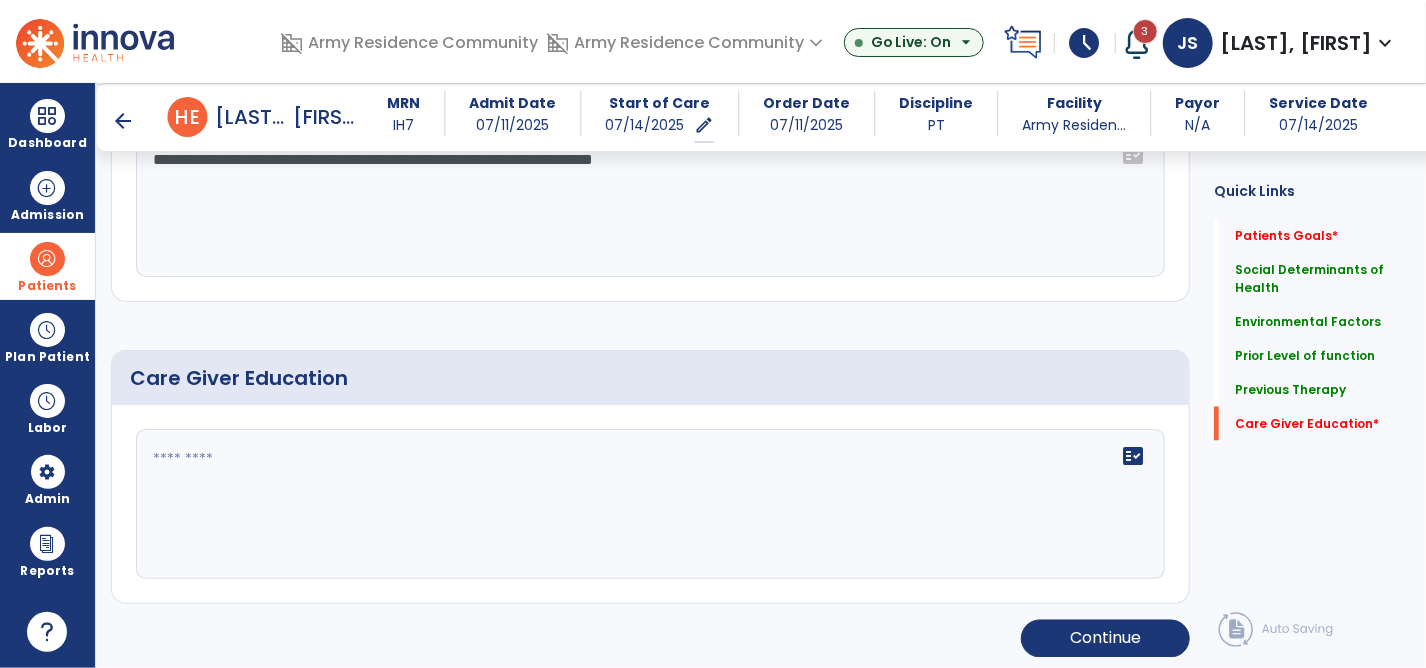 click 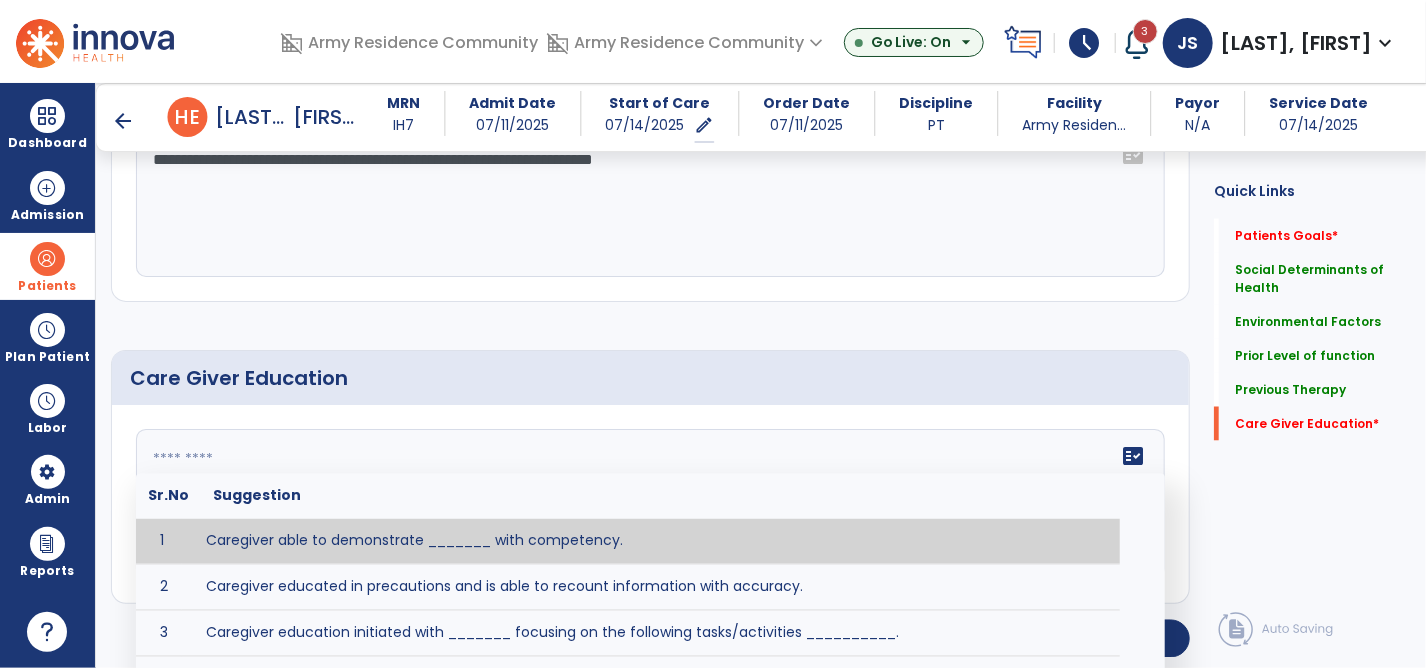 click 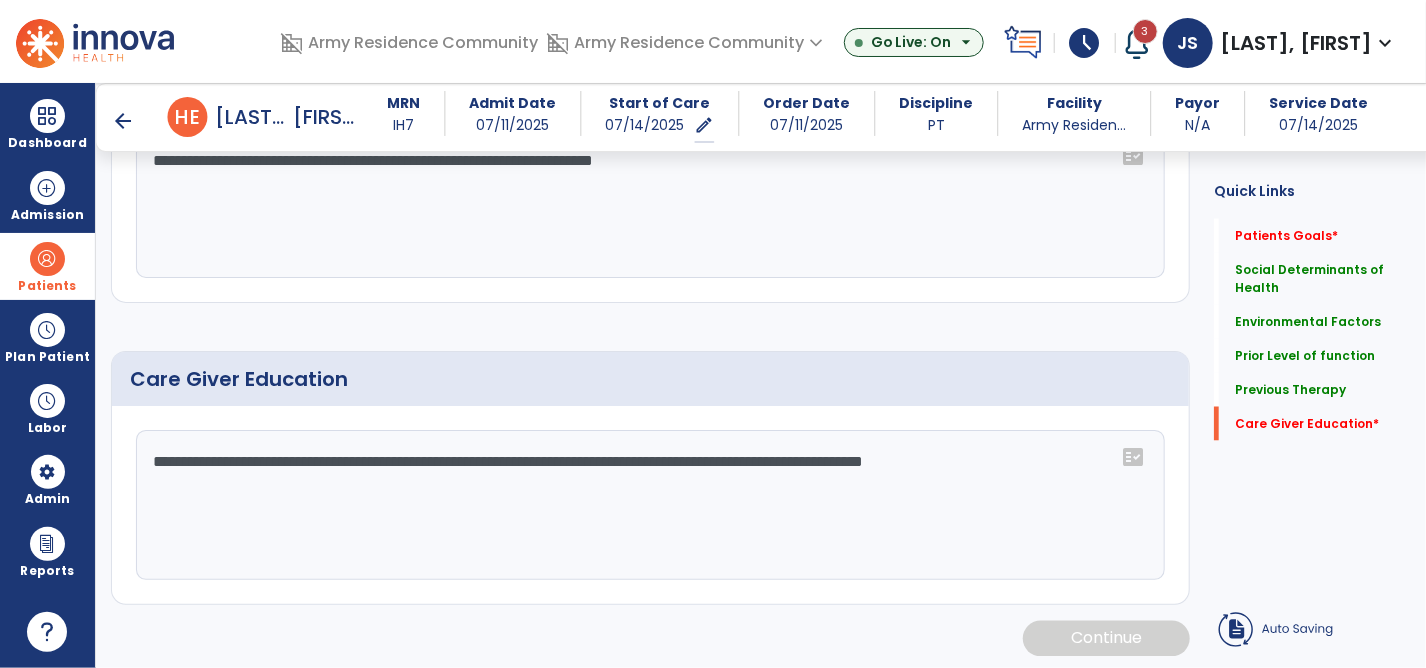 scroll, scrollTop: 1436, scrollLeft: 0, axis: vertical 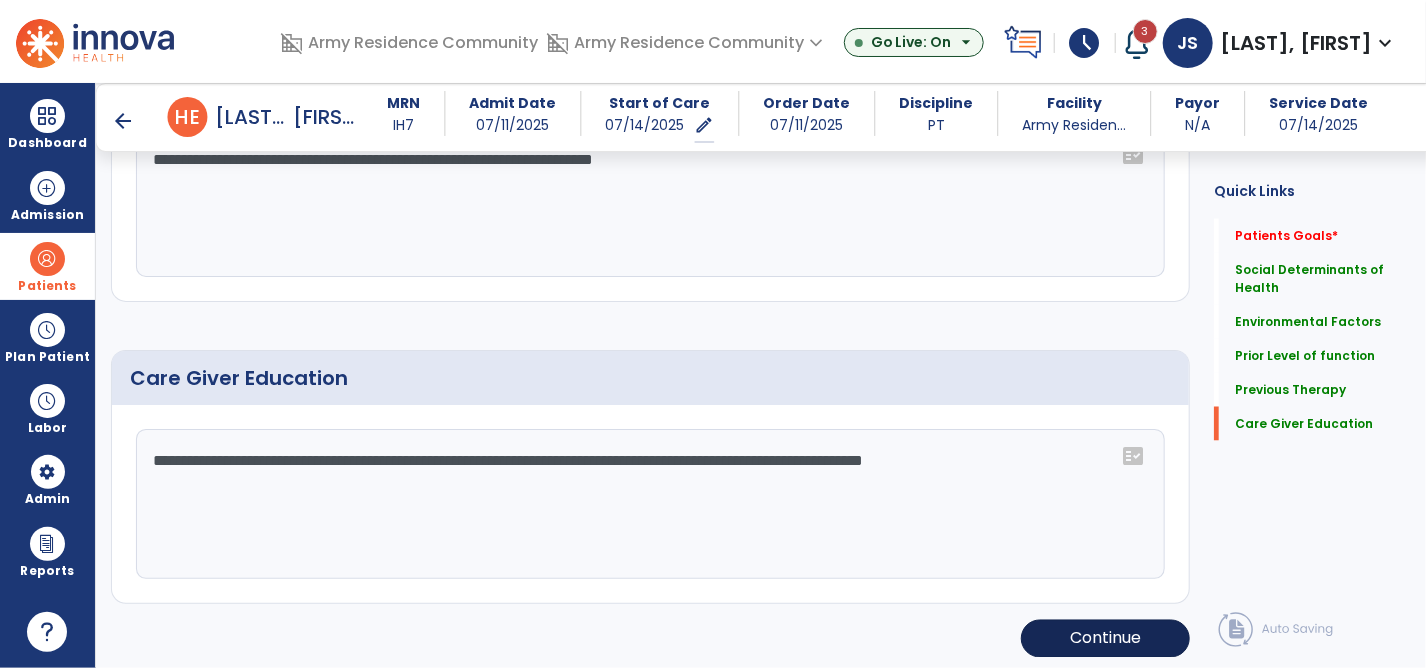 type on "**********" 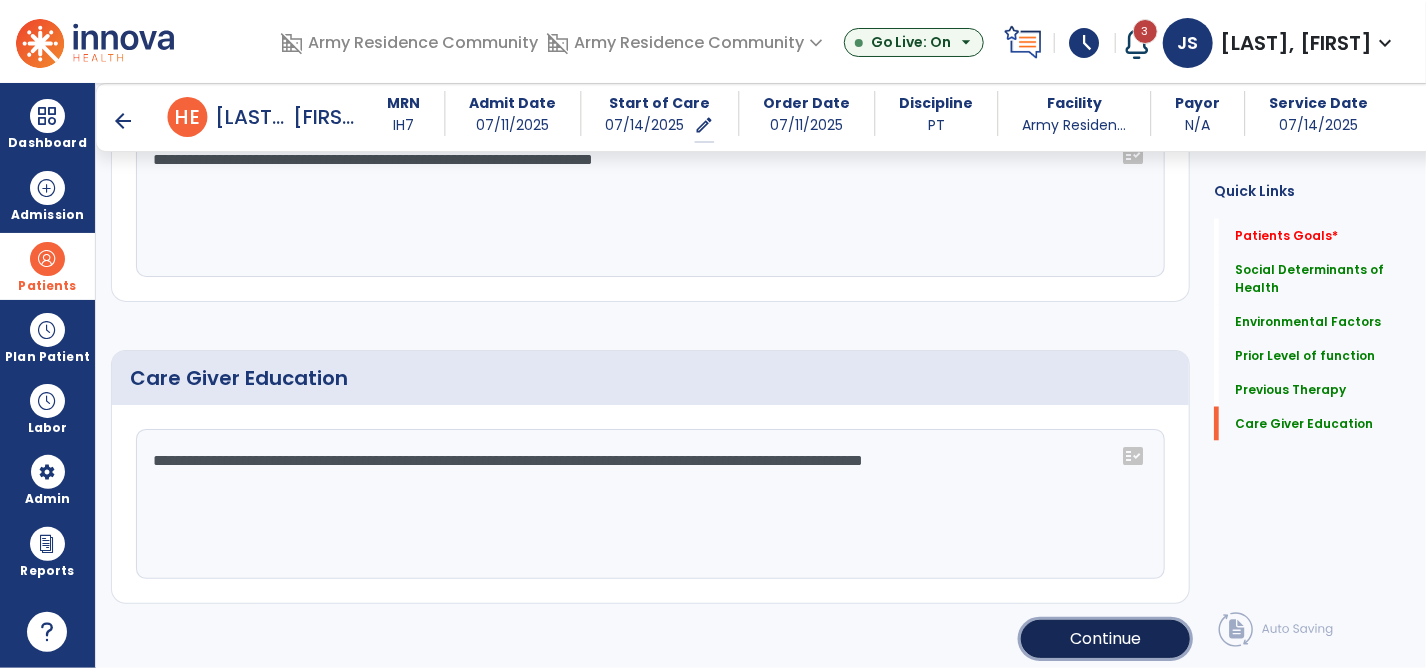 click on "Continue" 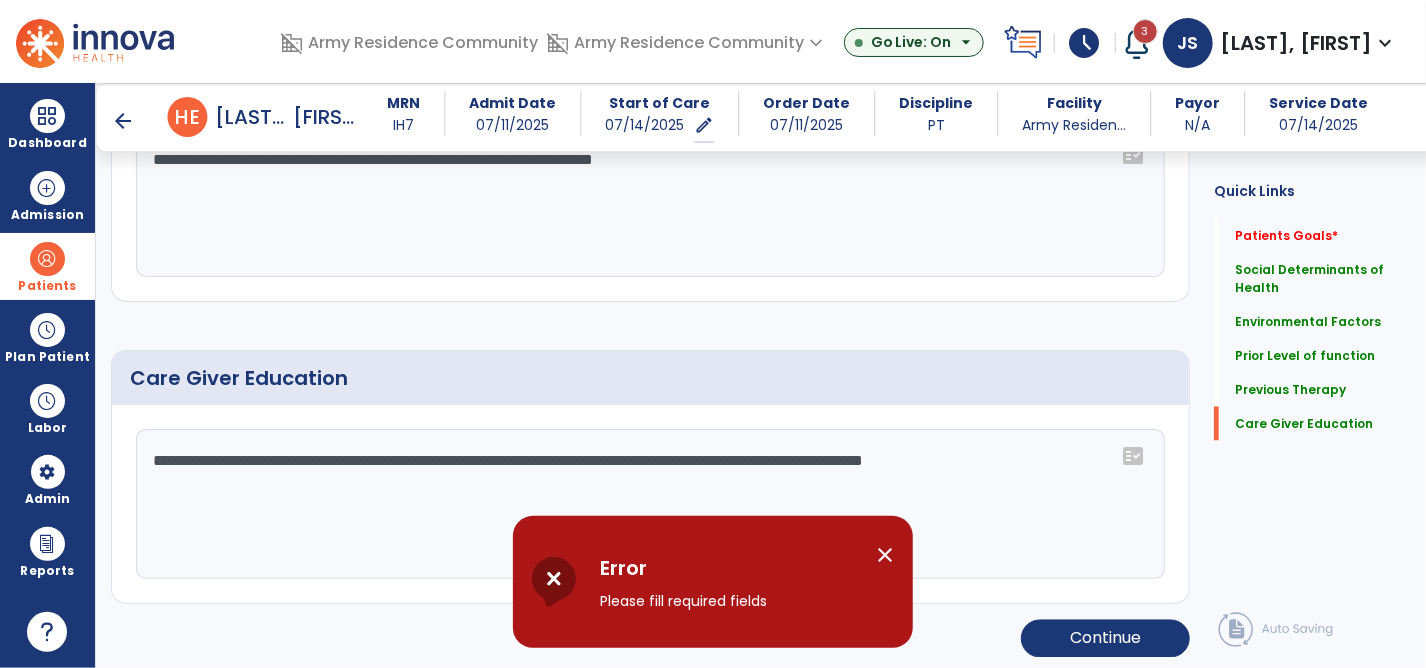 click on "**********" 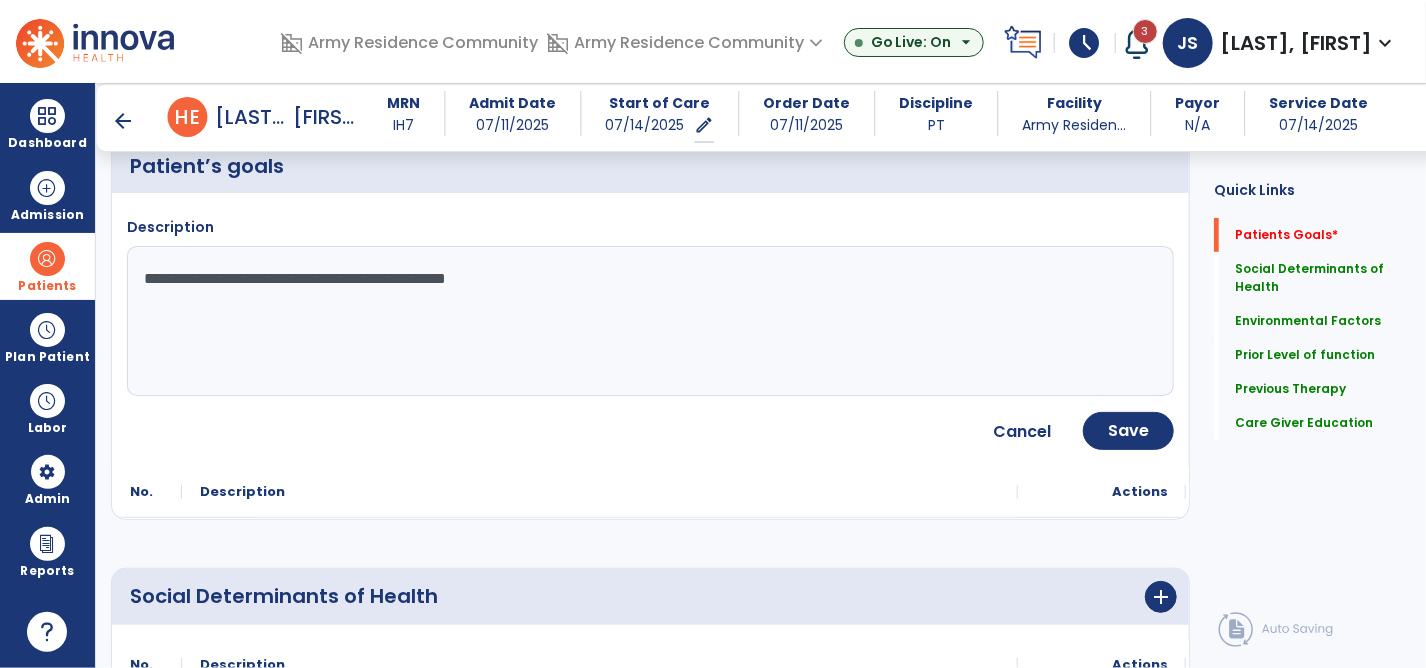 scroll, scrollTop: 136, scrollLeft: 0, axis: vertical 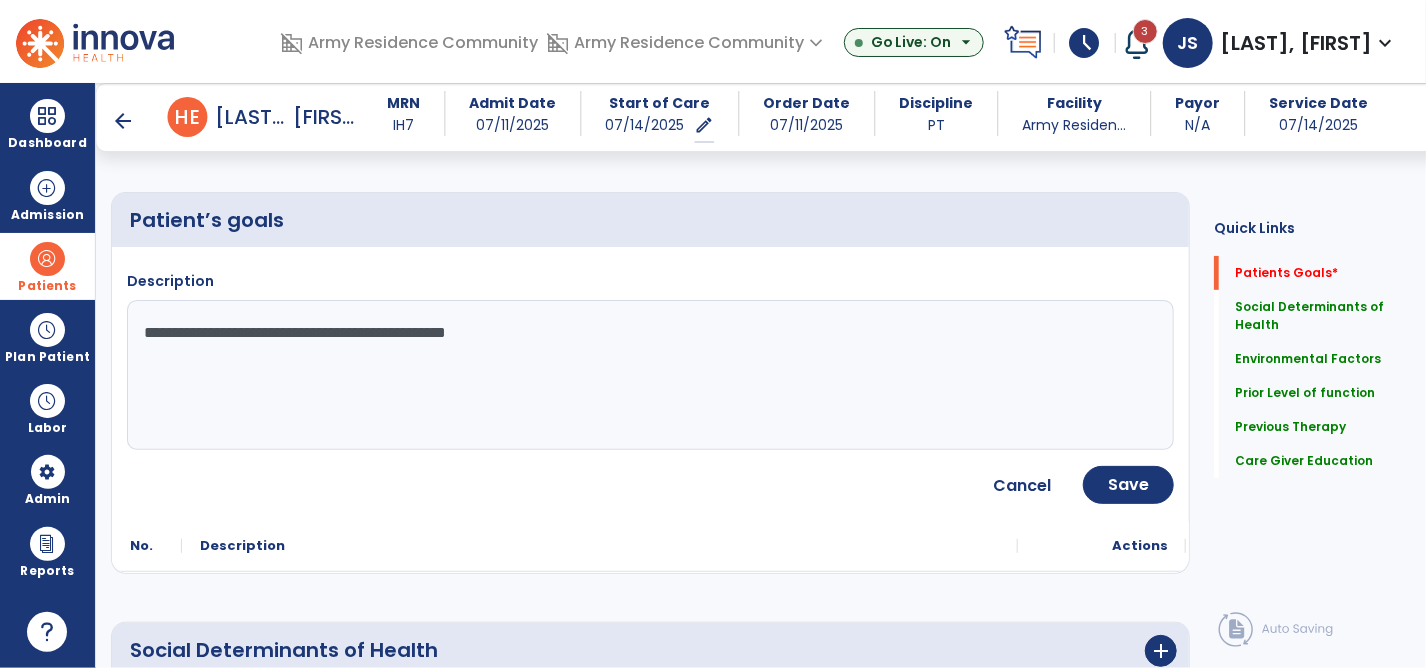 click on "**********" 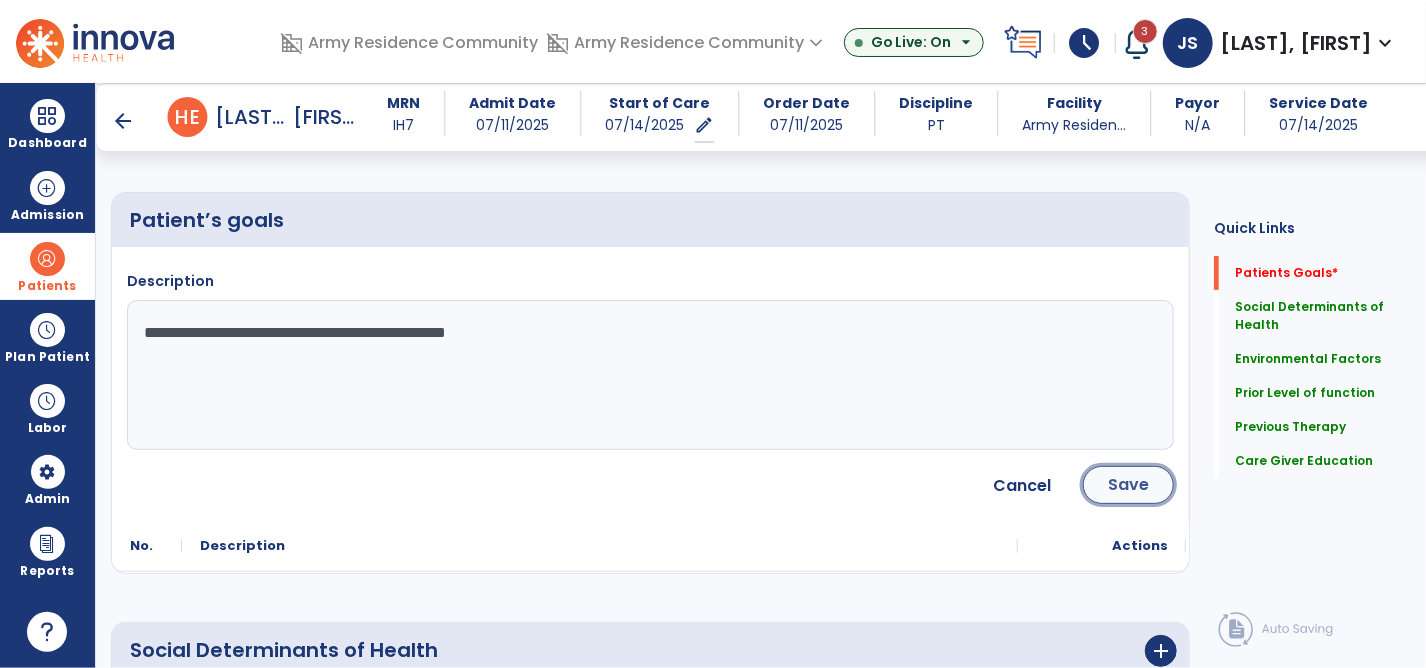 click on "Save" 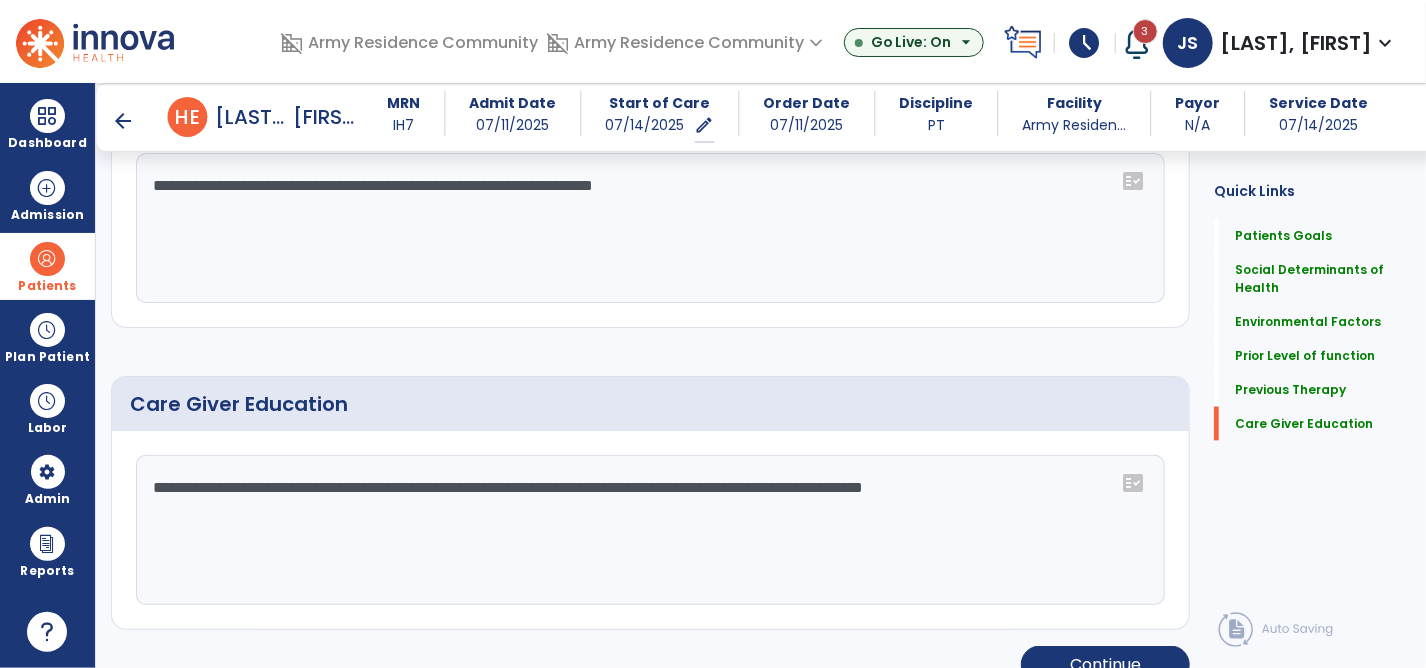 scroll, scrollTop: 1220, scrollLeft: 0, axis: vertical 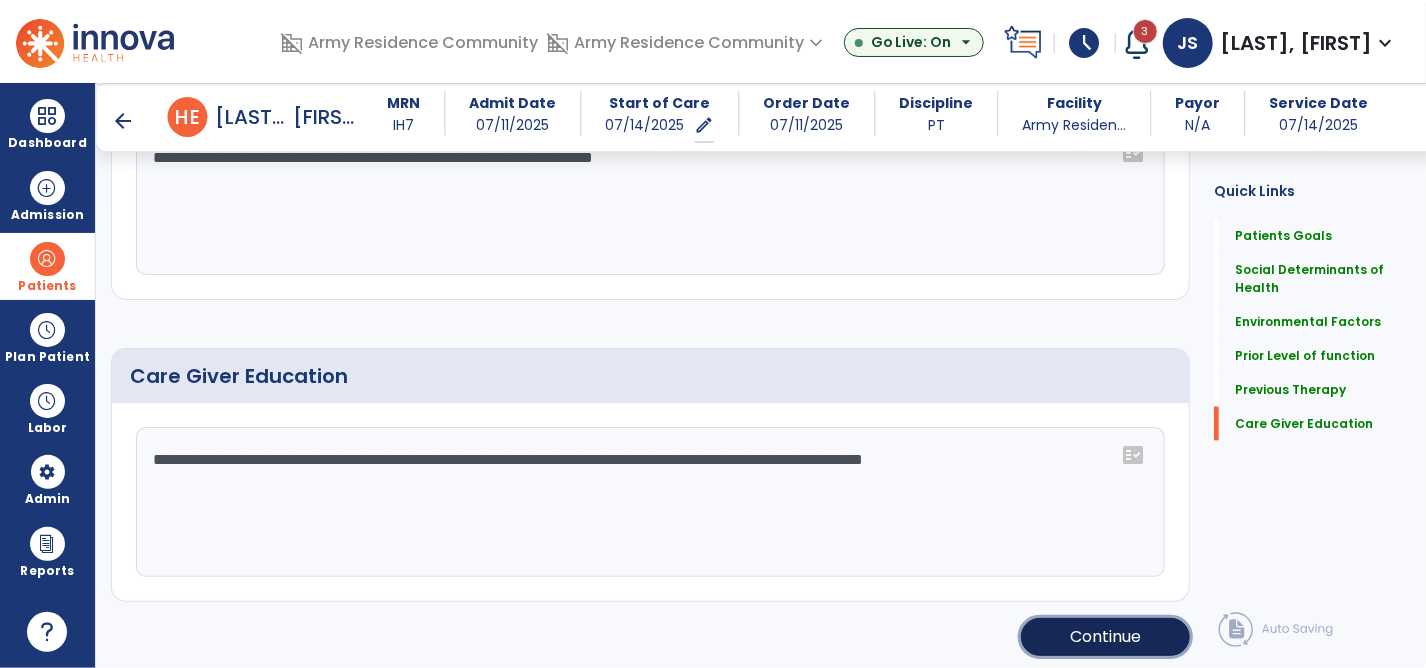 click on "Continue" 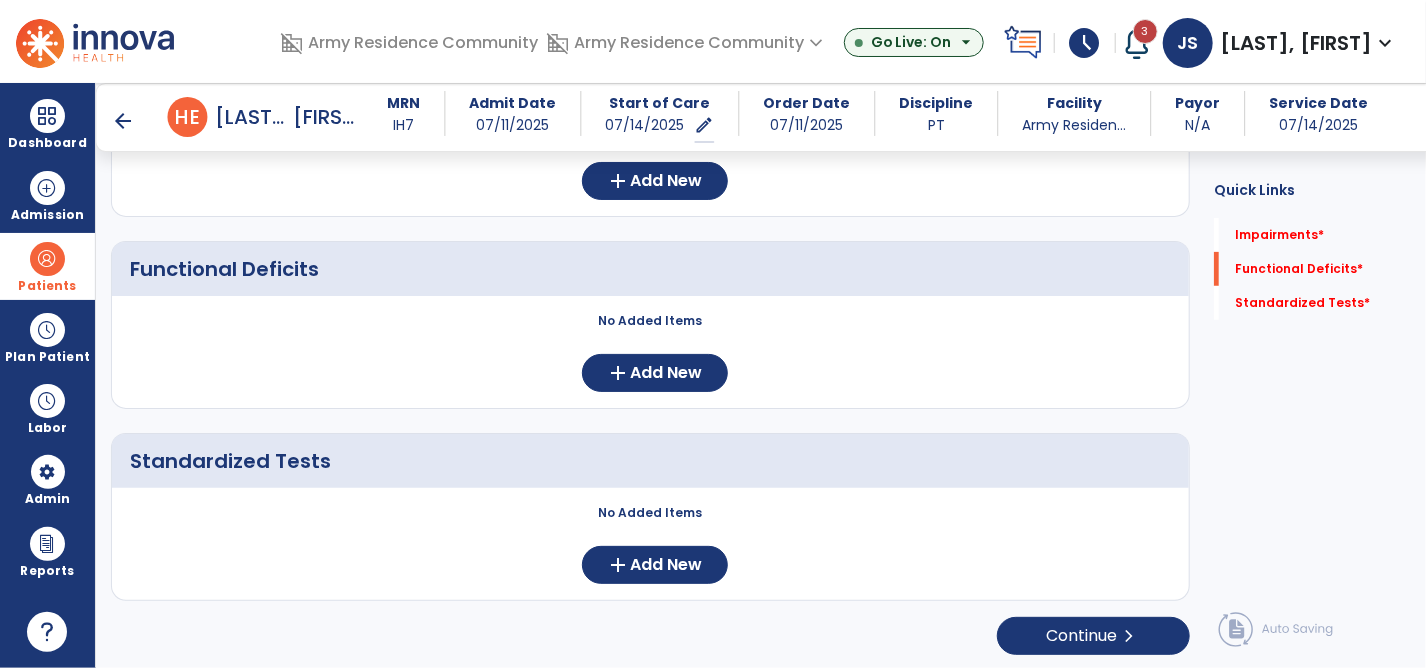 scroll, scrollTop: 79, scrollLeft: 0, axis: vertical 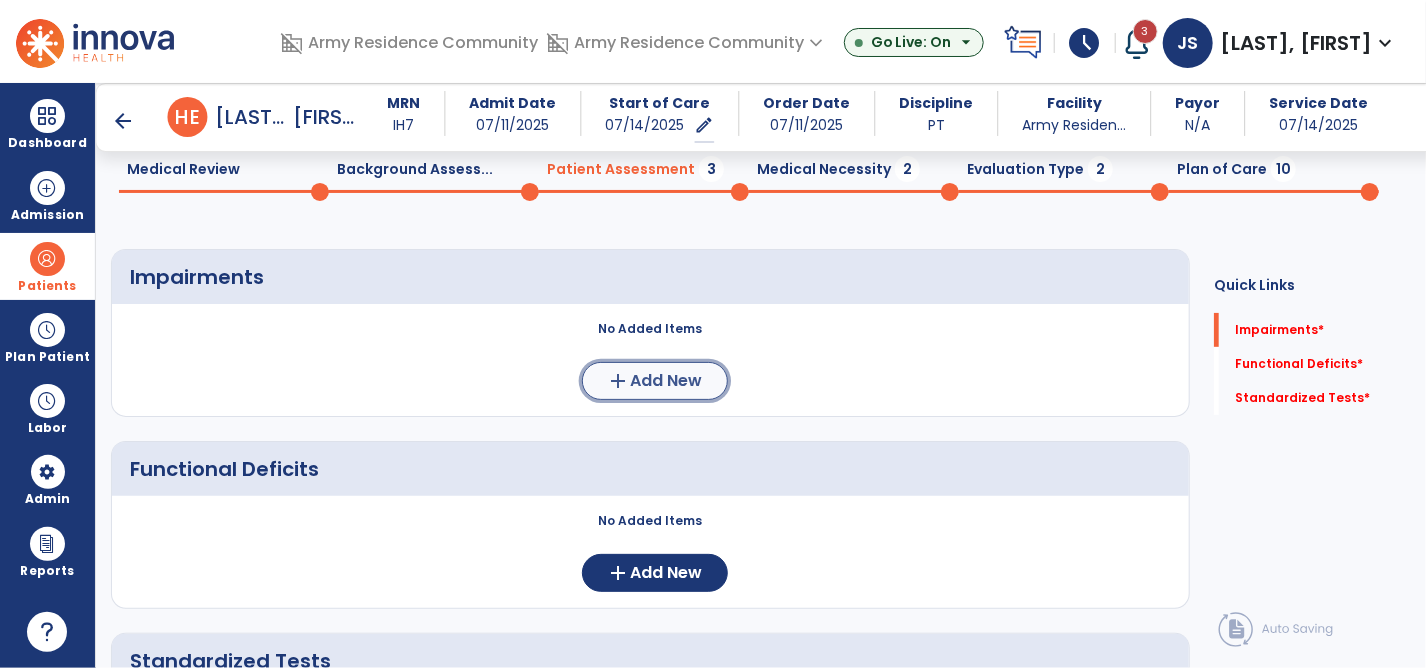 click on "Add New" 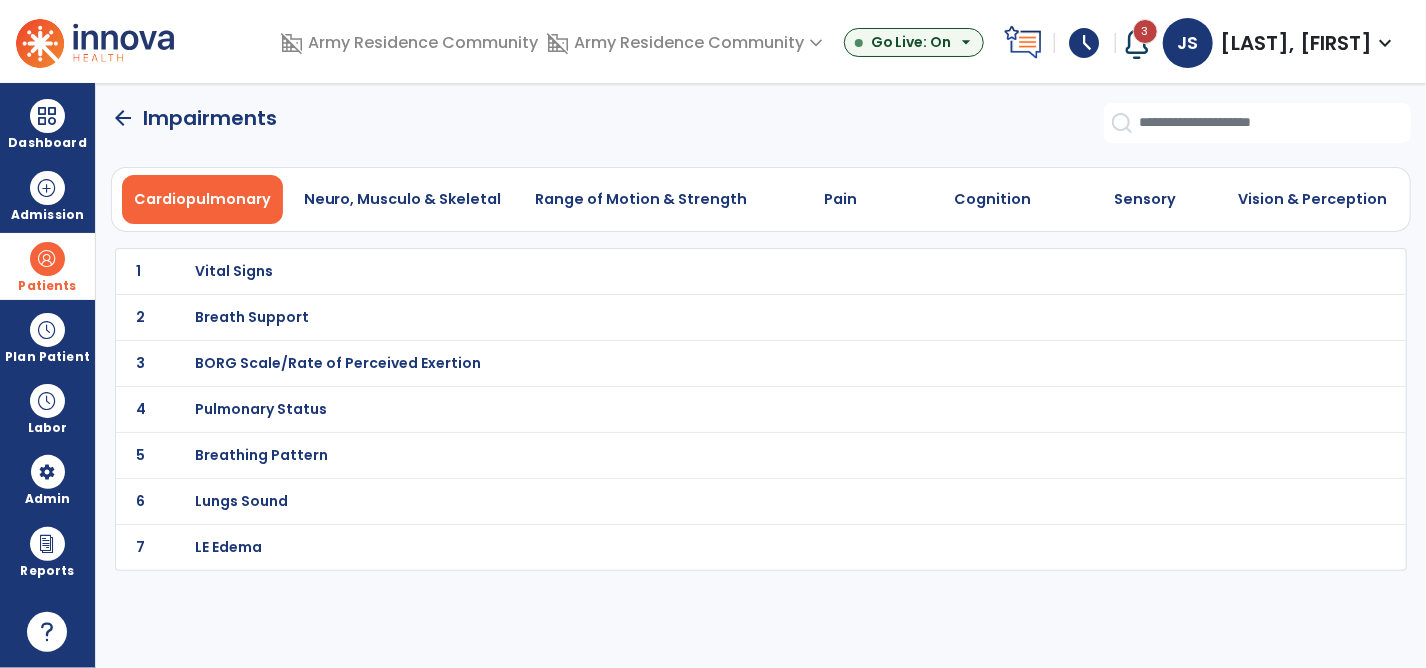 scroll, scrollTop: 0, scrollLeft: 0, axis: both 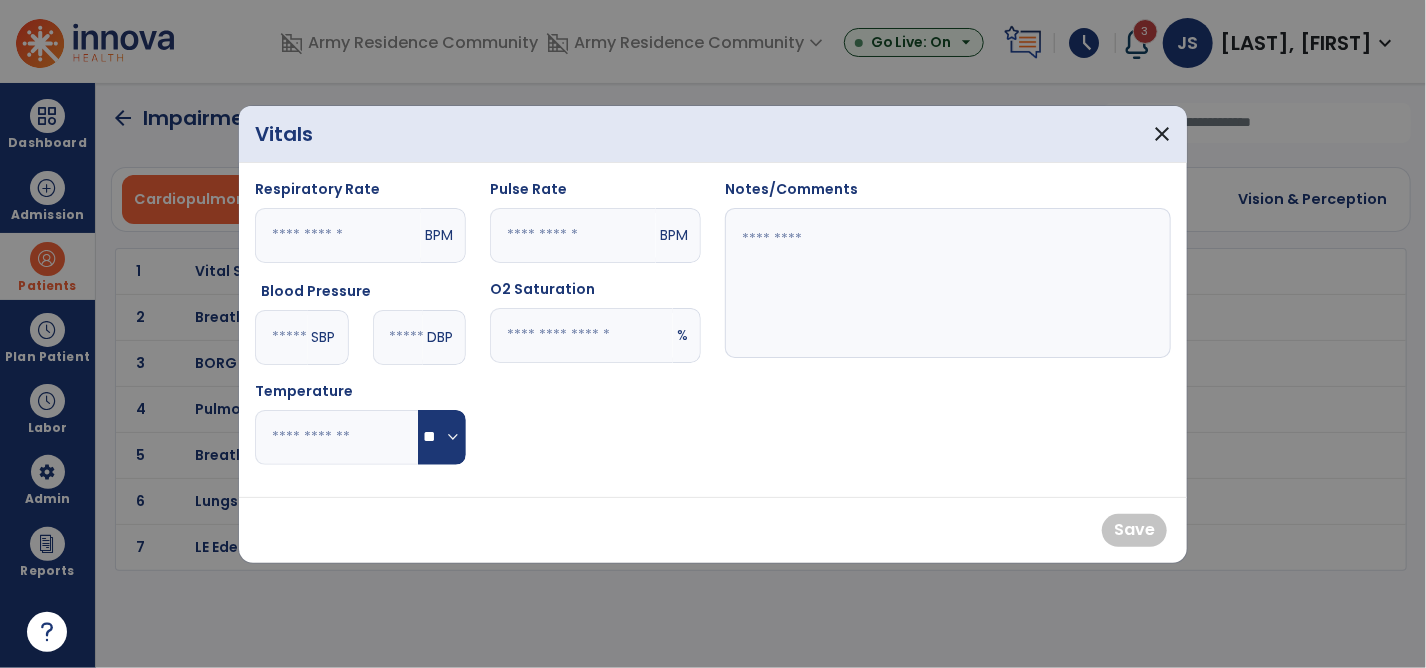 click at bounding box center [948, 283] 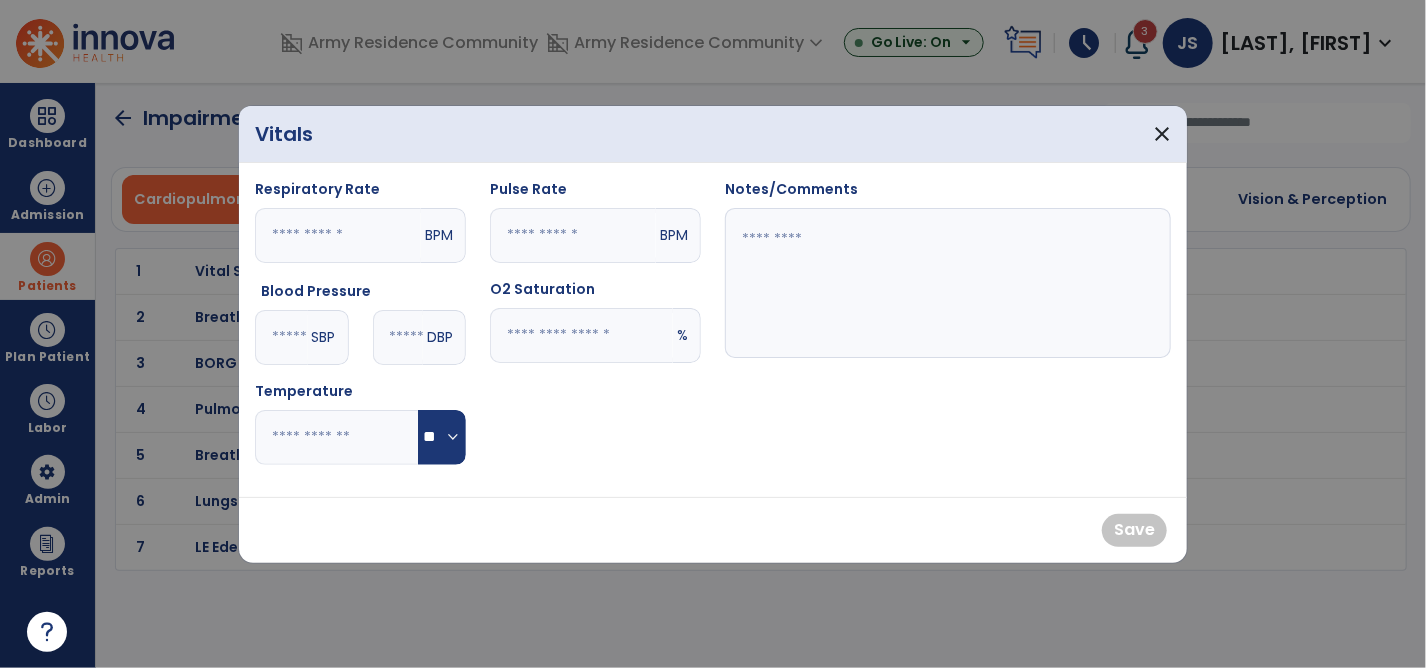 click at bounding box center (281, 337) 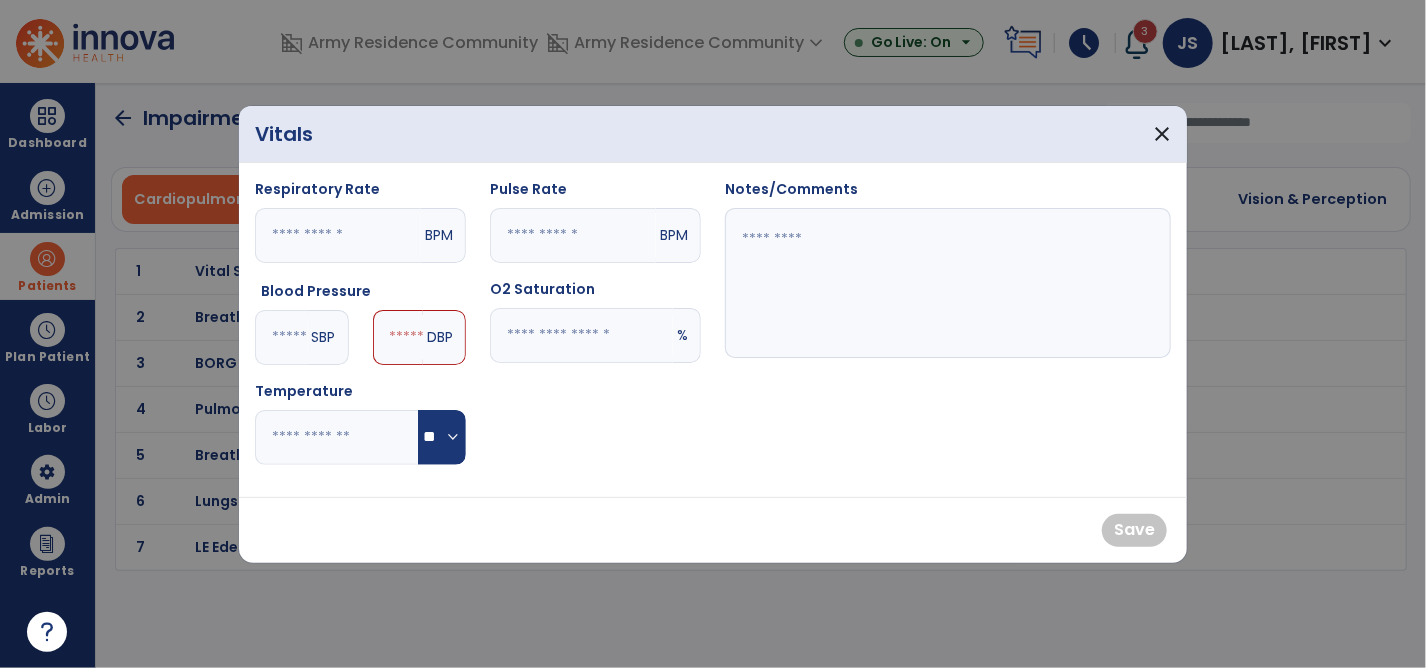 type on "***" 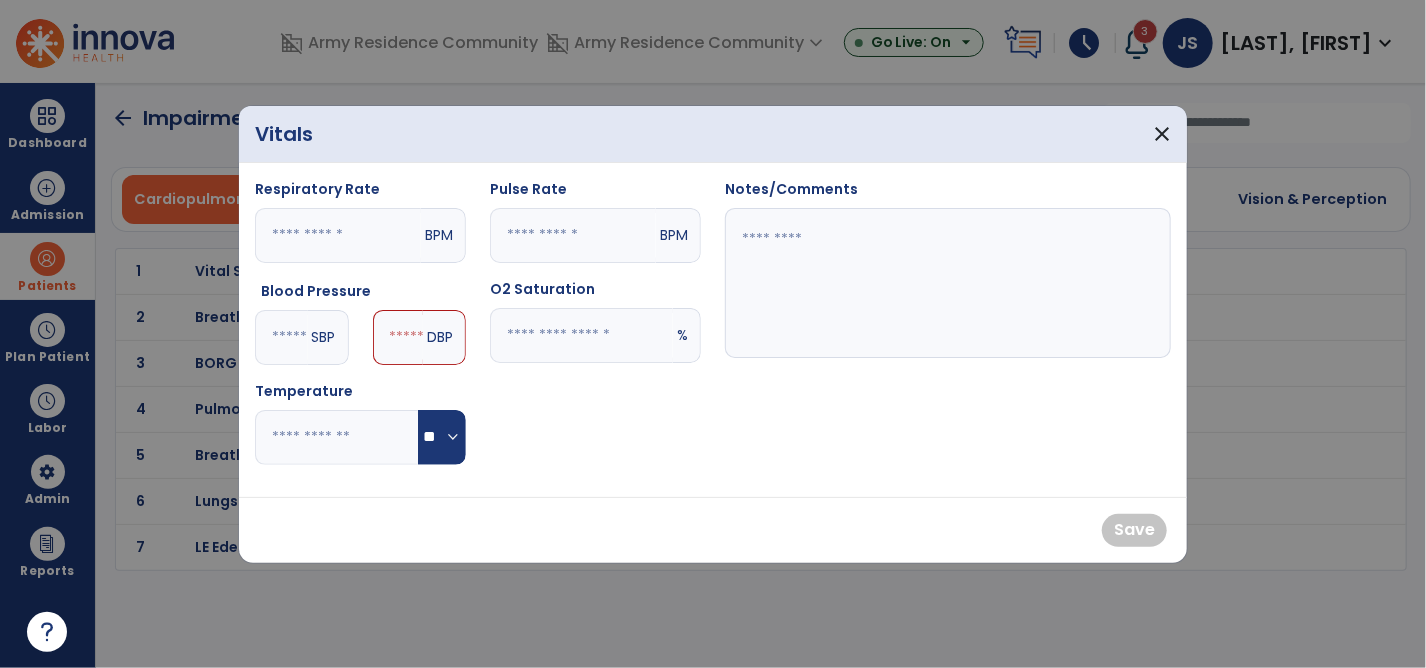 click at bounding box center [398, 337] 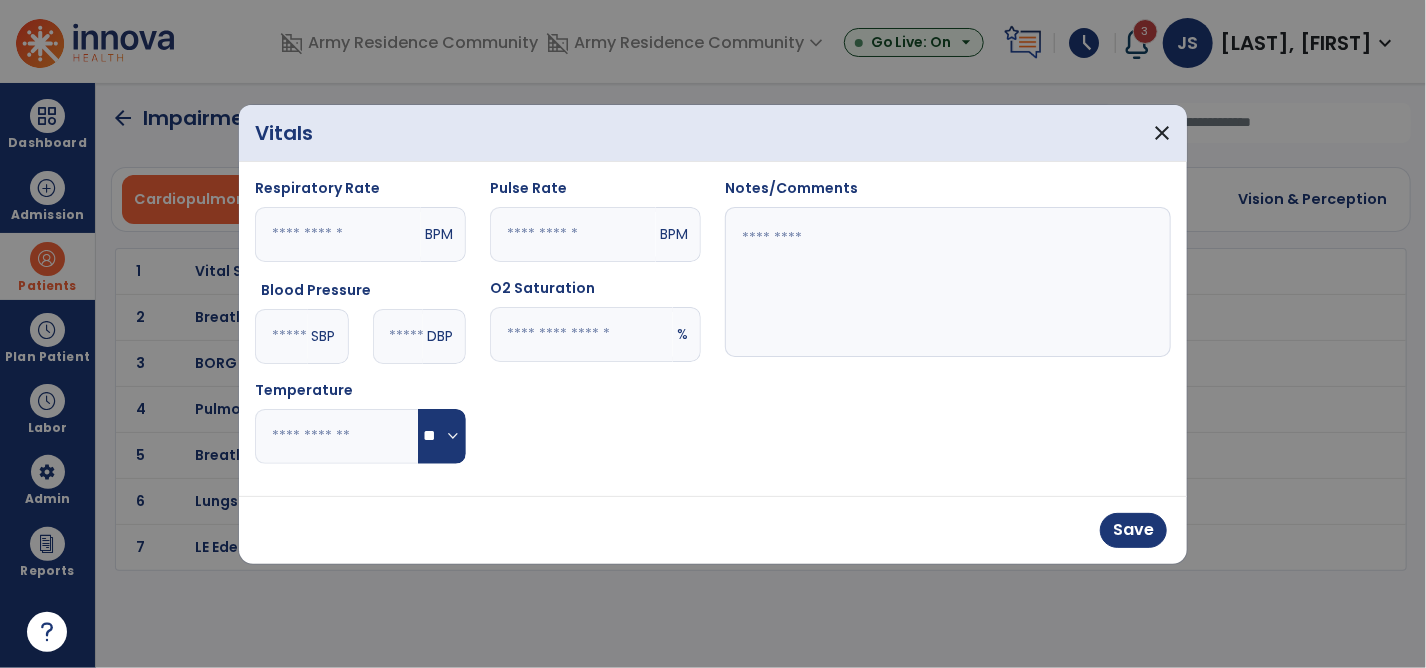 type on "**" 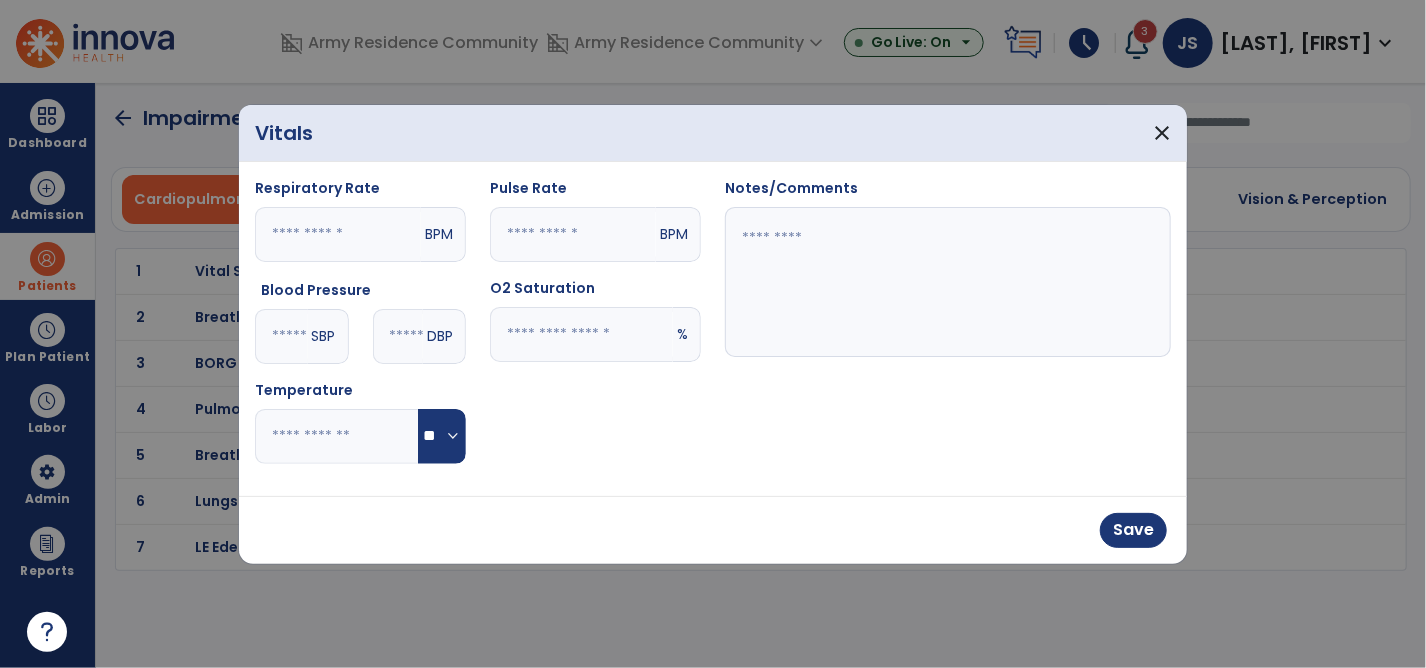 click at bounding box center [948, 282] 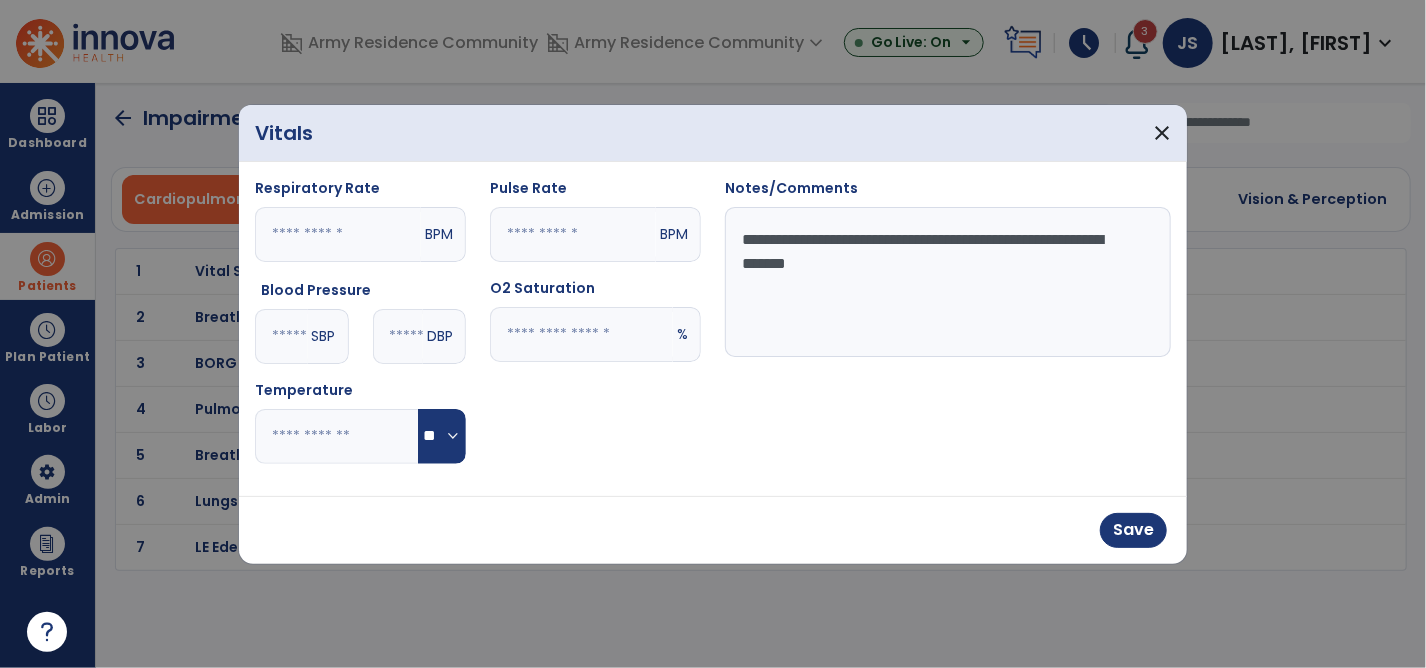type on "**********" 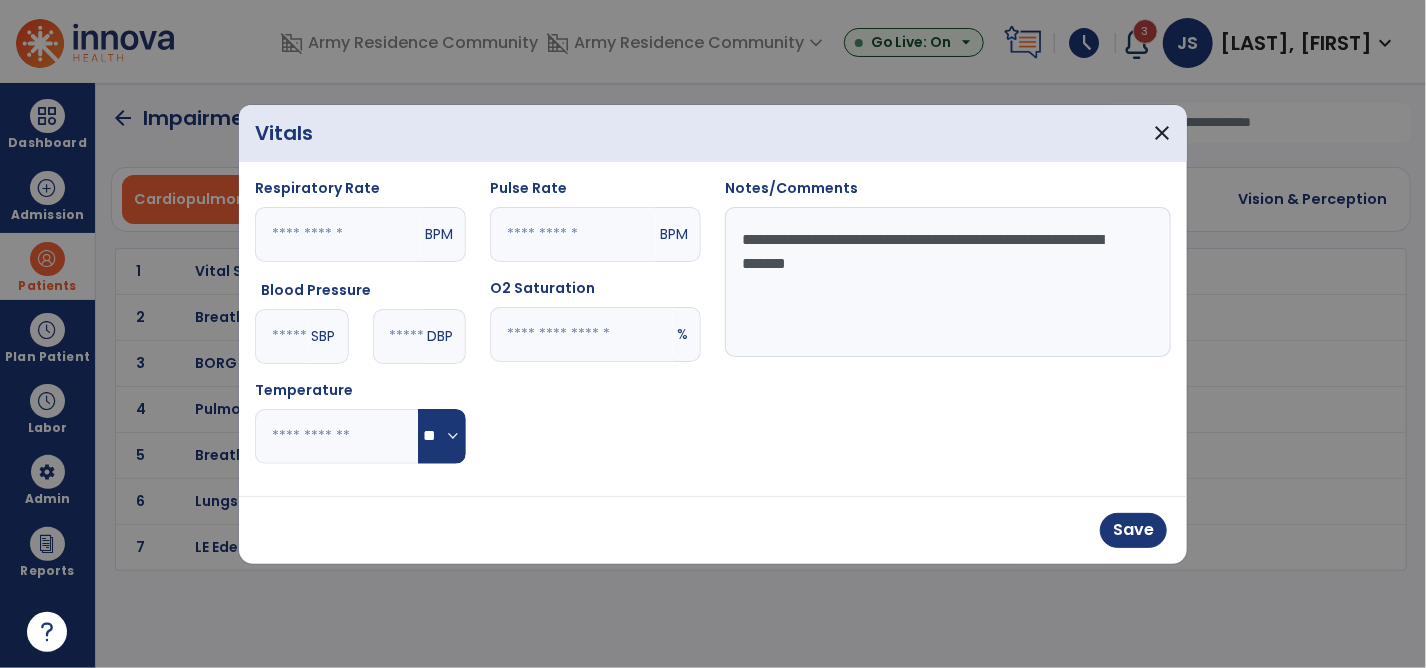 click at bounding box center [573, 234] 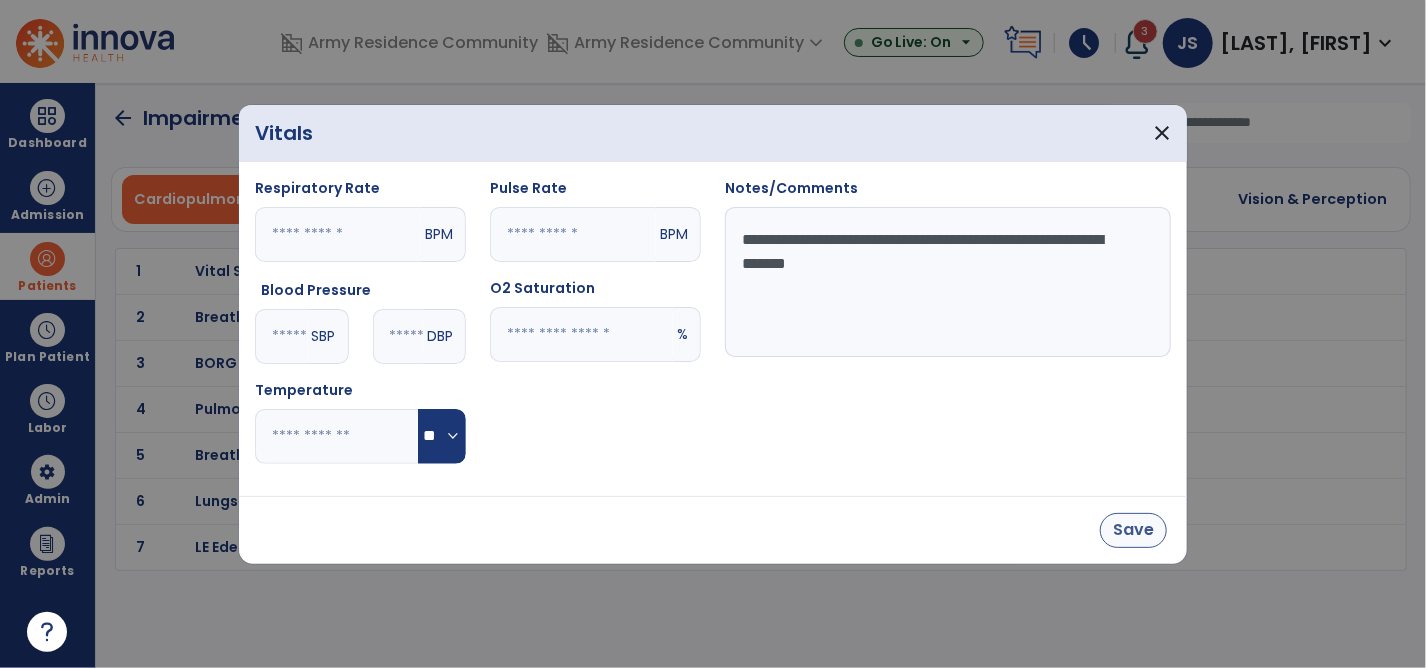type on "**" 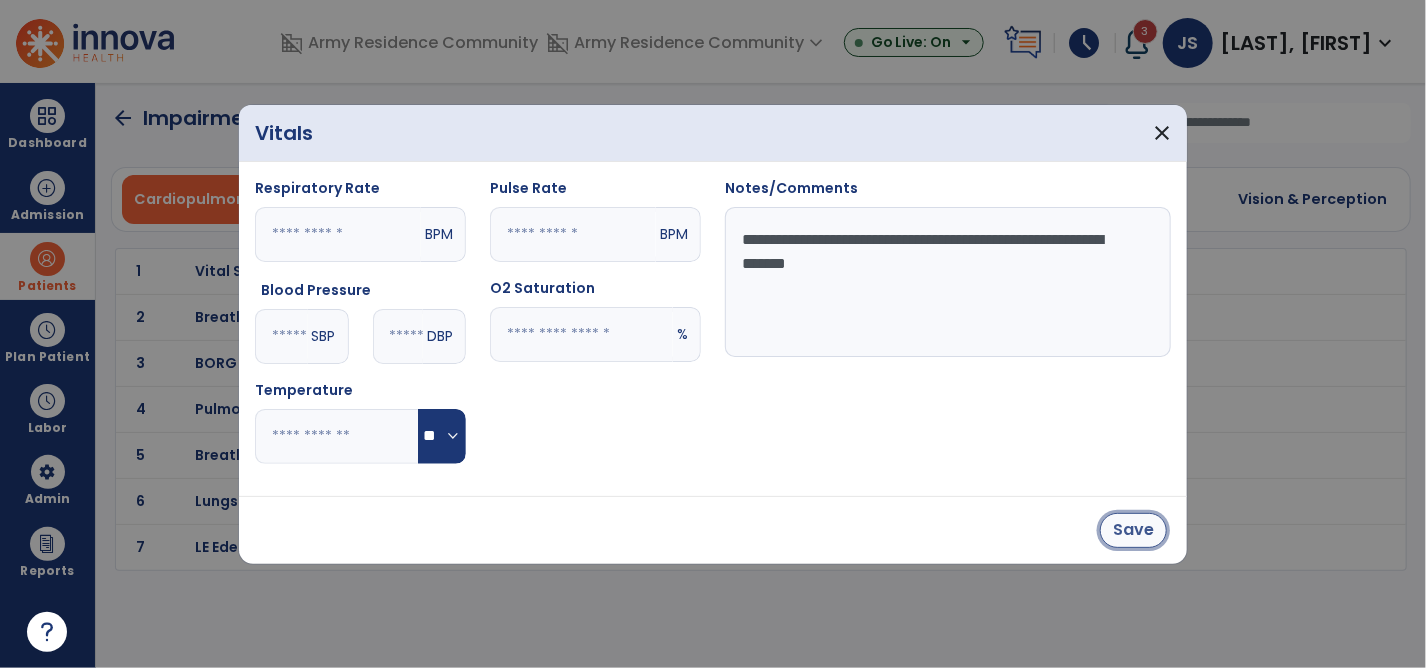 click on "Save" at bounding box center (1133, 530) 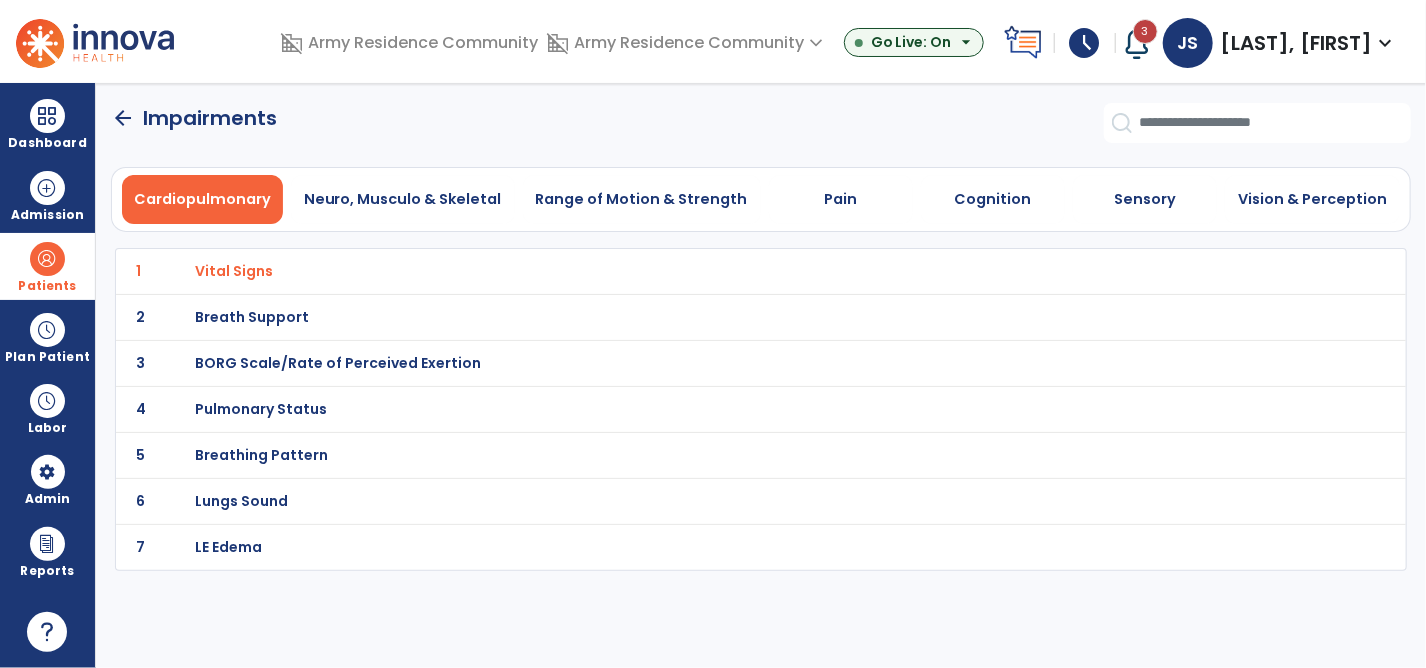 click on "Breath Support" at bounding box center (234, 271) 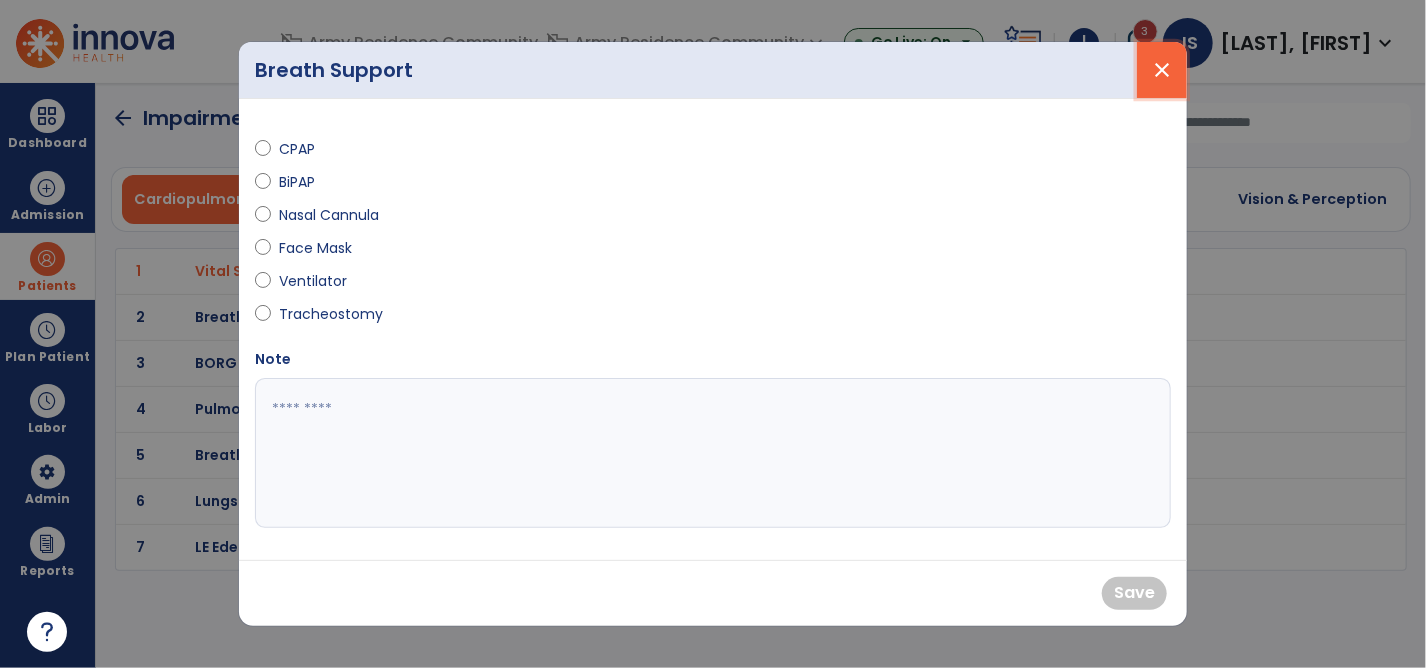 click on "close" at bounding box center (1162, 70) 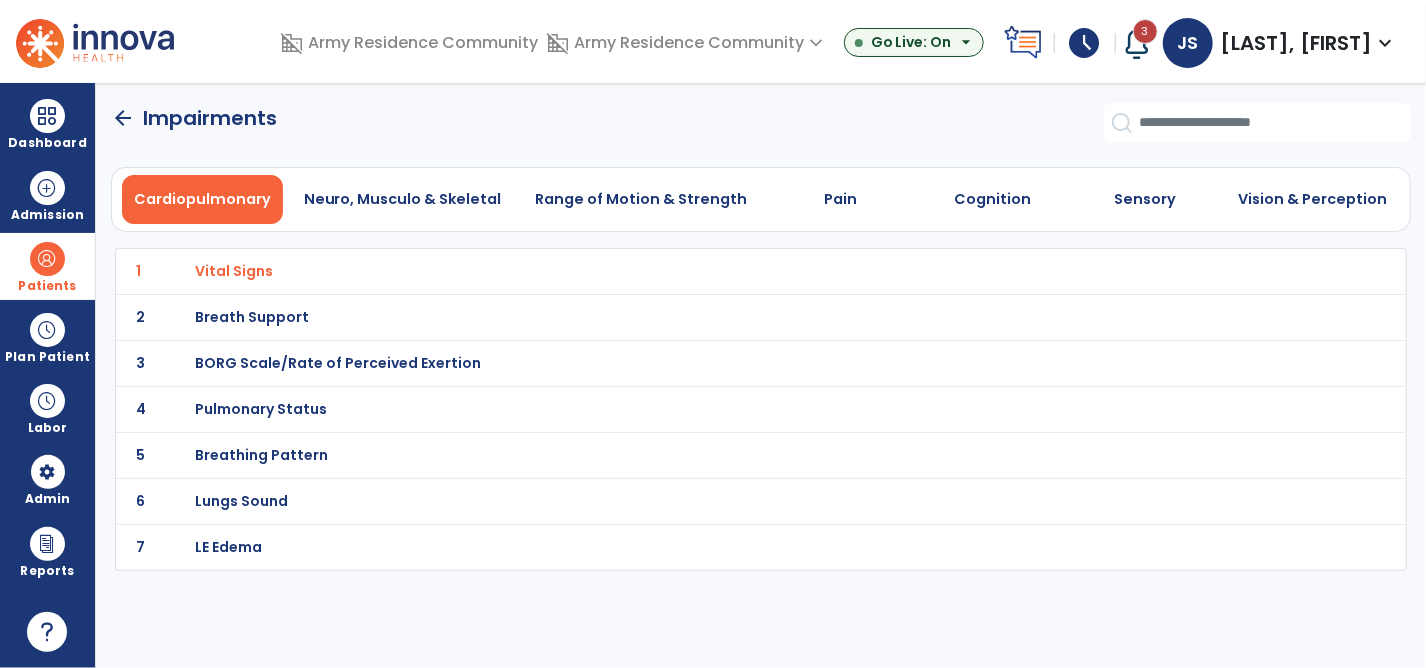 click on "BORG Scale/Rate of Perceived Exertion" at bounding box center (234, 271) 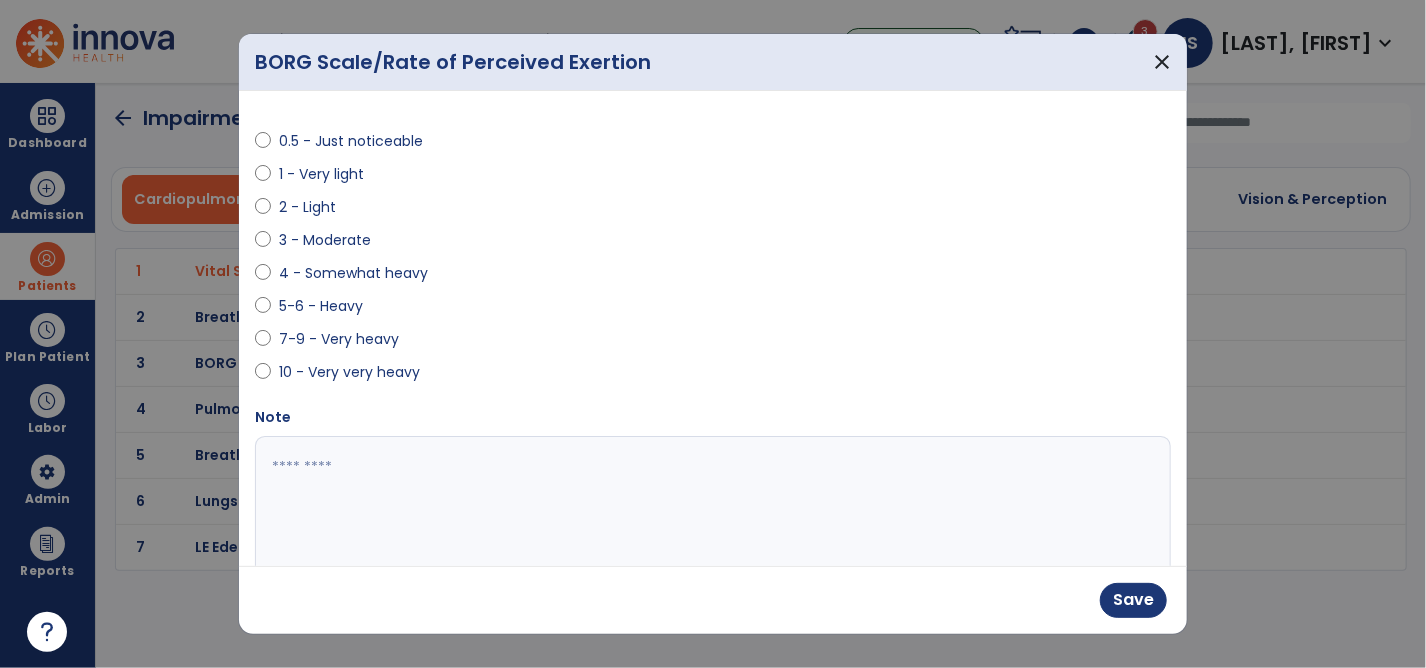 click at bounding box center (711, 511) 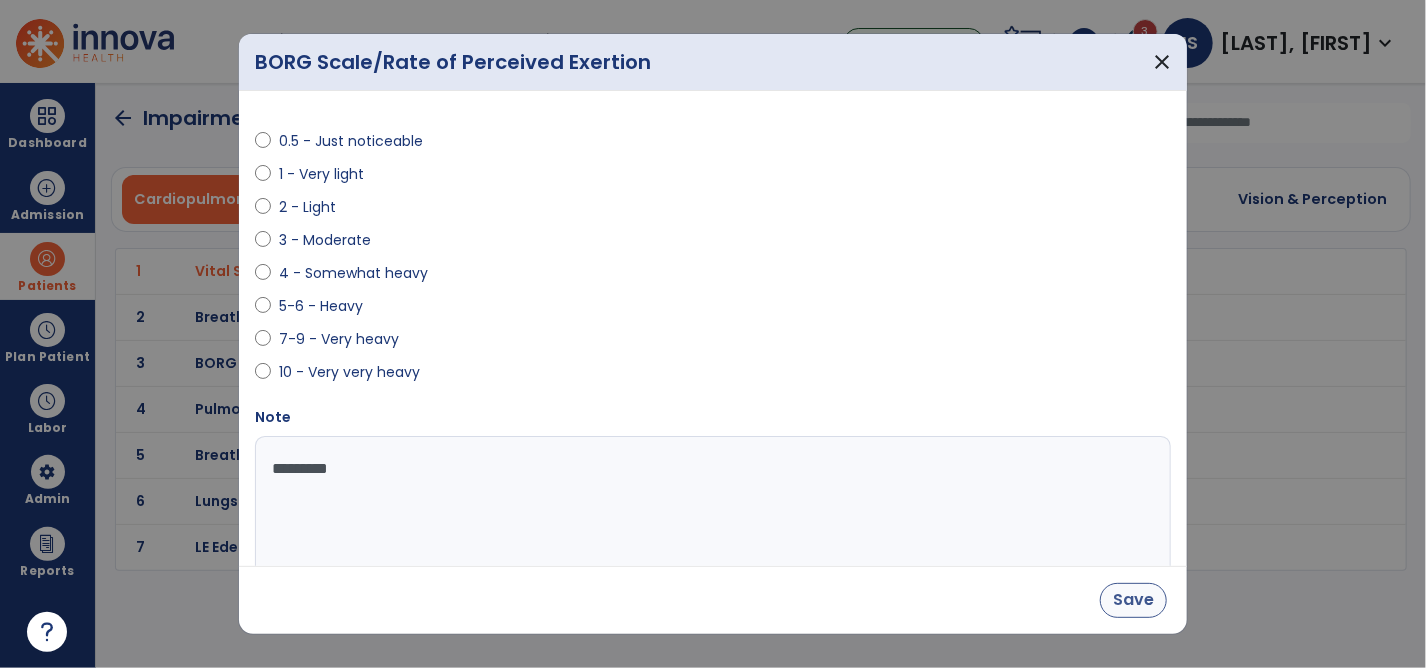 type on "*********" 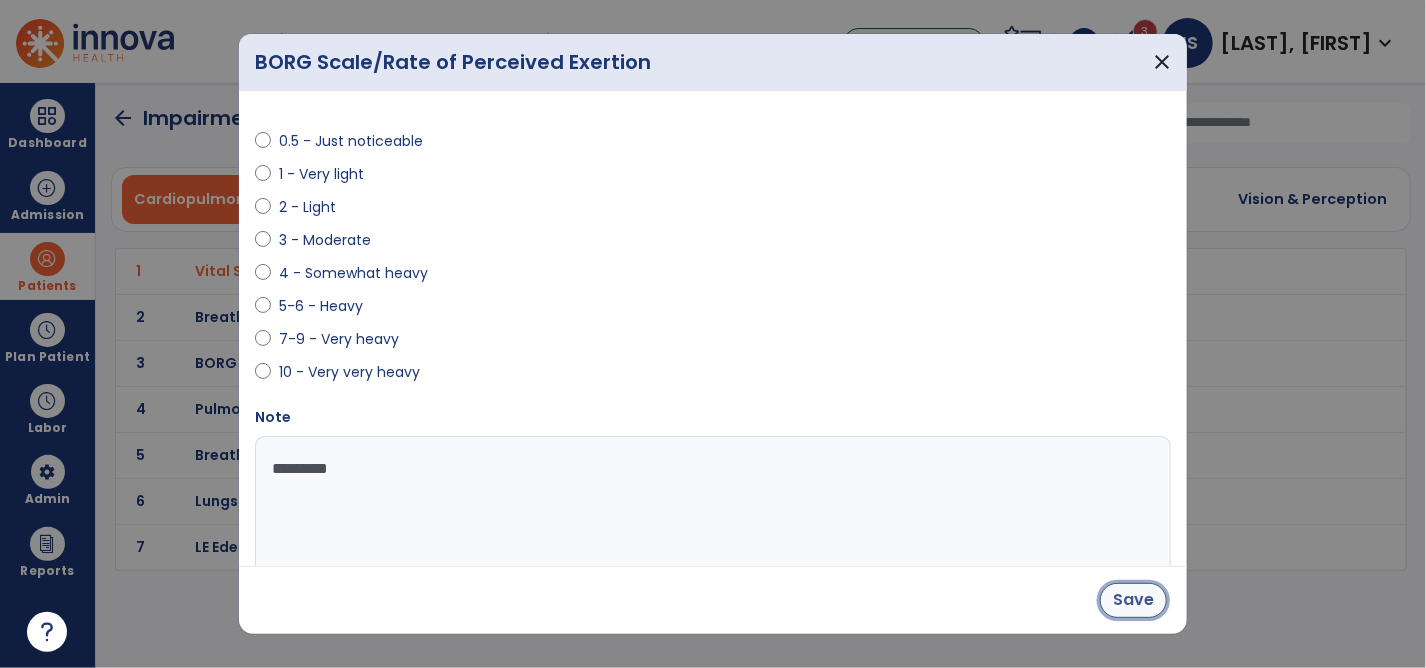 click on "Save" at bounding box center [1133, 600] 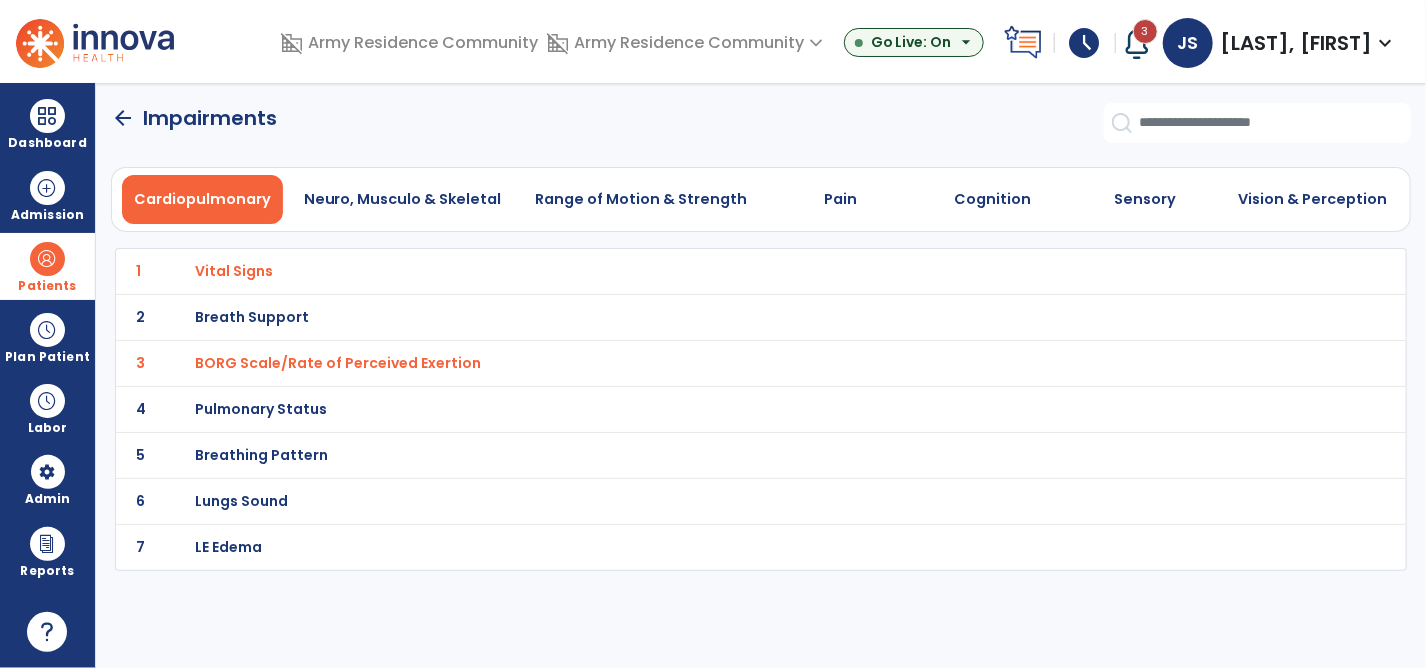 click on "Pulmonary Status" at bounding box center [717, 271] 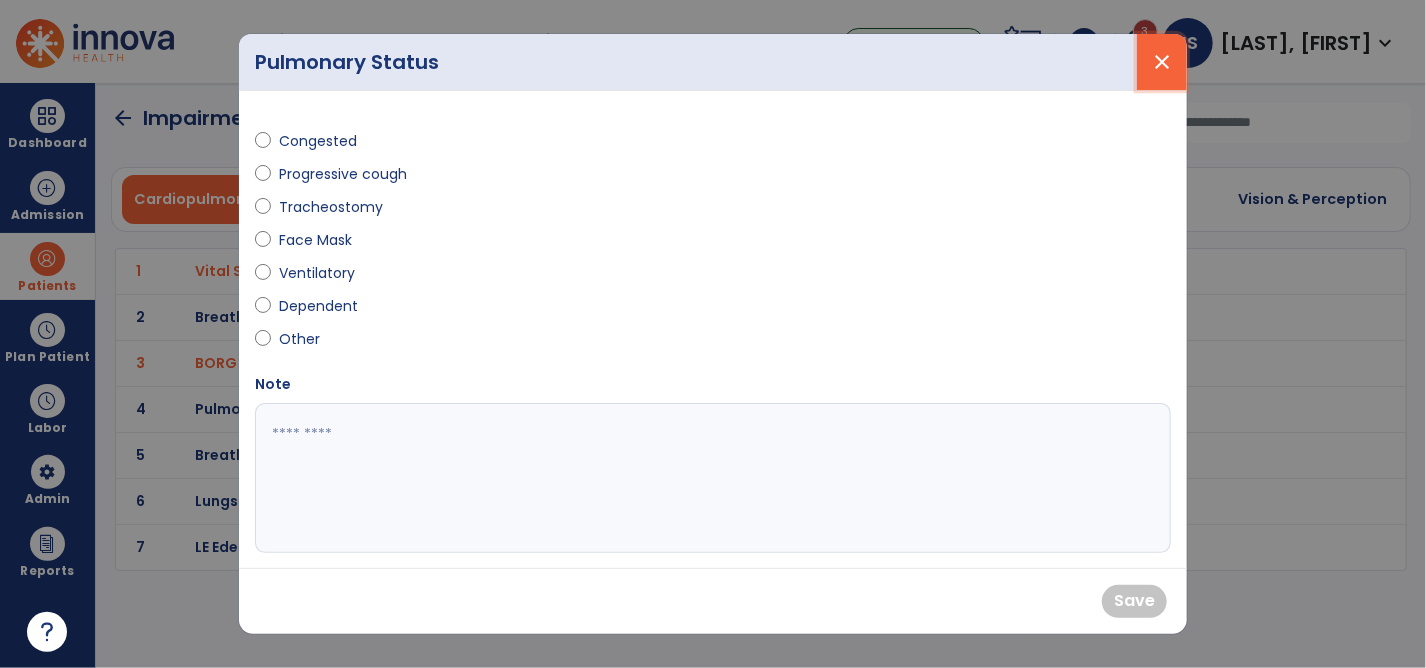 click on "close" at bounding box center [1162, 62] 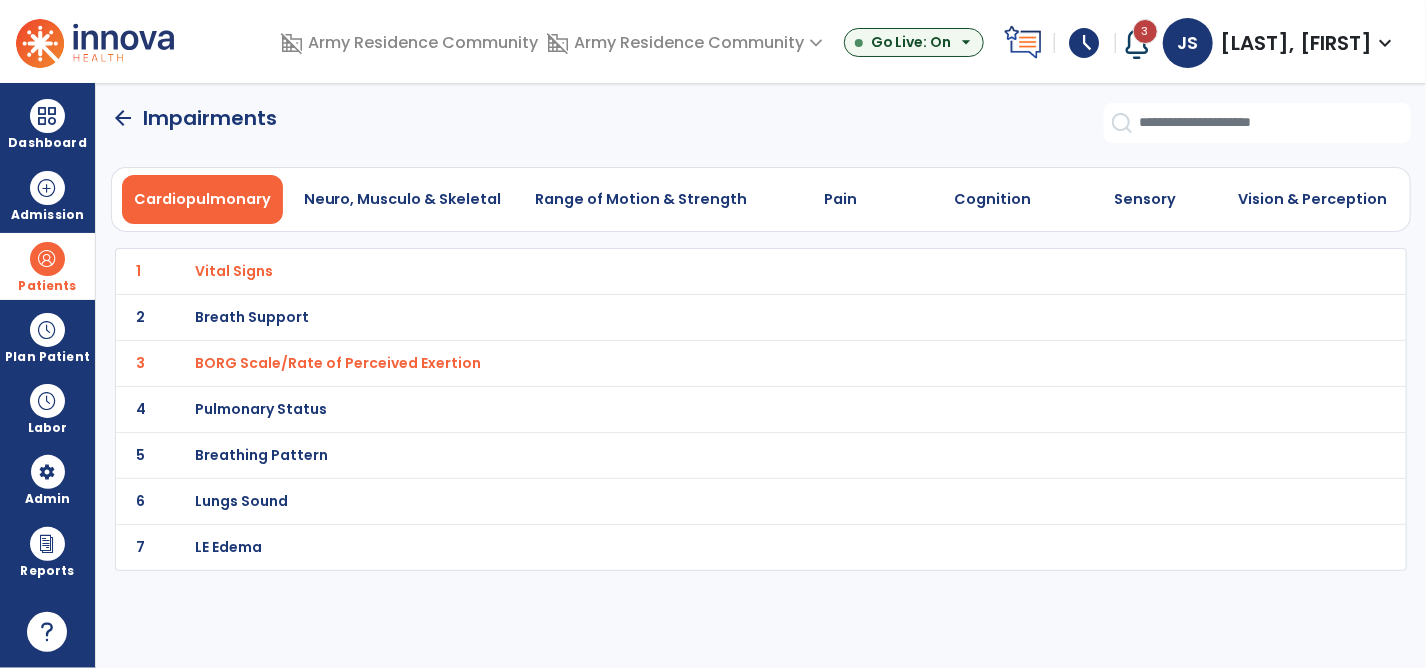 click on "Breathing Pattern" at bounding box center [717, 271] 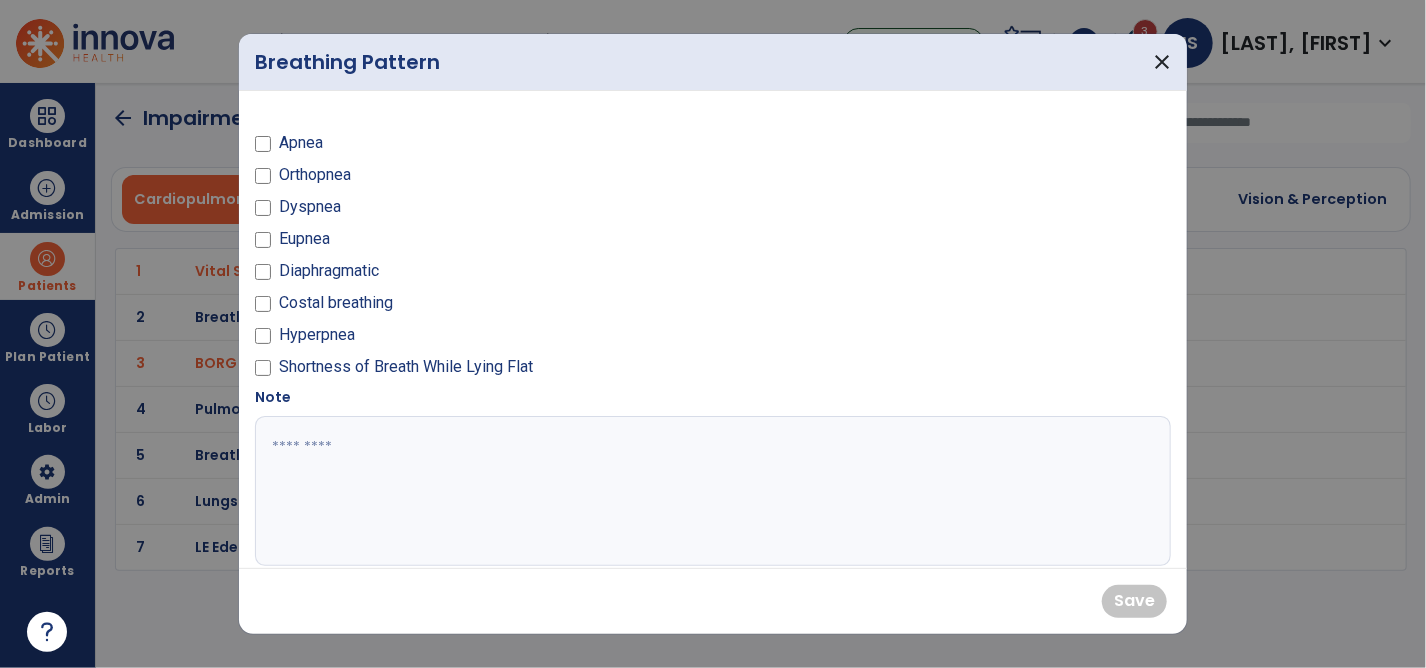 click on "Dyspnea" at bounding box center [478, 211] 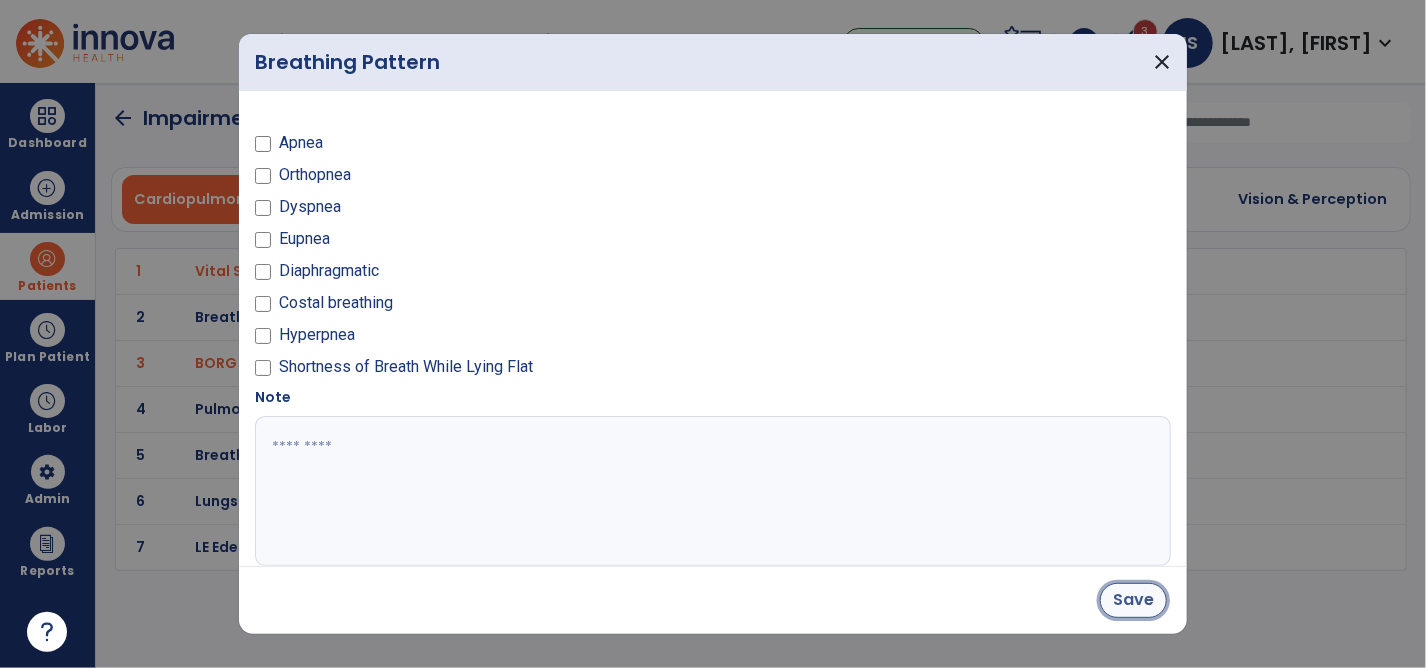 click on "Save" at bounding box center (1133, 600) 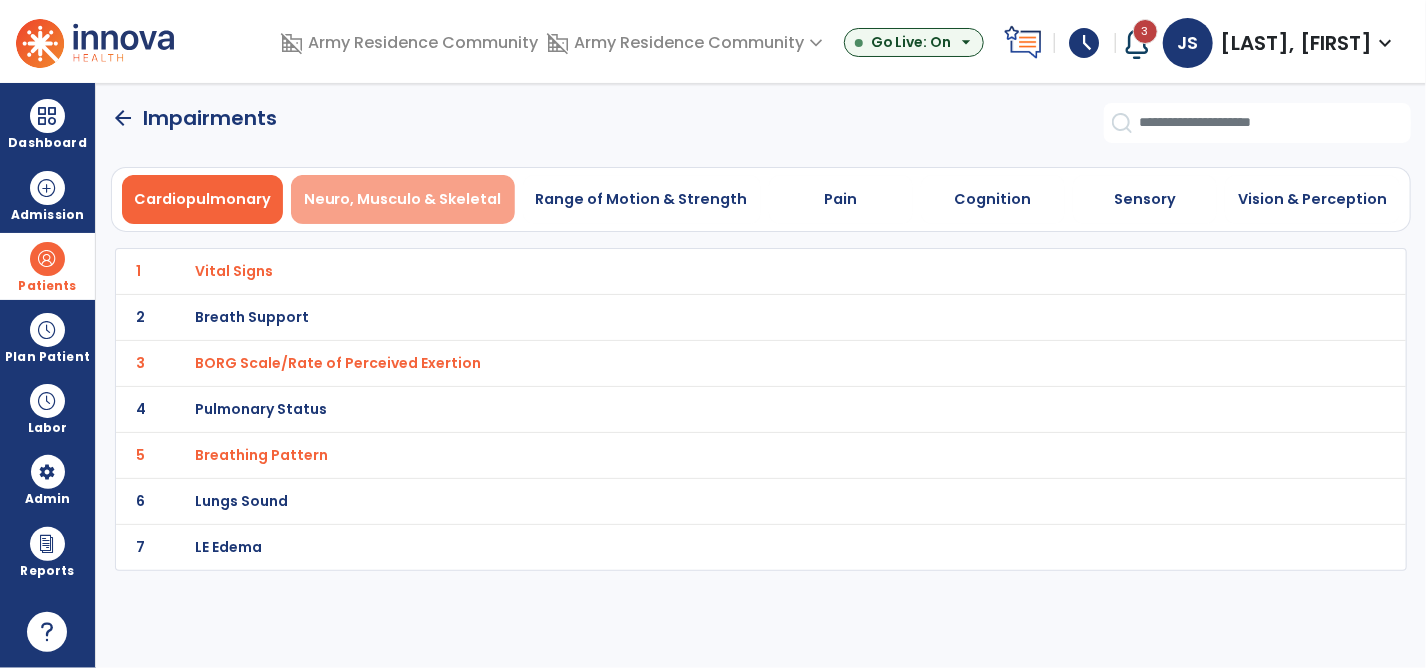 click on "Neuro, Musculo & Skeletal" at bounding box center (403, 199) 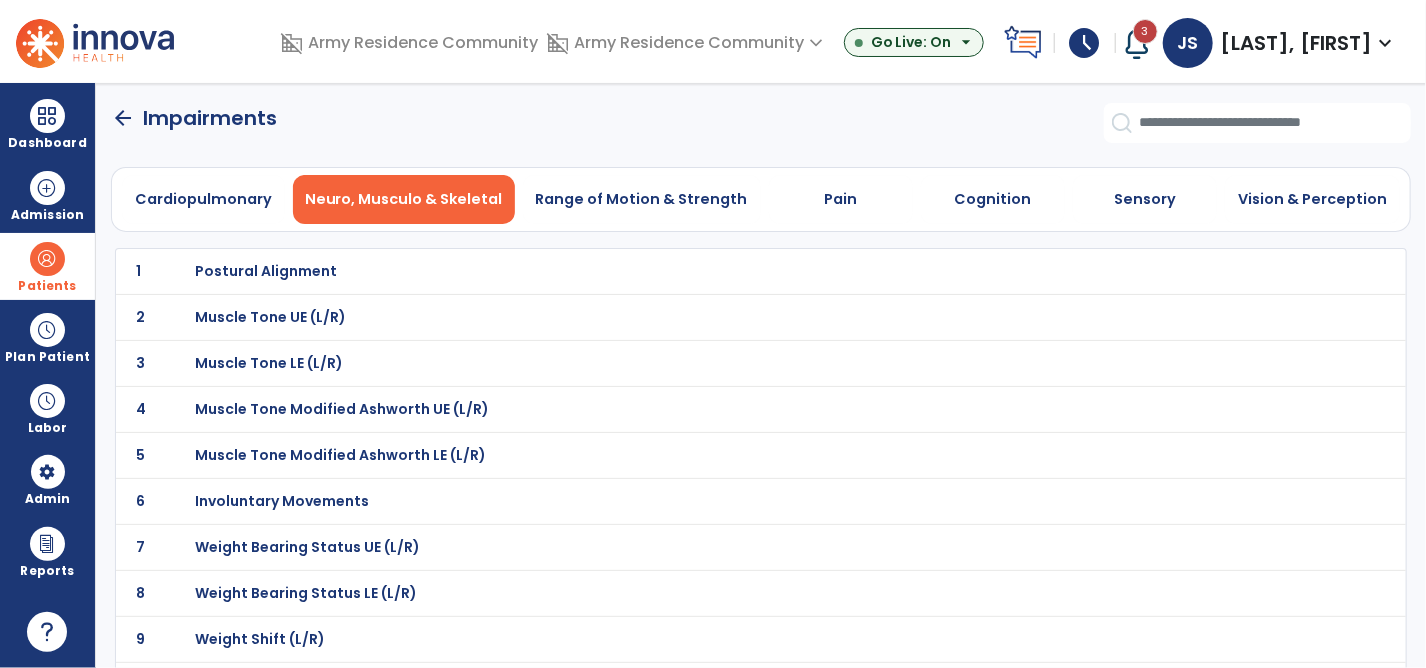 click on "1 Postural Alignment" 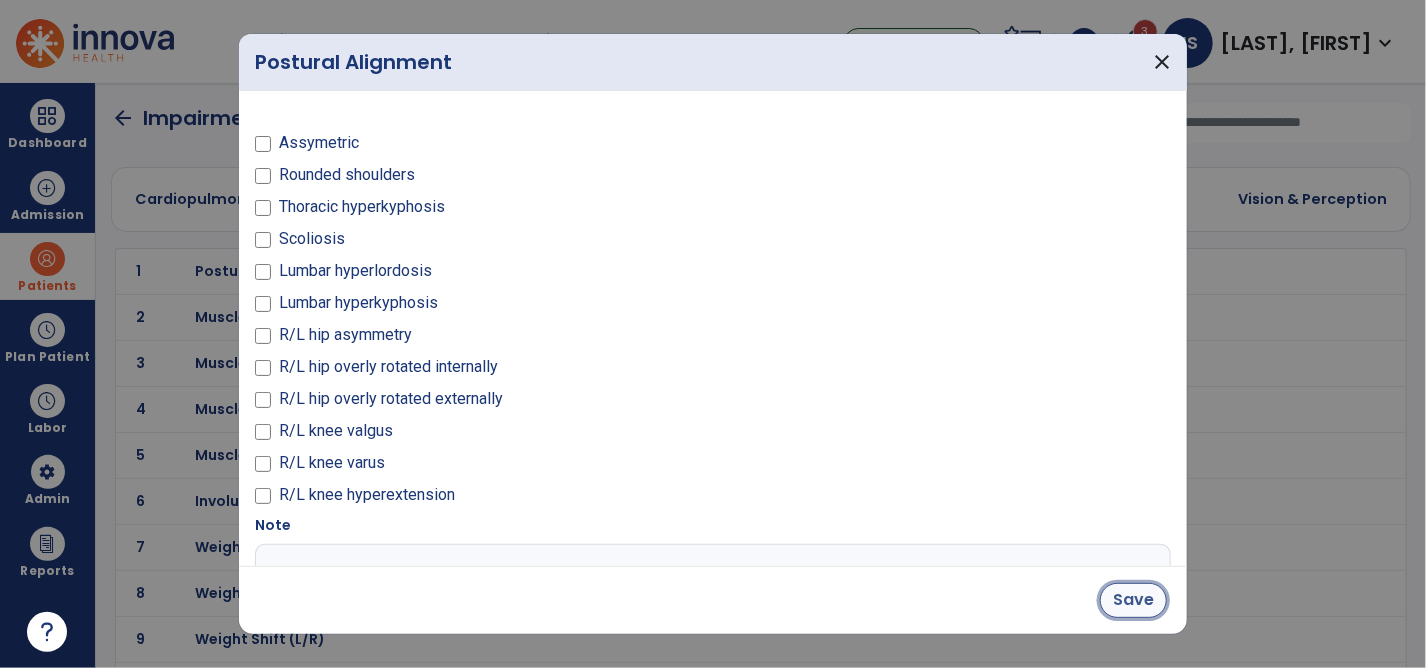 click on "Save" at bounding box center [1133, 600] 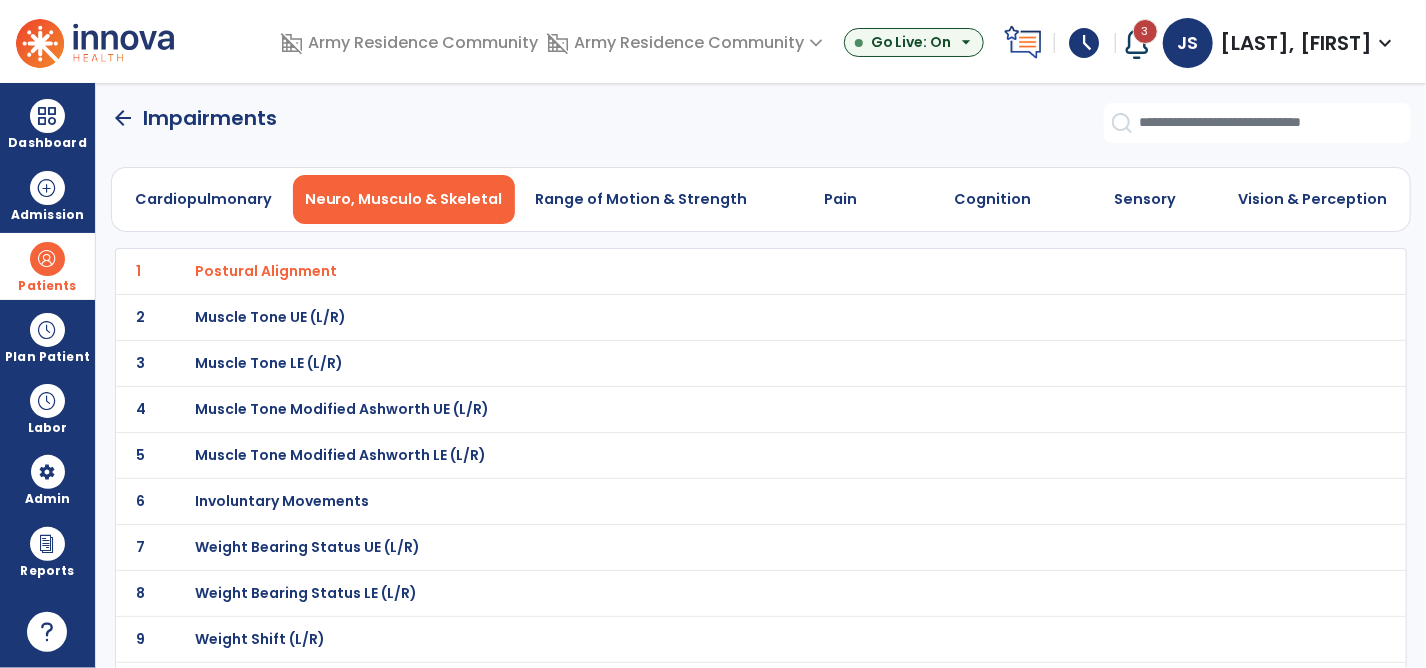 click on "Muscle Tone LE (L/R)" at bounding box center [266, 271] 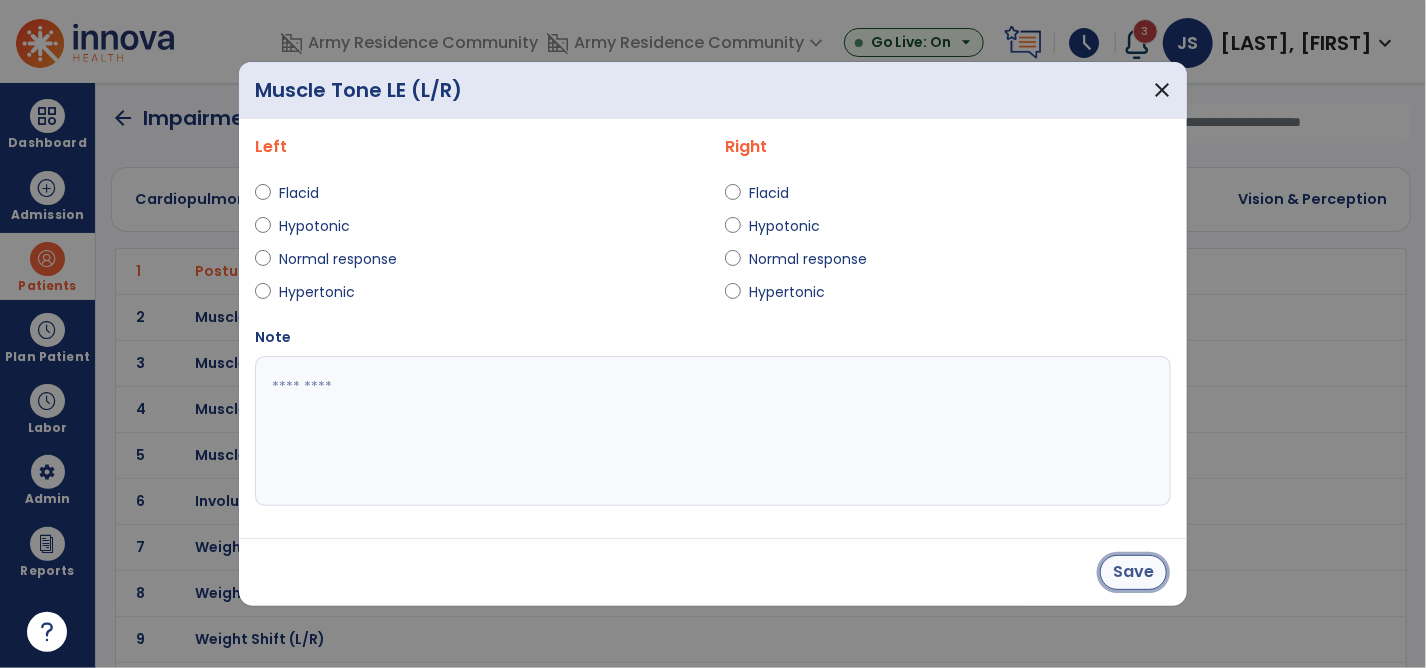 click on "Save" at bounding box center [1133, 572] 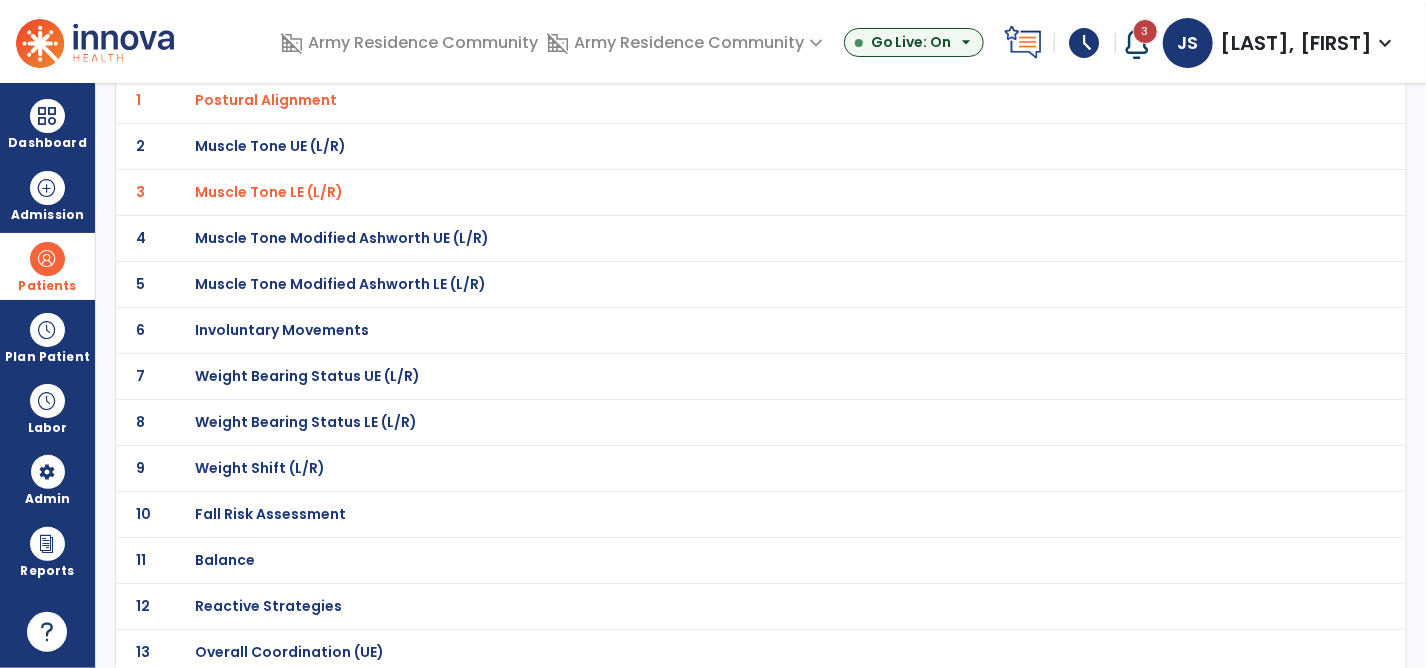 scroll, scrollTop: 200, scrollLeft: 0, axis: vertical 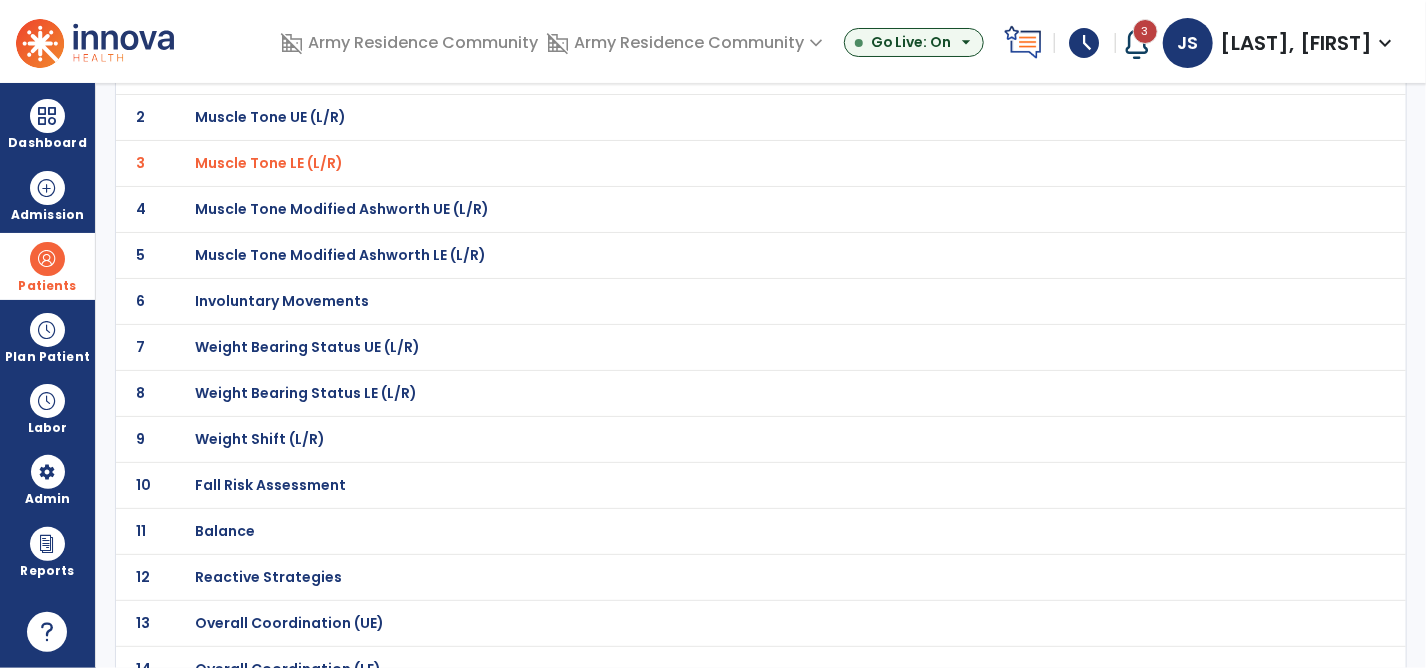 click on "Fall Risk Assessment" at bounding box center (266, 71) 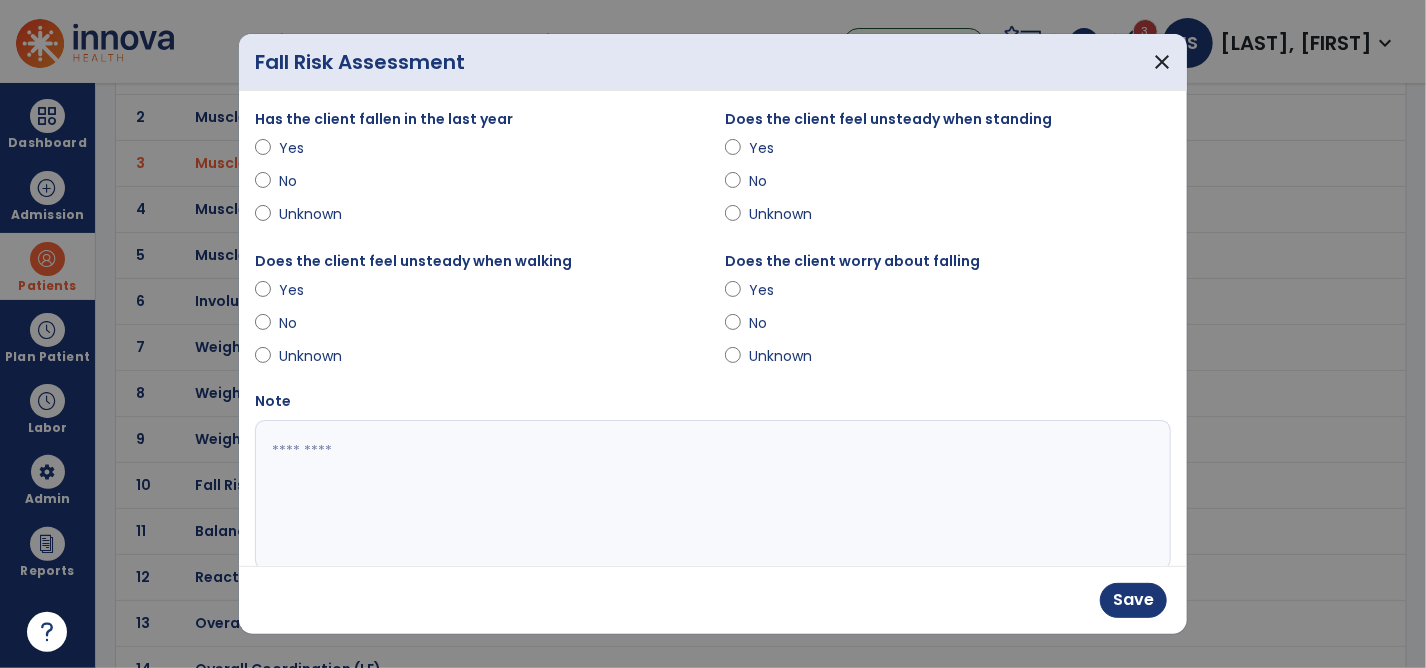 click on "Yes" at bounding box center (948, 152) 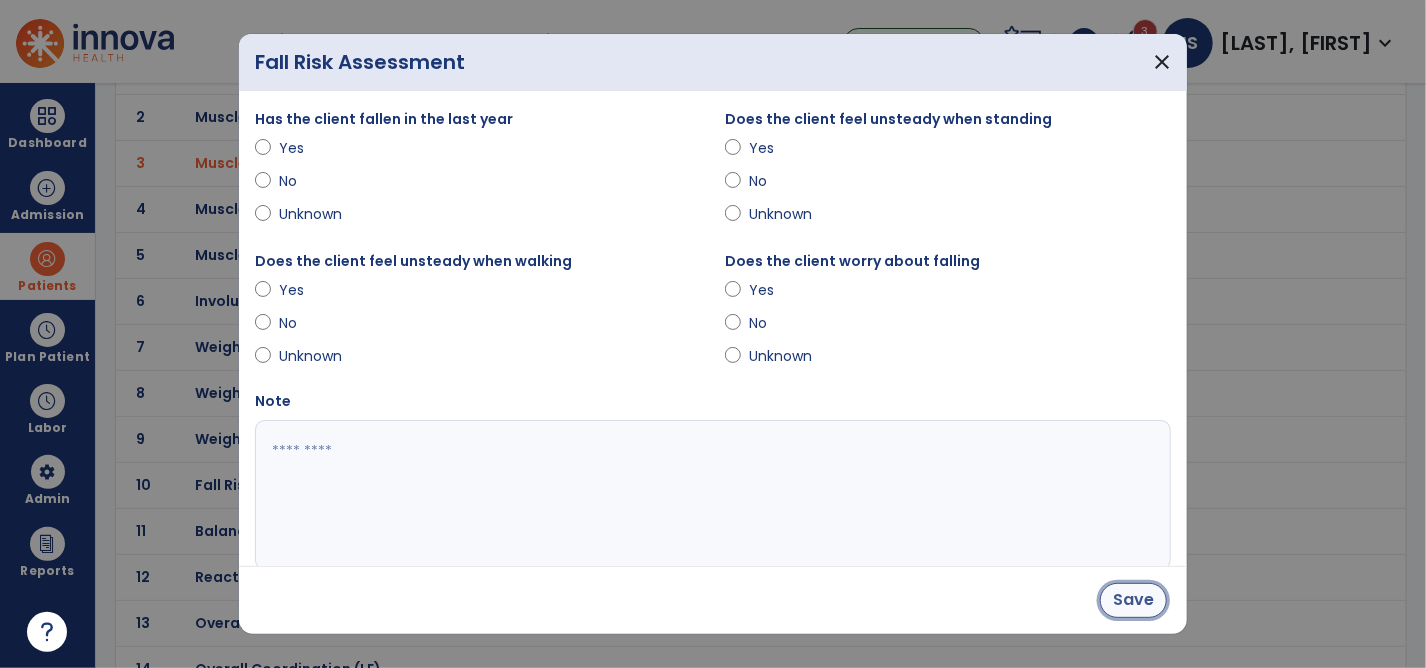 click on "Save" at bounding box center [1133, 600] 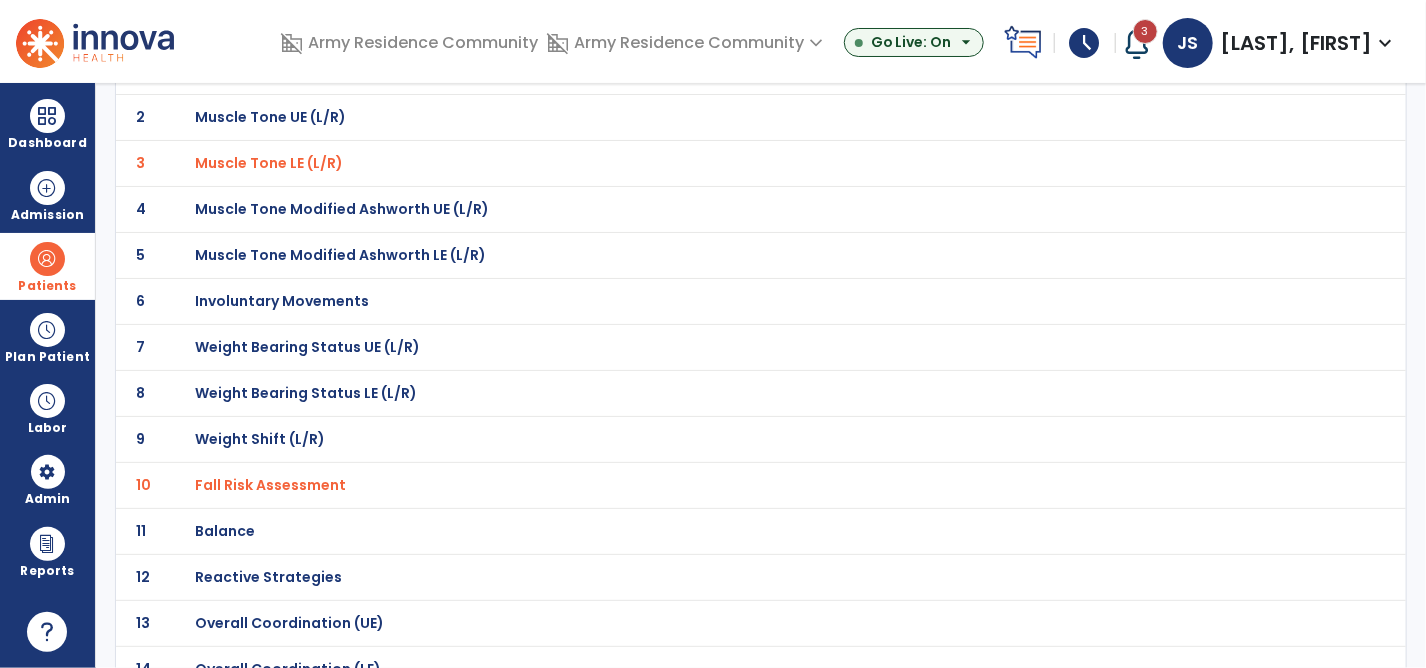 click on "Balance" at bounding box center [717, 71] 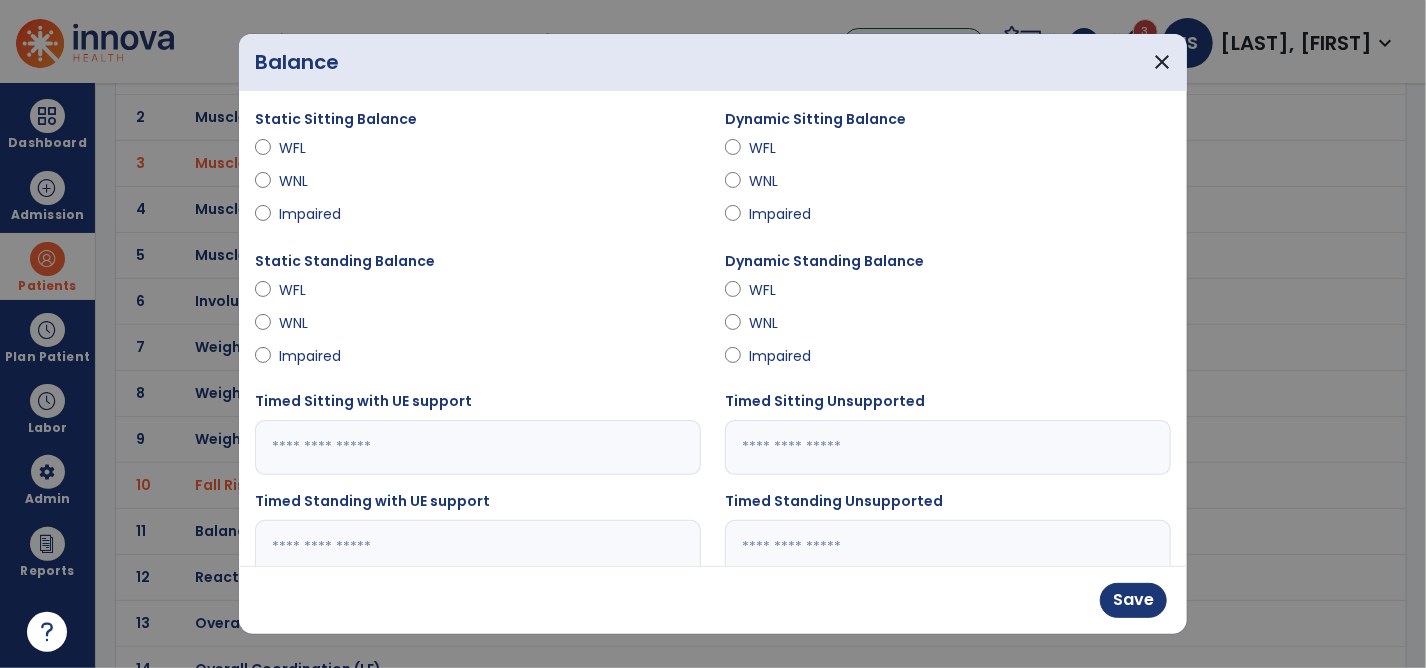 click on "Impaired" at bounding box center [314, 356] 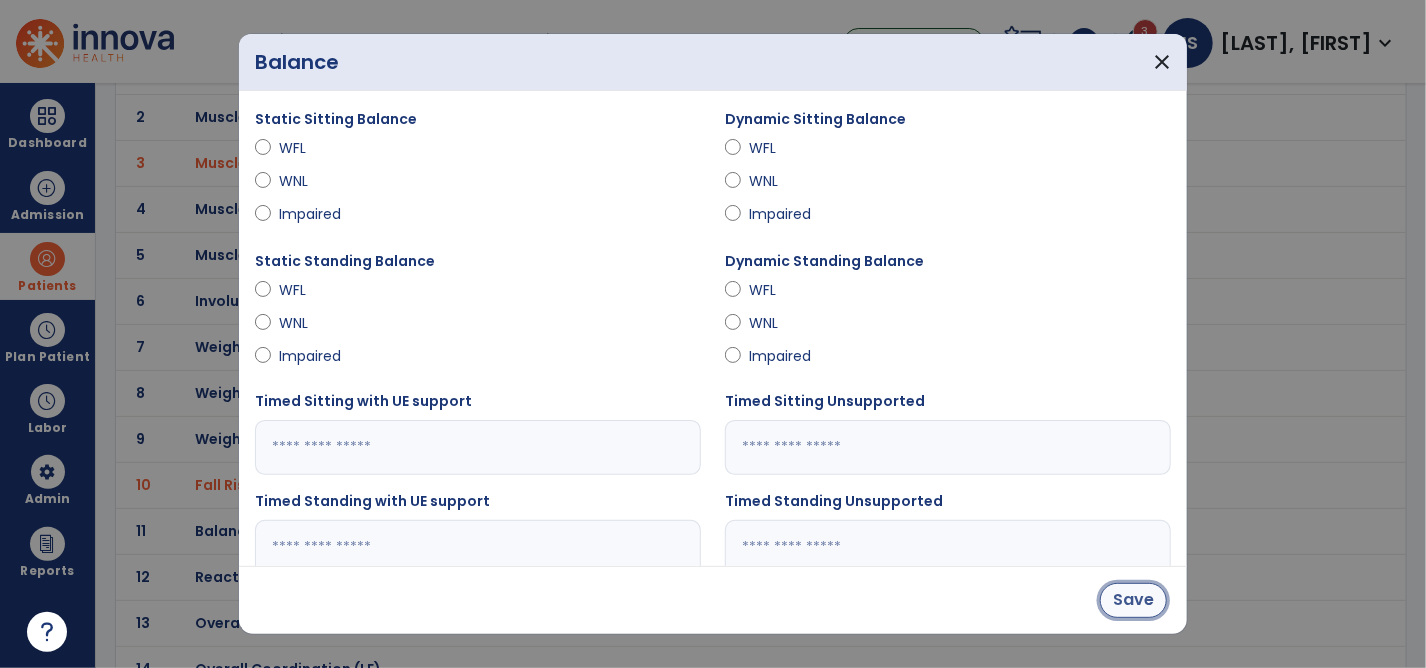click on "Save" at bounding box center [1133, 600] 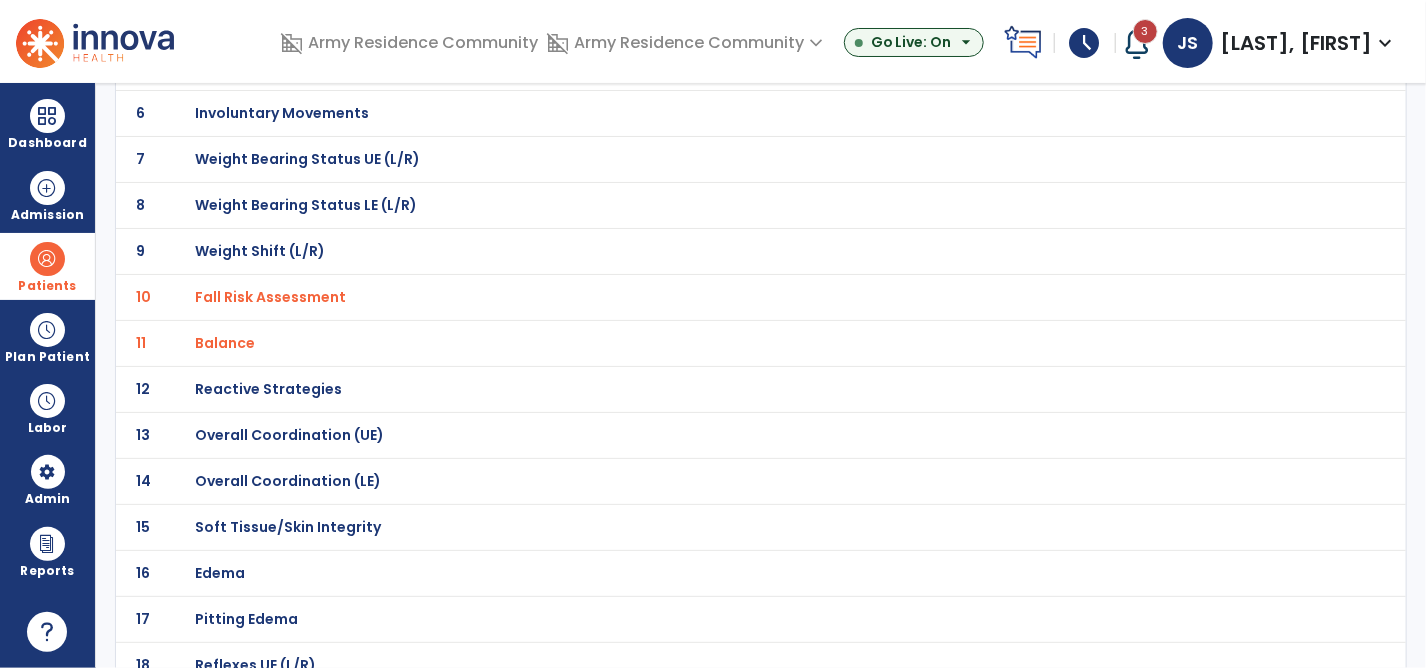 scroll, scrollTop: 400, scrollLeft: 0, axis: vertical 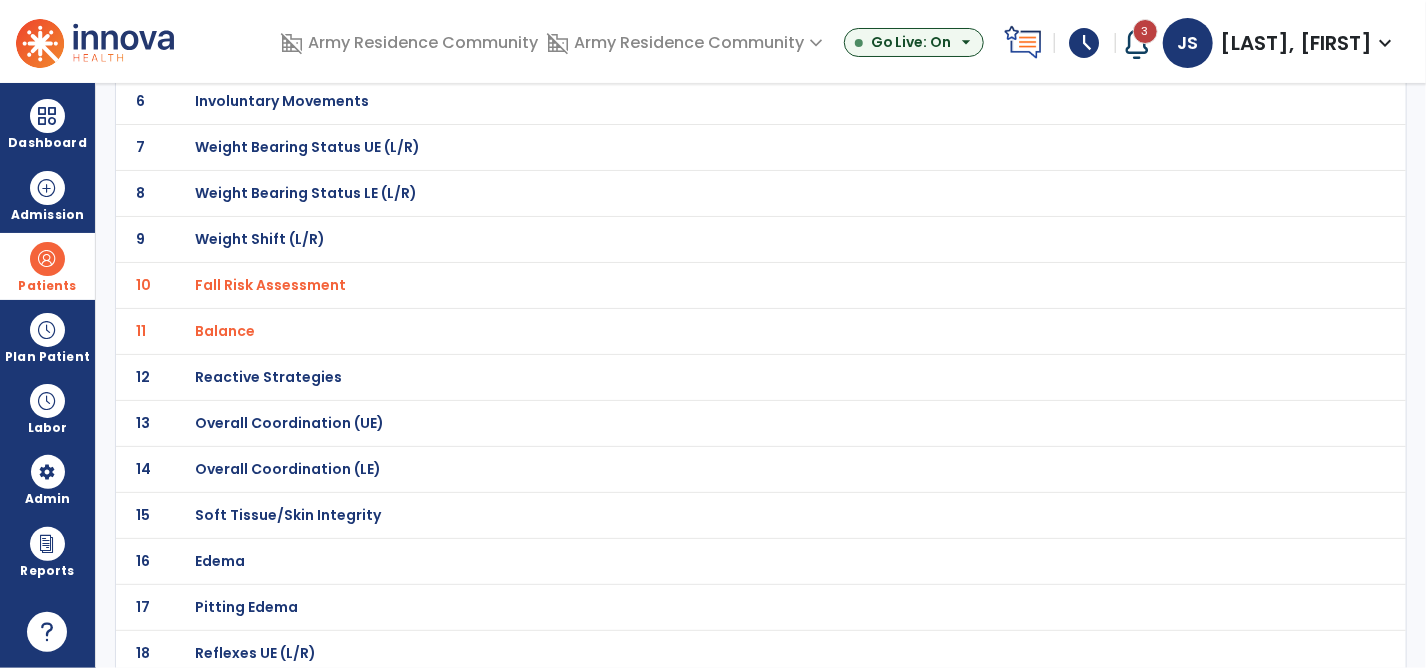 click on "Reactive Strategies" at bounding box center [717, -129] 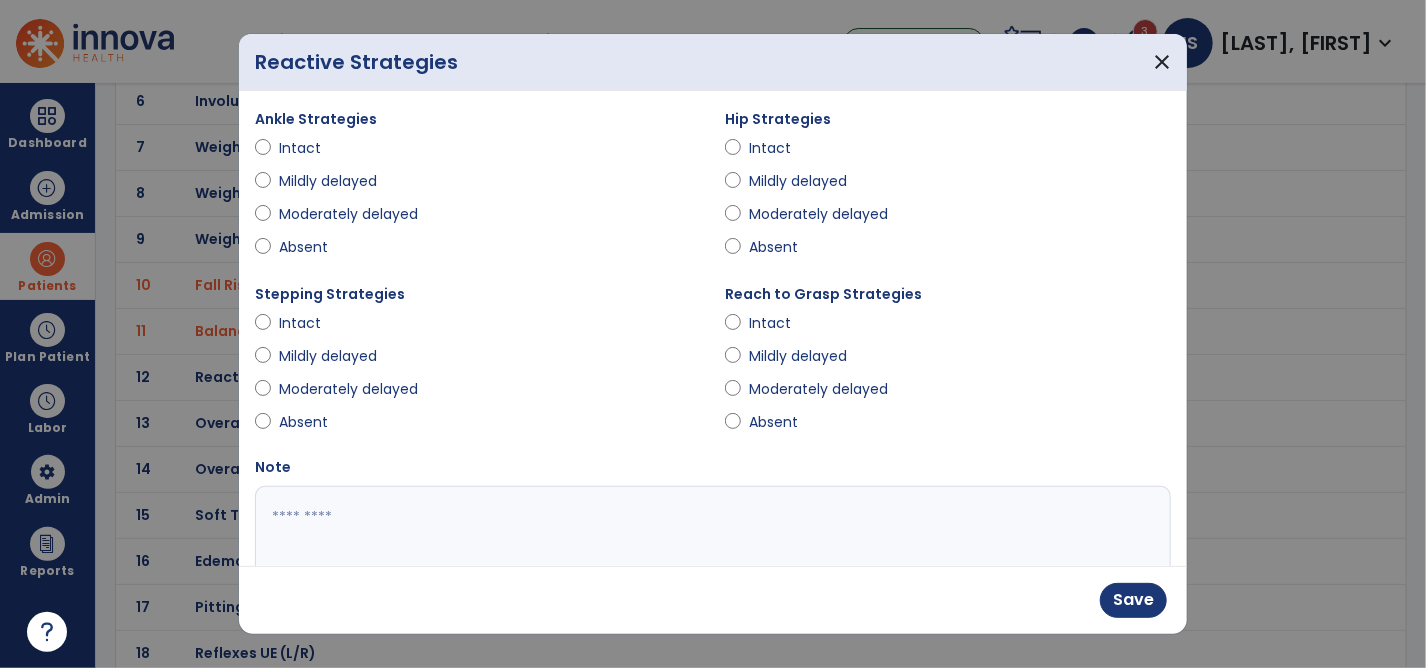 click on "Stepping Strategies Intact Mildly delayed Moderately delayed Absent" at bounding box center [478, 369] 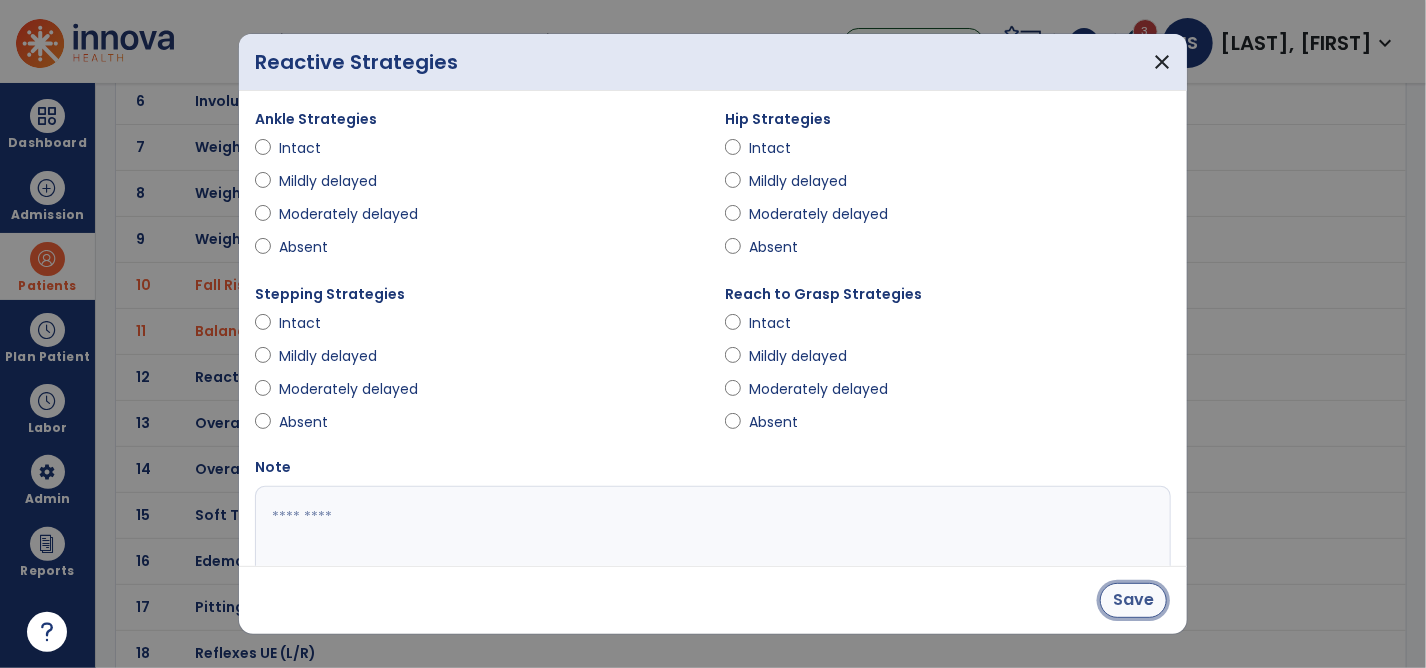 click on "Save" at bounding box center [1133, 600] 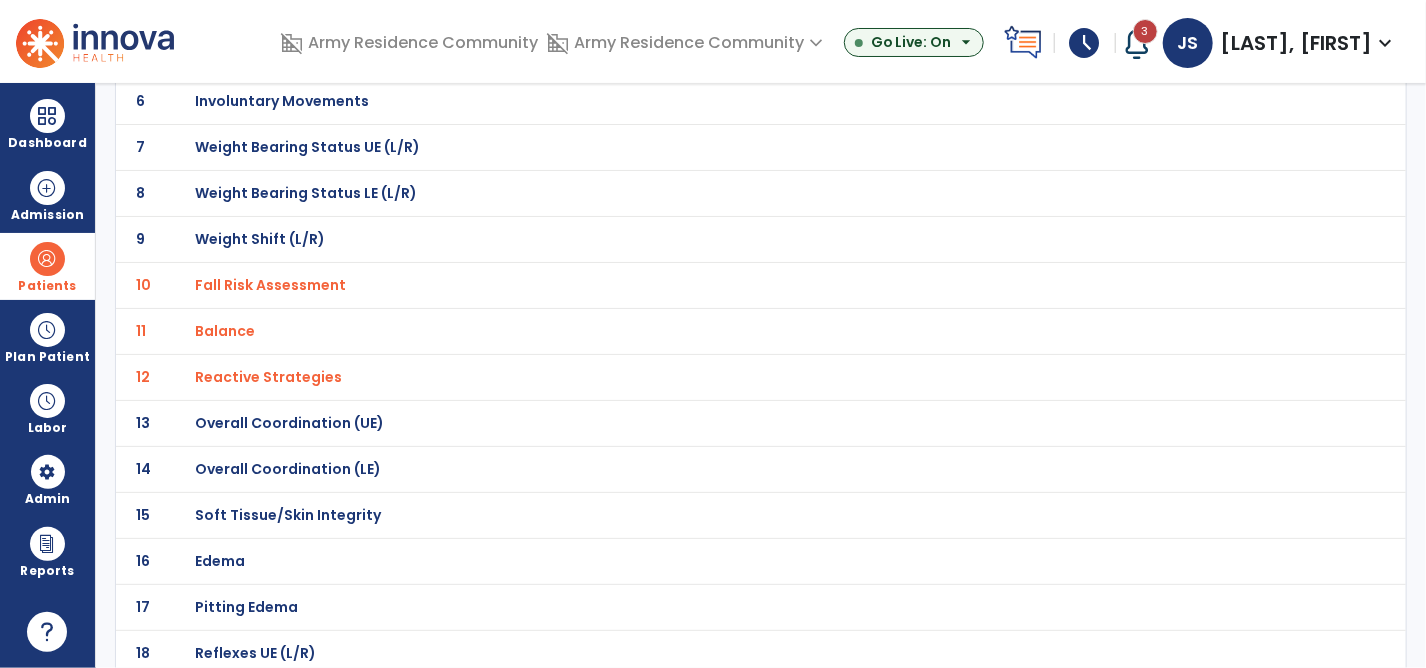 click on "Overall Coordination (LE)" at bounding box center [717, -129] 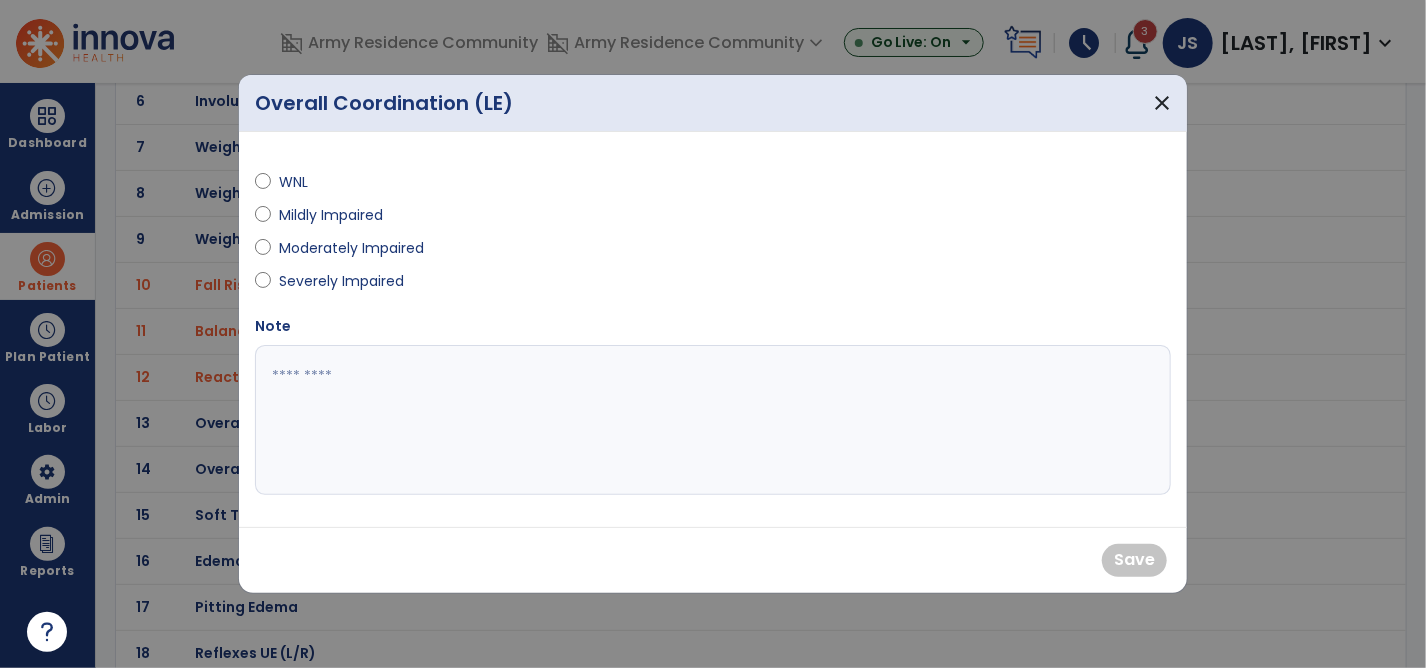 click on "Mildly Impaired" at bounding box center [478, 219] 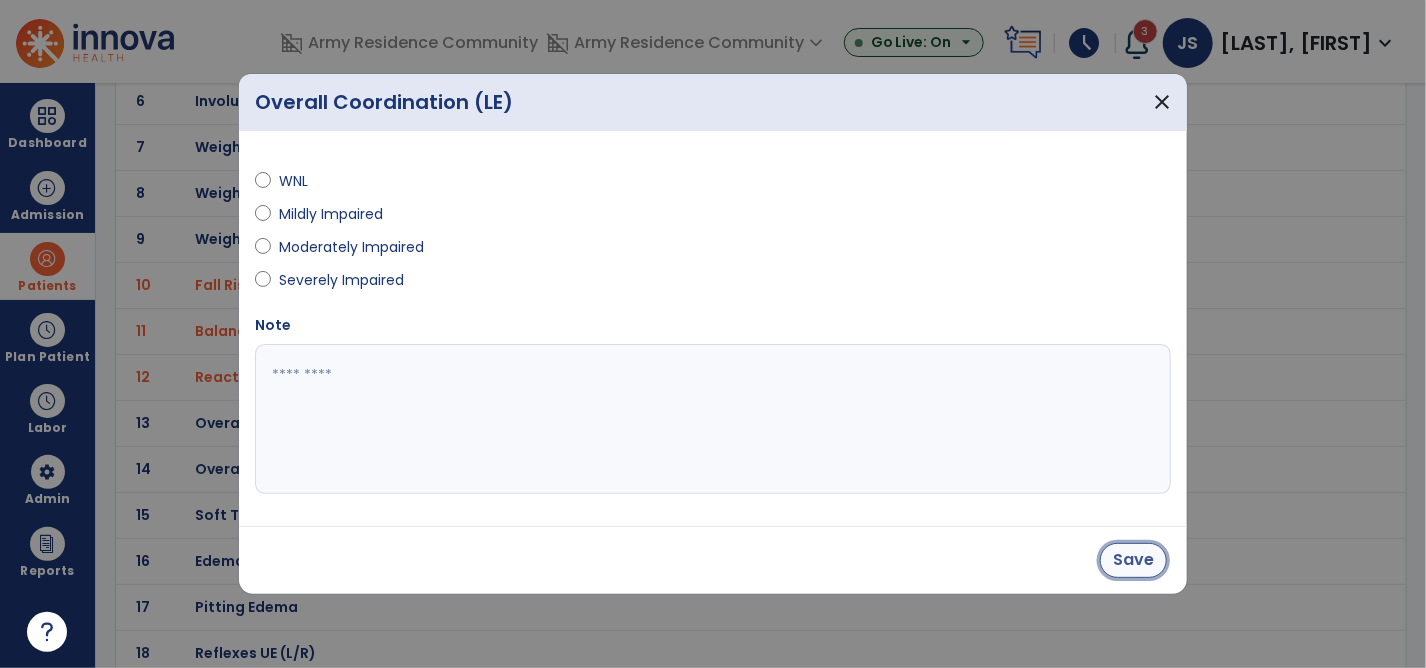 click on "Save" at bounding box center [1133, 560] 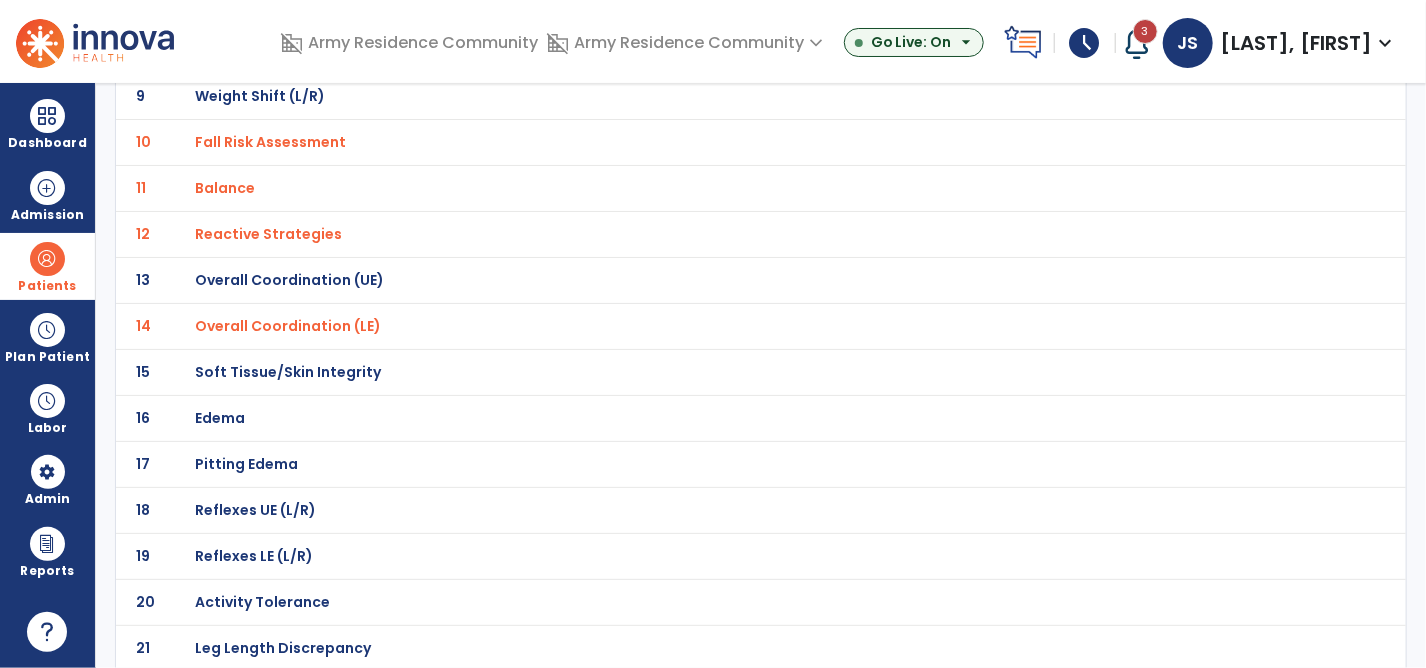 scroll, scrollTop: 600, scrollLeft: 0, axis: vertical 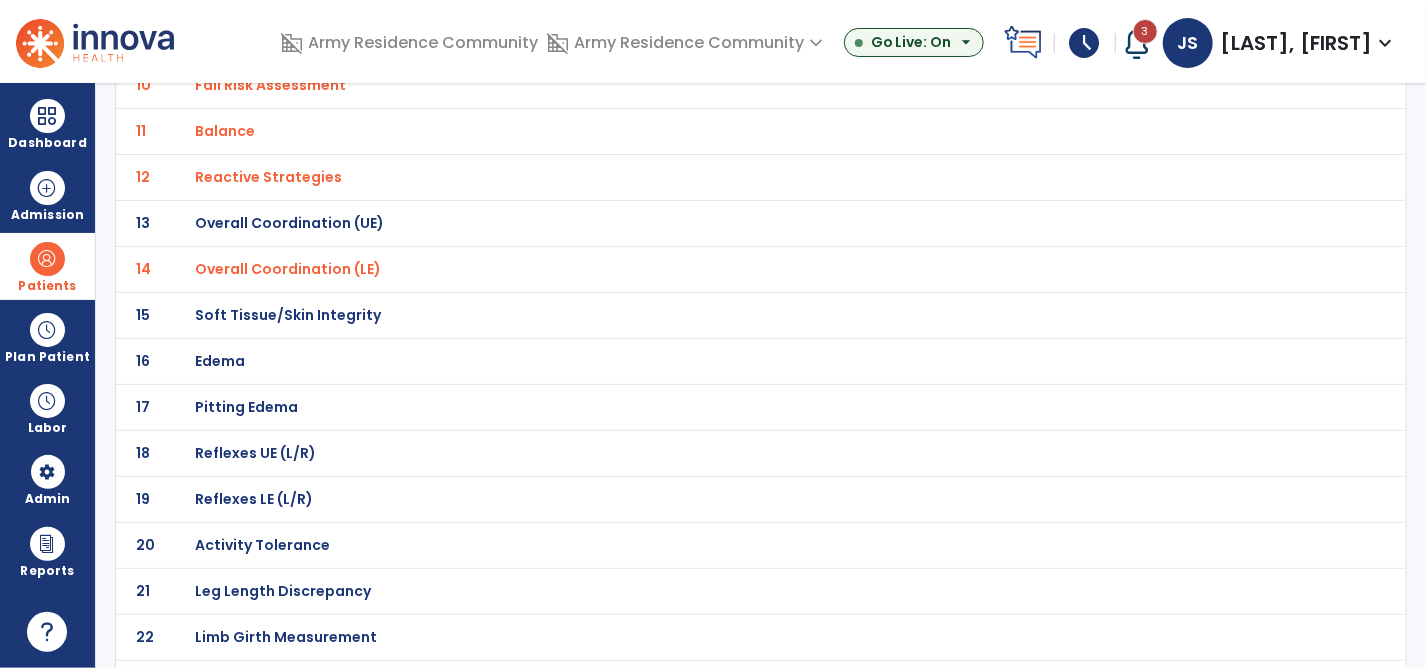 click on "Activity Tolerance" at bounding box center [717, -329] 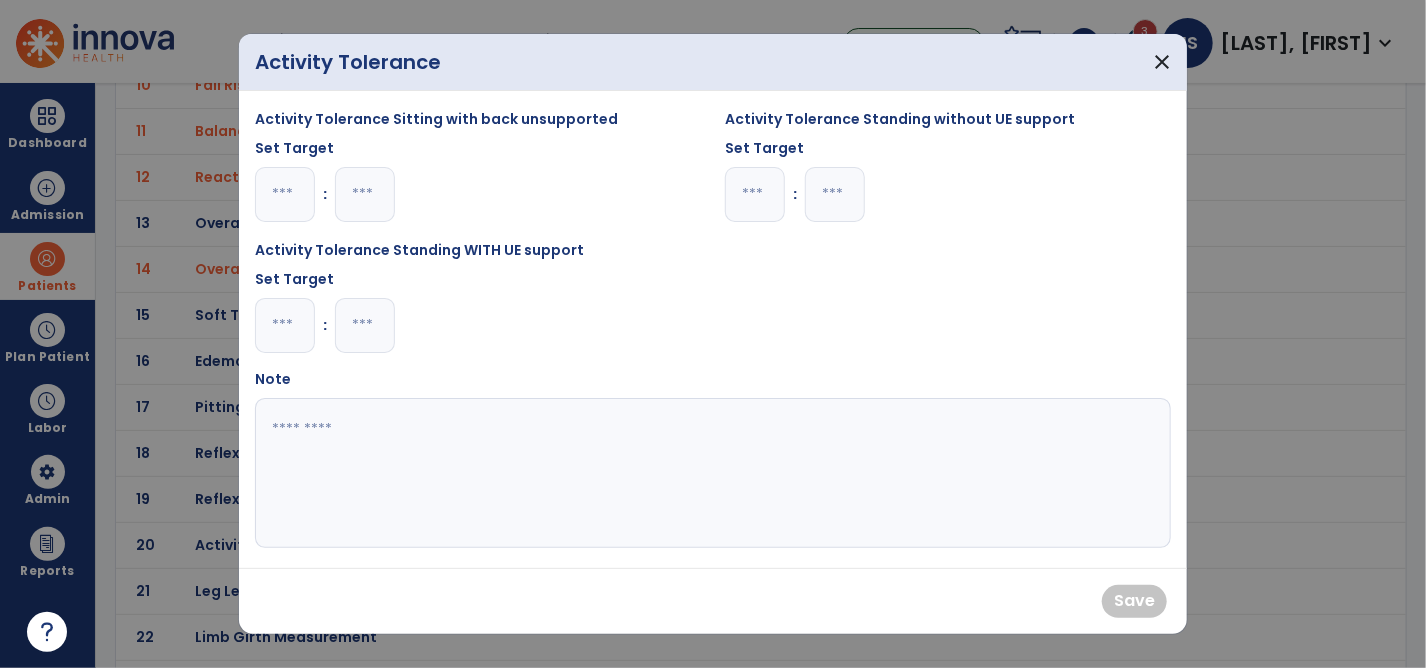 click at bounding box center [285, 325] 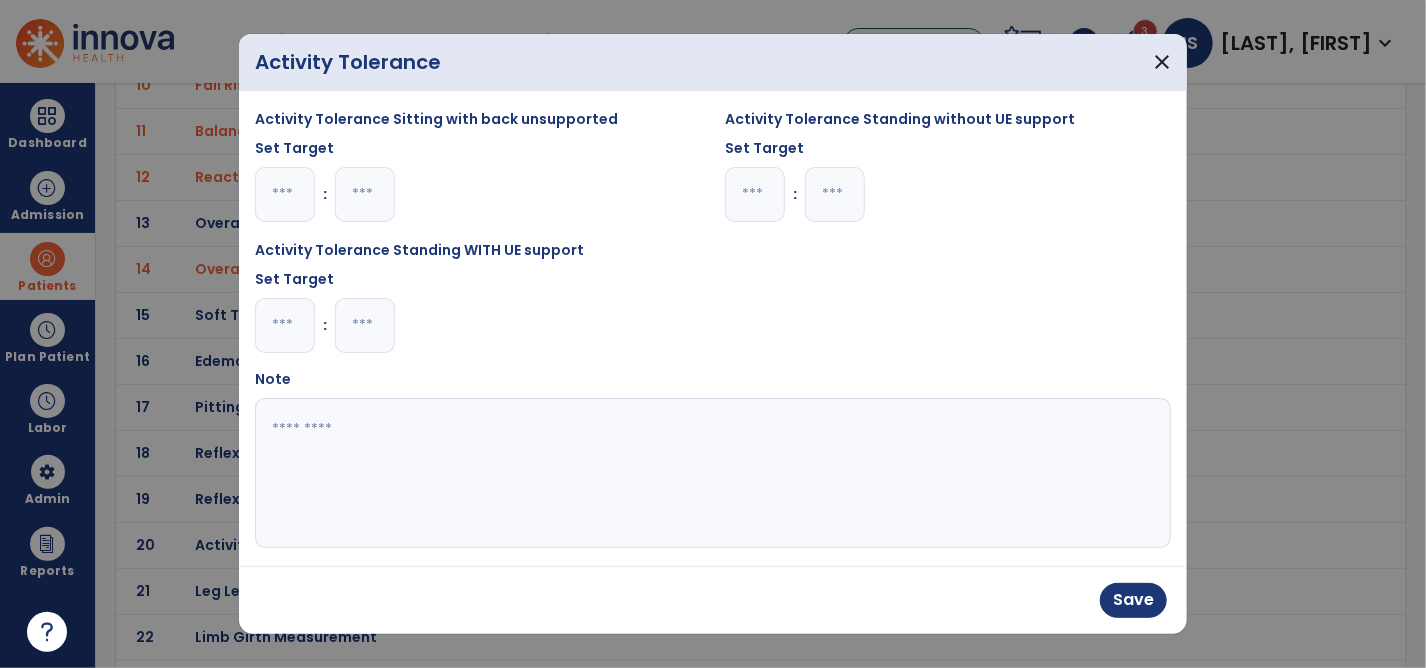 type on "*" 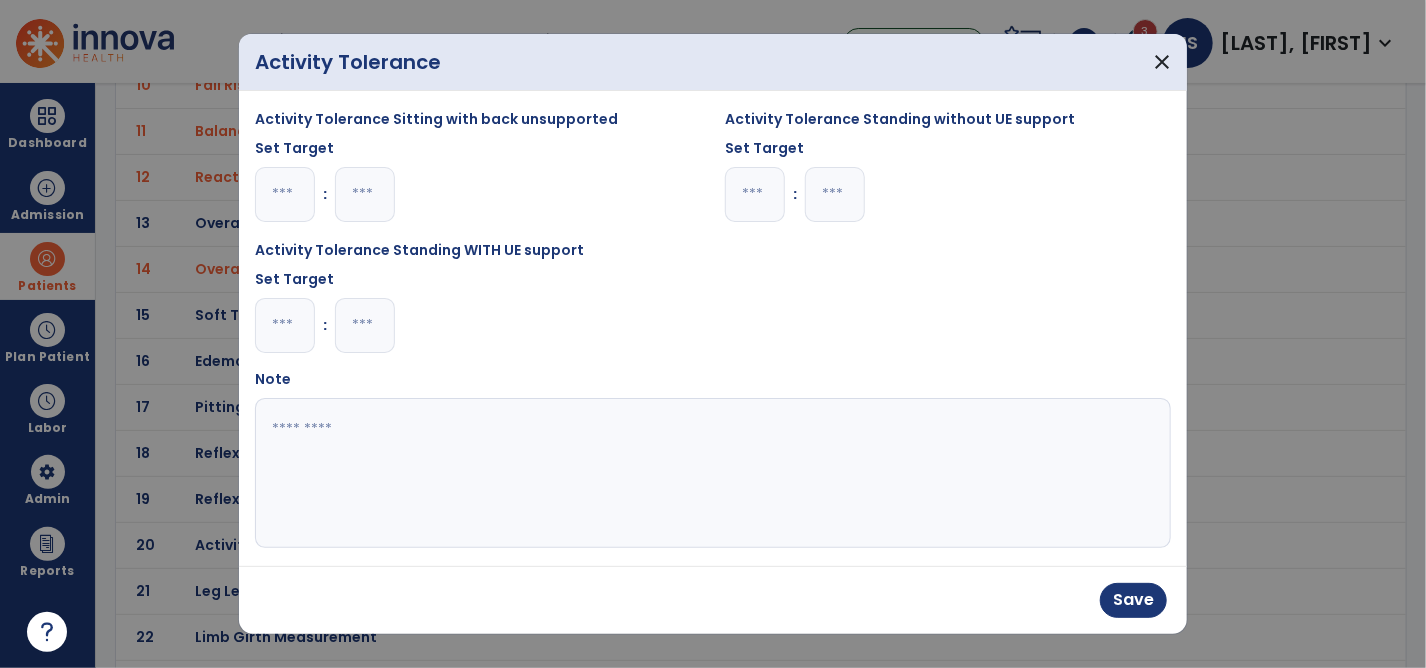 click at bounding box center [711, 473] 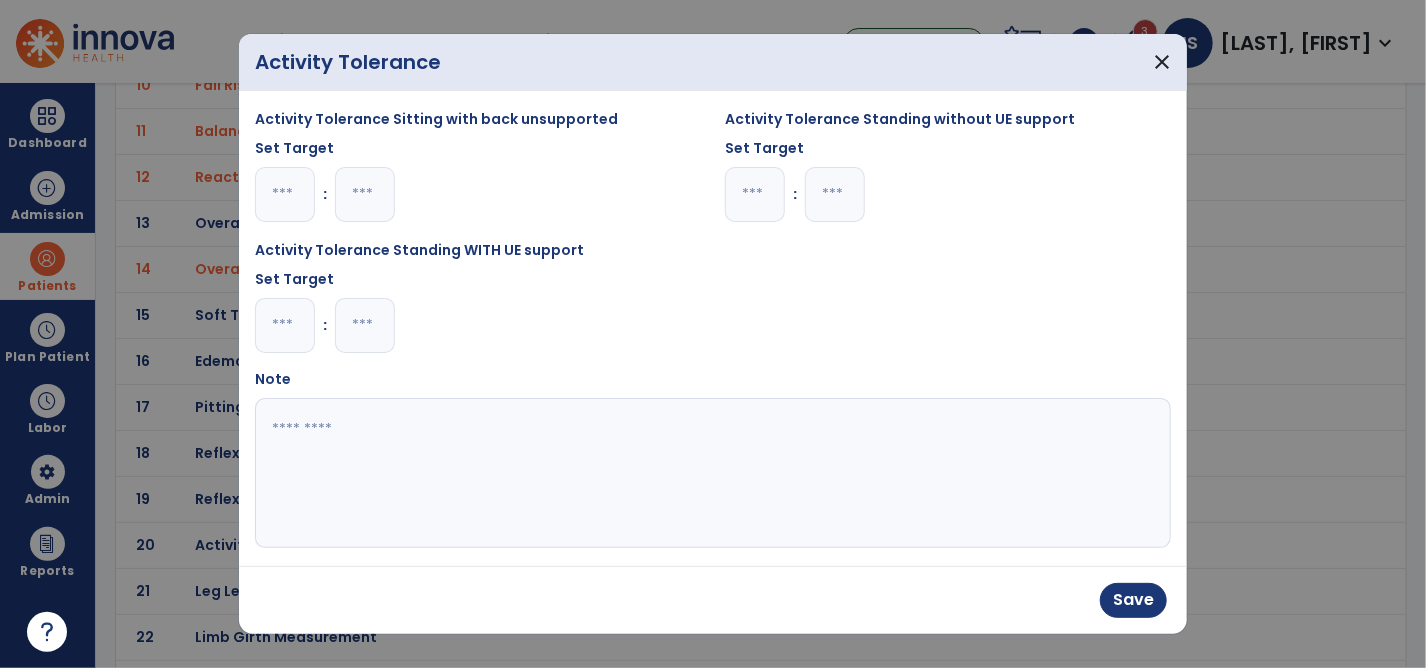 click at bounding box center [711, 473] 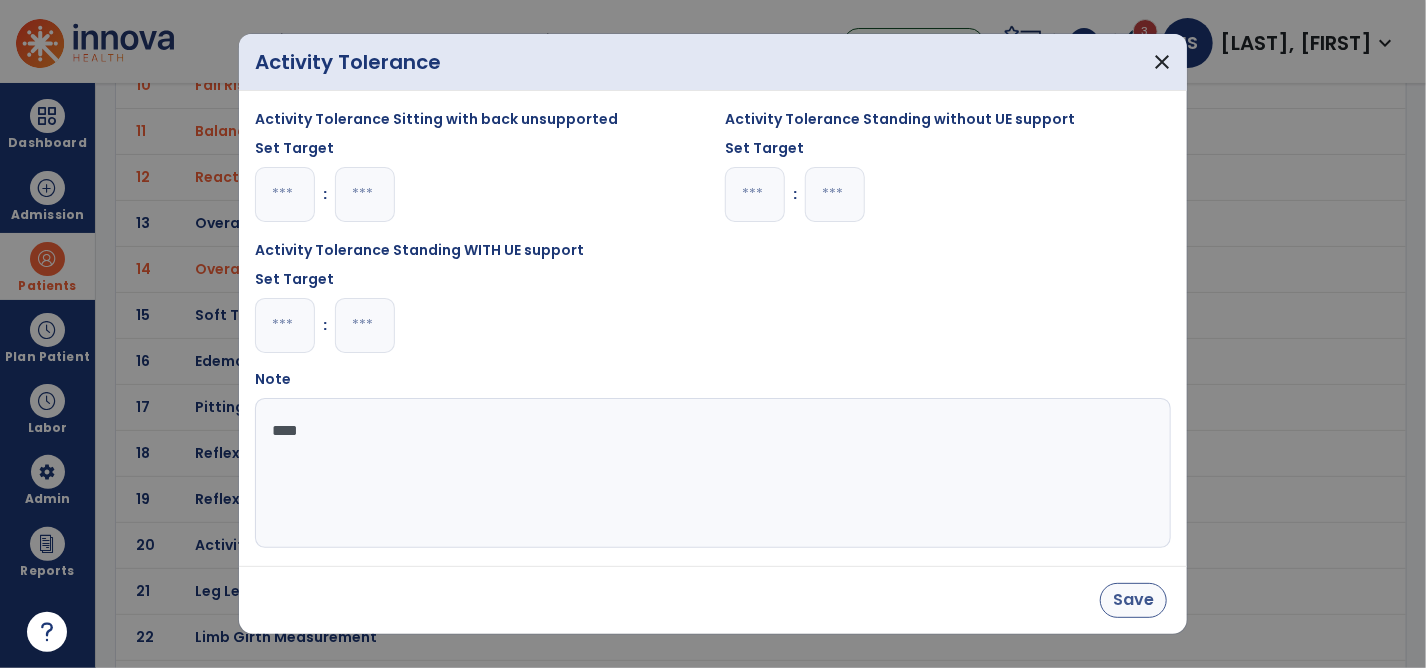 type on "****" 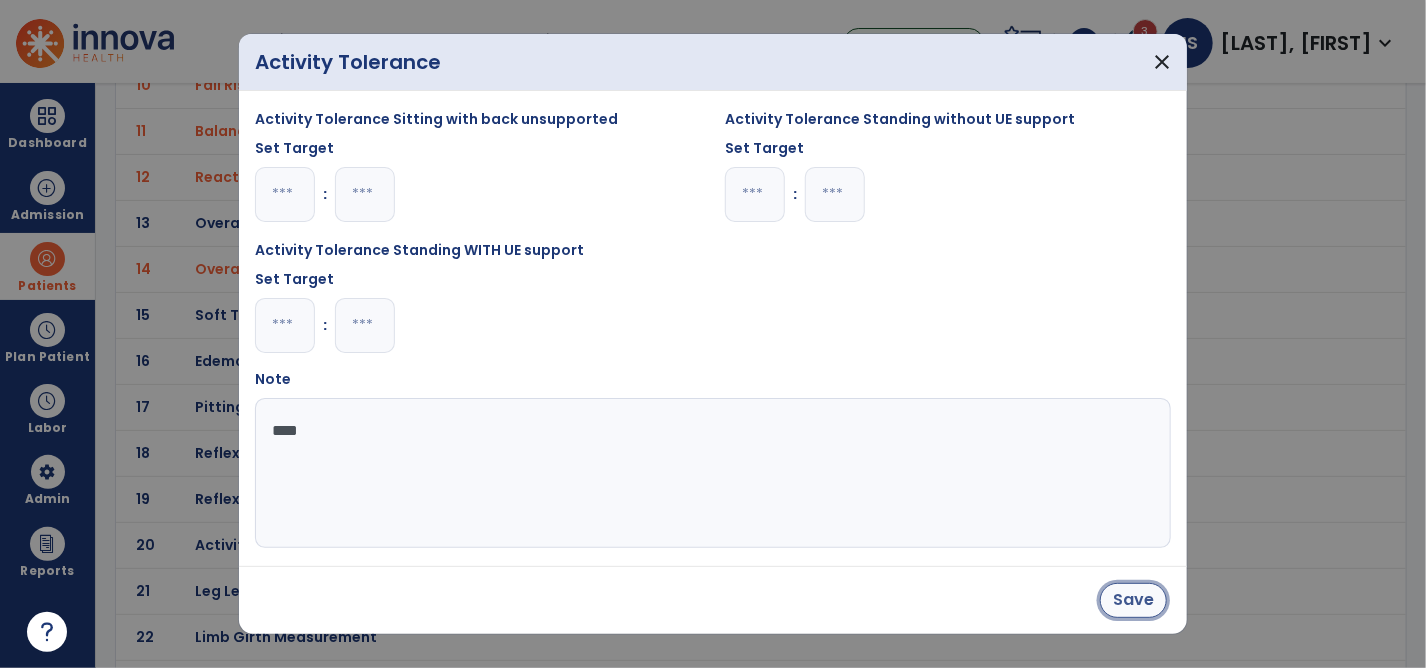 click on "Save" at bounding box center [1133, 600] 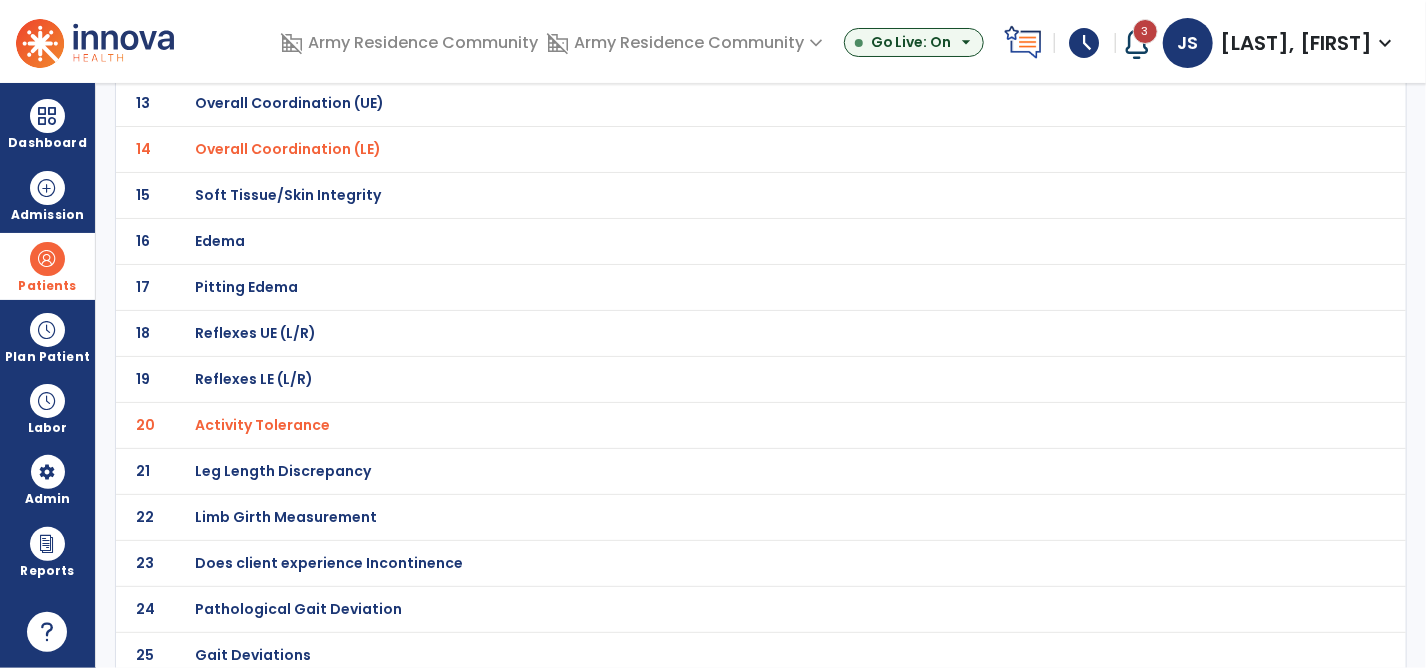 scroll, scrollTop: 725, scrollLeft: 0, axis: vertical 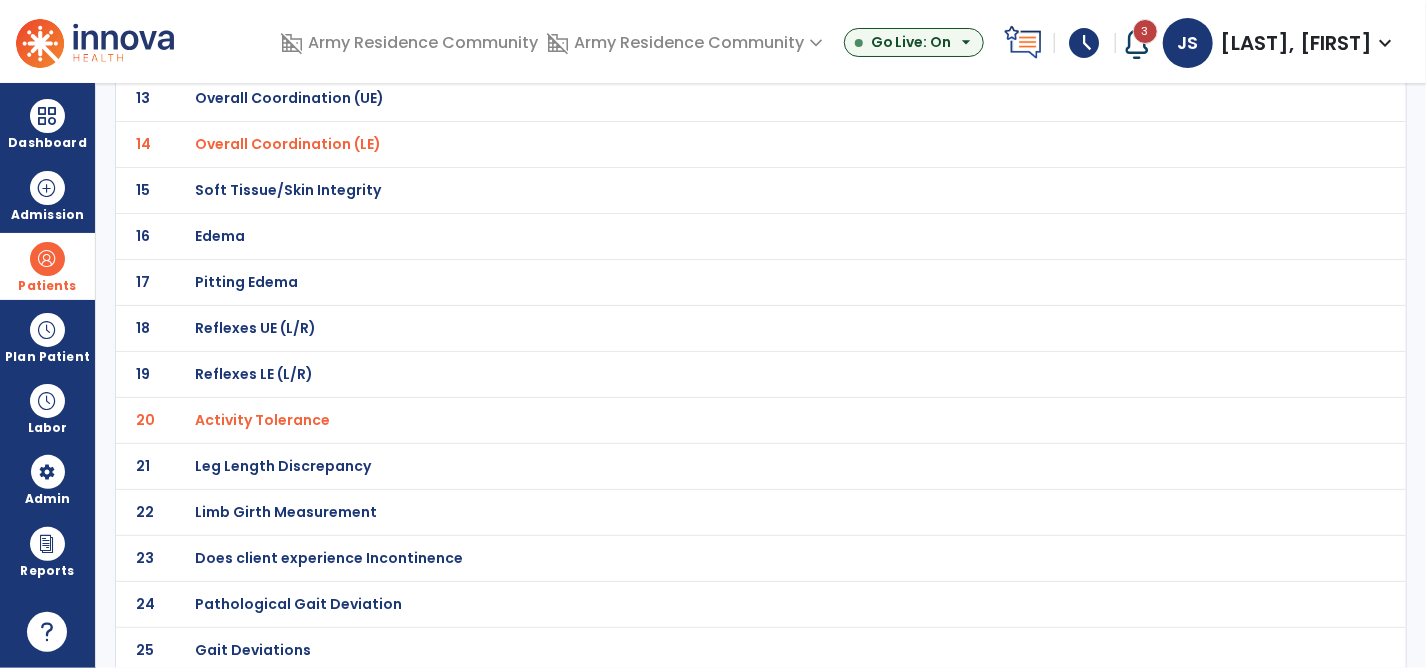 click on "Pathological Gait Deviation" at bounding box center (717, -454) 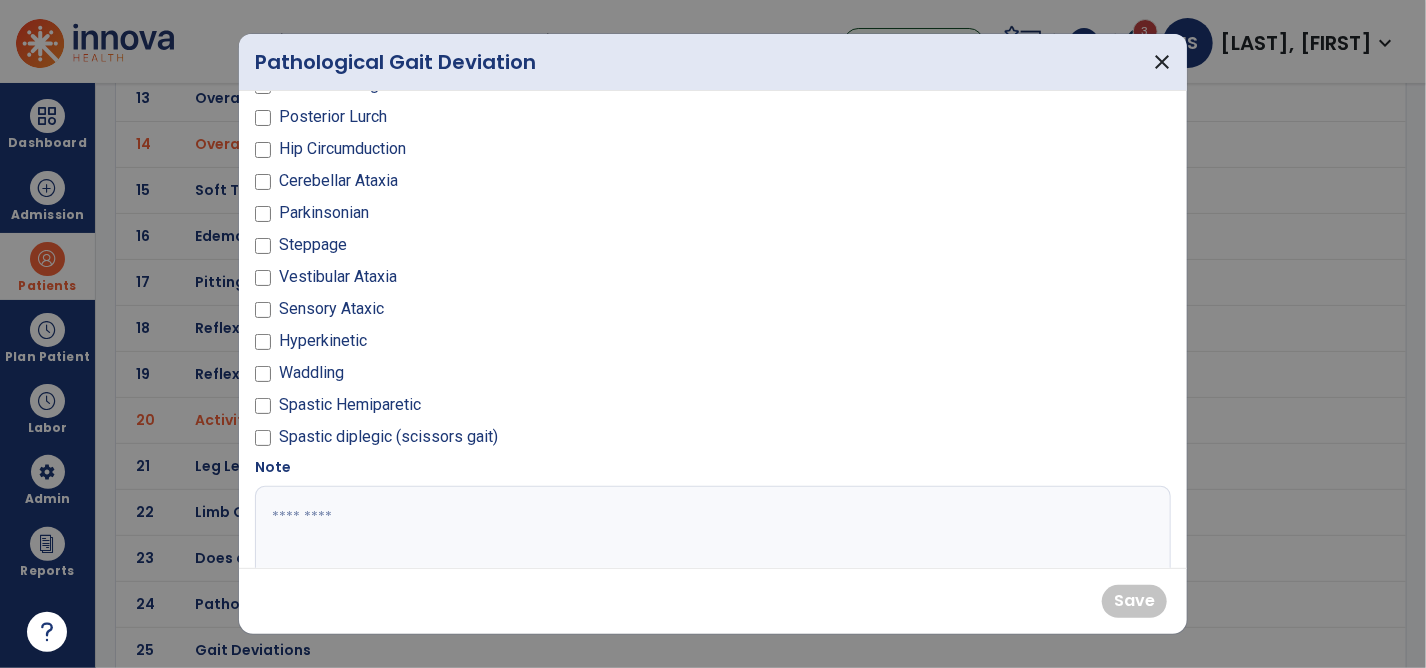 scroll, scrollTop: 100, scrollLeft: 0, axis: vertical 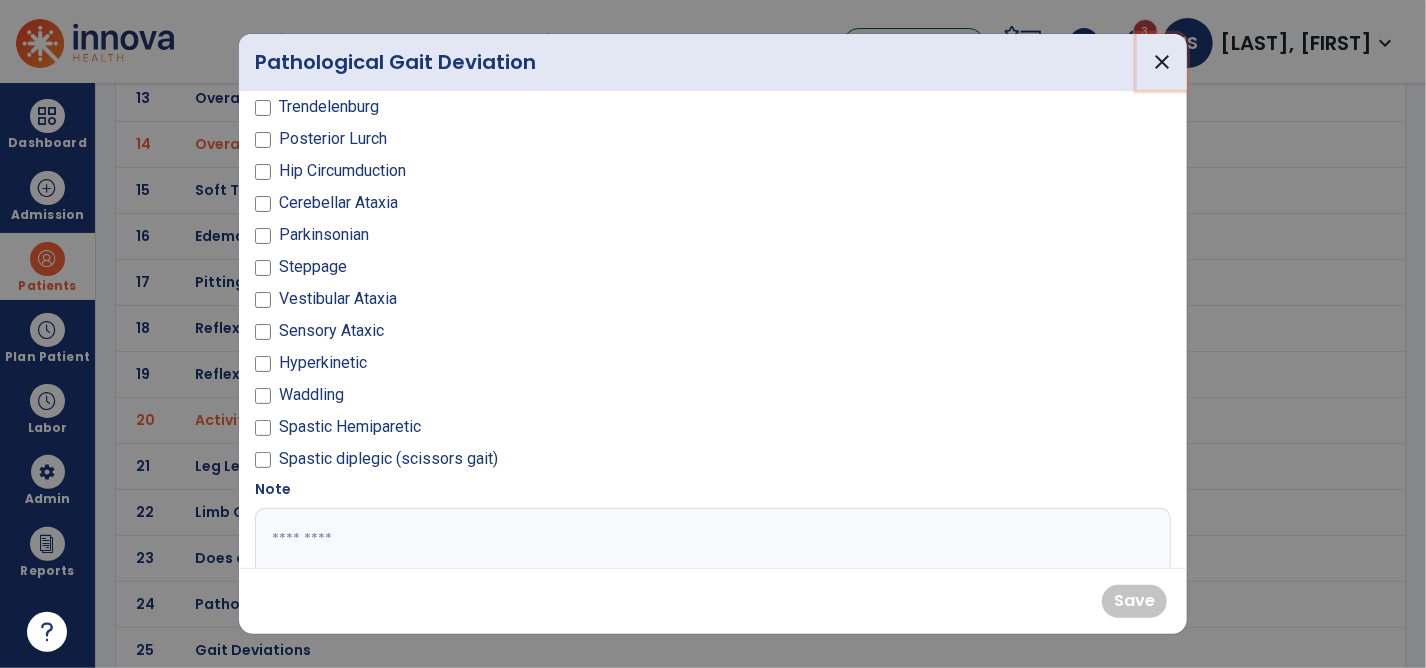 click on "close" at bounding box center [1162, 62] 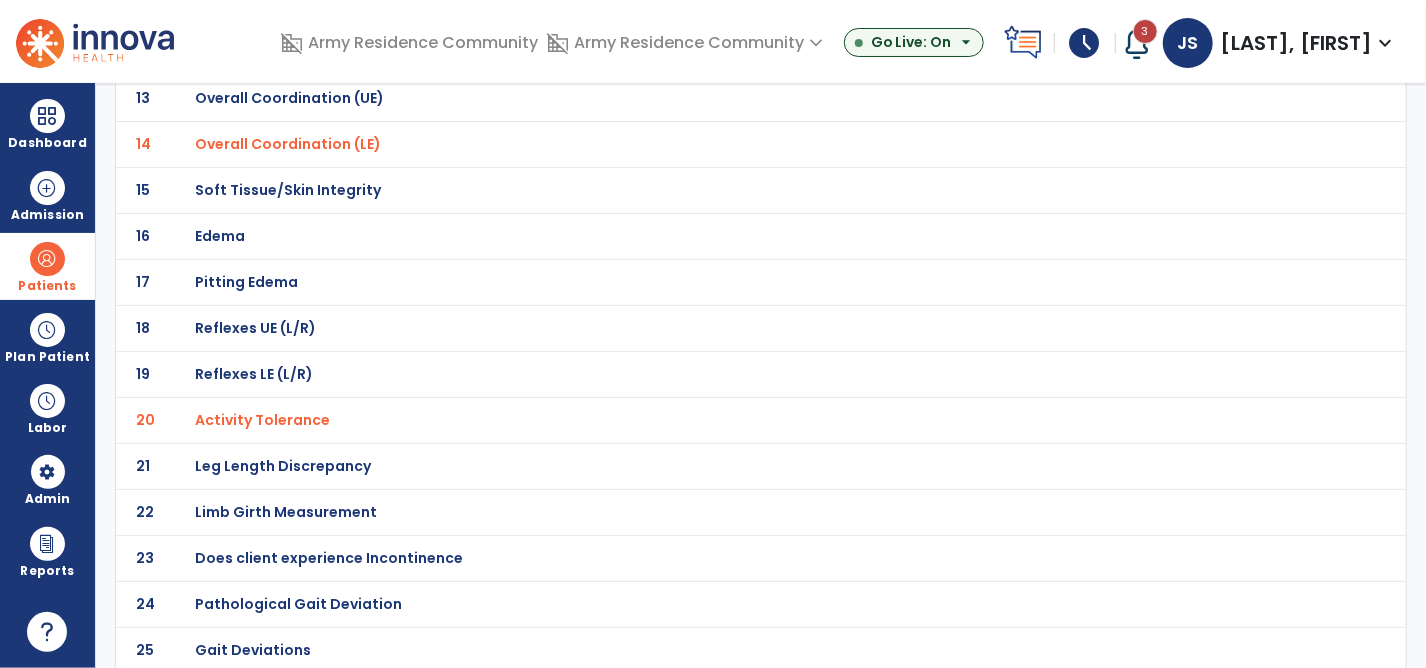 click on "Gait Deviations" at bounding box center (717, -454) 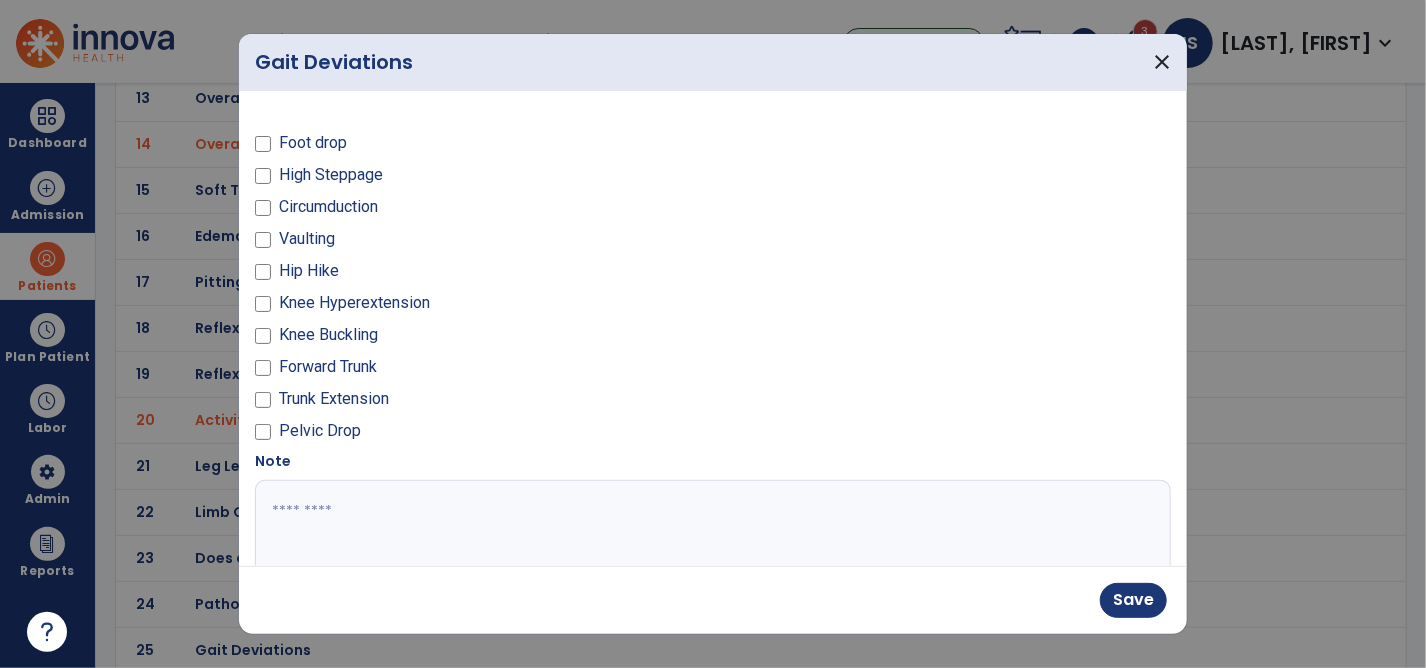 click at bounding box center (711, 555) 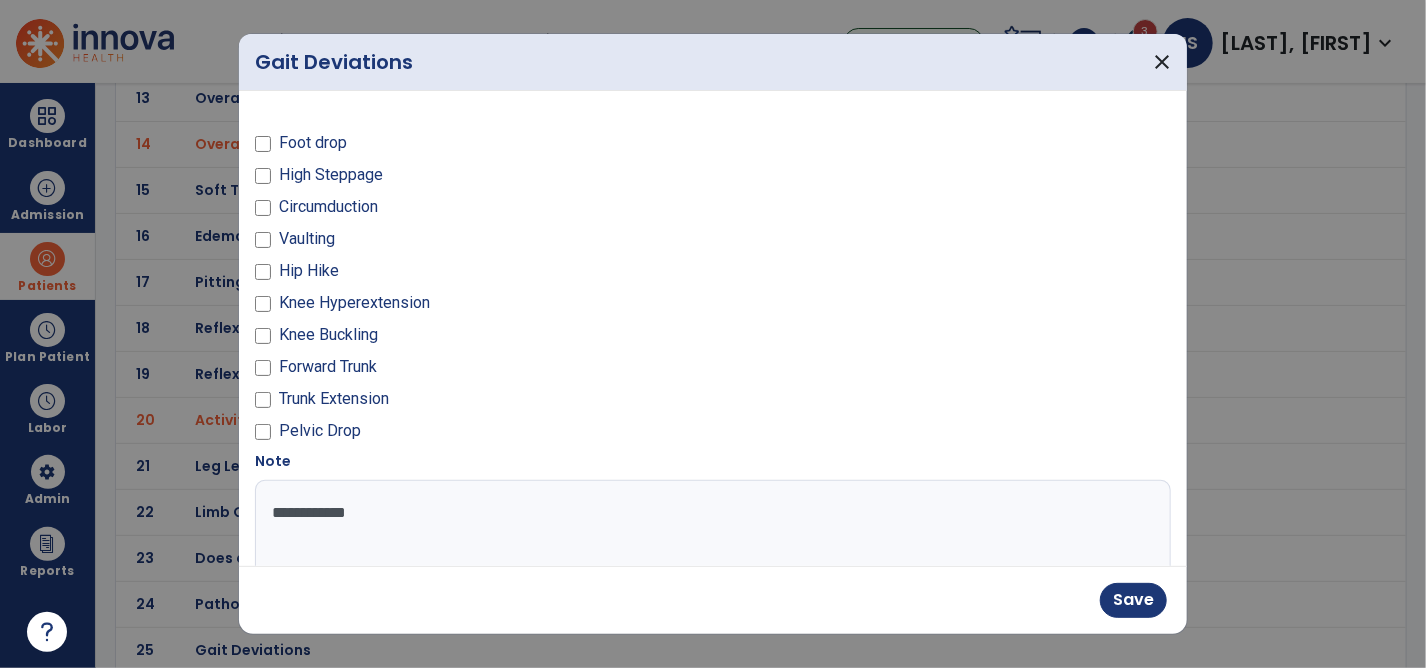 type on "**********" 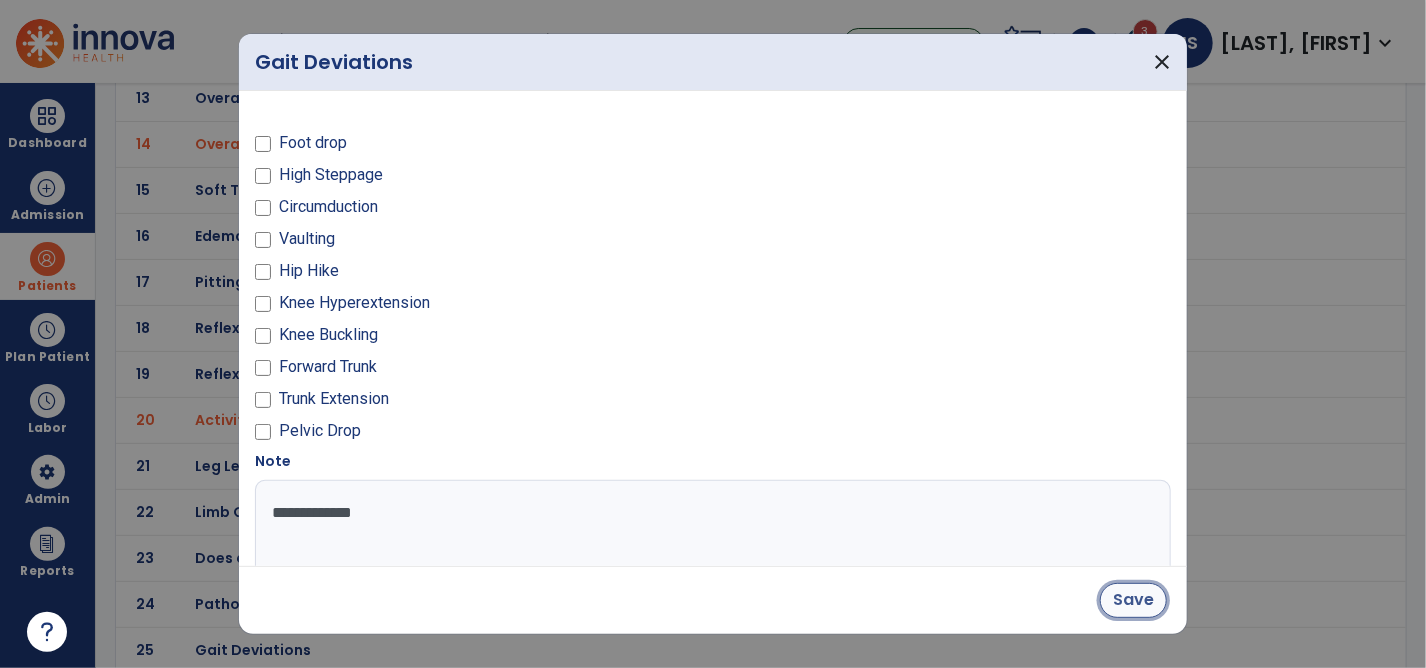 click on "Save" at bounding box center [1133, 600] 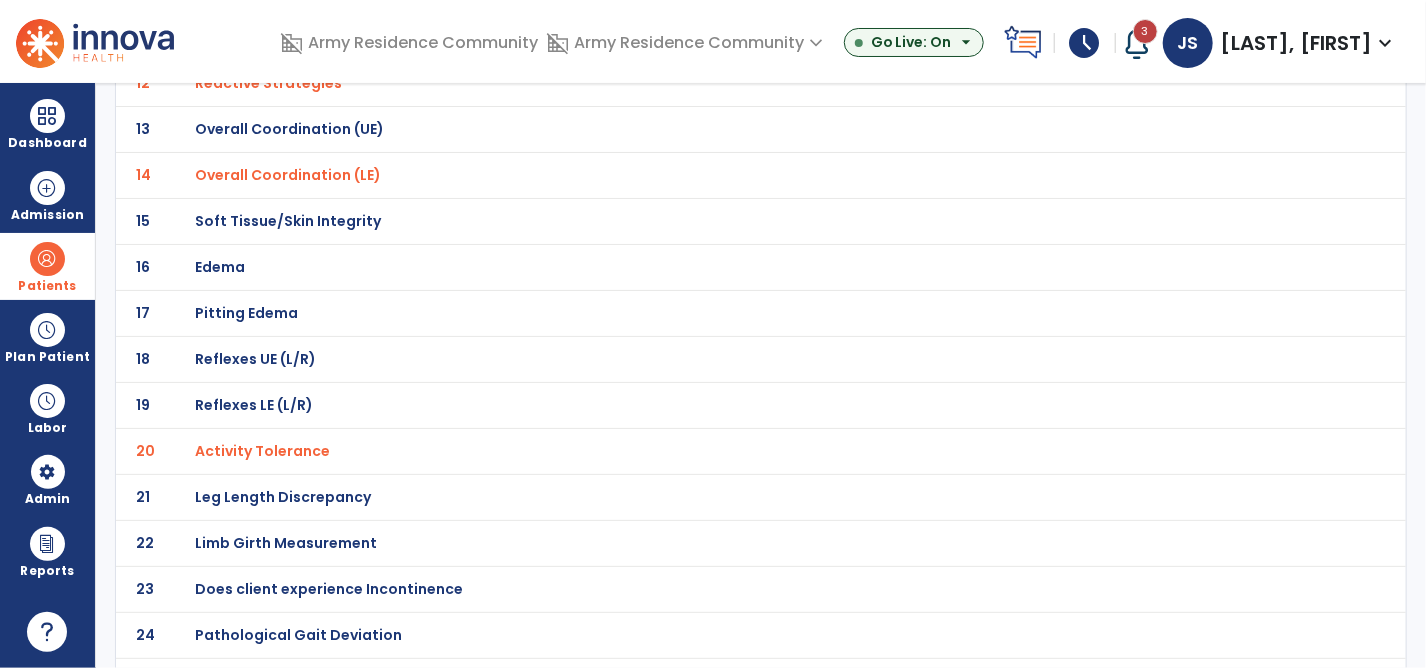 scroll, scrollTop: 725, scrollLeft: 0, axis: vertical 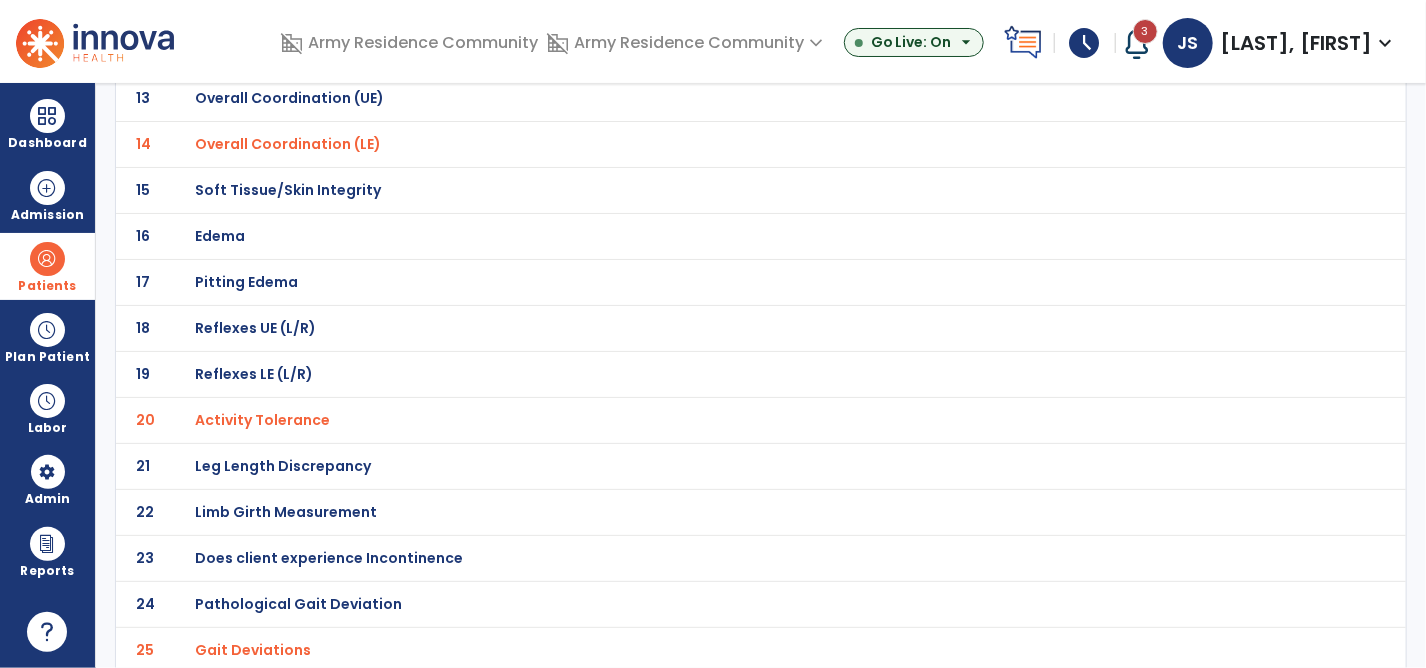 click on "Does client experience Incontinence" at bounding box center [266, -454] 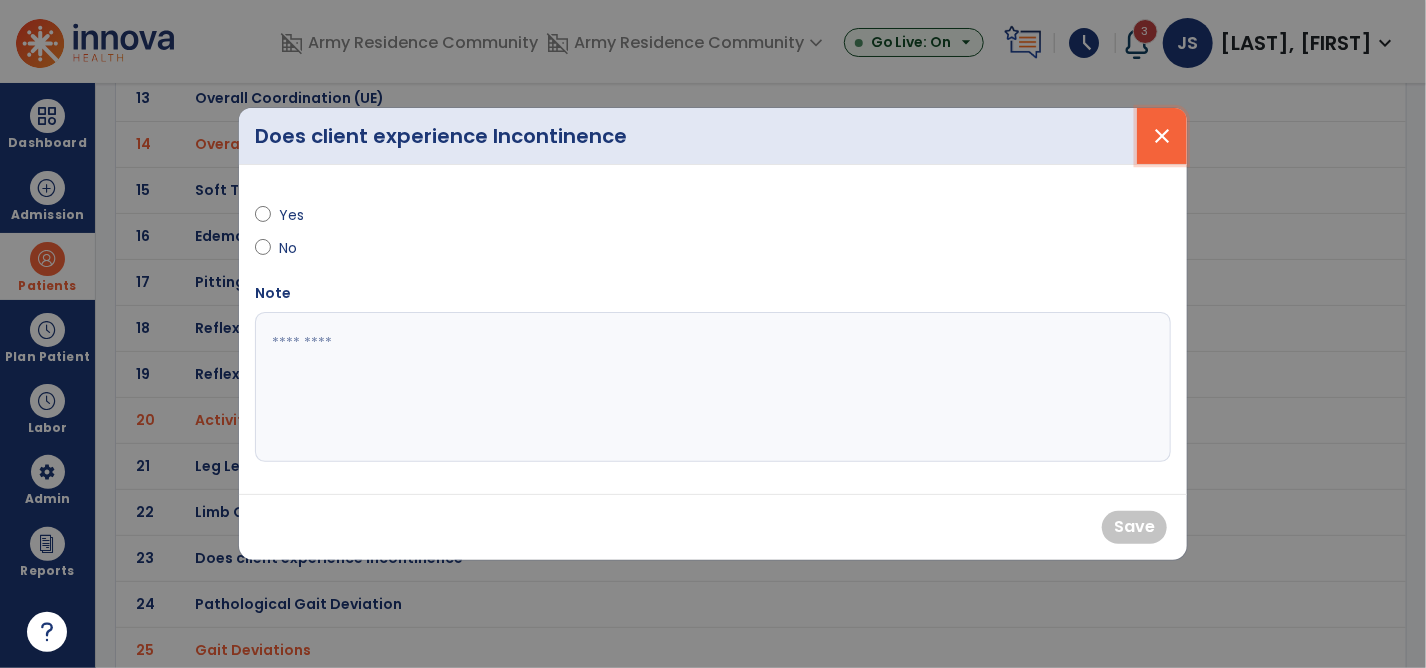 click on "close" at bounding box center [1162, 136] 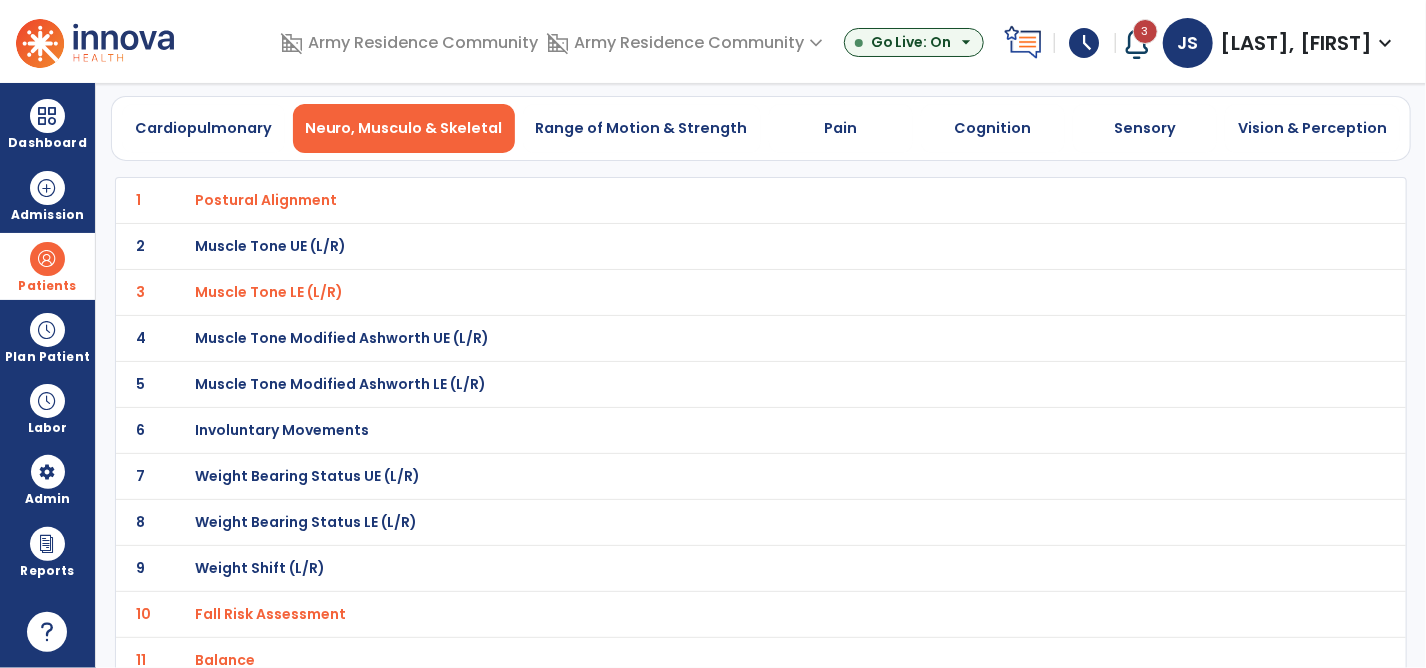 scroll, scrollTop: 0, scrollLeft: 0, axis: both 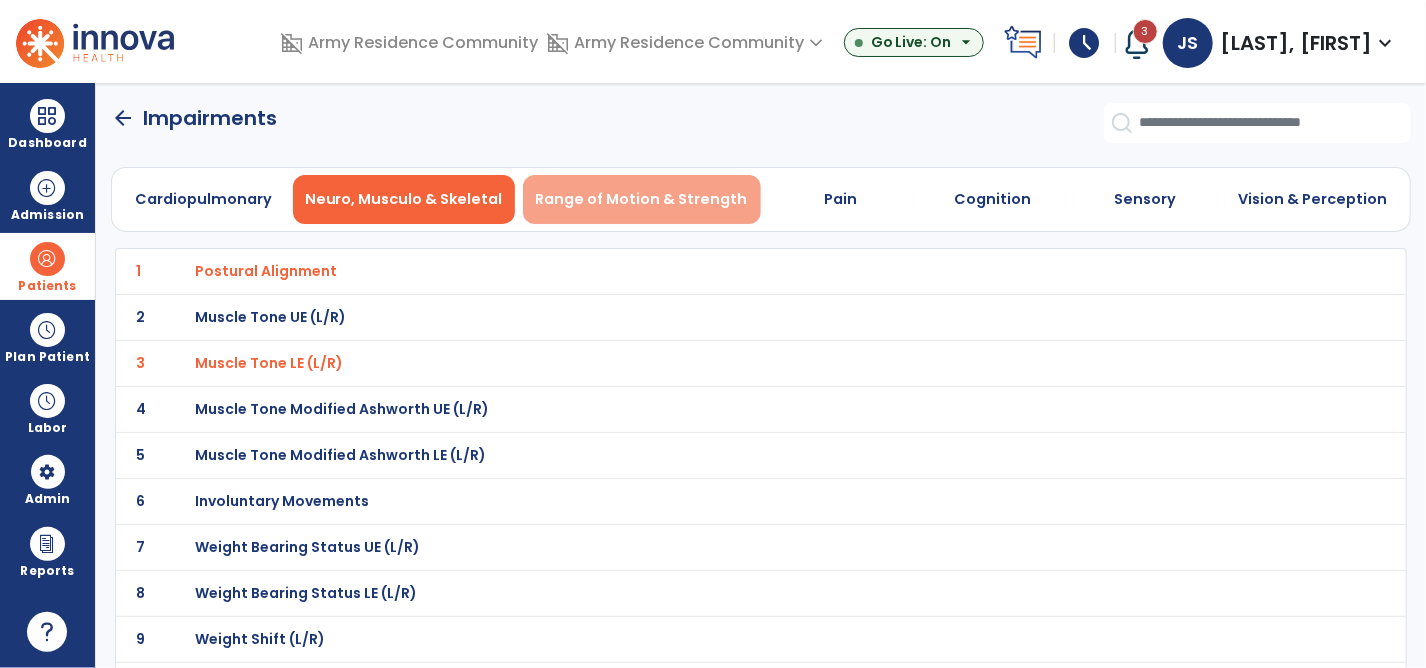 click on "Range of Motion & Strength" at bounding box center (642, 199) 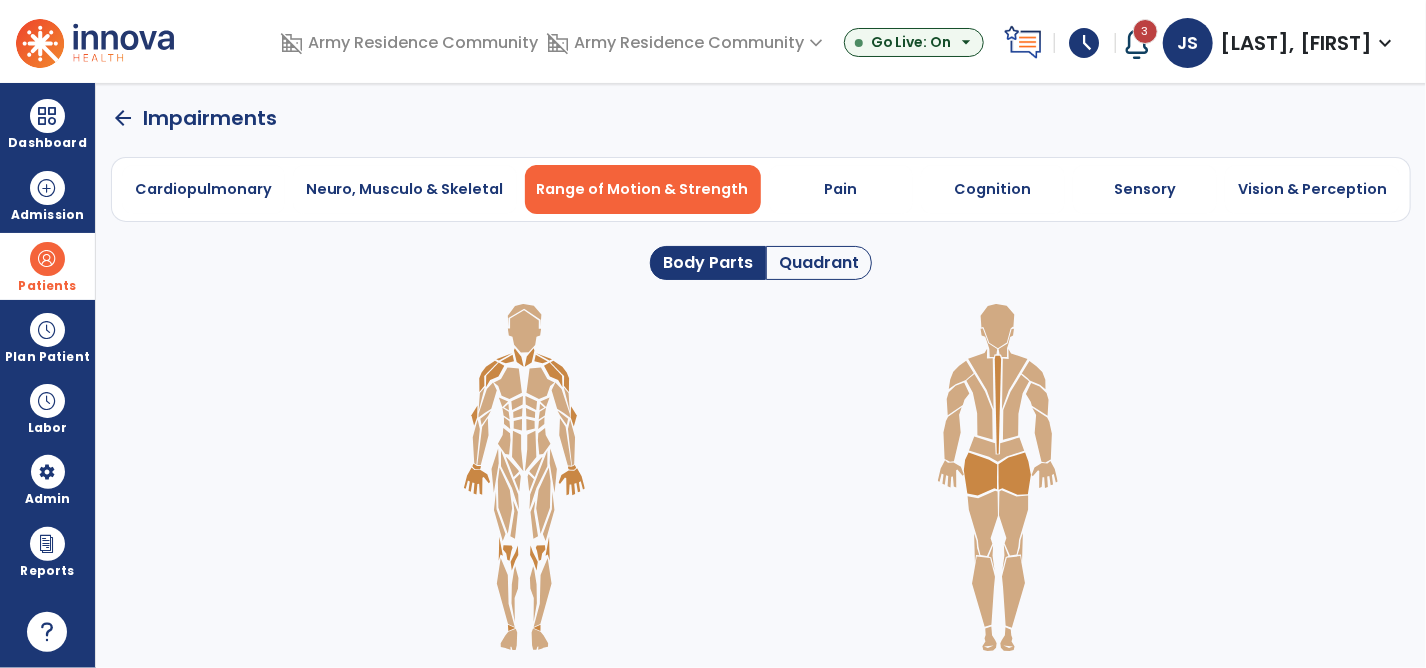 click 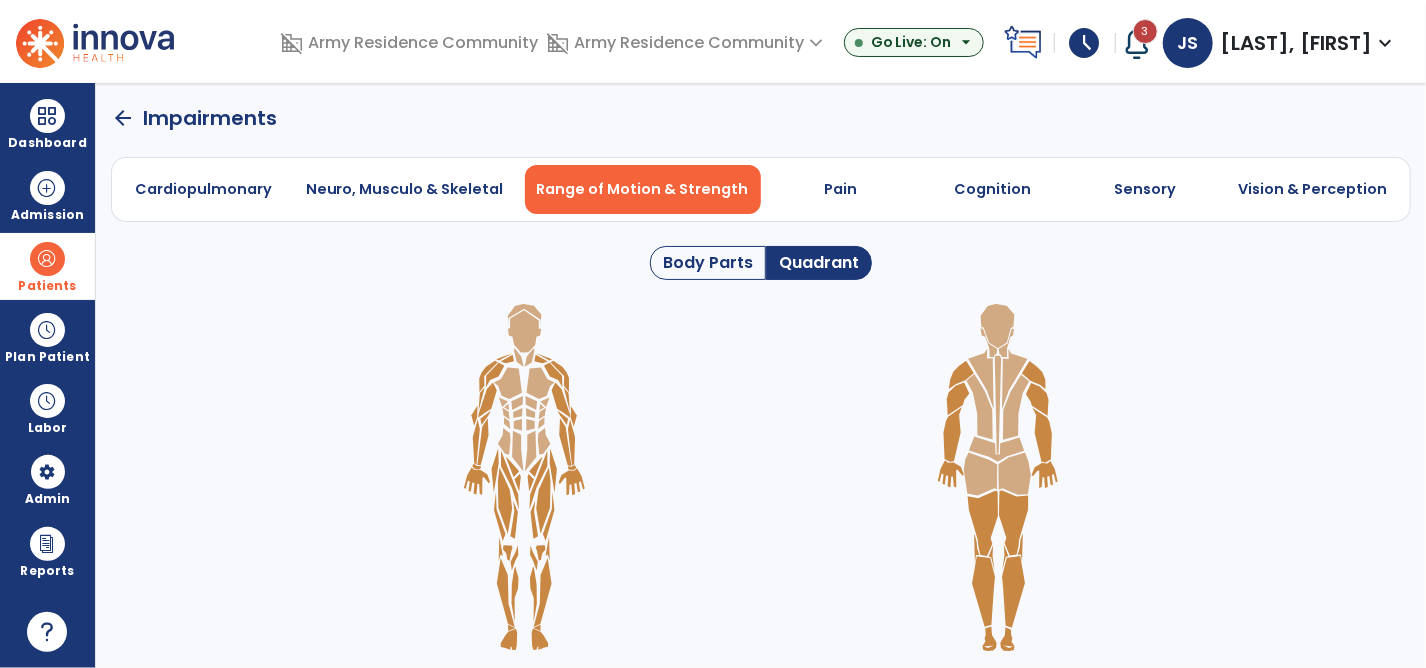 click 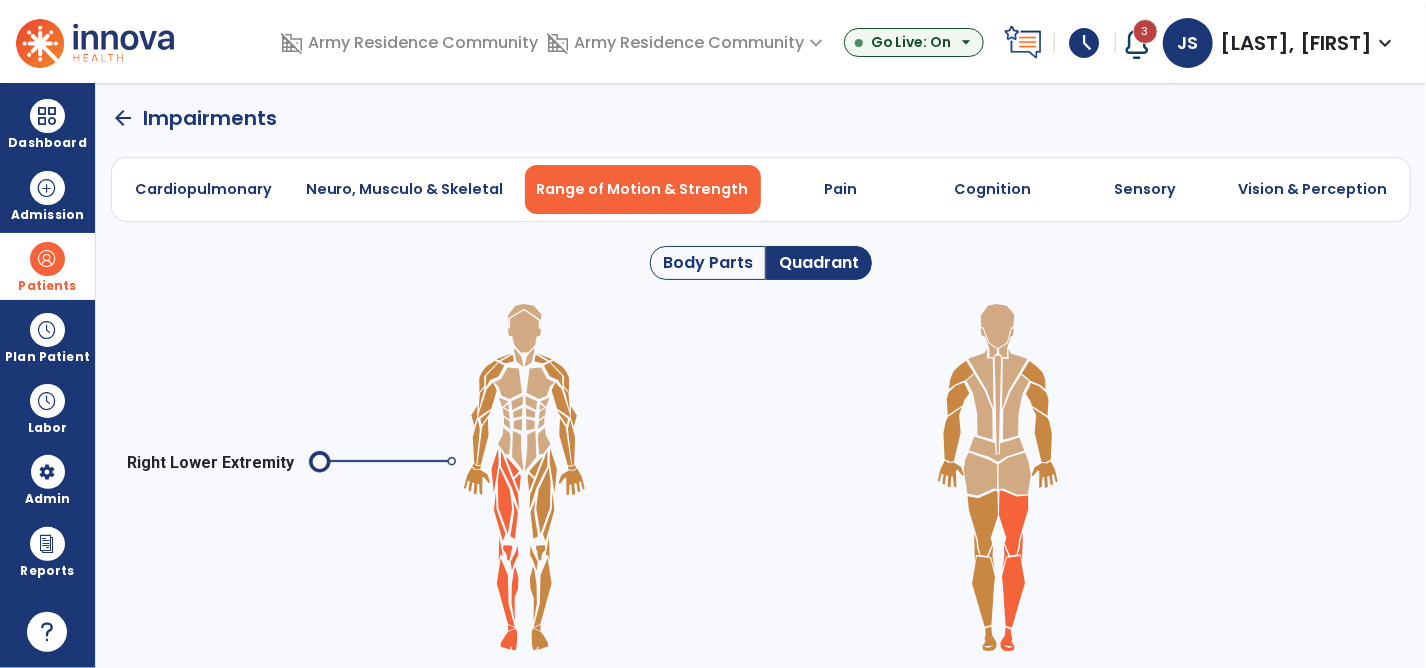 click 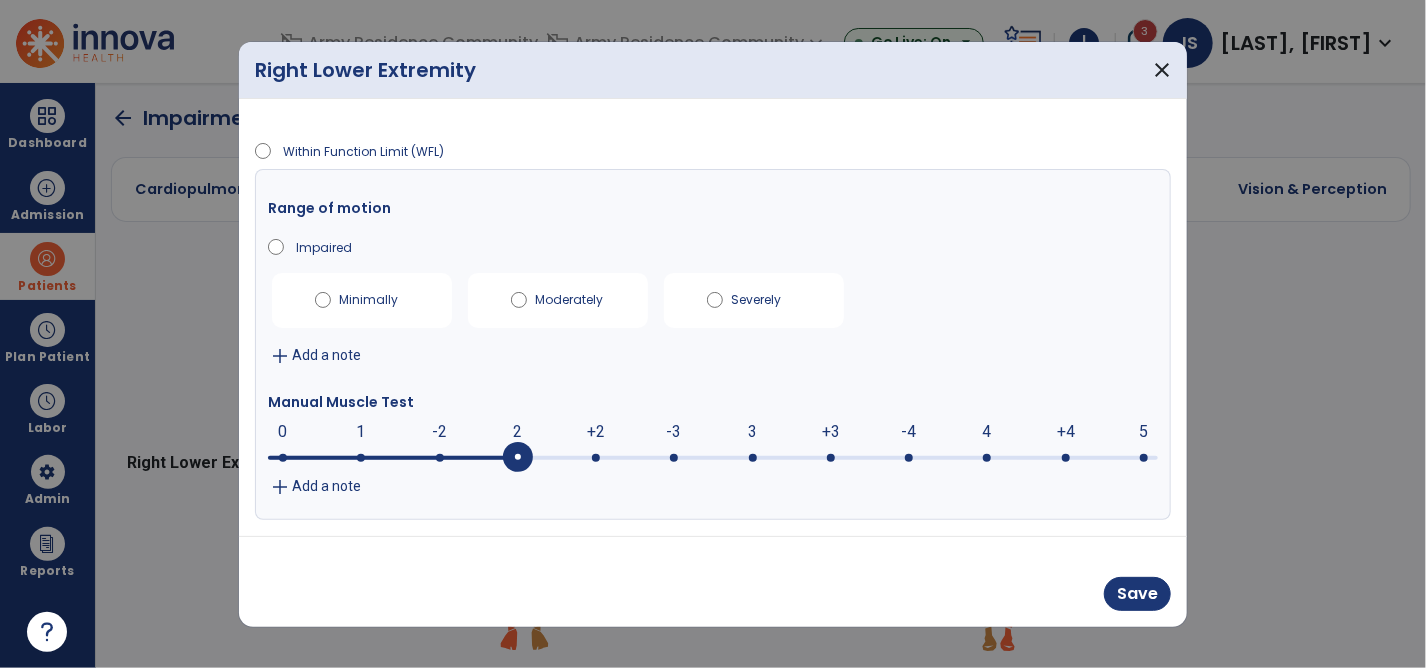 click at bounding box center [713, 456] 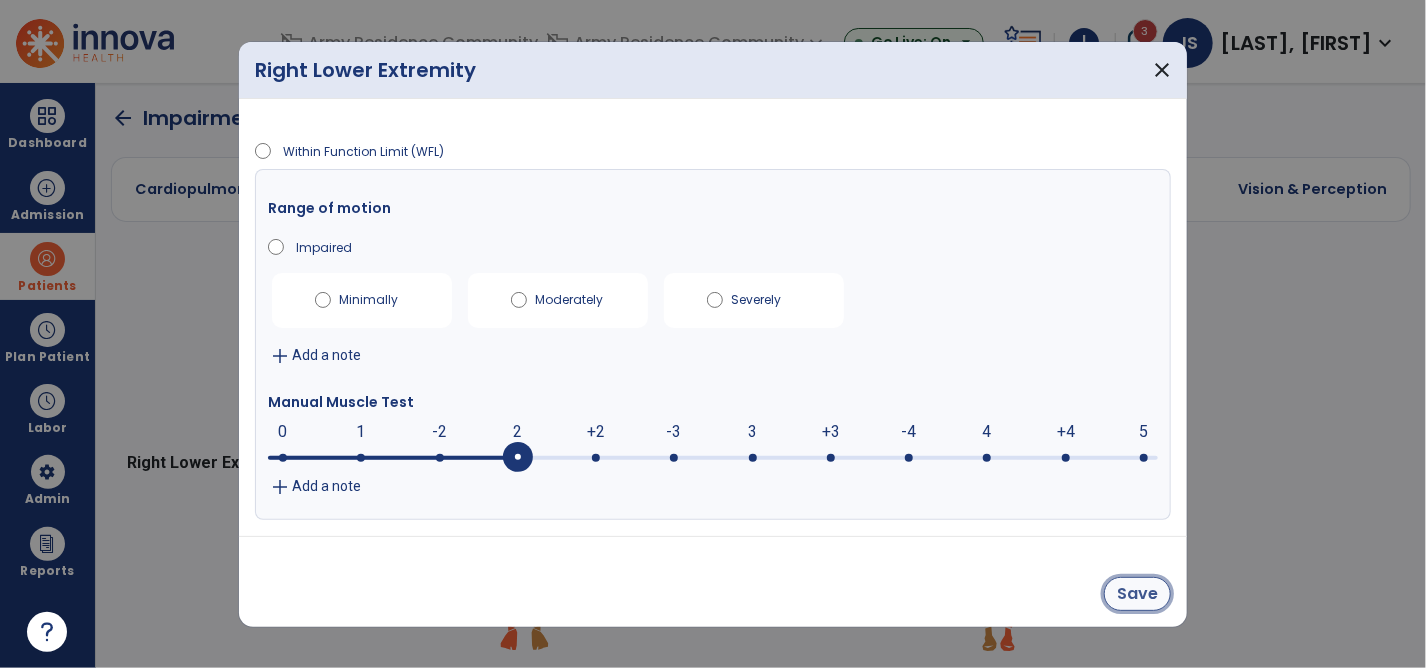 click on "Save" at bounding box center (1137, 594) 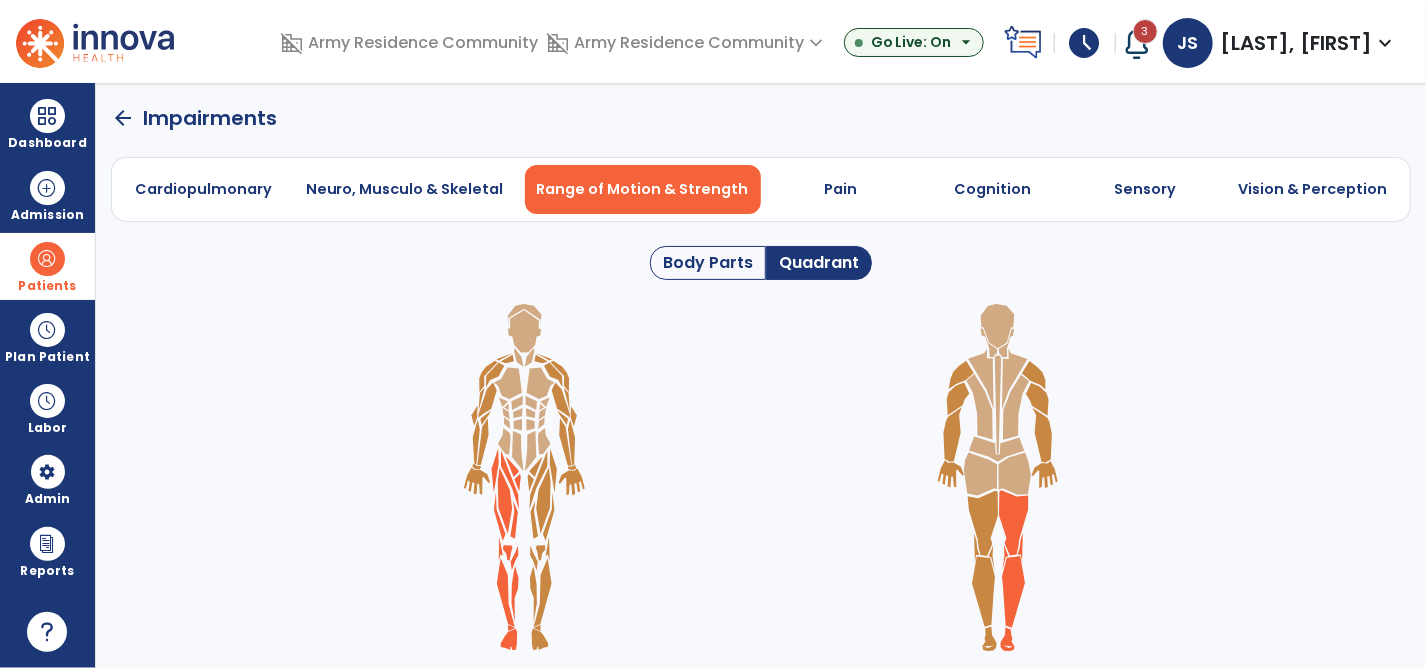 click 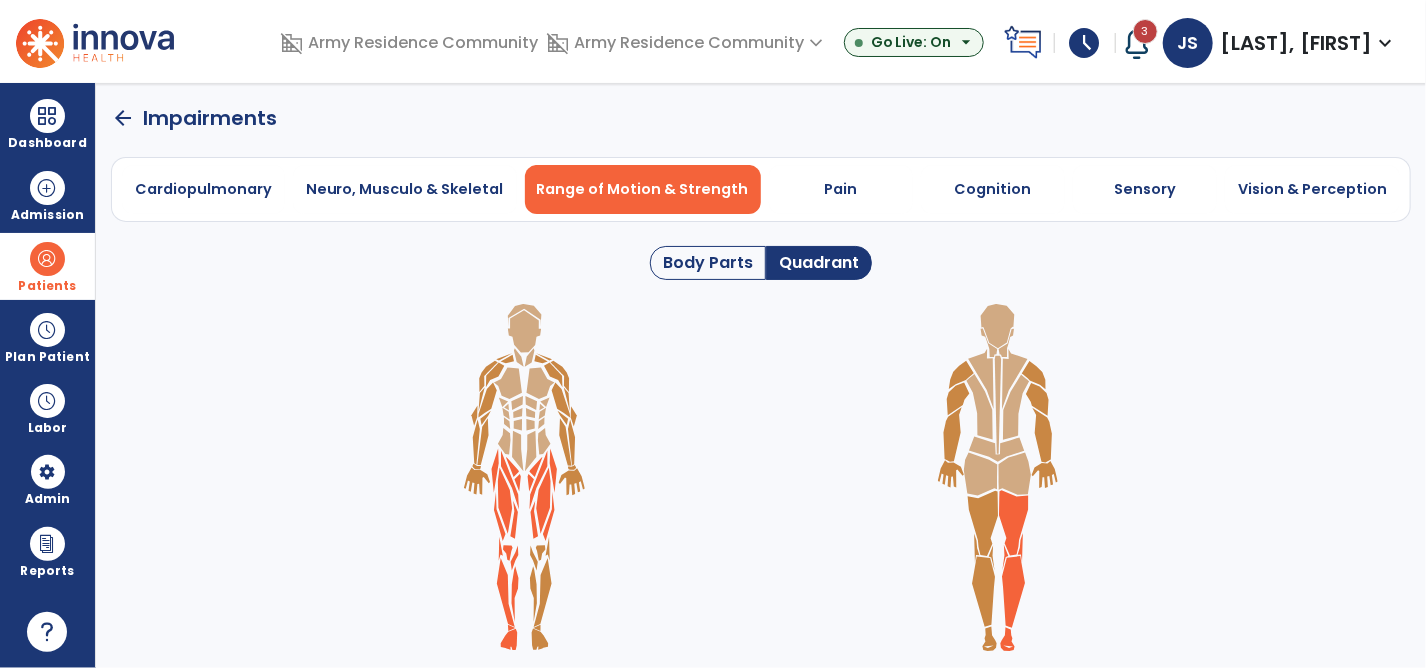 click 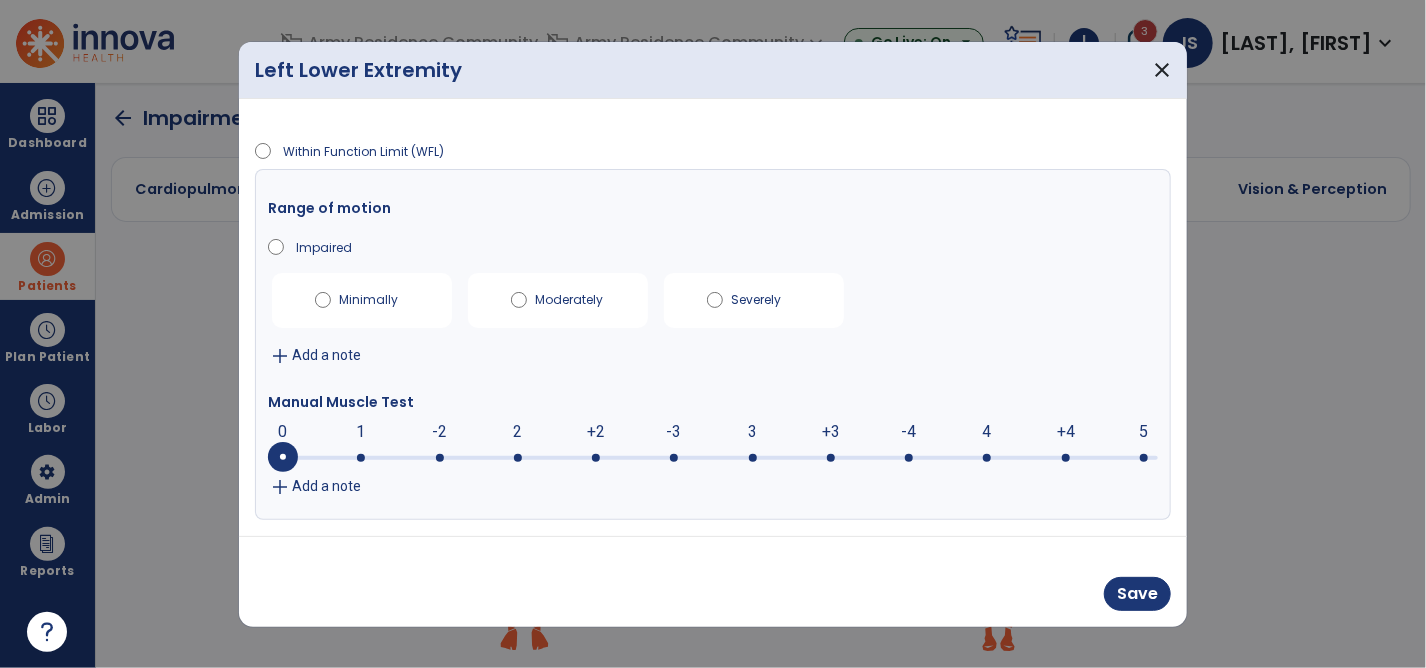 click at bounding box center [713, 456] 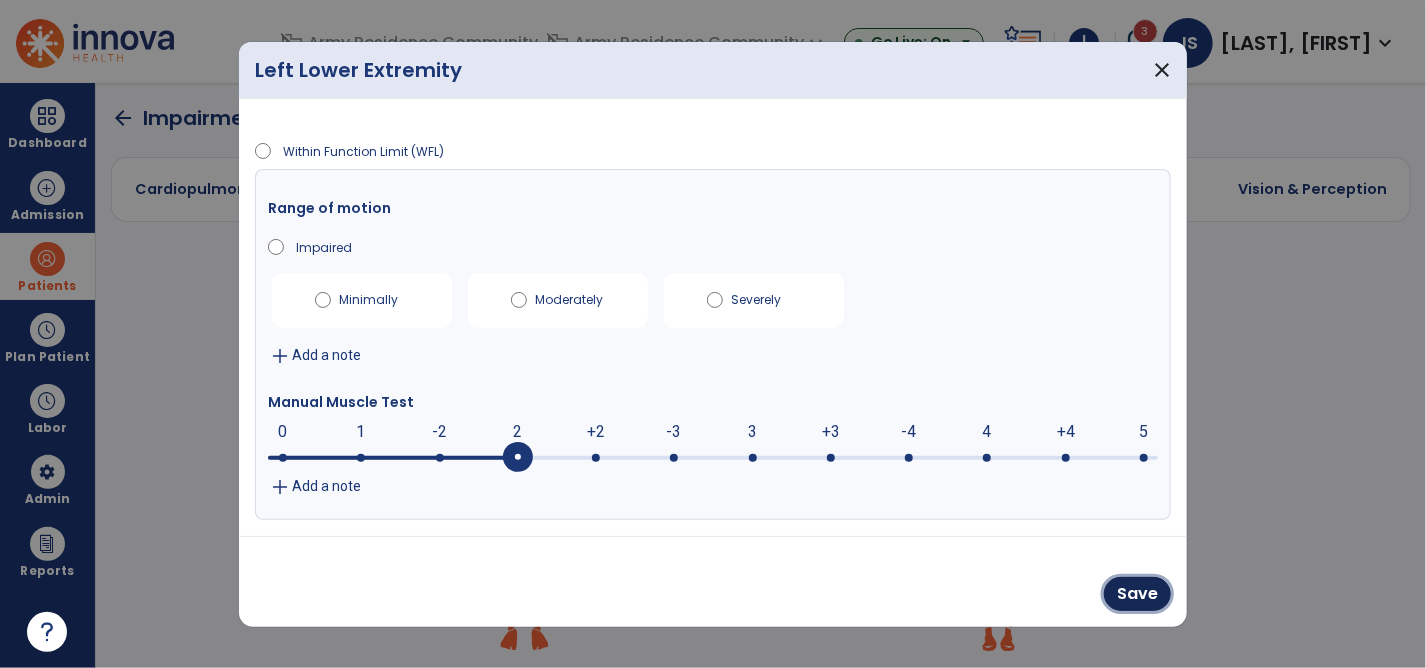 click on "Save" at bounding box center (1137, 594) 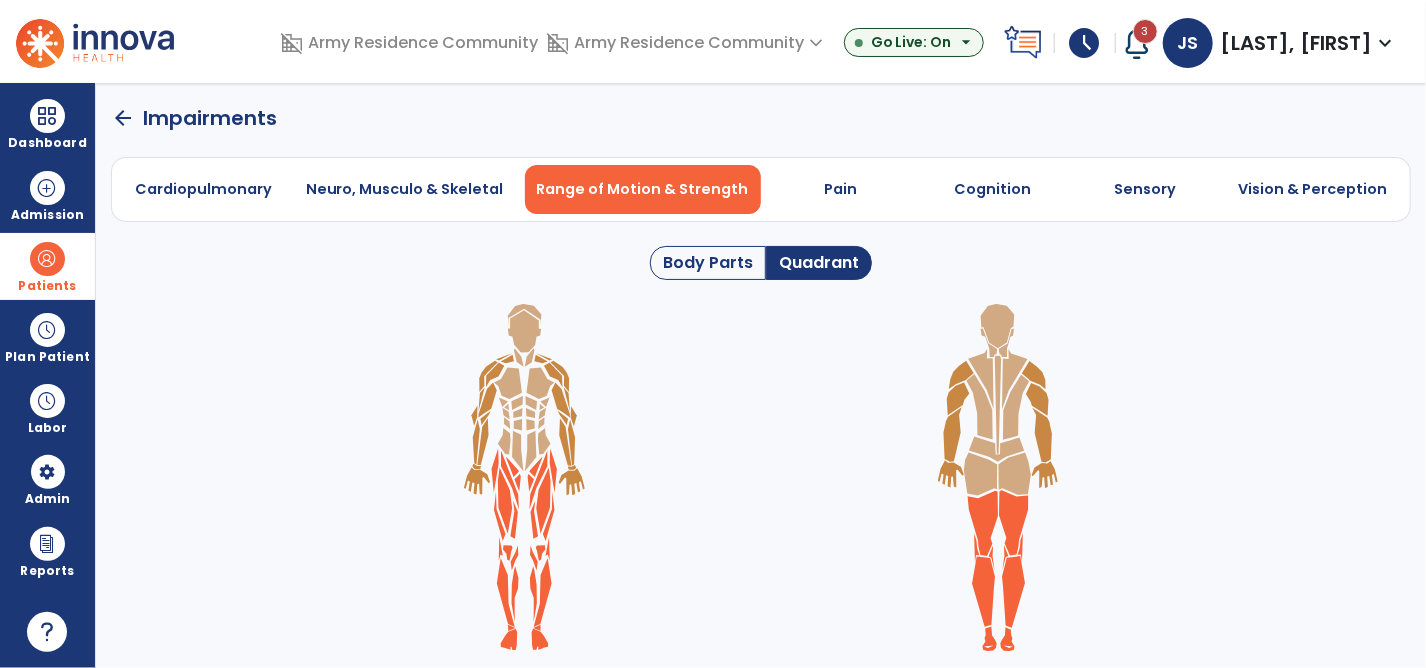 click on "Cardiopulmonary   Neuro, Musculo & Skeletal   Range of Motion & Strength   Pain   Cognition   Sensory   Vision & Perception" 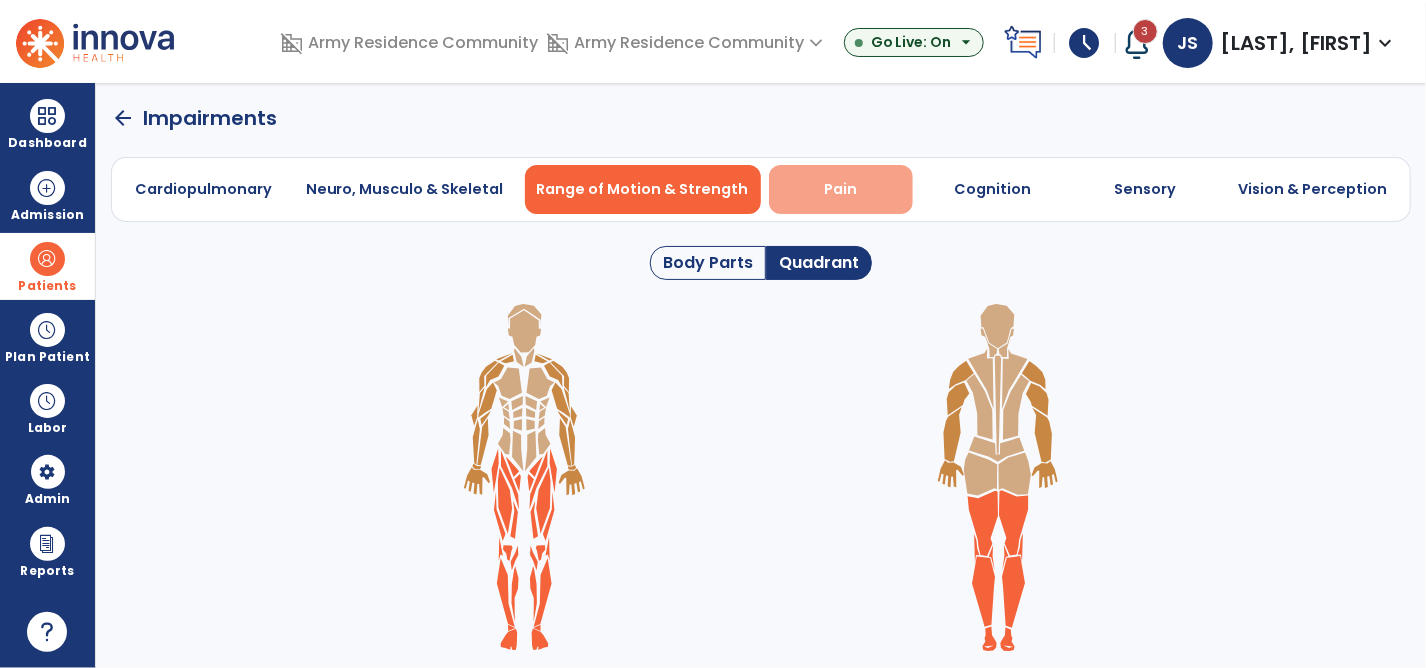 click on "Pain" at bounding box center (840, 189) 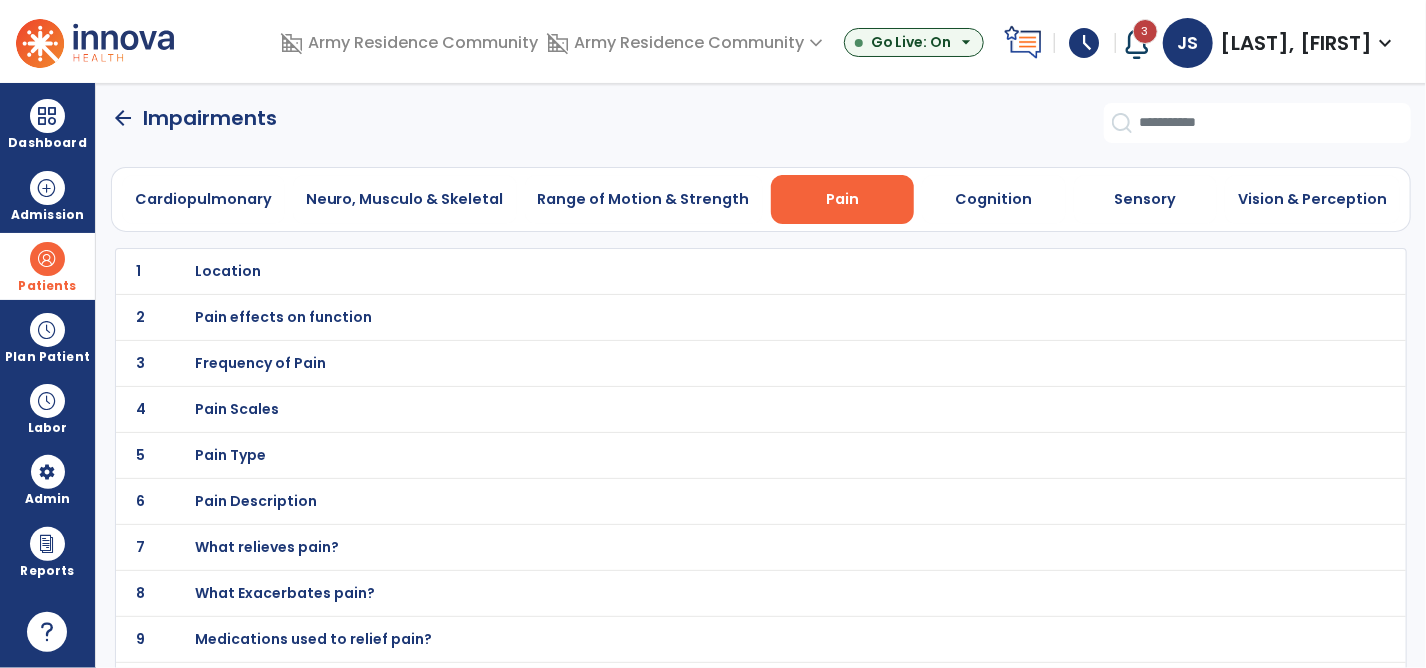 click on "Location" at bounding box center [717, 271] 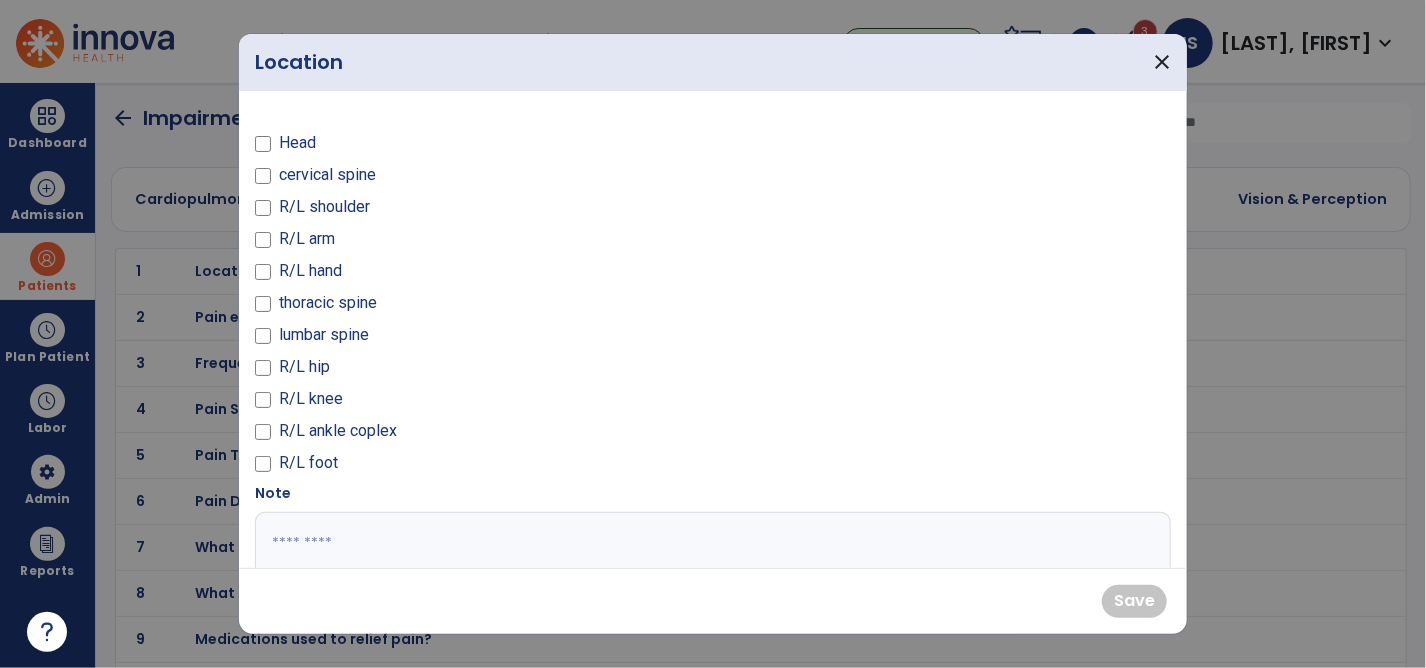 click at bounding box center [711, 587] 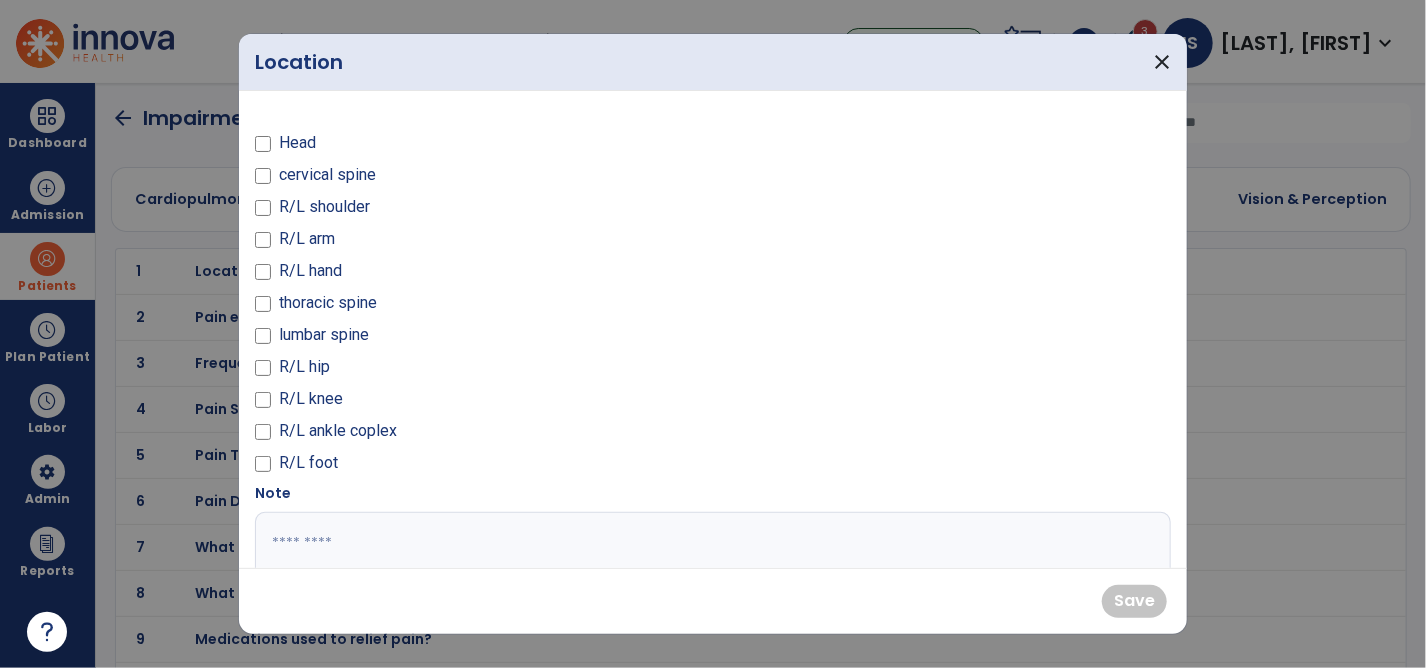 click at bounding box center [711, 587] 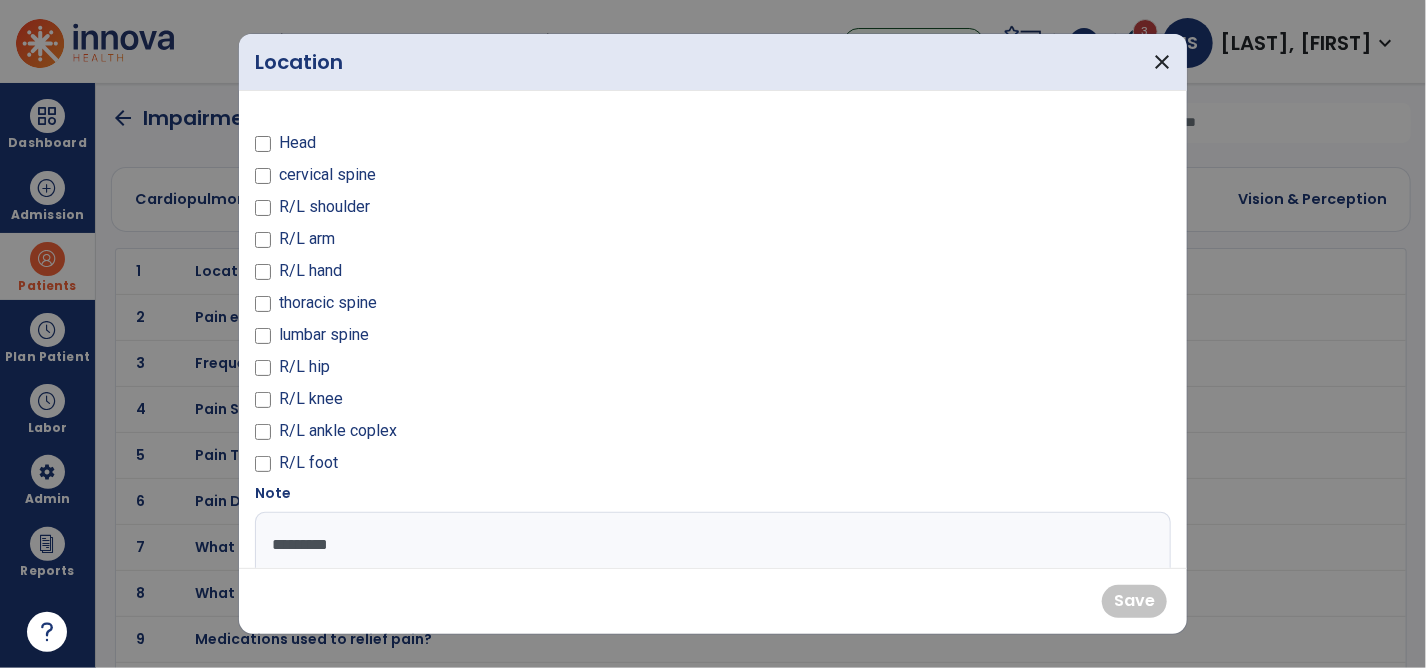 type on "*********" 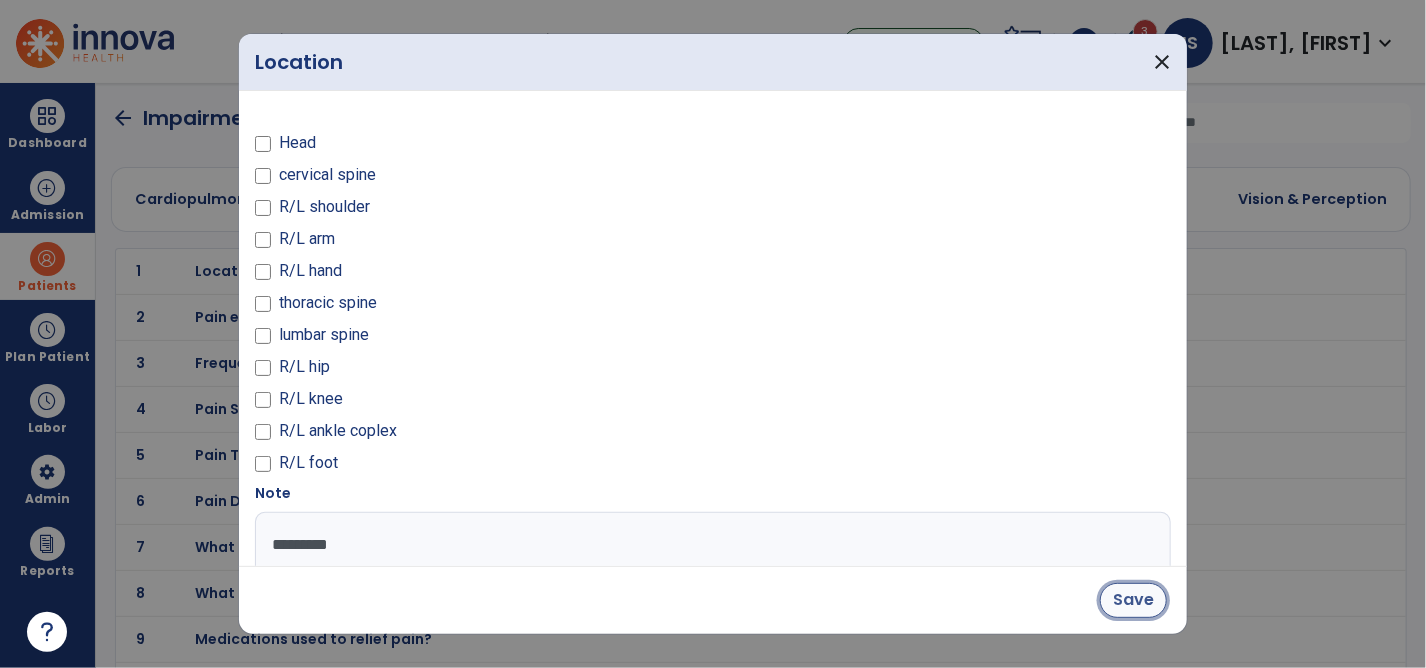 click on "Save" at bounding box center (1133, 600) 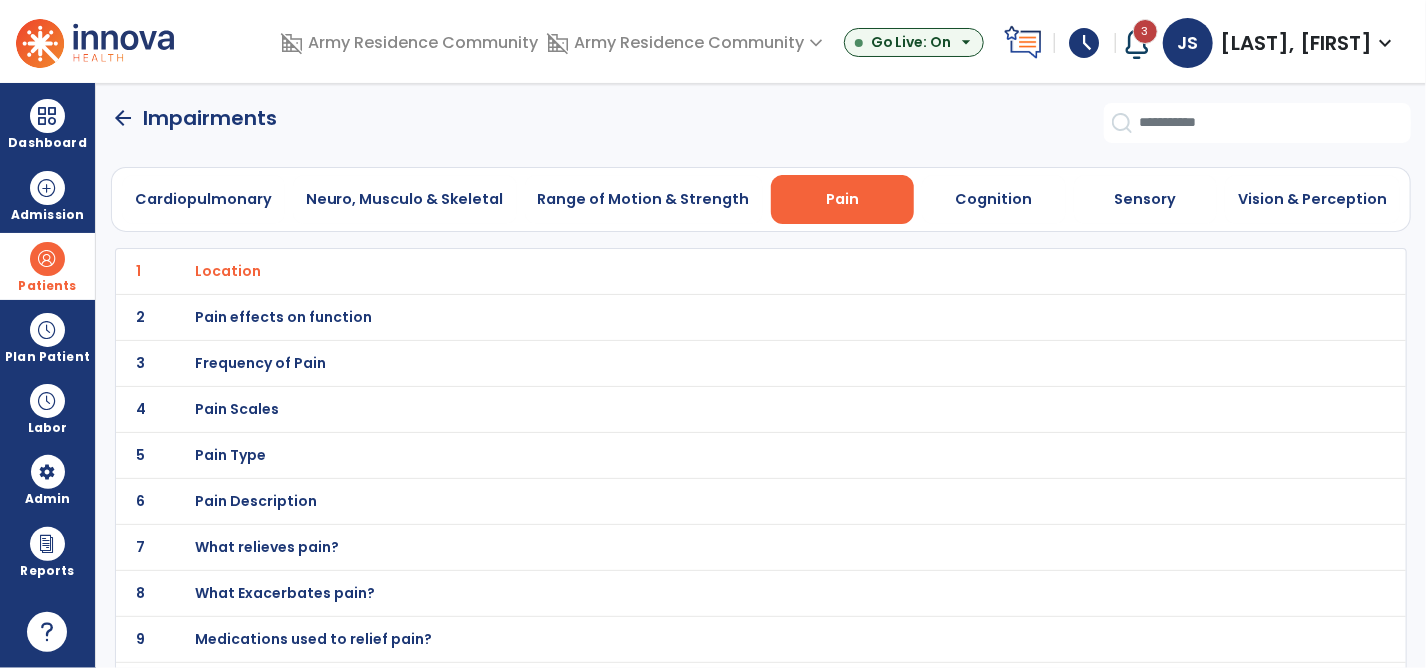 click on "Pain effects on function" at bounding box center [228, 271] 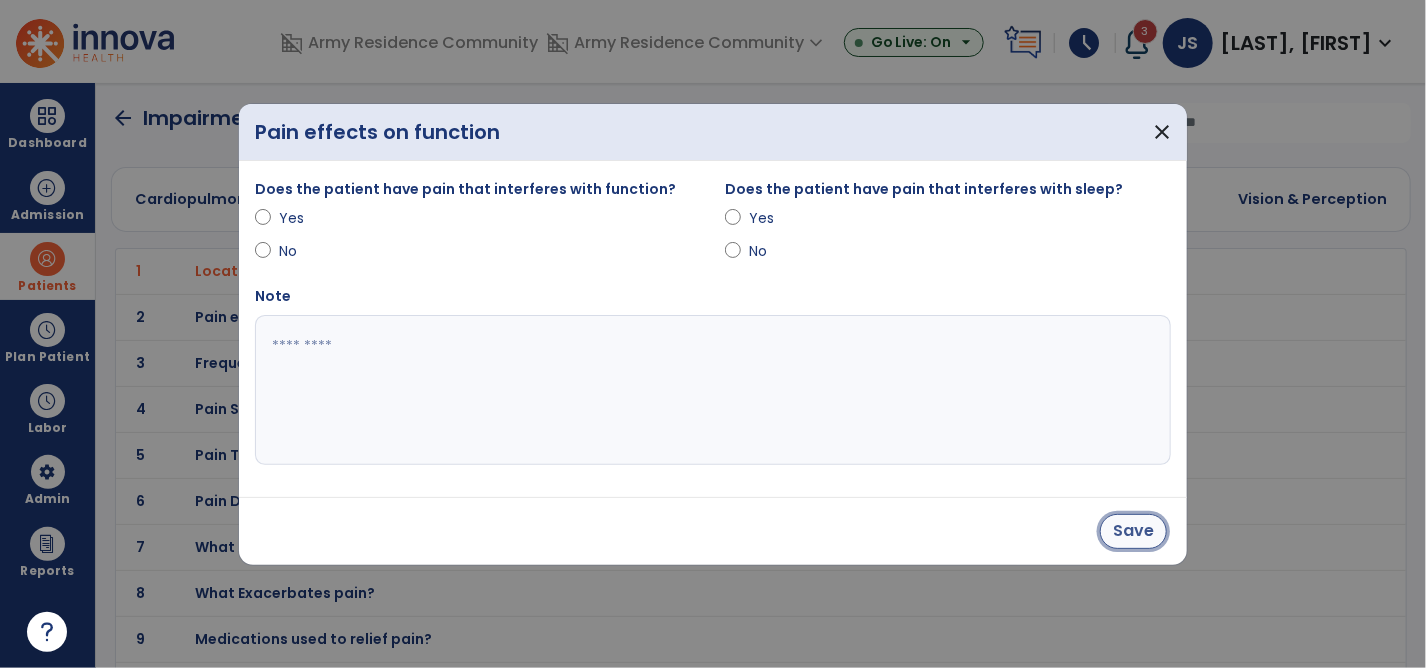 click on "Save" at bounding box center (1133, 531) 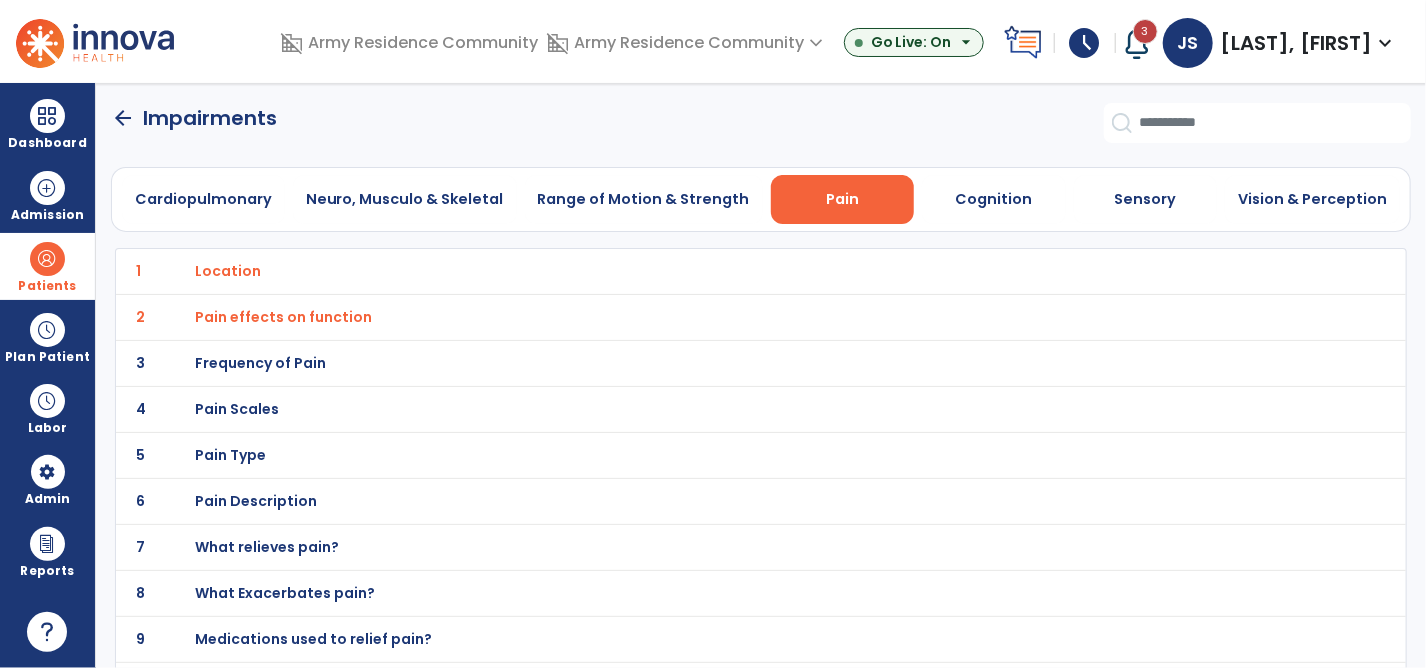 click on "Frequency of Pain" at bounding box center (228, 271) 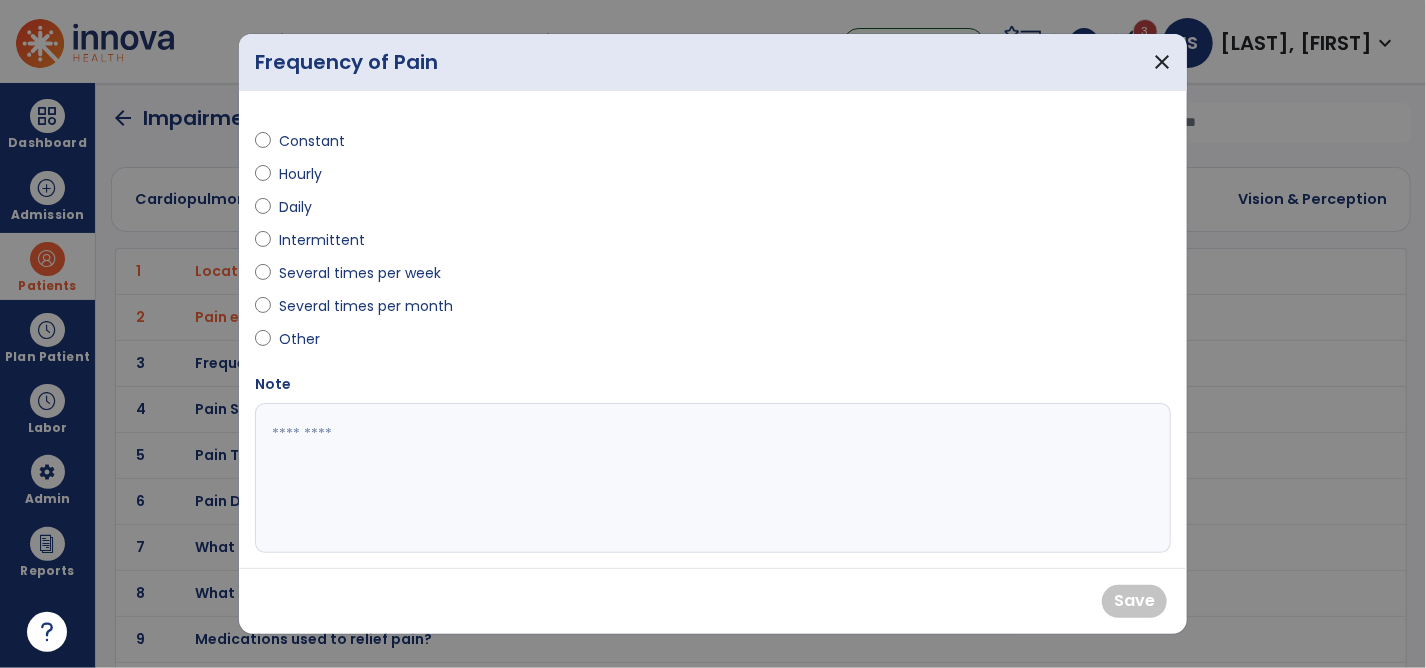 click on "Intermittent" at bounding box center [478, 244] 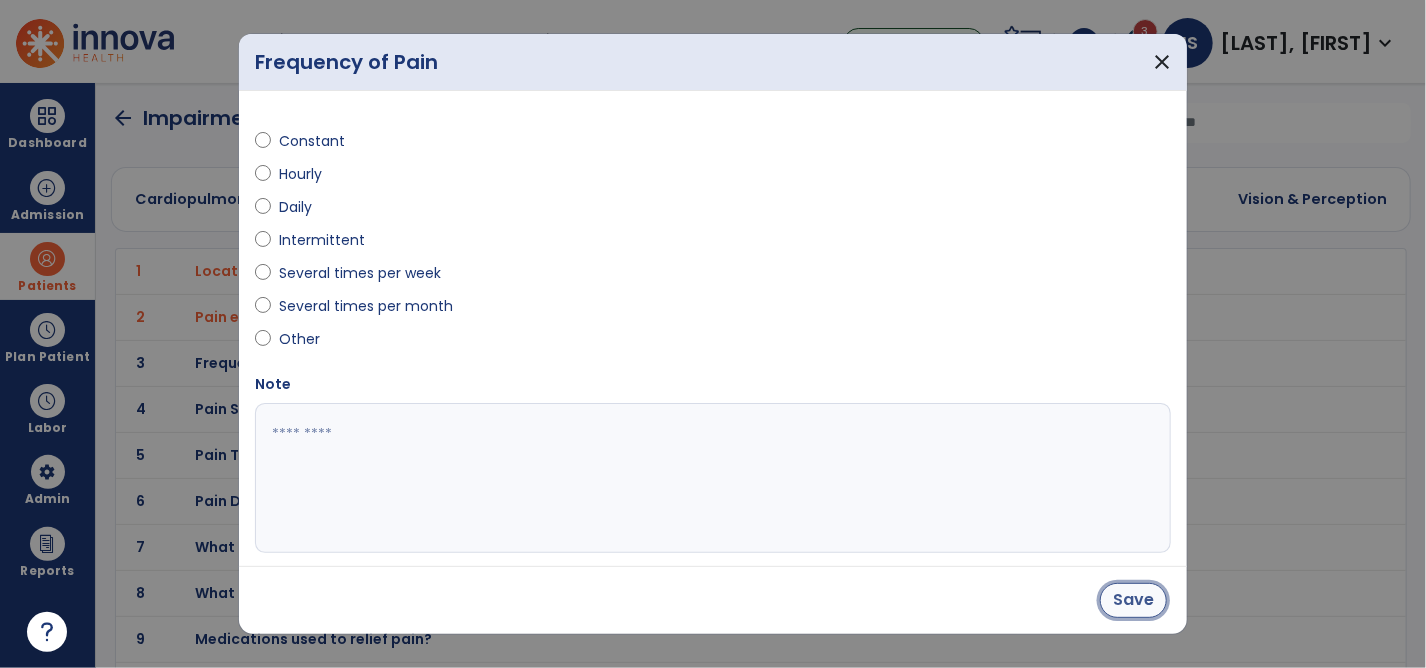 click on "Save" at bounding box center [1133, 600] 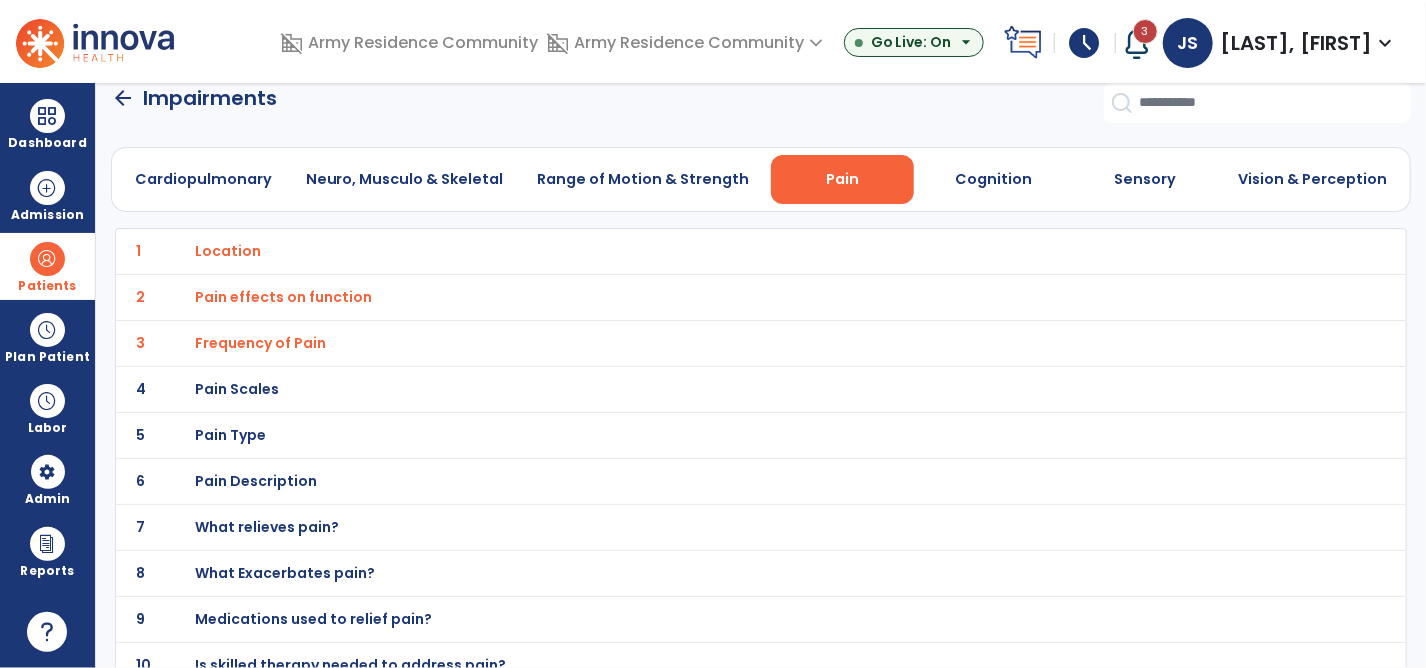 scroll, scrollTop: 38, scrollLeft: 0, axis: vertical 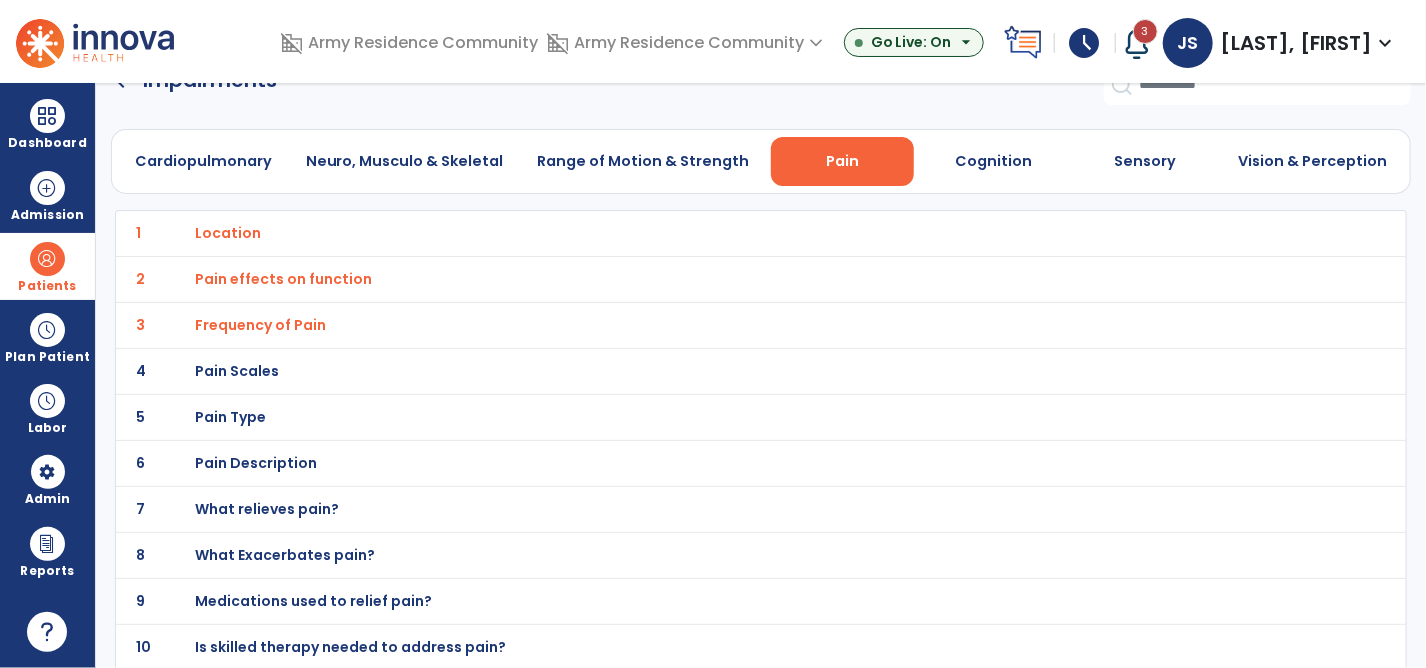click on "Pain Scales" at bounding box center [717, 233] 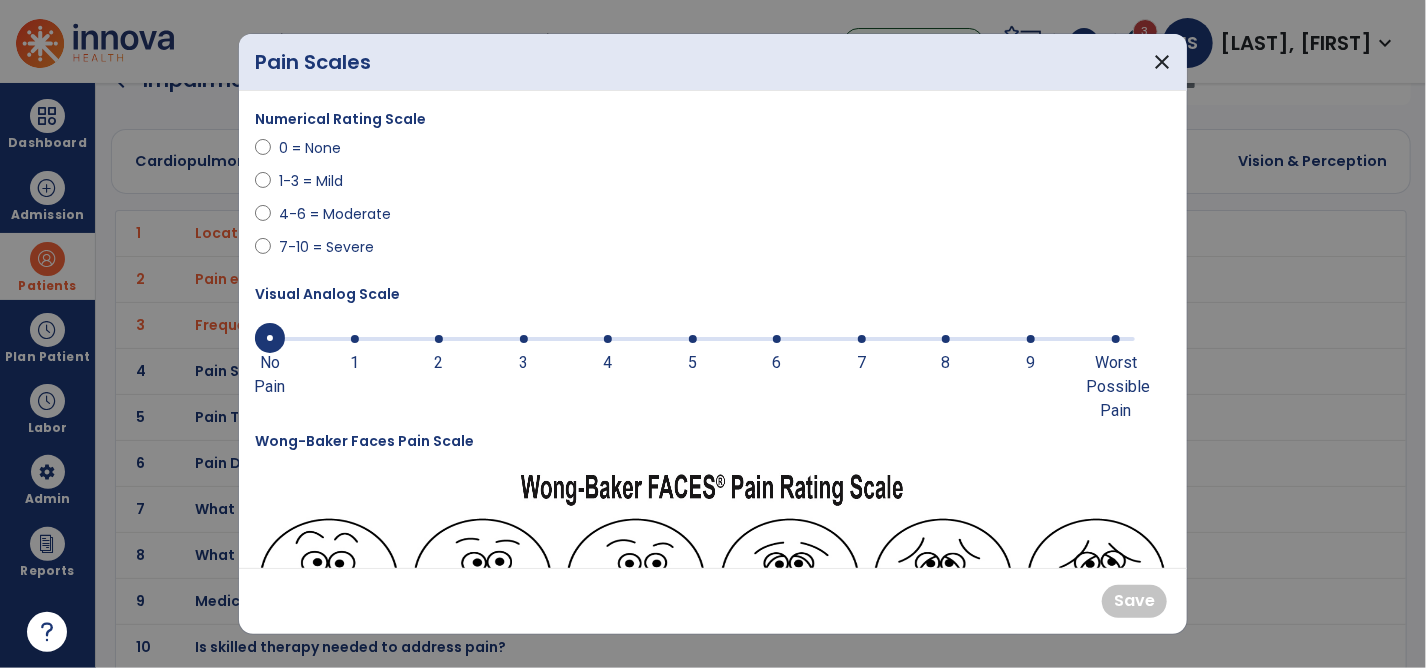 click at bounding box center (693, 339) 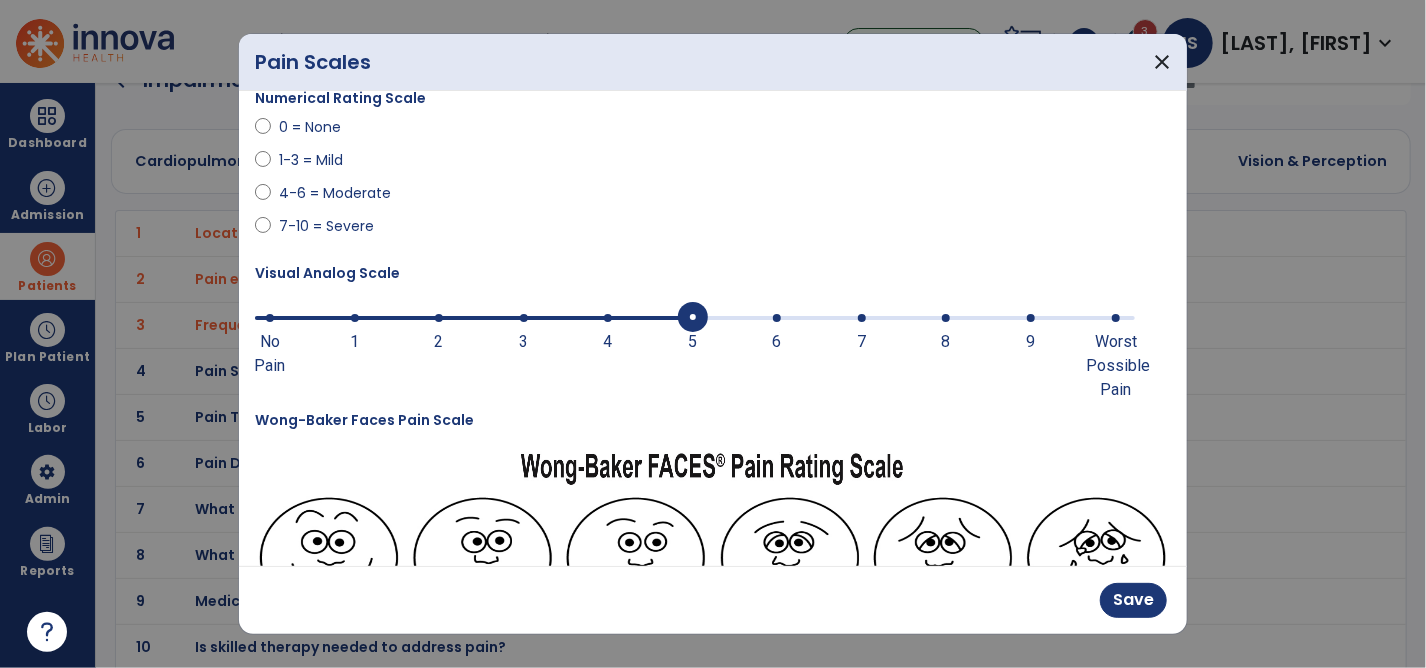 scroll, scrollTop: 0, scrollLeft: 0, axis: both 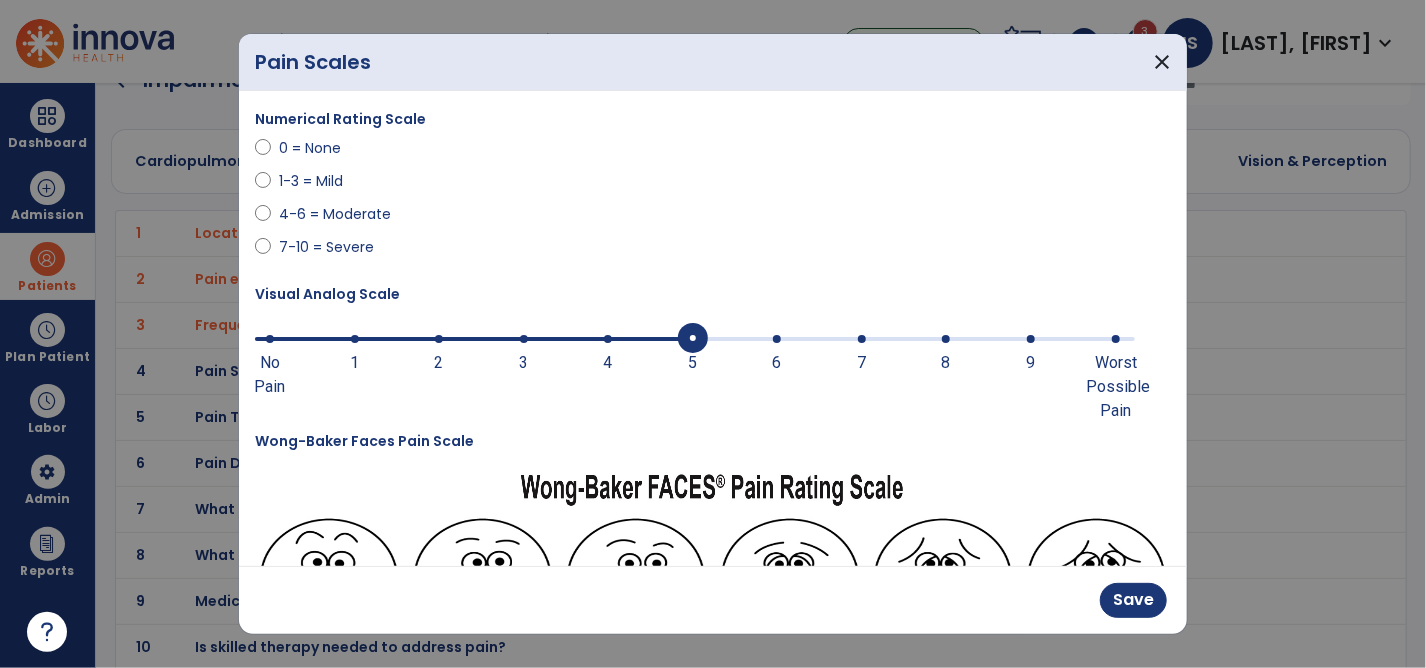 click at bounding box center [263, 218] 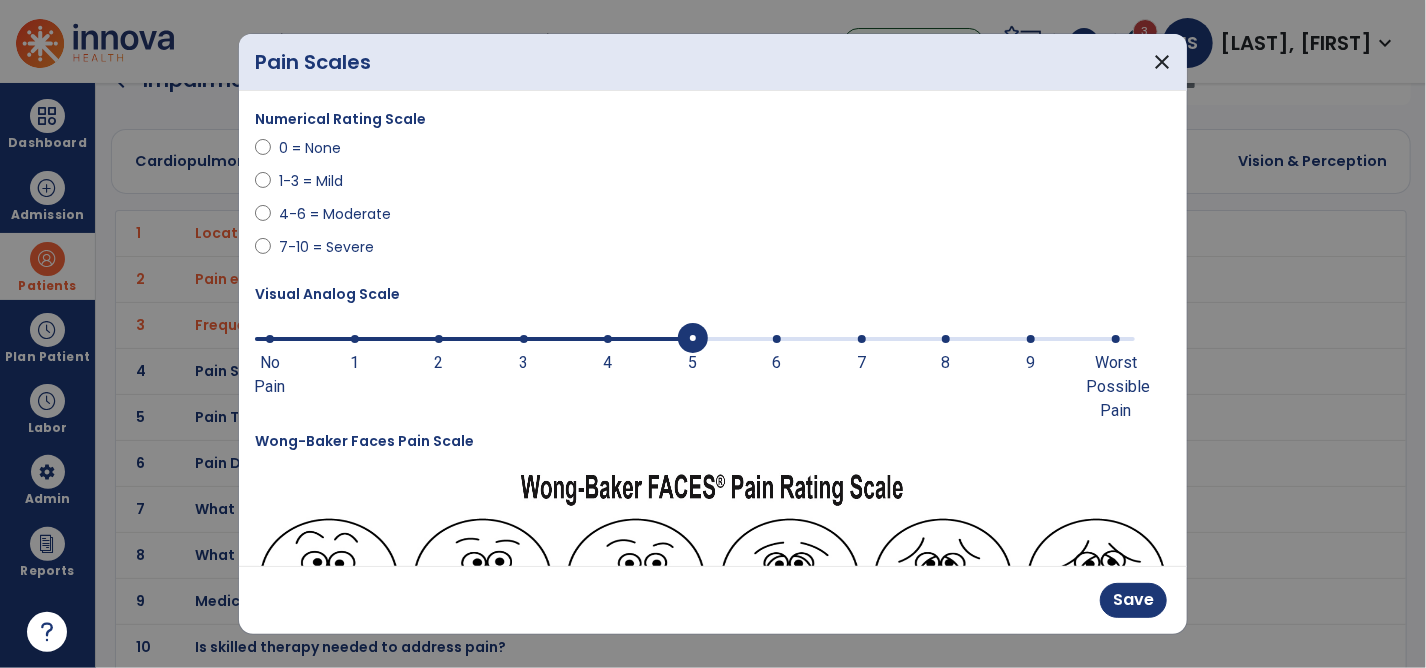 scroll, scrollTop: 200, scrollLeft: 0, axis: vertical 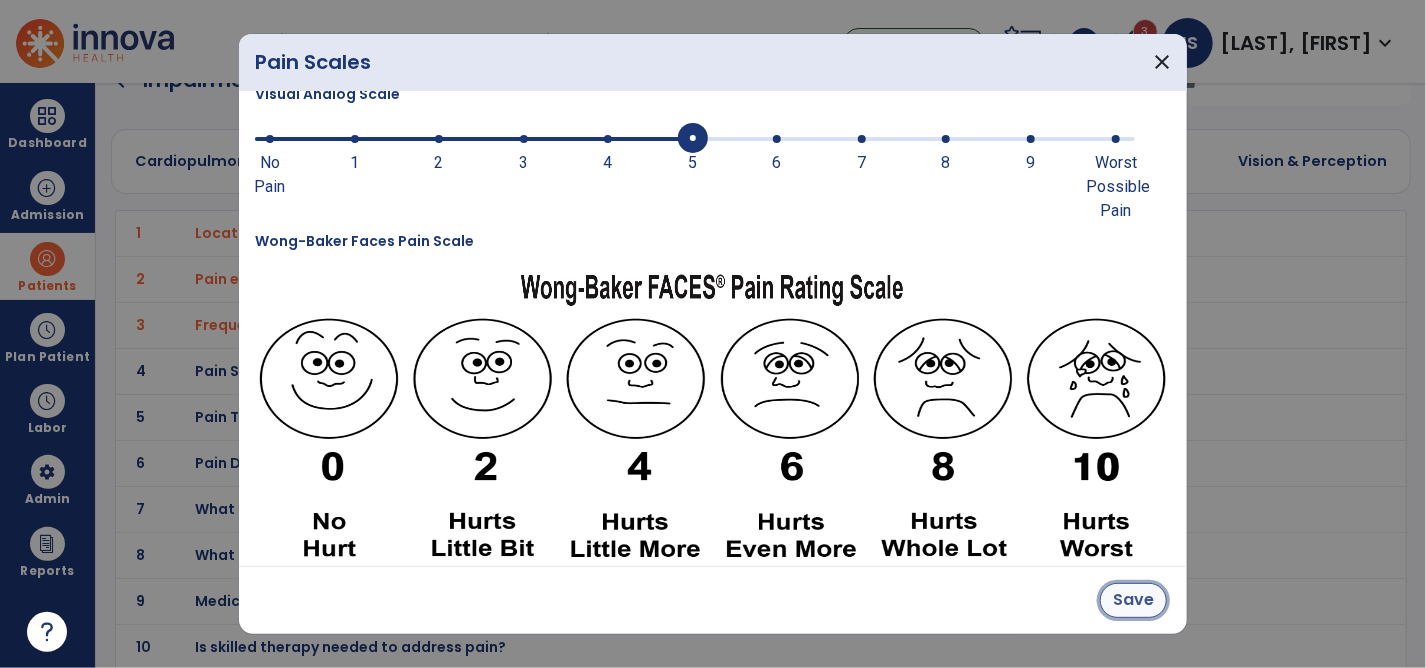 click on "Save" at bounding box center (1133, 600) 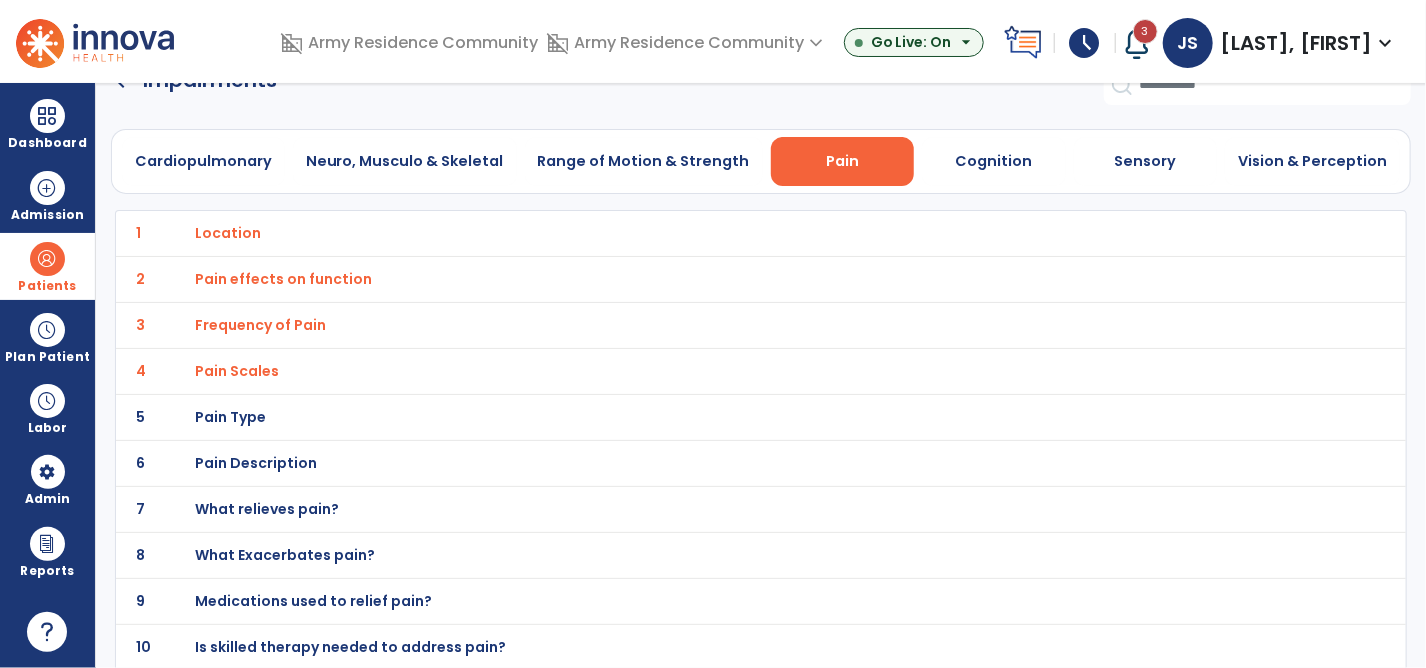 click on "Pain Type" at bounding box center [717, 233] 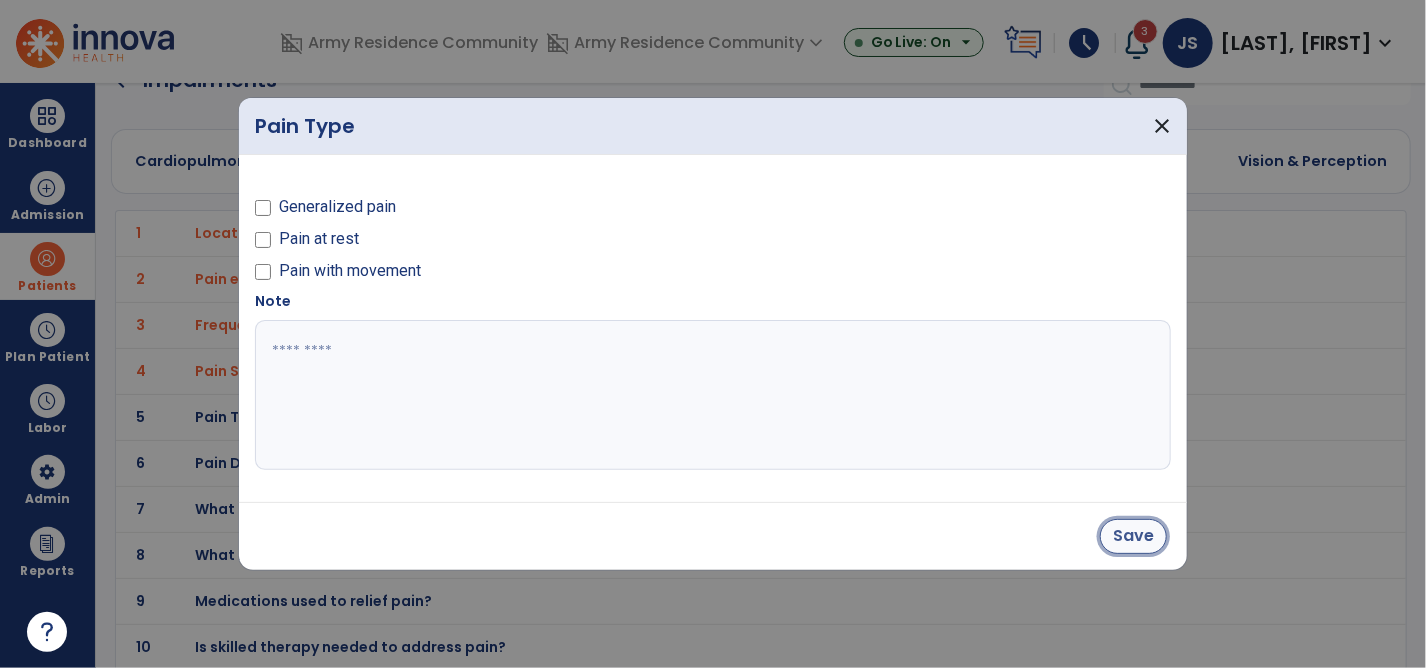 click on "Save" at bounding box center (1133, 536) 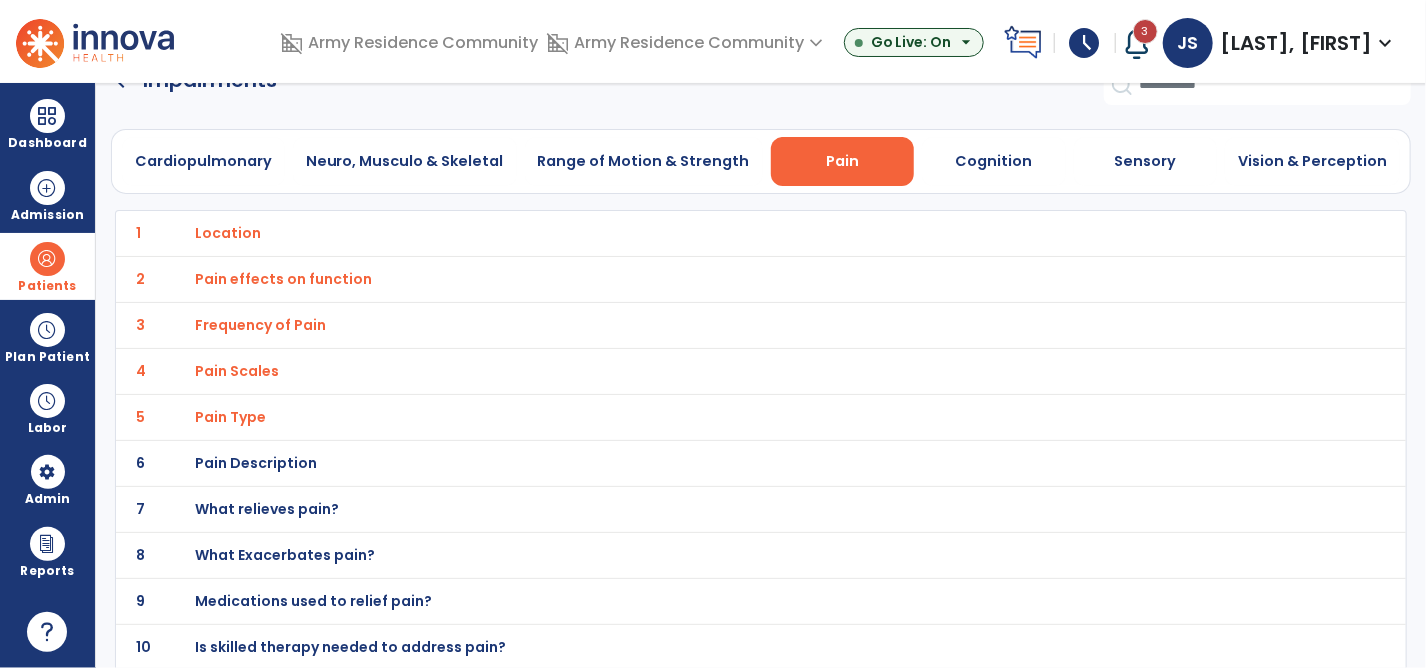 click on "Pain Description" at bounding box center [717, 233] 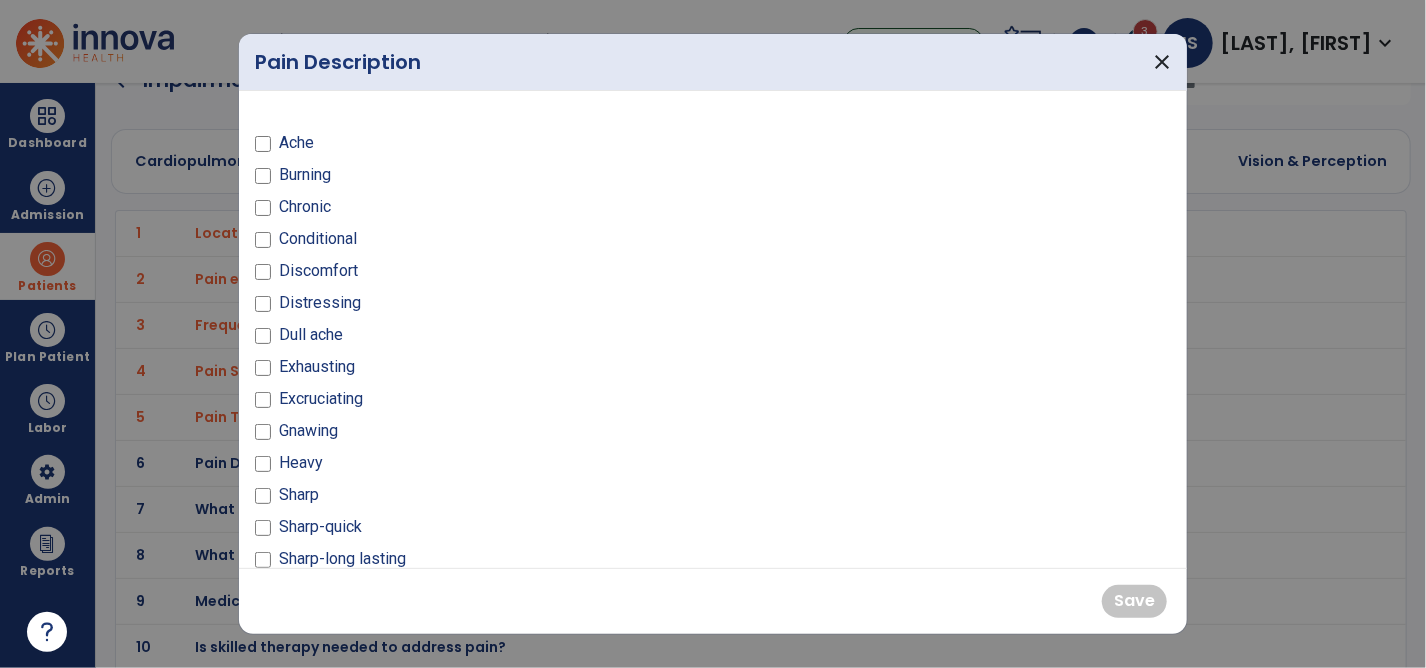 scroll, scrollTop: 100, scrollLeft: 0, axis: vertical 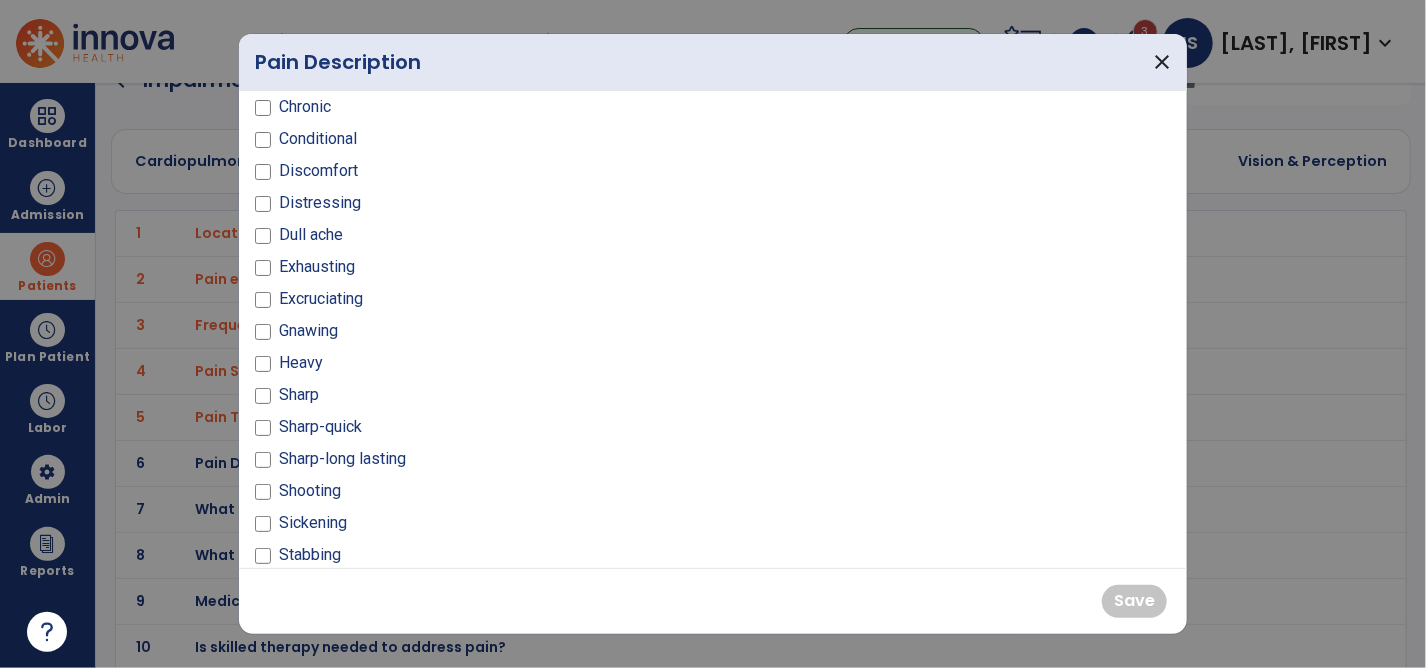 click on "Ache      Burning      Chronic      Conditional      Discomfort      Distressing      Dull ache      Exhausting      Excruciating      Gnawing      Heavy      Sharp      Sharp-quick      Sharp-long lasting      Shooting      Sickening      Stabbing      Throbbing" at bounding box center (478, 307) 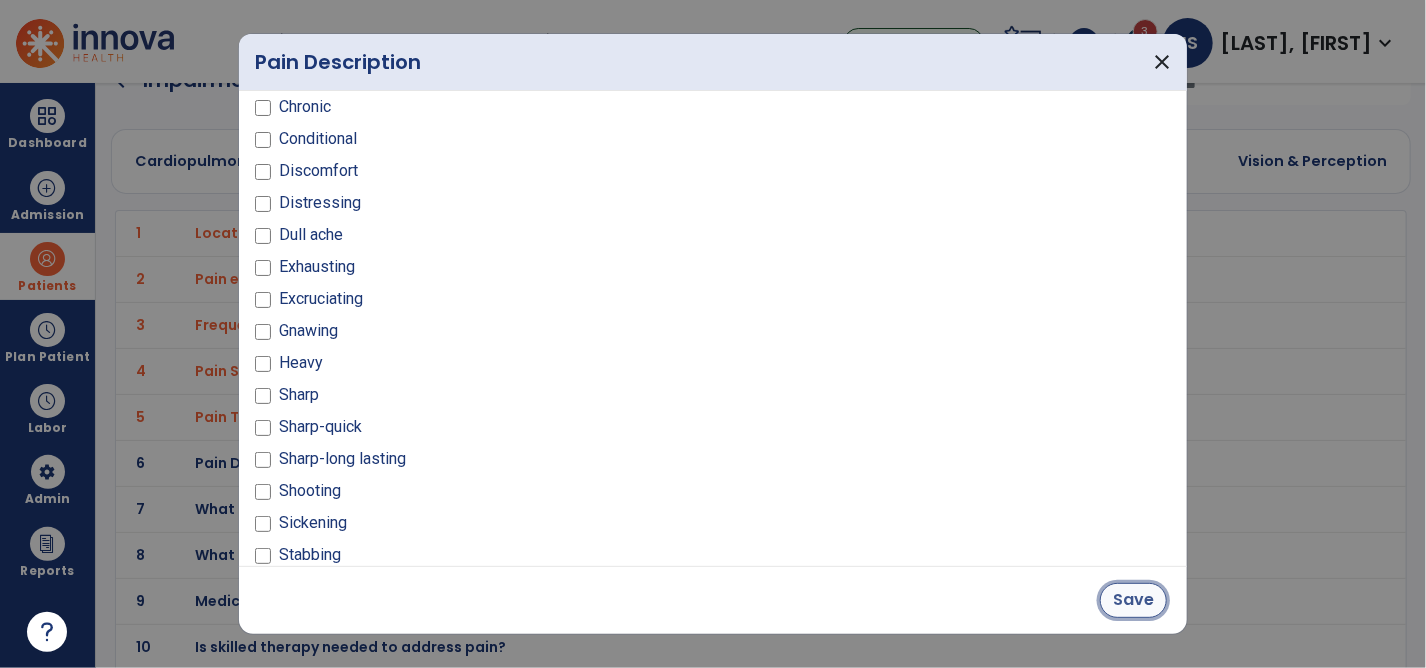 click on "Save" at bounding box center (1133, 600) 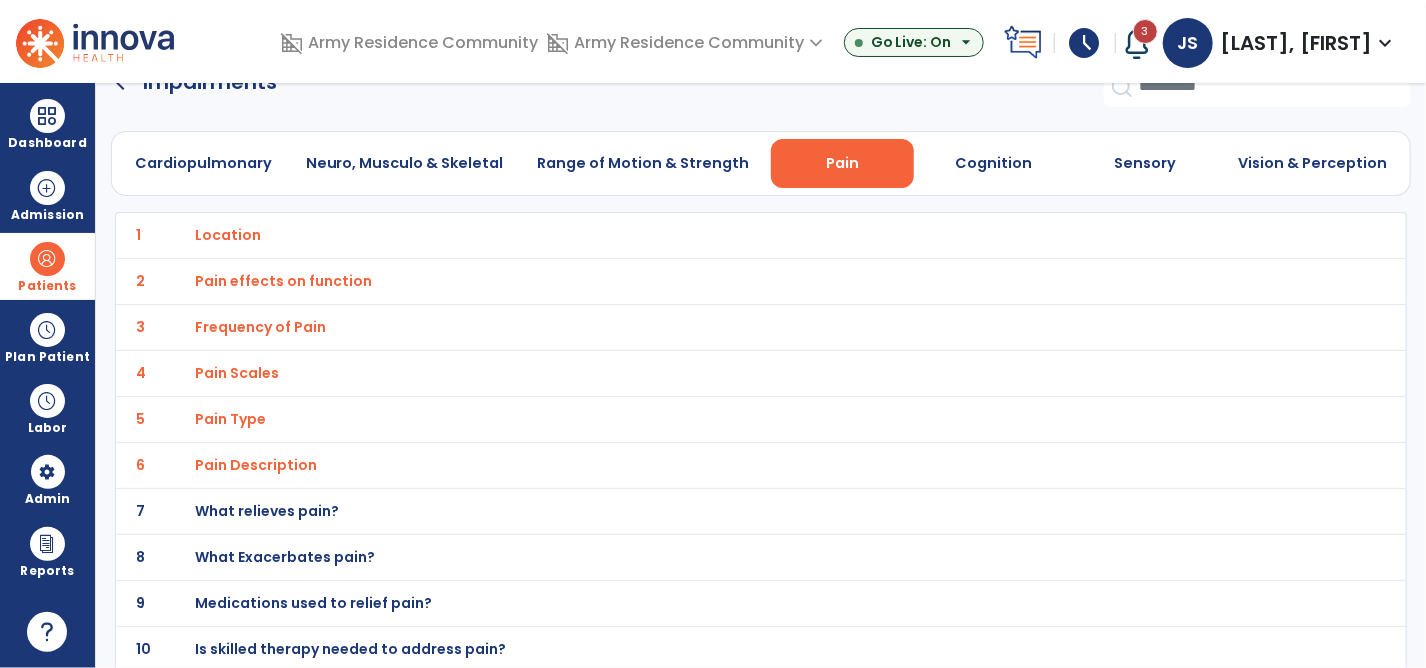 scroll, scrollTop: 38, scrollLeft: 0, axis: vertical 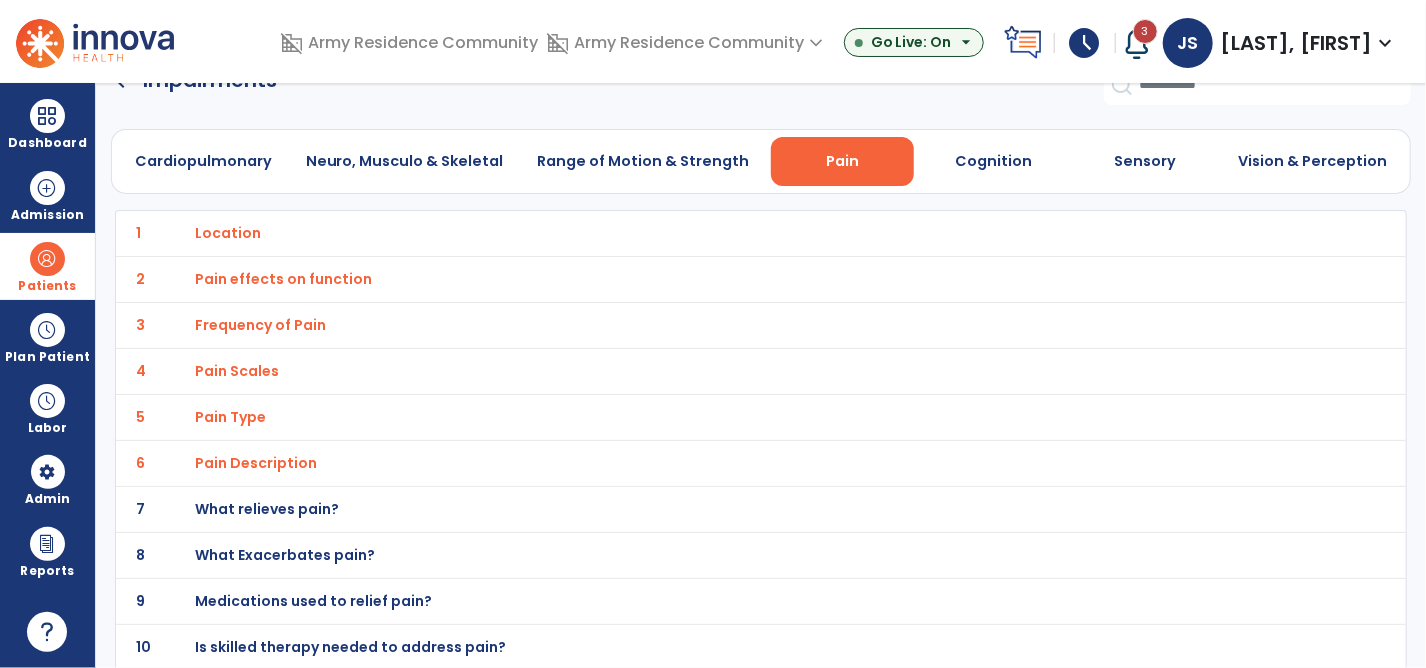 click on "What Exacerbates pain?" at bounding box center [717, 233] 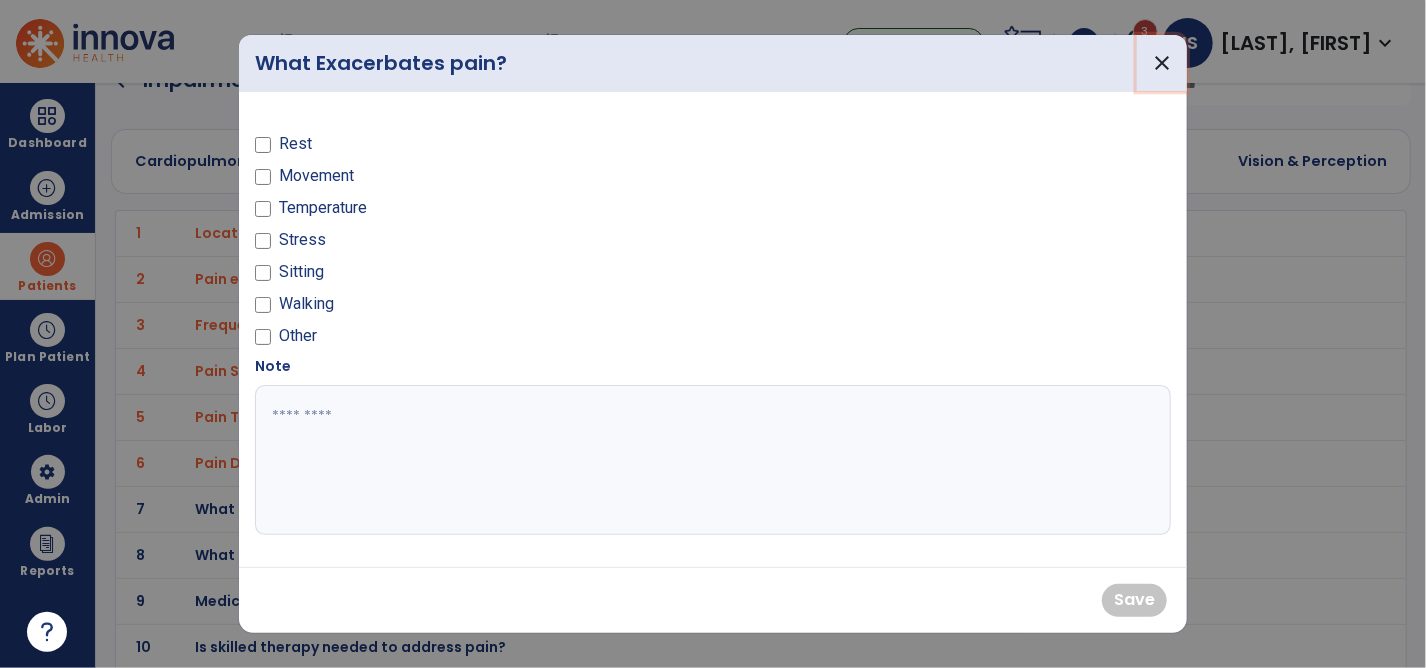 click on "close" at bounding box center [1162, 63] 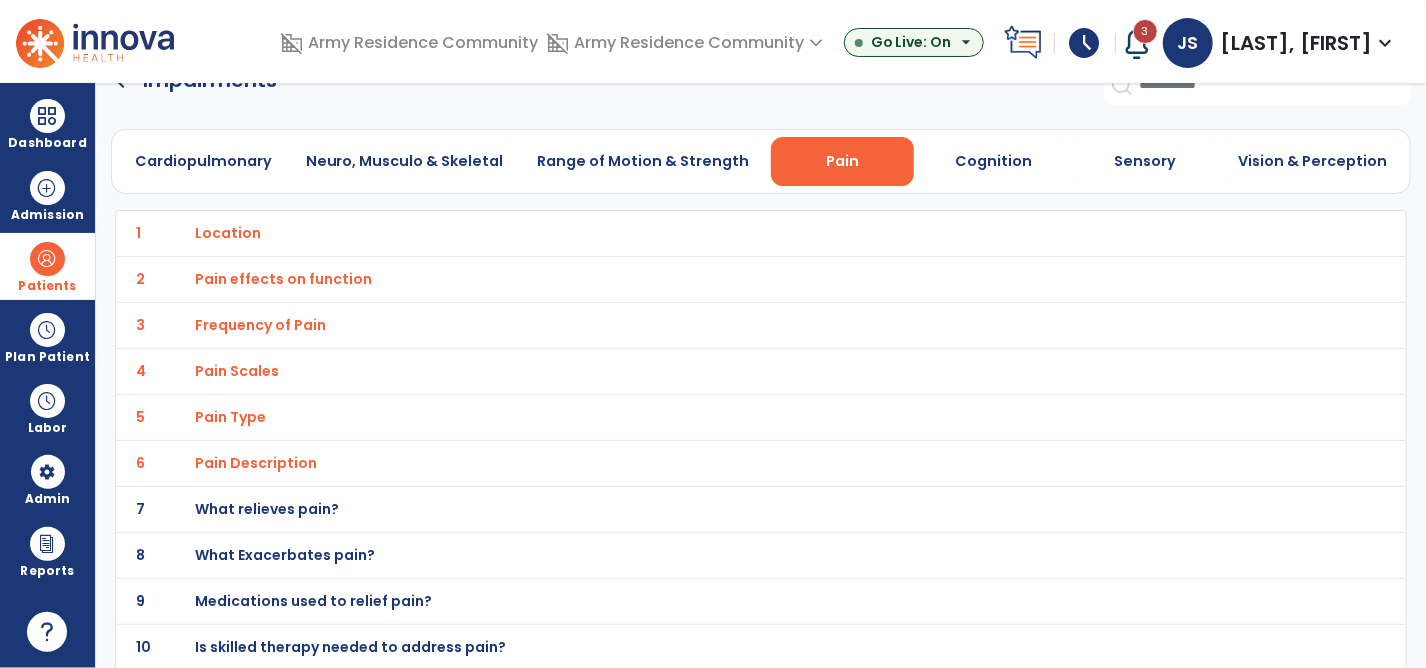click on "Is skilled therapy needed to address pain?" at bounding box center [717, 233] 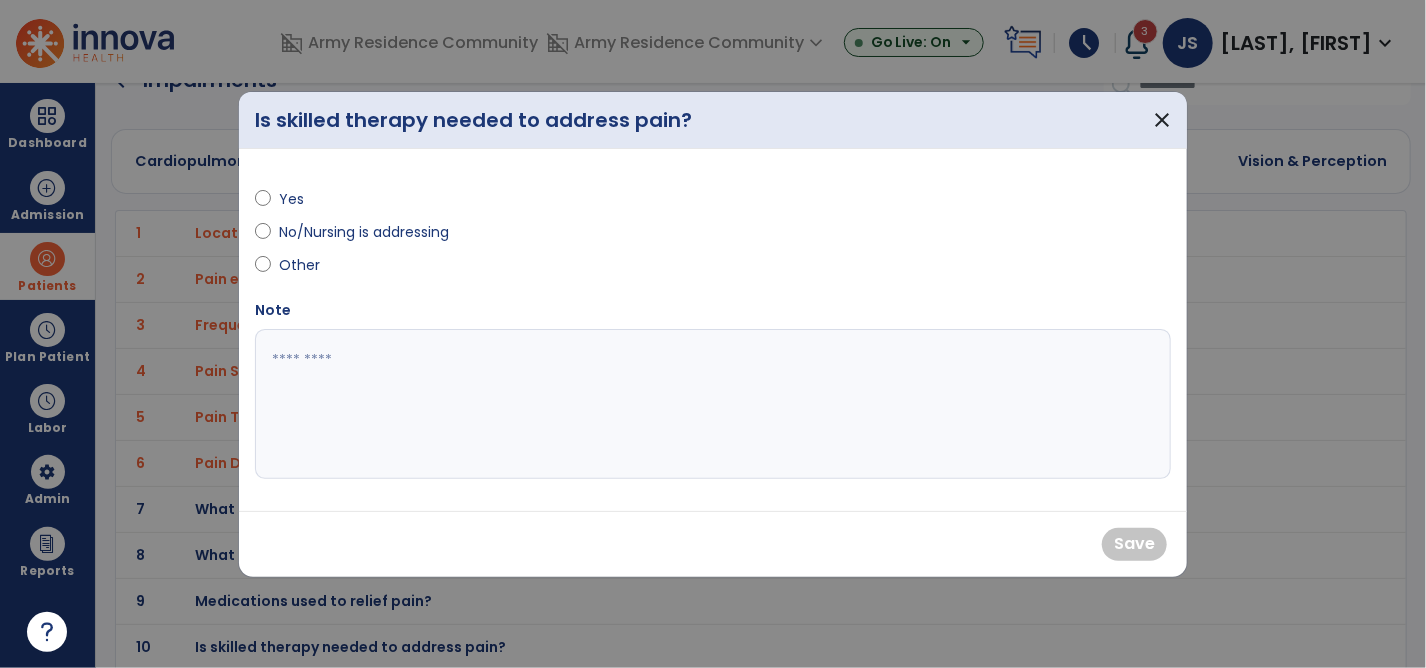 click on "No/Nursing is addressing" at bounding box center [478, 236] 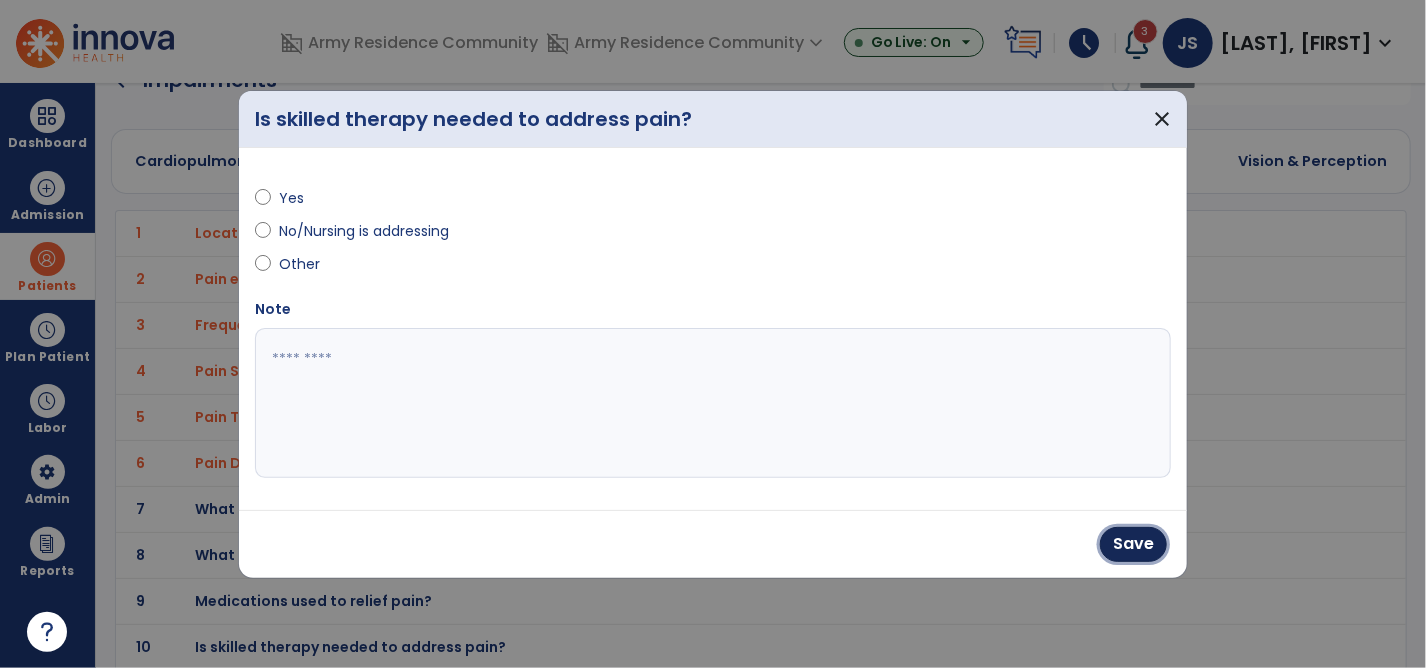 drag, startPoint x: 1141, startPoint y: 527, endPoint x: 1144, endPoint y: 543, distance: 16.27882 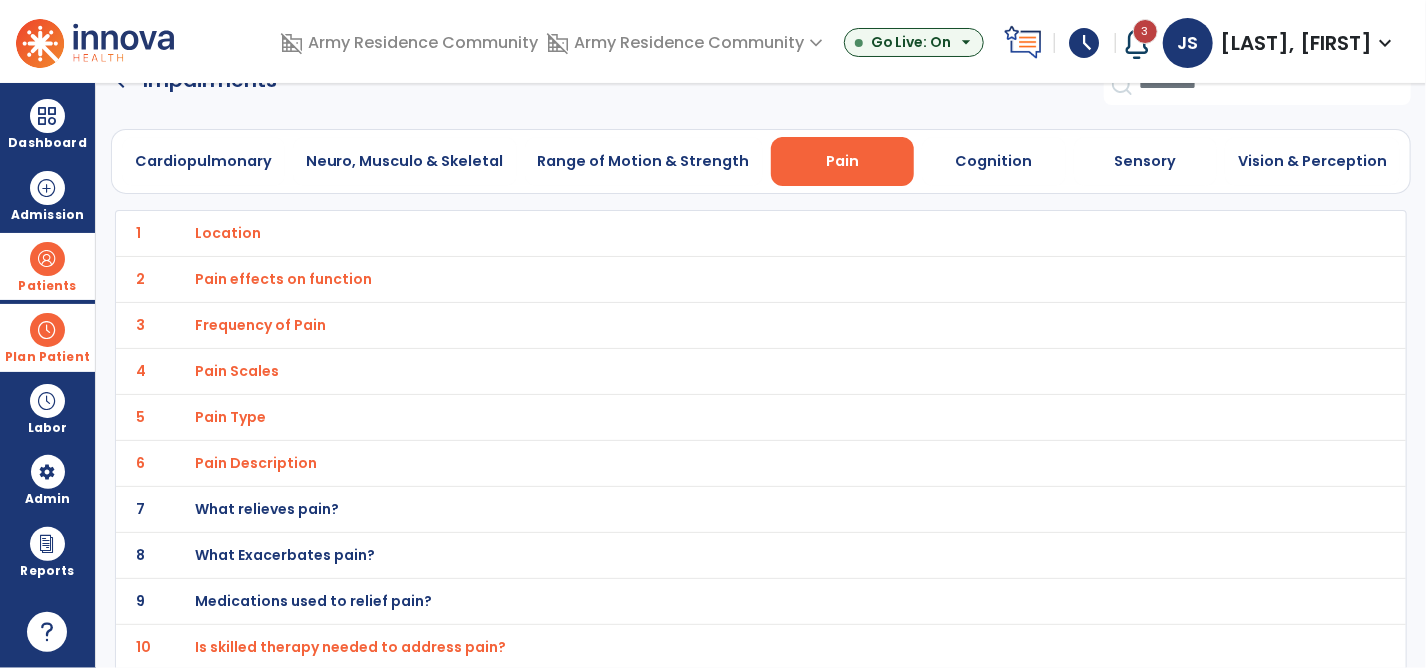 click at bounding box center [47, 330] 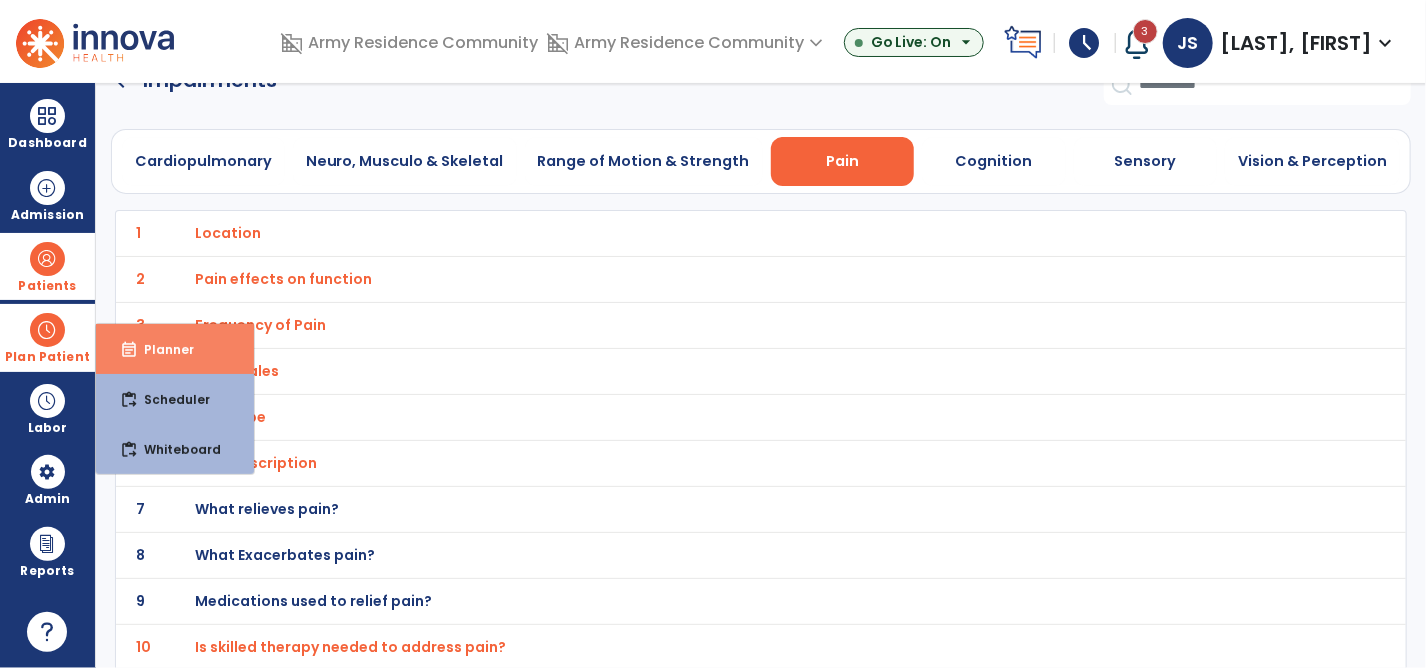 click on "event_note  Planner" at bounding box center [175, 349] 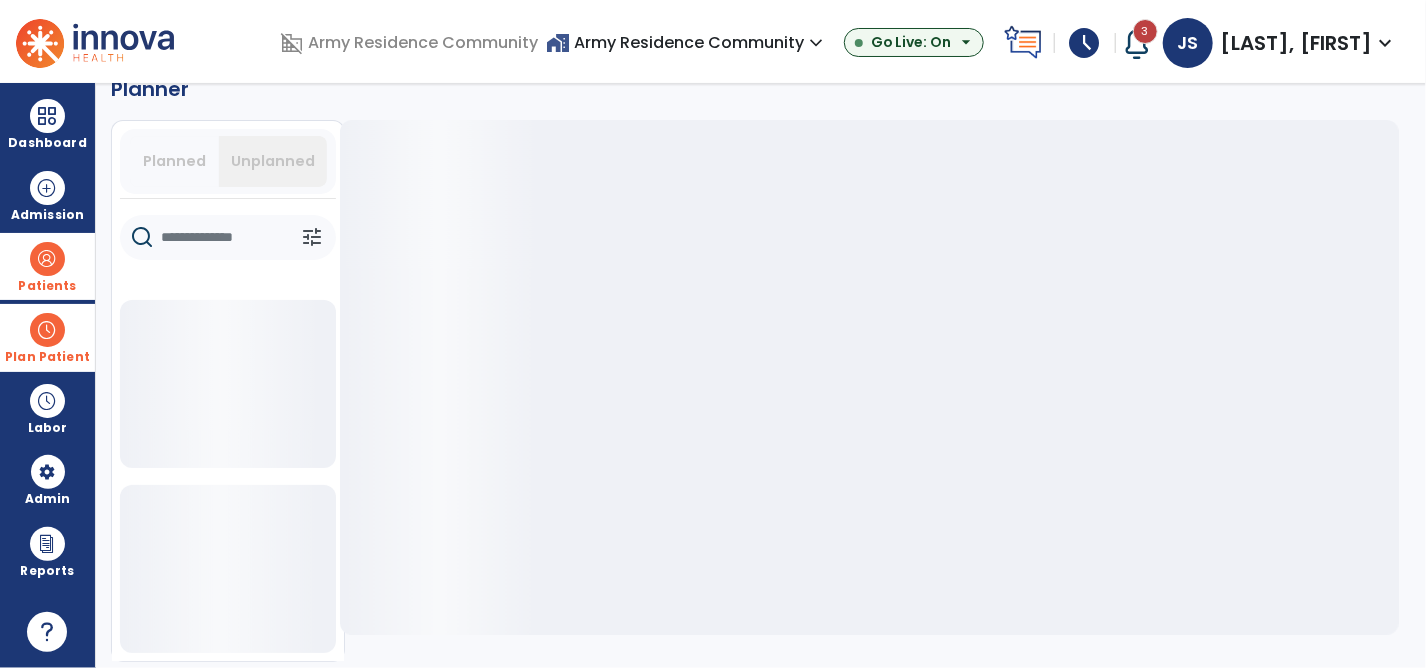 scroll, scrollTop: 36, scrollLeft: 0, axis: vertical 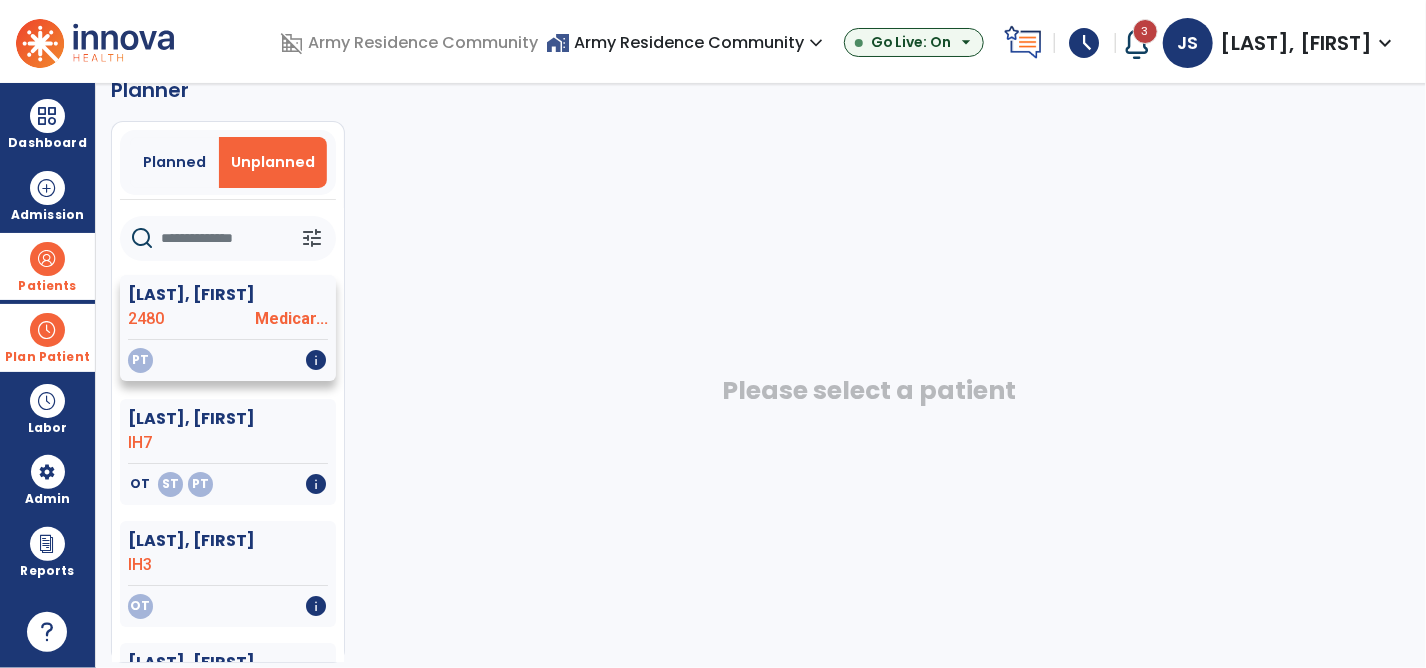 click on "Medicar..." 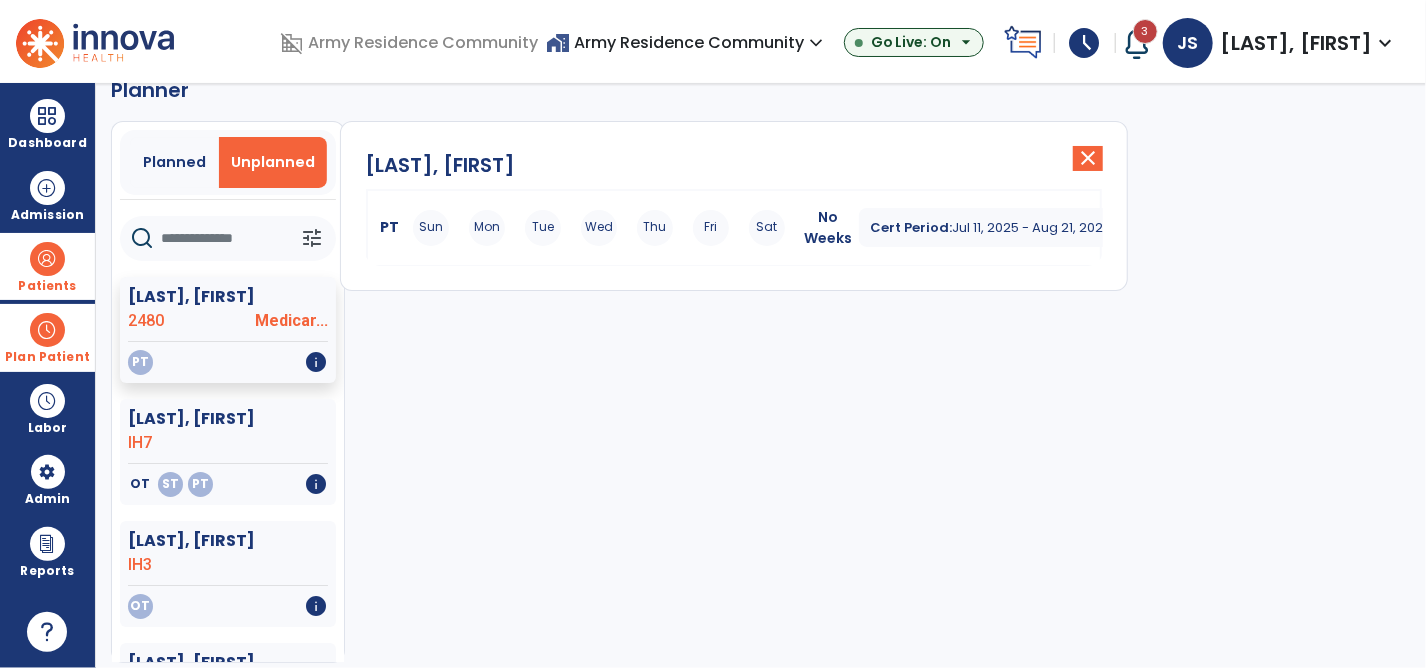 click at bounding box center [47, 259] 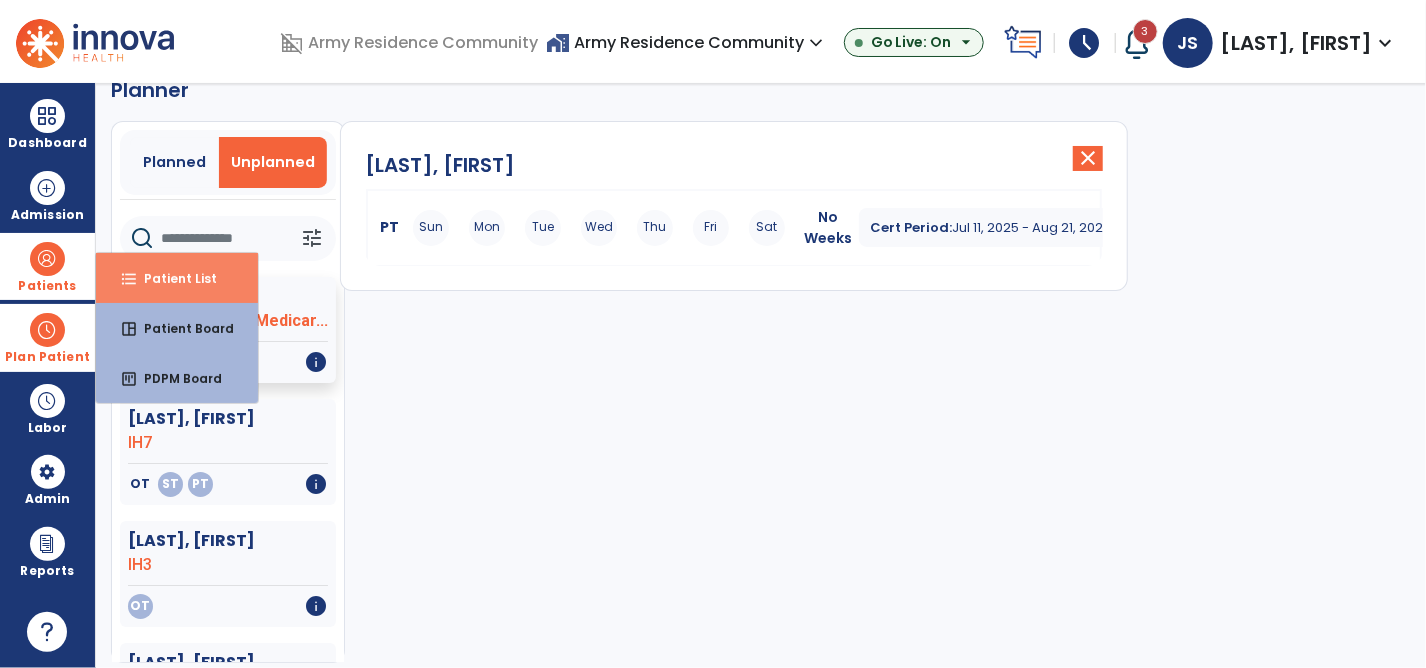 click on "format_list_bulleted  Patient List" at bounding box center [177, 278] 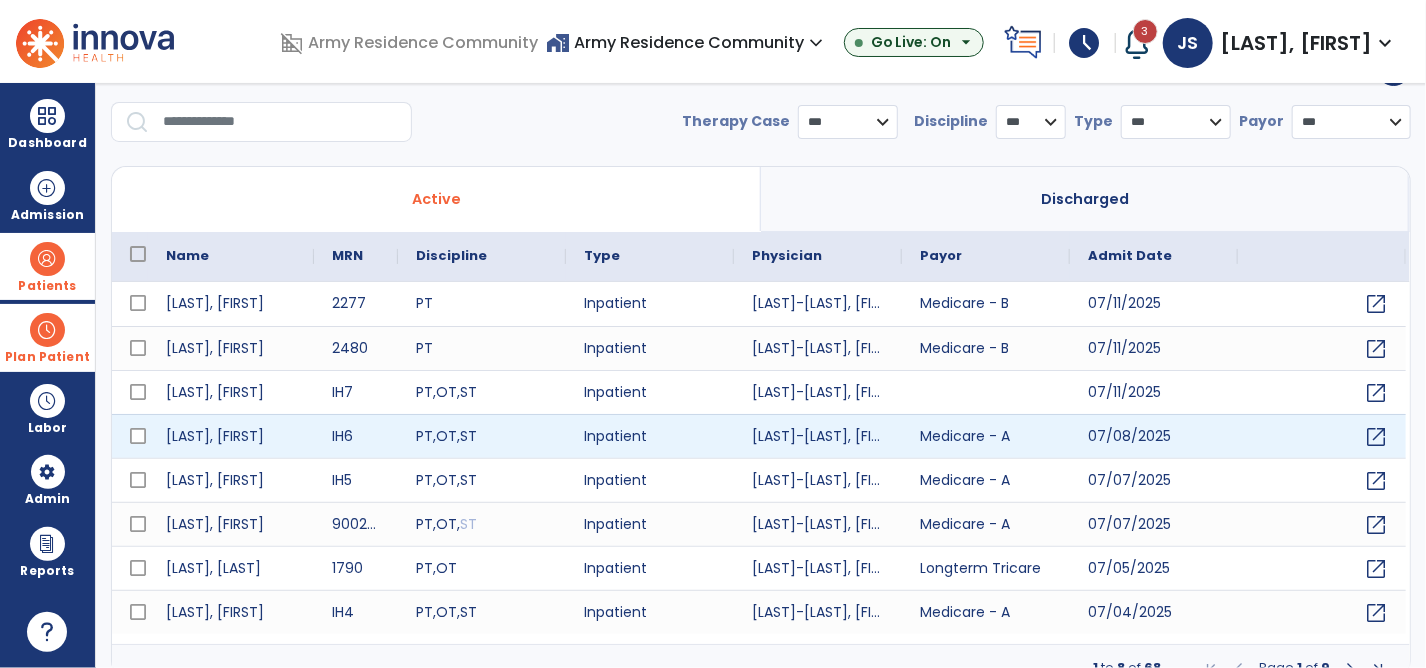 scroll, scrollTop: 73, scrollLeft: 0, axis: vertical 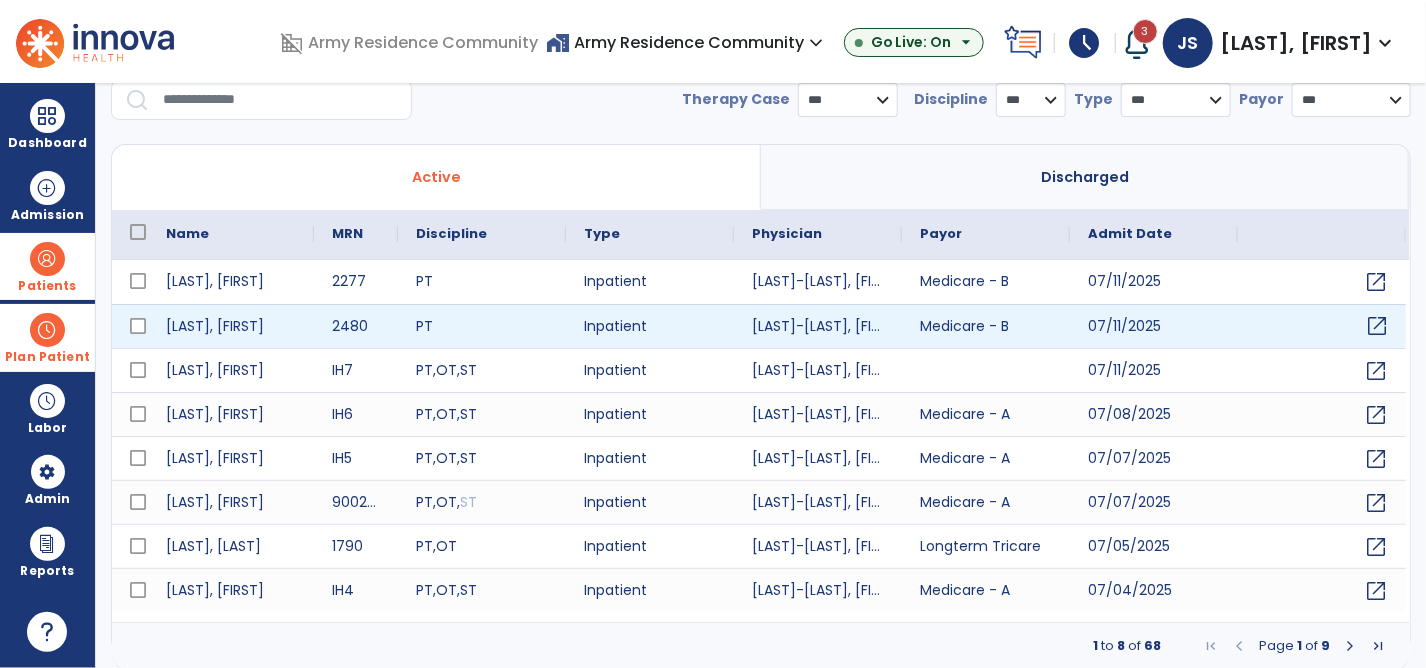 click on "open_in_new" at bounding box center [1377, 326] 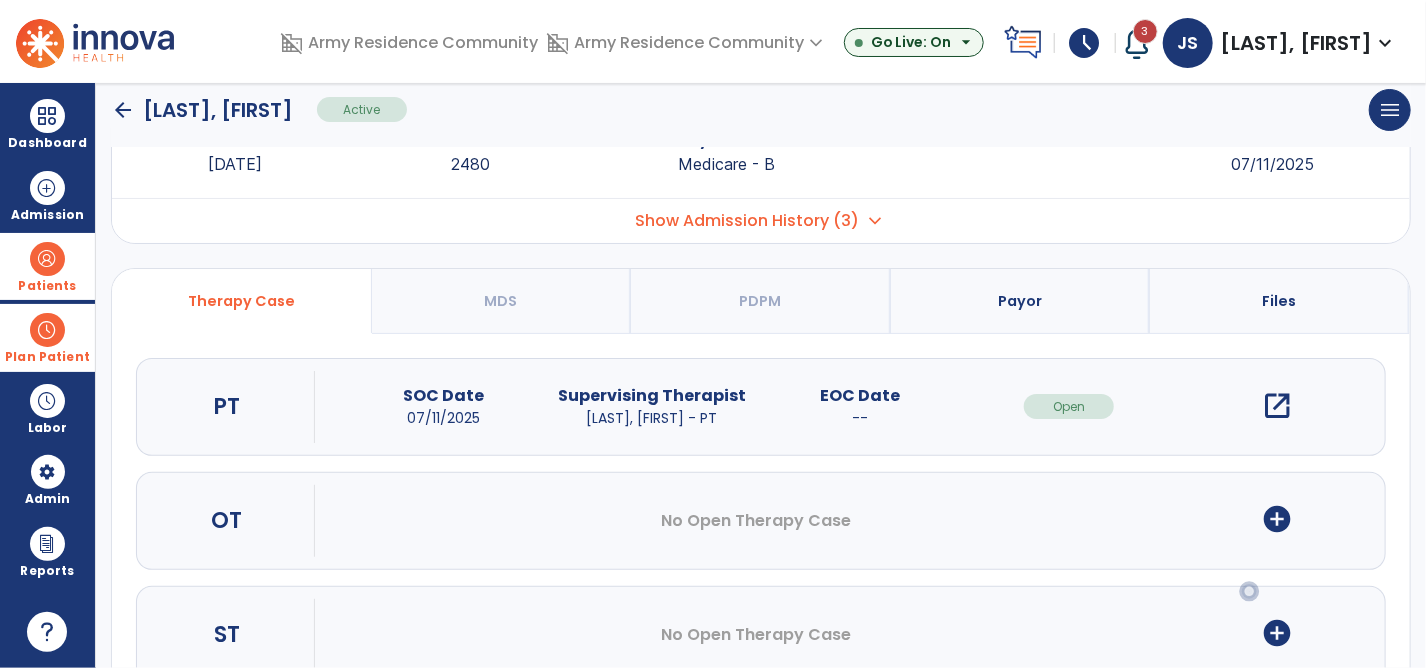 scroll, scrollTop: 0, scrollLeft: 0, axis: both 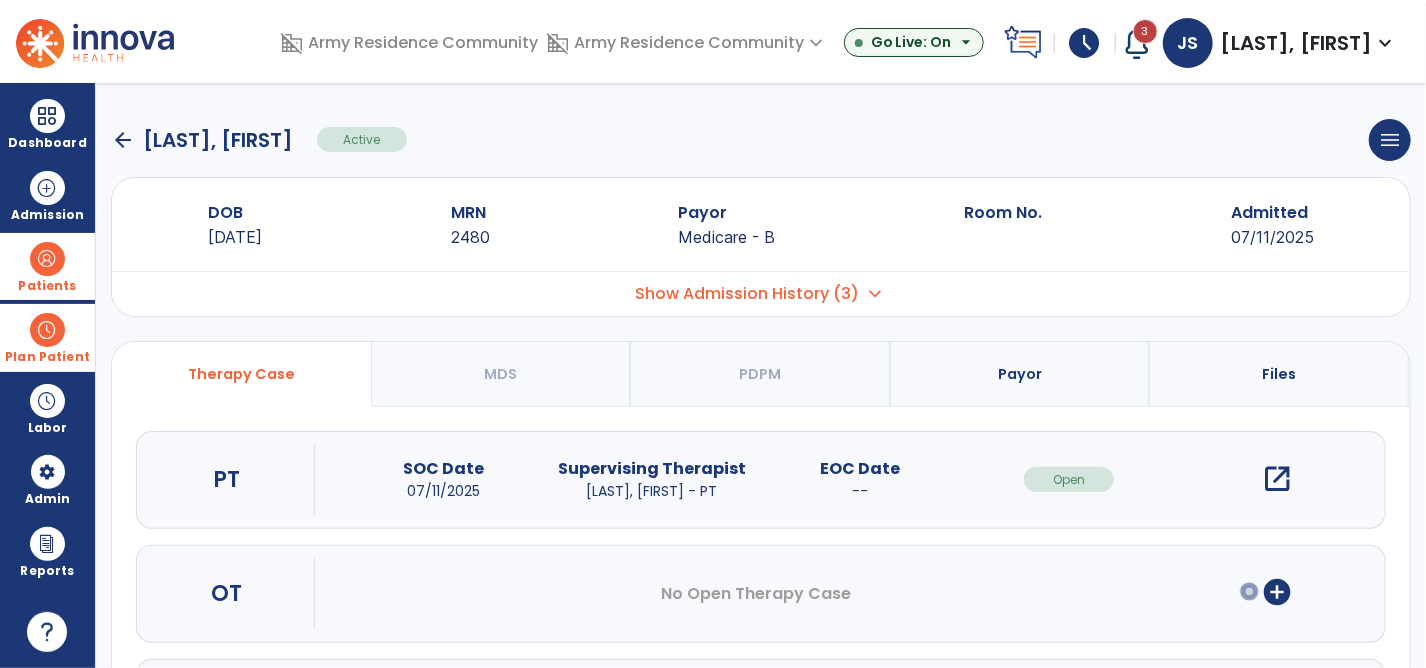 click on "open_in_new" at bounding box center (1278, 479) 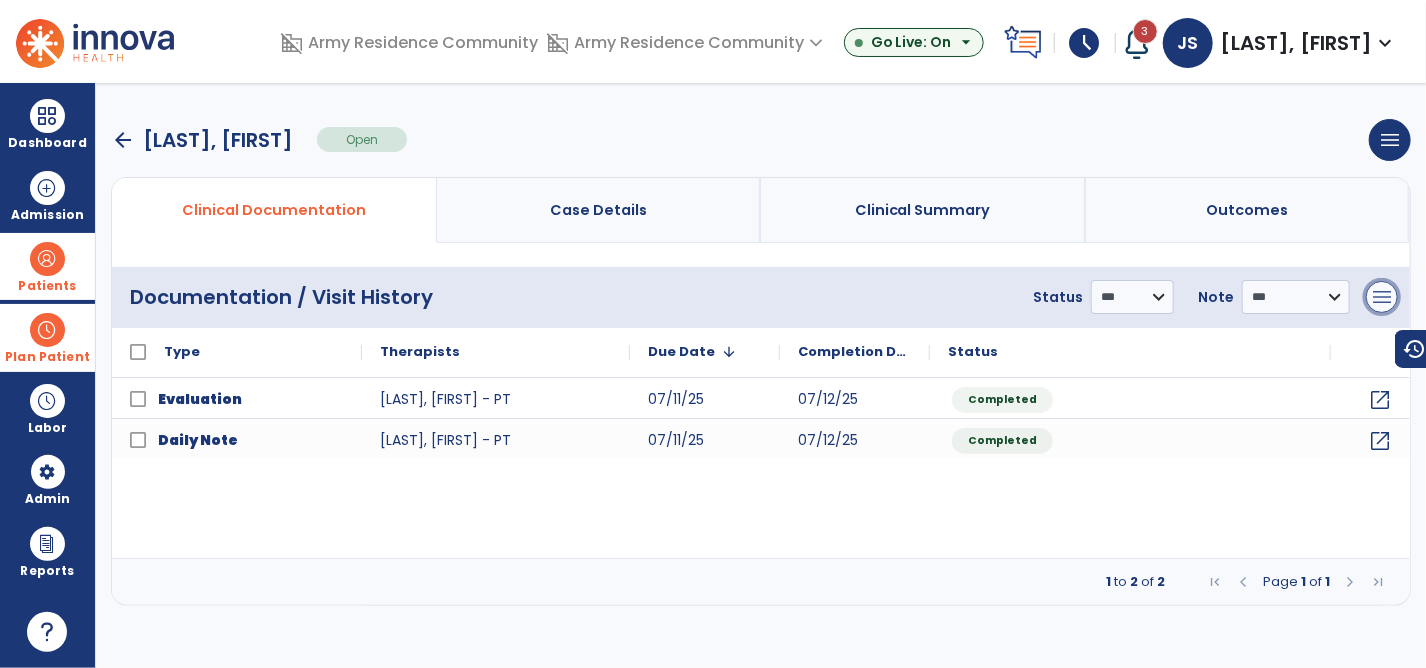 click on "menu" at bounding box center [1382, 297] 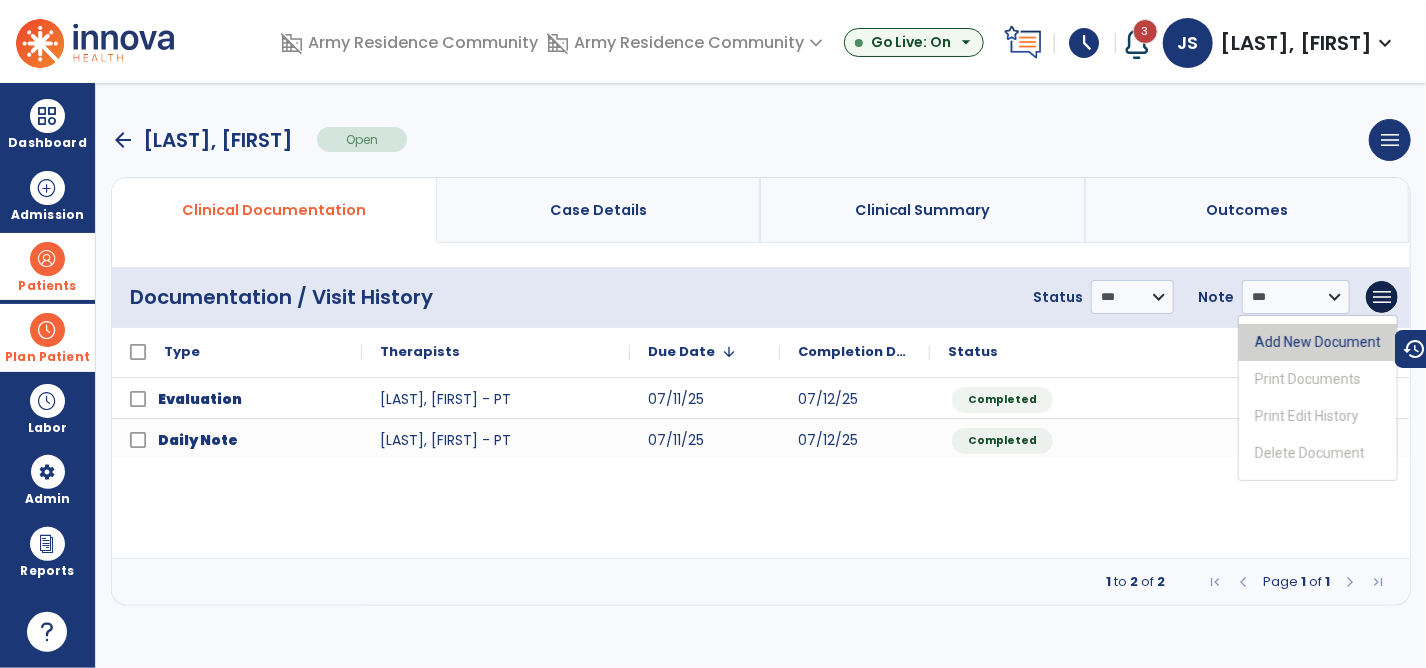 click on "Add New Document" at bounding box center [1318, 342] 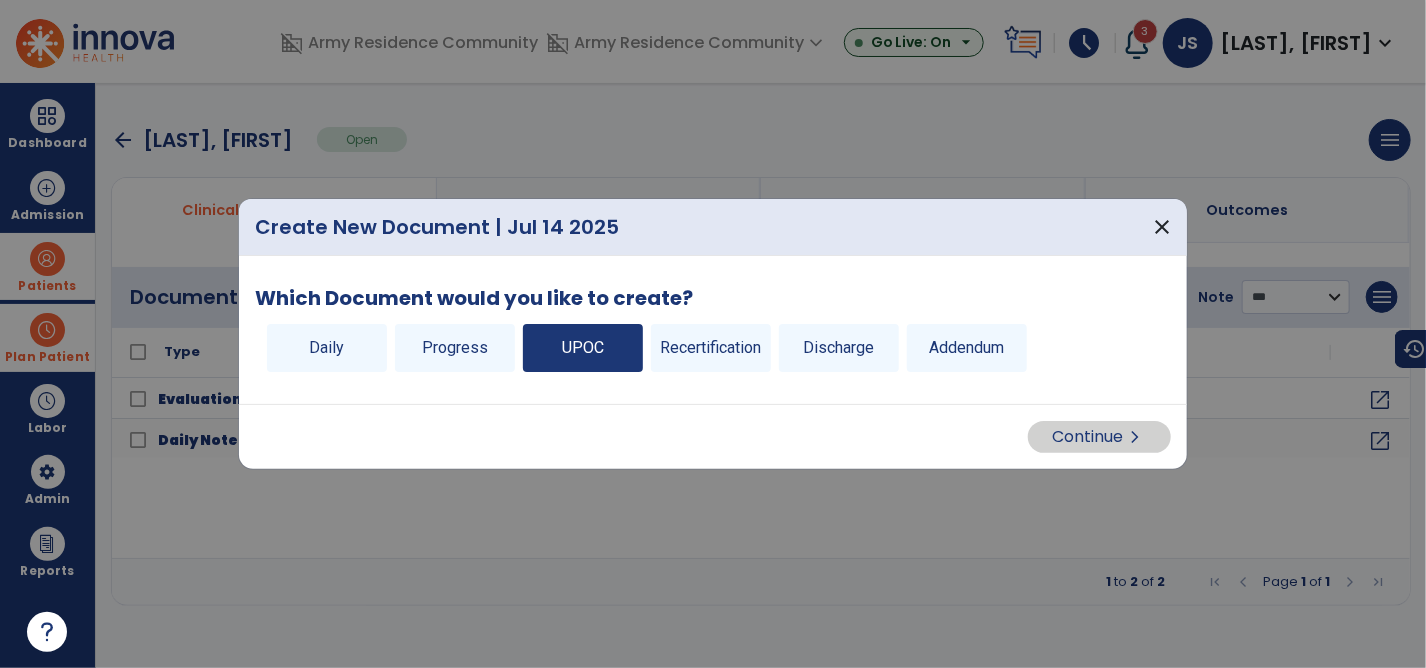 click on "UPOC" at bounding box center (583, 348) 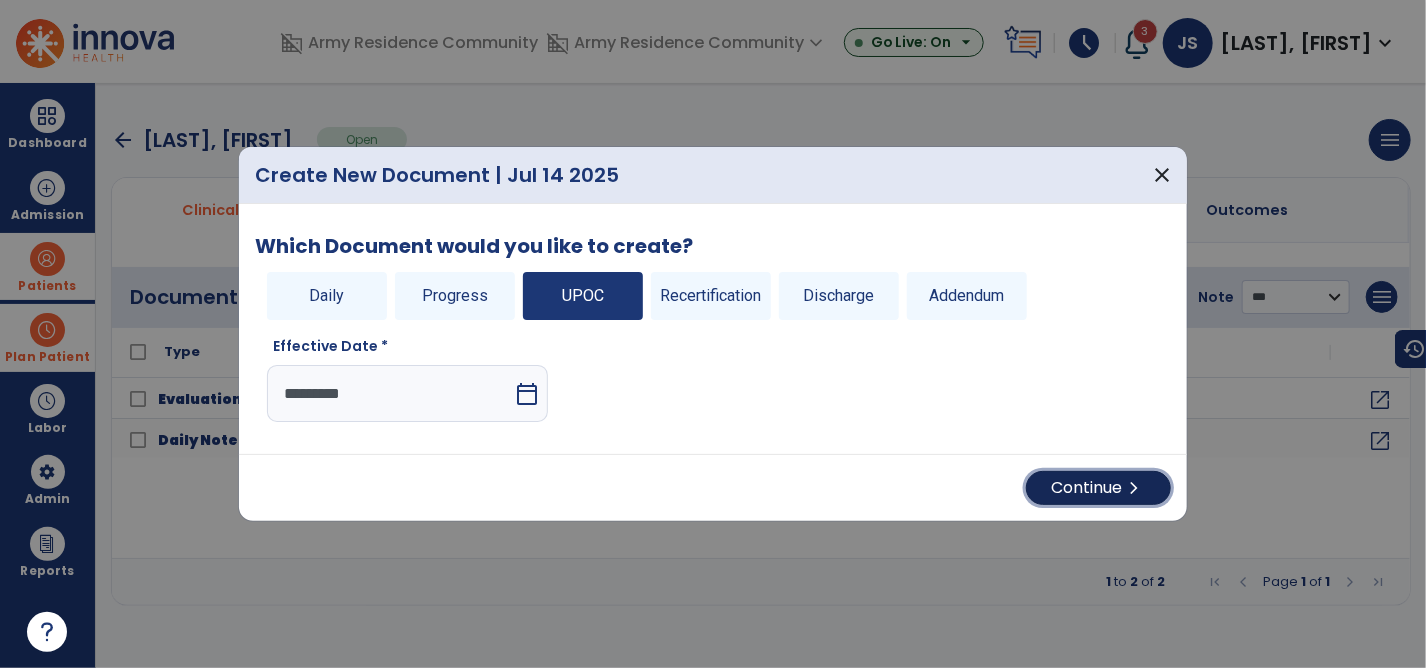 click on "Continue   chevron_right" at bounding box center (1098, 488) 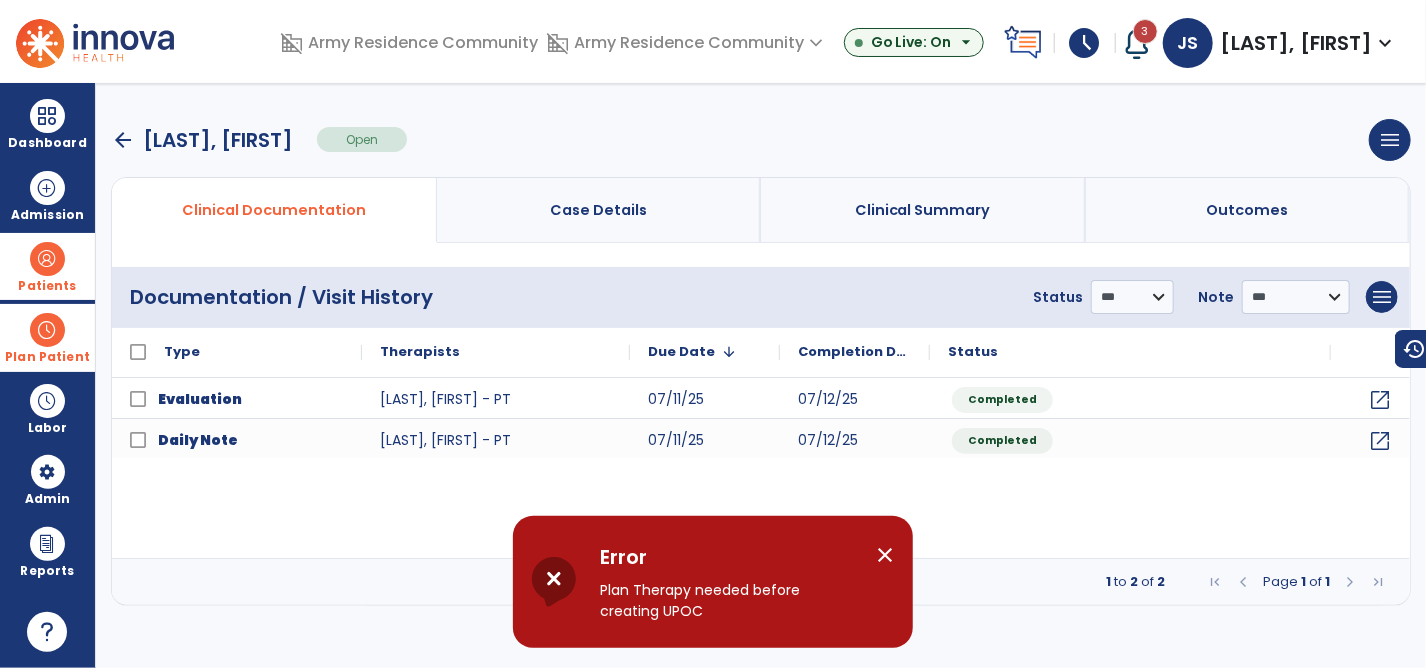 click on "close" at bounding box center [885, 555] 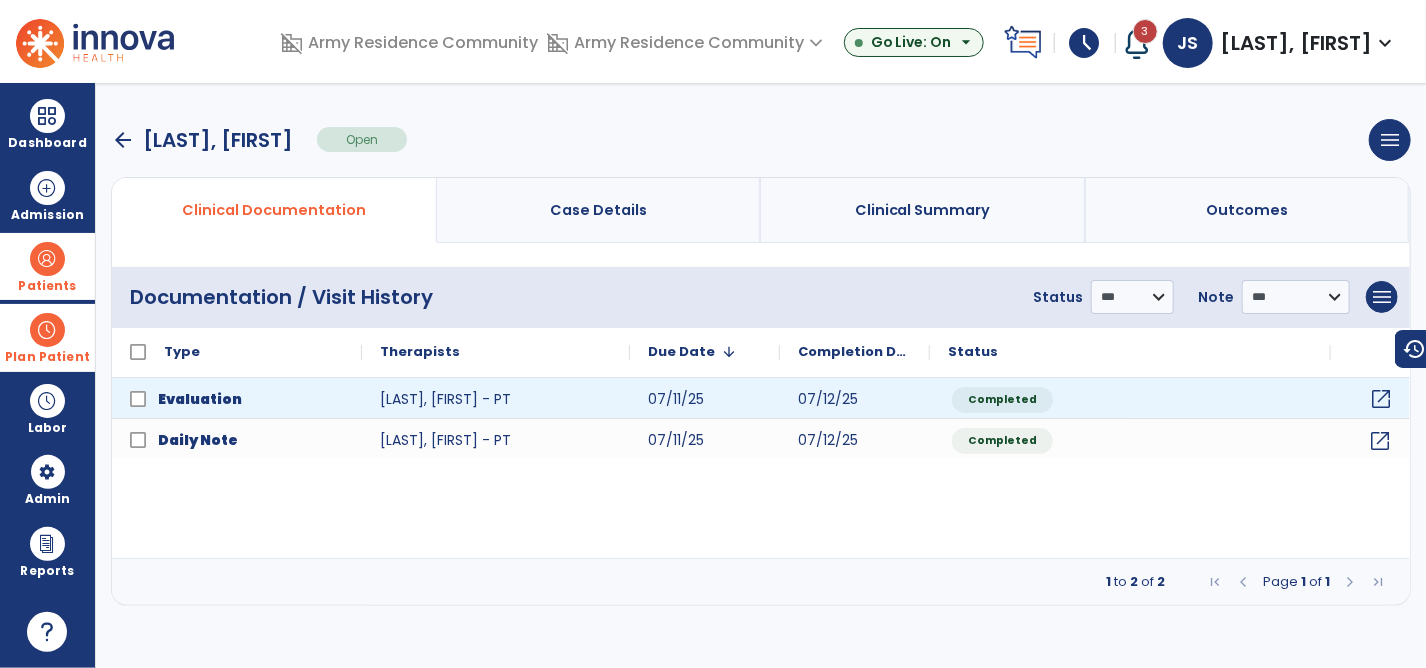 click on "open_in_new" 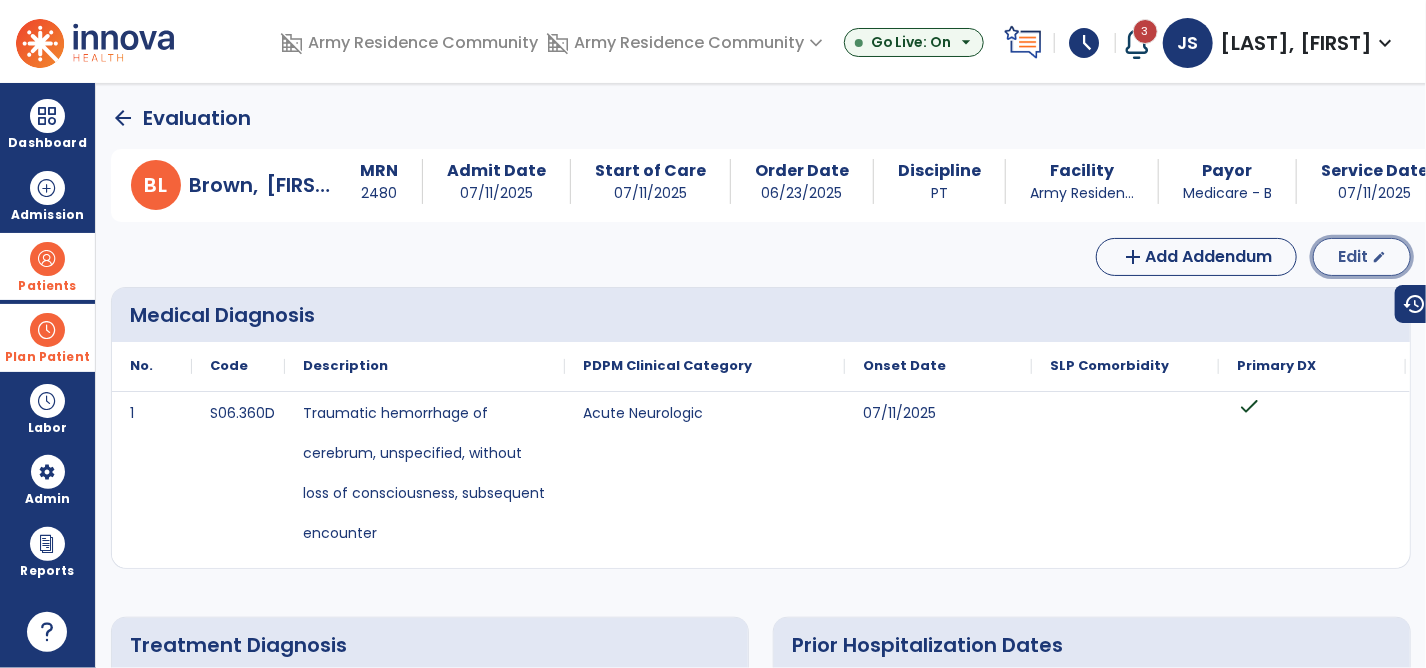 click on "Edit  edit" 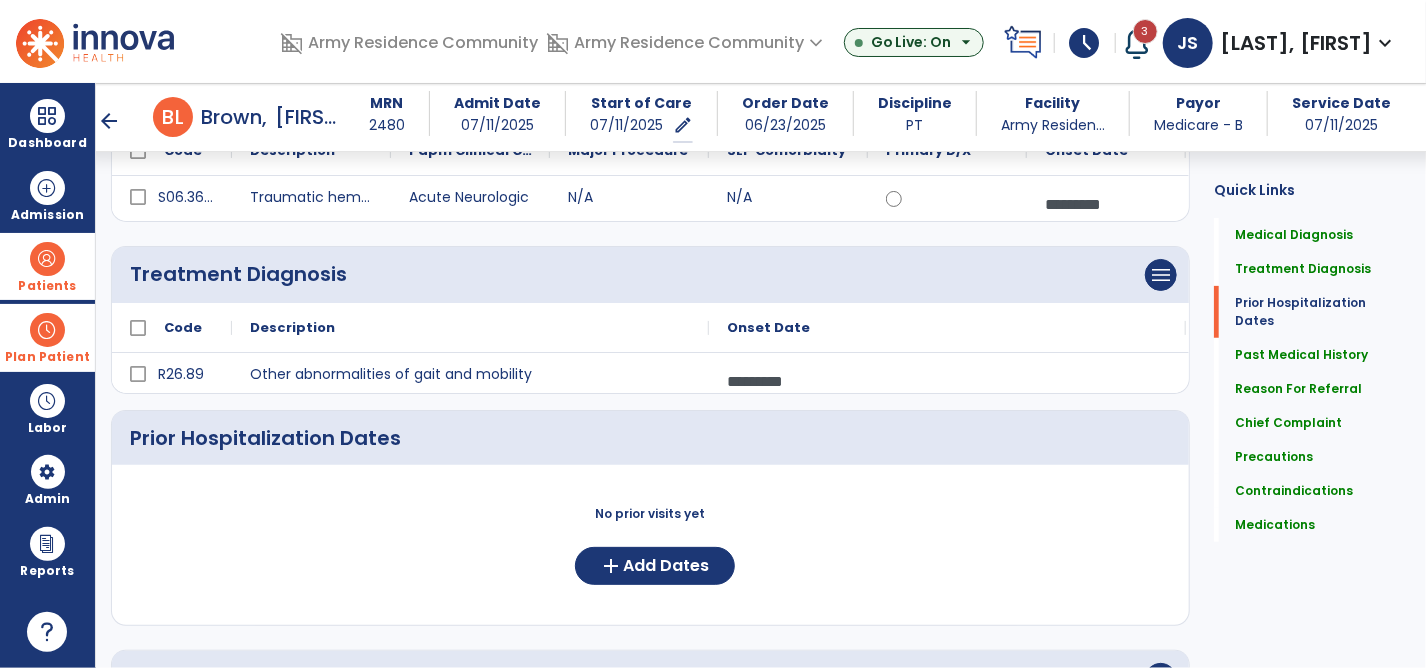 scroll, scrollTop: 695, scrollLeft: 0, axis: vertical 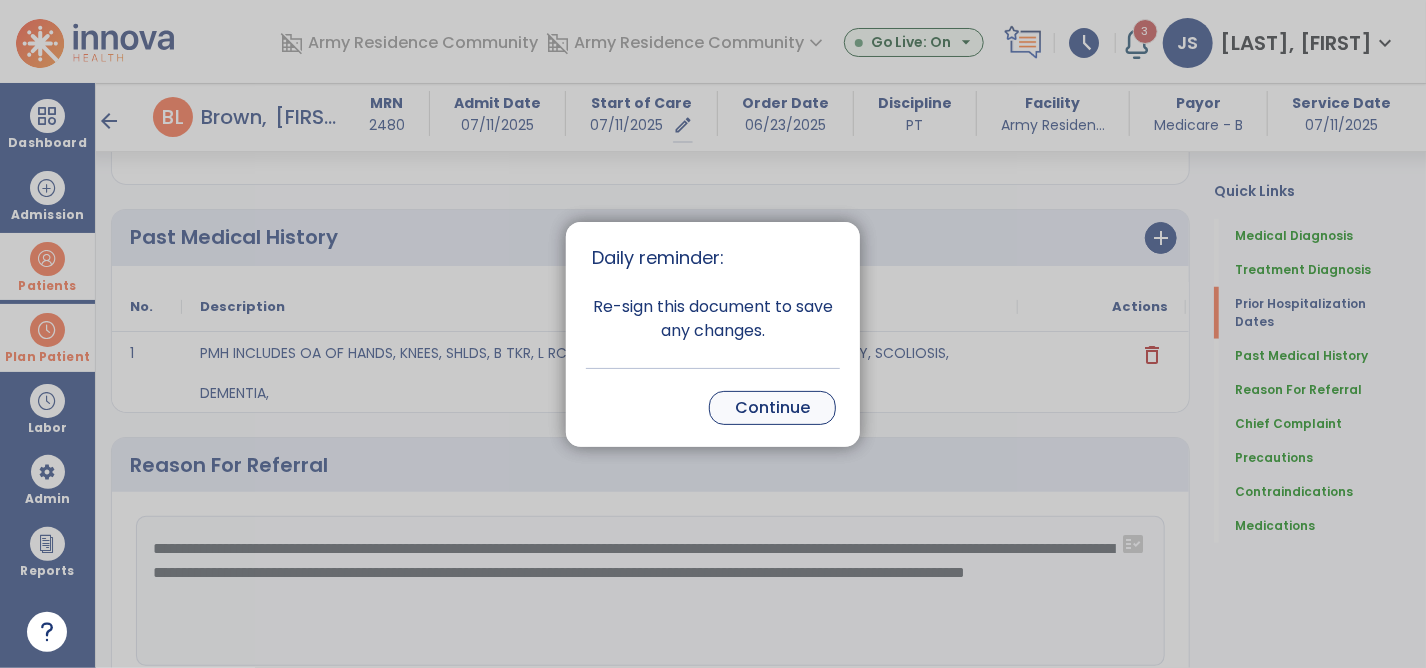 click on "Continue" at bounding box center (772, 408) 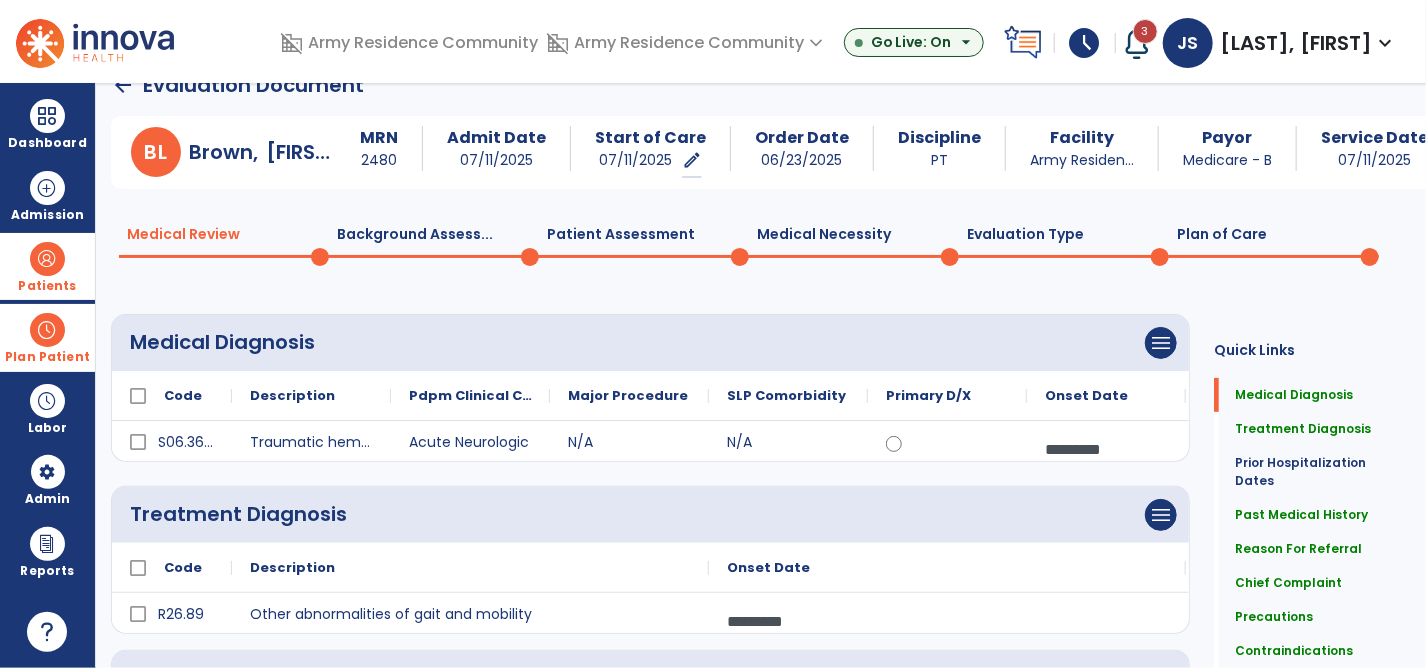 scroll, scrollTop: 0, scrollLeft: 0, axis: both 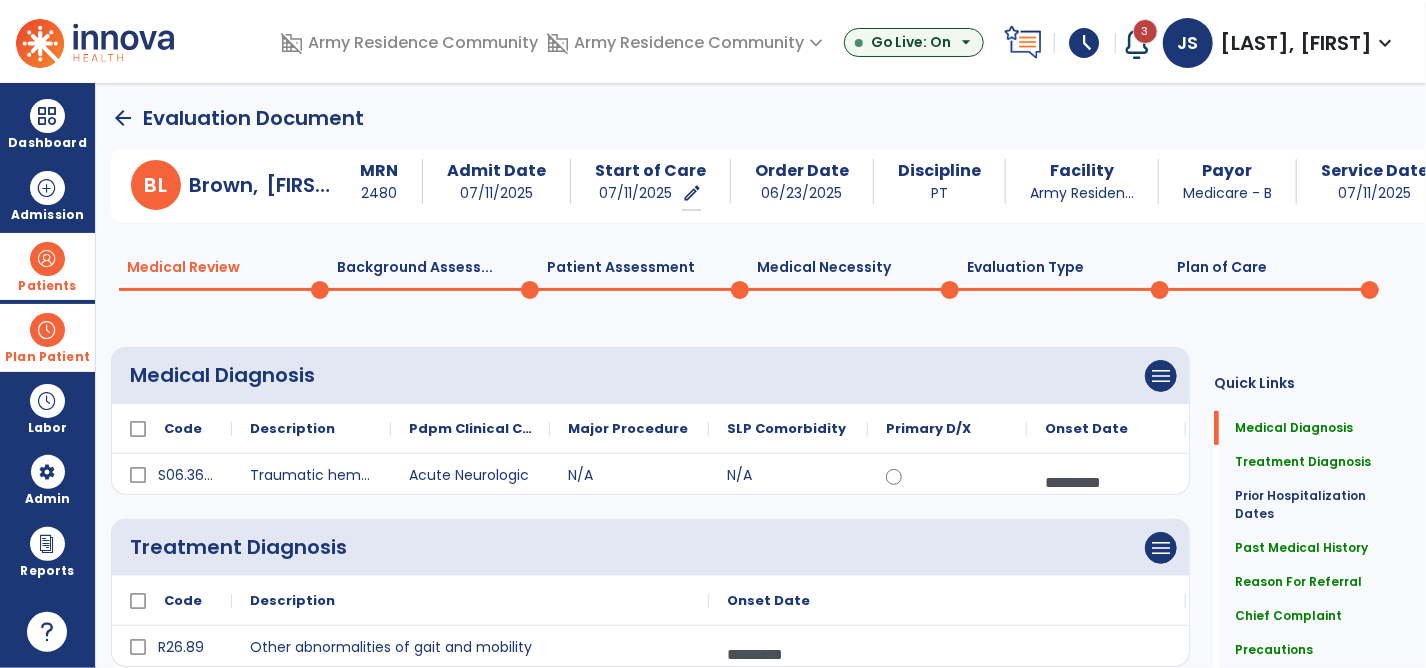 click on "B L [LAST], [FIRST] MRN 2480 Admit Date 07/11/2025 Start of Care 07/11/2025 edit ********* Order Date 06/23/2025 Discipline PT Facility Army Residen... Payor Medicare - B Service Date 07/11/2025" at bounding box center (815, 185) 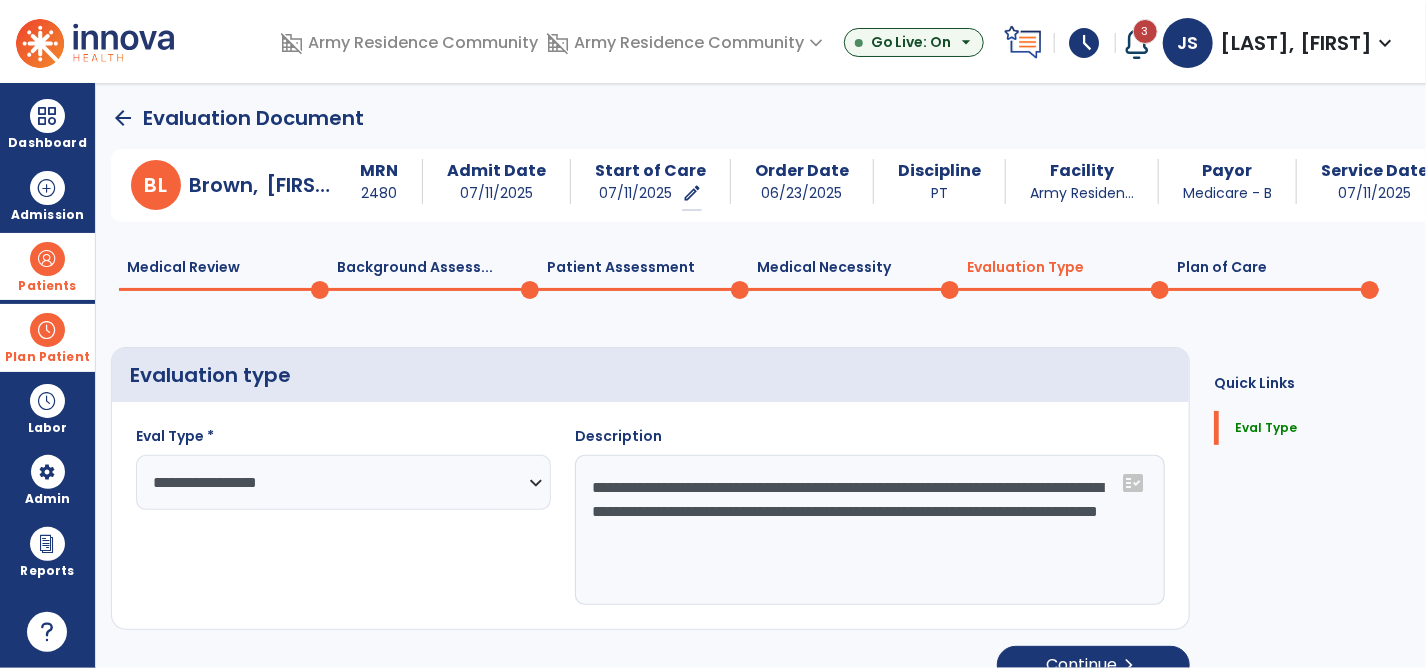 select on "**********" 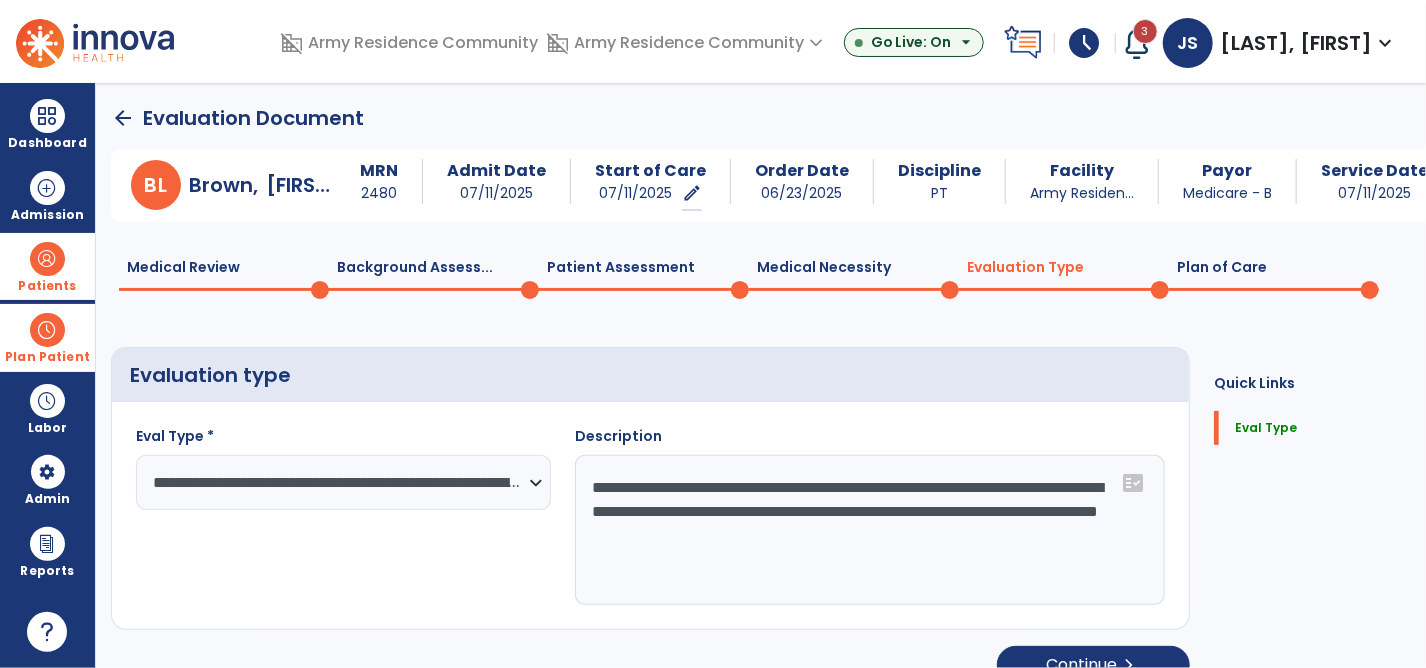 click on "Medical Necessity  0" 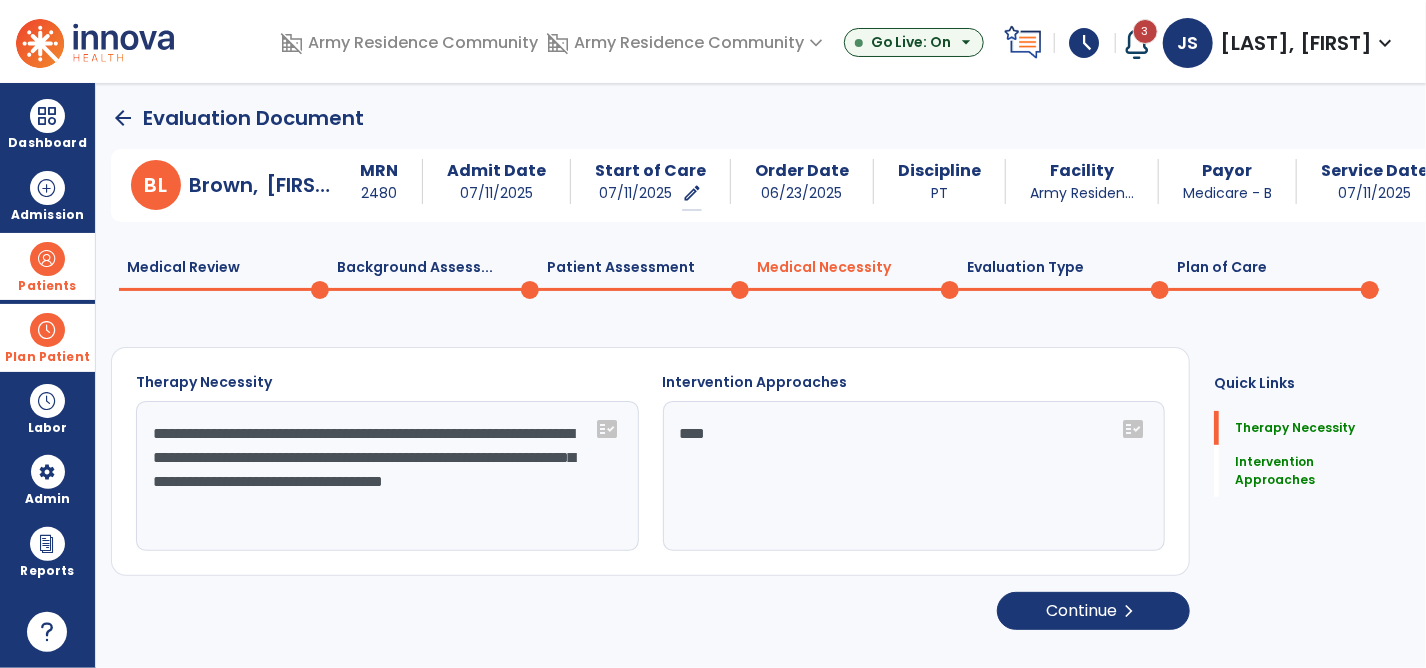 click on "****" 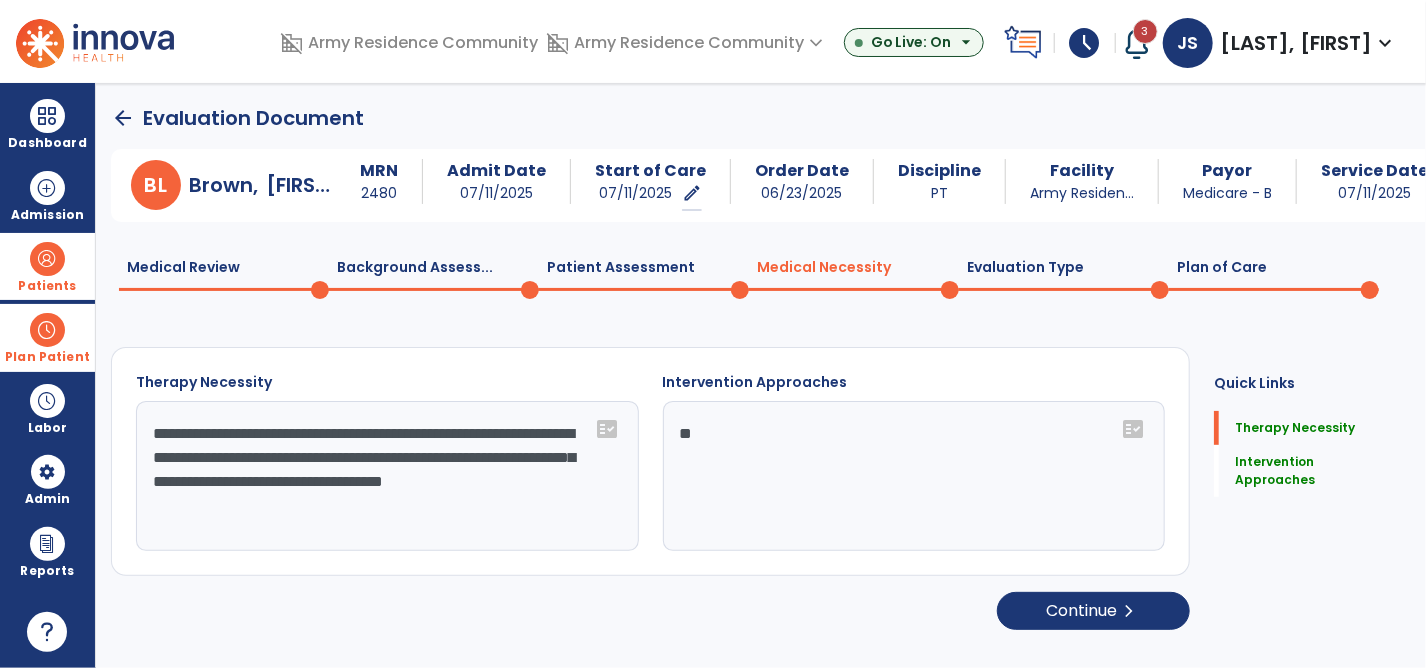 type on "*" 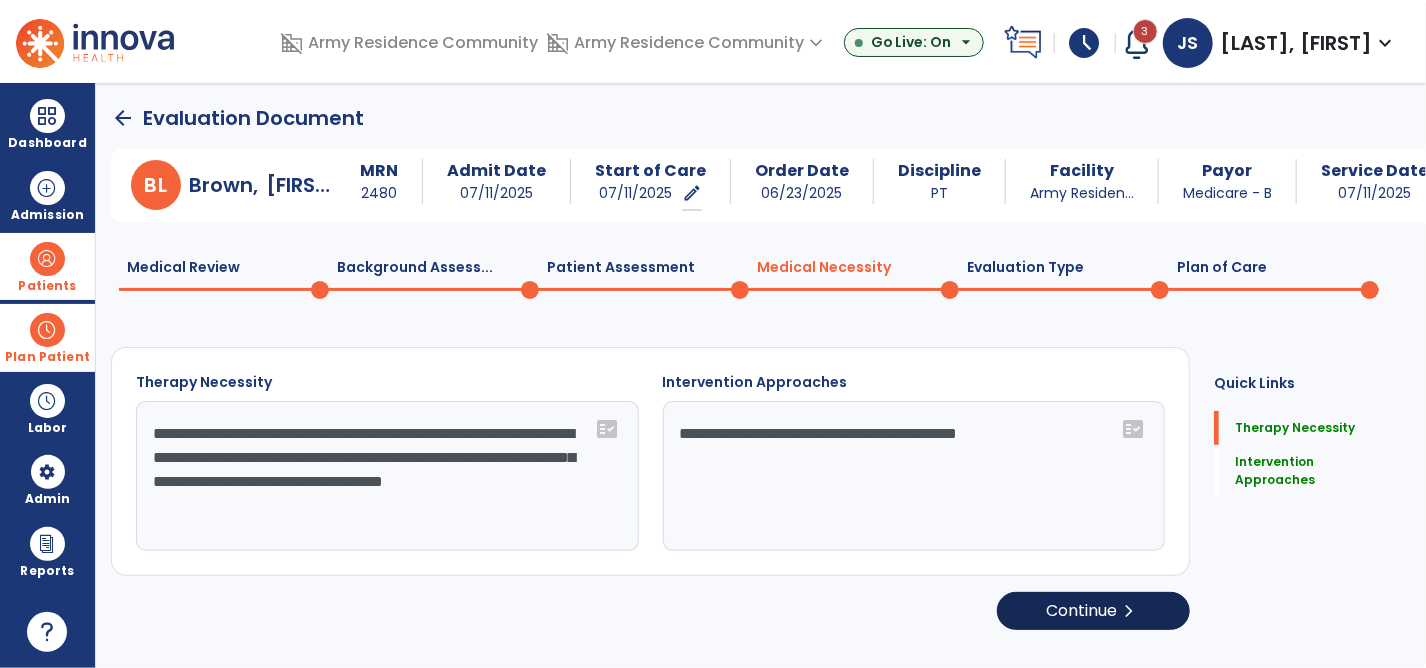 type on "**********" 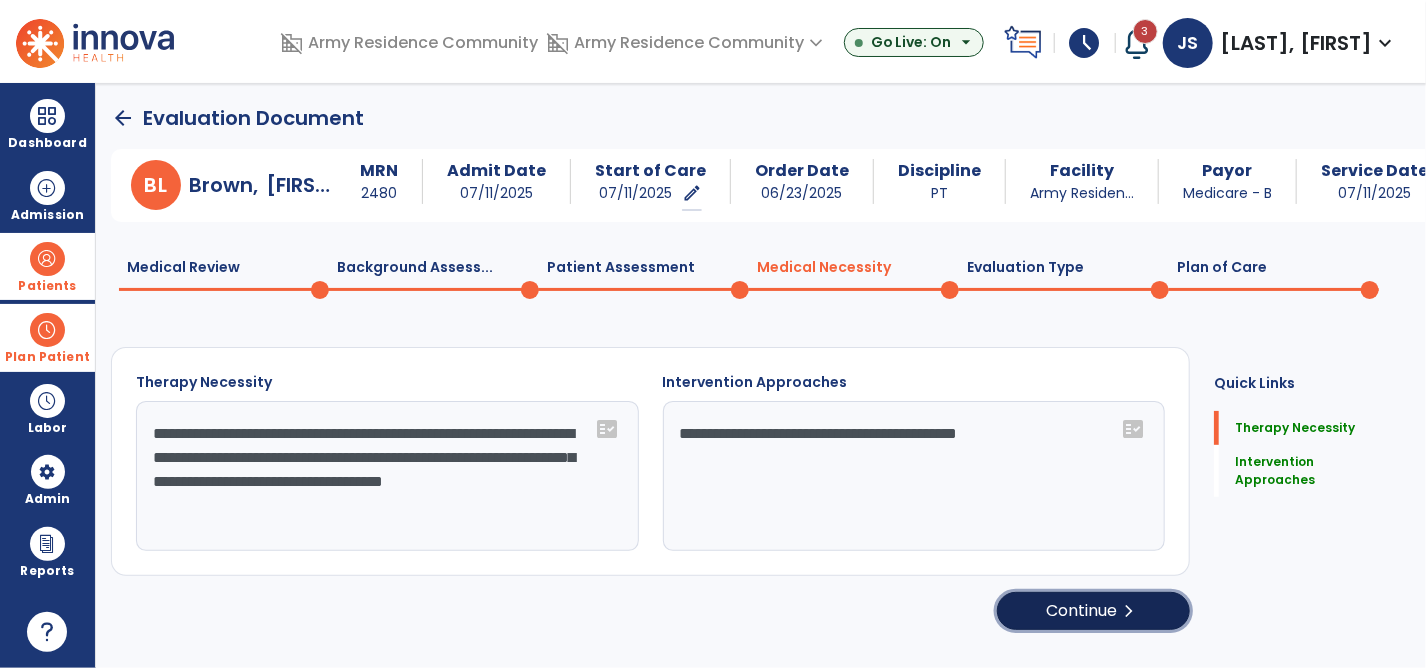 click on "Continue  chevron_right" 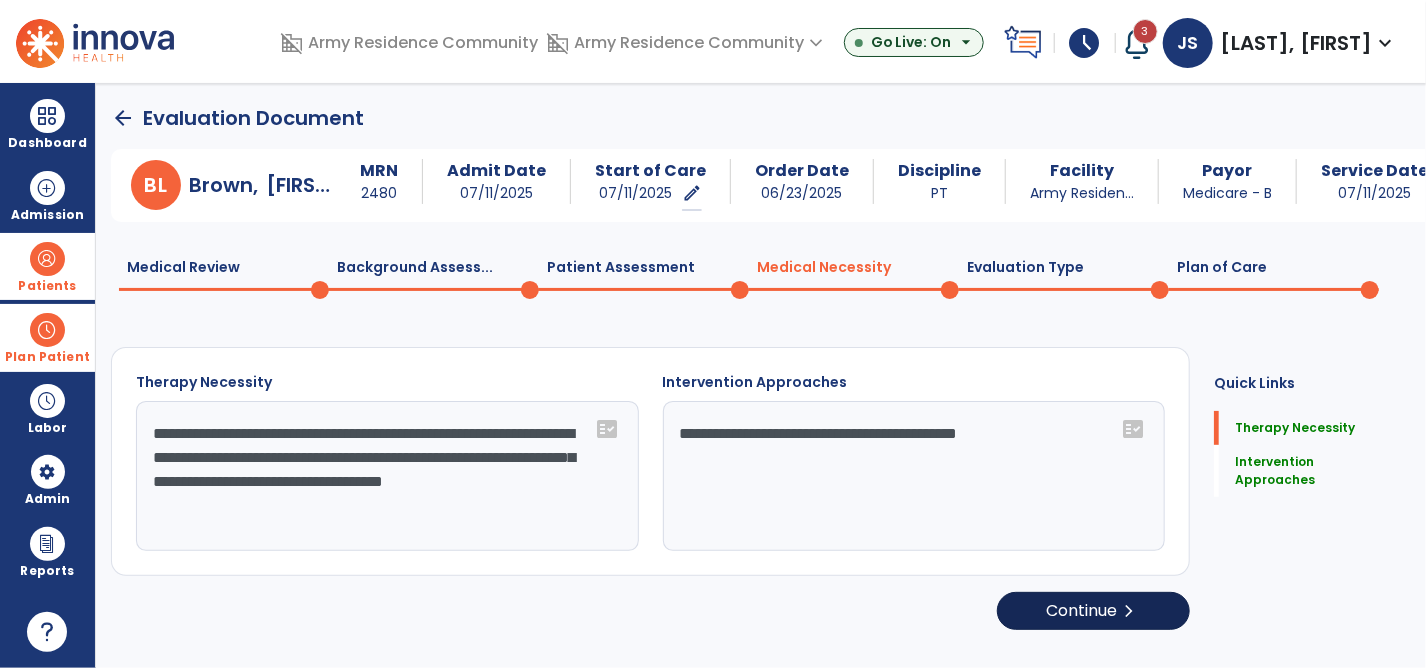 select on "**********" 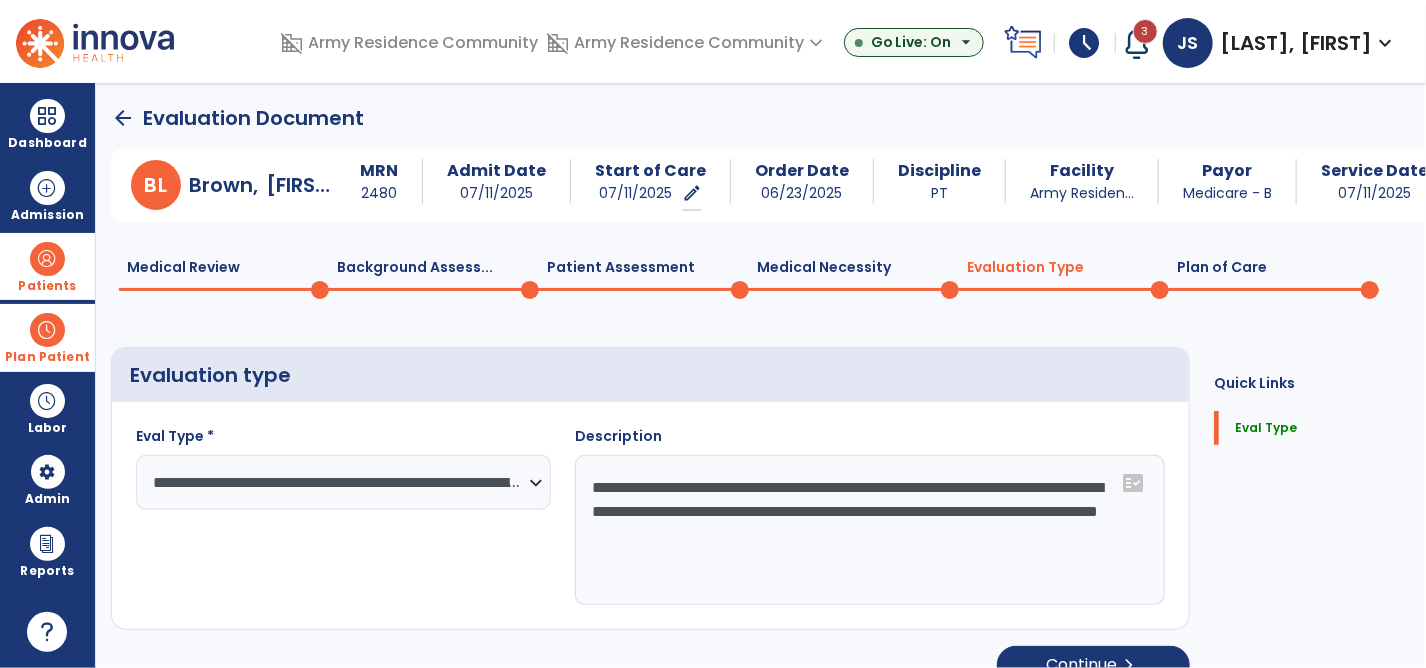 click on "Medical Necessity  0" 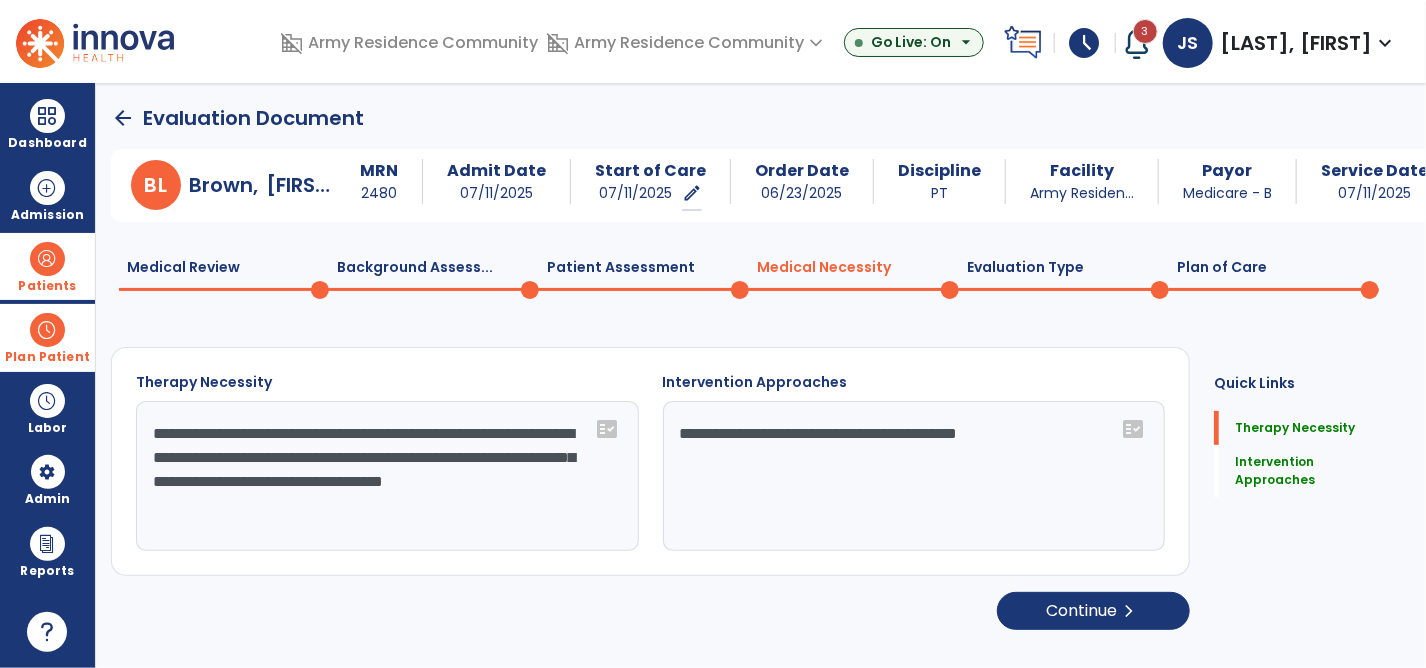 scroll, scrollTop: 0, scrollLeft: 0, axis: both 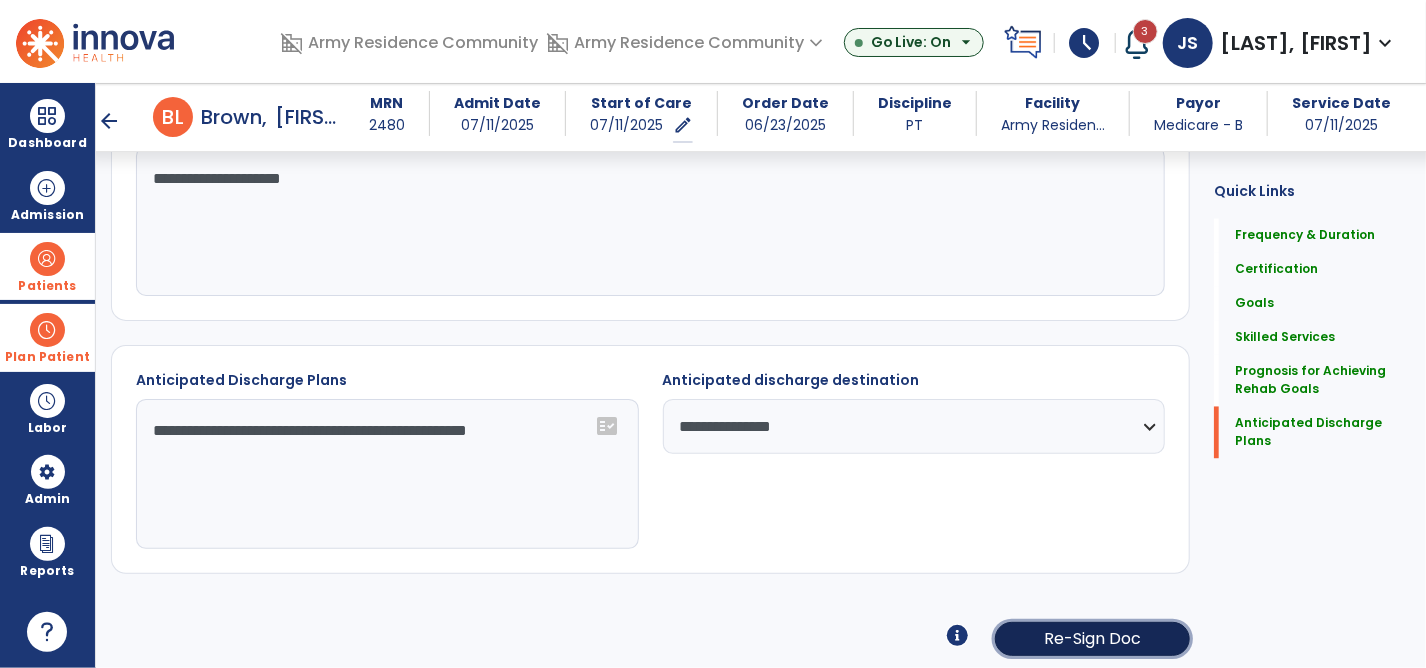 click on "Re-Sign Doc" 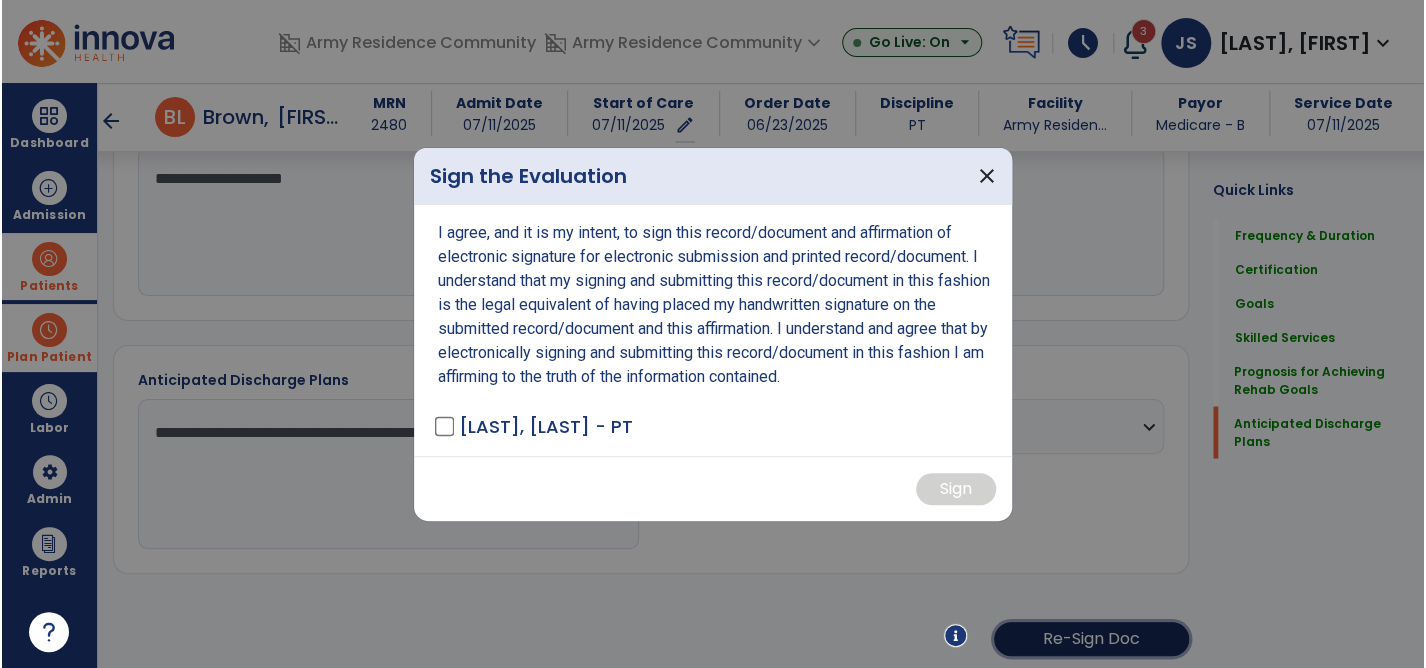 scroll, scrollTop: 1636, scrollLeft: 0, axis: vertical 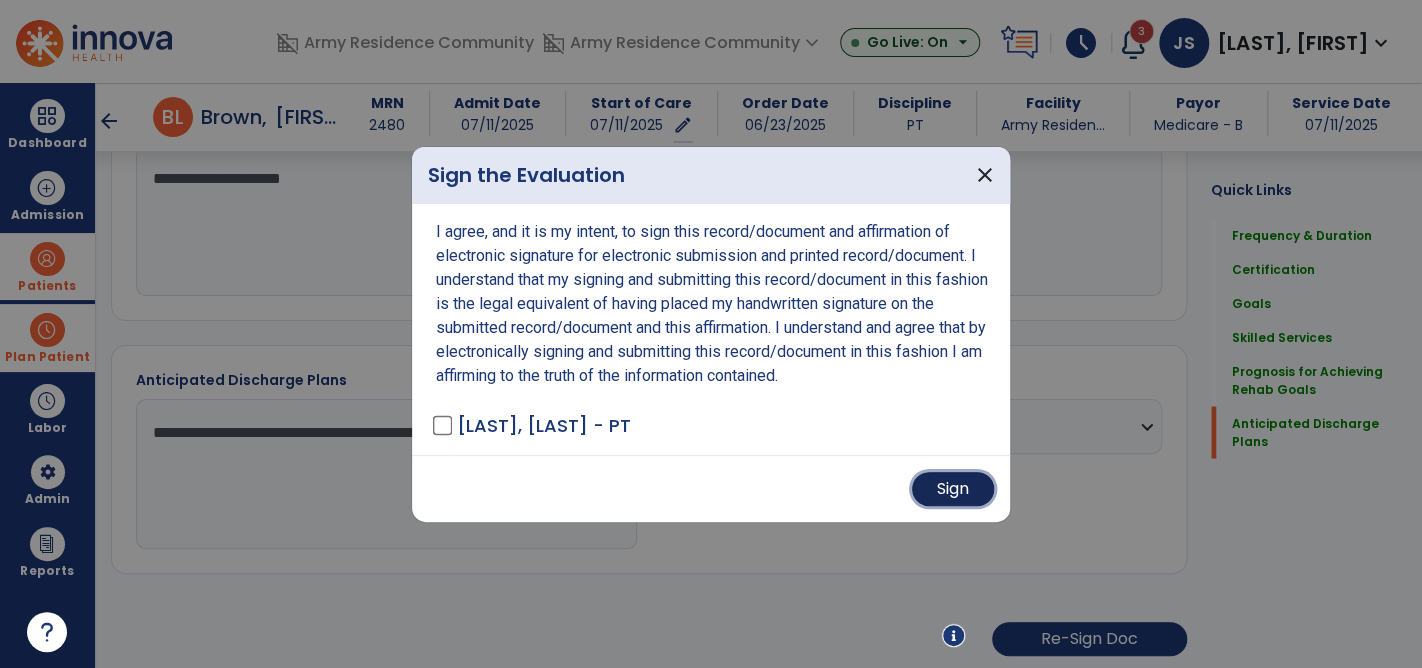 click on "Sign" at bounding box center (953, 489) 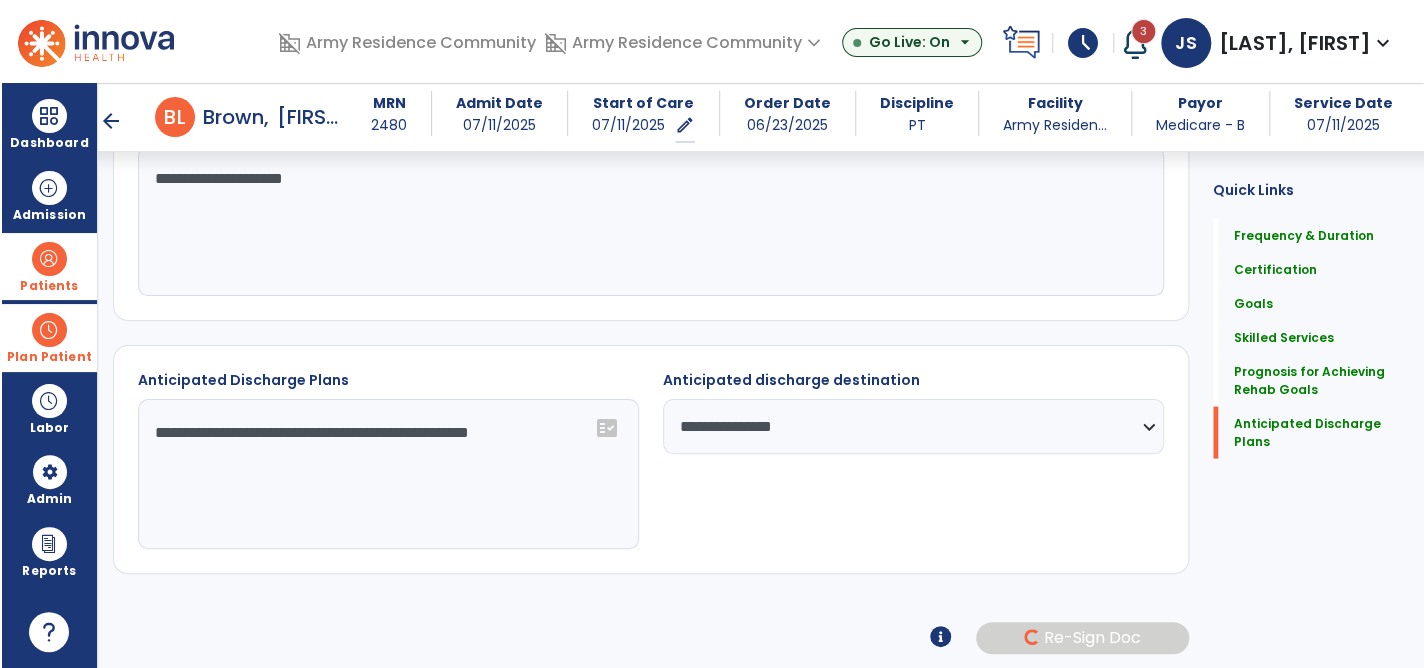 scroll, scrollTop: 1635, scrollLeft: 0, axis: vertical 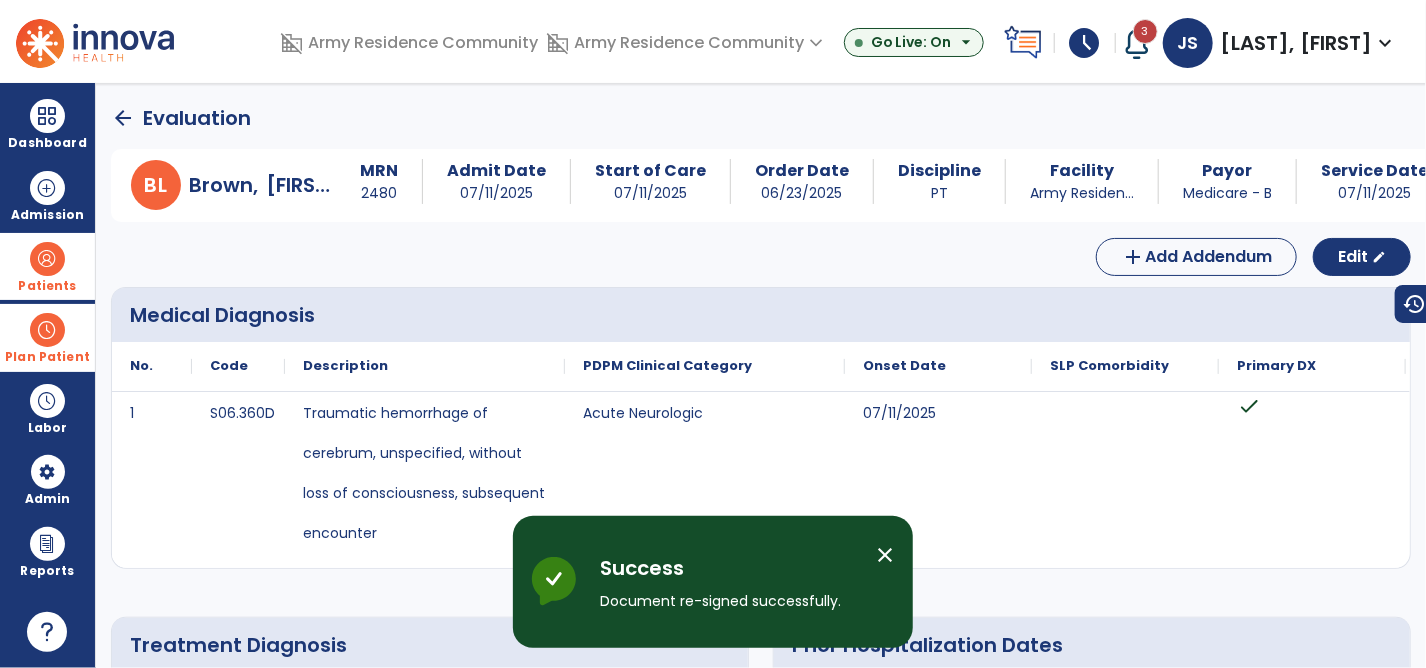 click on "arrow_back" 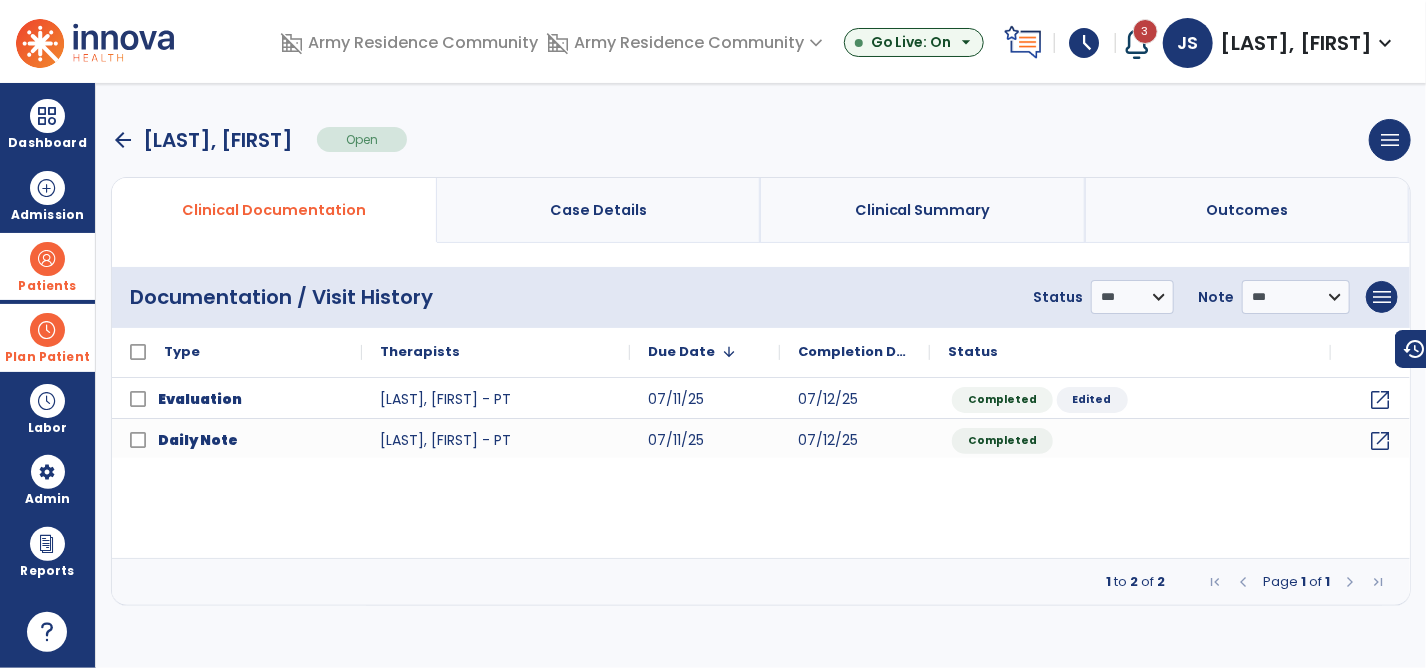 click on "arrow_back" at bounding box center (123, 140) 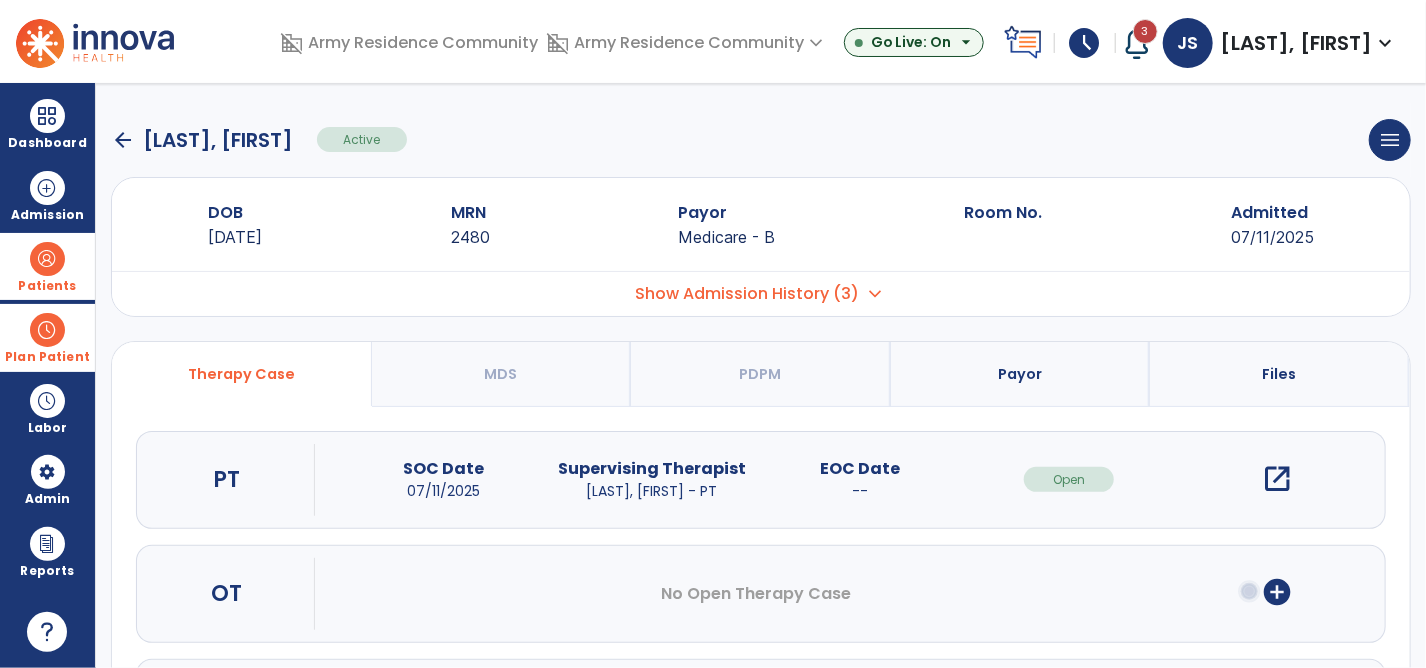 click on "arrow_back" 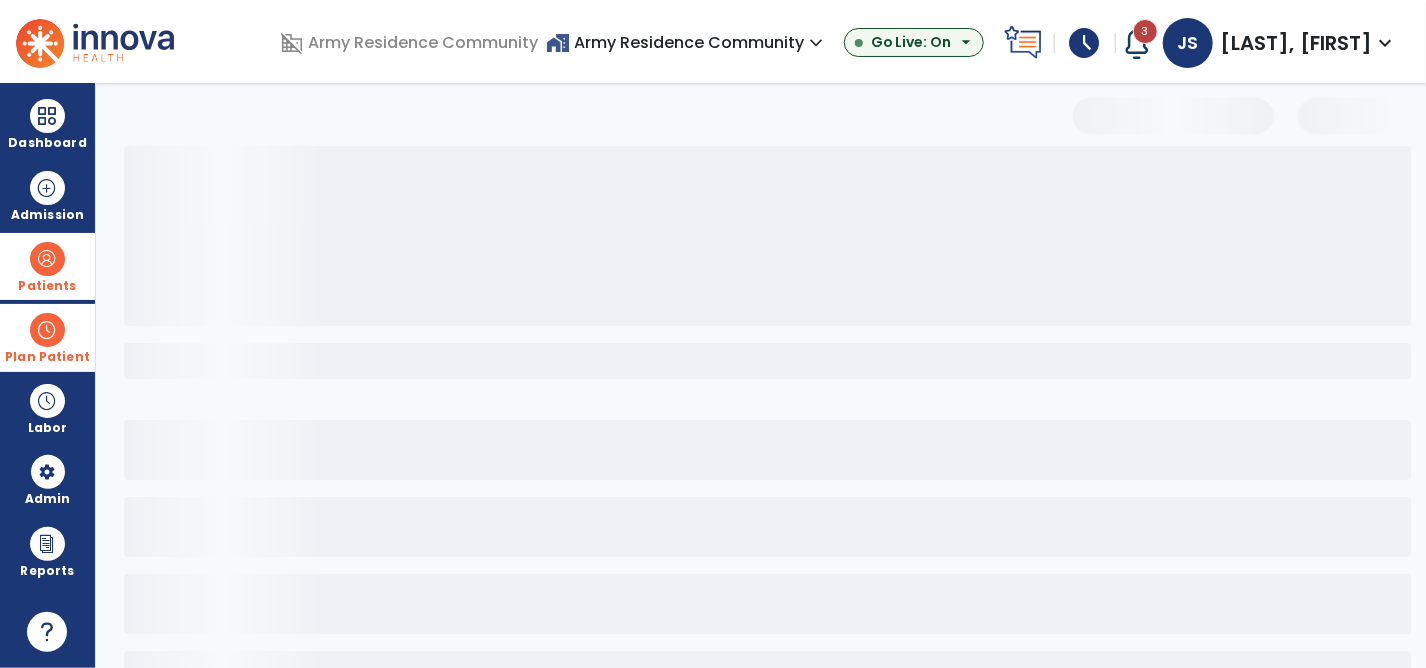 select on "***" 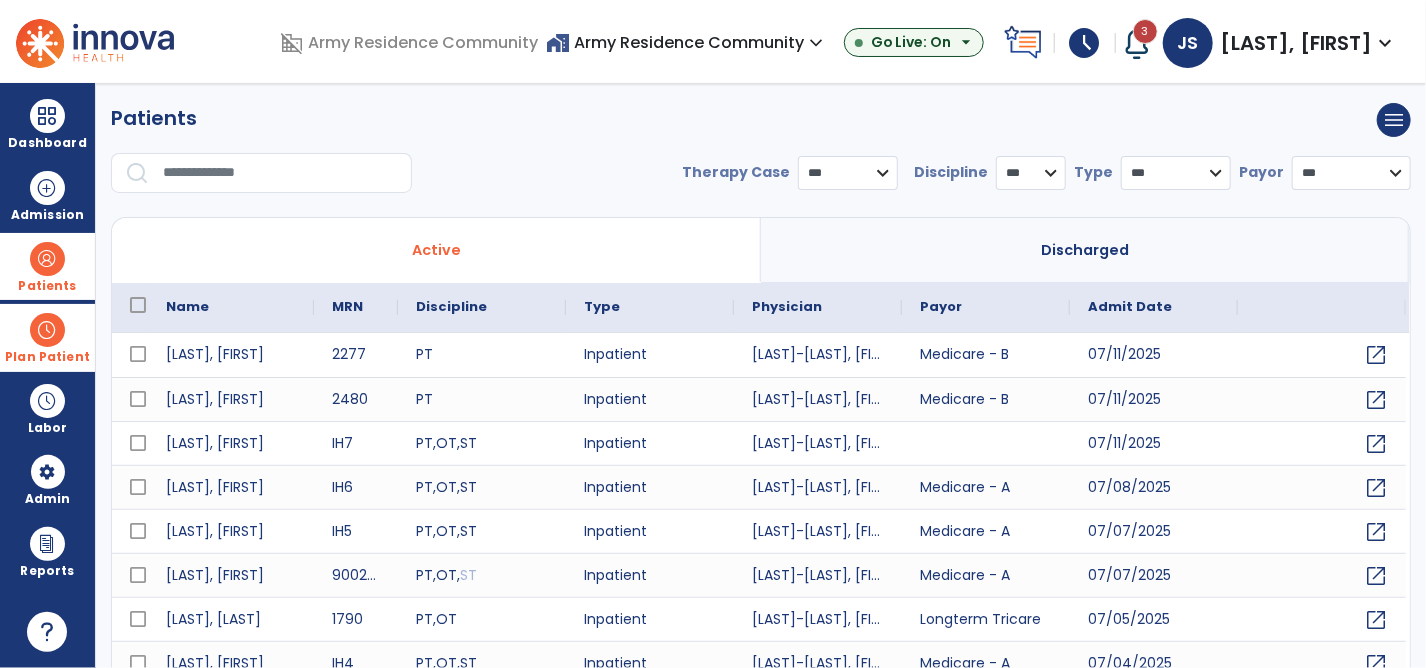 drag, startPoint x: 45, startPoint y: 271, endPoint x: 81, endPoint y: 251, distance: 41.18252 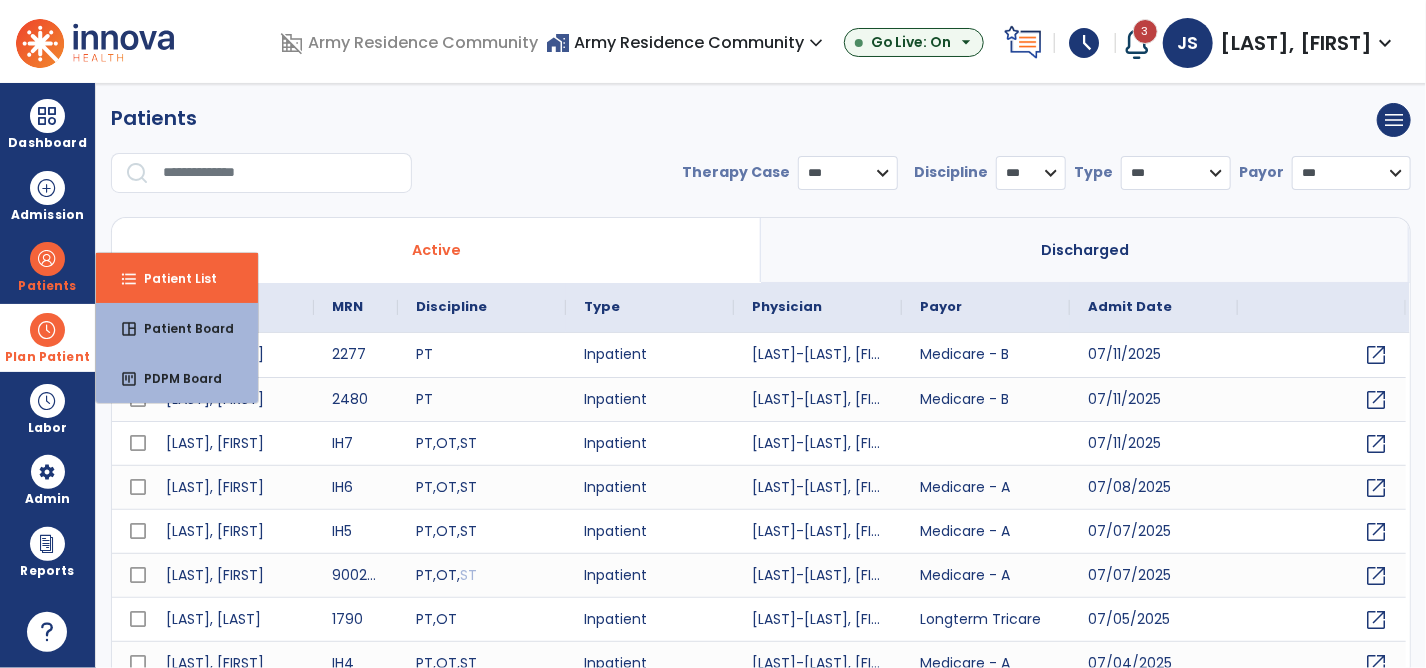 click on "**********" at bounding box center (761, 156) 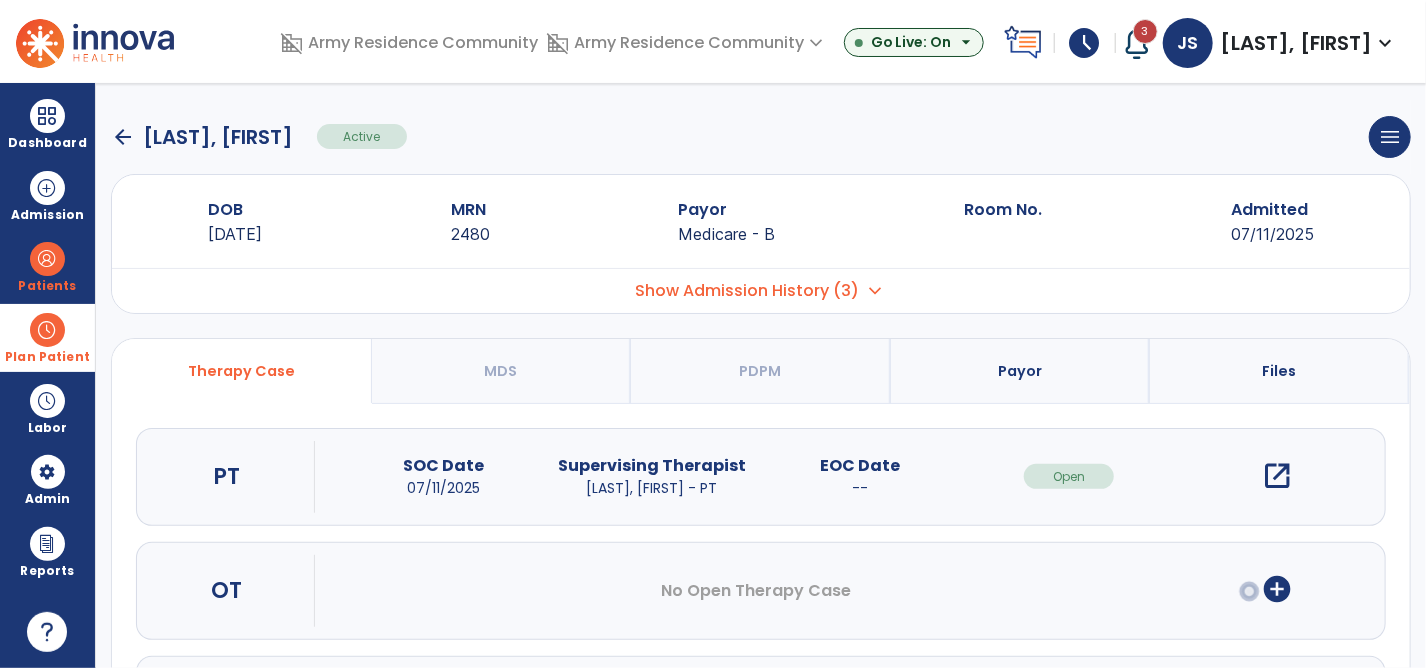 scroll, scrollTop: 0, scrollLeft: 0, axis: both 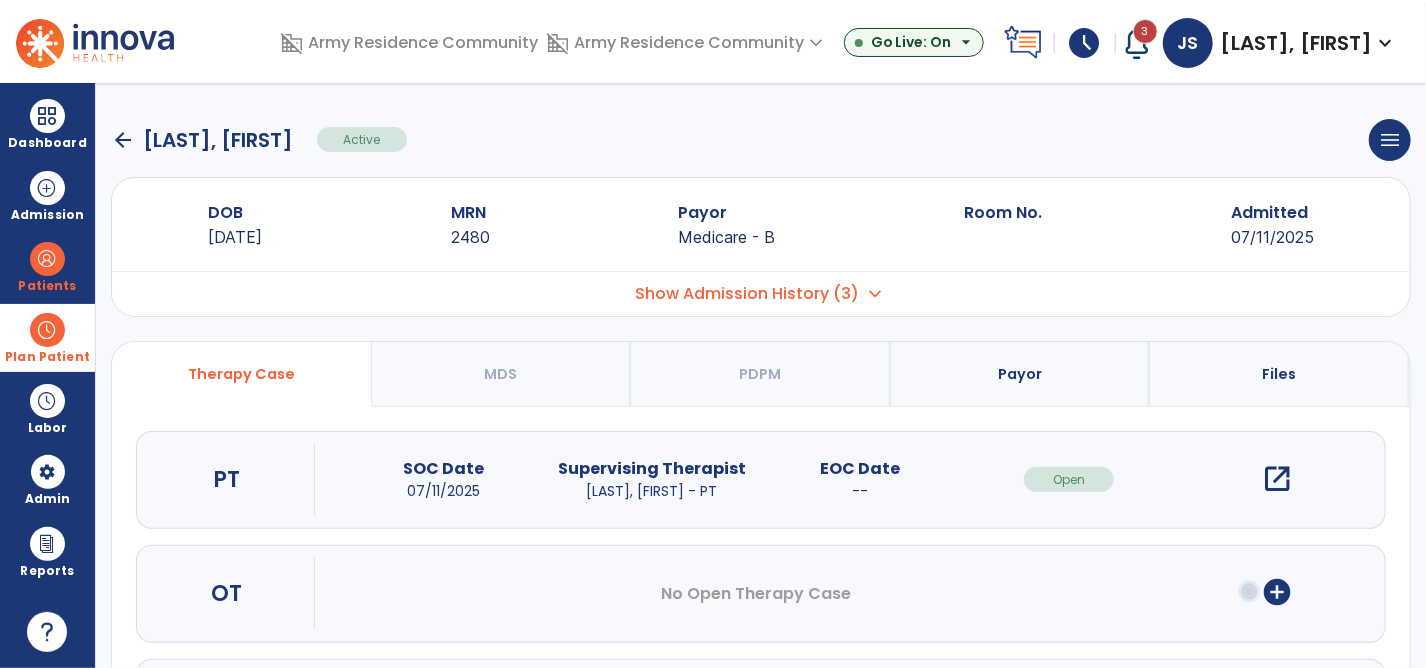 click on "Show Admission History (3)" at bounding box center [747, 294] 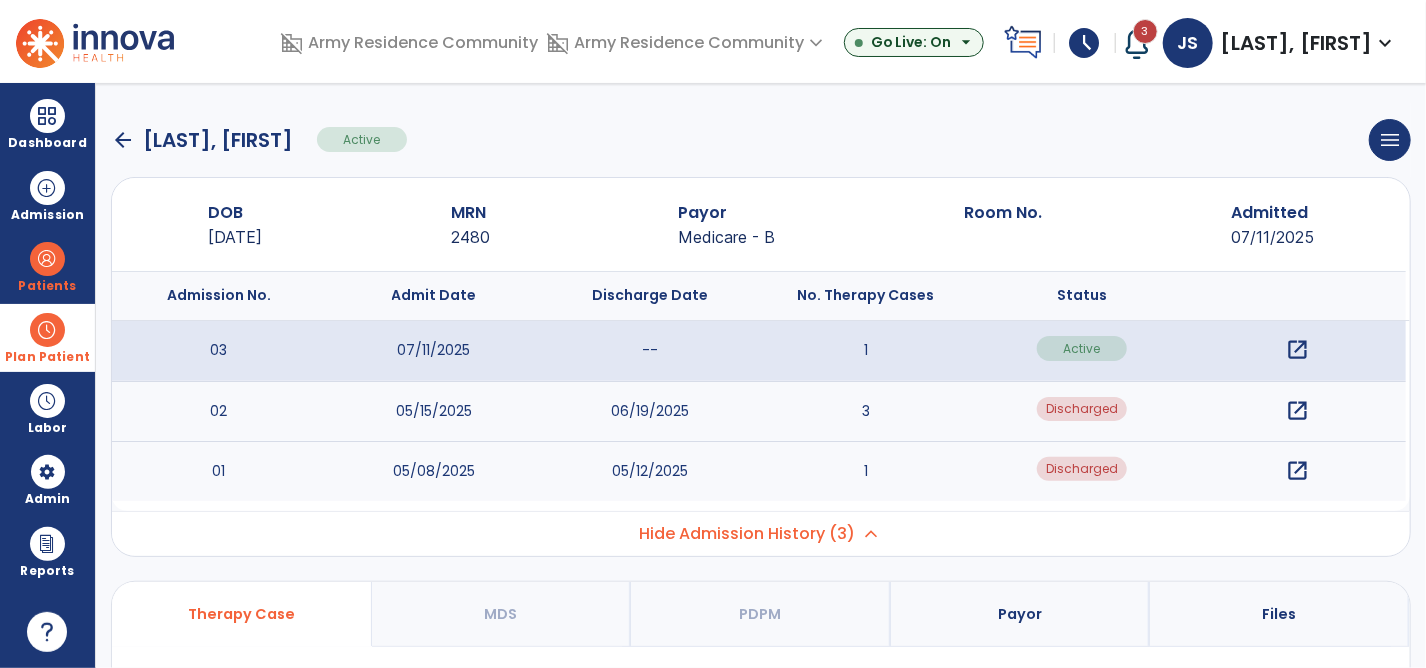 click on "arrow_back" 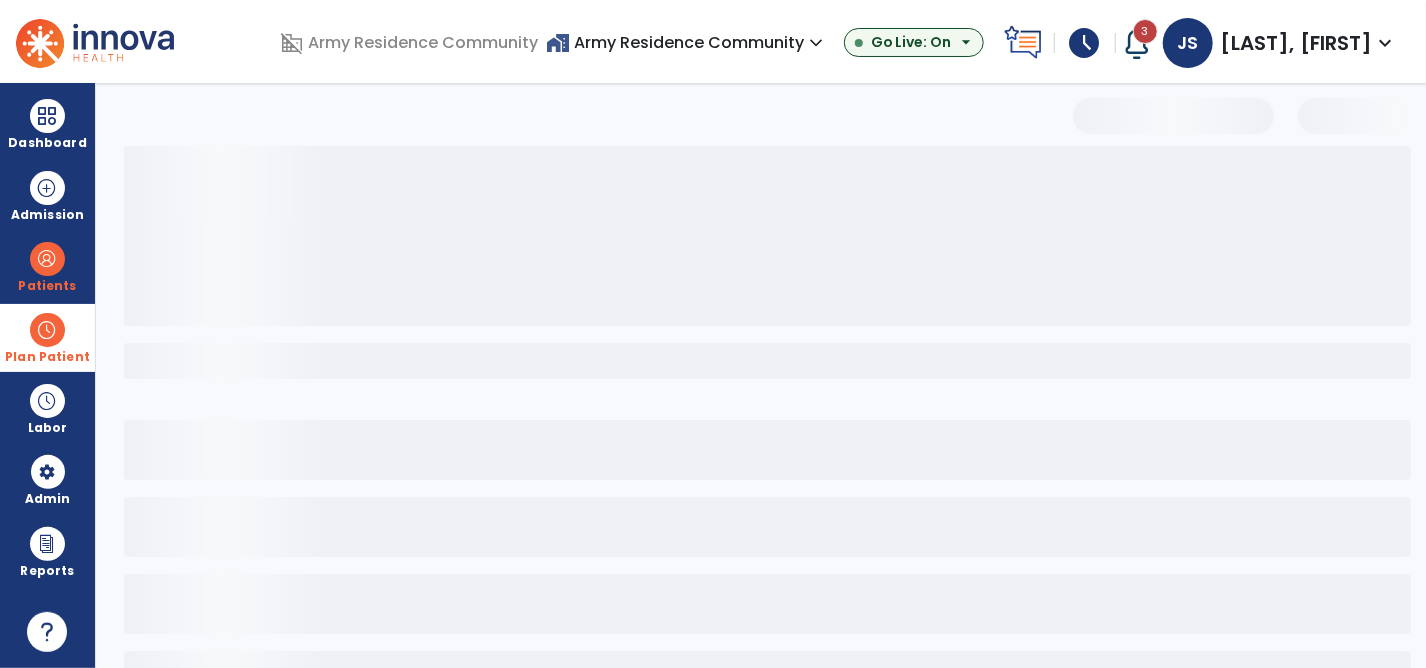 select on "***" 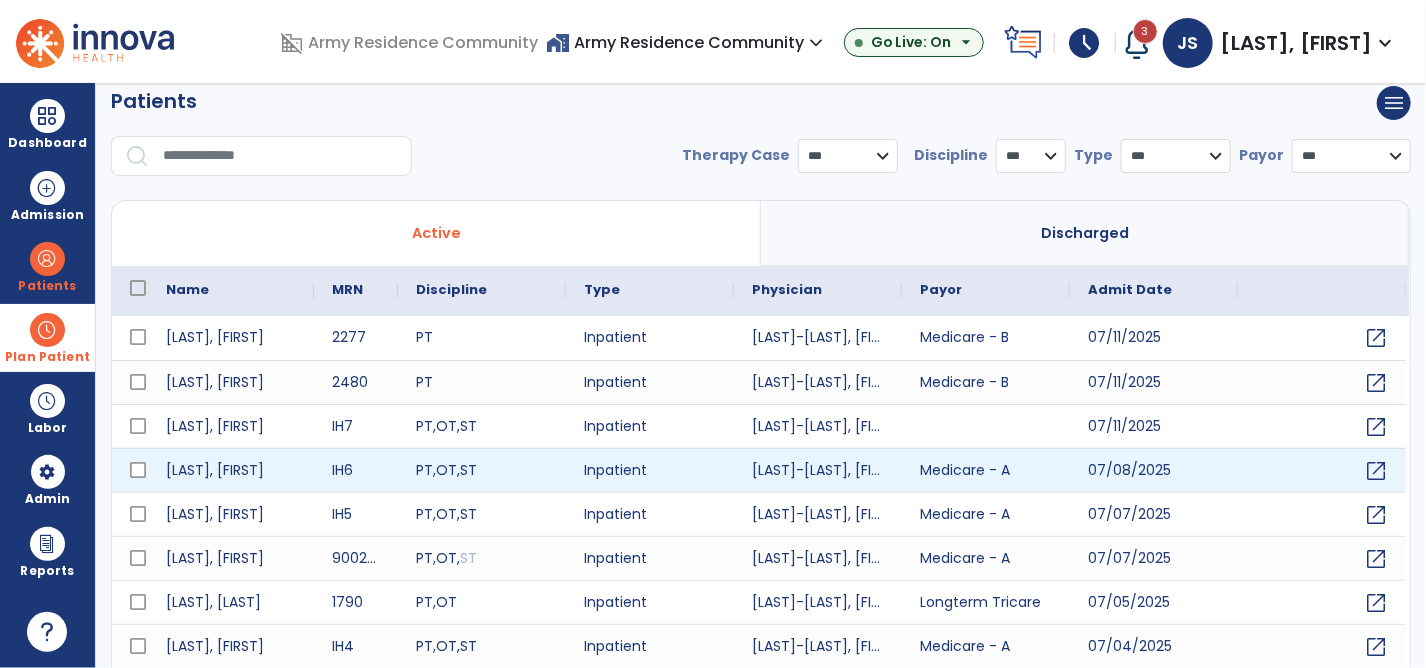 scroll, scrollTop: 0, scrollLeft: 0, axis: both 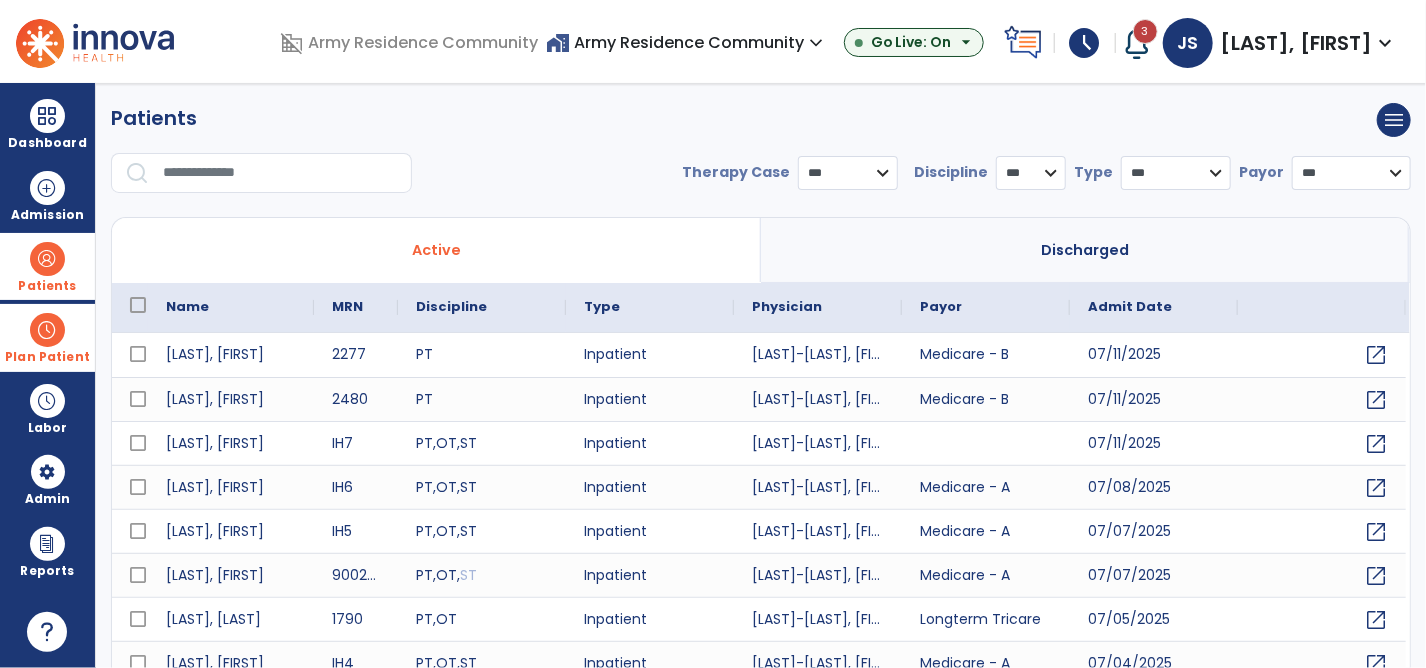 click at bounding box center (47, 259) 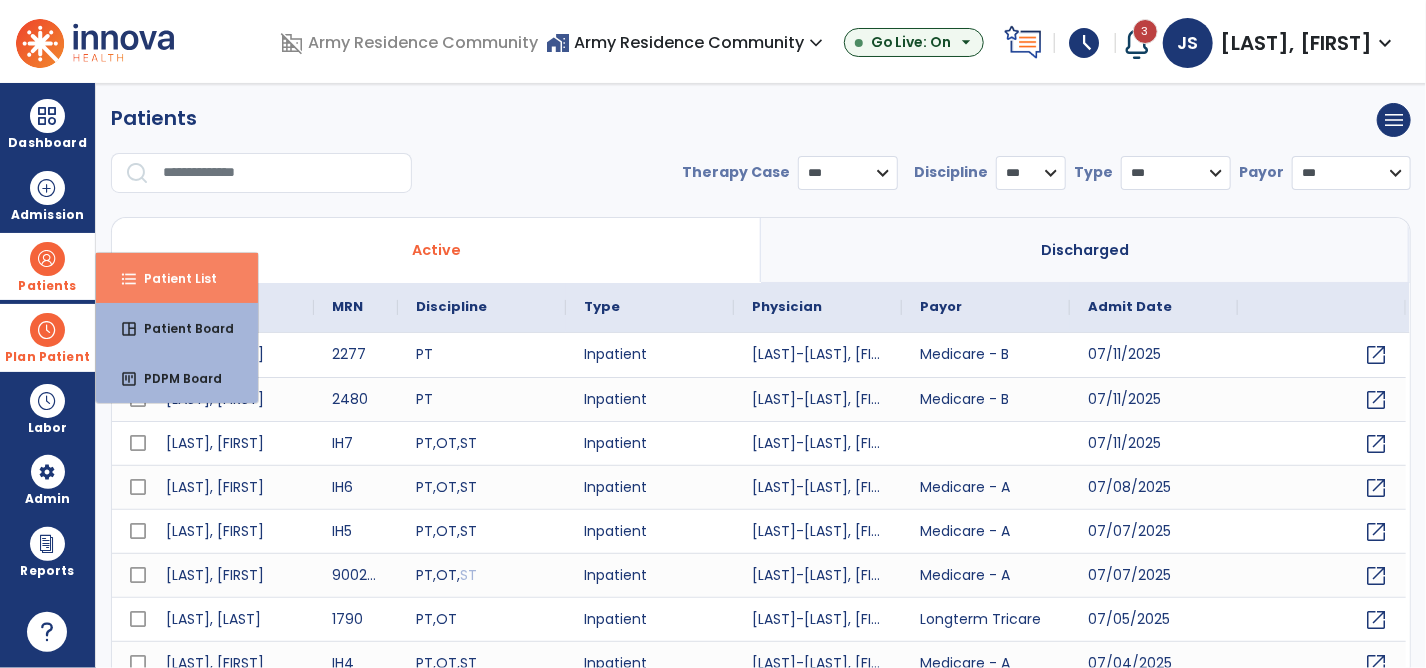 click on "format_list_bulleted  Patient List" at bounding box center (177, 278) 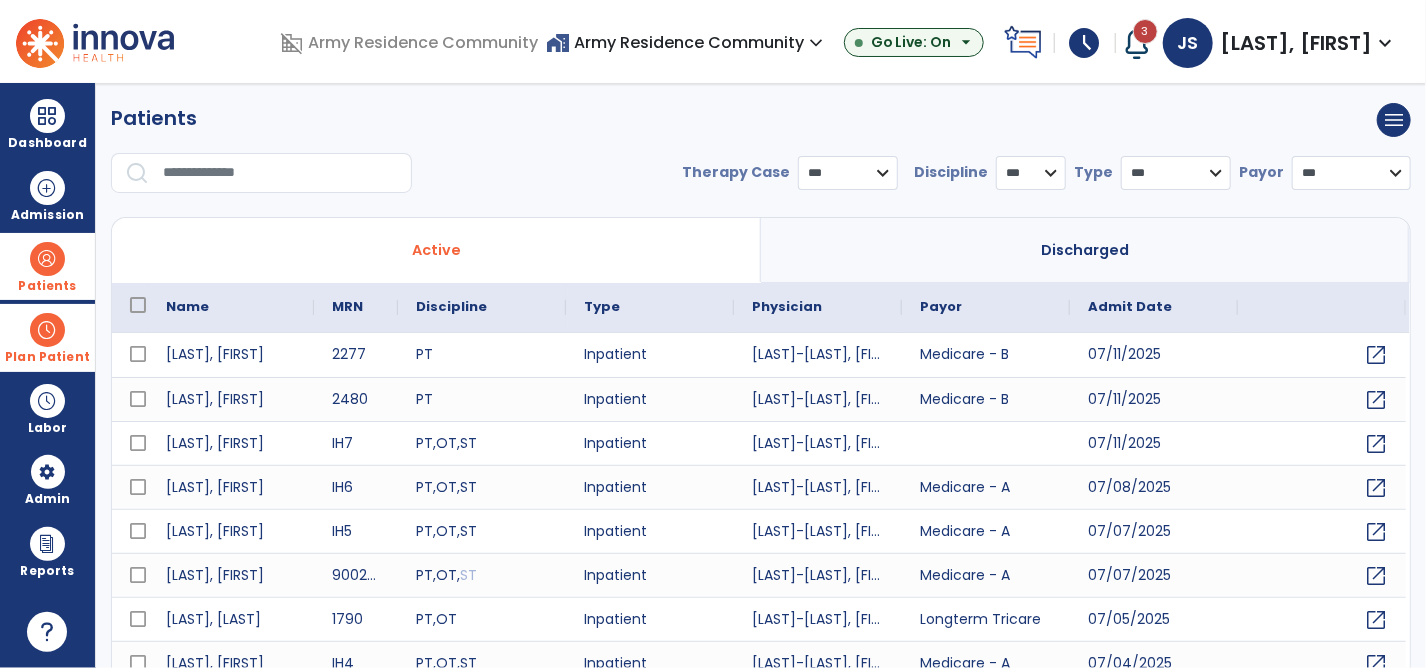 click at bounding box center [47, 259] 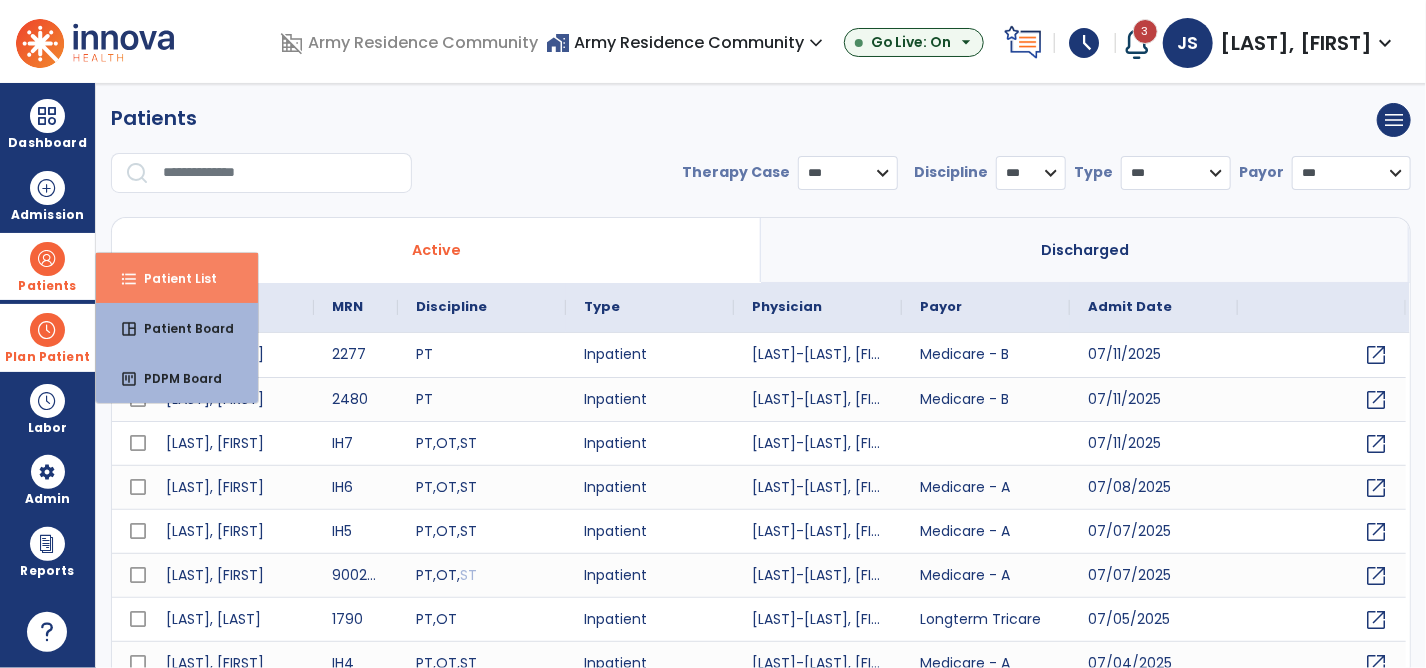 click on "format_list_bulleted  Patient List" at bounding box center (177, 278) 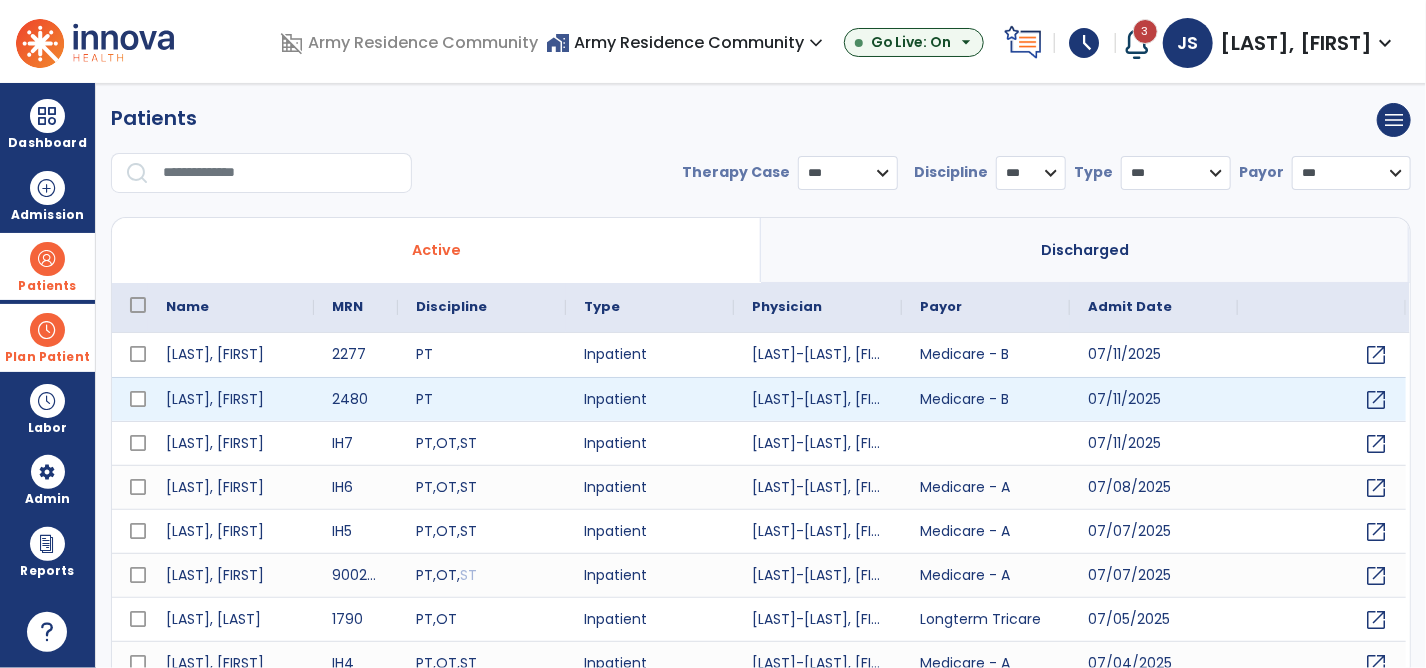 scroll, scrollTop: 73, scrollLeft: 0, axis: vertical 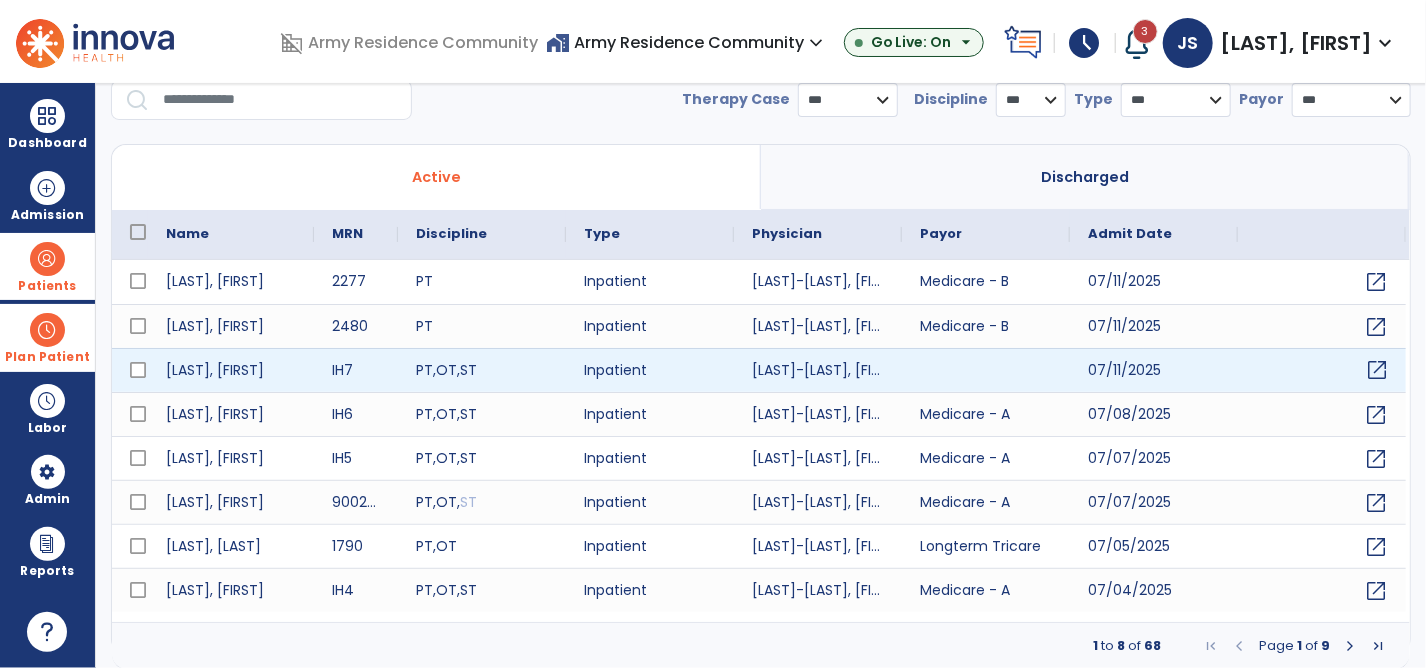 click on "open_in_new" at bounding box center [1322, 370] 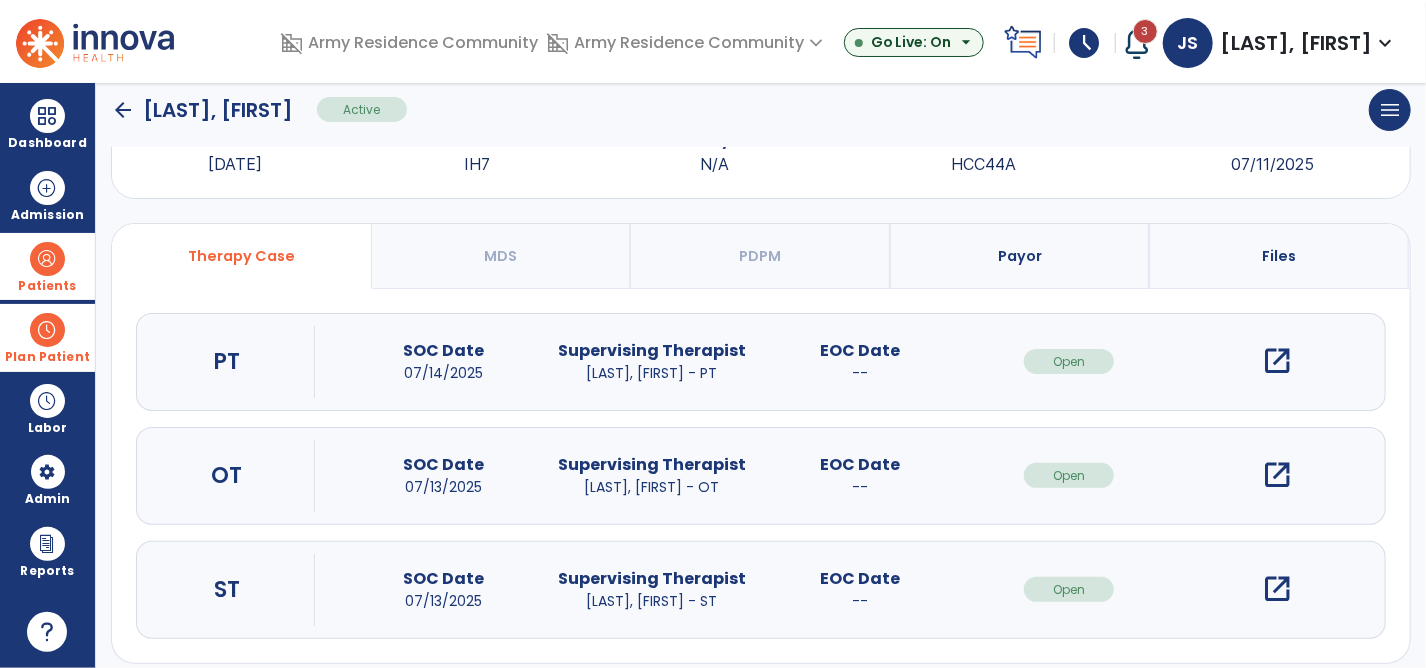 click on "open_in_new" at bounding box center [1278, 361] 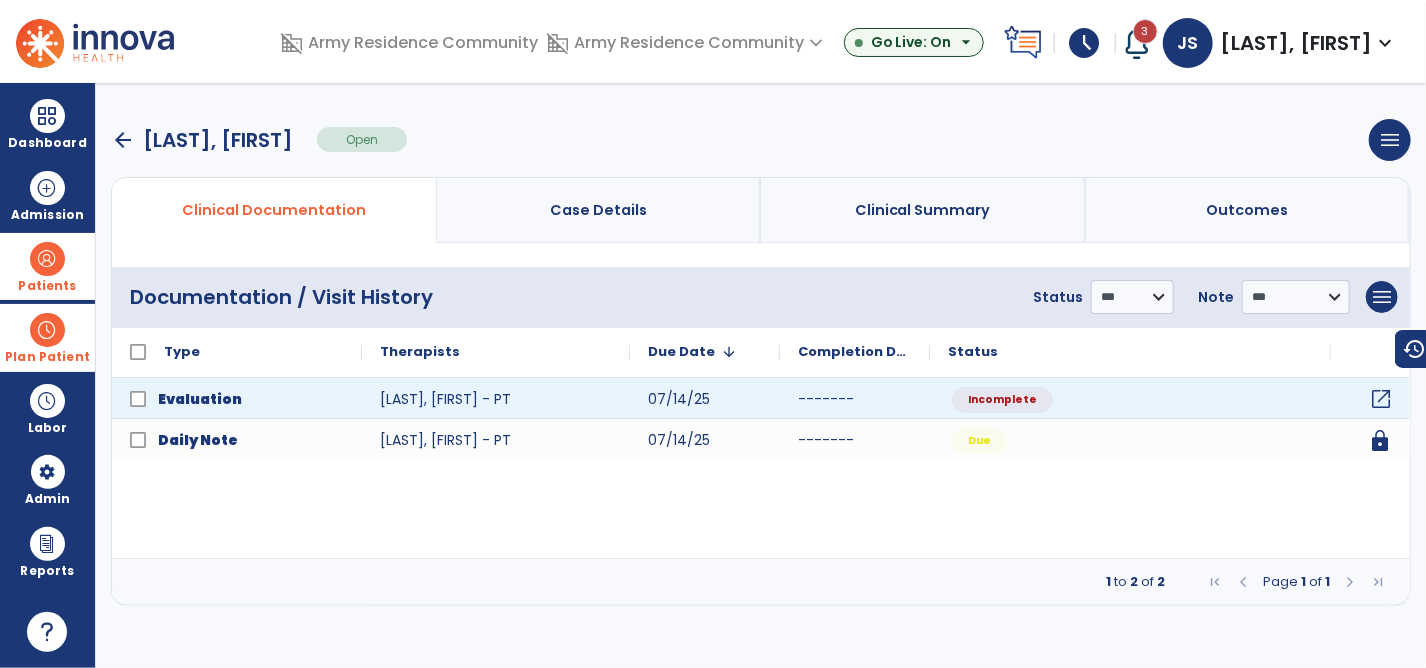 click on "open_in_new" 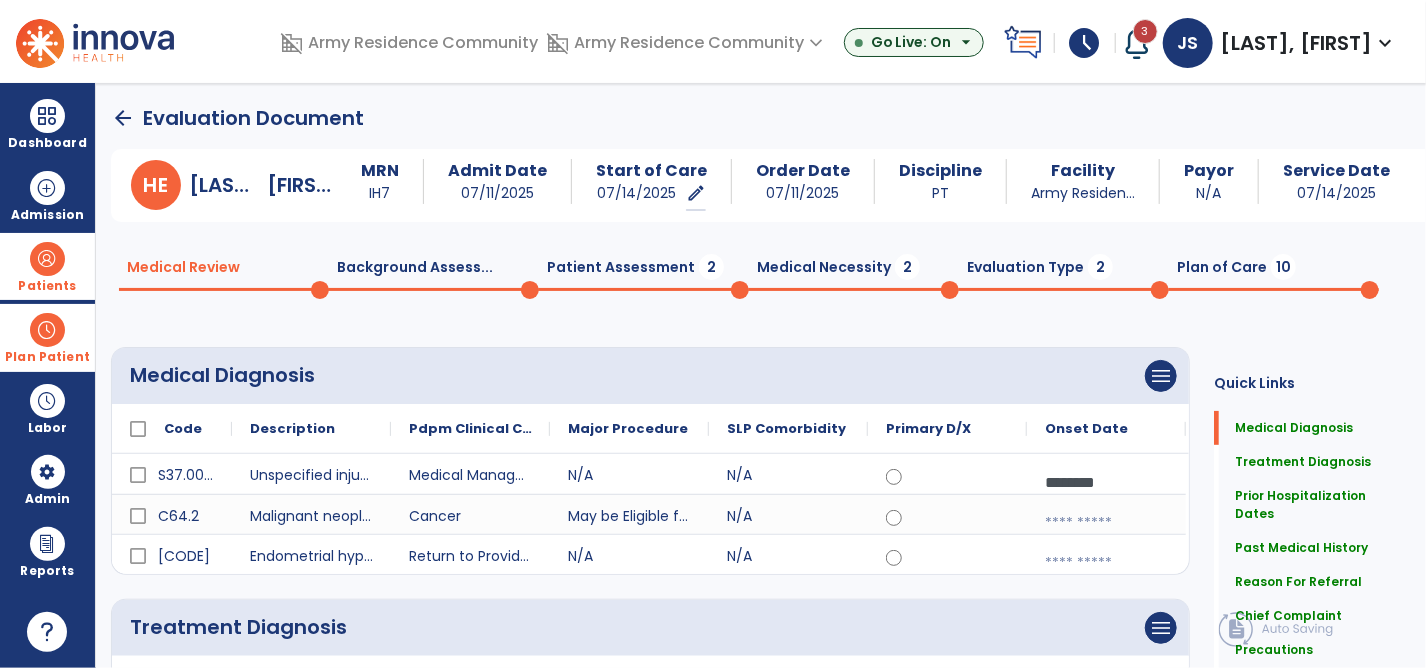 click on "Patient Assessment  2" 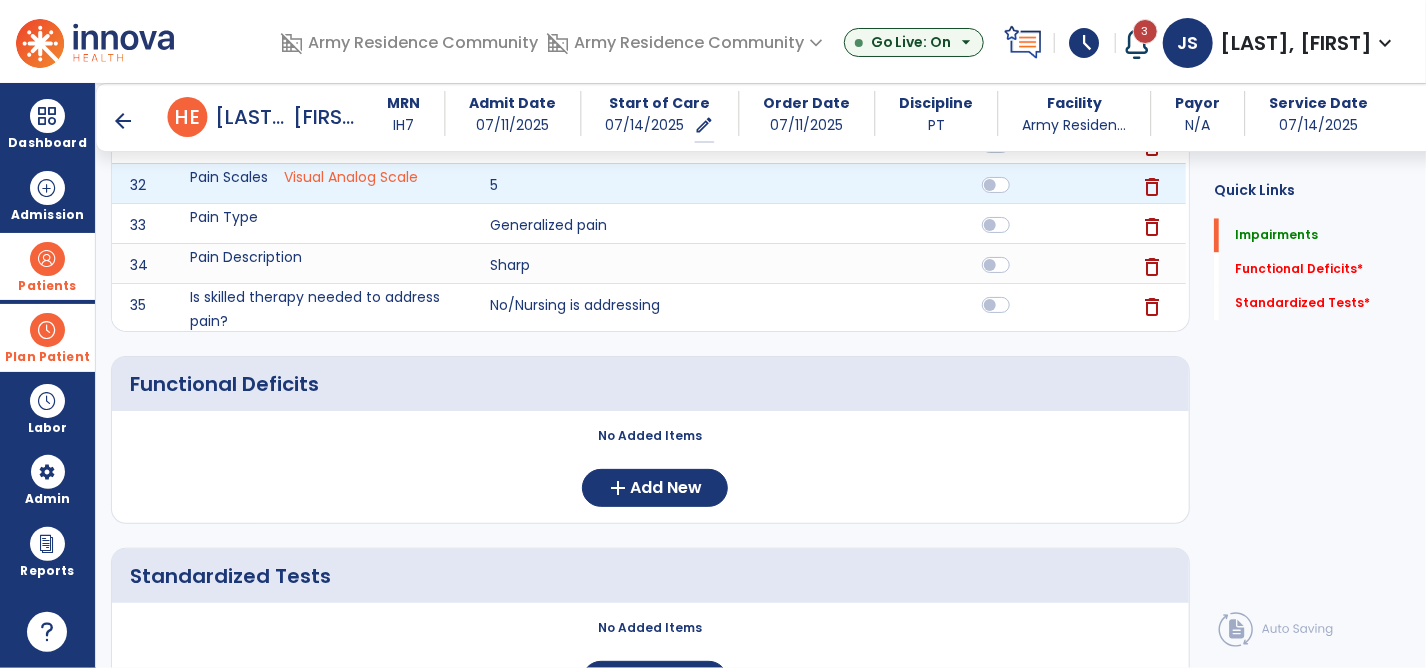 scroll, scrollTop: 1900, scrollLeft: 0, axis: vertical 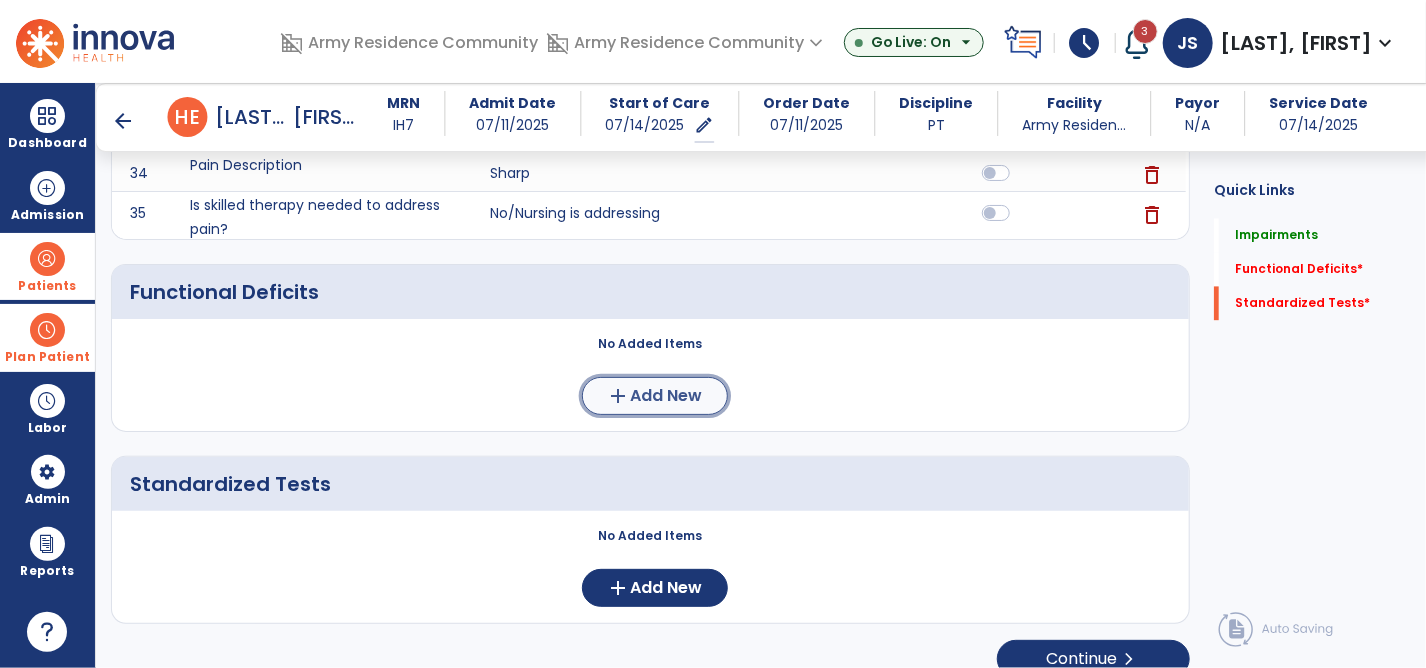 click on "add" 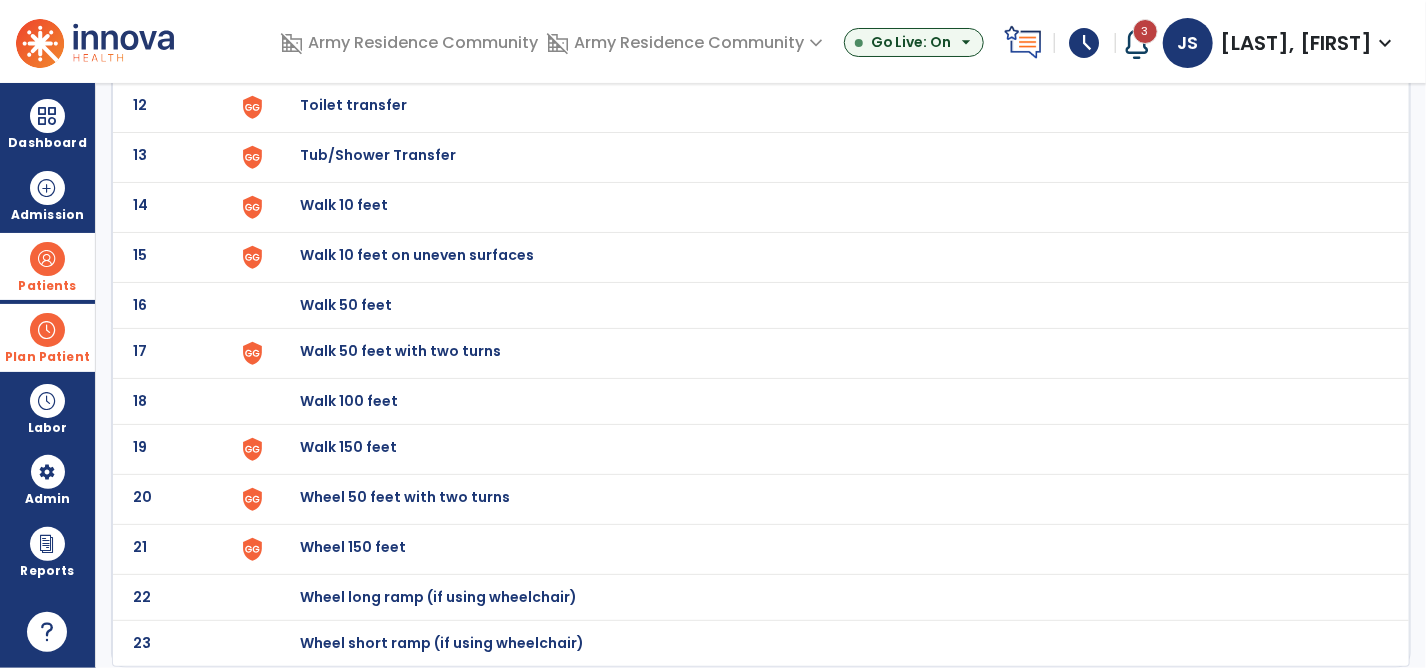 scroll, scrollTop: 0, scrollLeft: 0, axis: both 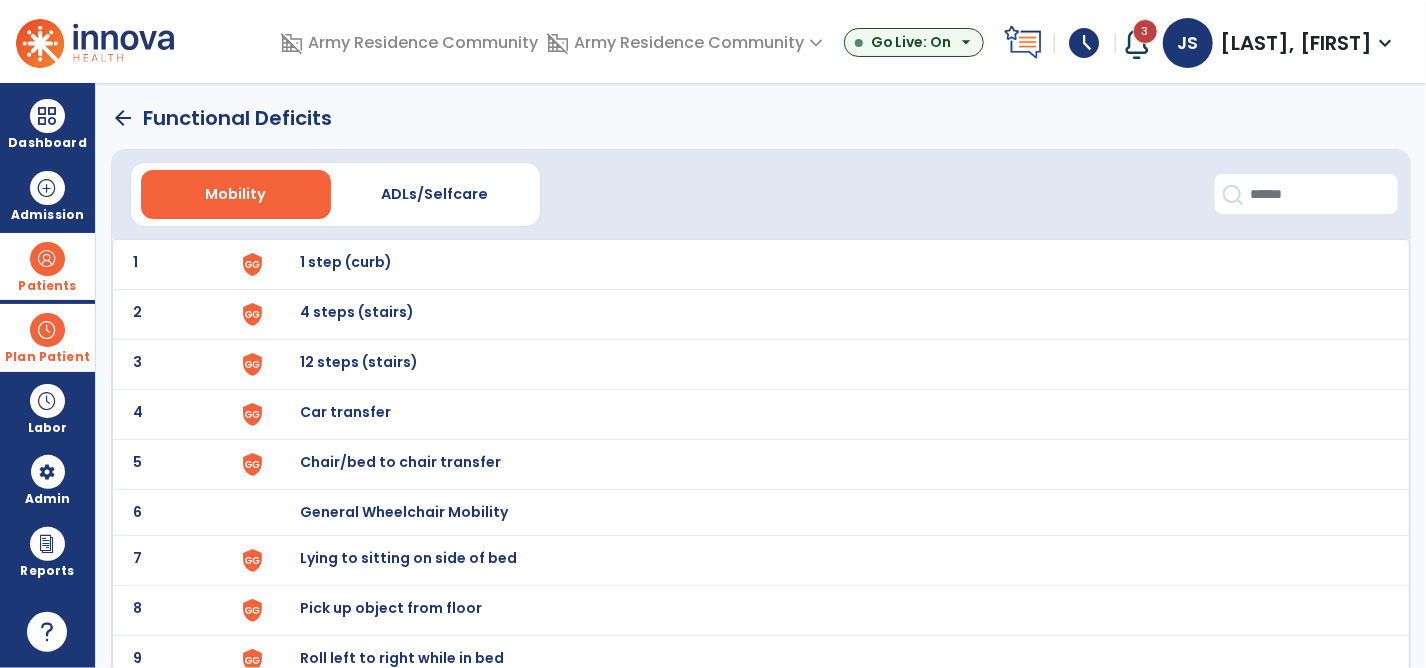 click on "1 step (curb)" at bounding box center [346, 262] 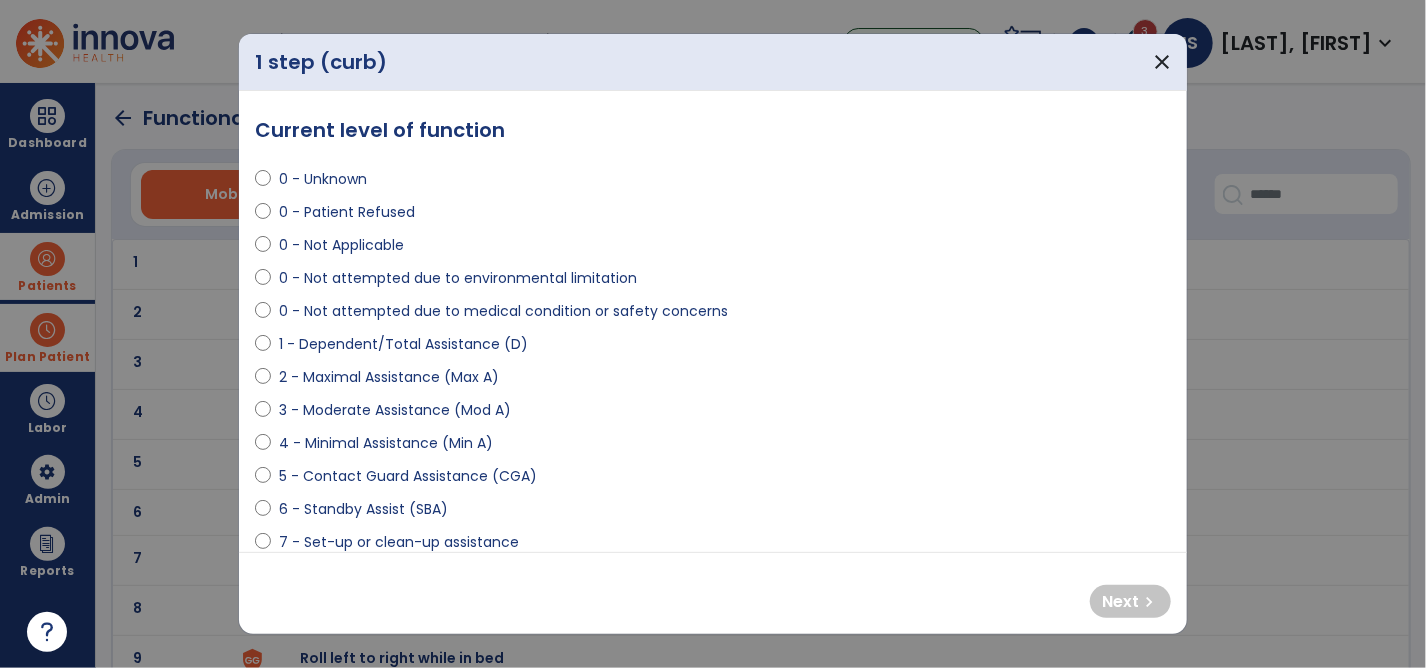 select on "**********" 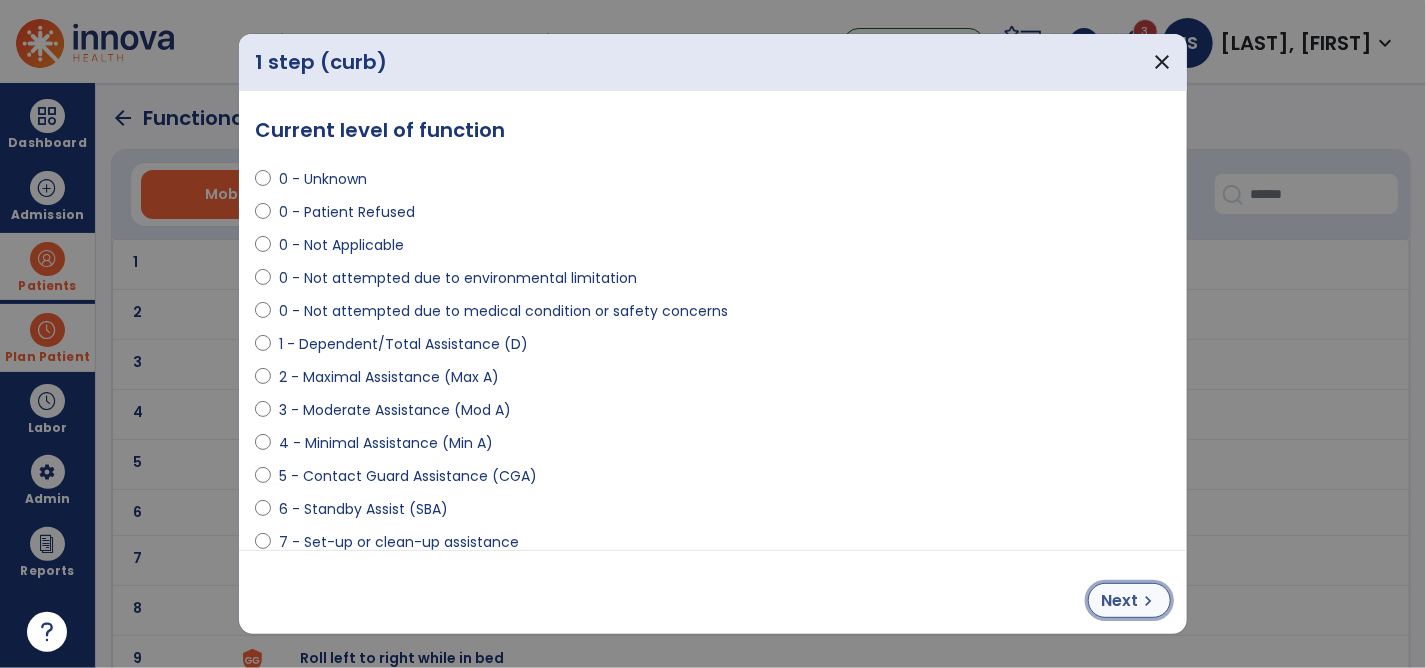 click on "Next" at bounding box center [1119, 601] 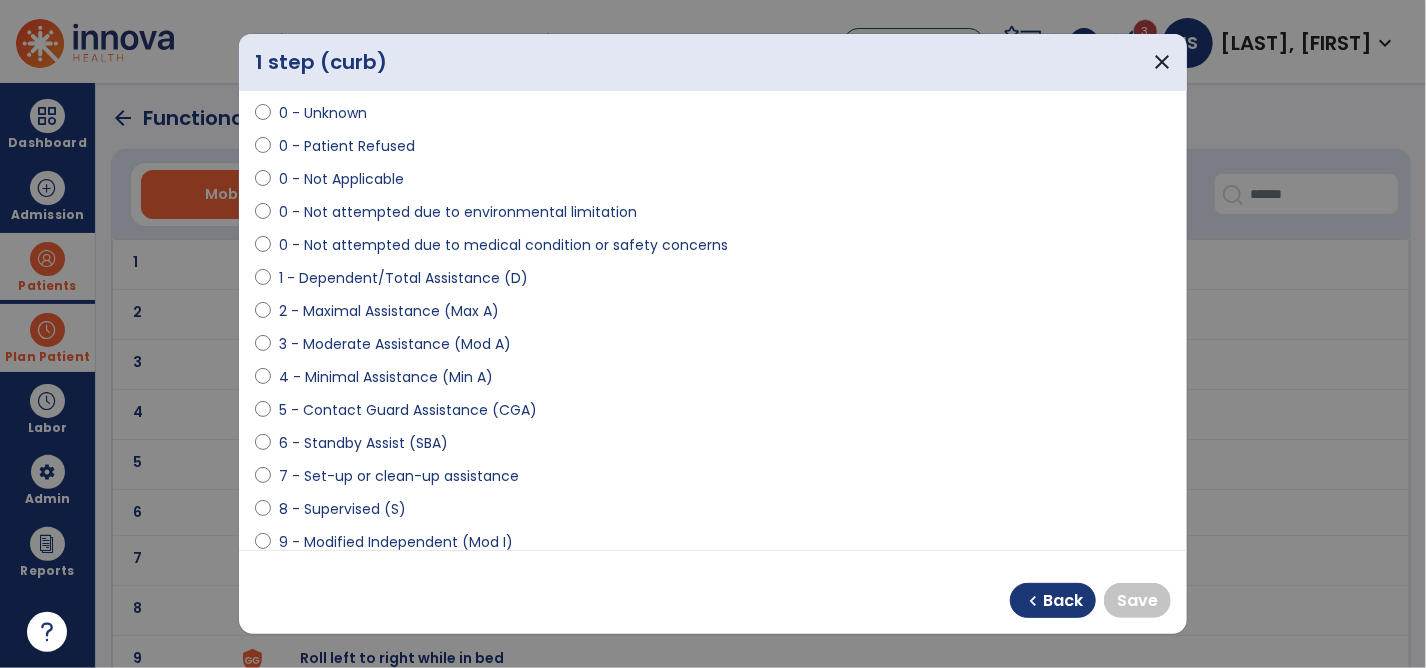 scroll, scrollTop: 100, scrollLeft: 0, axis: vertical 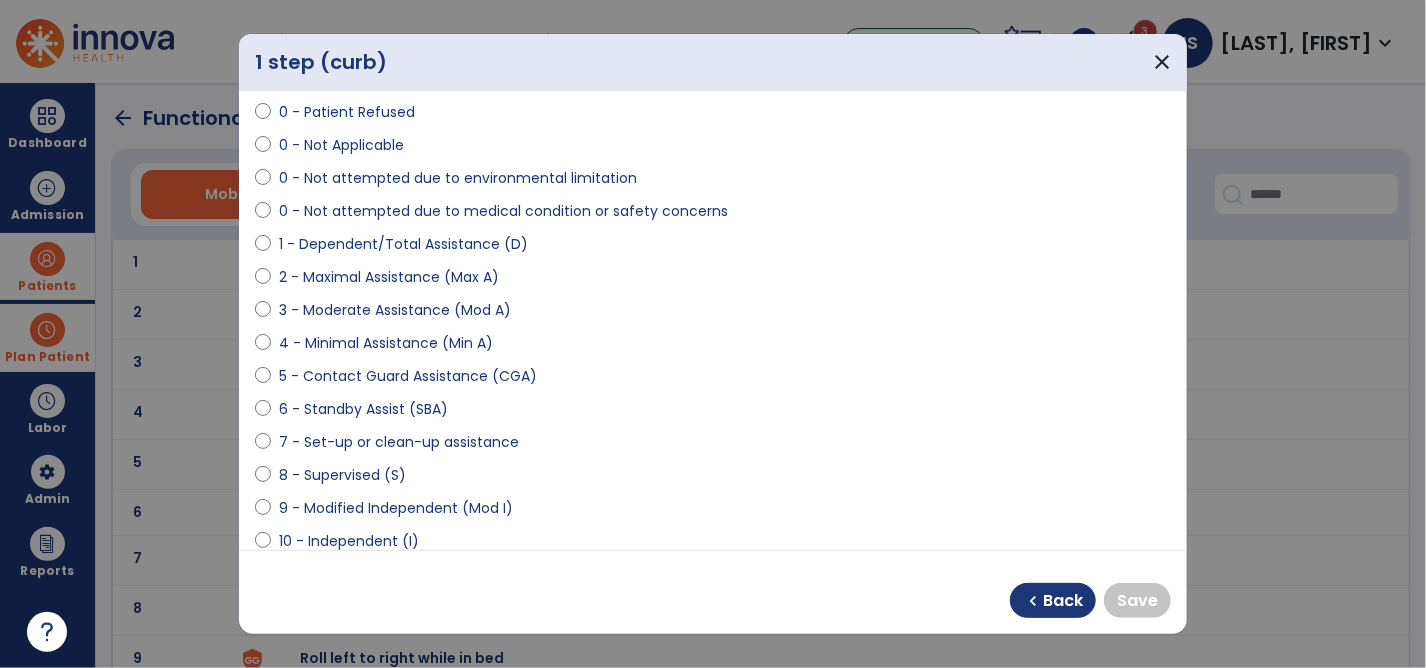 select on "**********" 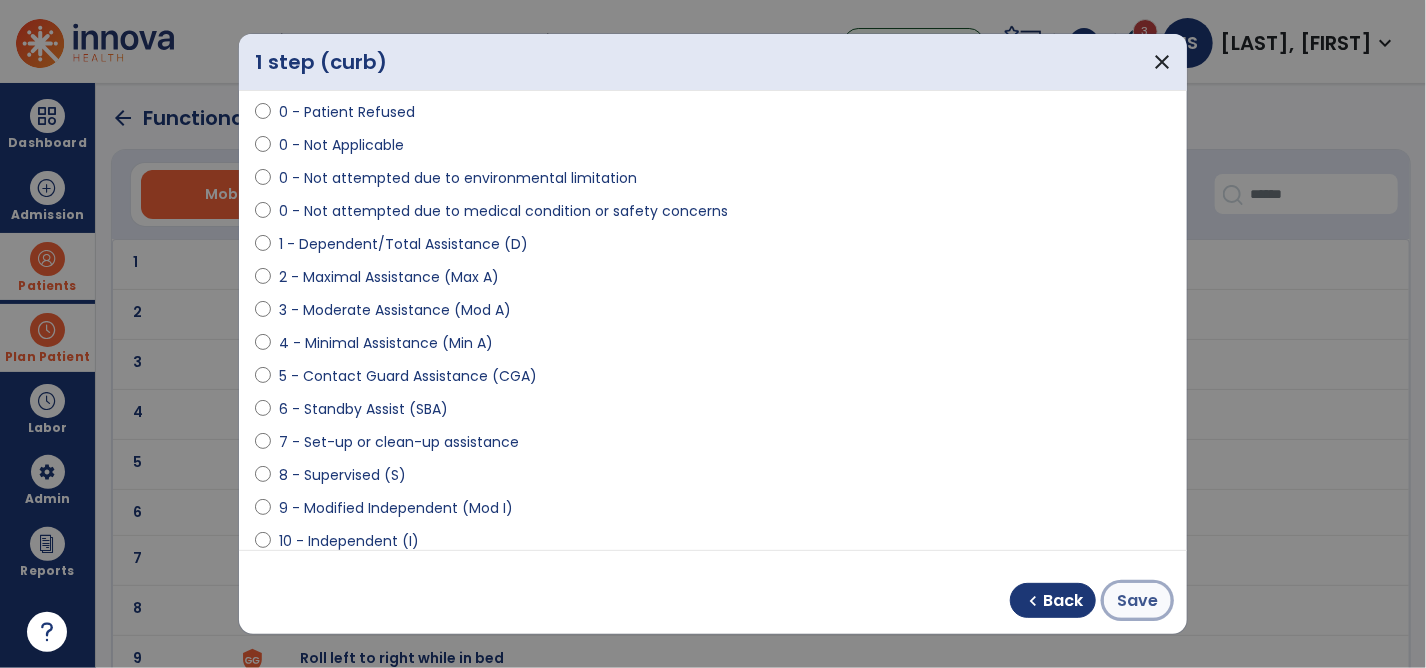 click on "Save" at bounding box center [1137, 601] 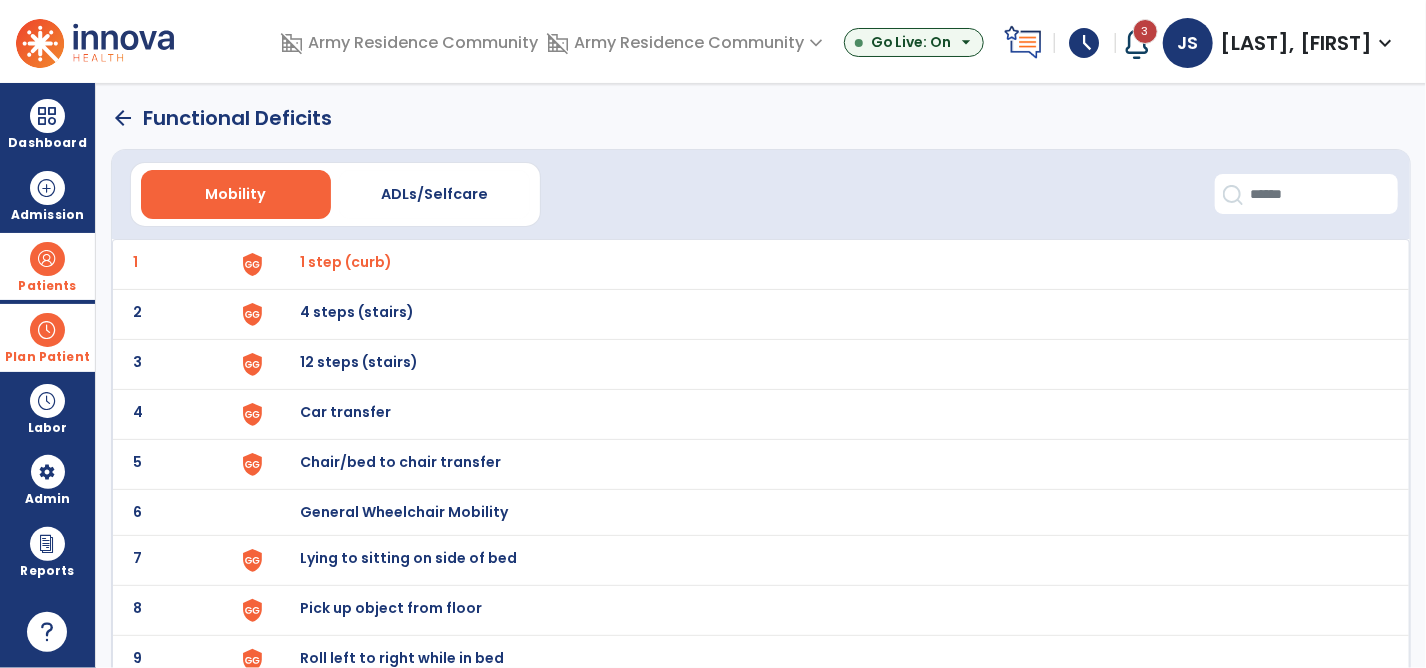 click on "4 steps (stairs)" at bounding box center [346, 262] 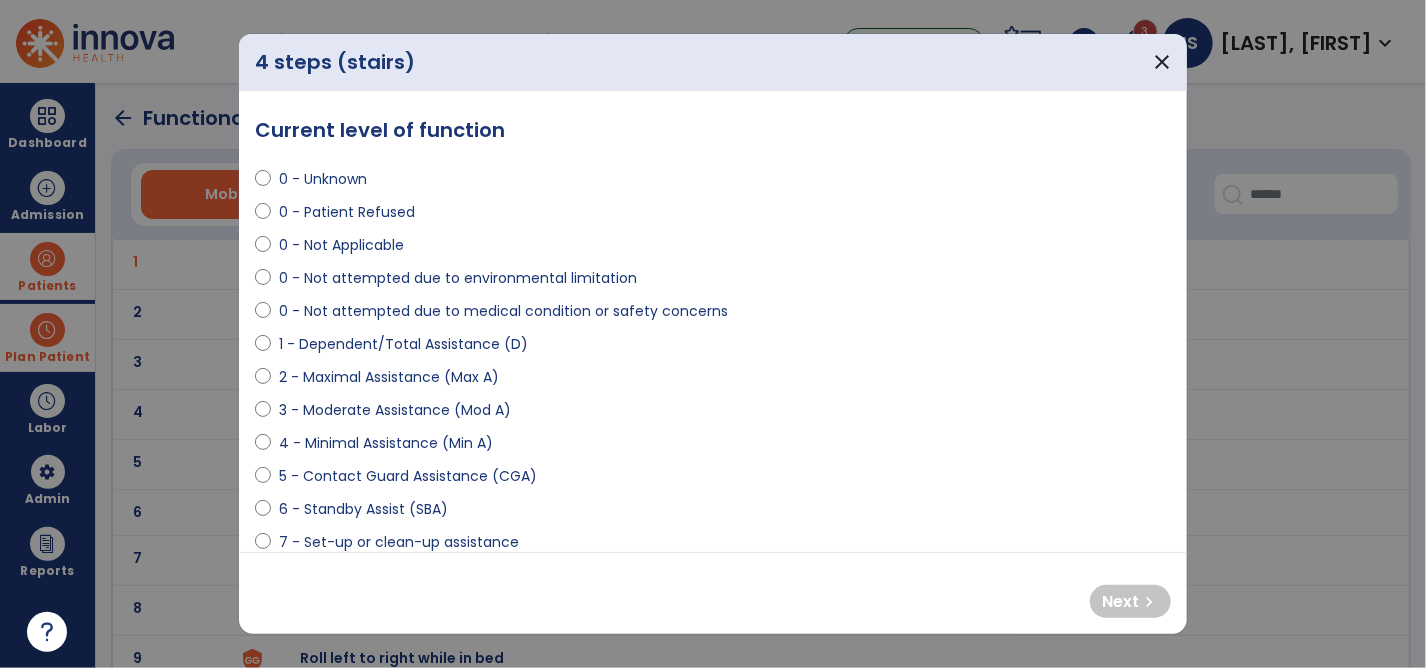 select on "**********" 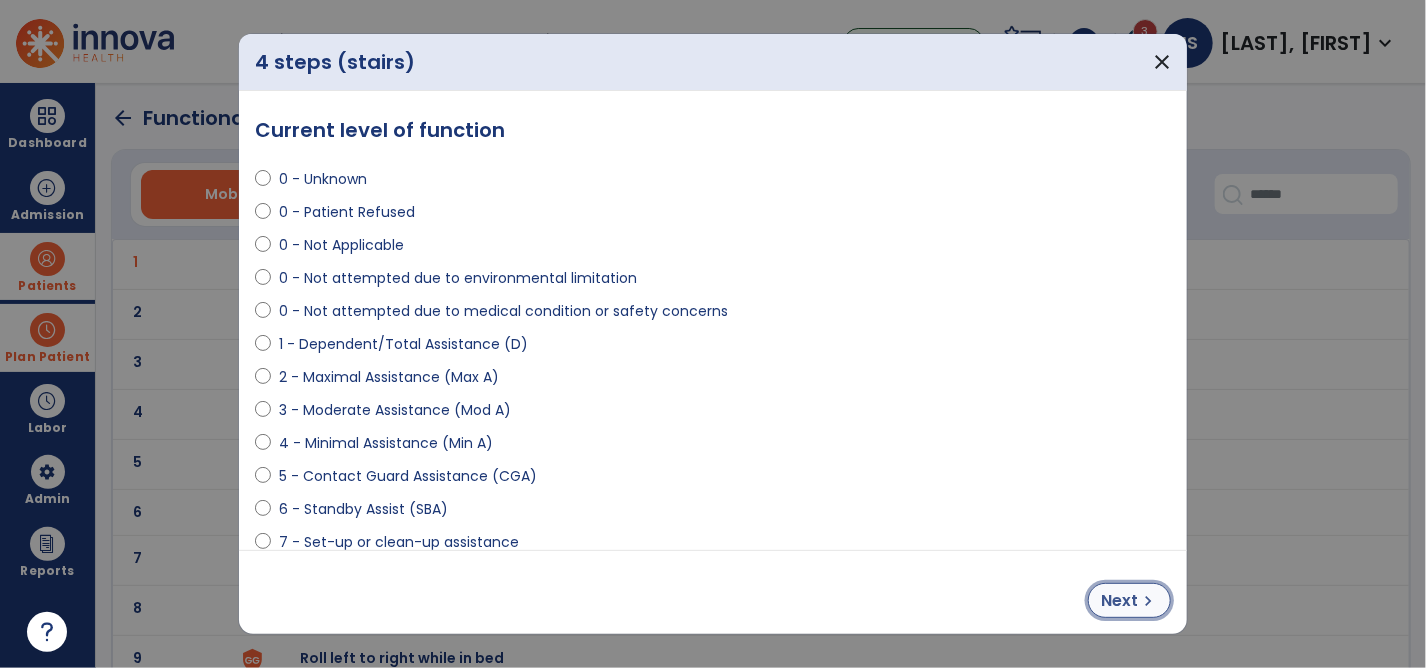 click on "Next" at bounding box center (1119, 601) 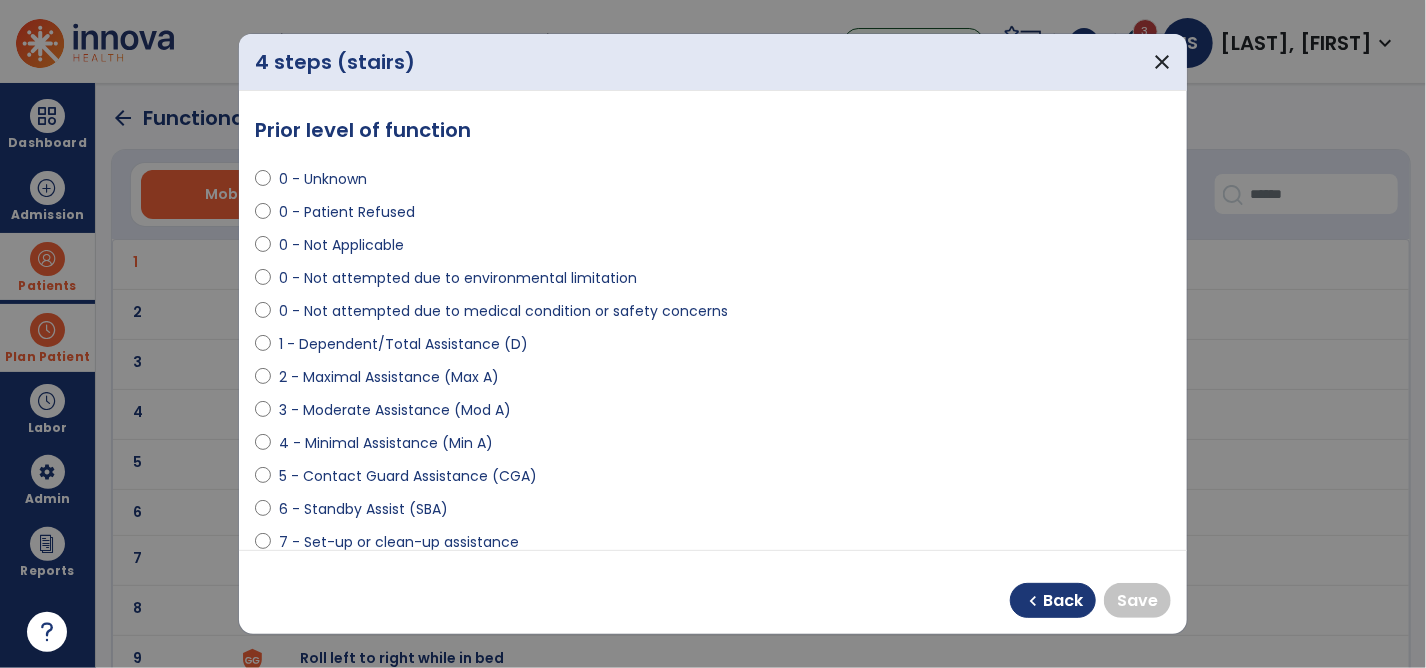 click on "**********" at bounding box center [713, 320] 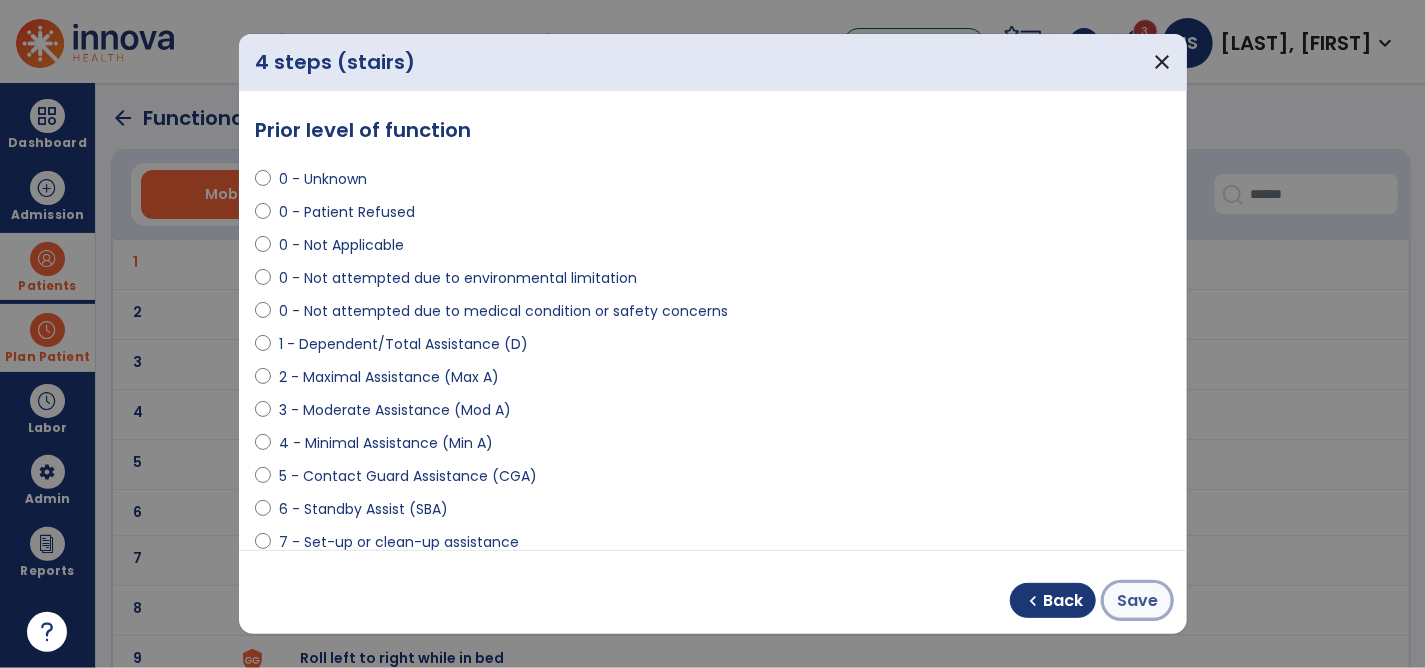 click on "Save" at bounding box center [1137, 601] 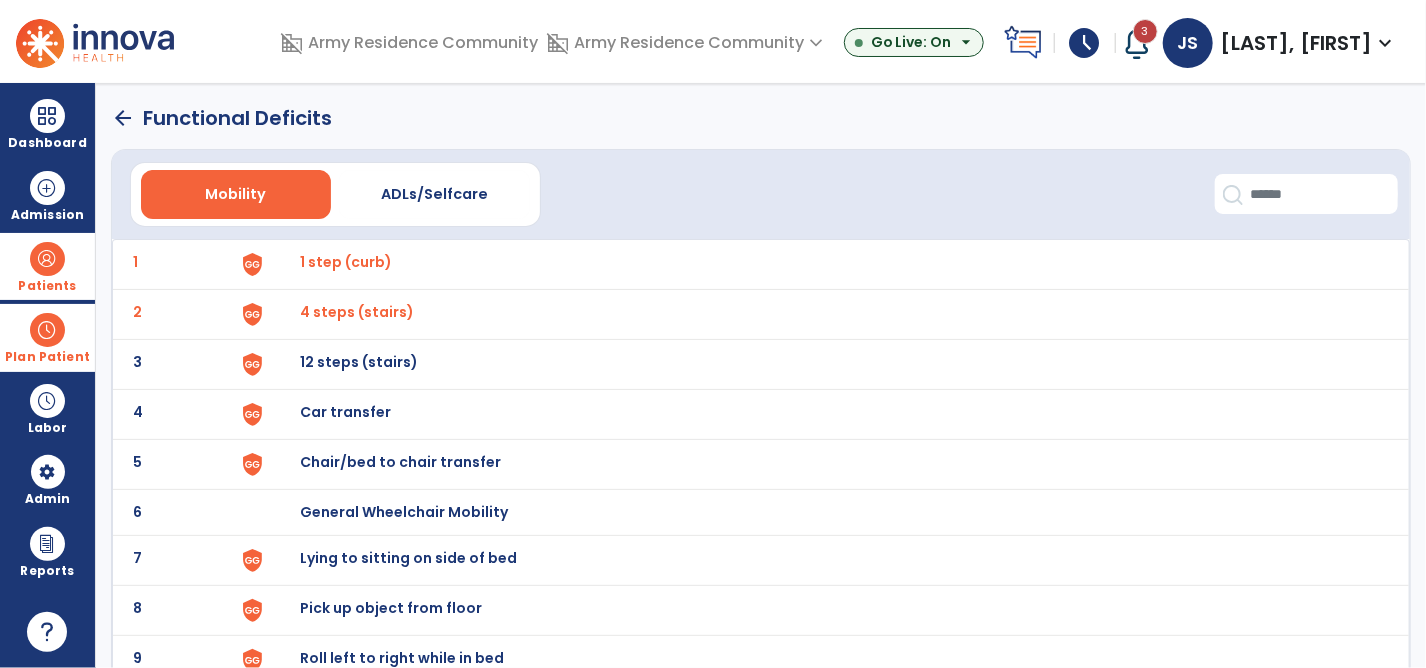 click on "12 steps (stairs)" at bounding box center [346, 262] 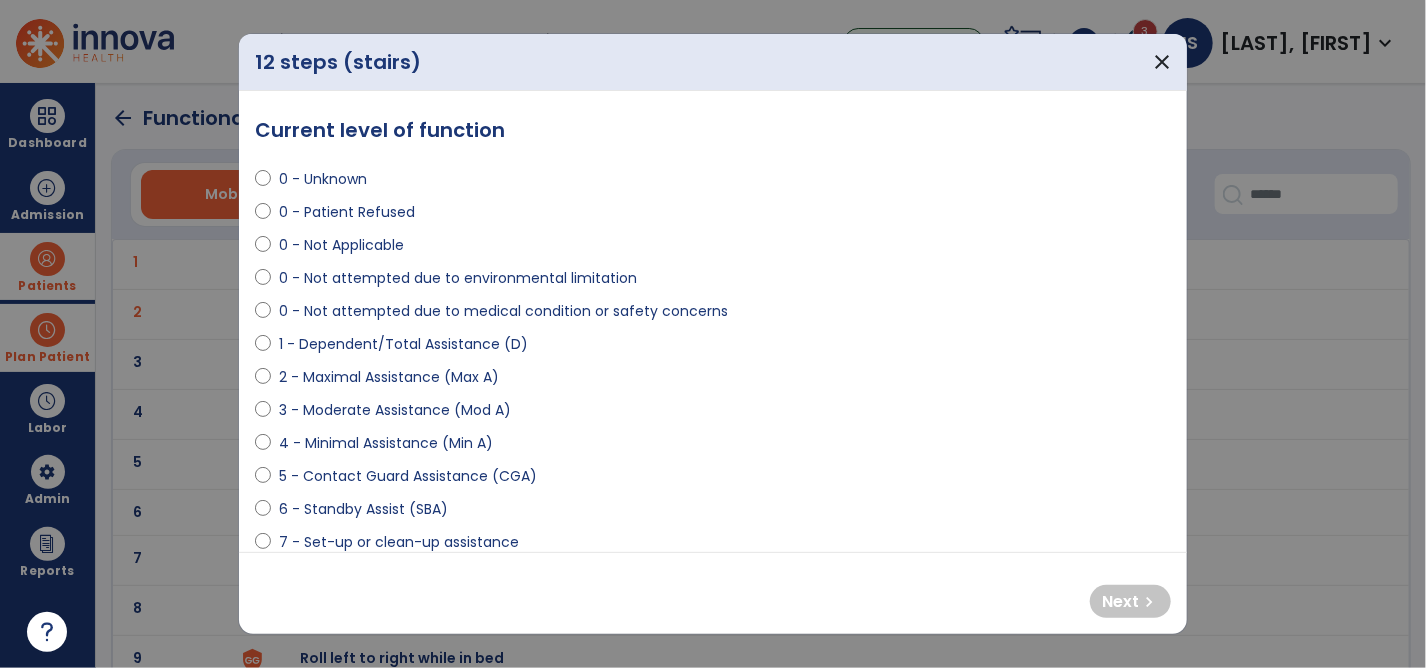 click at bounding box center [263, 249] 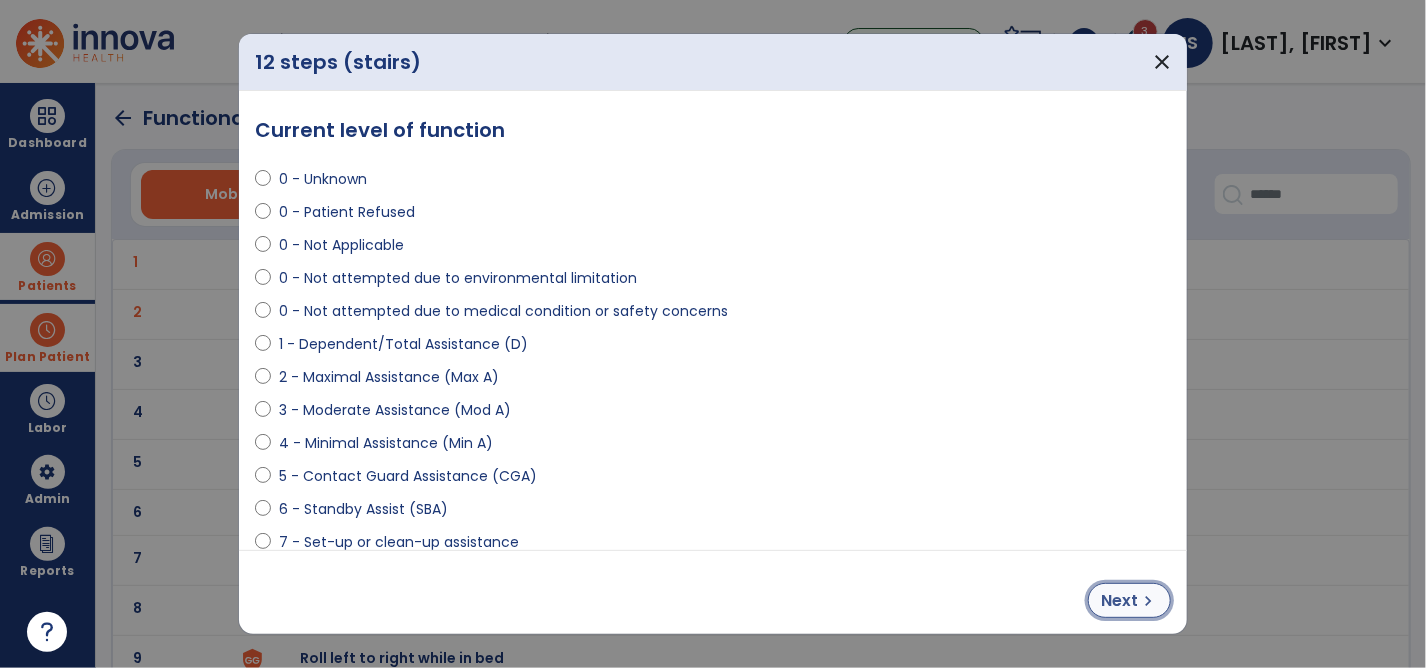 click on "Next" at bounding box center [1119, 601] 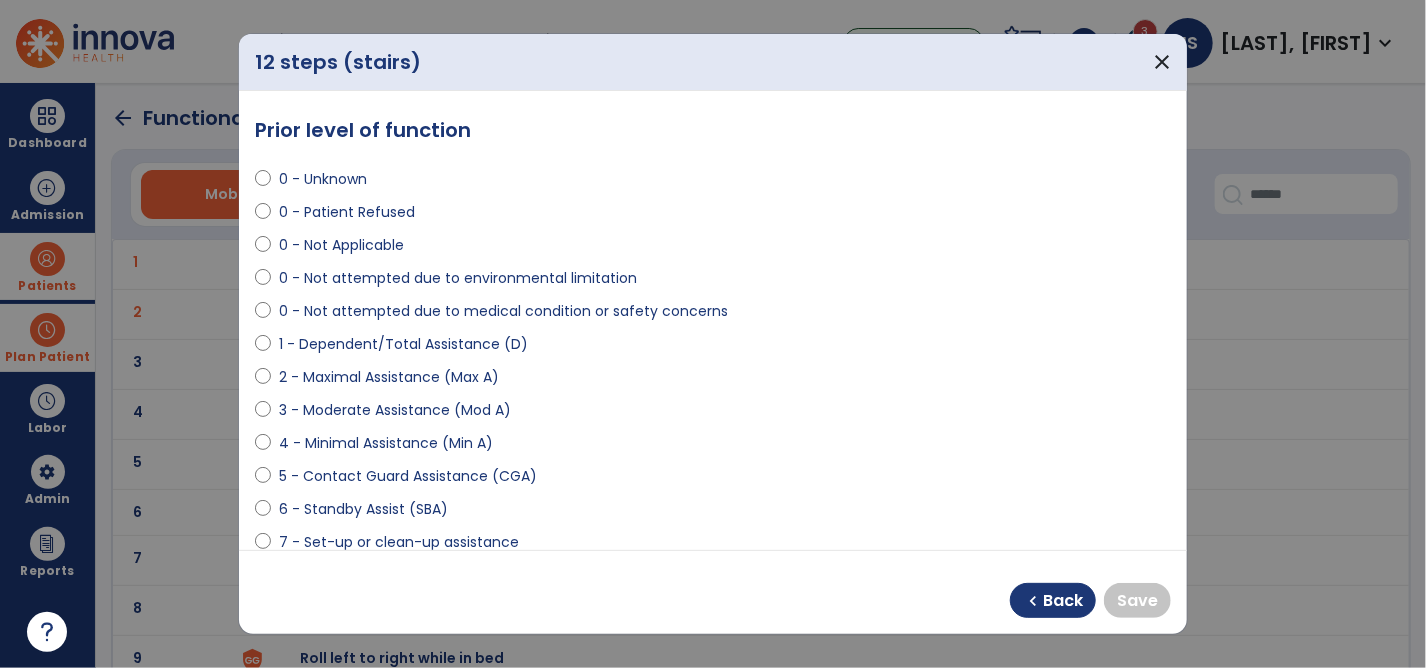 select on "**********" 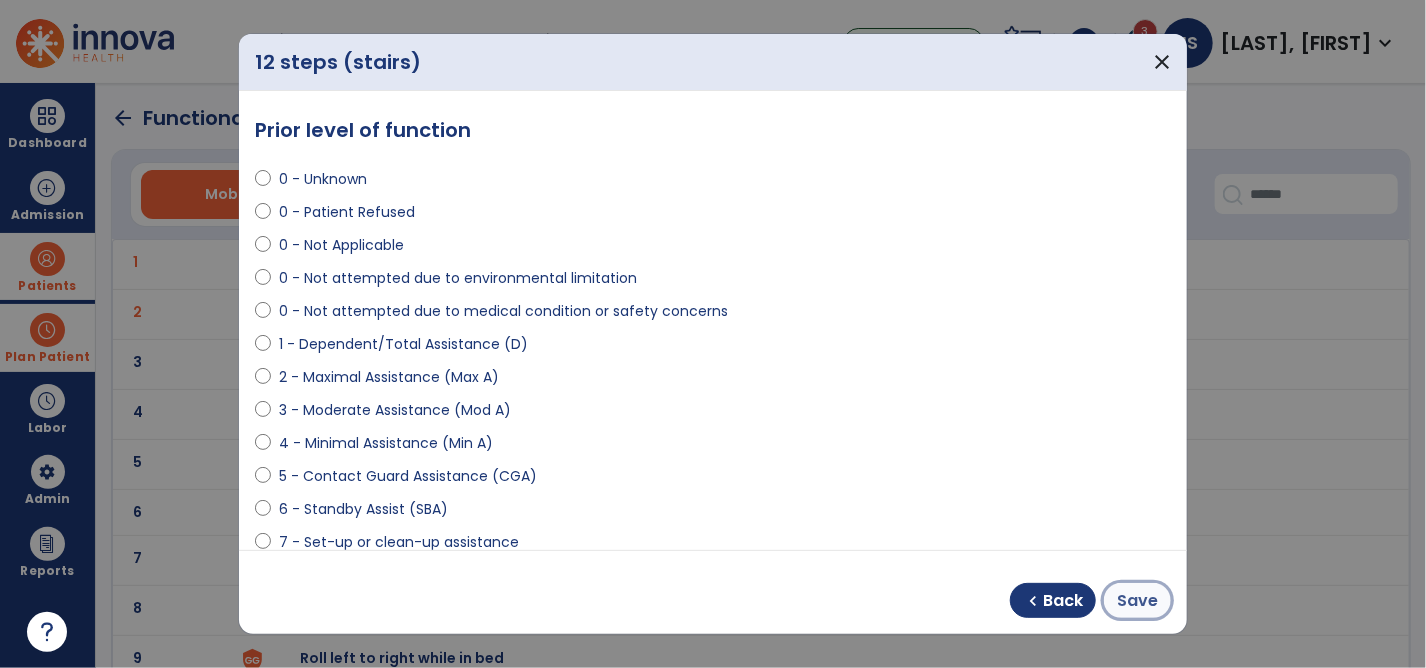 click on "Save" at bounding box center [1137, 601] 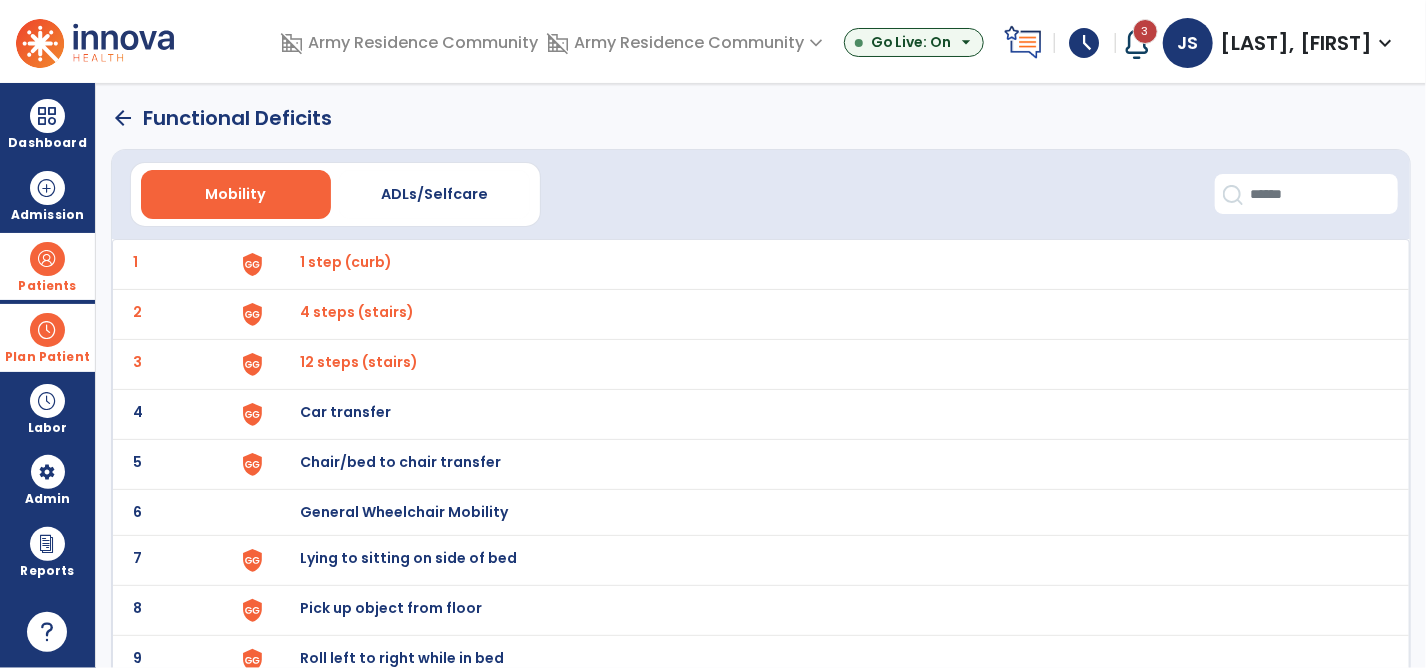 scroll, scrollTop: 100, scrollLeft: 0, axis: vertical 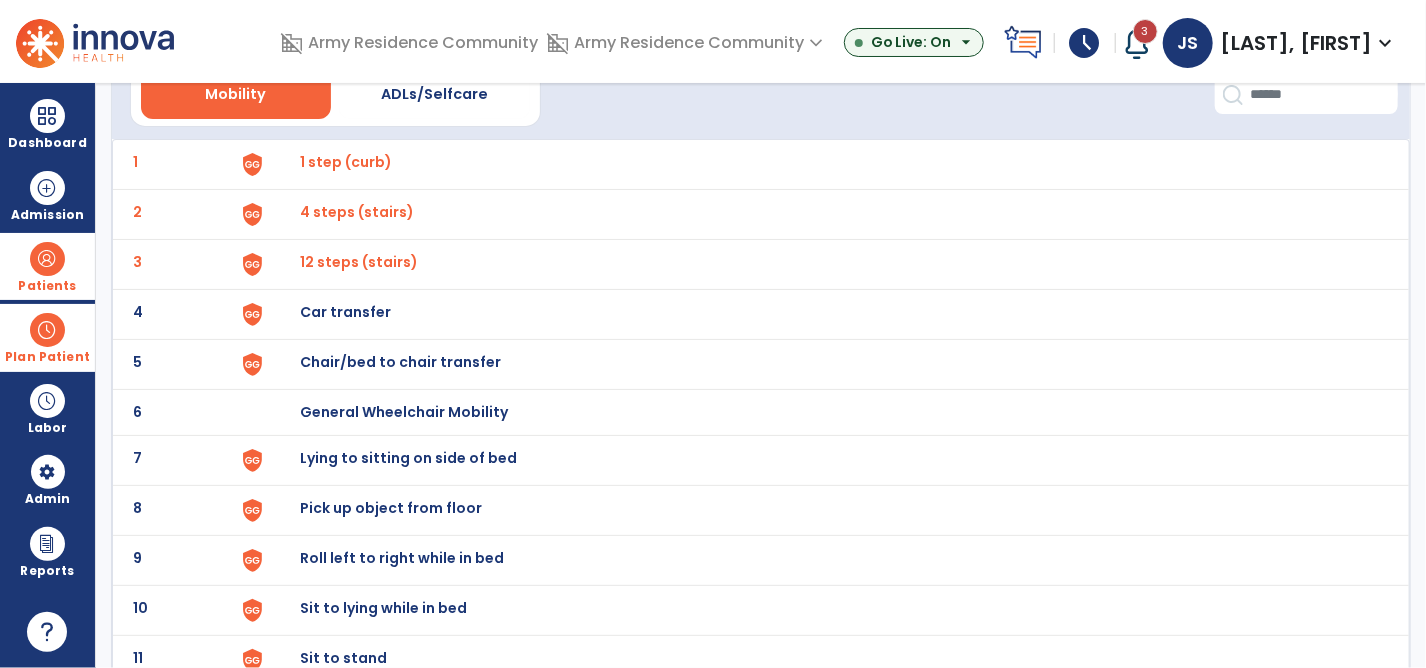 click on "Car transfer" at bounding box center (346, 162) 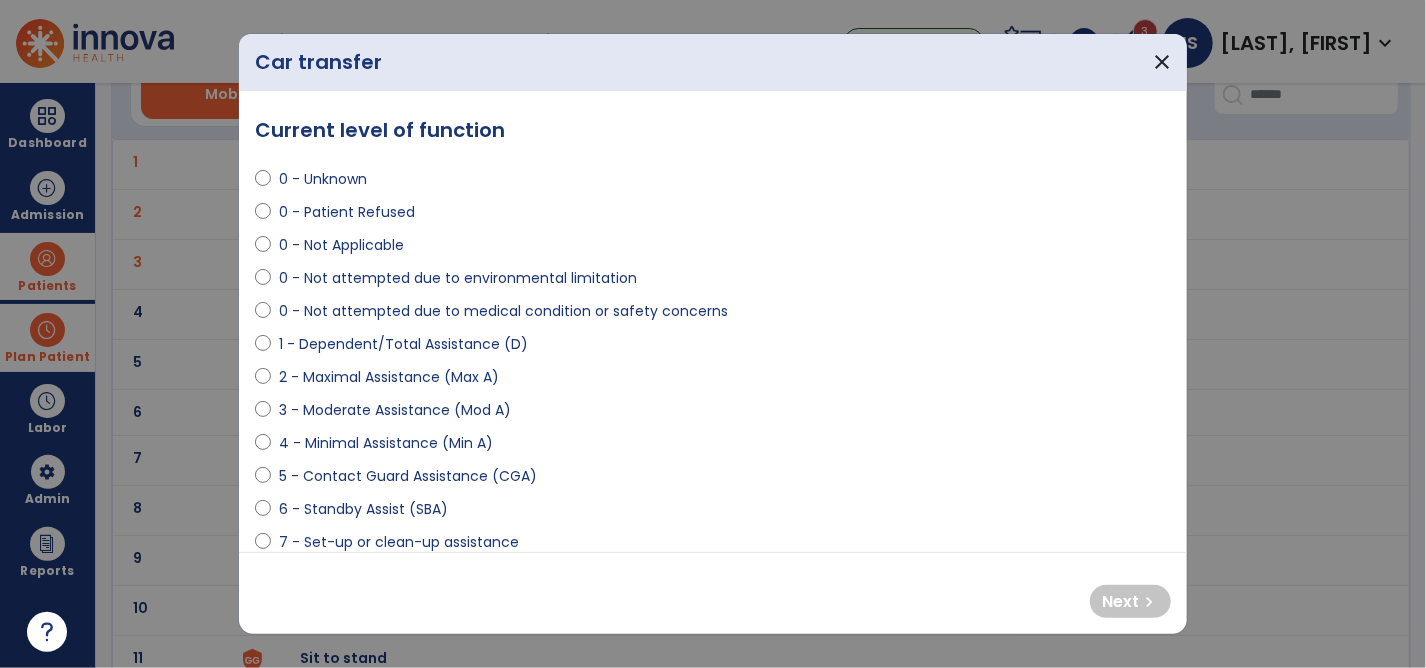 select on "**********" 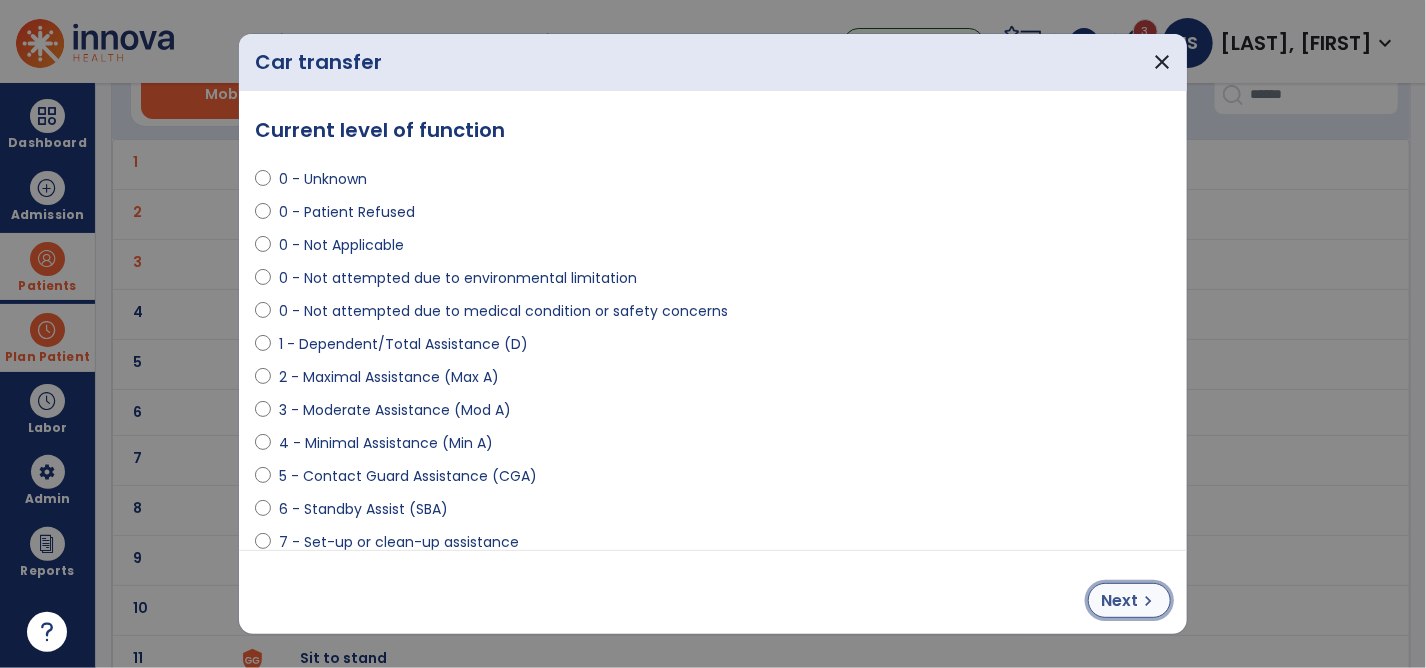 click on "Next" at bounding box center (1119, 601) 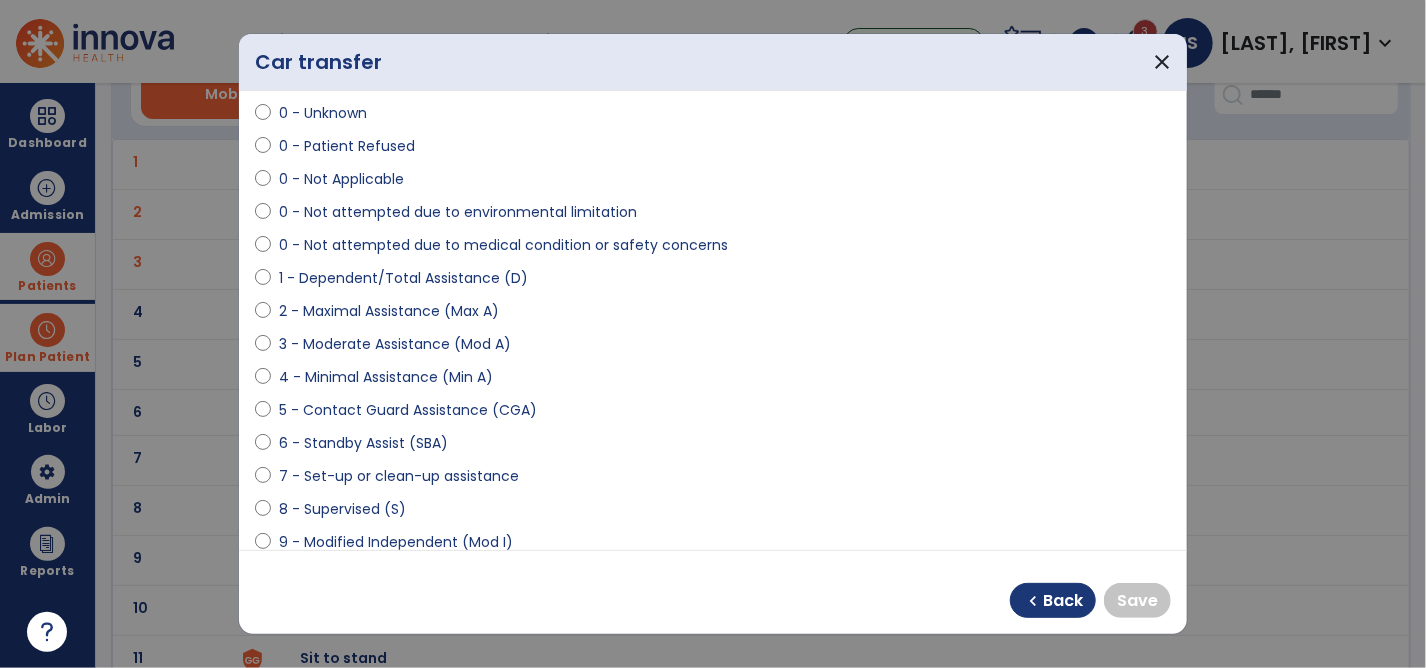 scroll, scrollTop: 100, scrollLeft: 0, axis: vertical 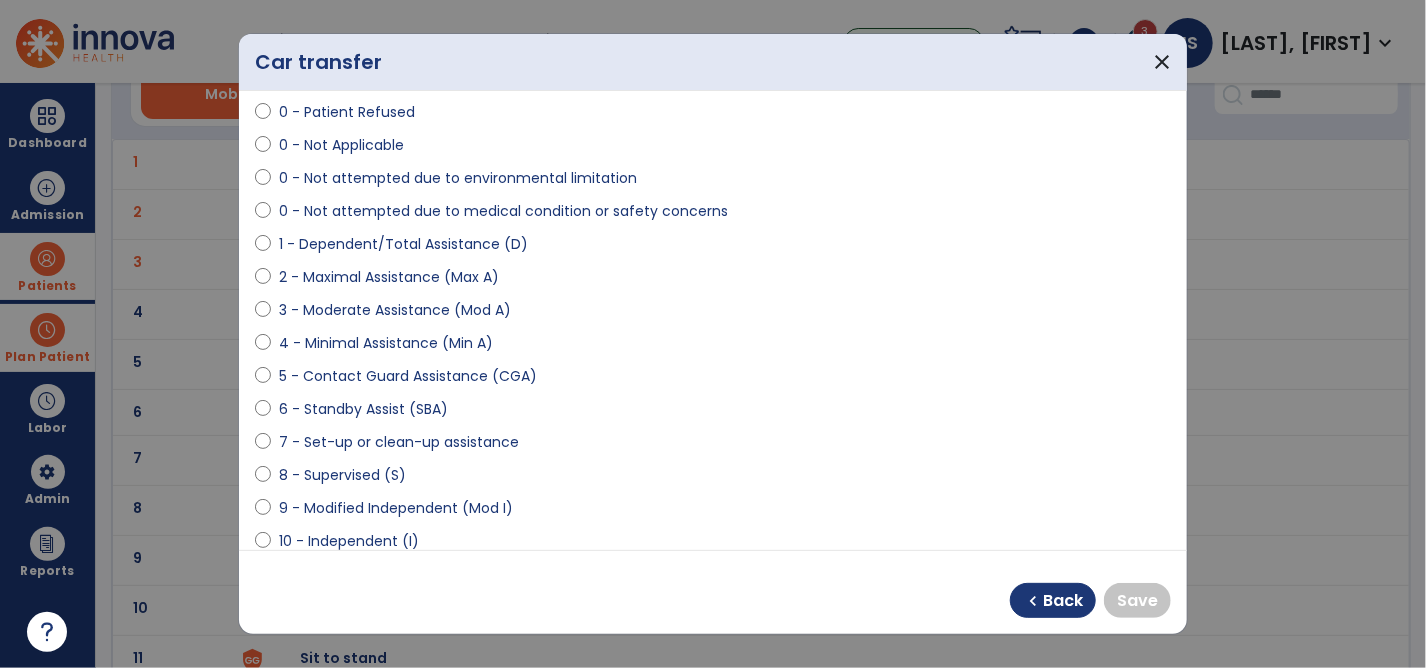click on "**********" at bounding box center (713, 320) 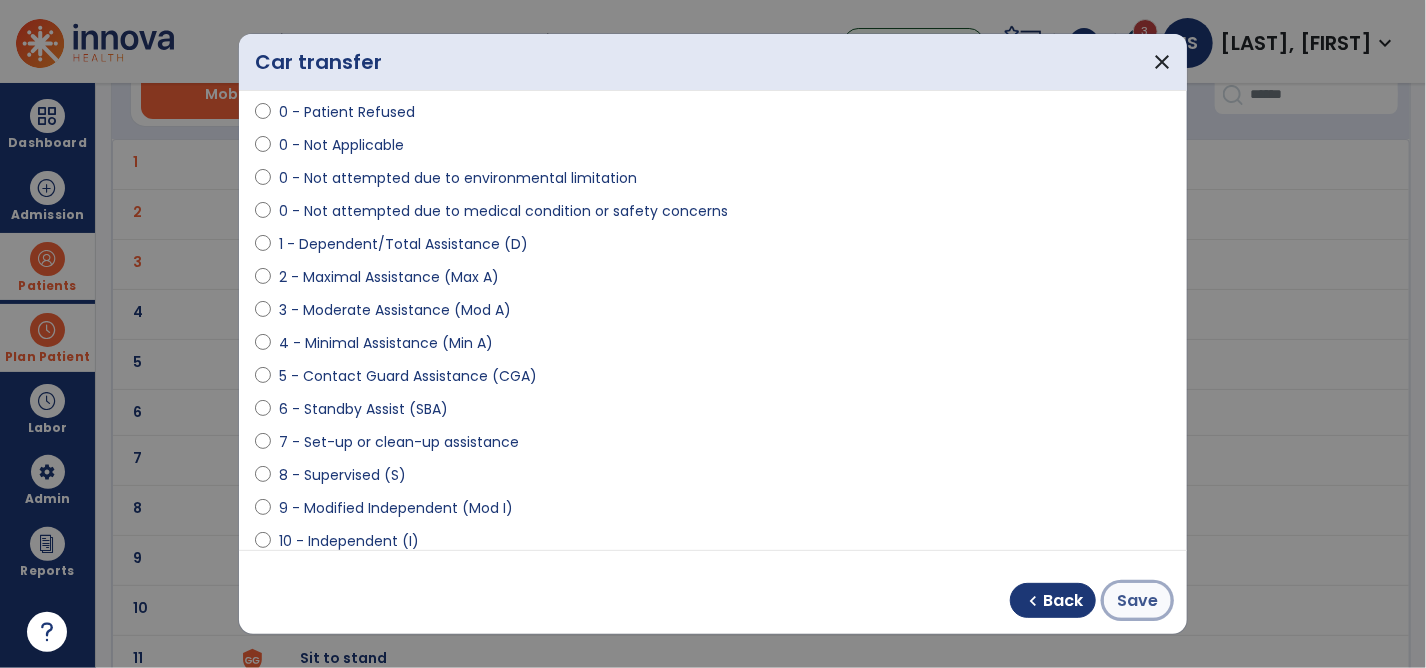 click on "Save" at bounding box center (1137, 601) 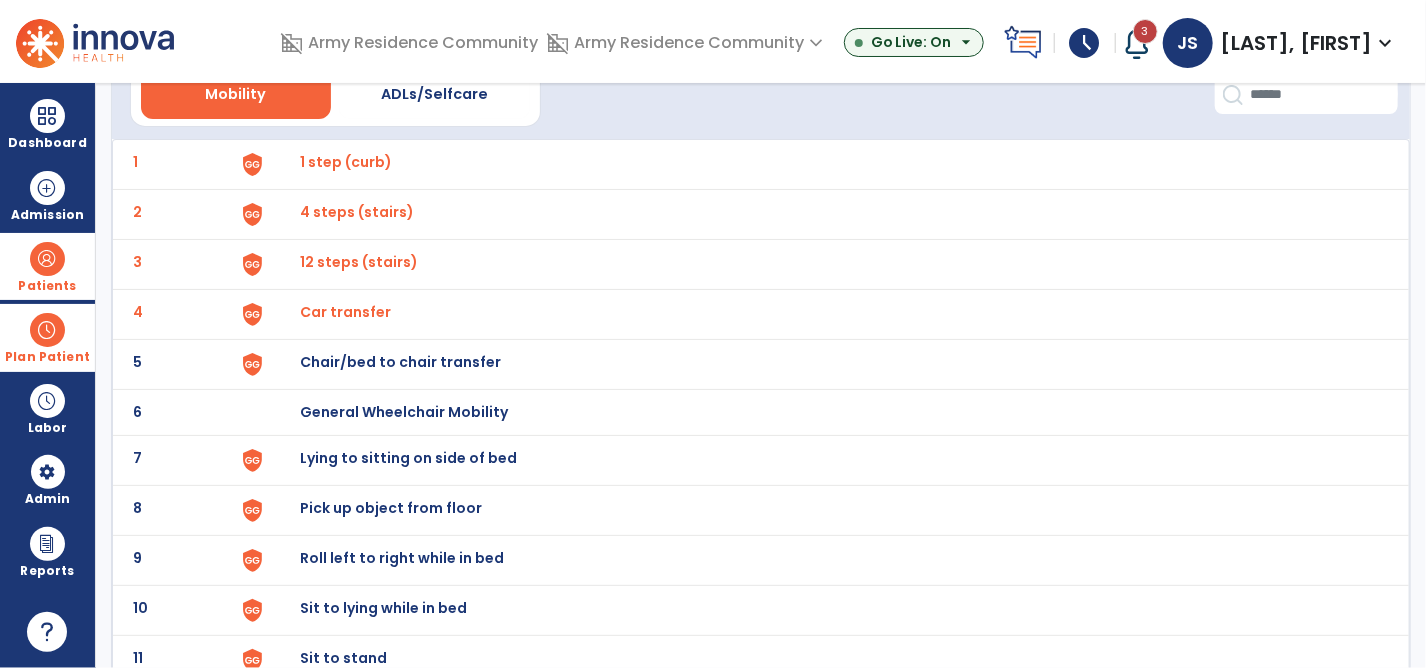 click on "Chair/bed to chair transfer" at bounding box center (346, 162) 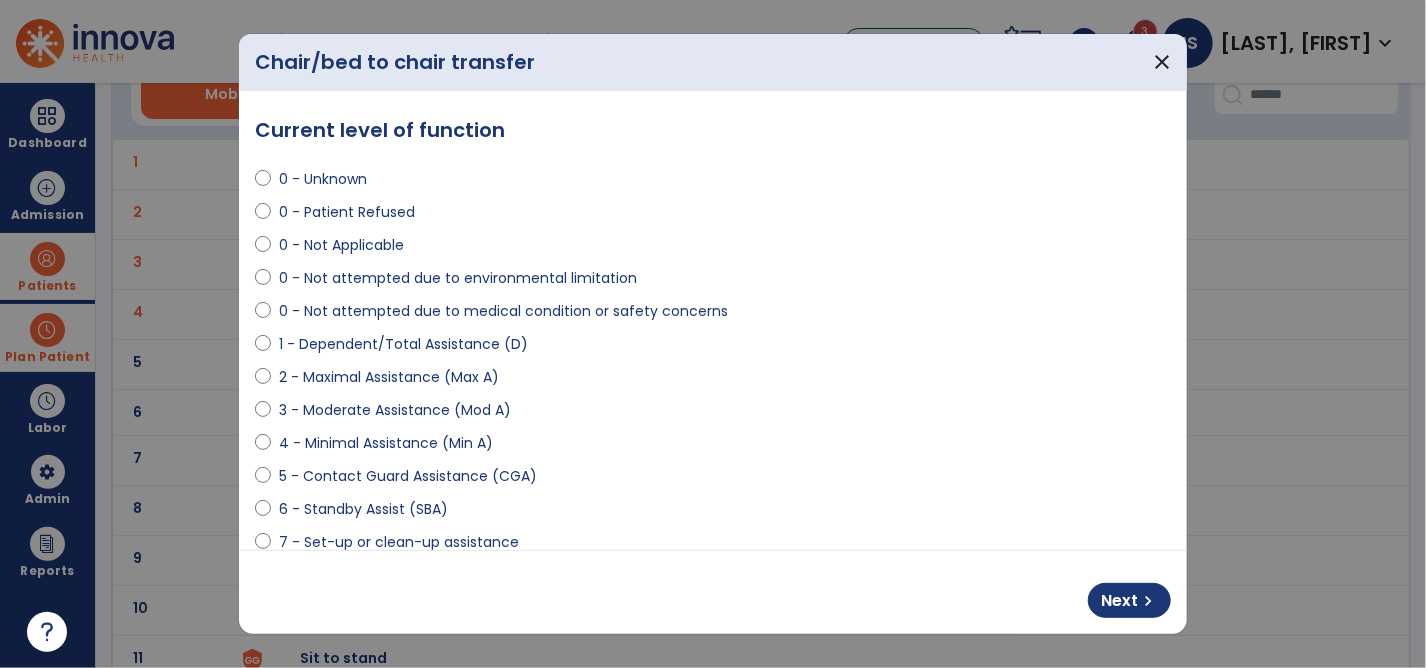 select on "**********" 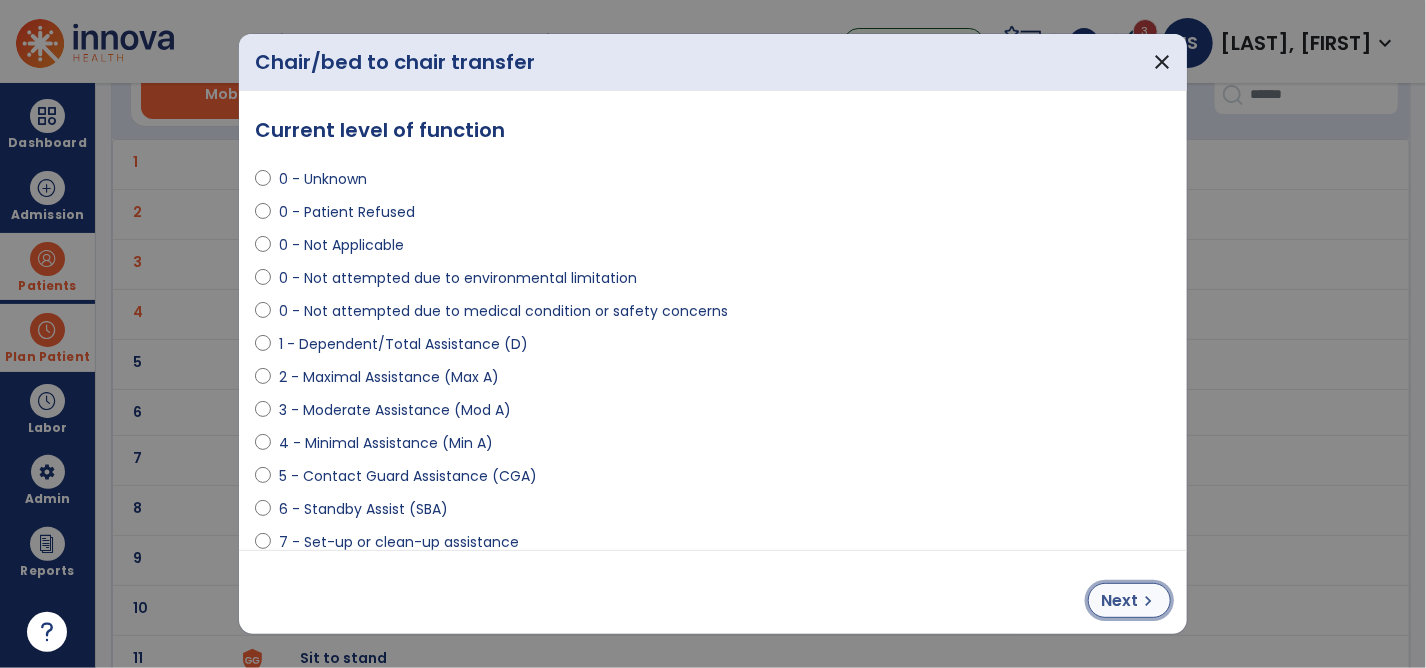 click on "Next" at bounding box center [1119, 601] 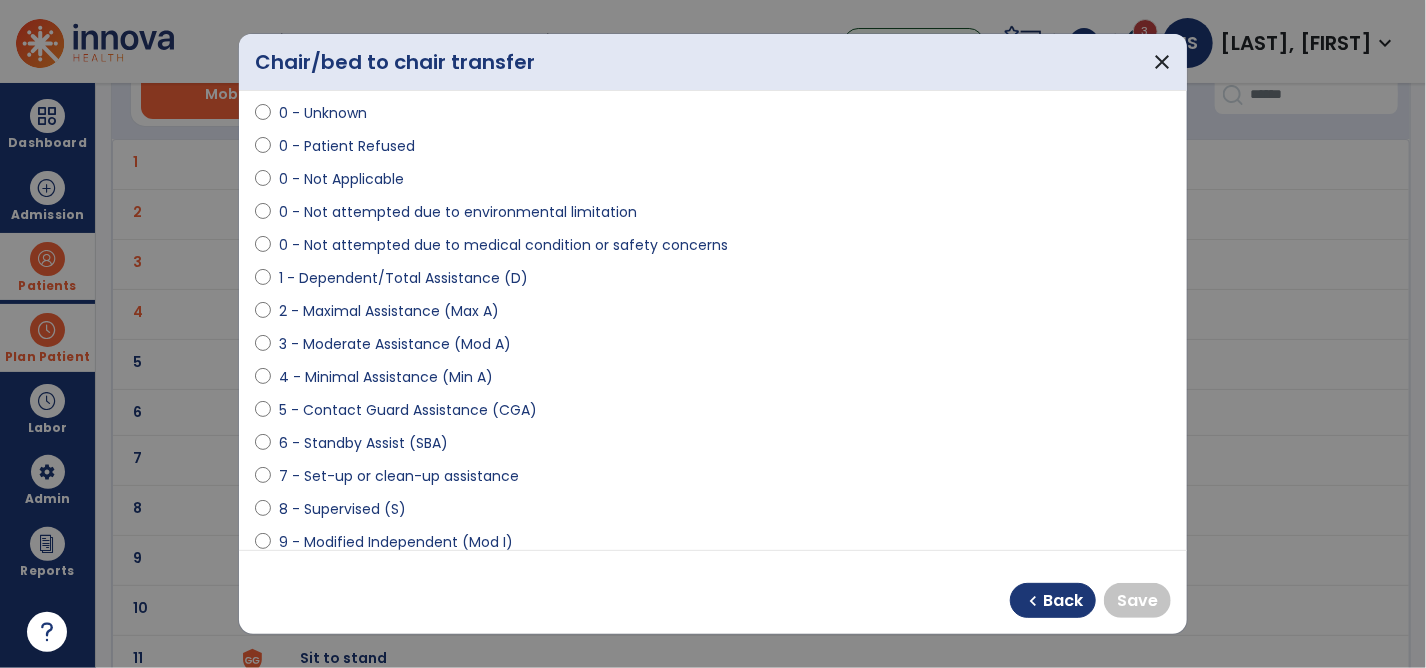 scroll, scrollTop: 100, scrollLeft: 0, axis: vertical 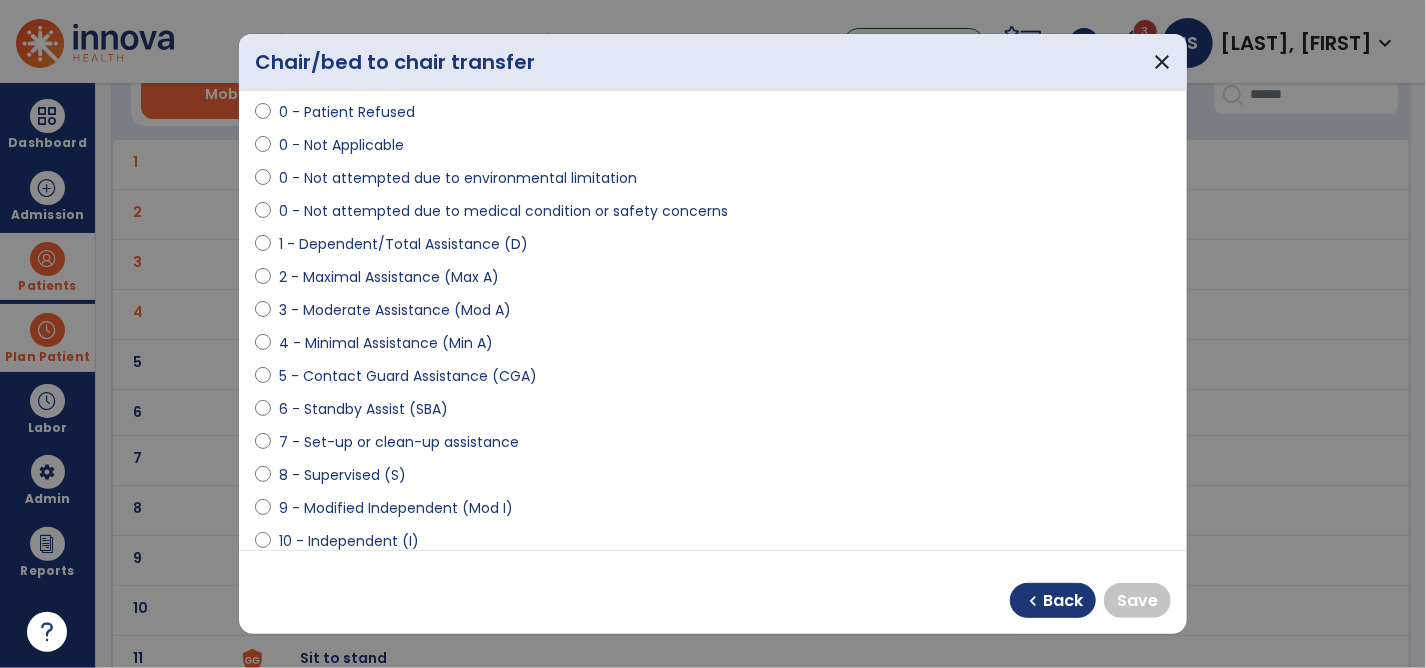 click on "9 - Modified Independent (Mod I)" at bounding box center [713, 512] 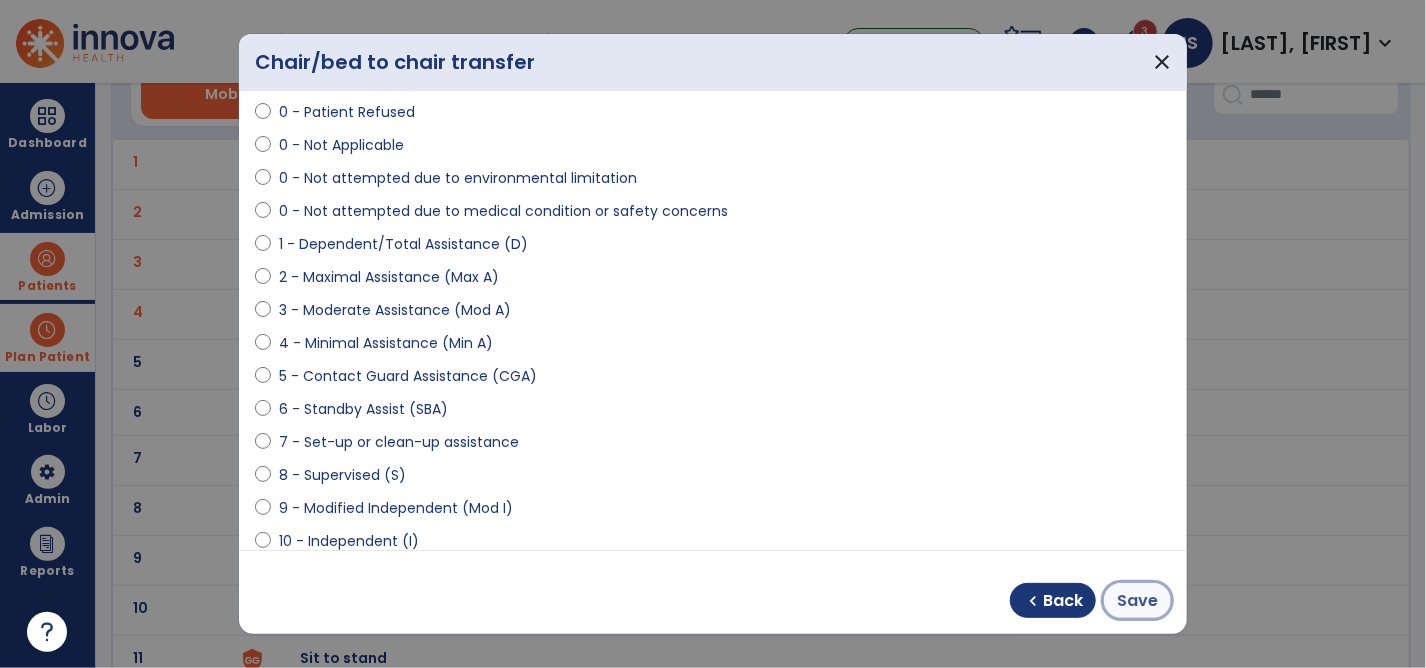 click on "Save" at bounding box center (1137, 601) 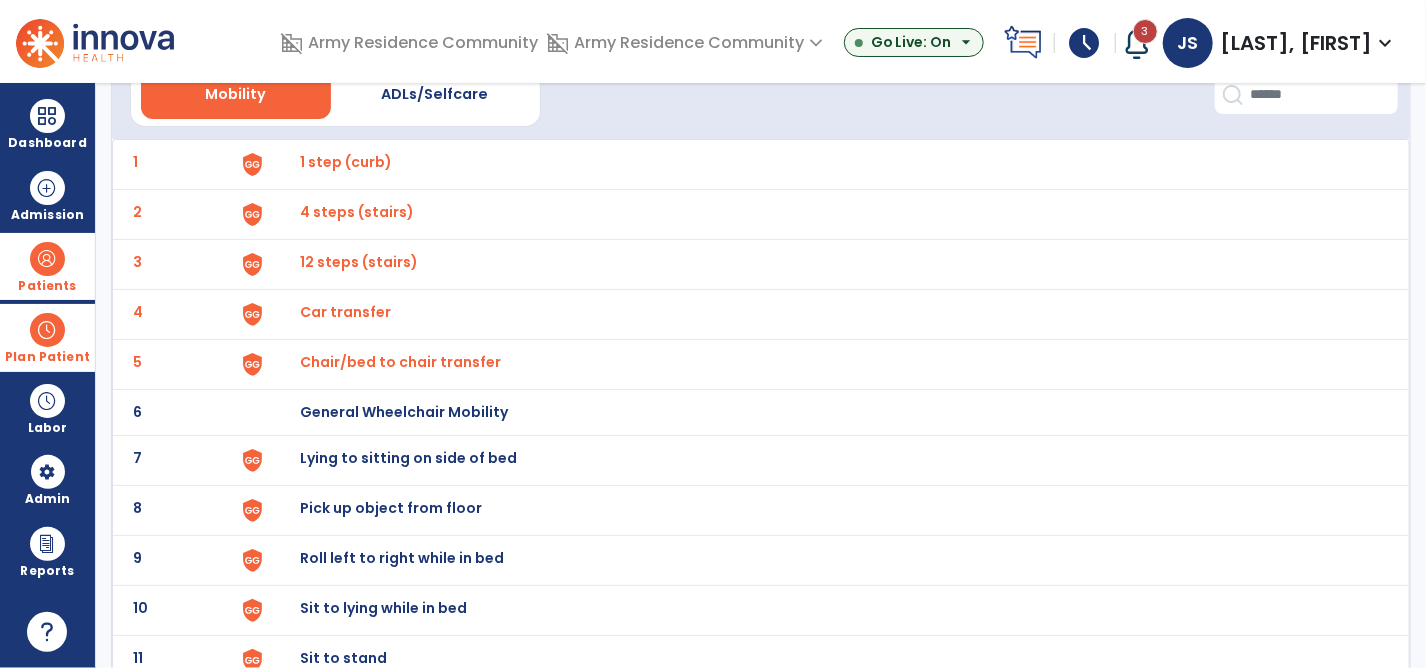 click on "Lying to sitting on side of bed" at bounding box center [346, 162] 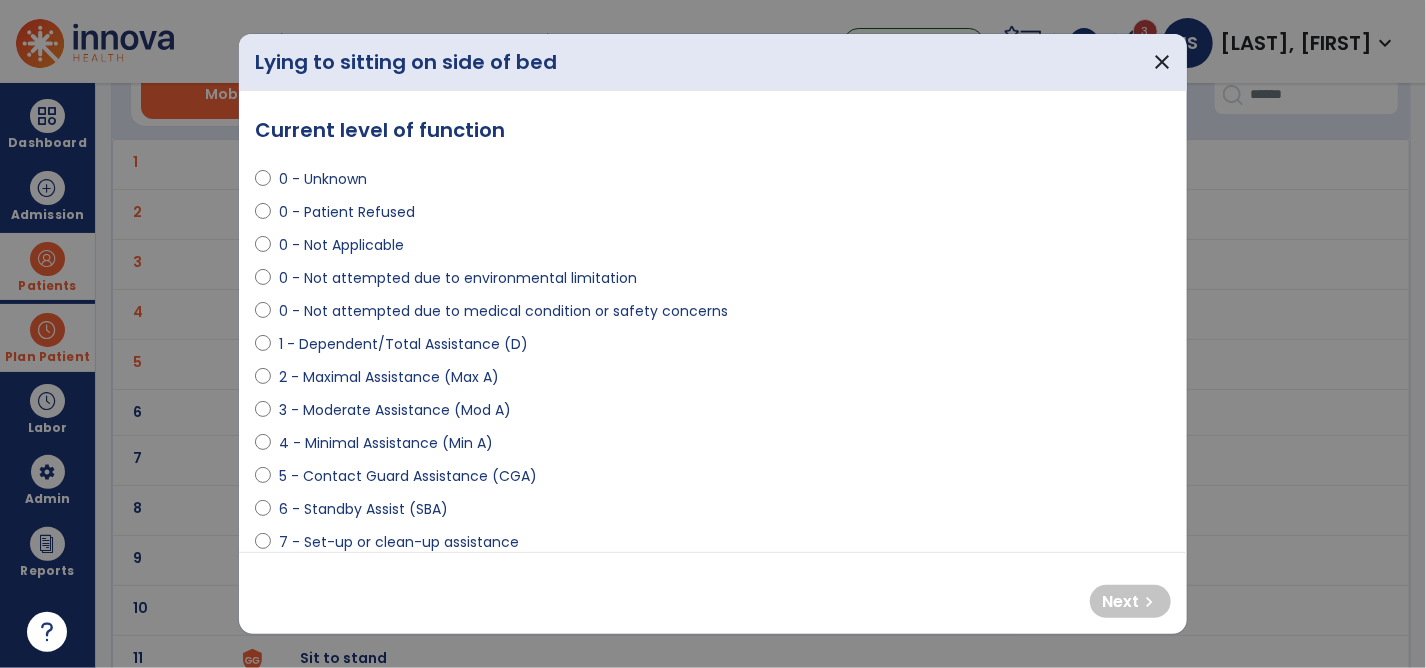 select on "**********" 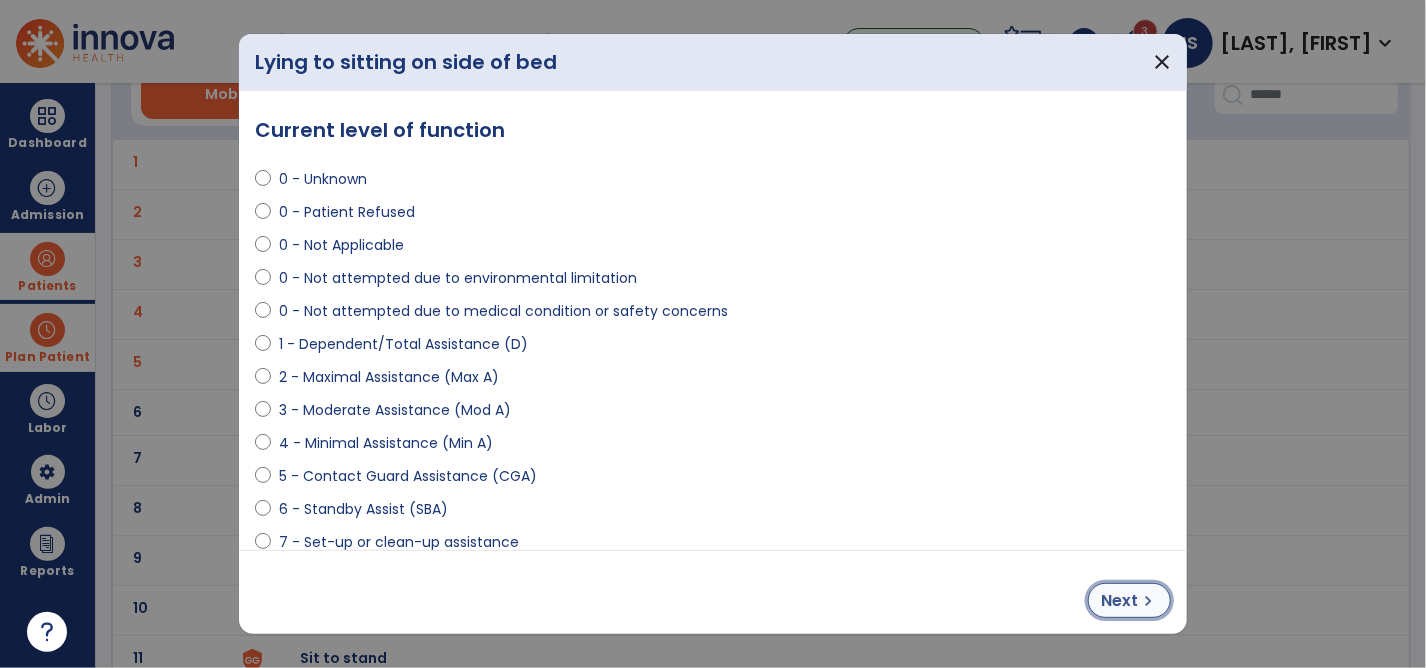 click on "Next" at bounding box center (1119, 601) 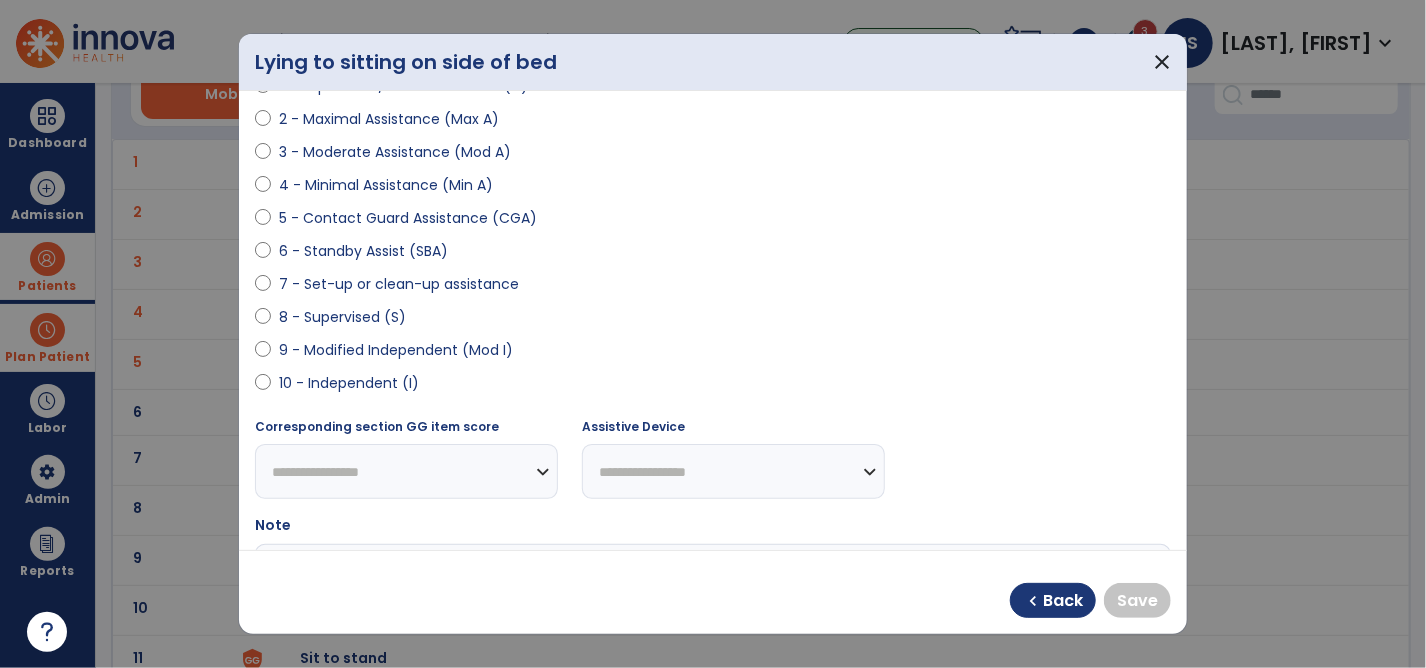 scroll, scrollTop: 300, scrollLeft: 0, axis: vertical 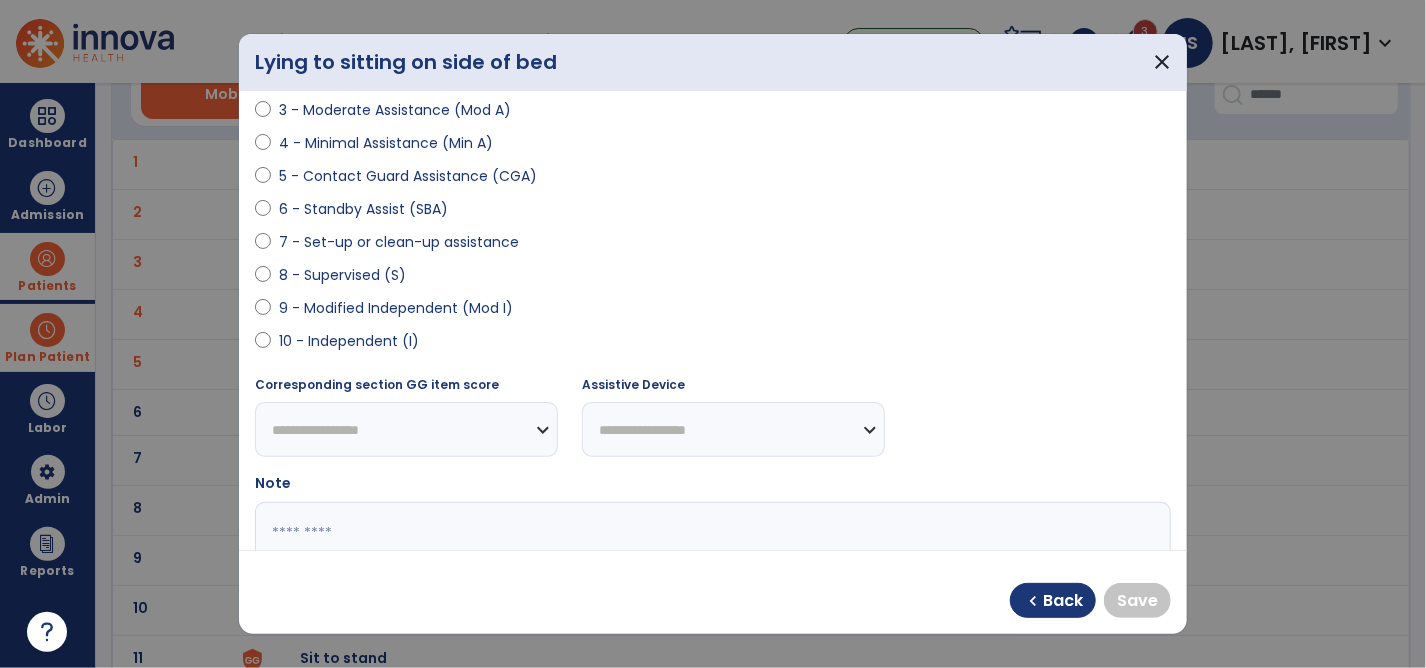 select on "**********" 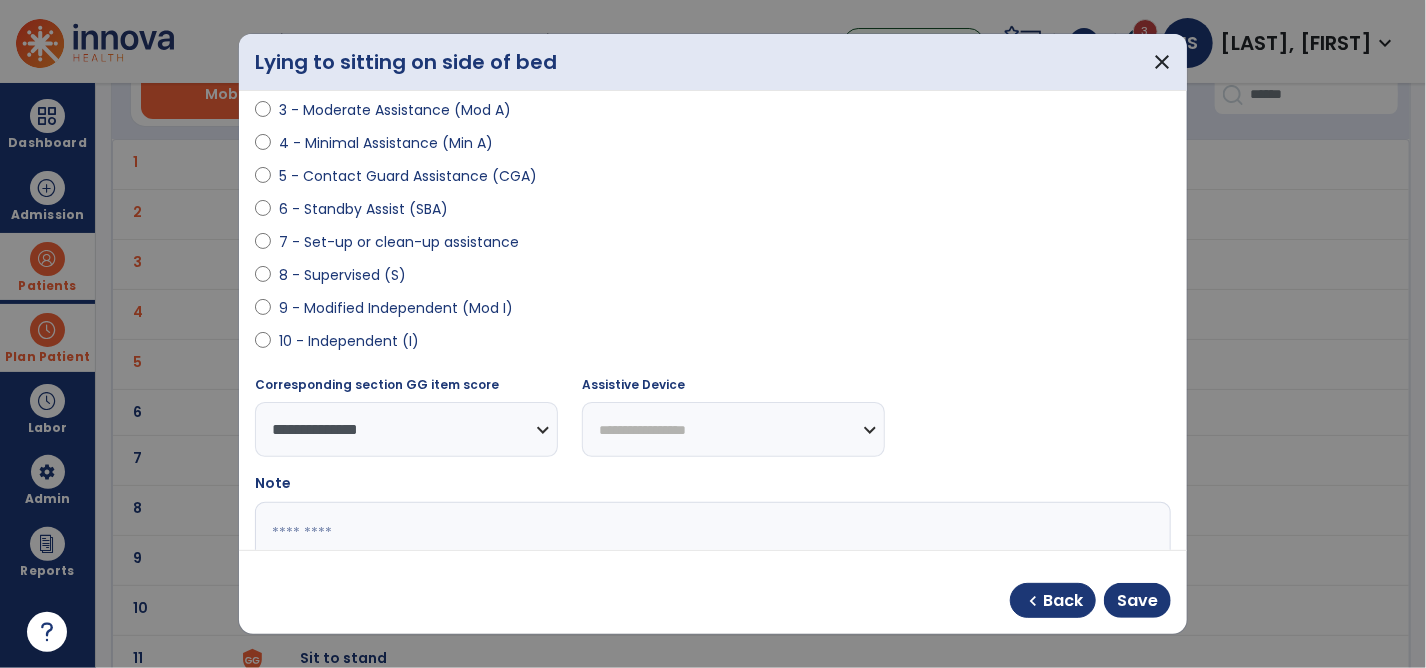 click on "**********" at bounding box center [733, 429] 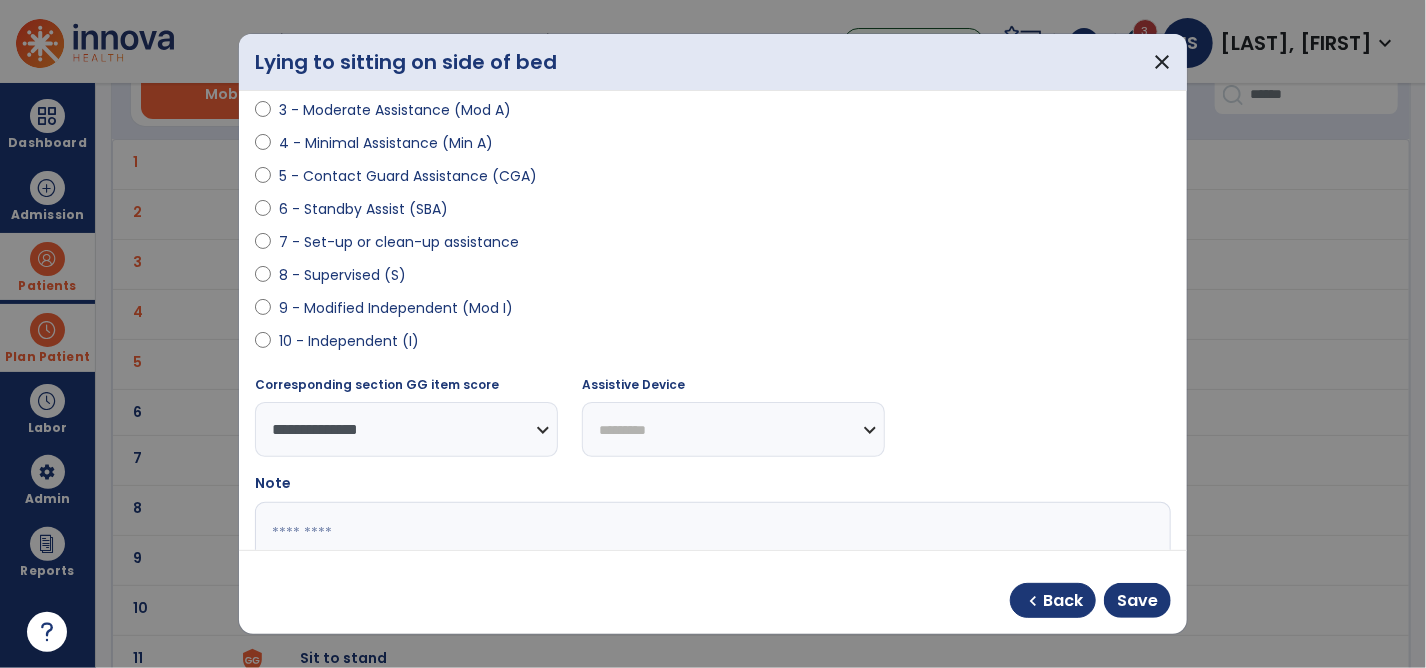 click on "**********" at bounding box center [733, 429] 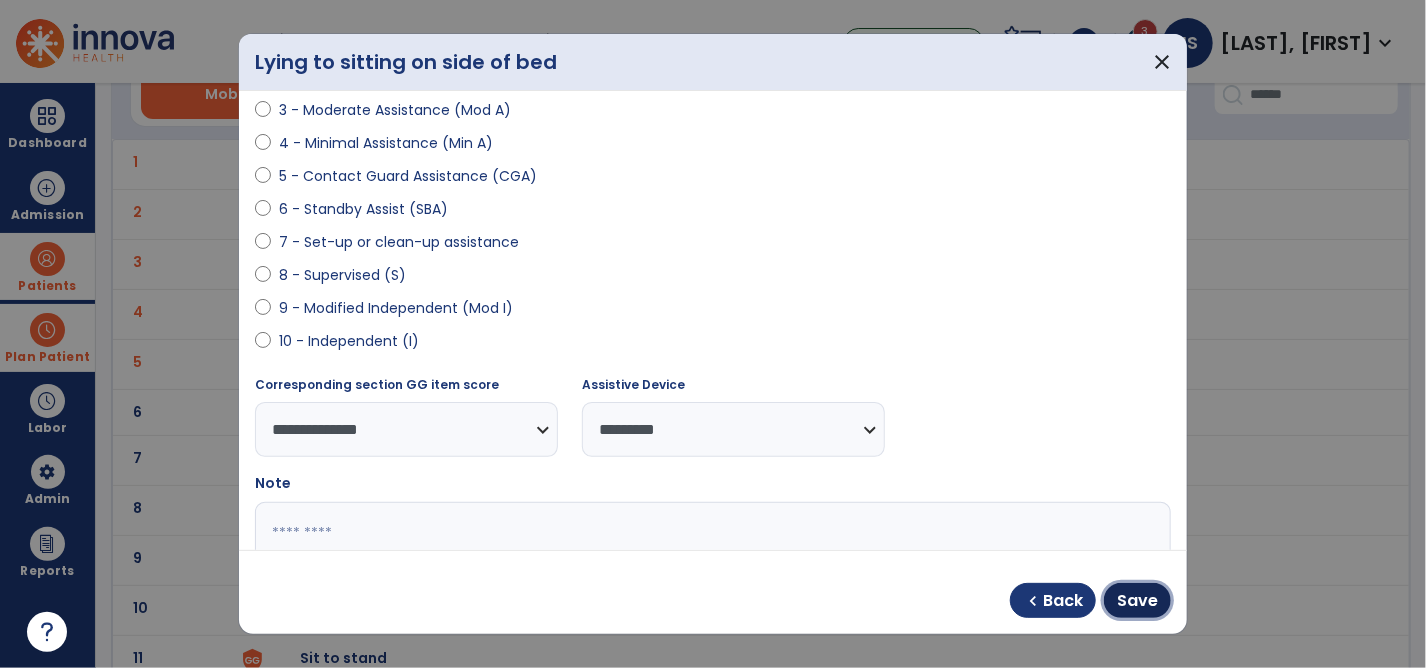 click on "Save" at bounding box center (1137, 600) 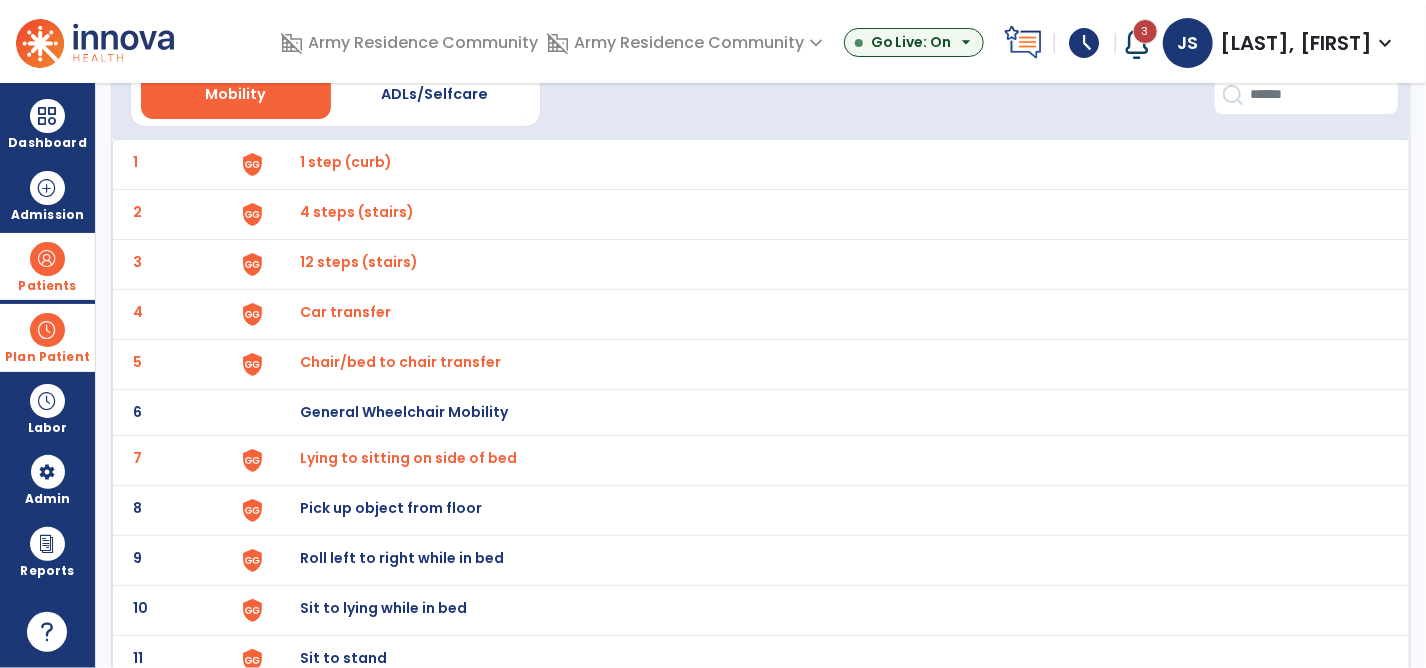 click on "Car transfer" at bounding box center [346, 162] 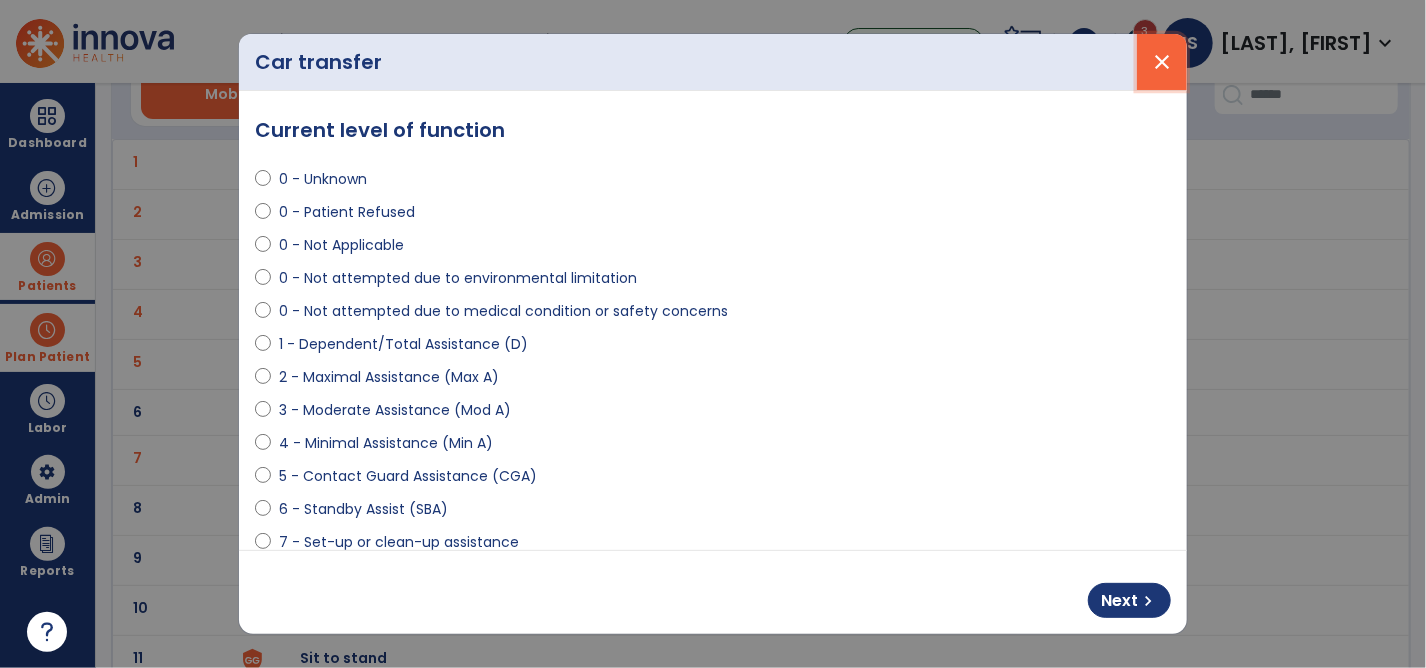 click on "close" at bounding box center (1162, 62) 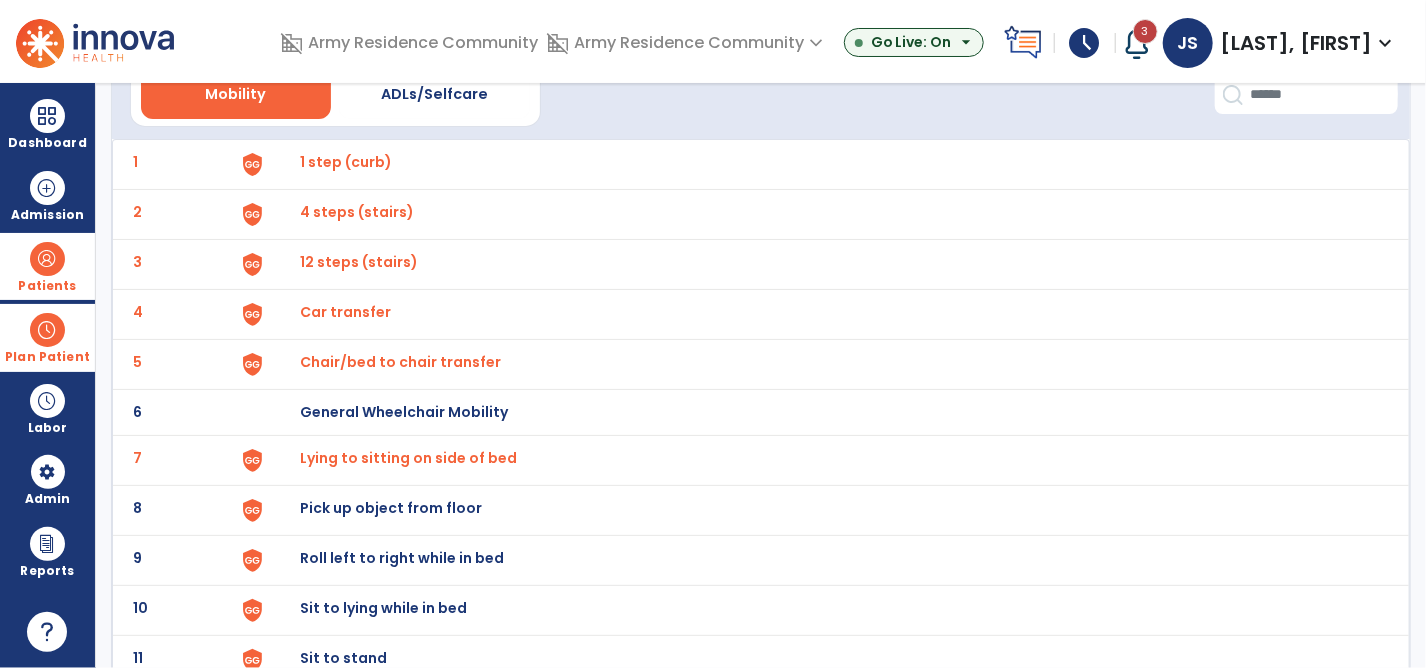click on "Lying to sitting on side of bed" at bounding box center (346, 162) 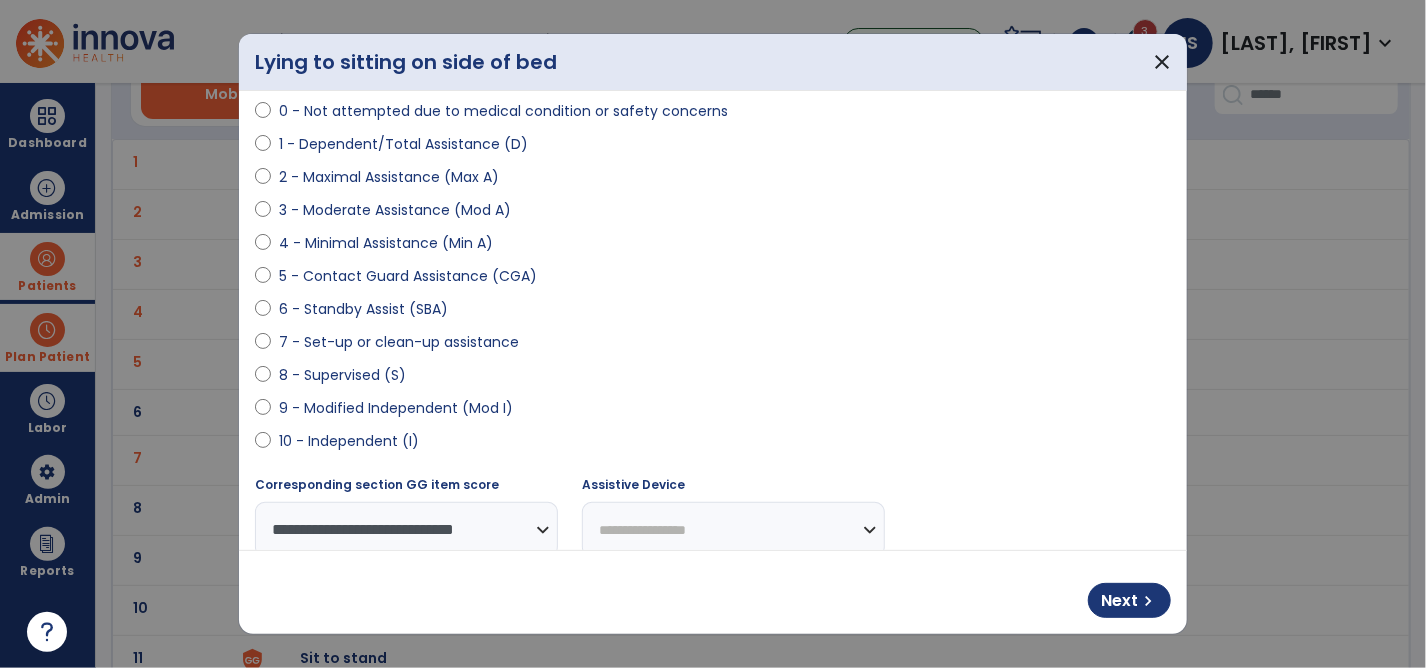 scroll, scrollTop: 206, scrollLeft: 0, axis: vertical 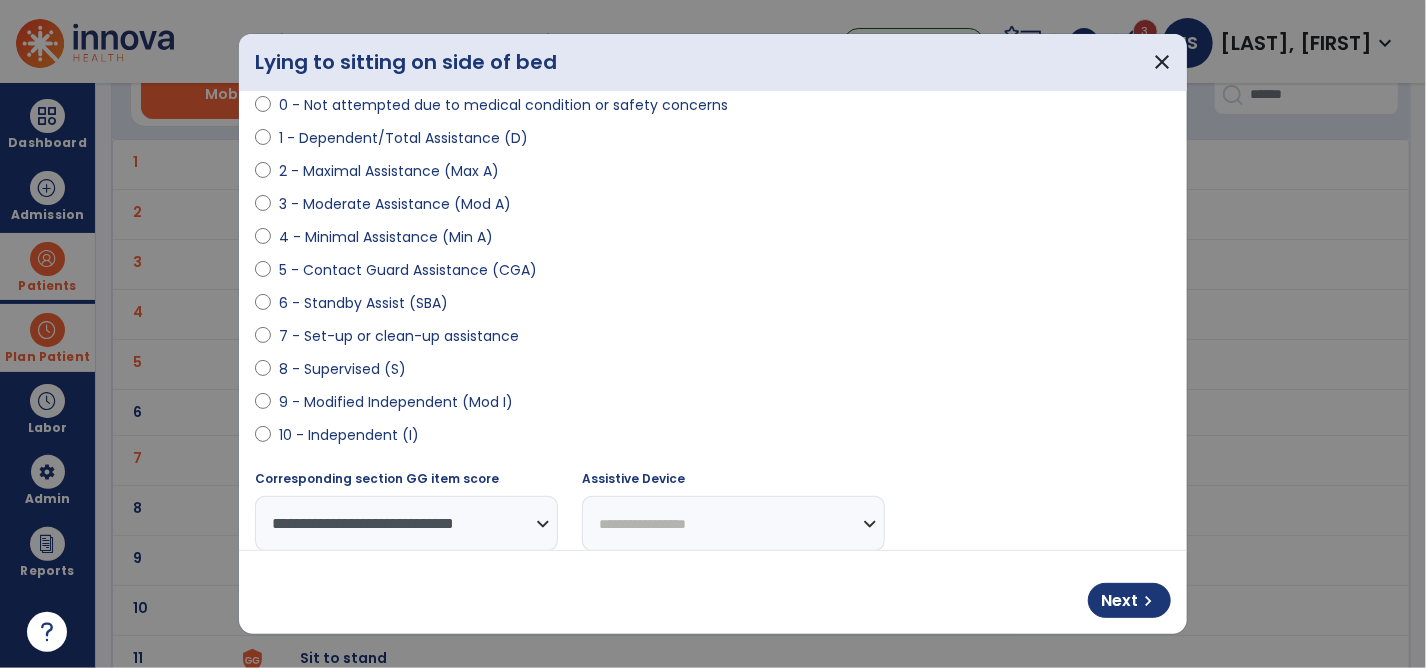 click on "**********" at bounding box center [733, 523] 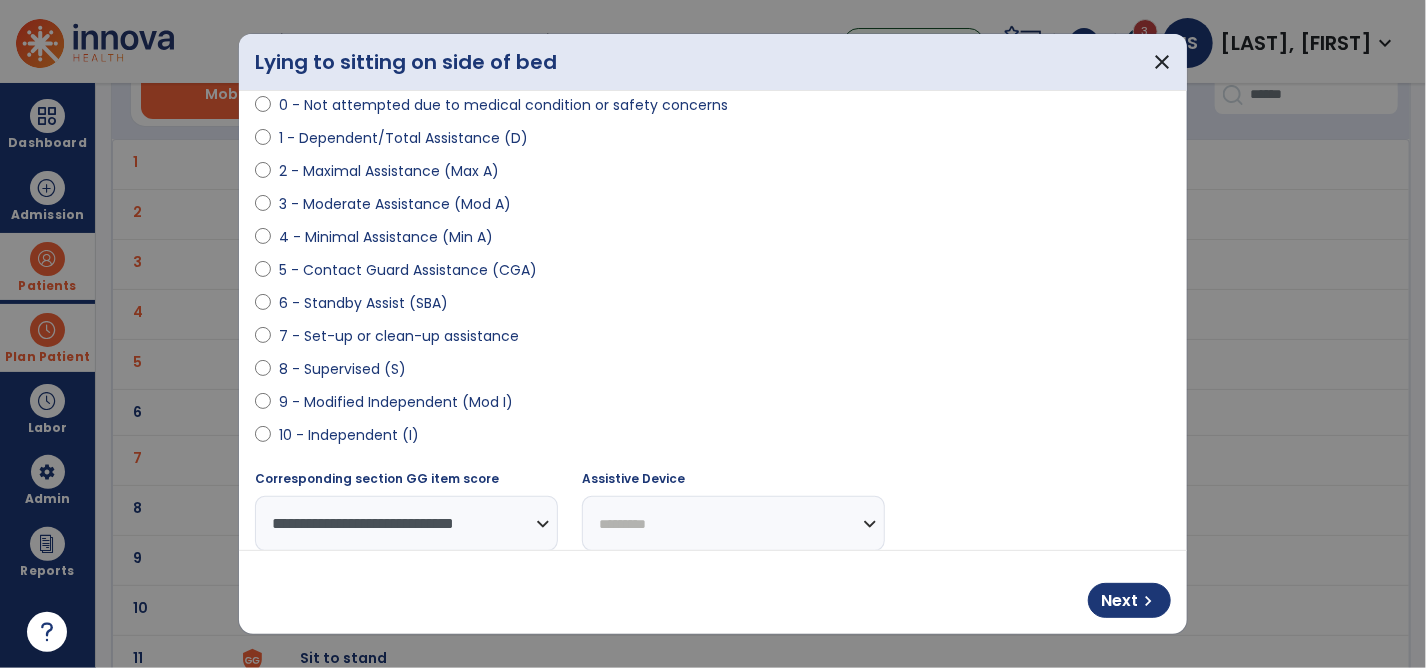click on "**********" at bounding box center [733, 523] 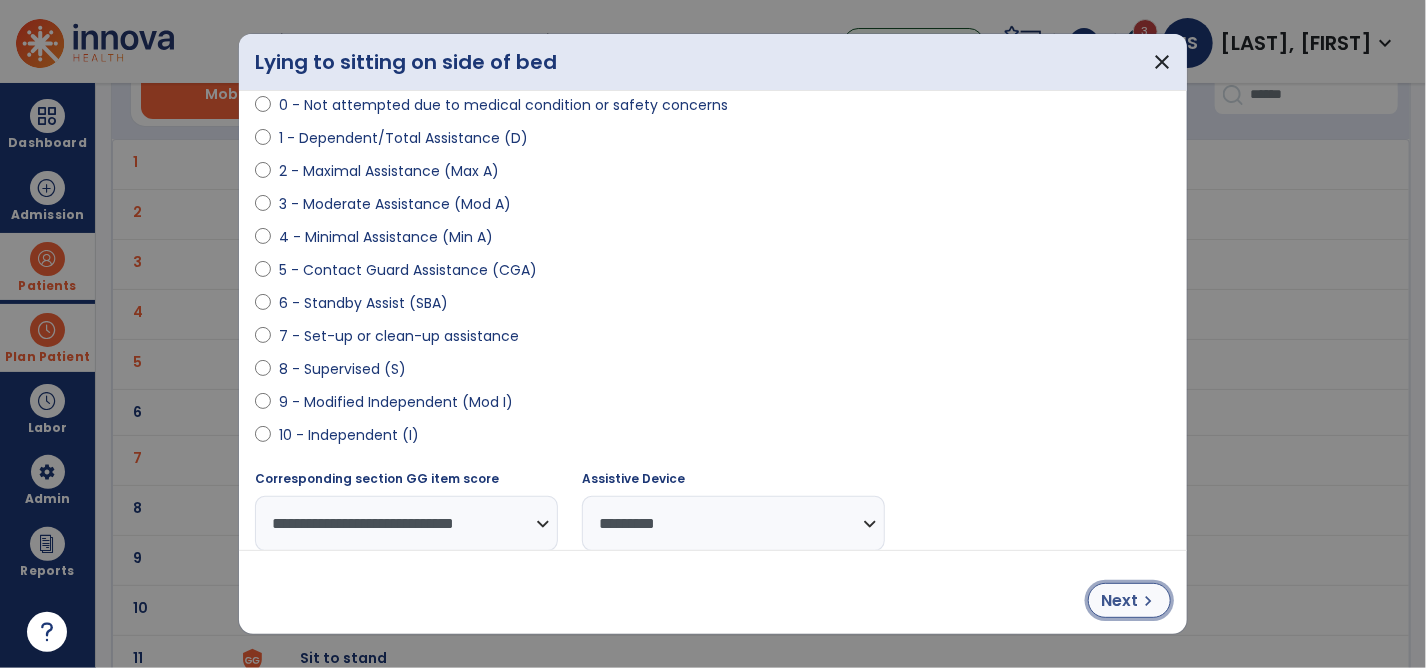 click on "chevron_right" at bounding box center [1148, 601] 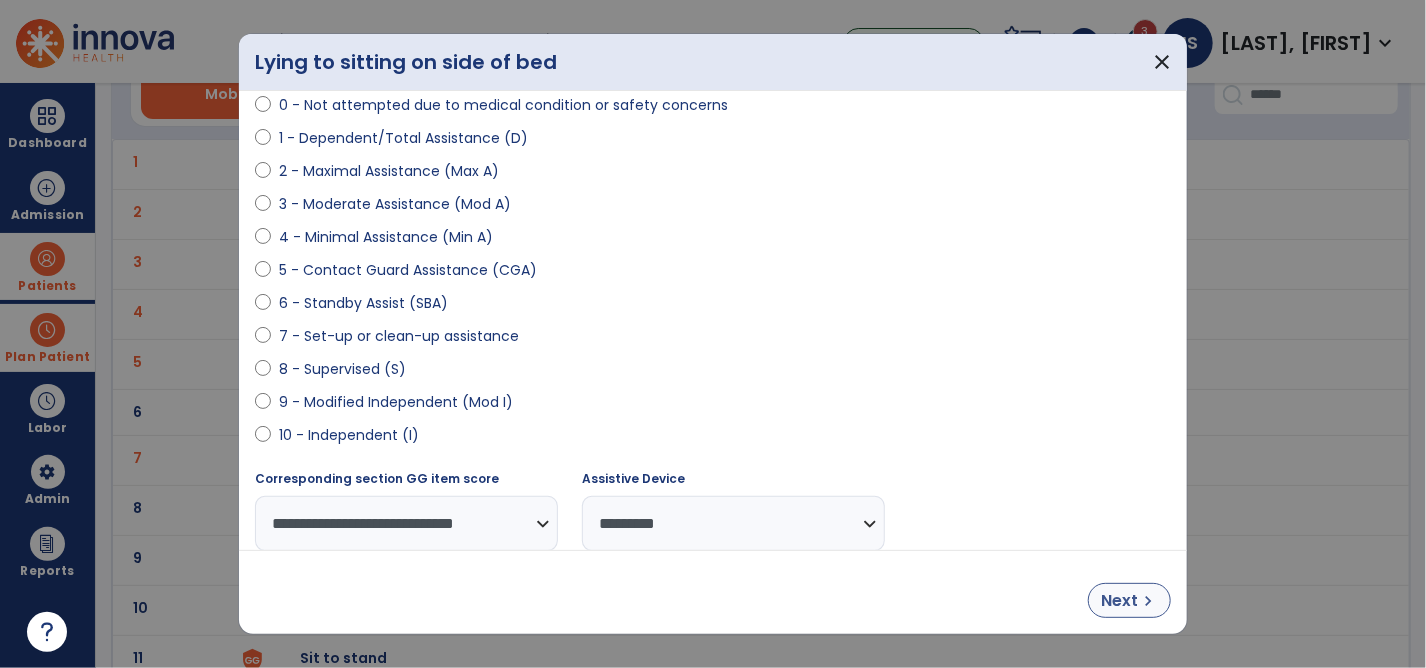 select on "**********" 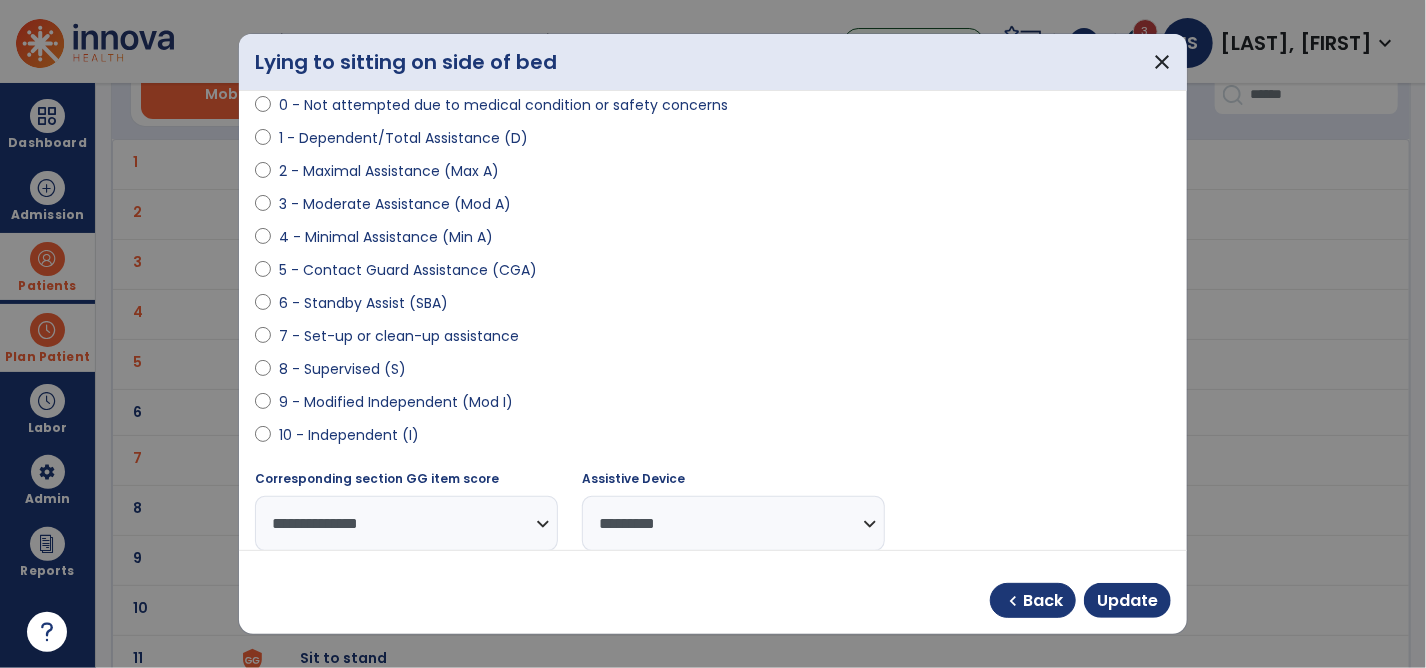 click on "chevron_left  Back Update" at bounding box center [713, 592] 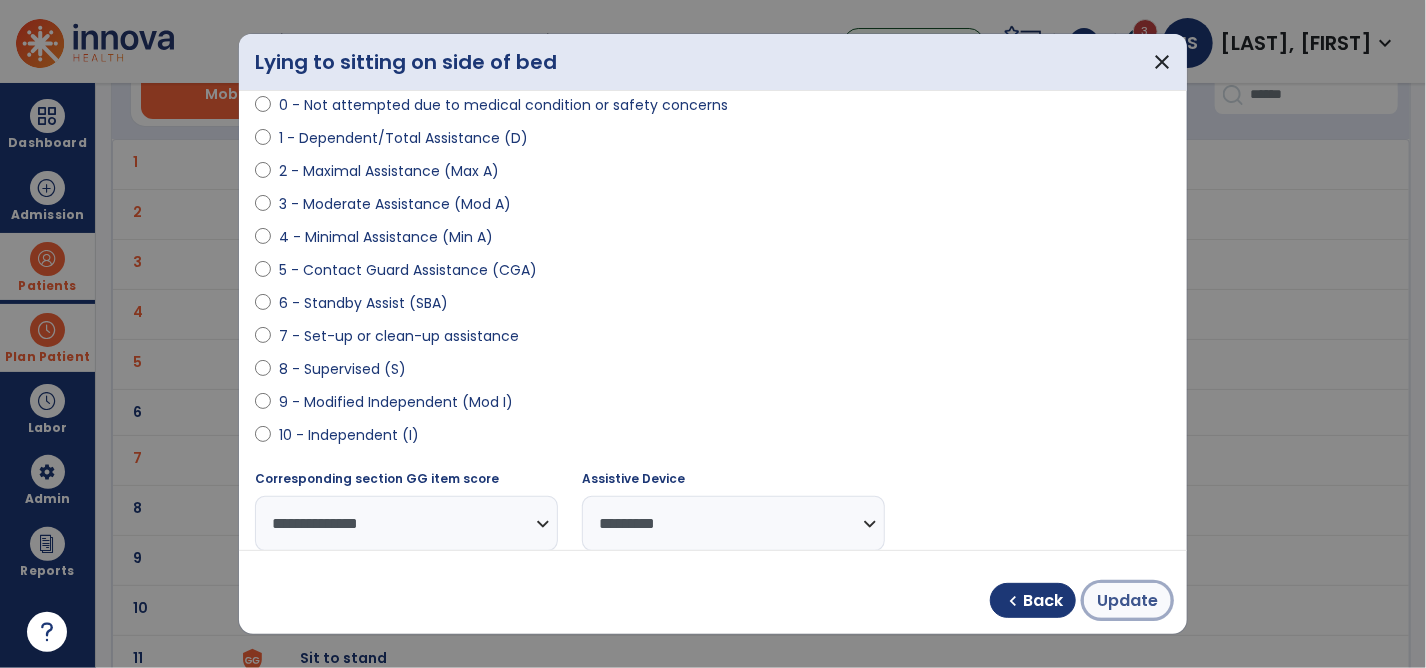 click on "Update" at bounding box center (1127, 601) 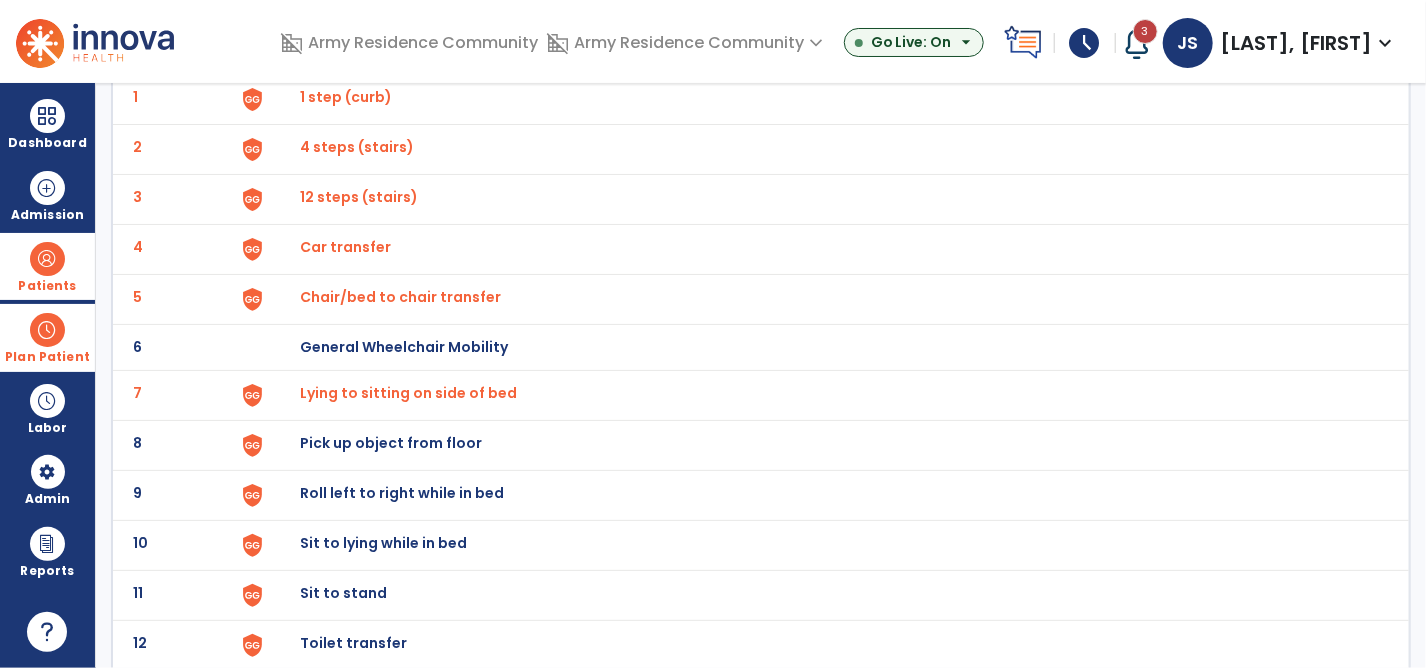 scroll, scrollTop: 200, scrollLeft: 0, axis: vertical 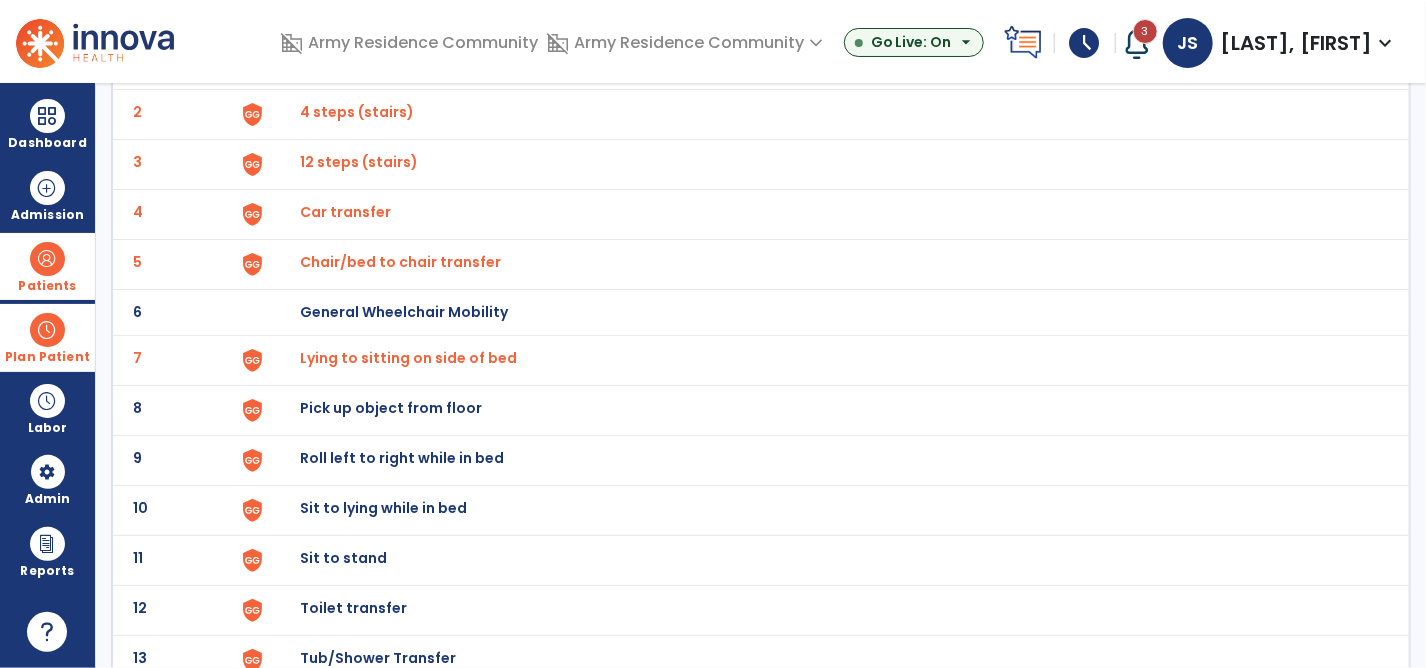 click on "Pick up object from floor" at bounding box center [824, 64] 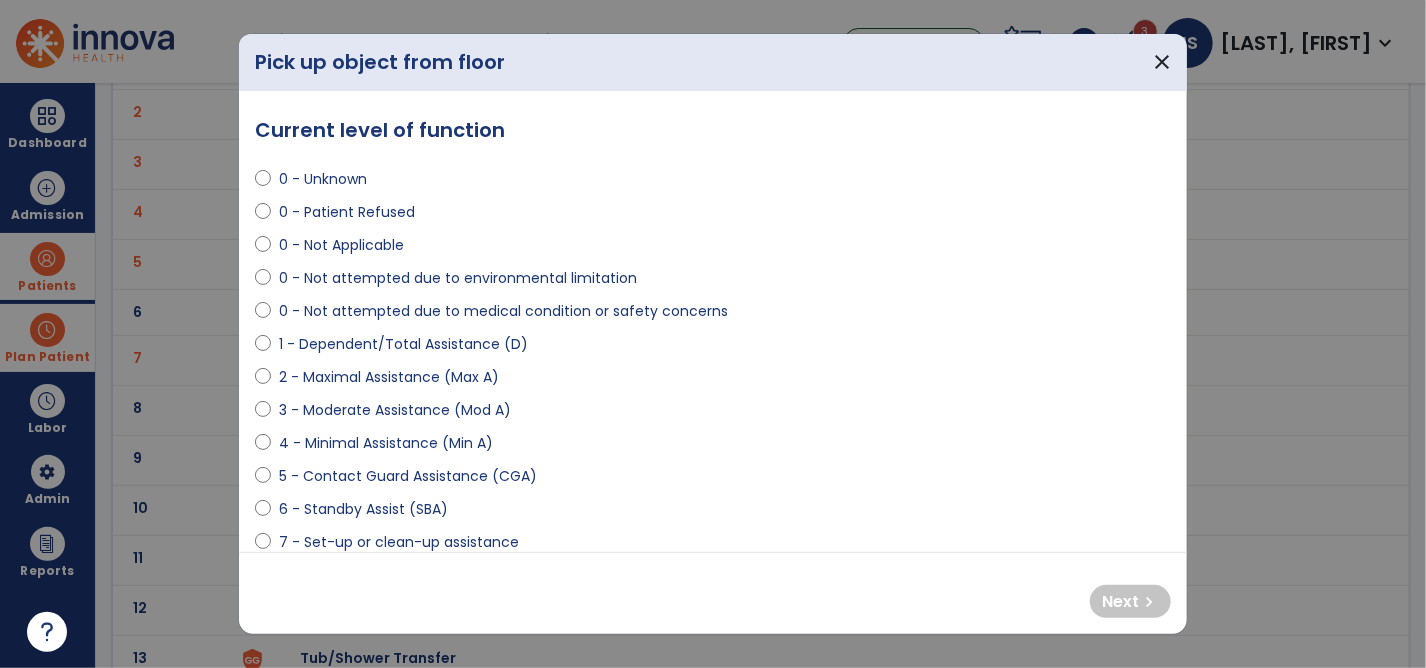 click at bounding box center (263, 315) 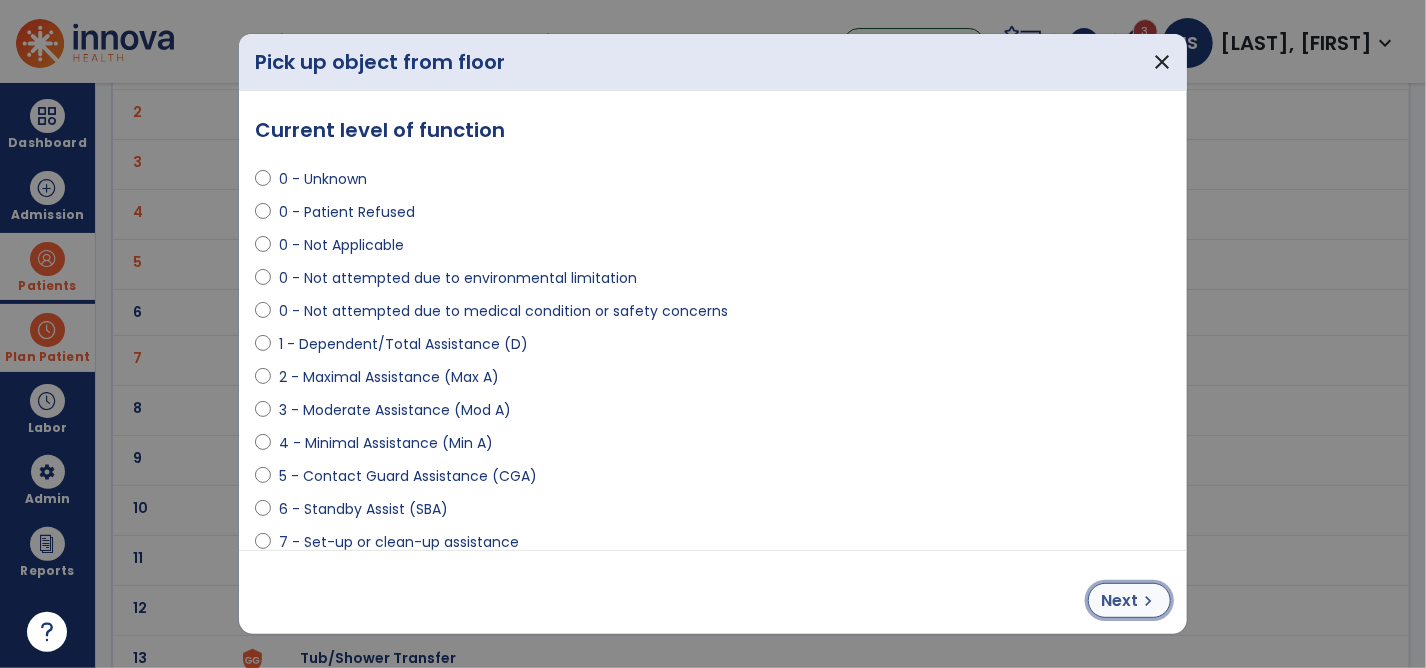click on "Next" at bounding box center (1119, 601) 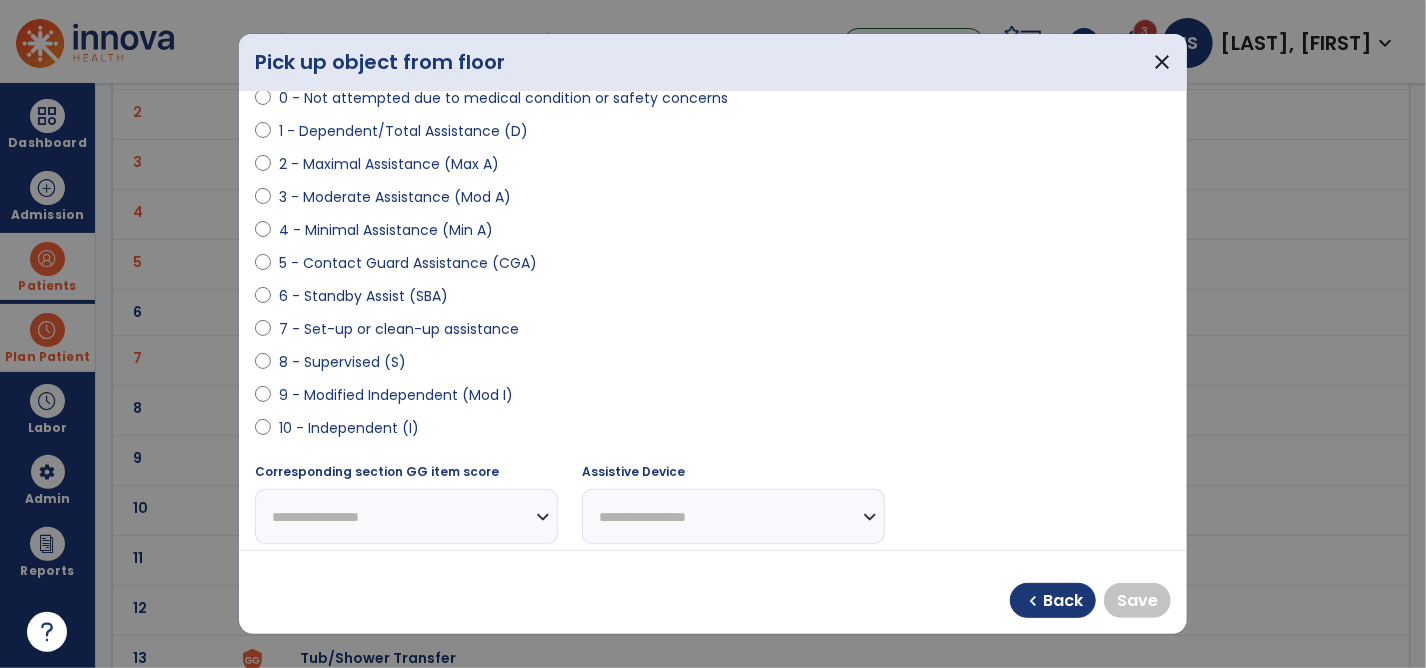 scroll, scrollTop: 300, scrollLeft: 0, axis: vertical 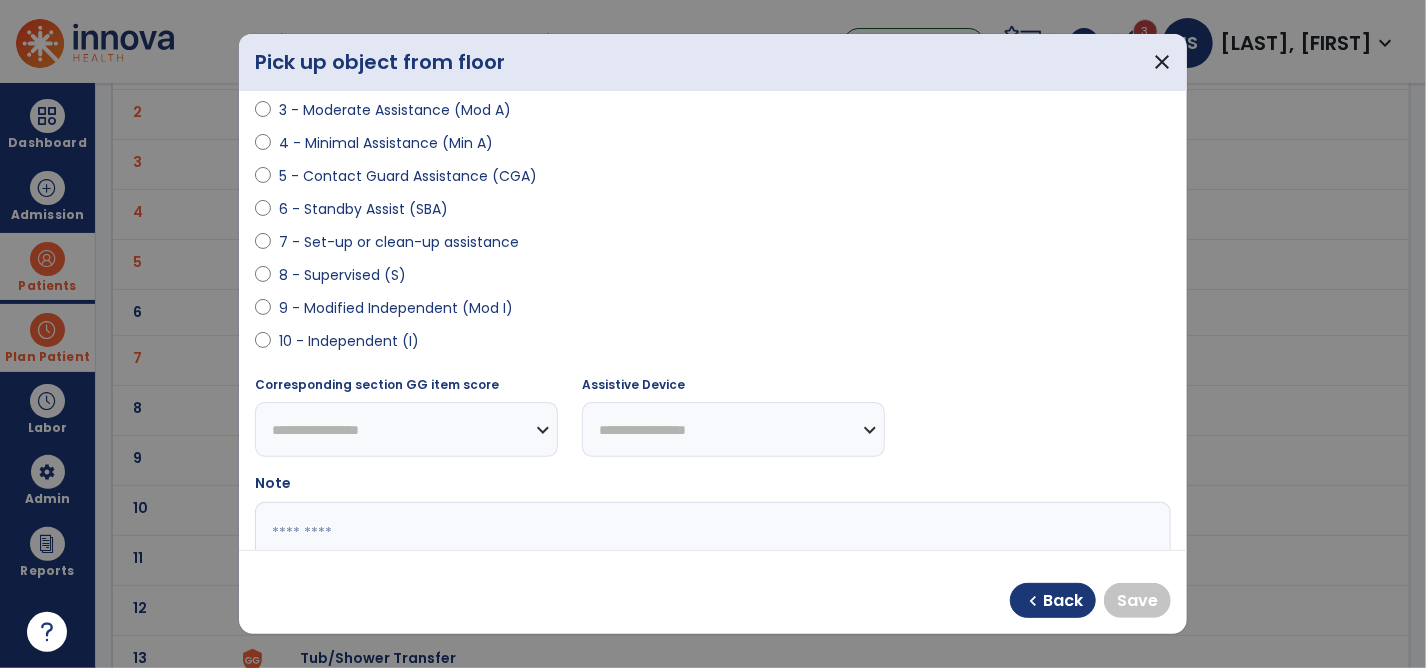 click at bounding box center (263, 312) 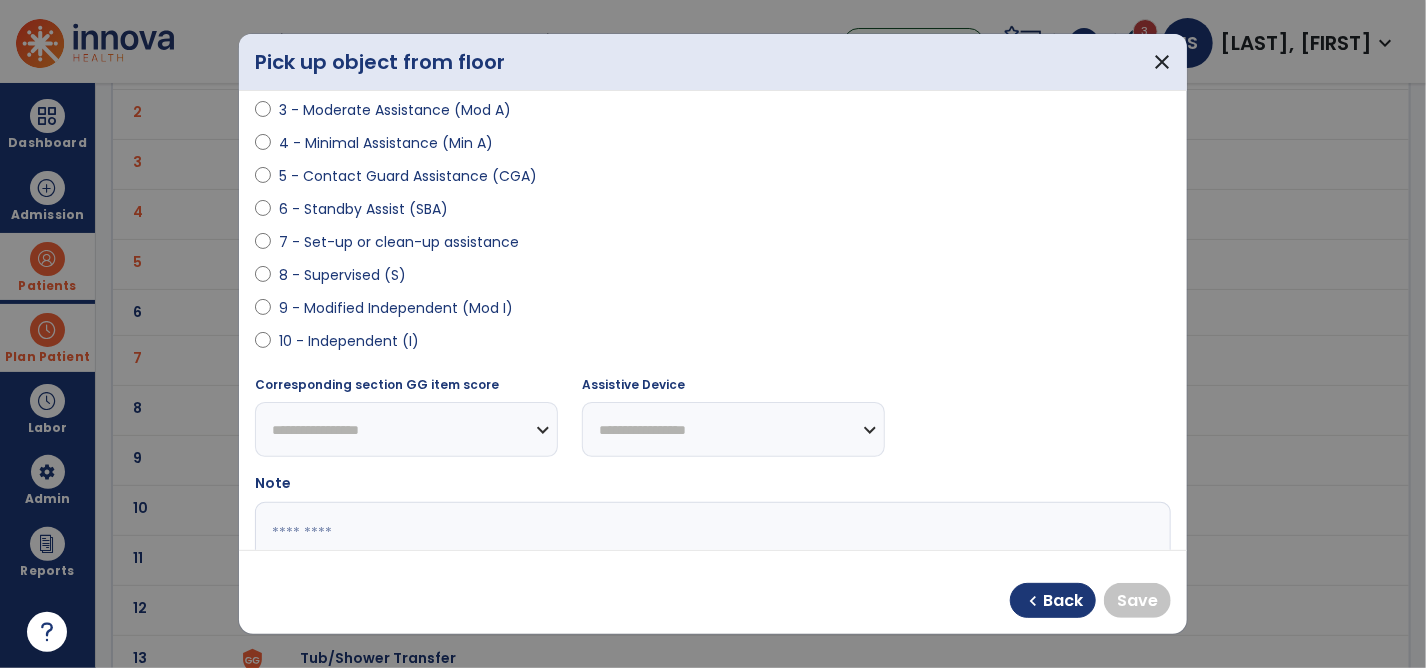 select on "**********" 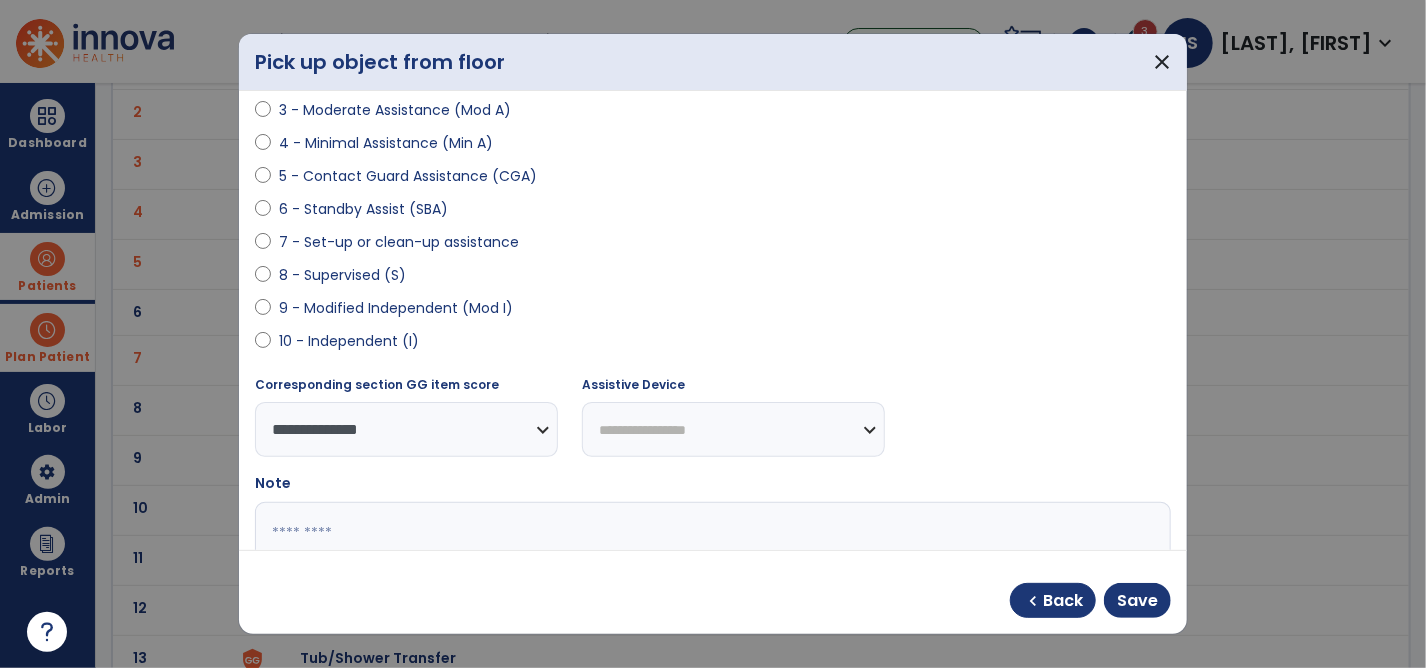 click on "**********" at bounding box center (733, 429) 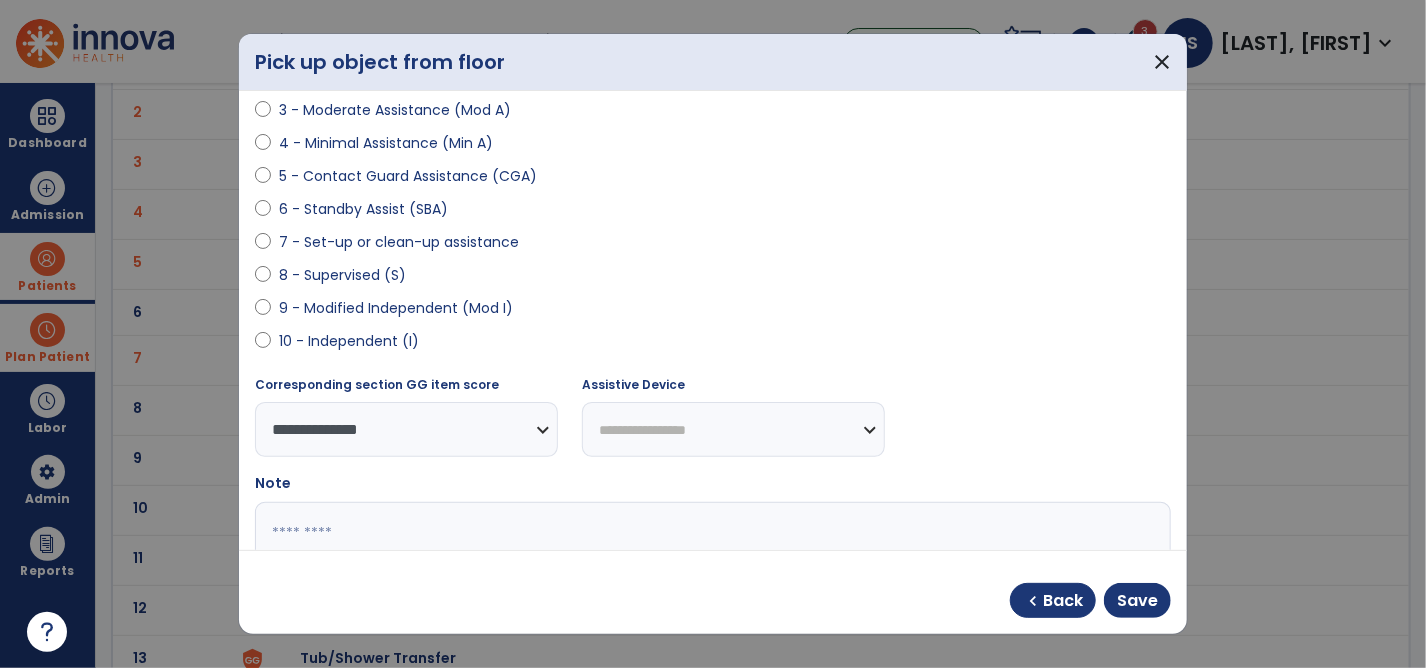click on "9 - Modified Independent (Mod I)" at bounding box center [713, 312] 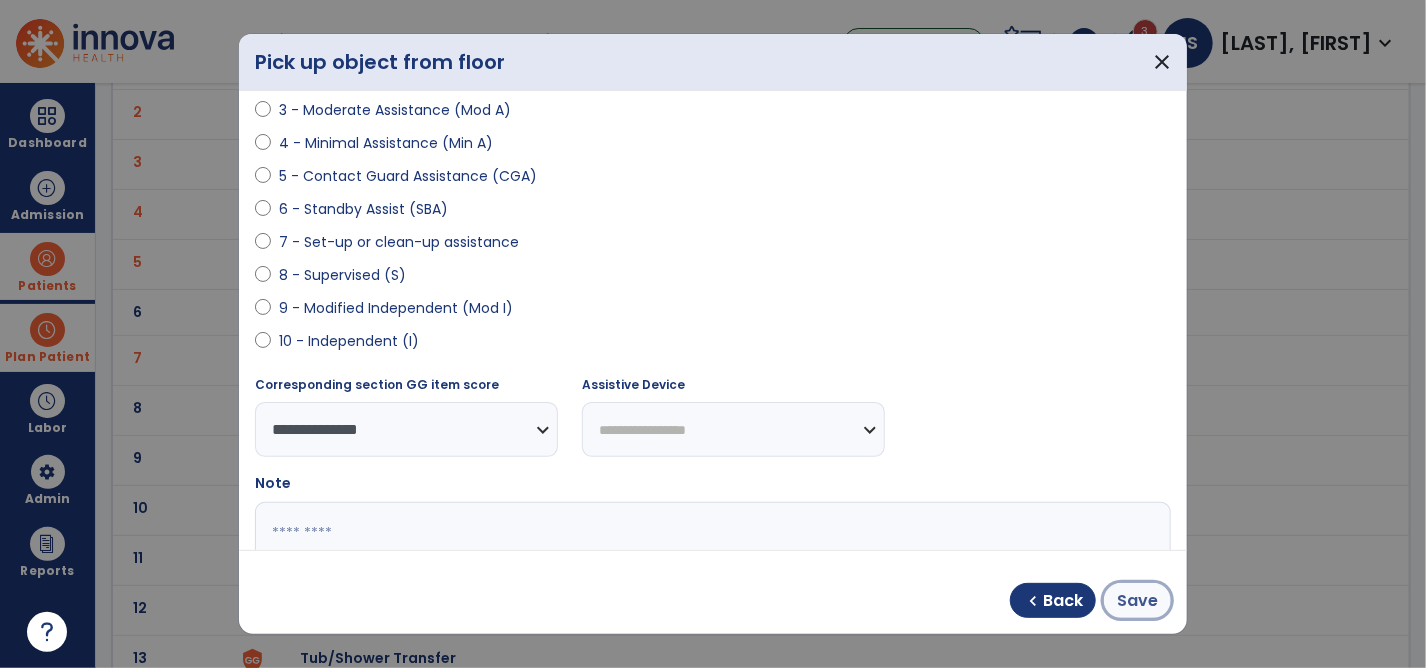 click on "Save" at bounding box center (1137, 601) 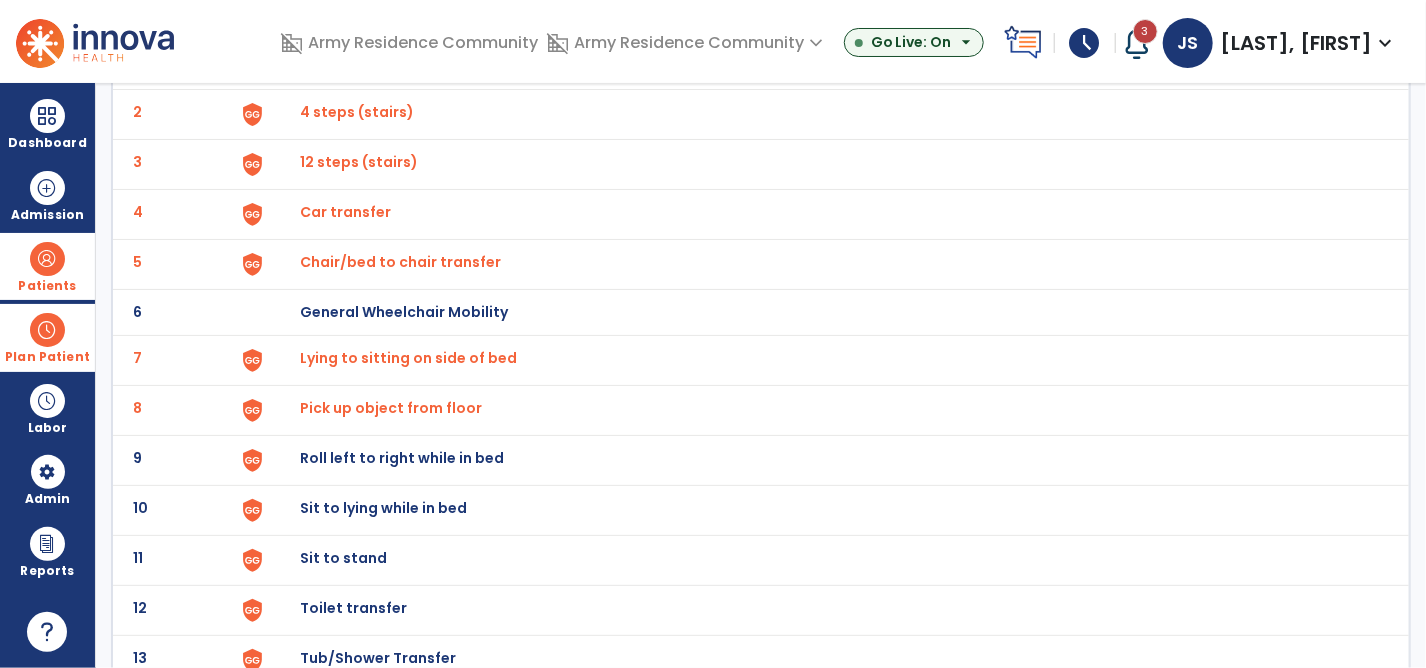 click on "Roll left to right while in bed" at bounding box center (824, 64) 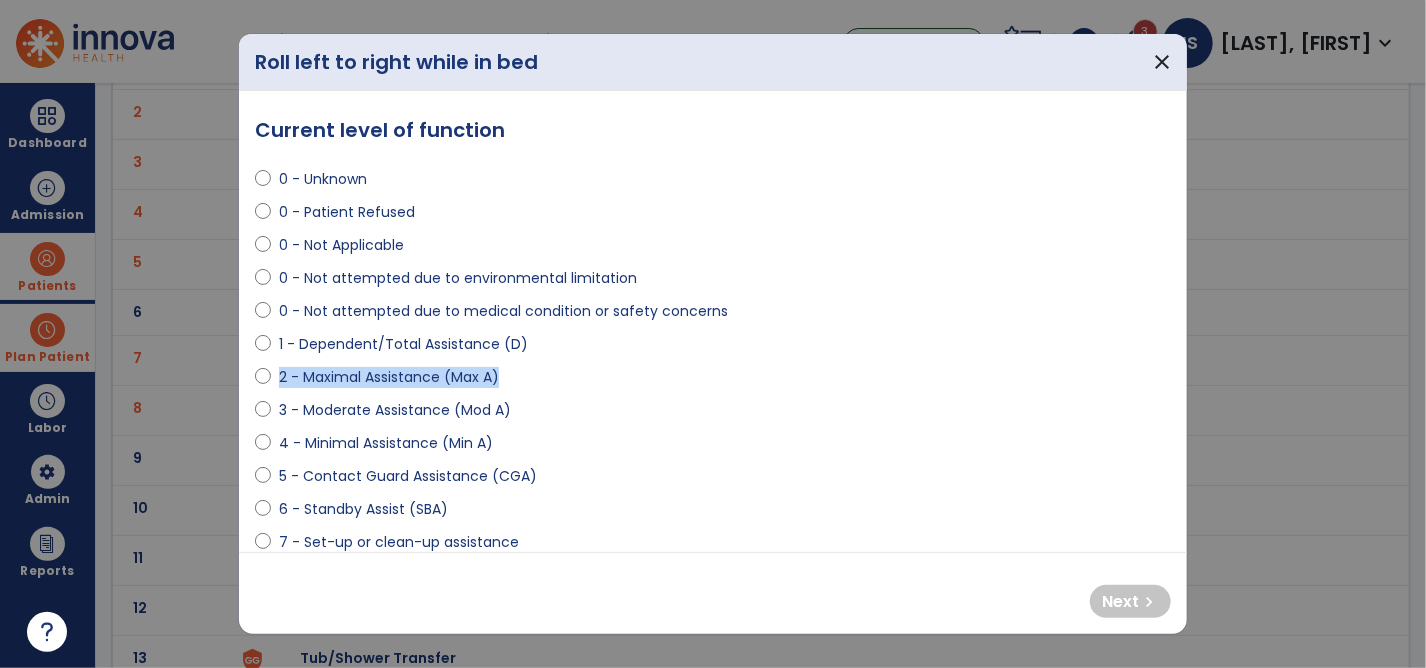 click on "0 - Unknown 0 - Patient Refused 0 - Not Applicable 0 - Not attempted due to environmental limitation 0 - Not attempted due to medical condition or safety concerns 1 - Dependent/Total Assistance (D) 2 - Maximal Assistance (Max A) 3 - Moderate Assistance (Mod A) 4 - Minimal Assistance (Min A) 5 - Contact Guard Assistance (CGA) 6 - Standby Assist (SBA) 7 - Set-up or clean-up assistance 8 - Supervised (S) 9 - Modified Independent (Mod I) 10 - Independent (I)" at bounding box center [713, 402] 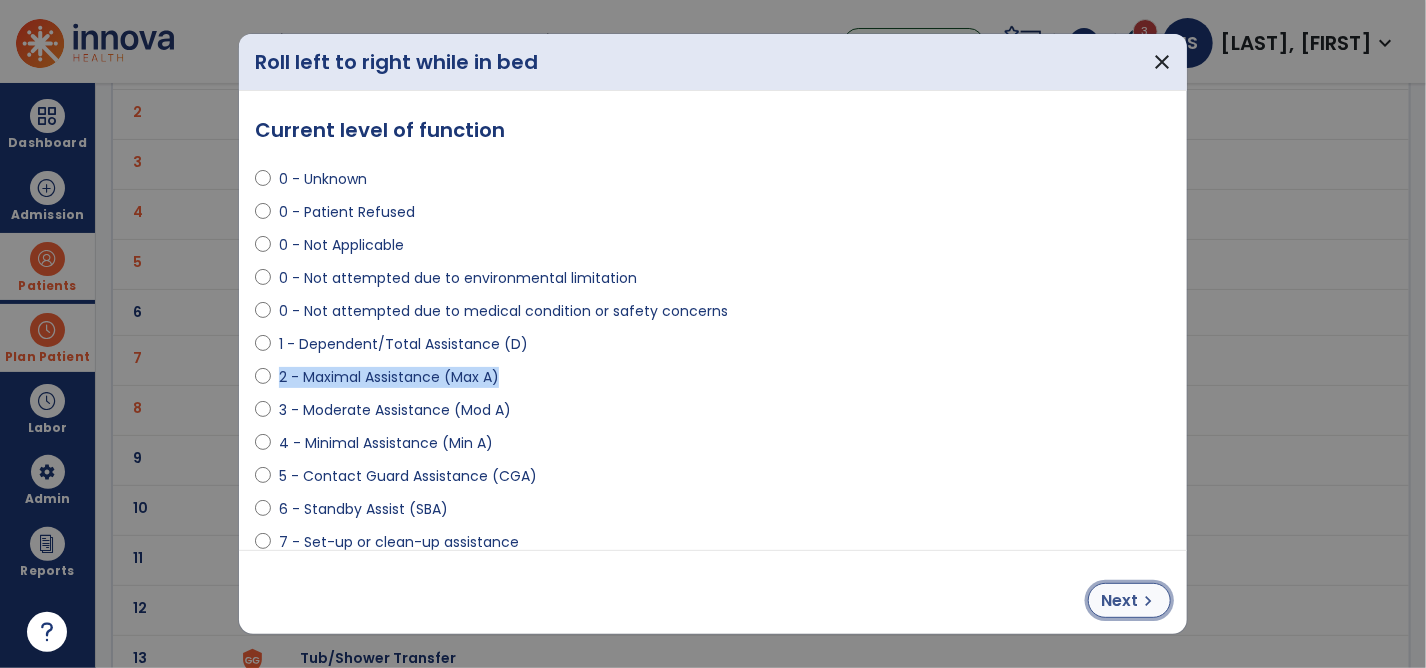 click on "Next  chevron_right" at bounding box center (1129, 600) 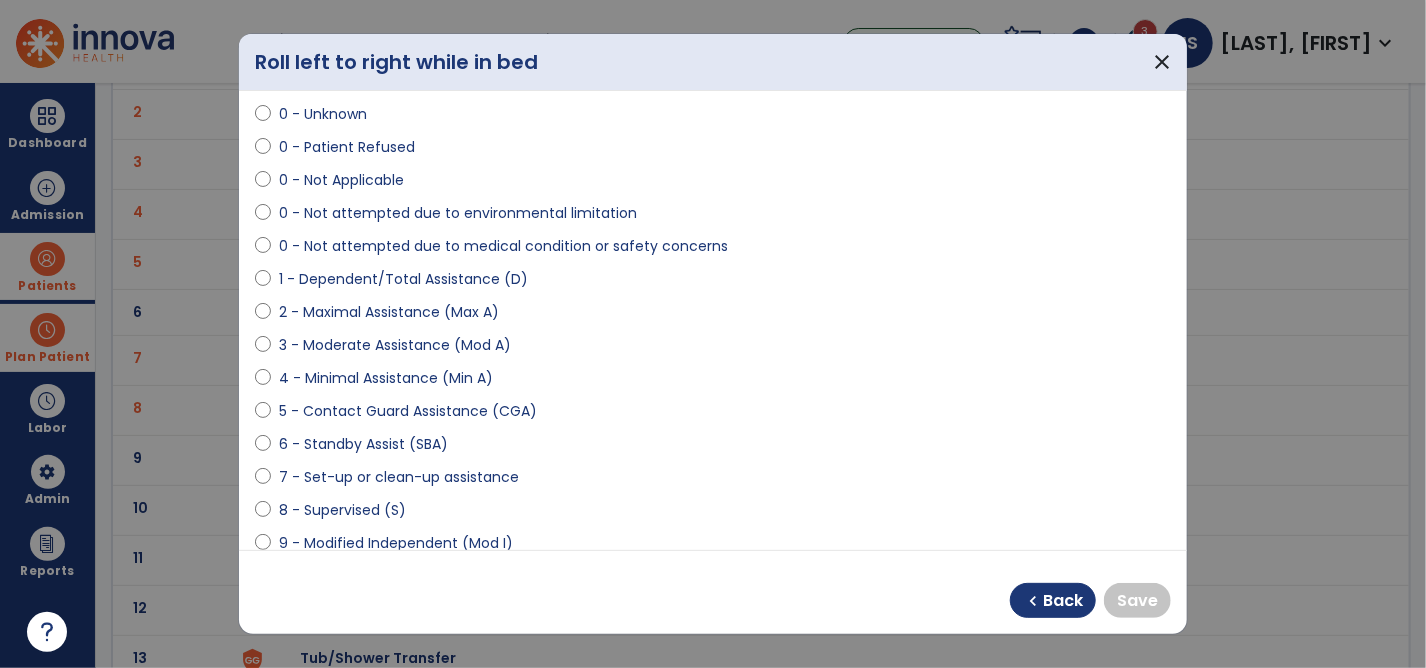 scroll, scrollTop: 100, scrollLeft: 0, axis: vertical 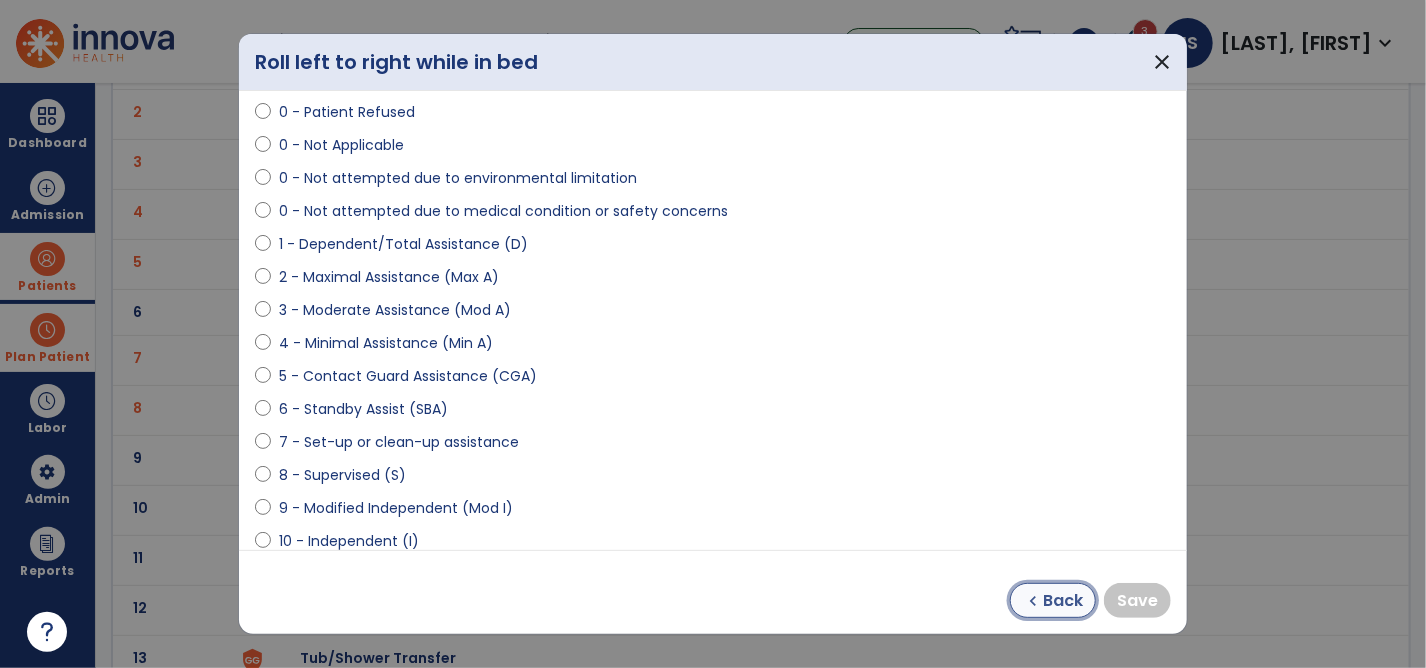 click on "chevron_left" at bounding box center (1033, 601) 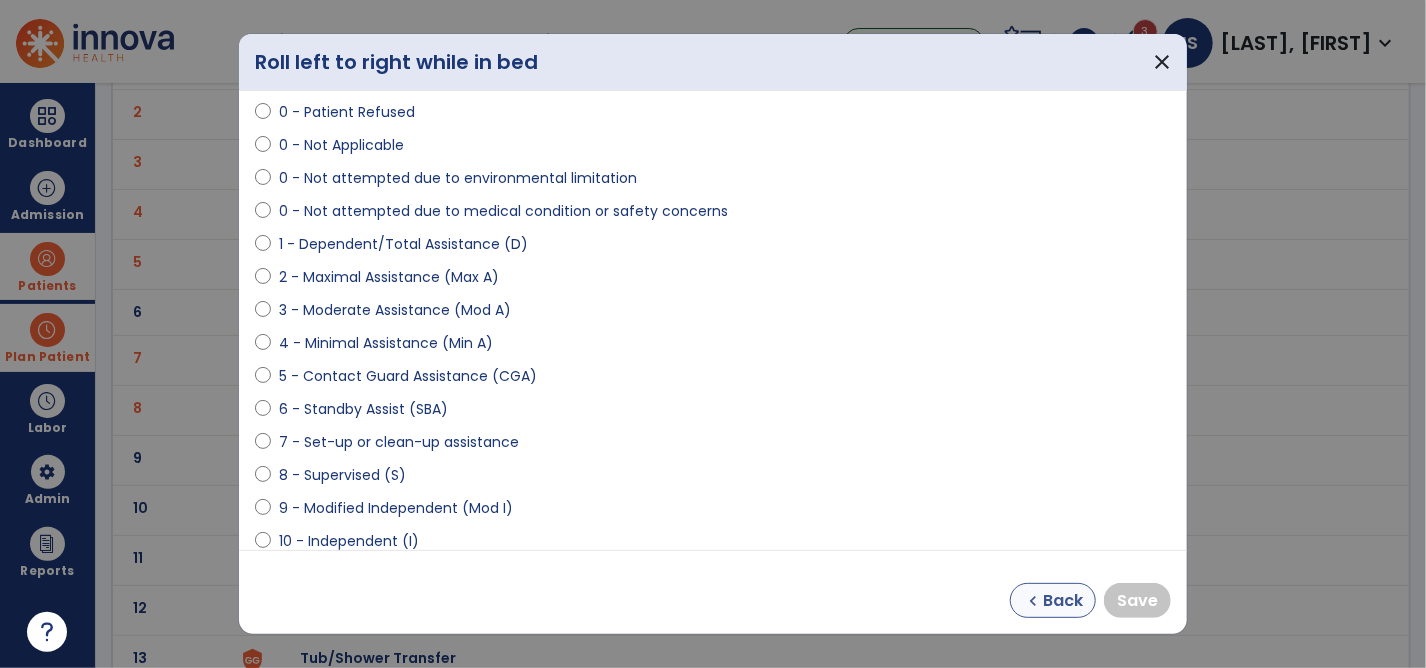 select on "**********" 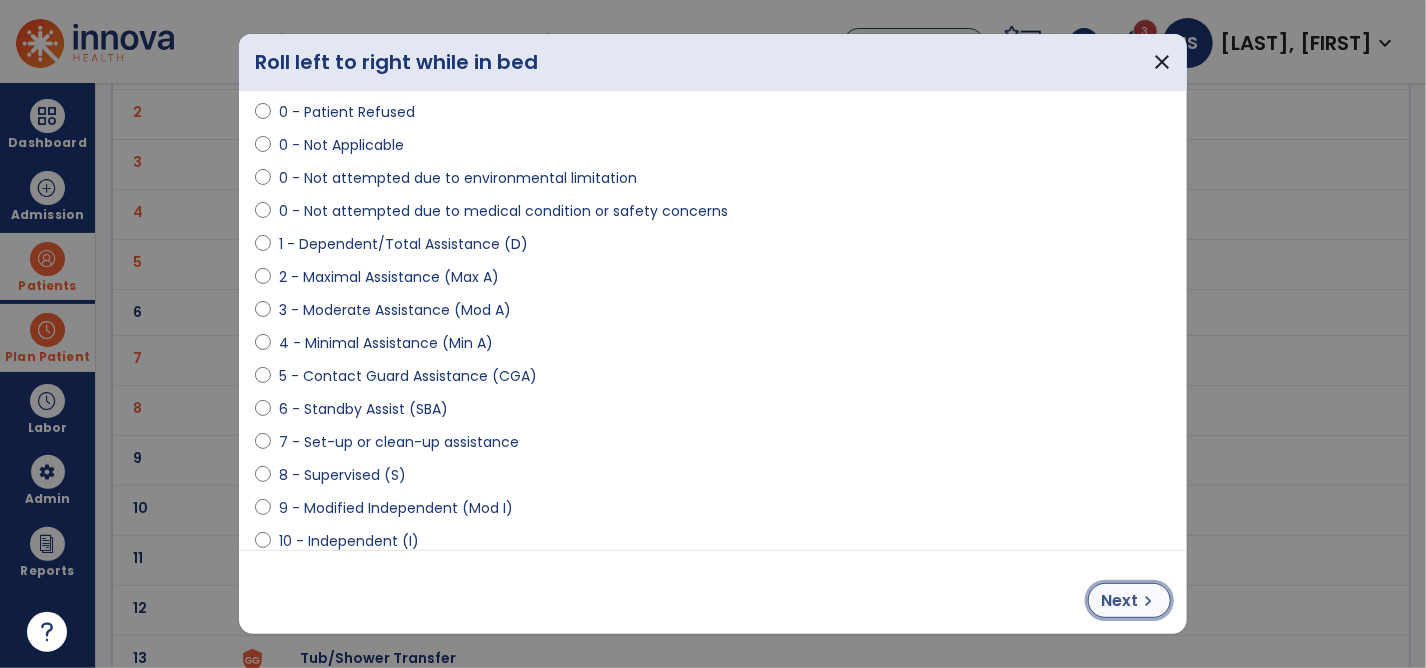 click on "chevron_right" at bounding box center [1148, 601] 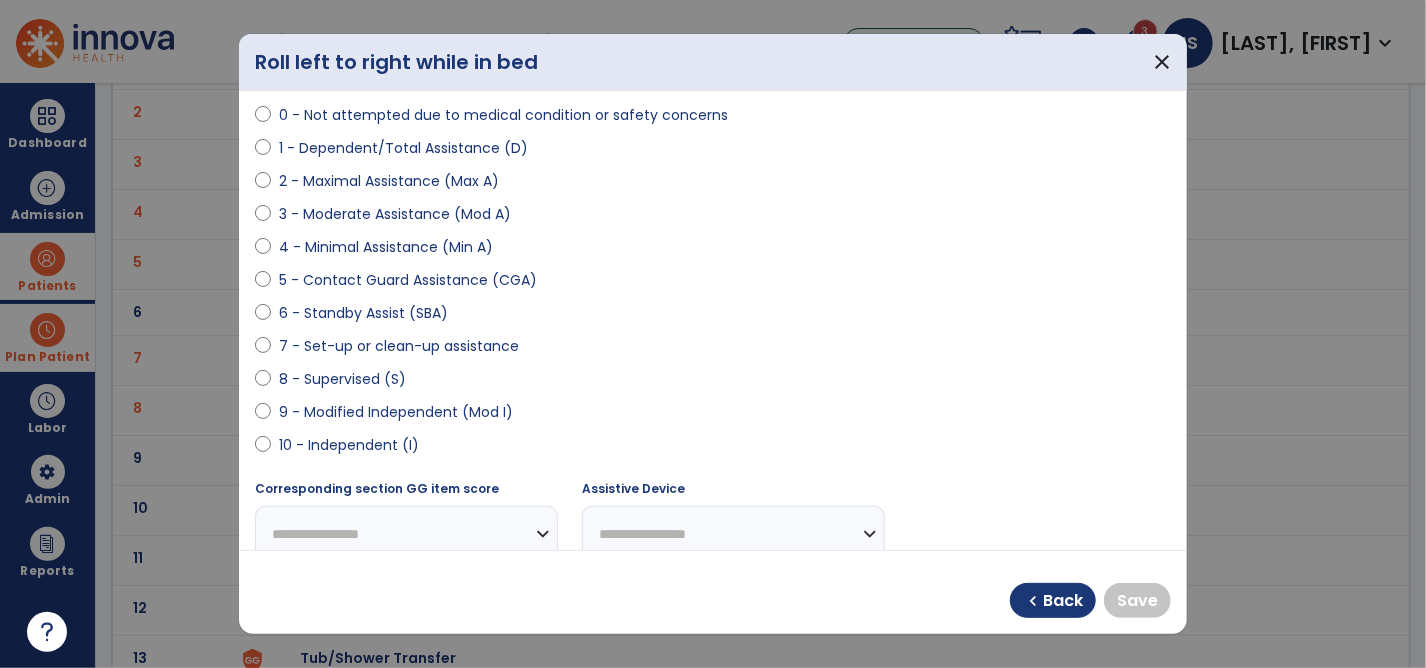 scroll, scrollTop: 300, scrollLeft: 0, axis: vertical 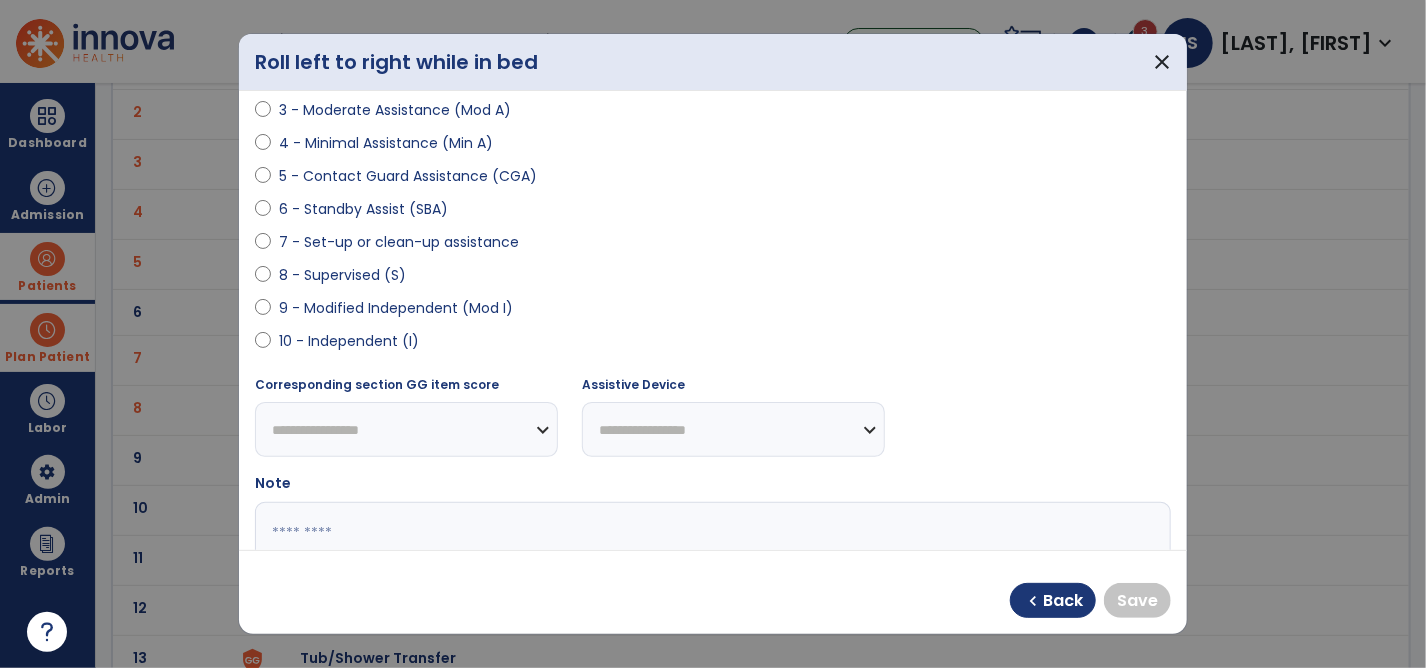 select on "**********" 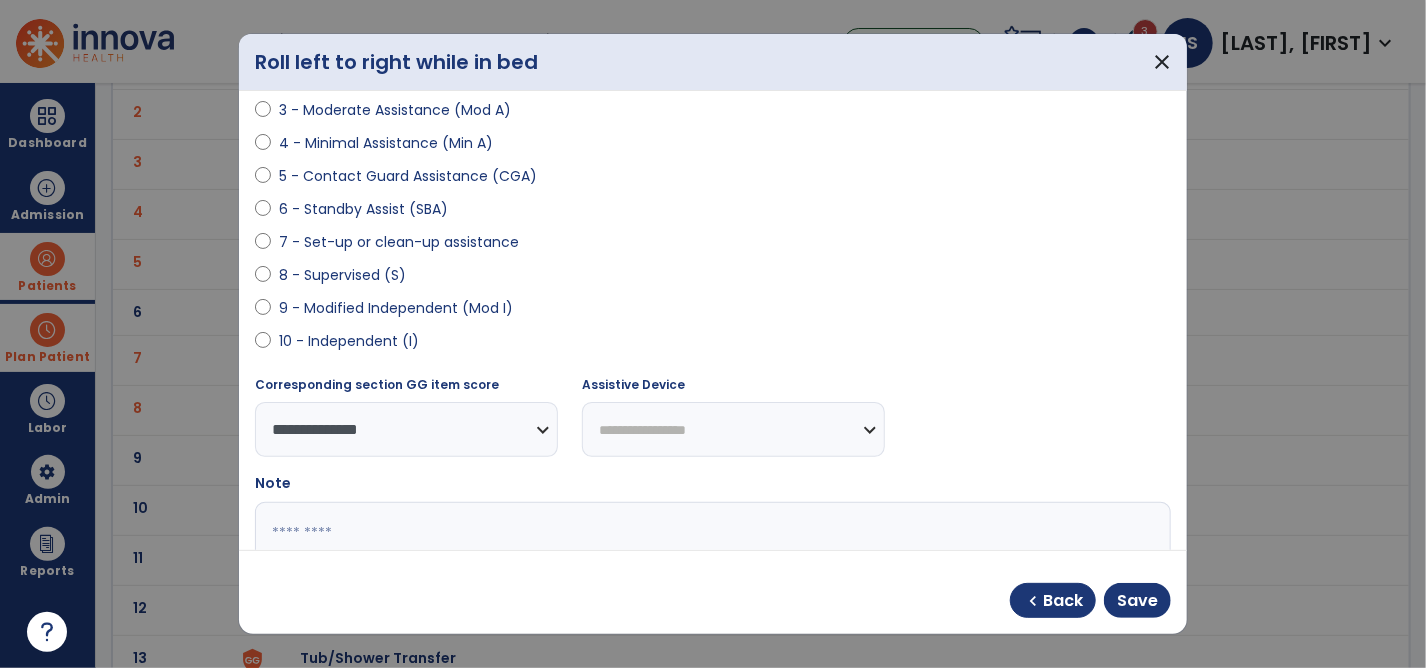 drag, startPoint x: 718, startPoint y: 434, endPoint x: 716, endPoint y: 423, distance: 11.18034 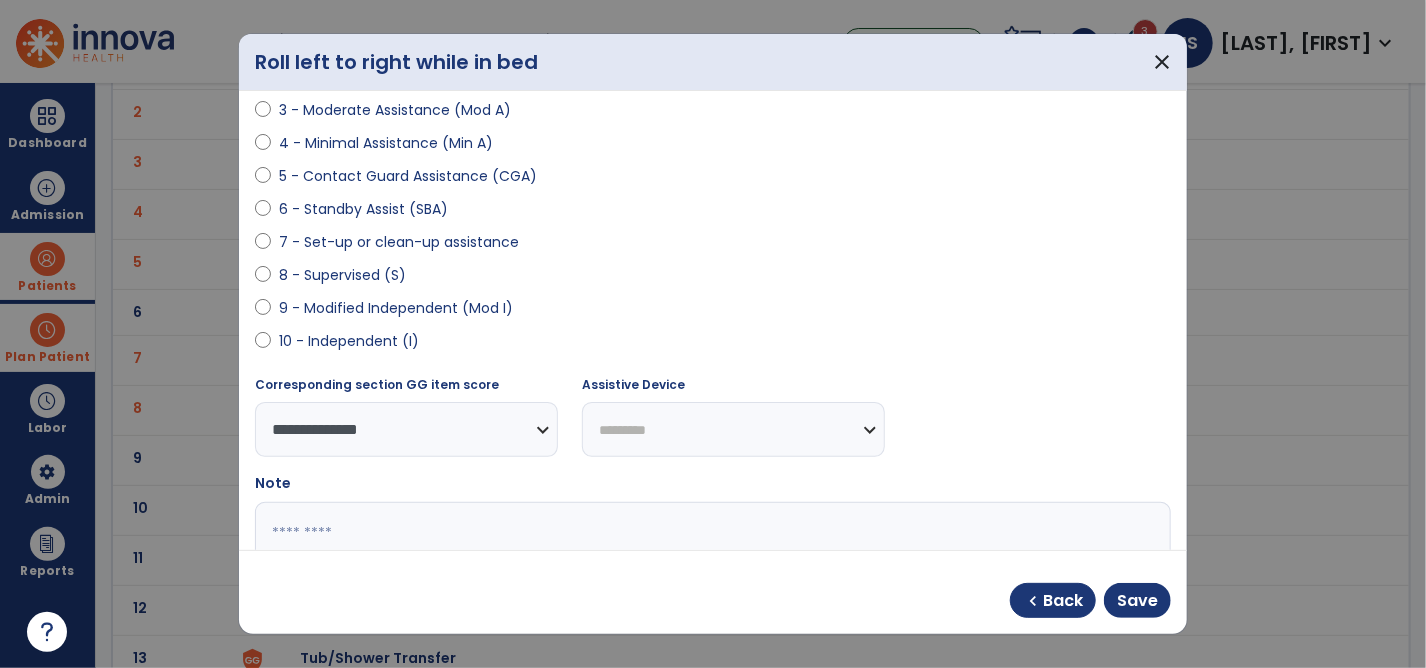 click on "**********" at bounding box center [733, 429] 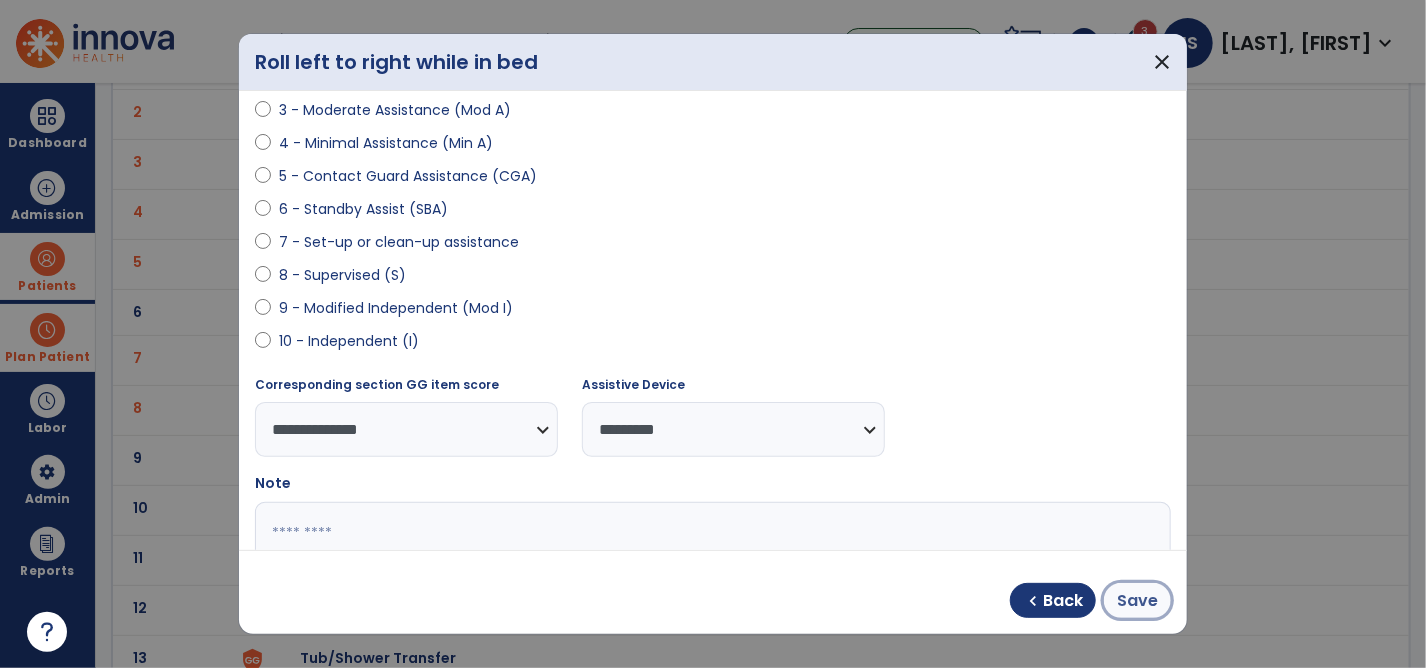 click on "Save" at bounding box center (1137, 601) 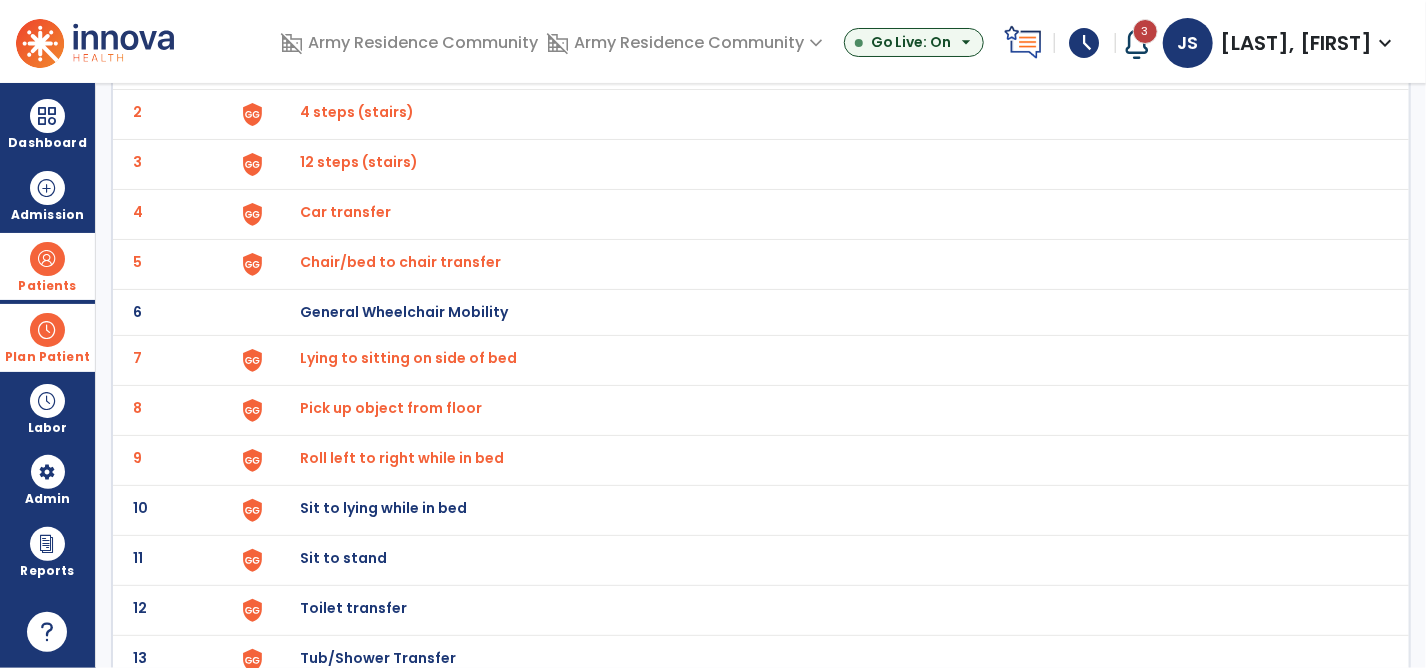 click on "Sit to lying while in bed" at bounding box center [824, 64] 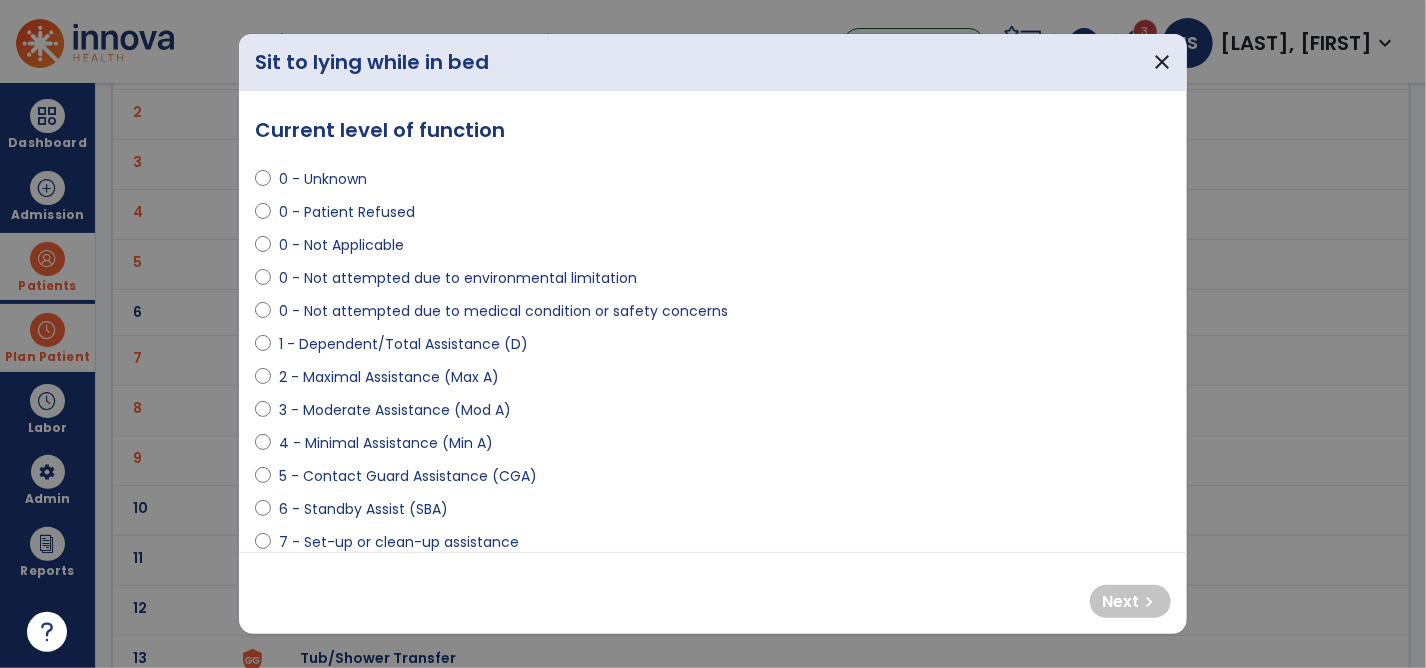 select on "**********" 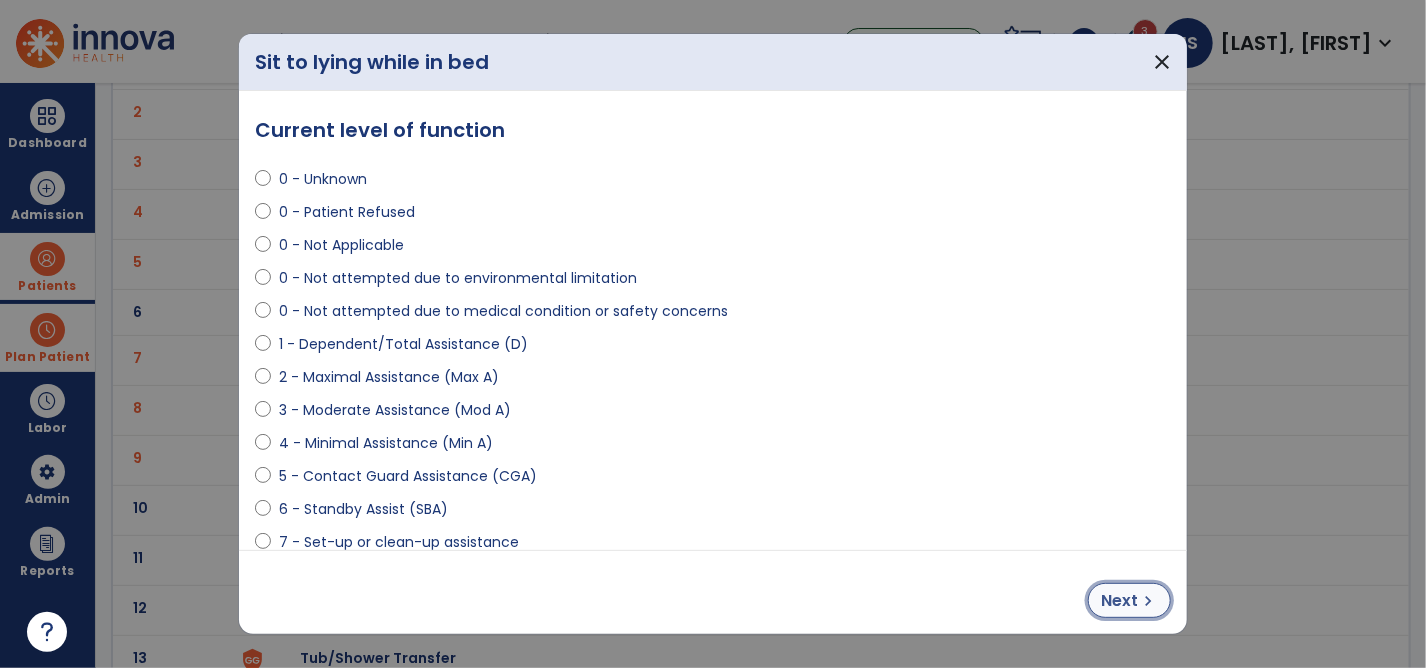 click on "chevron_right" at bounding box center [1148, 601] 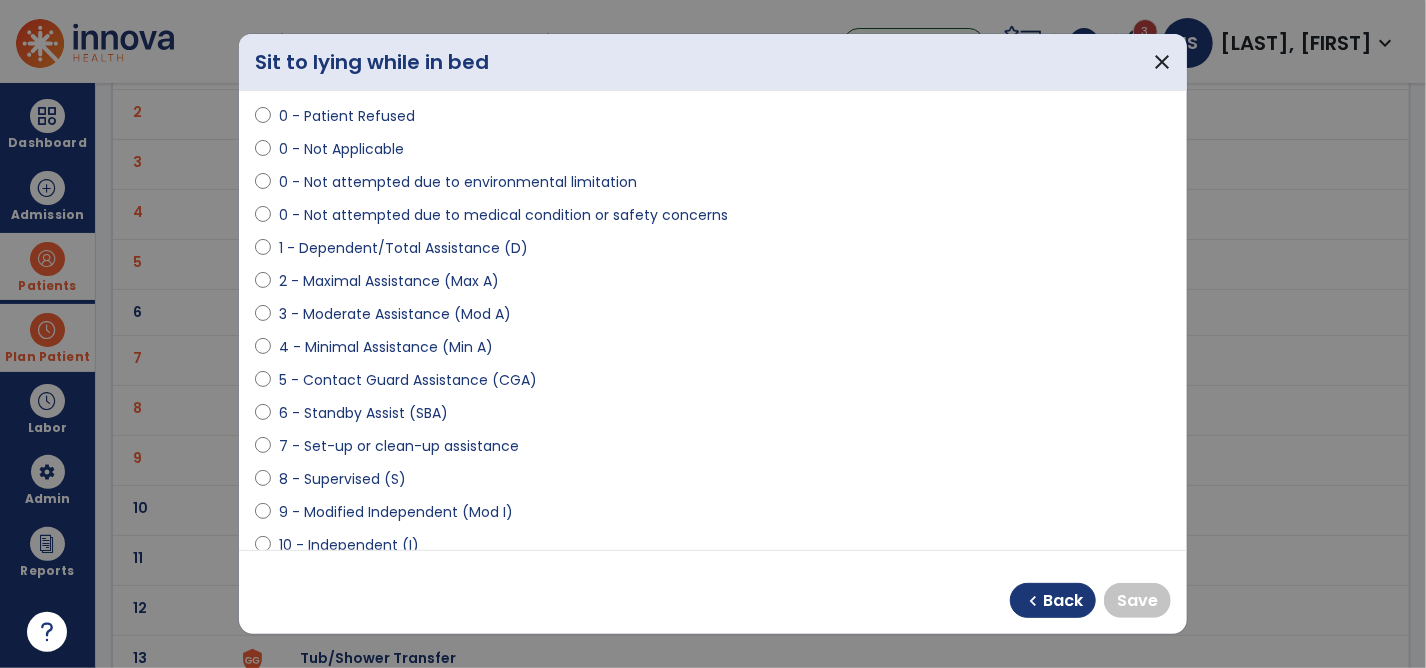 scroll, scrollTop: 100, scrollLeft: 0, axis: vertical 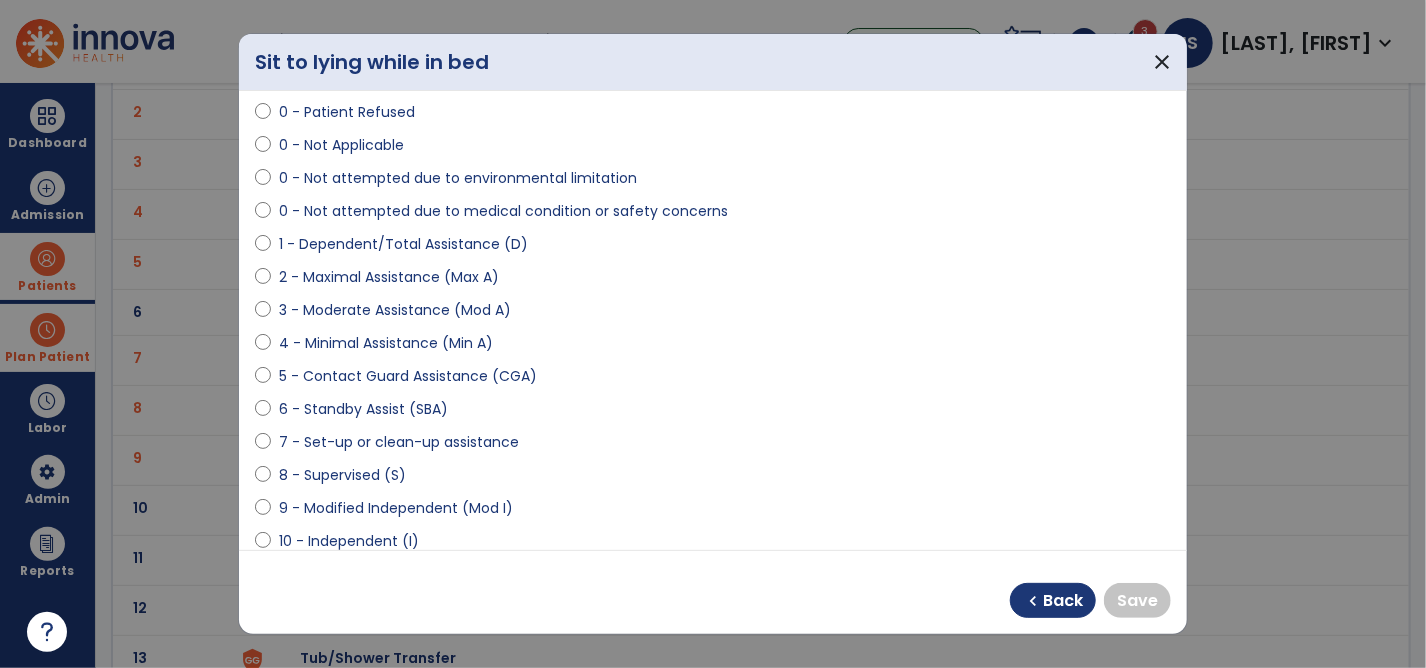 select on "**********" 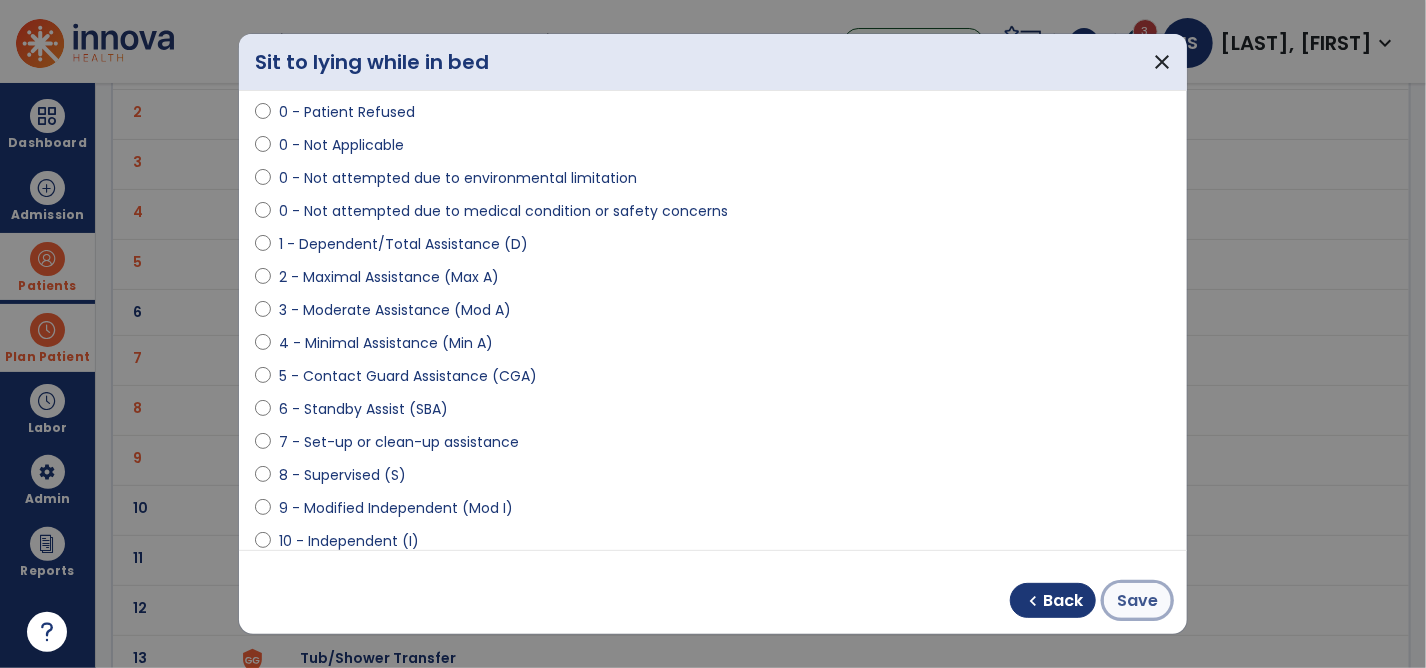 click on "Save" at bounding box center [1137, 601] 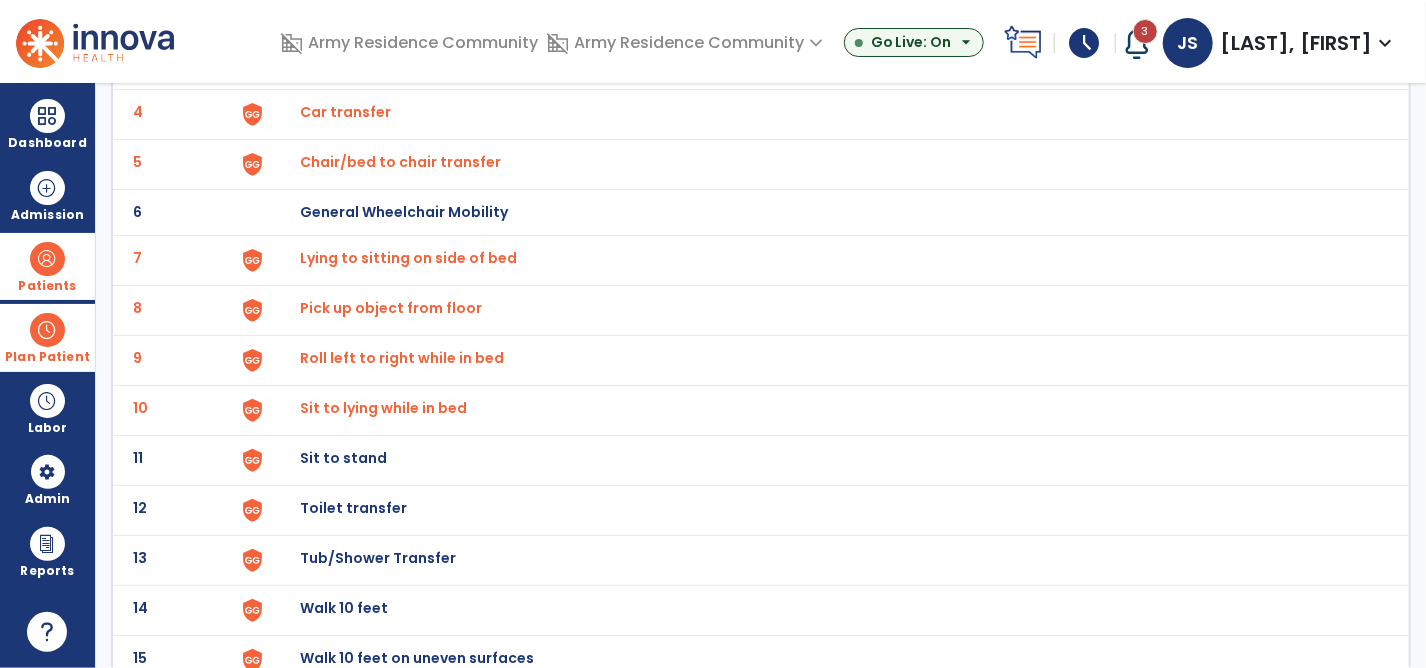 scroll, scrollTop: 400, scrollLeft: 0, axis: vertical 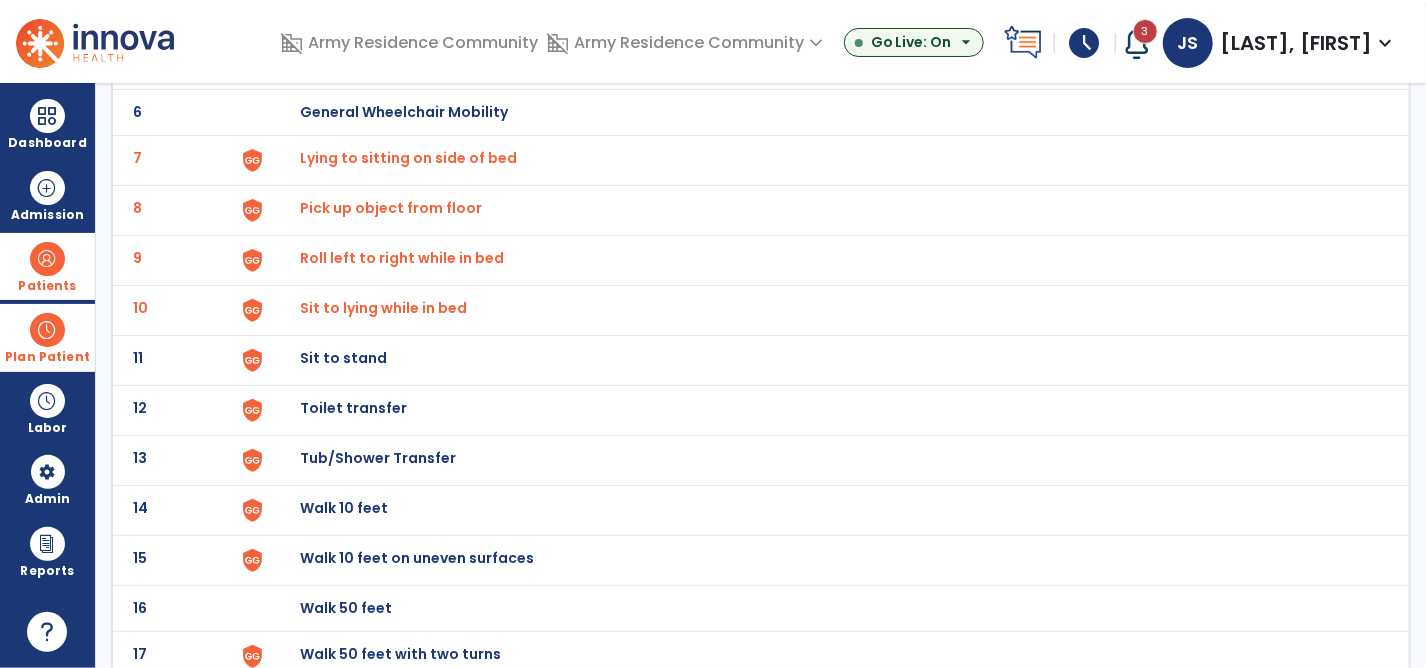 click on "Sit to stand" at bounding box center (824, -136) 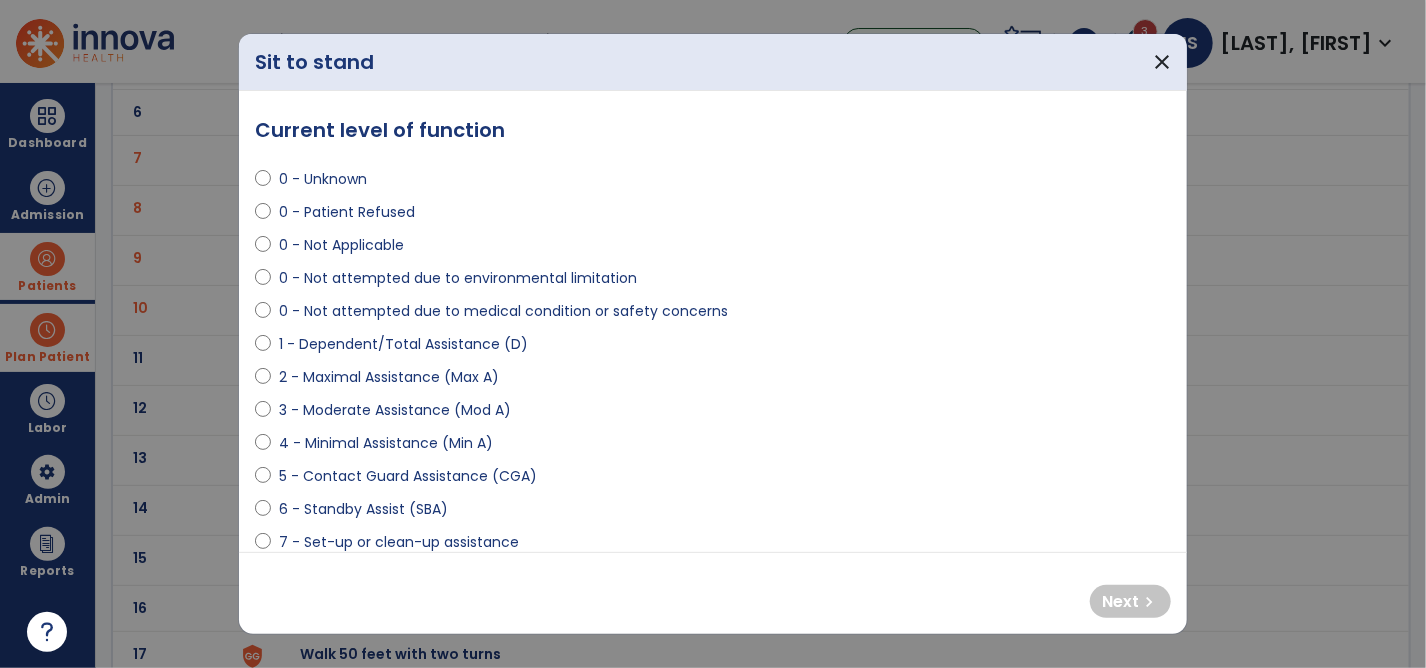 select on "**********" 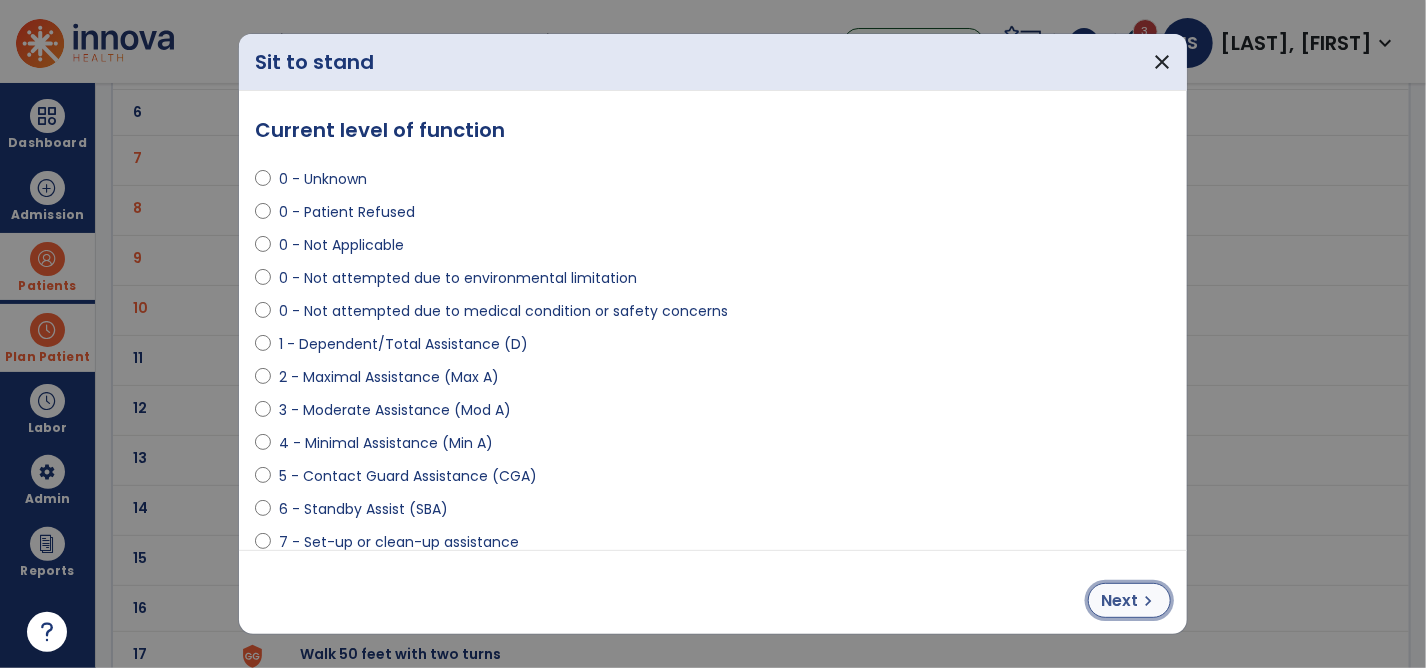 click on "Next" at bounding box center [1119, 601] 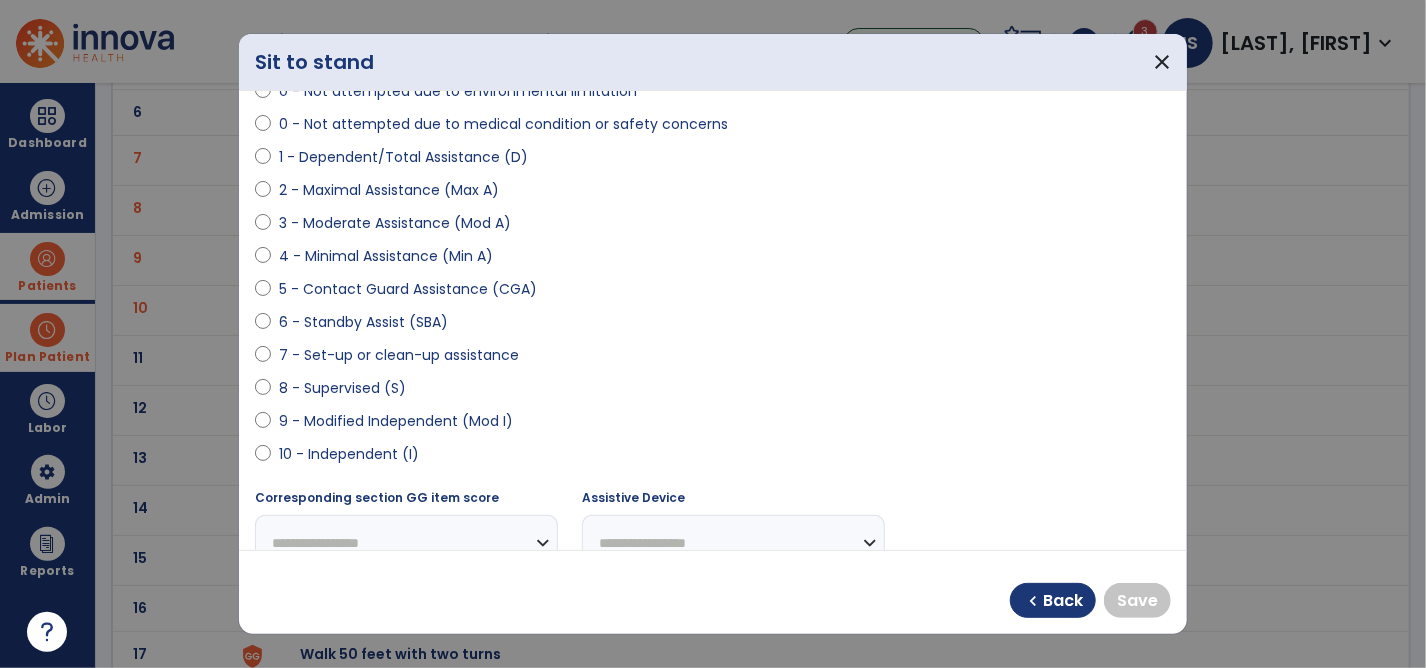 scroll, scrollTop: 300, scrollLeft: 0, axis: vertical 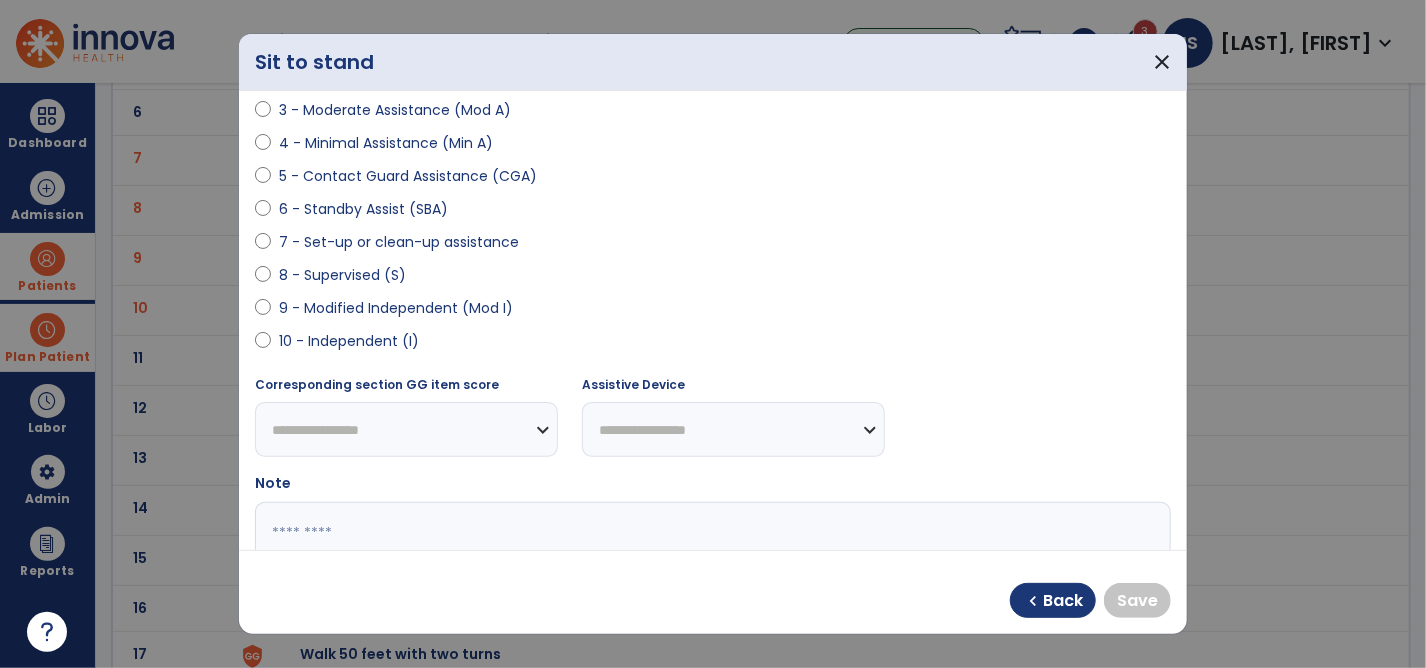 click at bounding box center [263, 312] 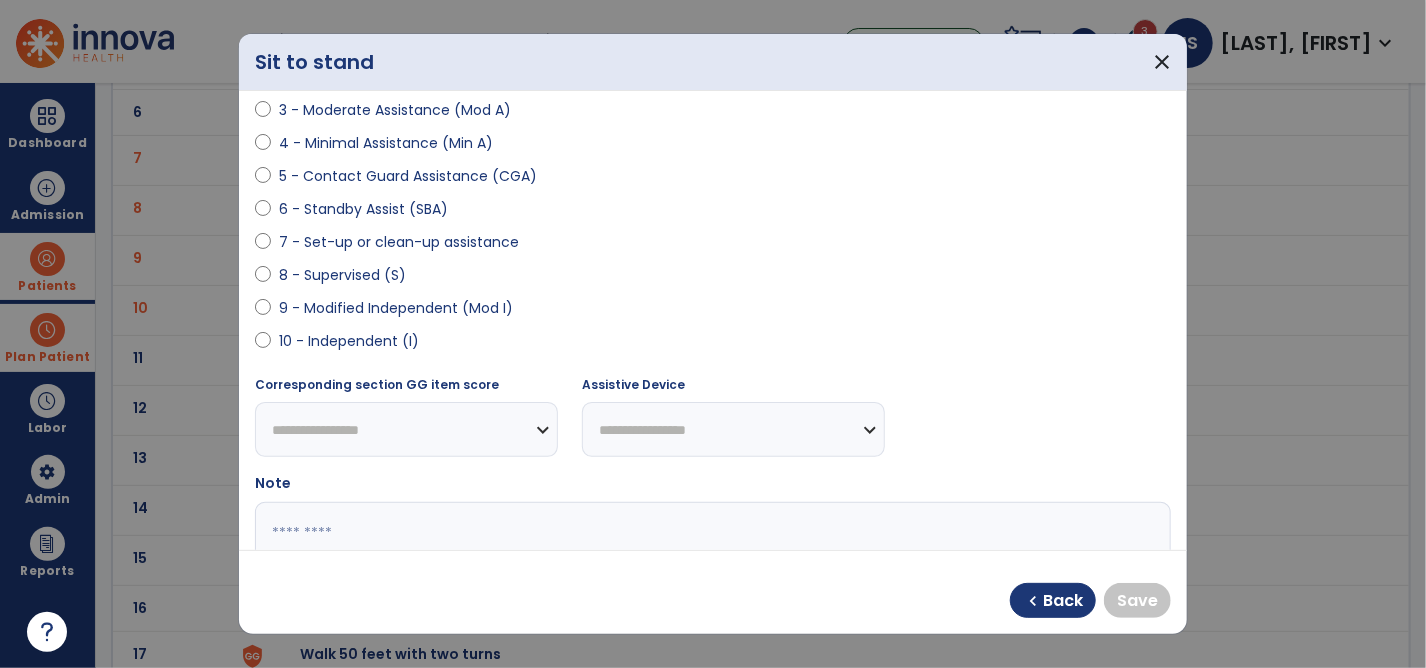 select on "**********" 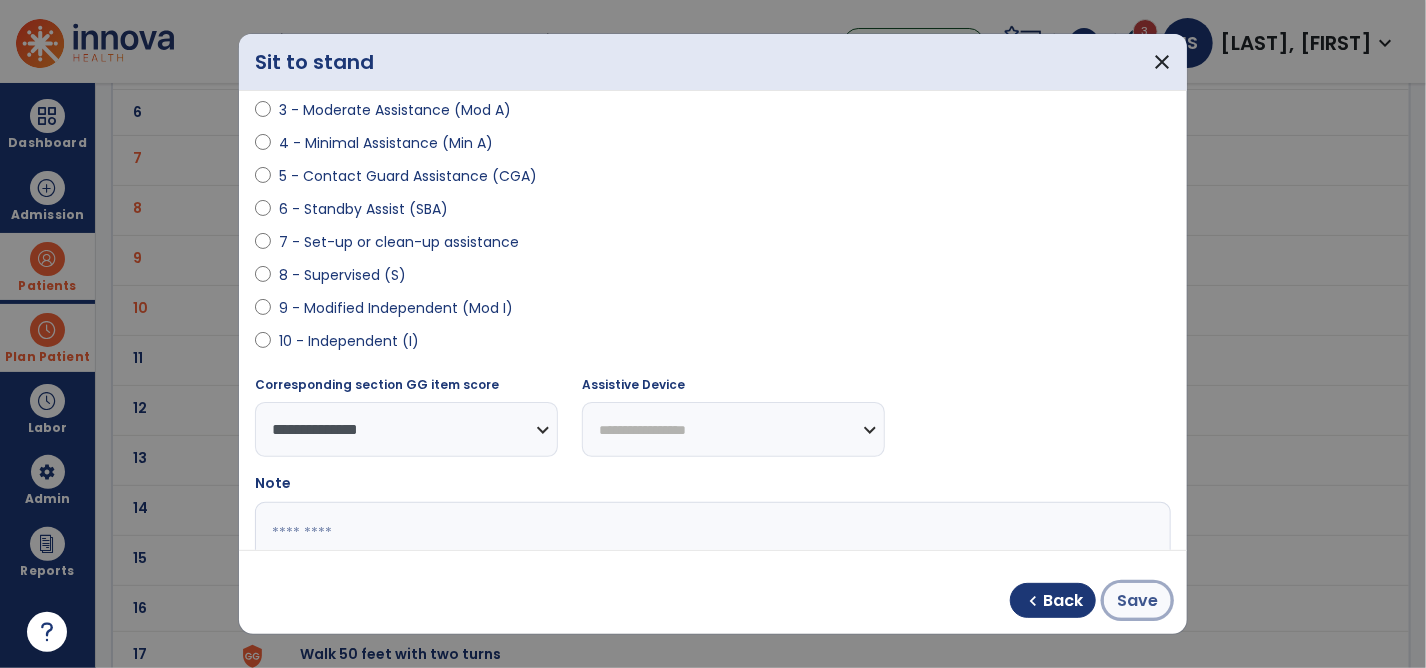 click on "Save" at bounding box center (1137, 601) 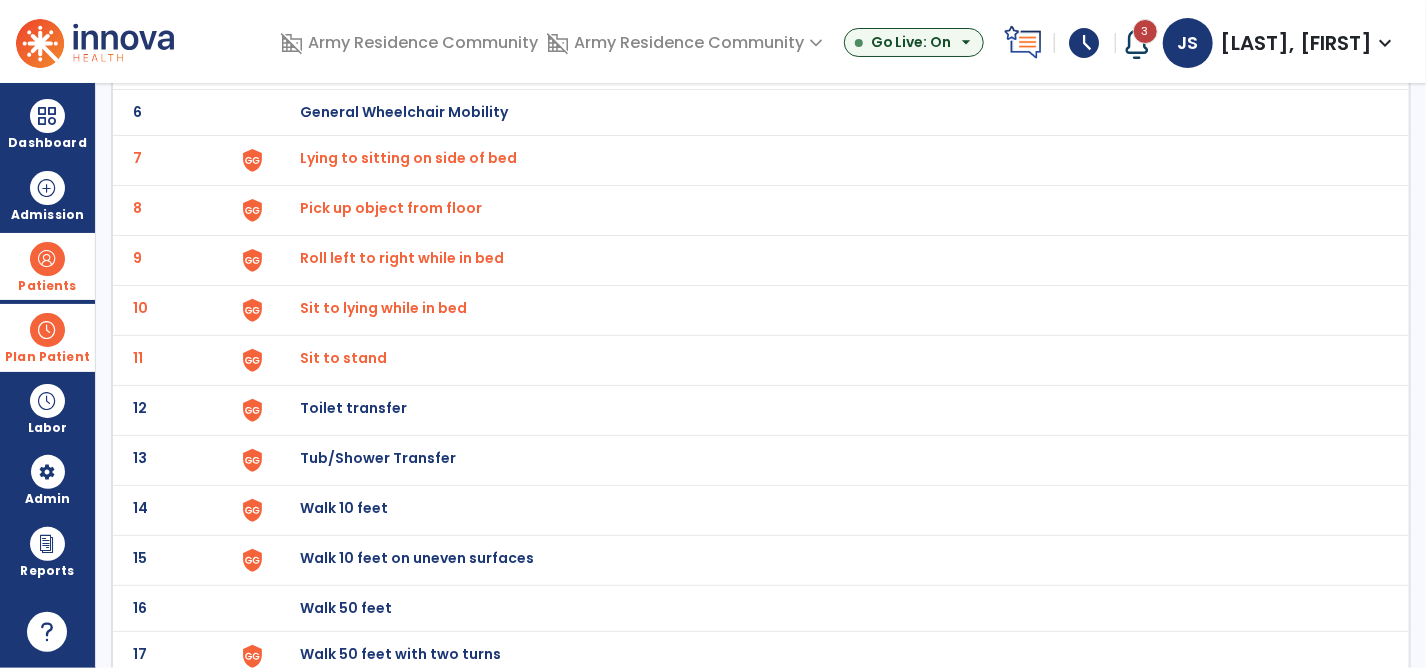 click on "11 Sit to stand" 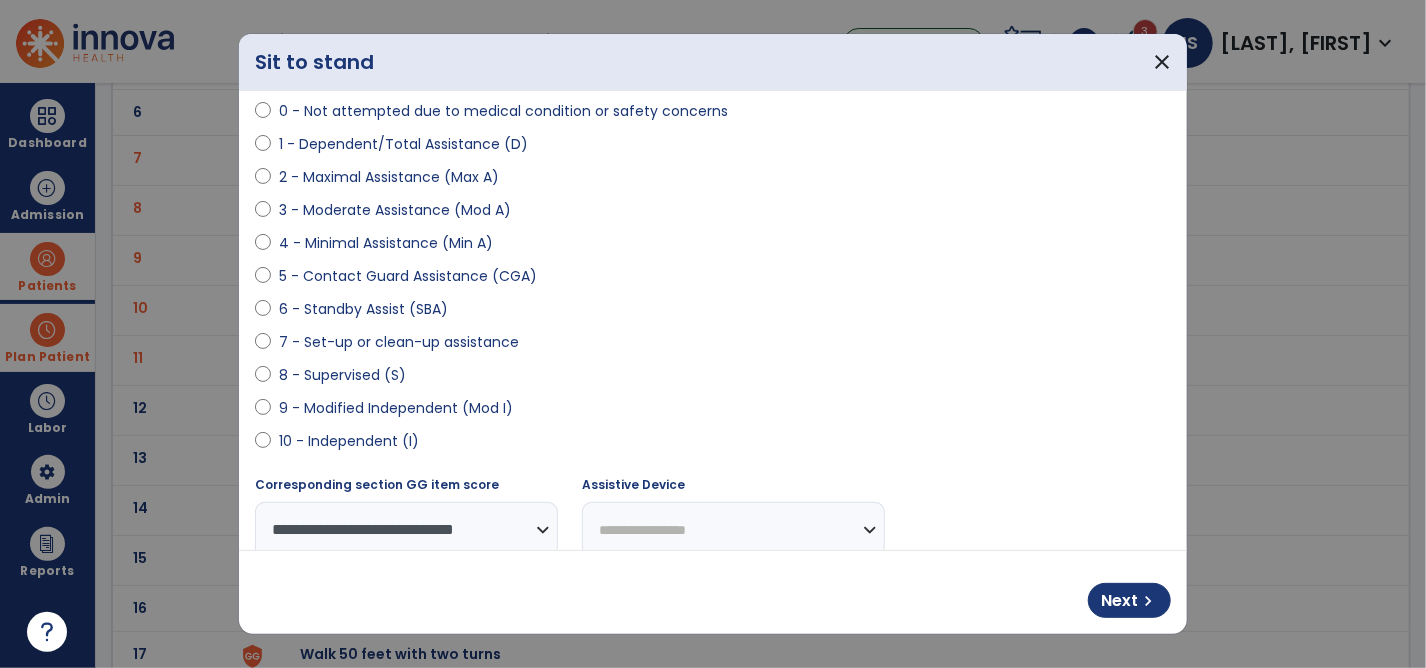 click on "**********" at bounding box center (733, 529) 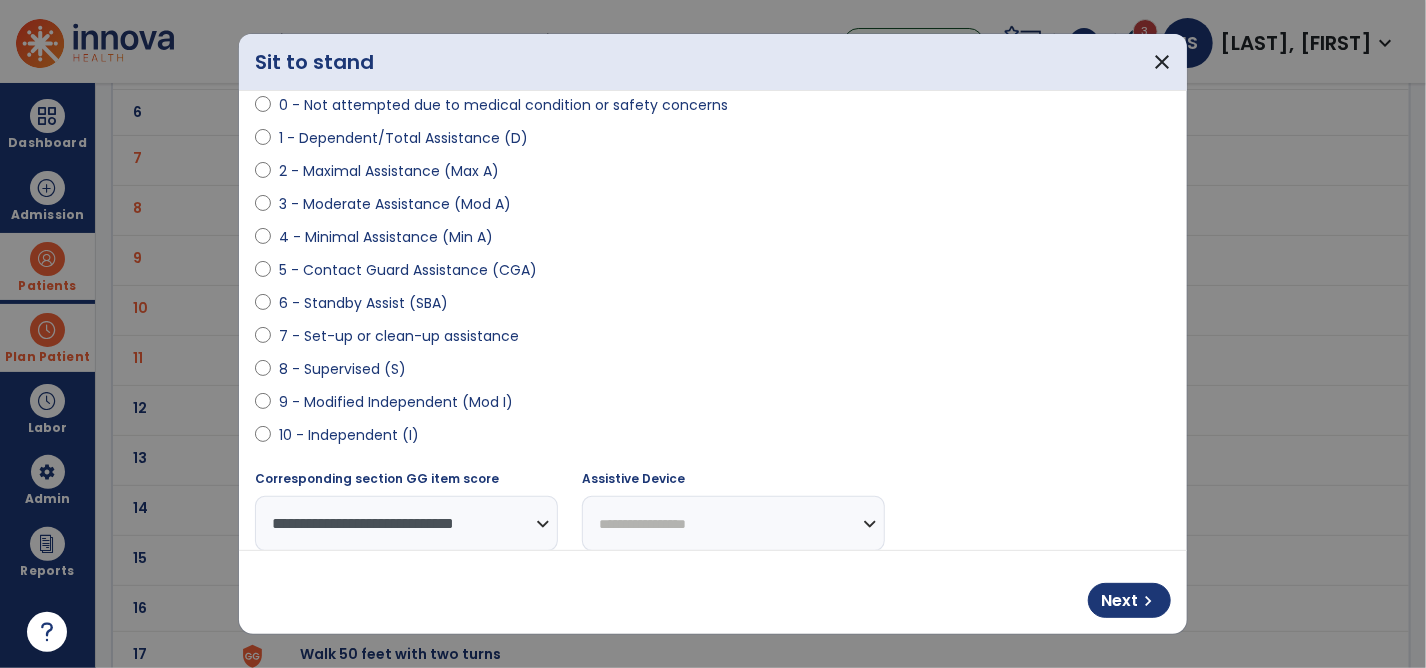select on "**********" 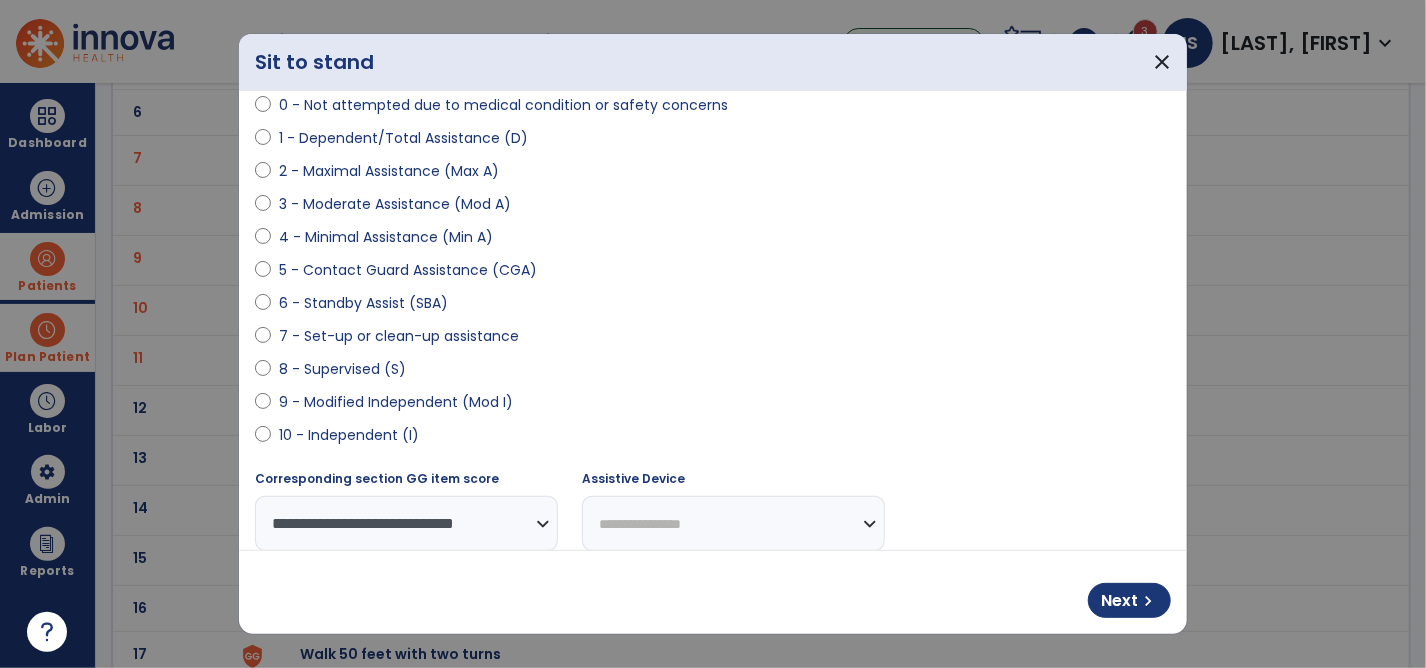 click on "**********" at bounding box center (733, 523) 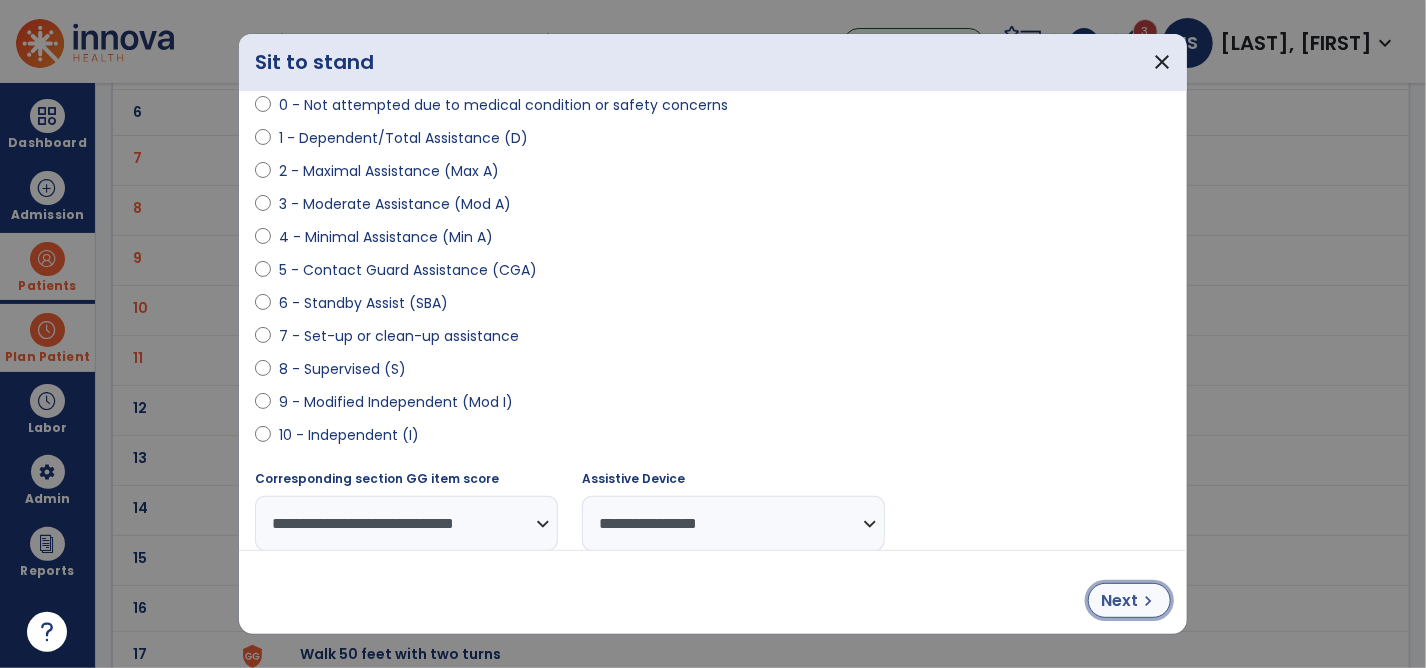 click on "chevron_right" at bounding box center (1148, 601) 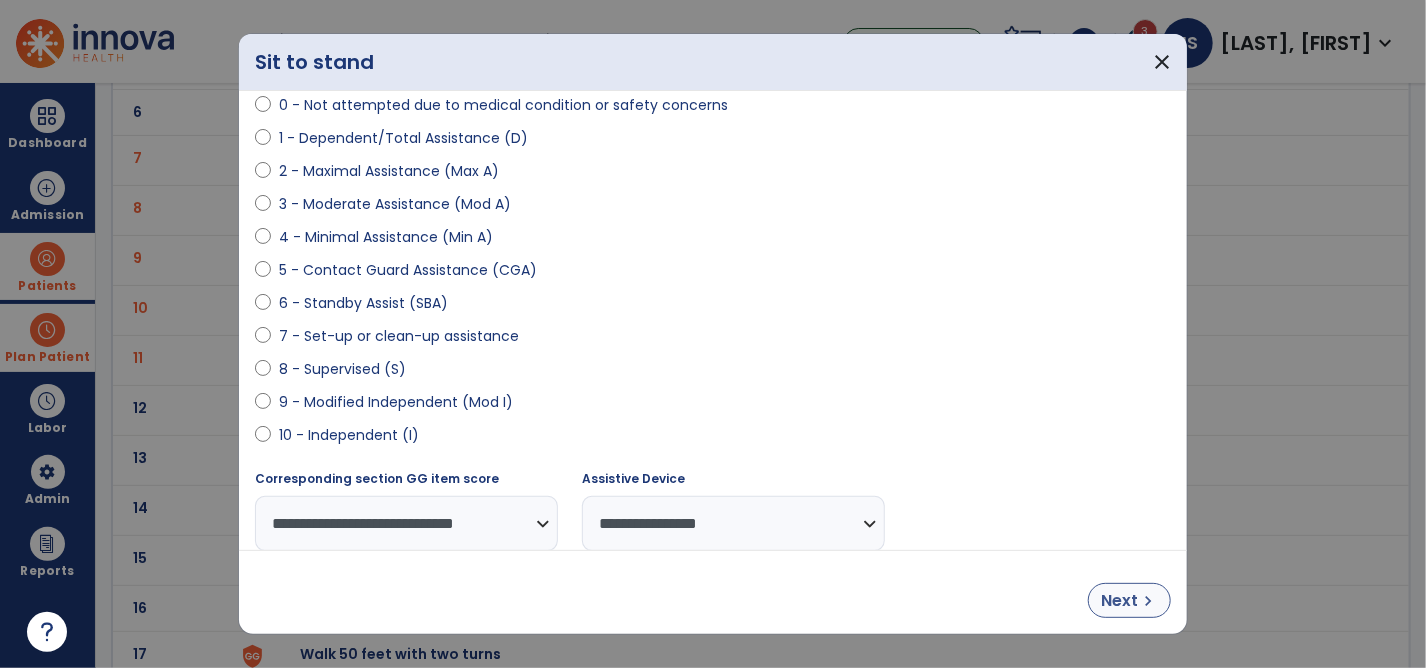 select on "**********" 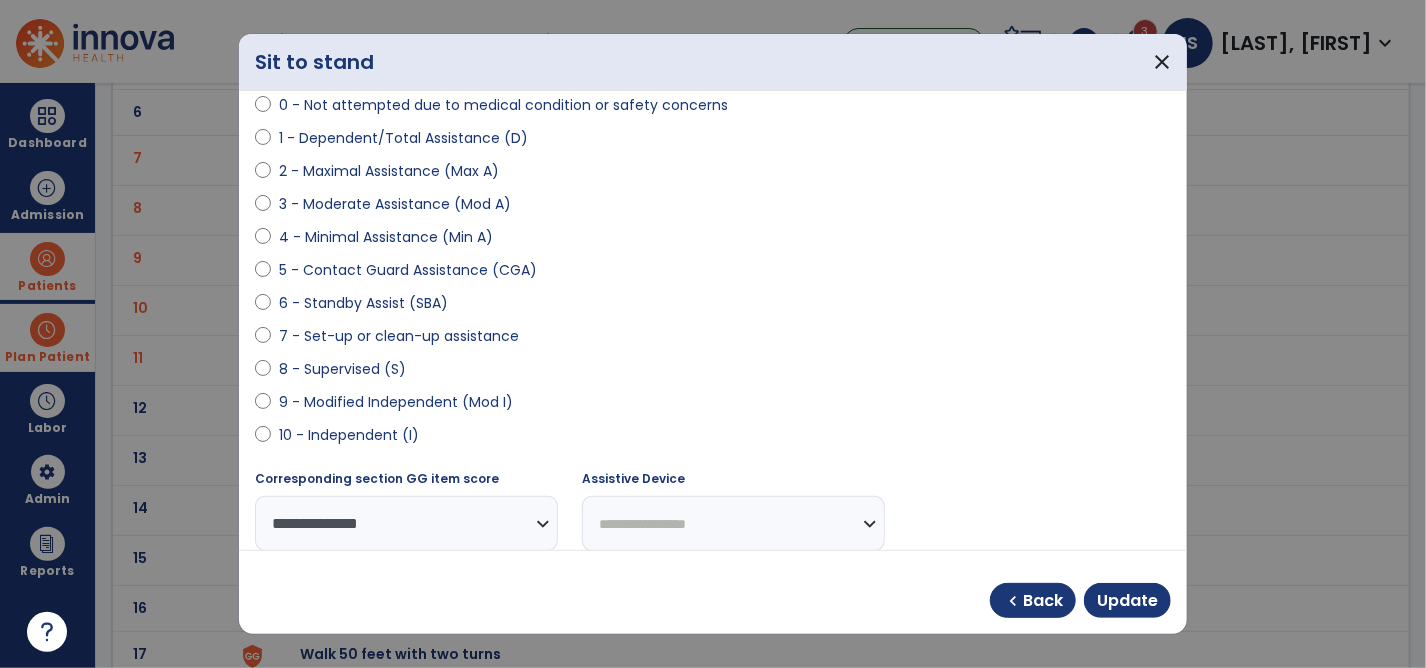 click on "**********" at bounding box center [733, 523] 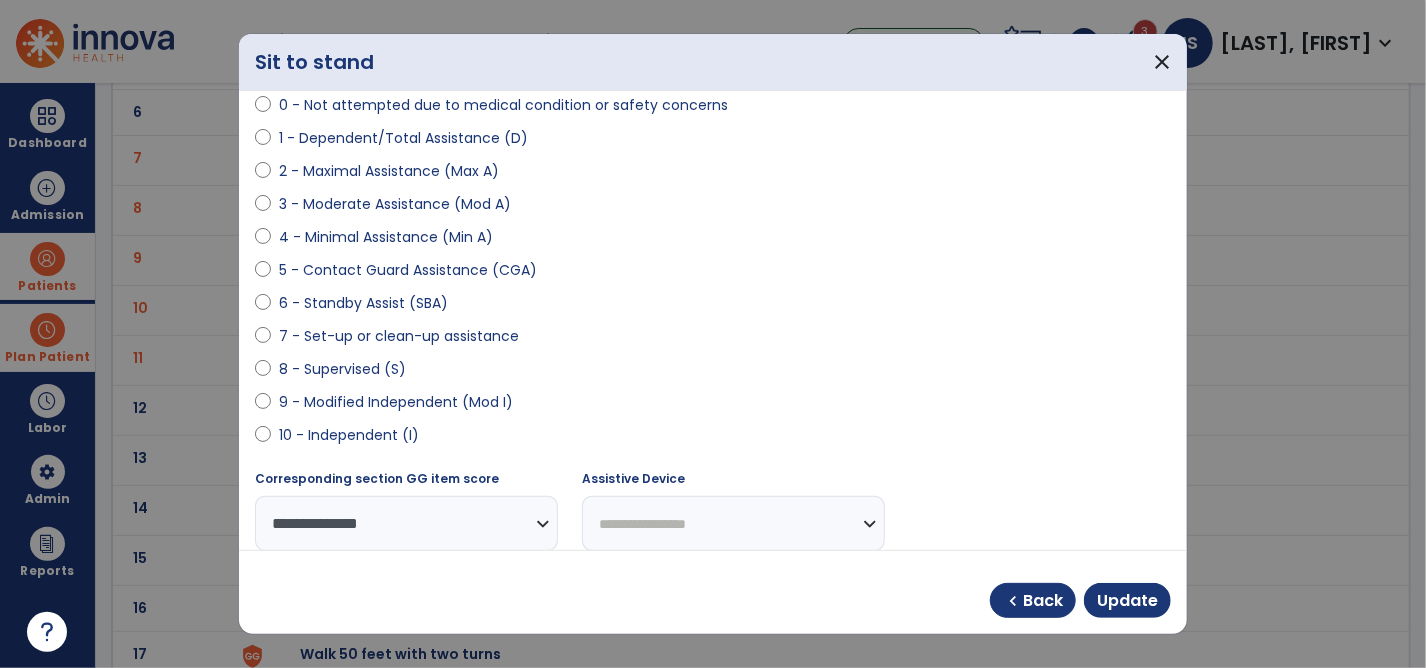 select on "**********" 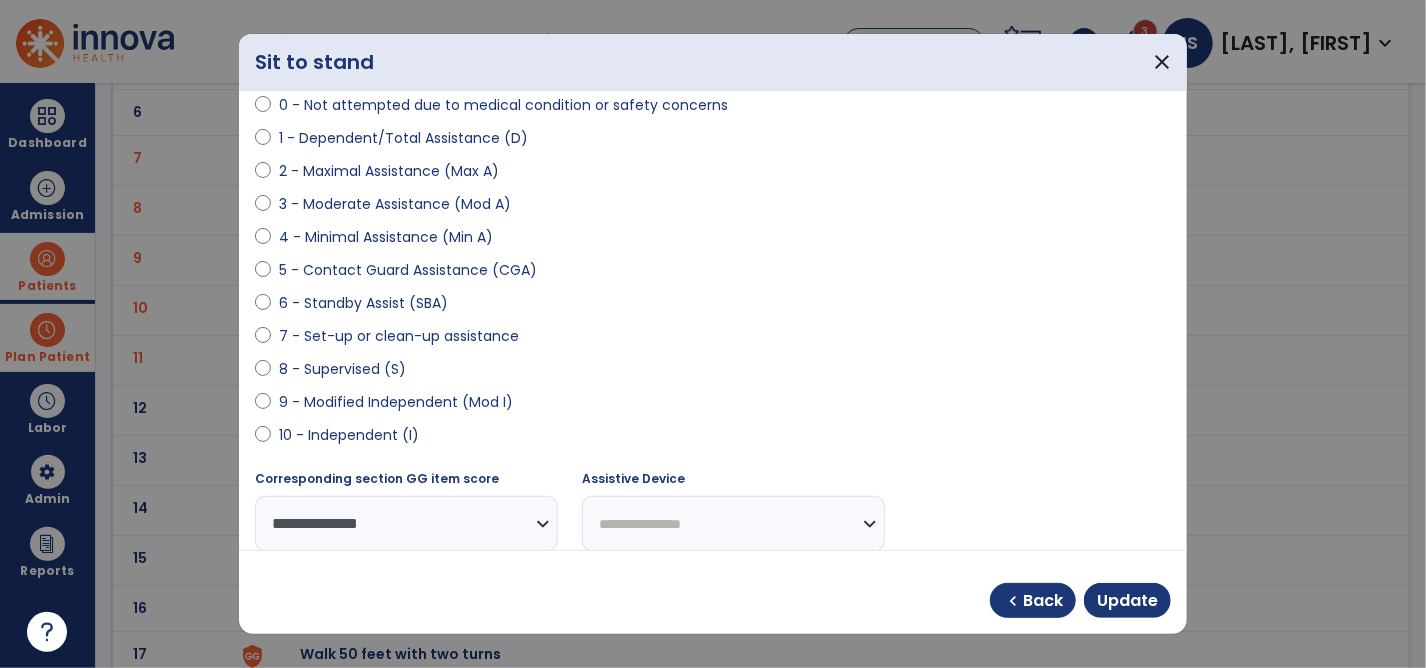 click on "**********" at bounding box center [733, 523] 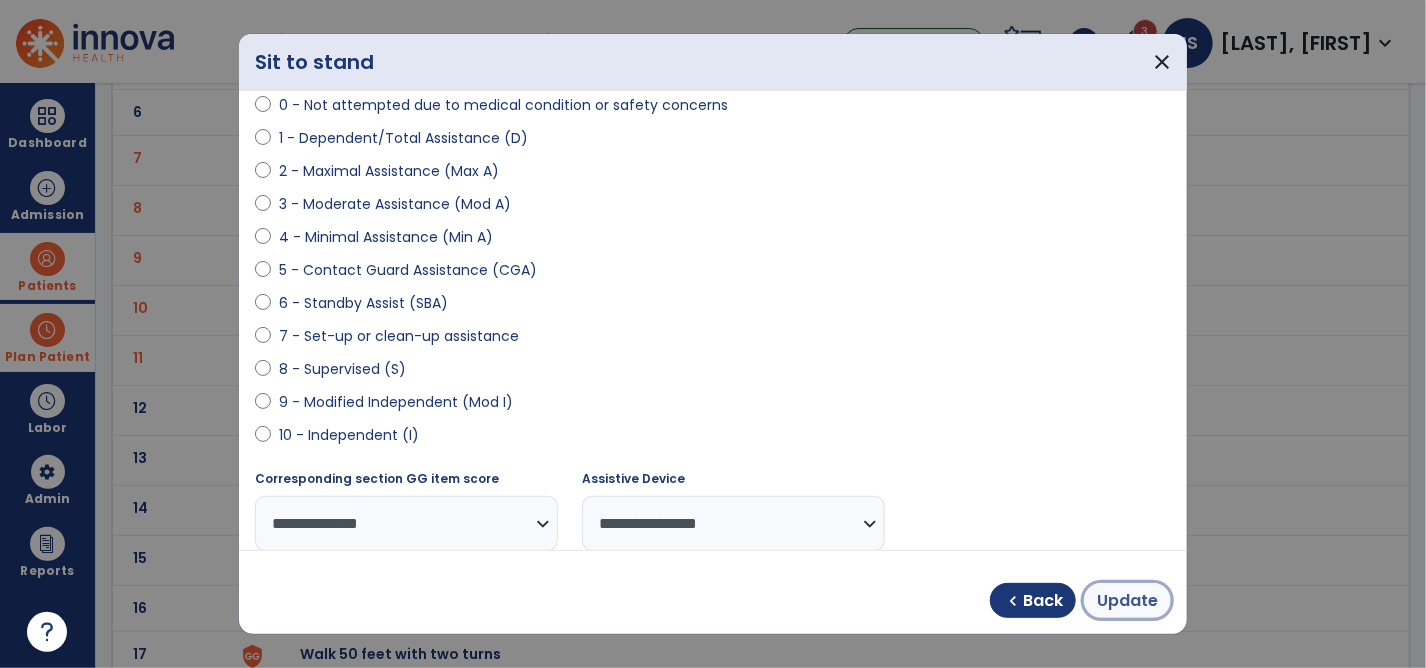 click on "Update" at bounding box center (1127, 601) 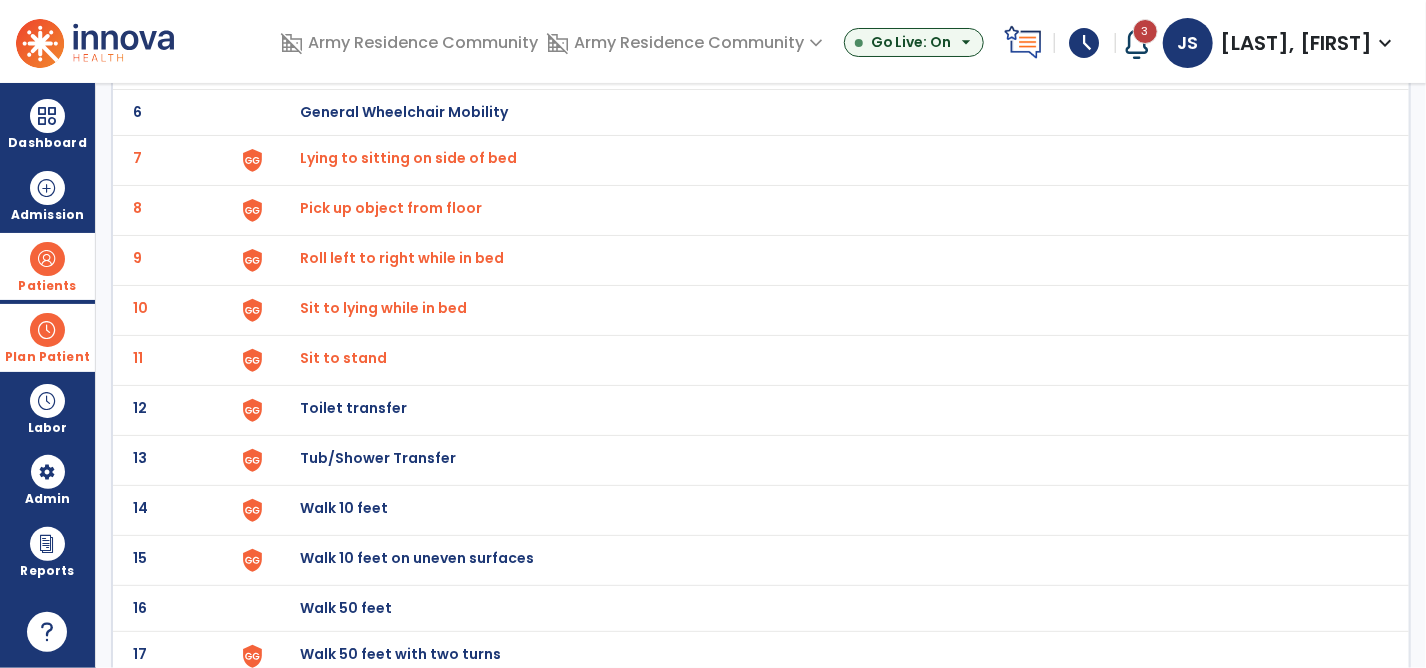 click on "Toilet transfer" at bounding box center [824, -136] 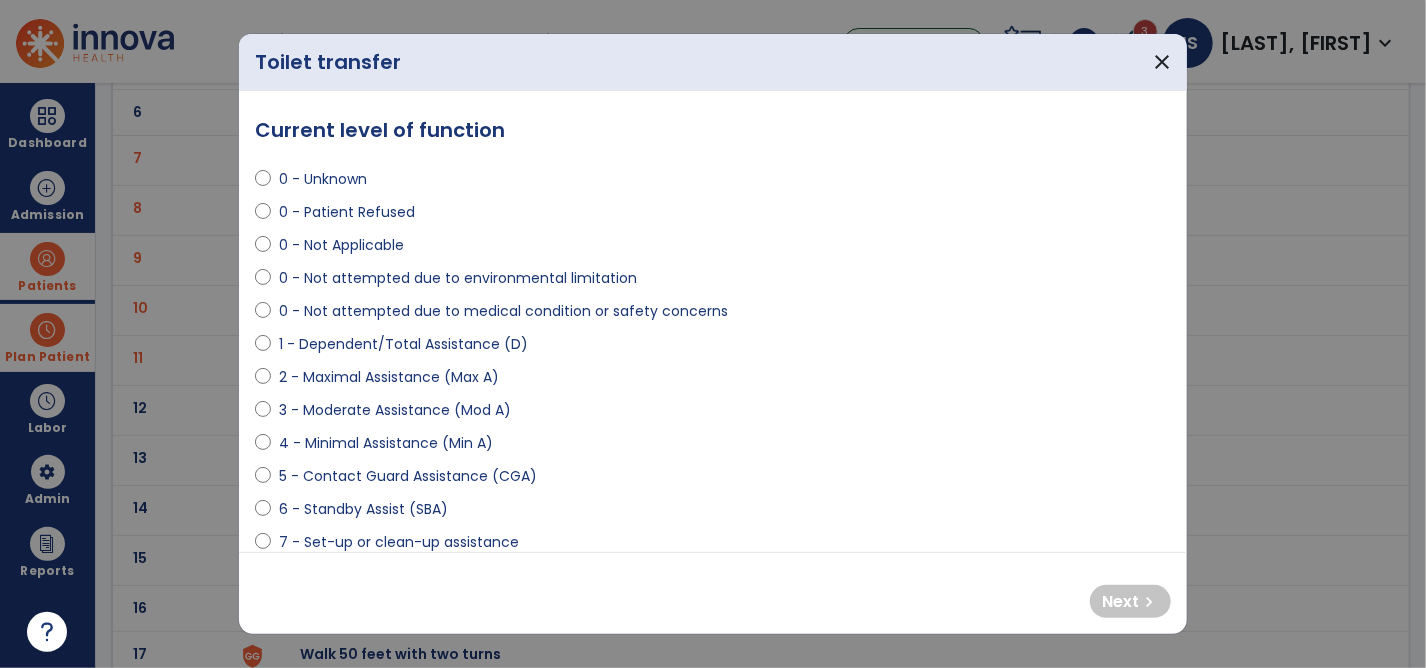 click on "3 - Moderate Assistance (Mod A)" at bounding box center [713, 414] 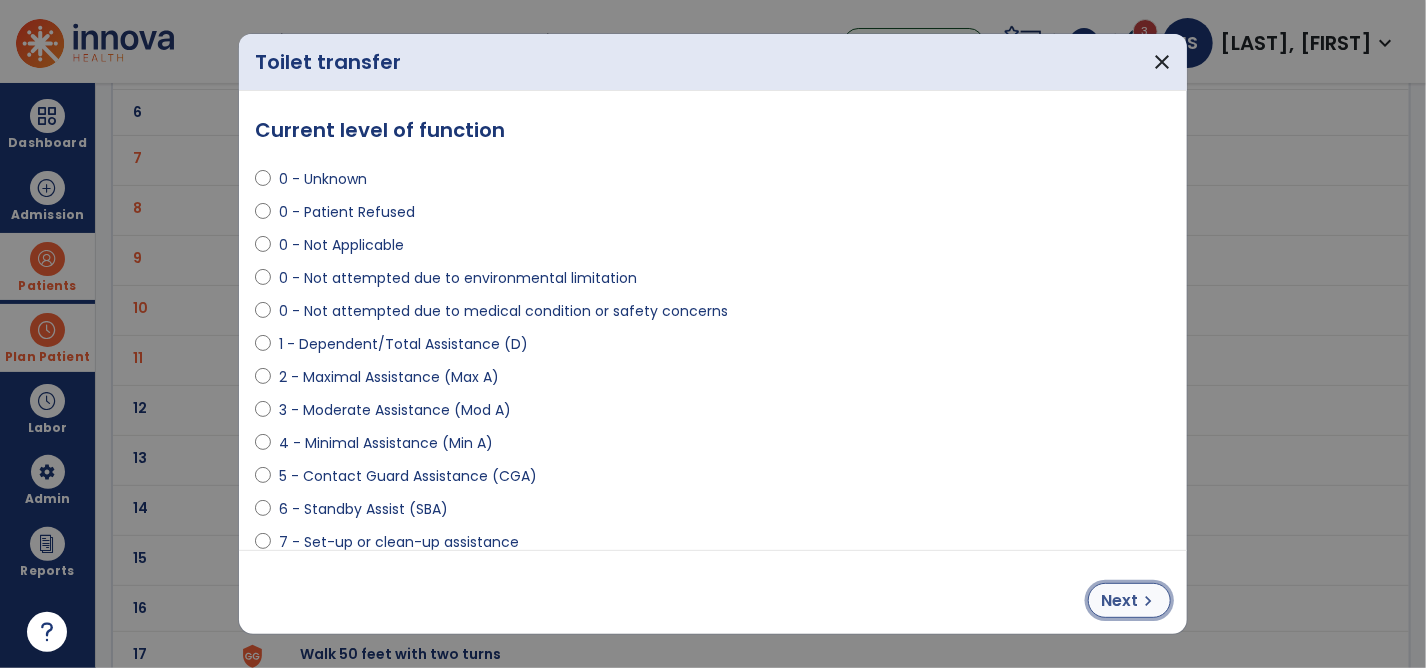 click on "chevron_right" at bounding box center (1148, 601) 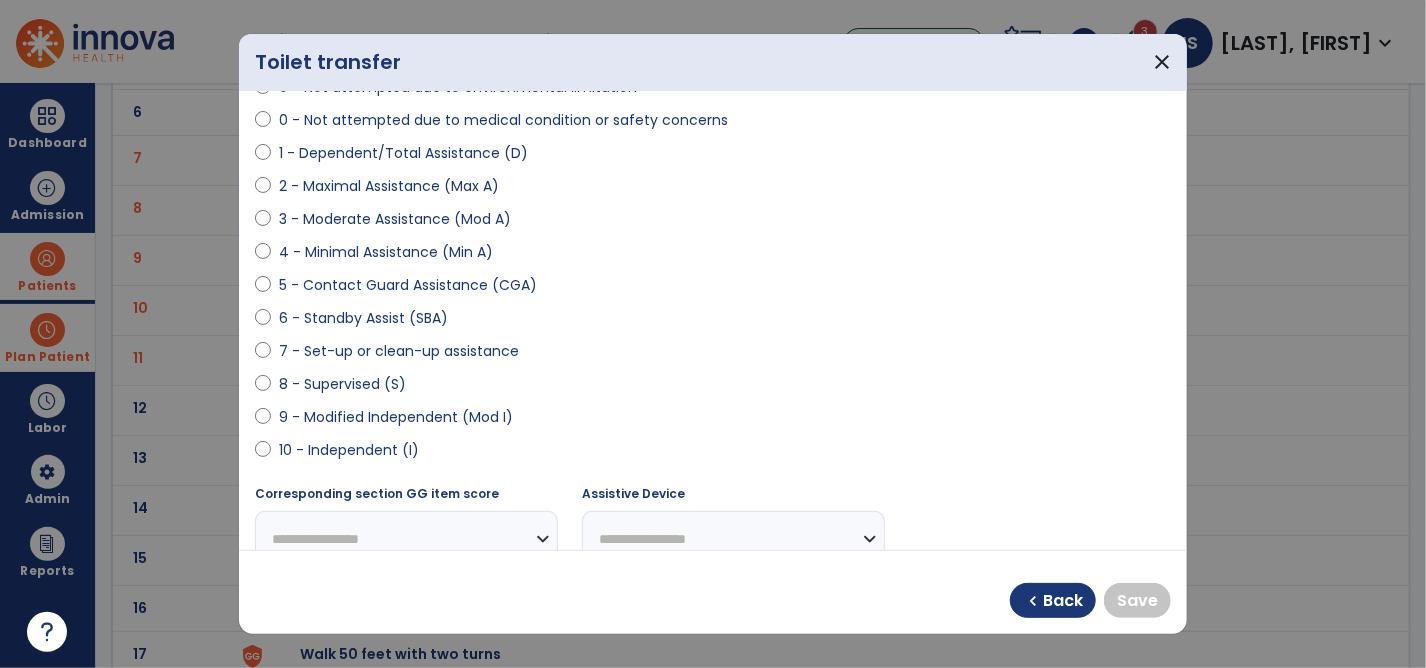 scroll, scrollTop: 300, scrollLeft: 0, axis: vertical 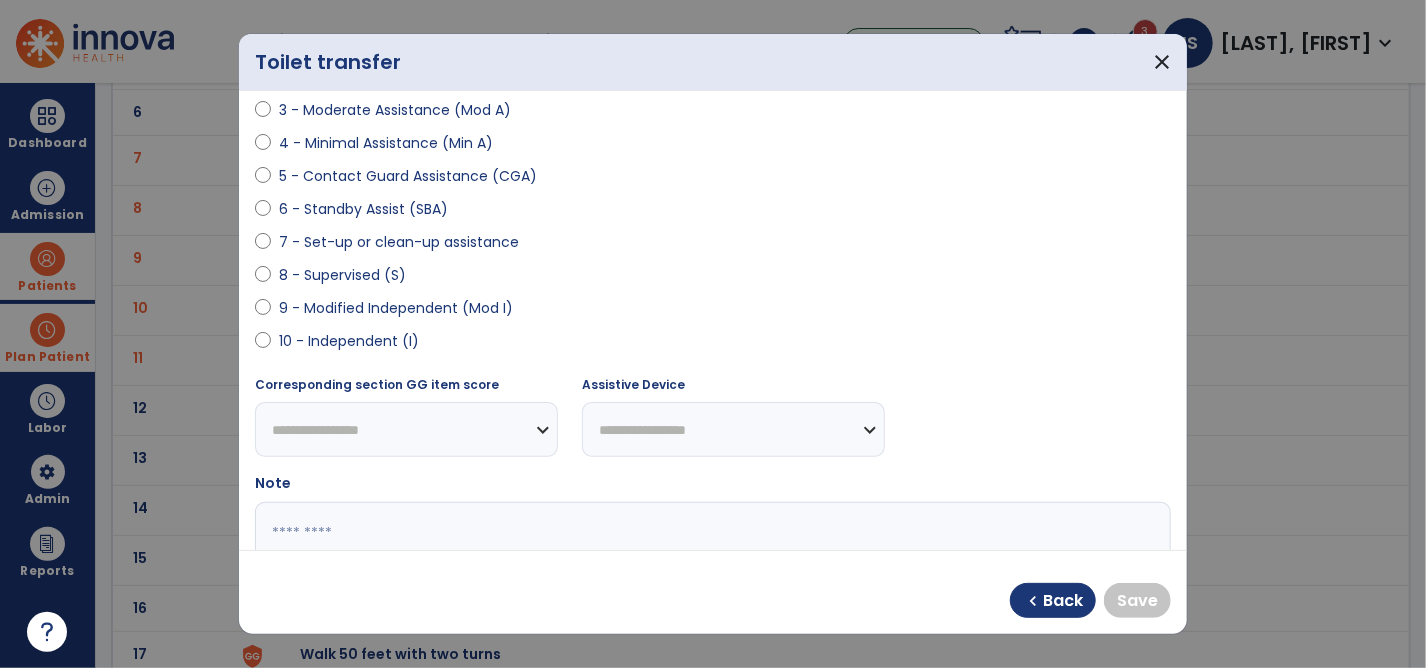 select on "**********" 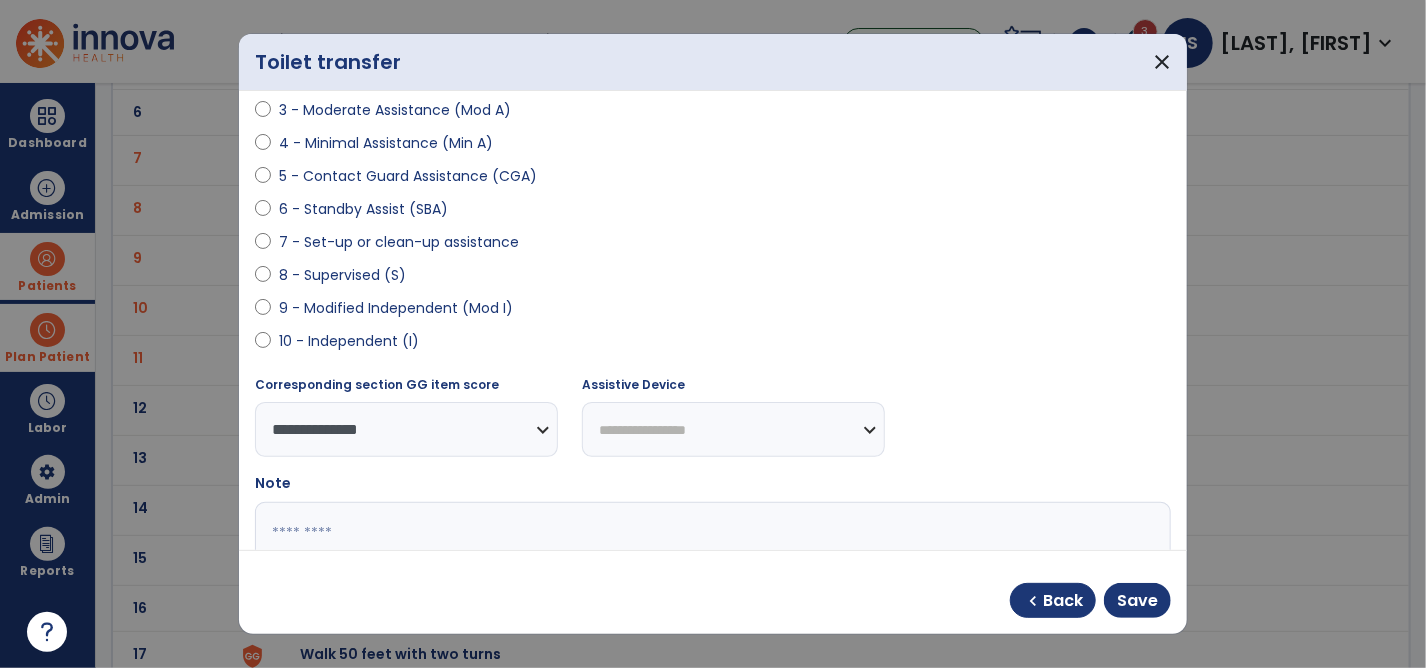 drag, startPoint x: 624, startPoint y: 418, endPoint x: 664, endPoint y: 426, distance: 40.792156 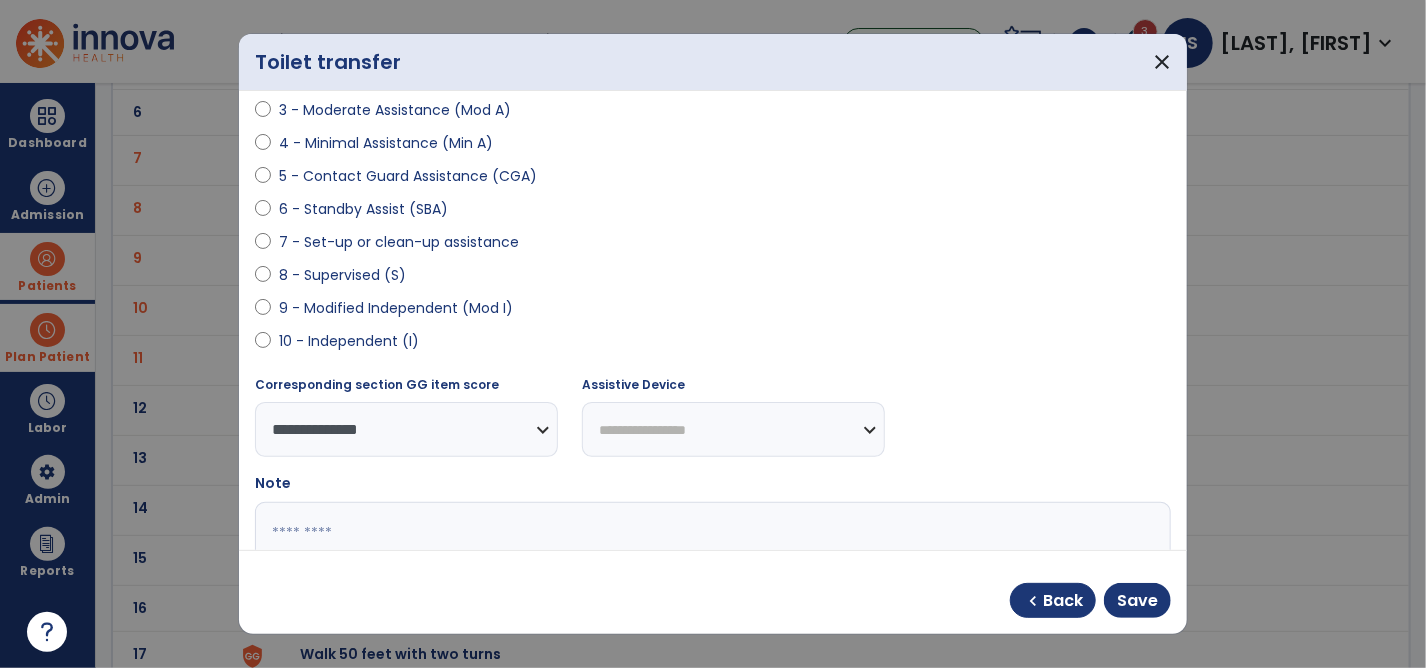 click on "**********" at bounding box center [733, 429] 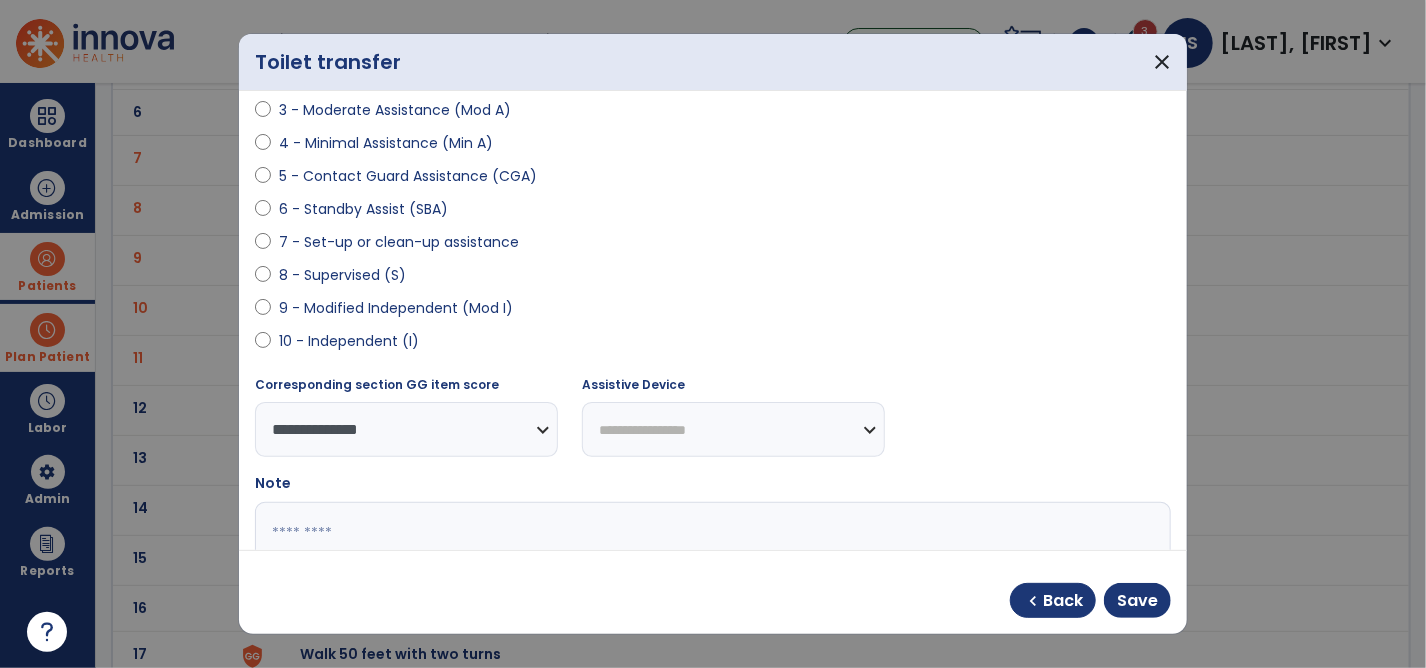 select on "**********" 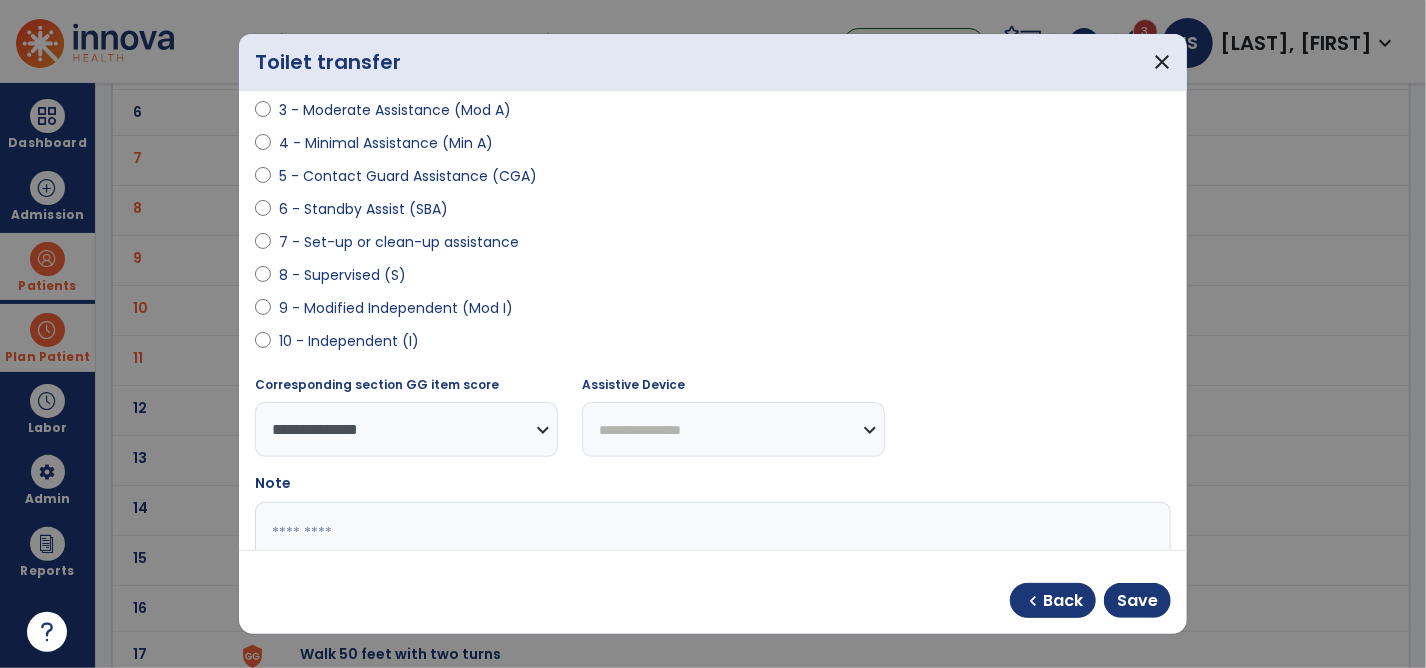 click on "**********" at bounding box center [733, 429] 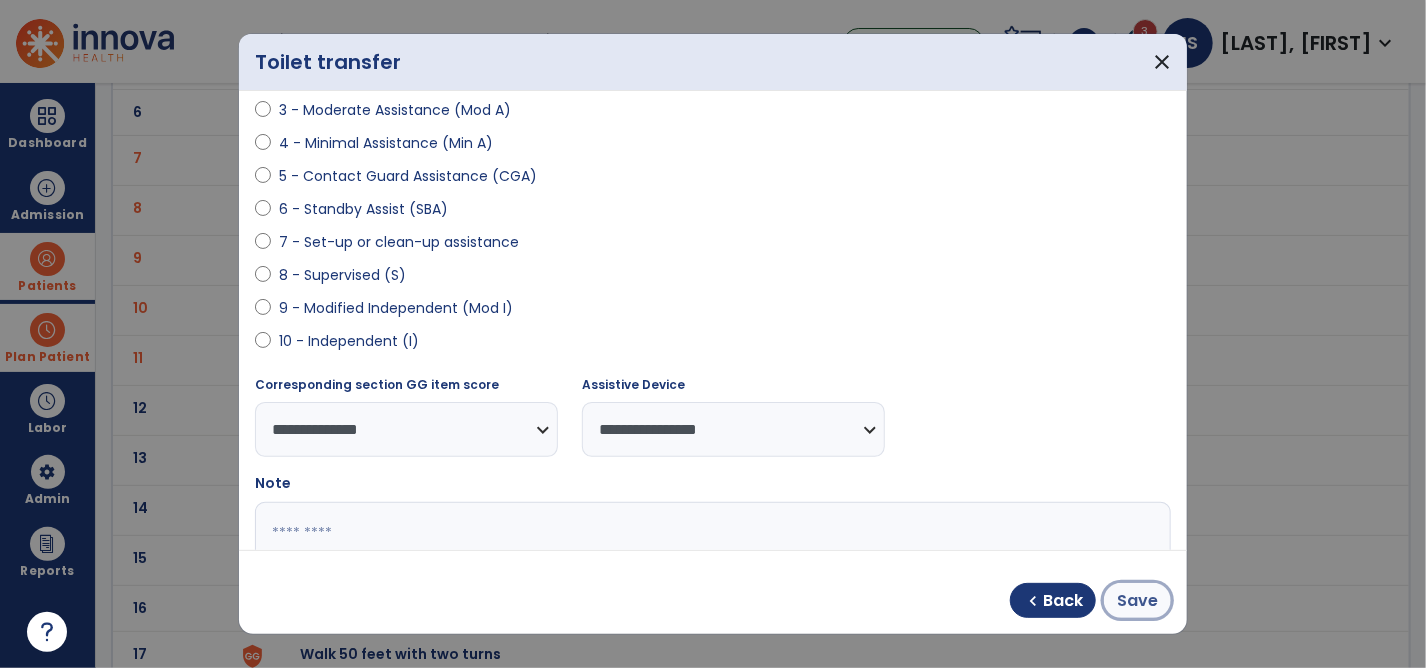click on "Save" at bounding box center [1137, 601] 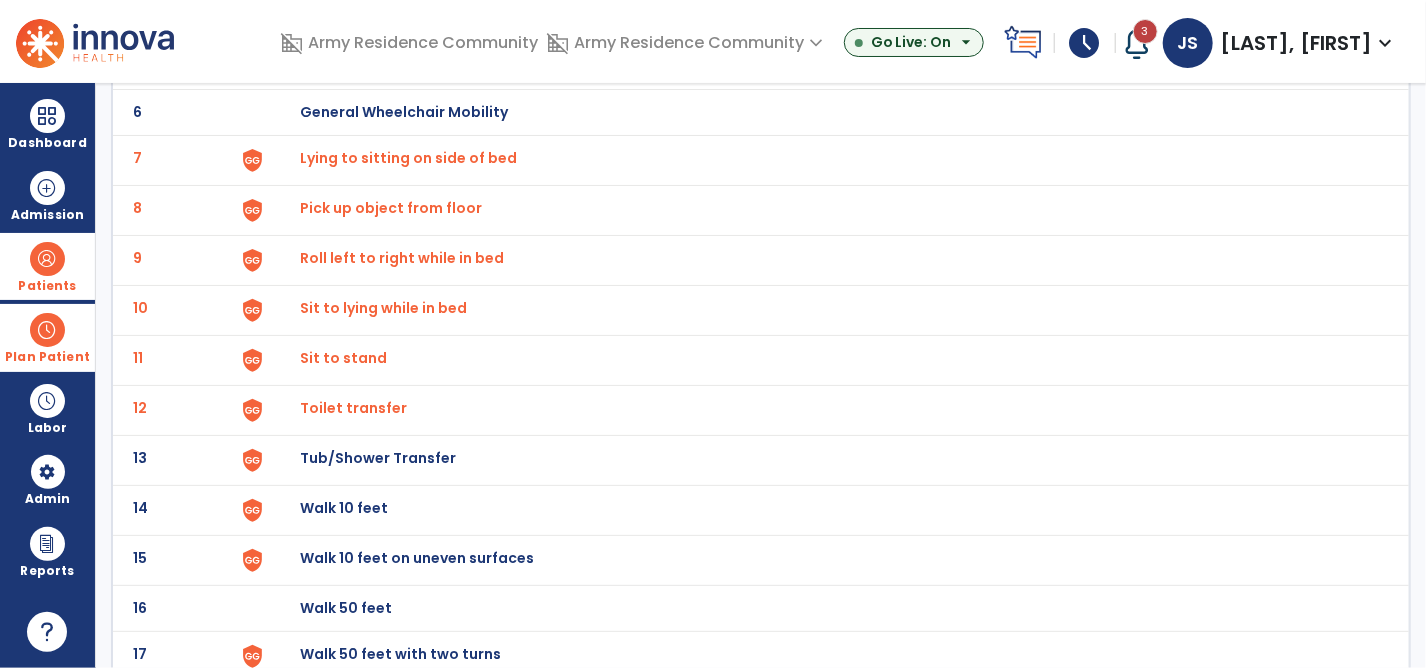 click on "Tub/Shower Transfer" at bounding box center (824, -136) 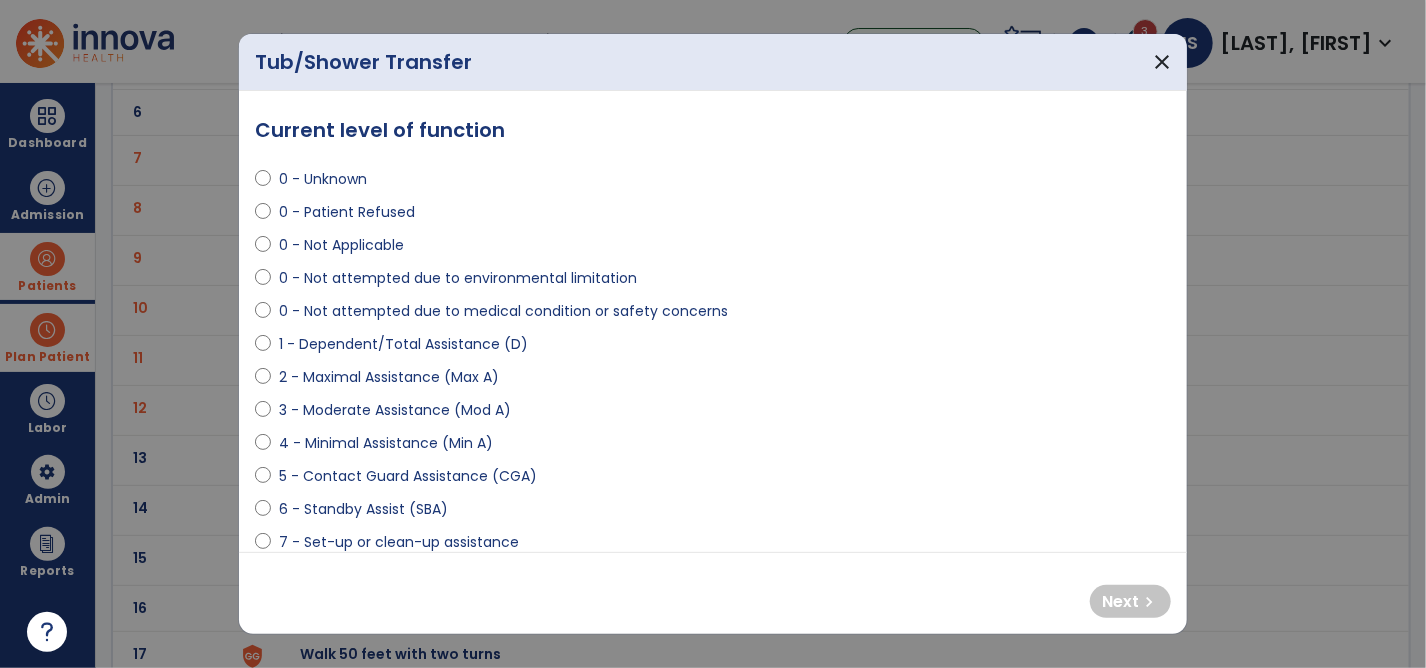 select on "**********" 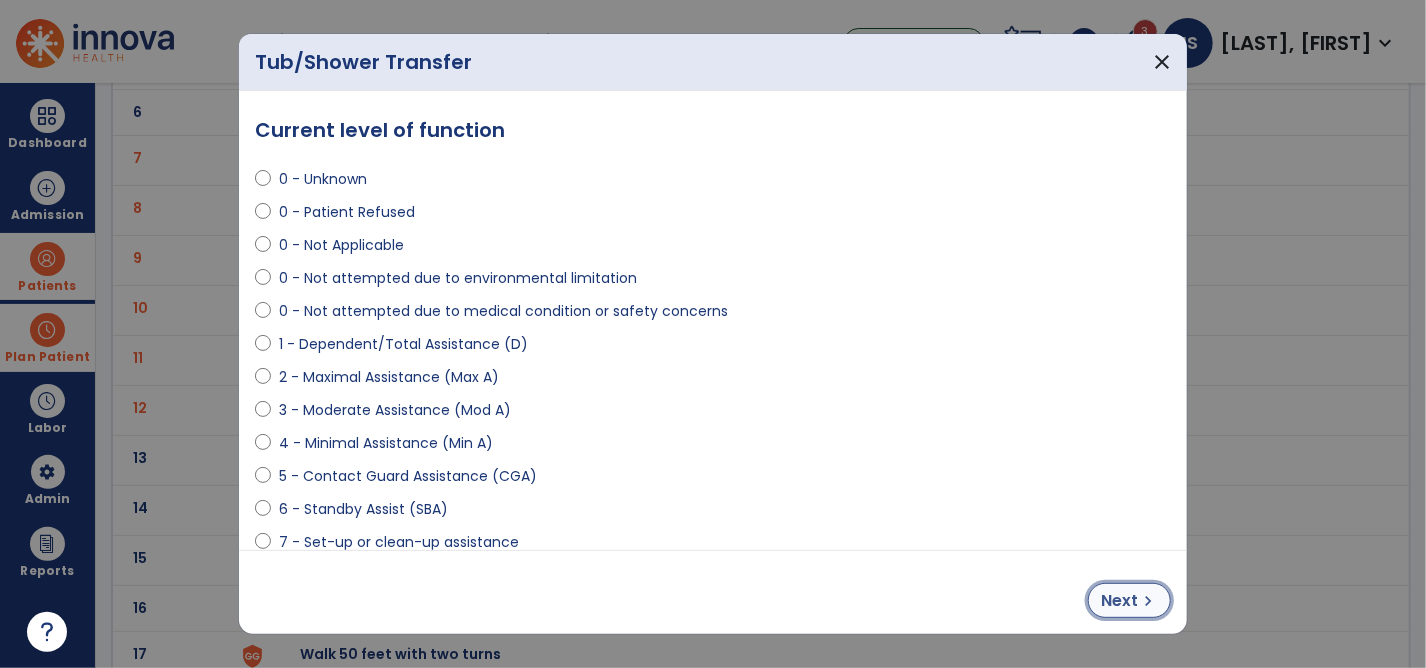 click on "Next" at bounding box center (1119, 601) 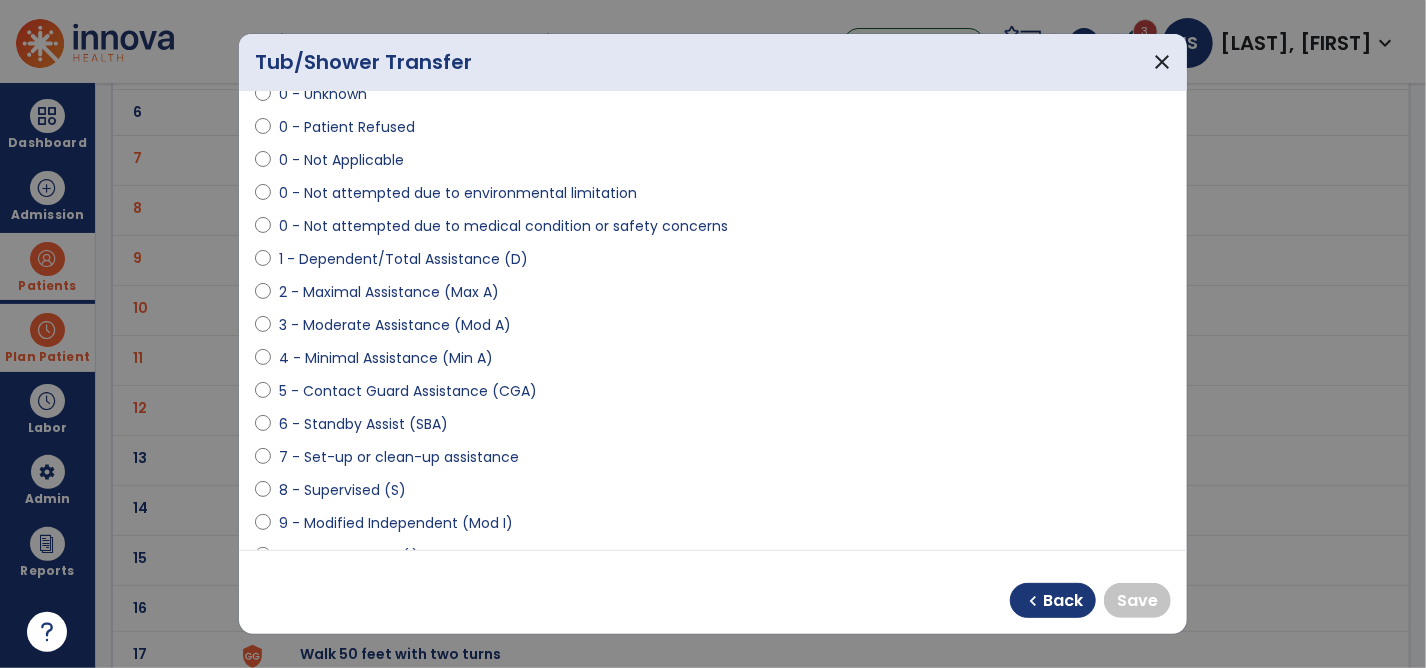 scroll, scrollTop: 200, scrollLeft: 0, axis: vertical 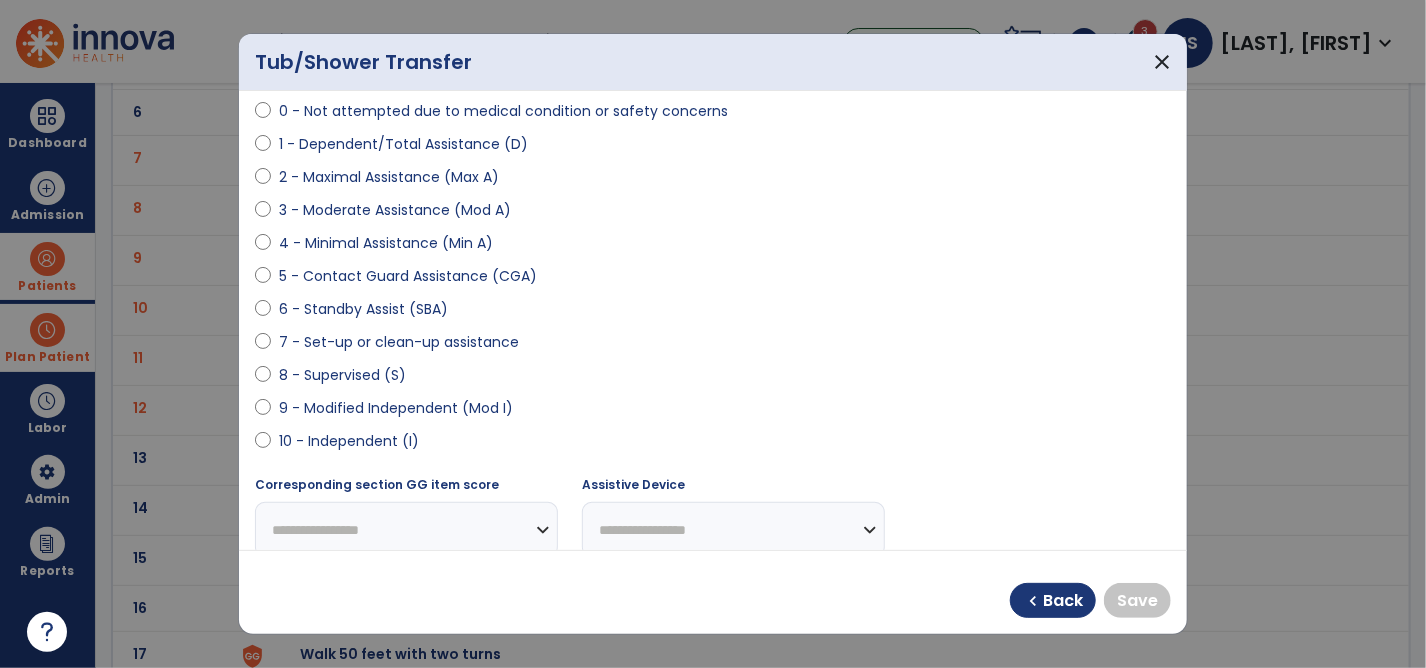 click on "9 - Modified Independent (Mod I)" at bounding box center [713, 412] 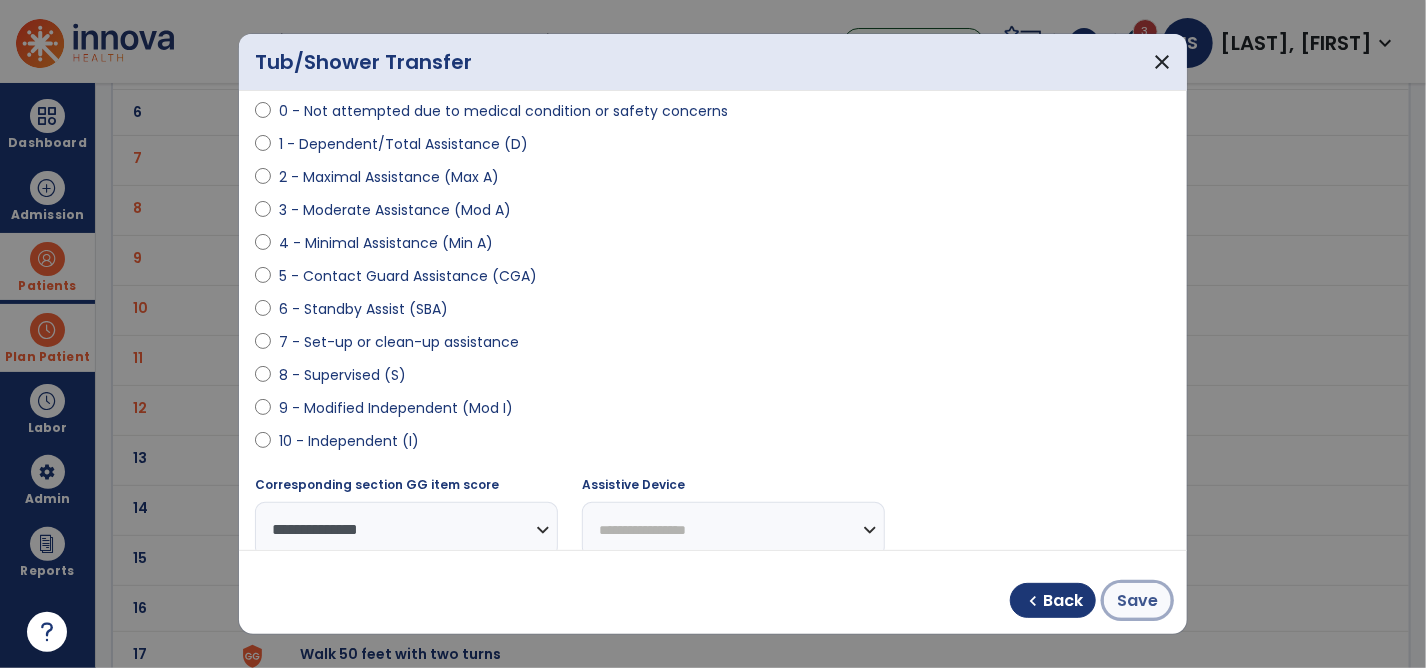click on "Save" at bounding box center (1137, 601) 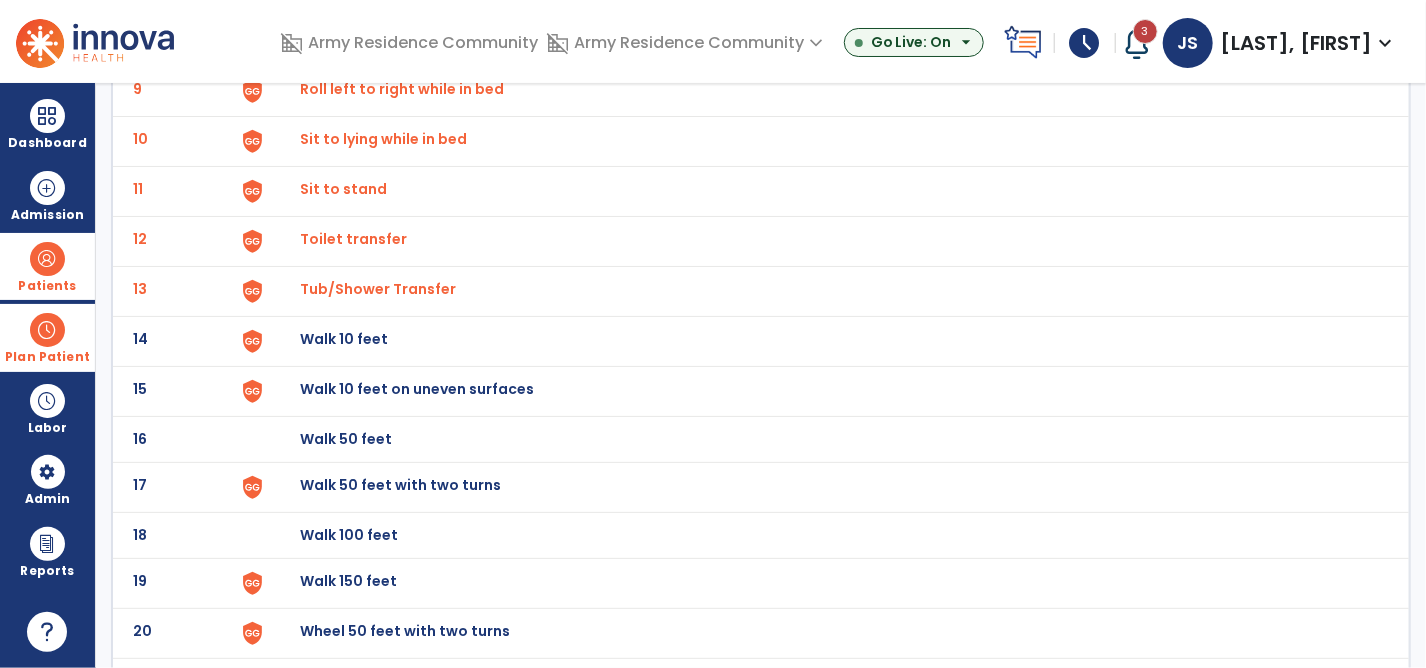 scroll, scrollTop: 600, scrollLeft: 0, axis: vertical 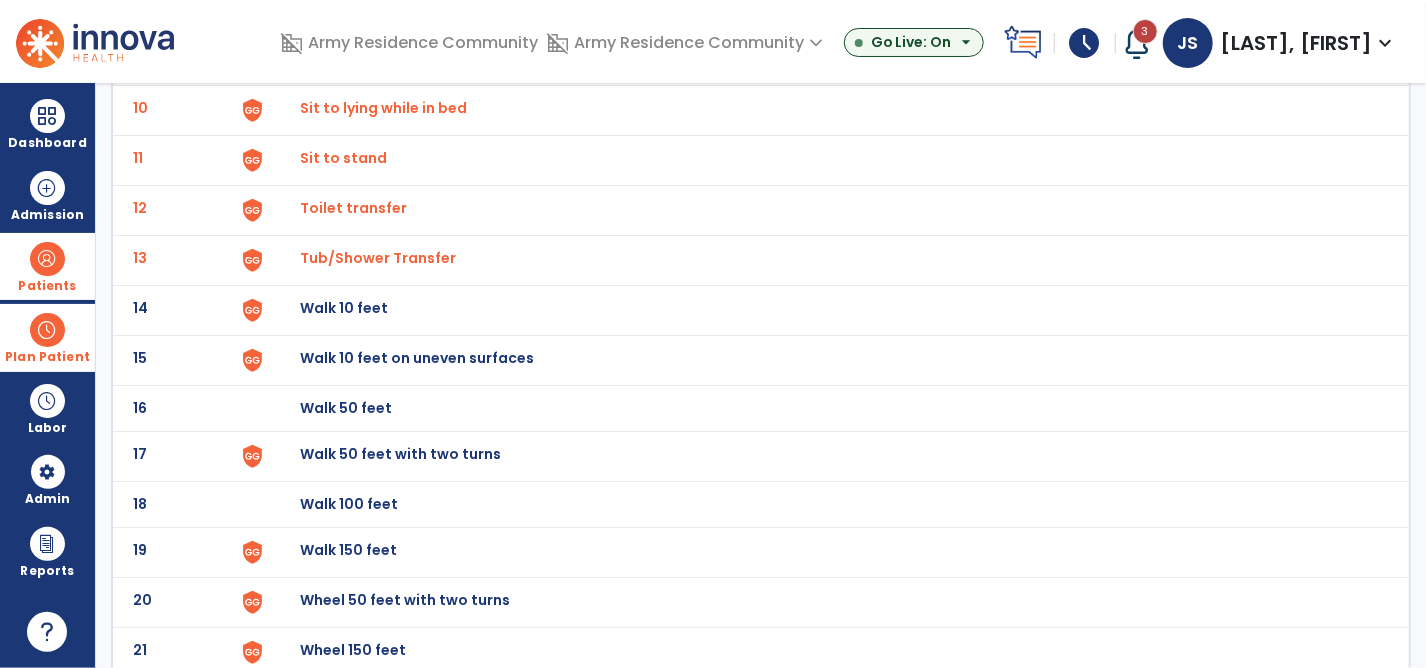 click on "Walk 10 feet" at bounding box center (824, -336) 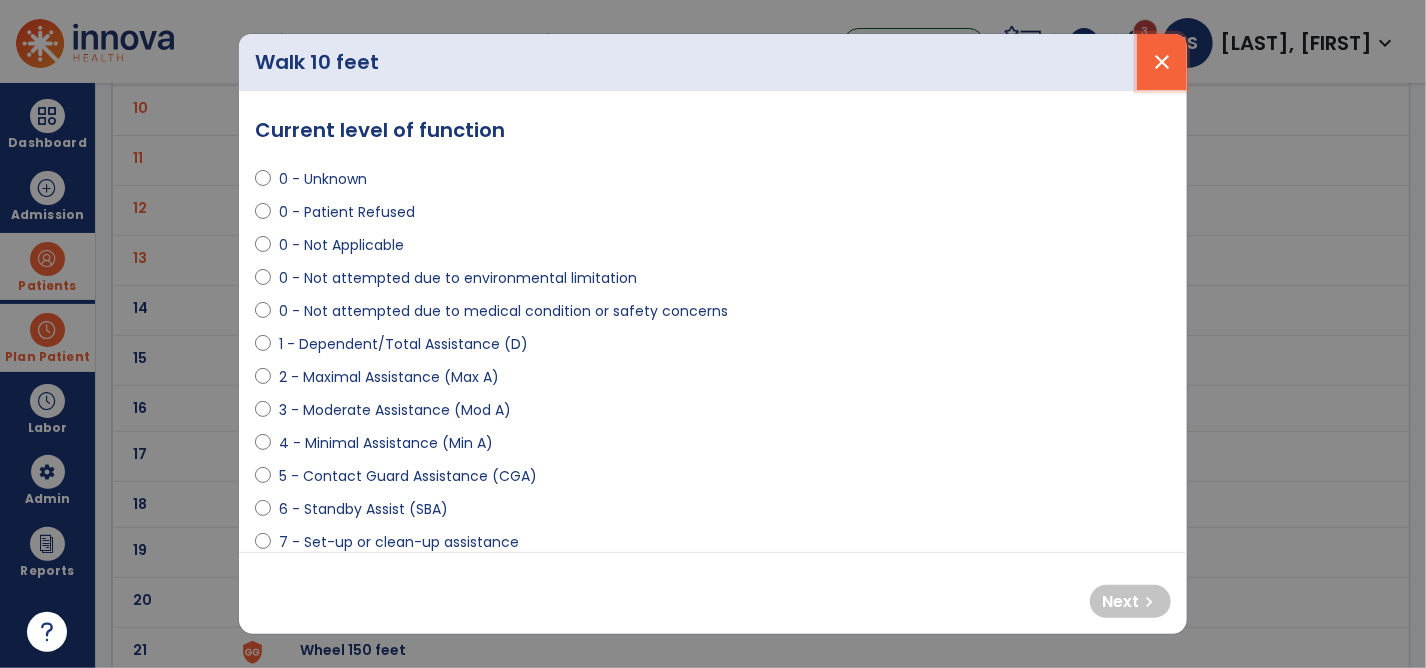 click on "close" at bounding box center (1162, 62) 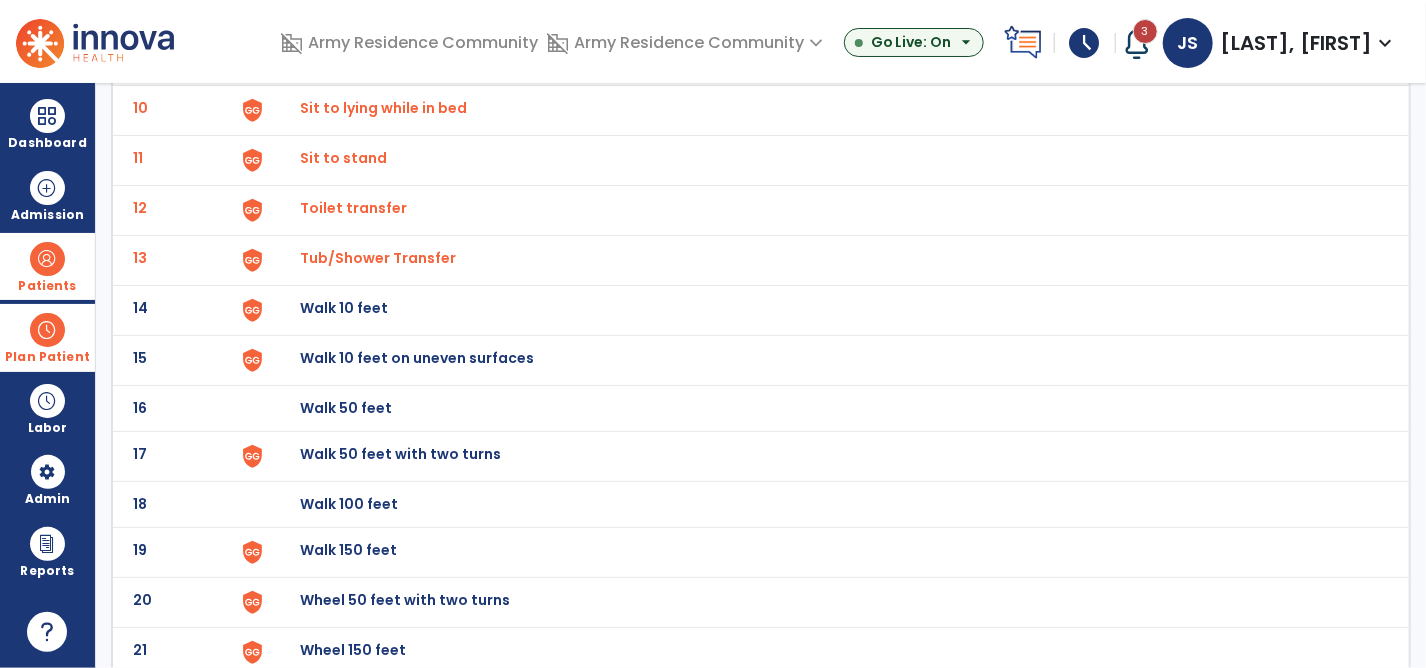 click on "Walk 10 feet" at bounding box center [824, -336] 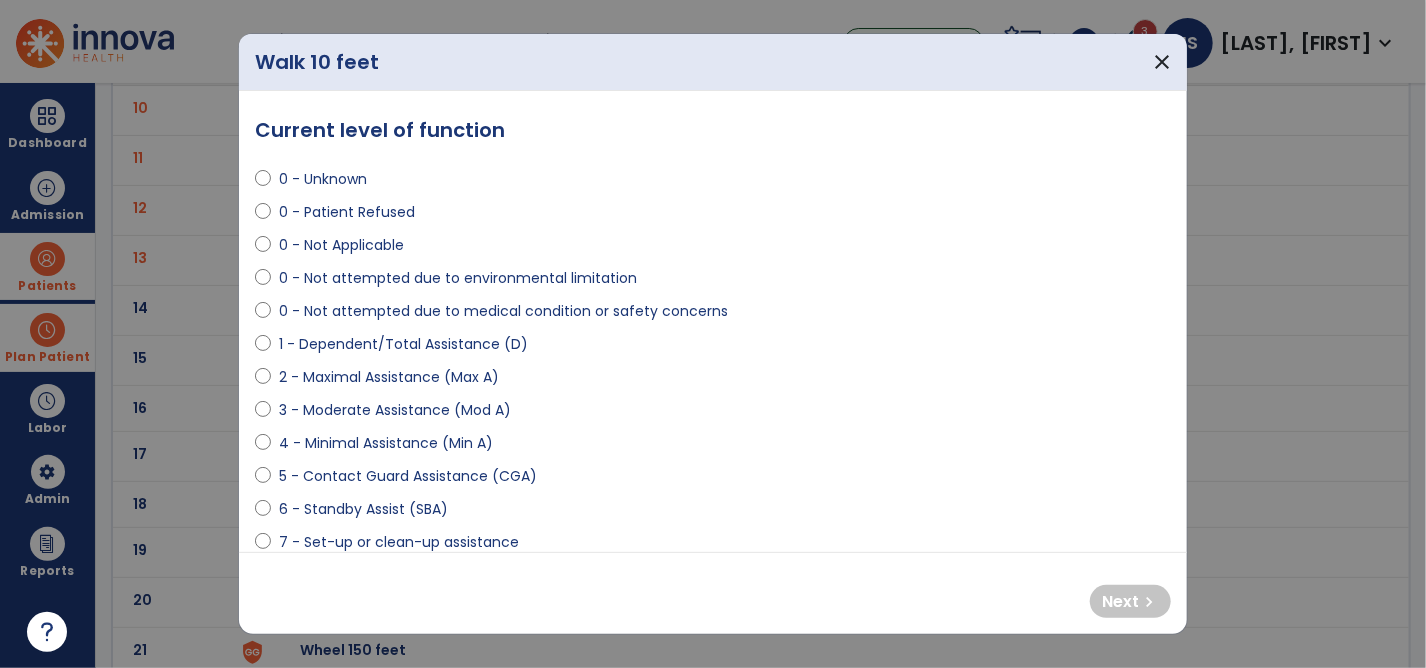 select on "**********" 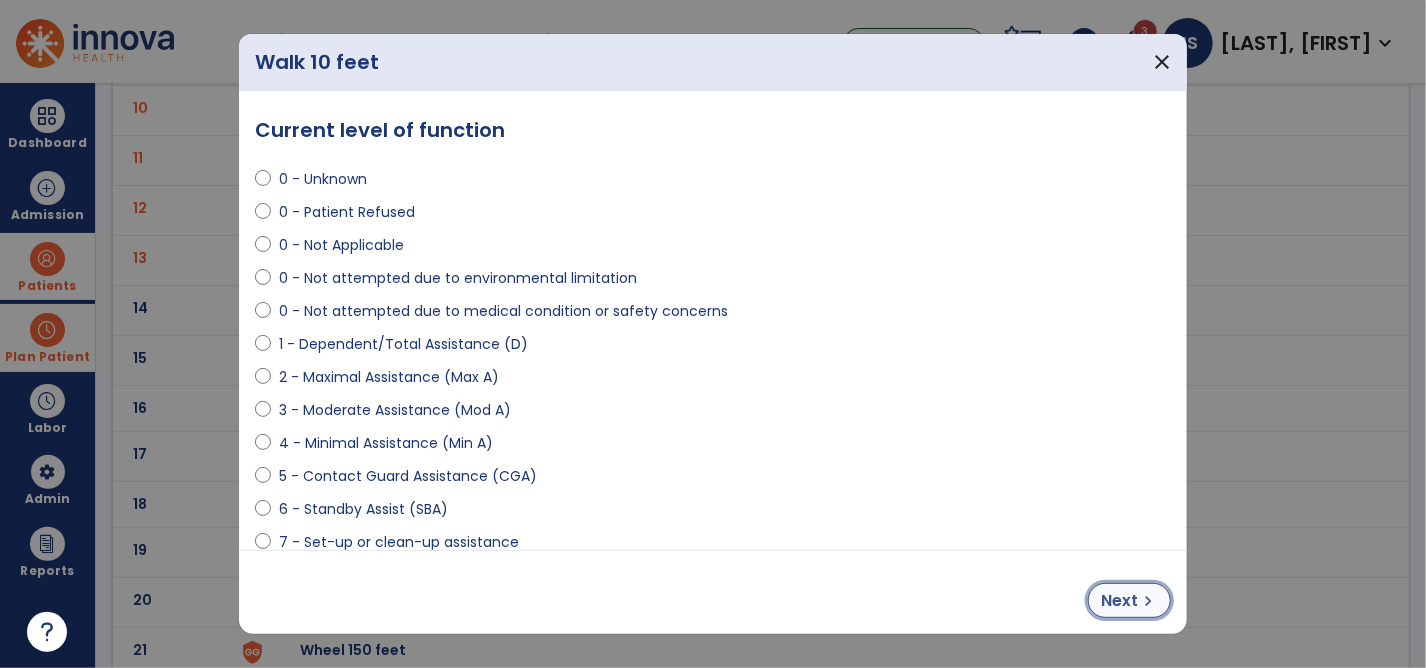 click on "chevron_right" at bounding box center [1148, 601] 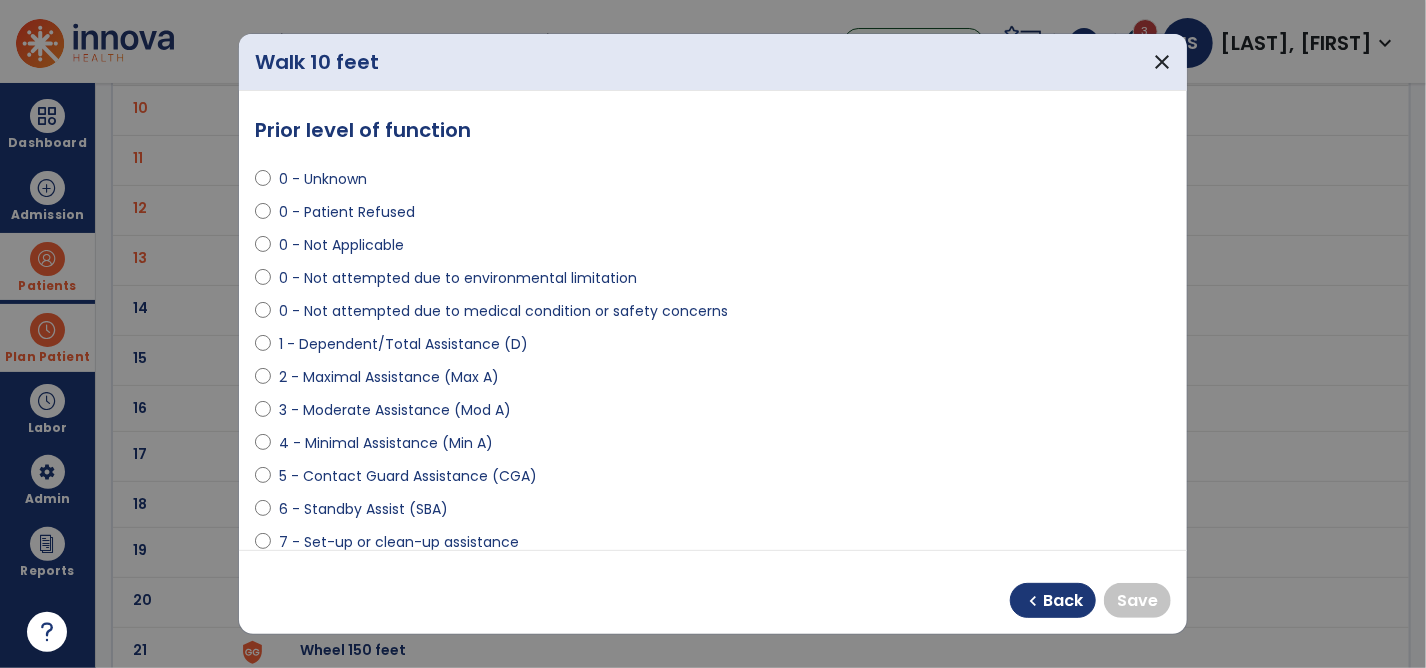 scroll, scrollTop: 300, scrollLeft: 0, axis: vertical 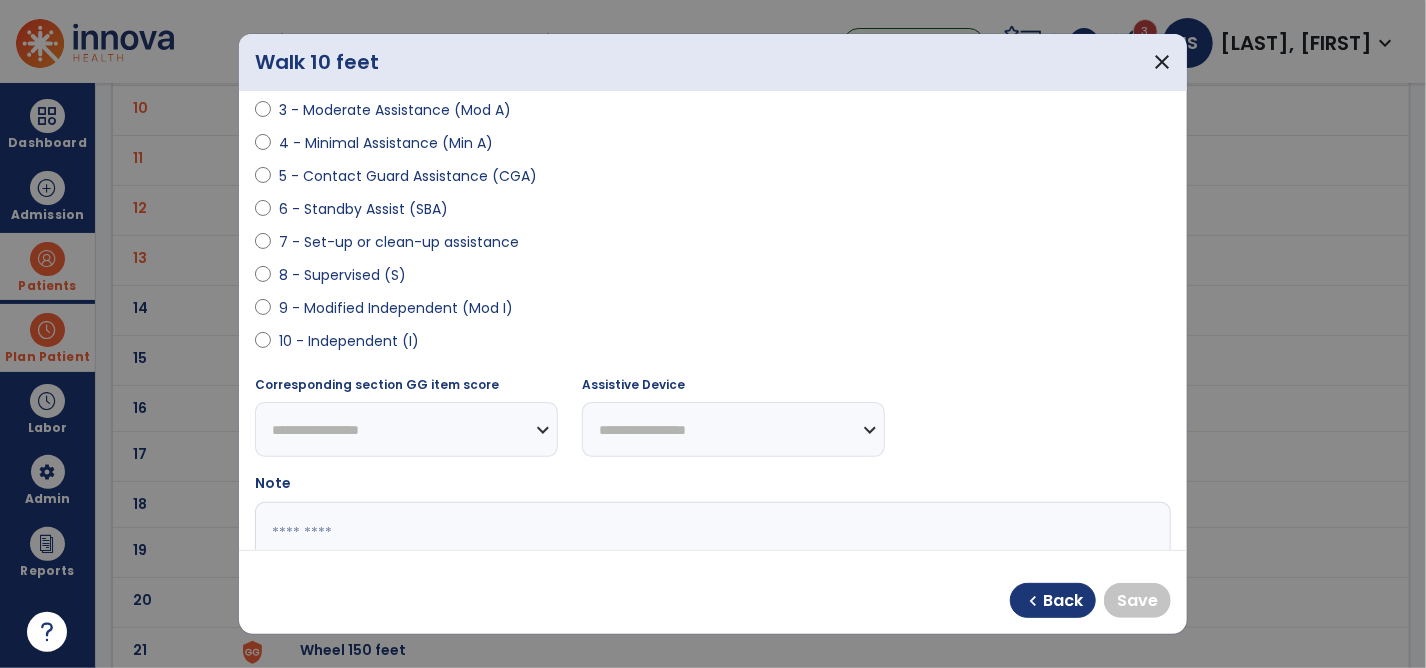 select on "**********" 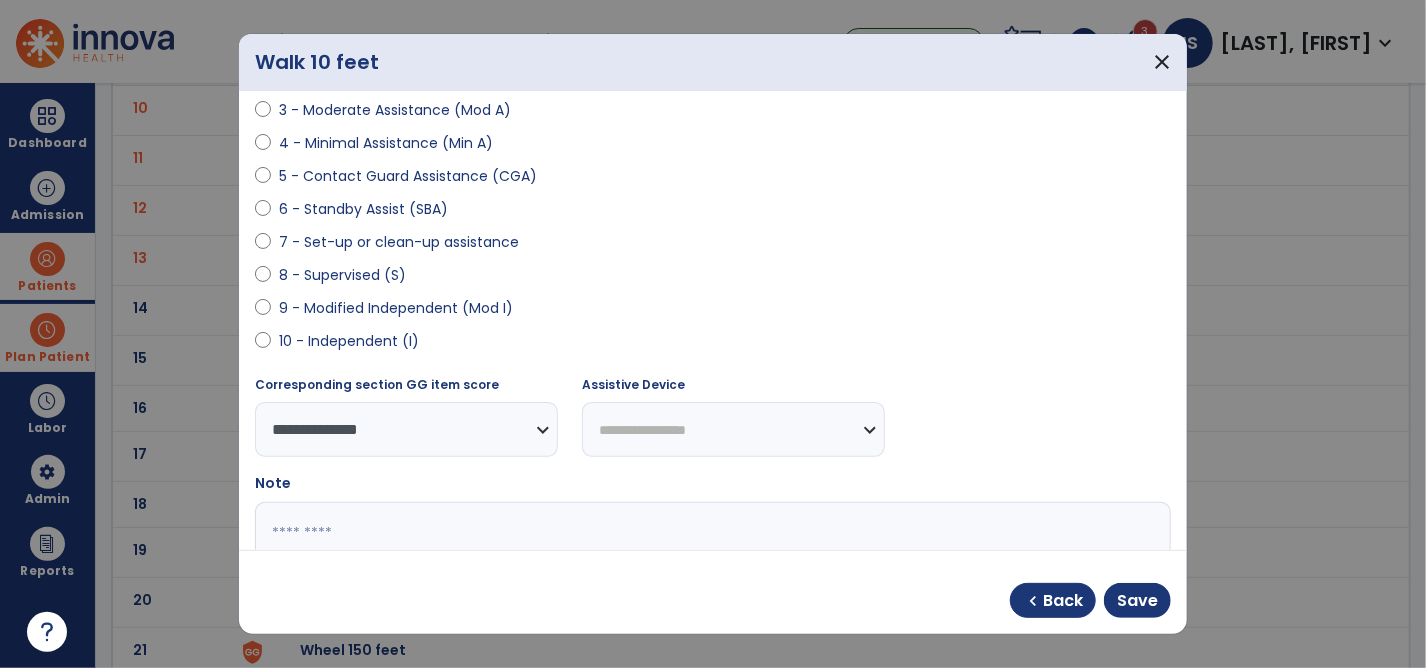 click on "**********" at bounding box center (733, 429) 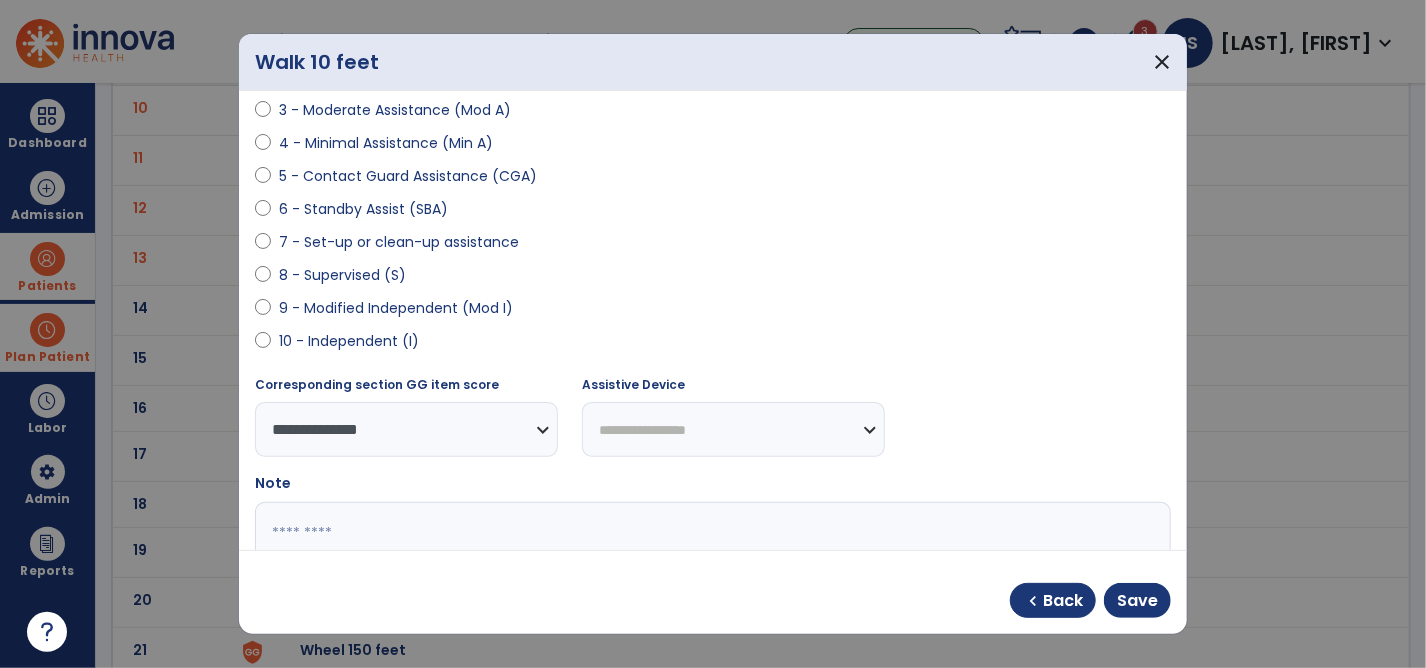 select on "**********" 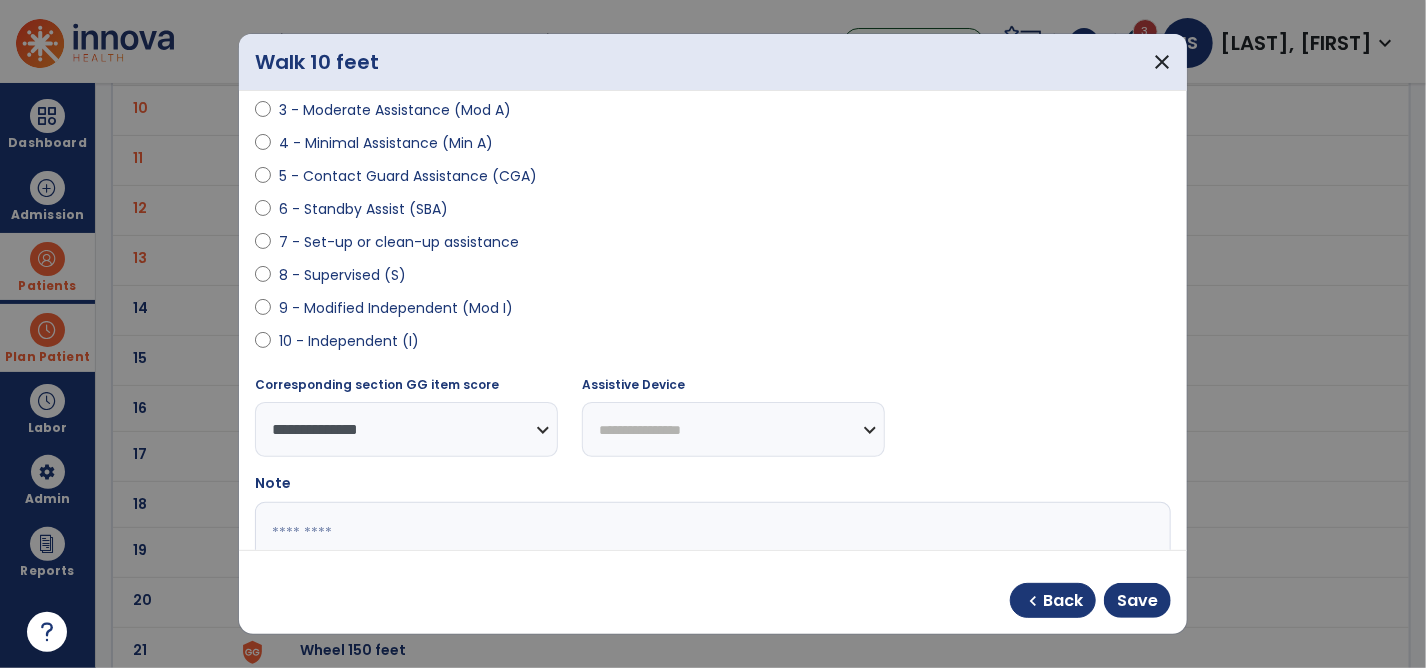 click on "**********" at bounding box center (733, 429) 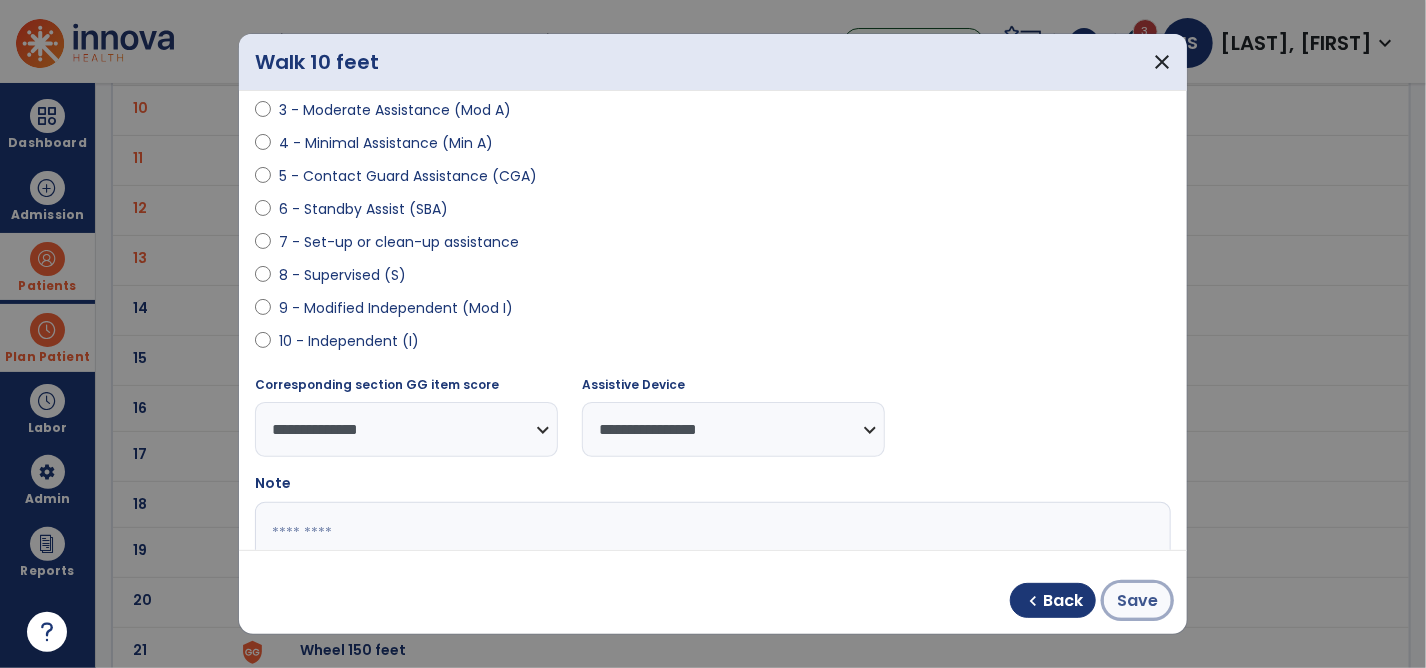 click on "Save" at bounding box center (1137, 601) 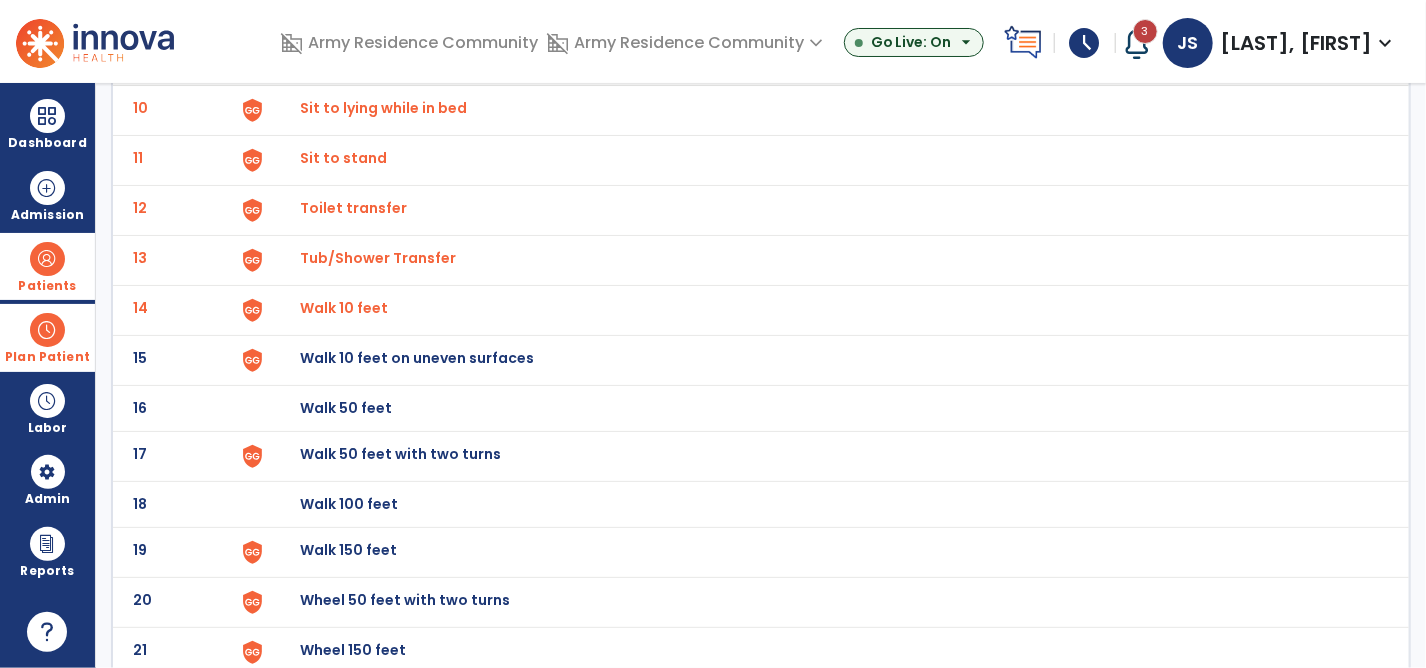 click on "Walk 10 feet on uneven surfaces" at bounding box center (346, -338) 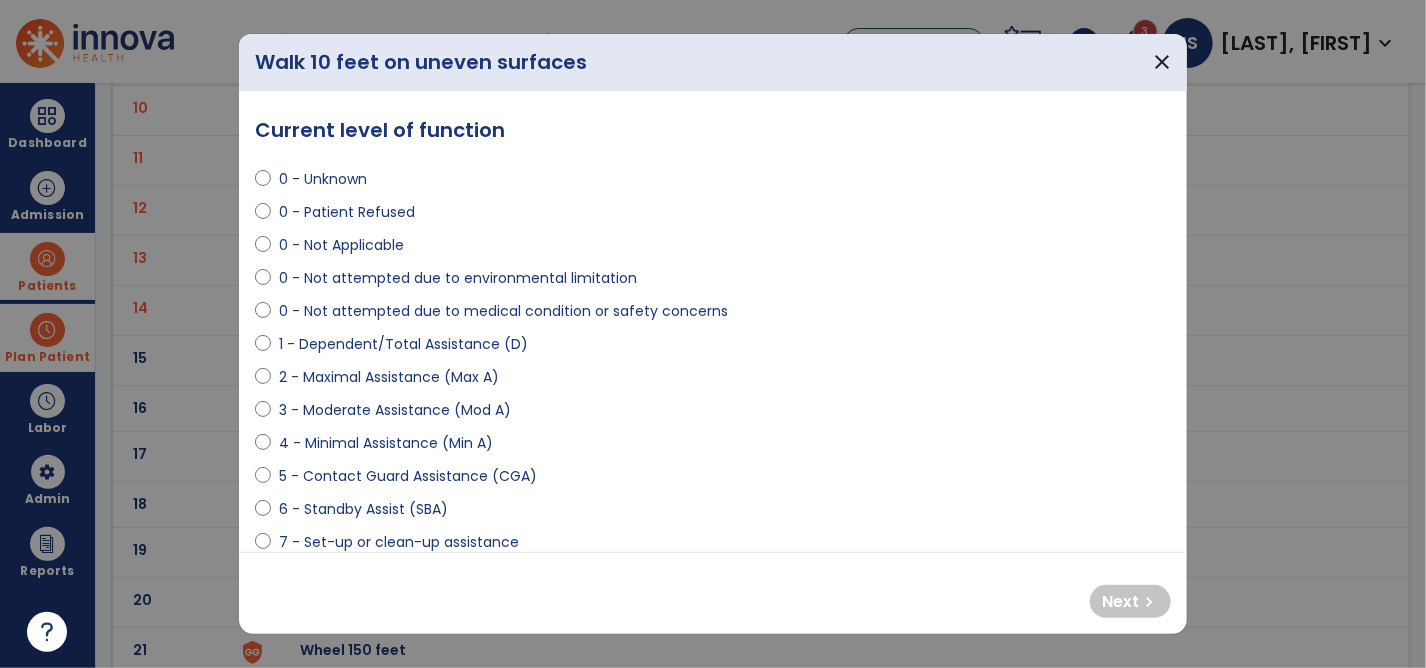 click on "0 - Not attempted due to medical condition or safety concerns" at bounding box center (713, 315) 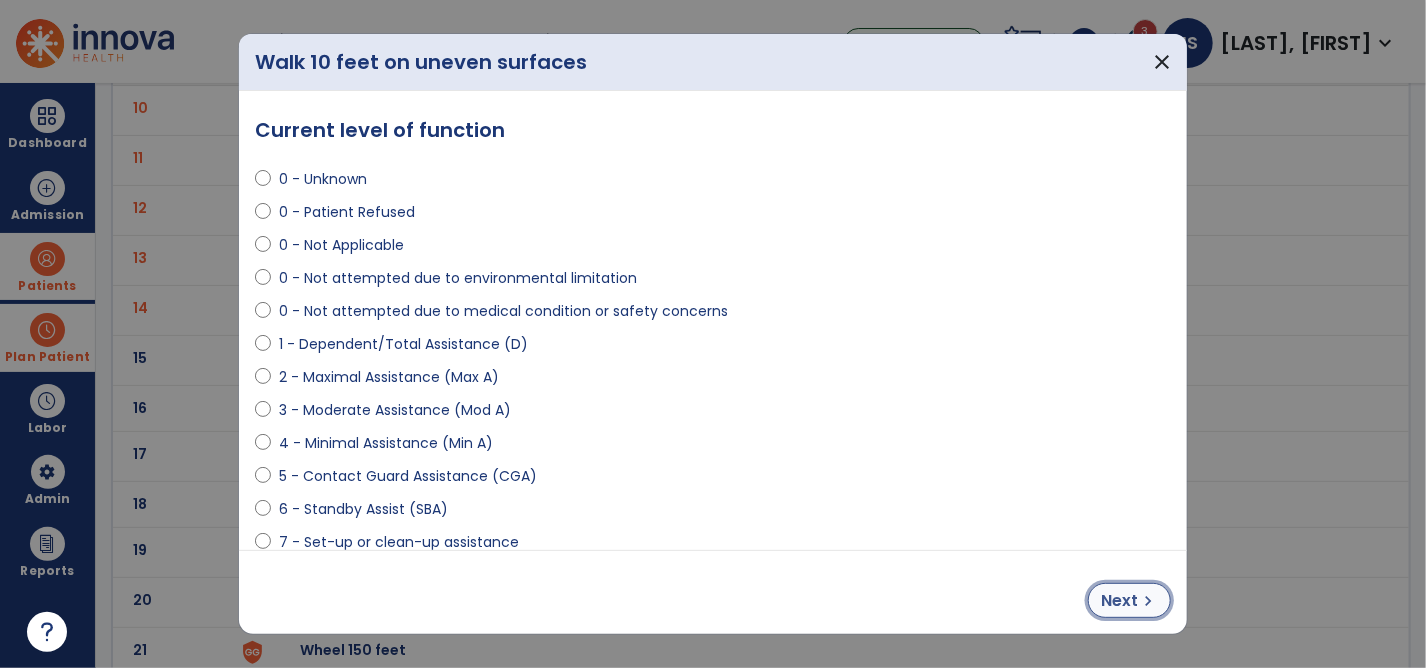 click on "Next" at bounding box center [1119, 601] 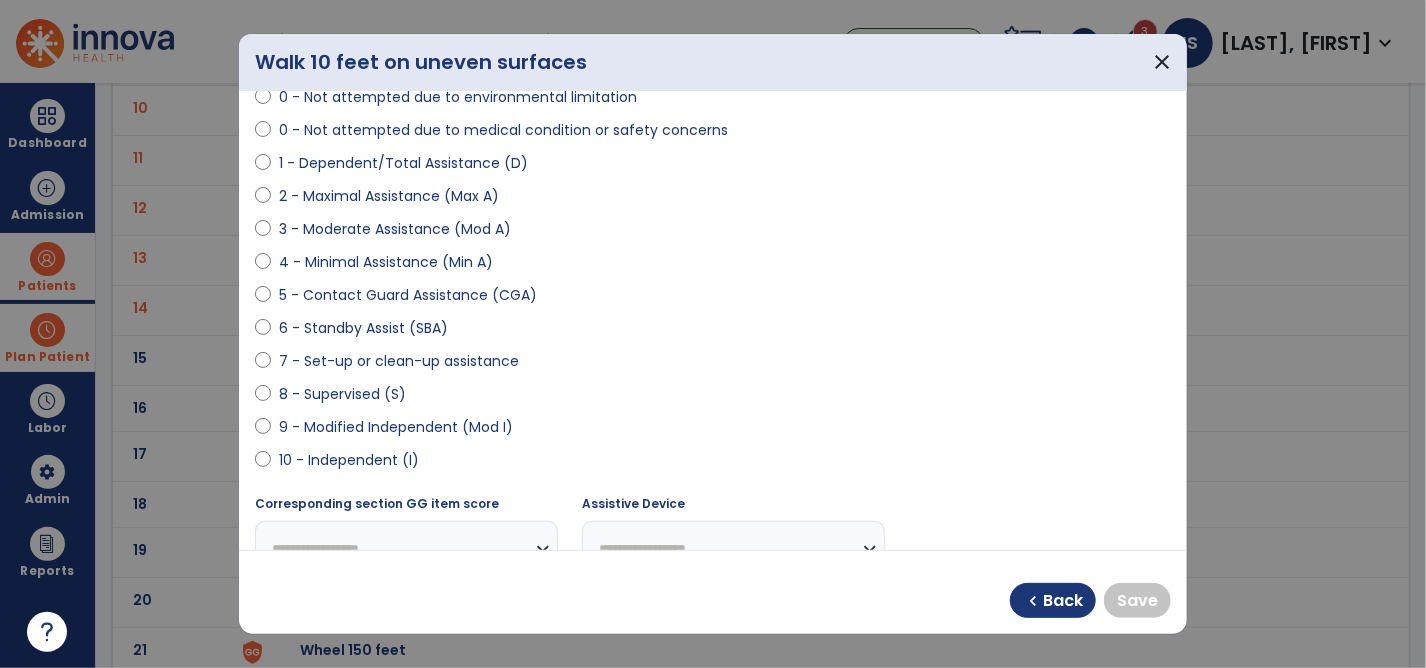 scroll, scrollTop: 200, scrollLeft: 0, axis: vertical 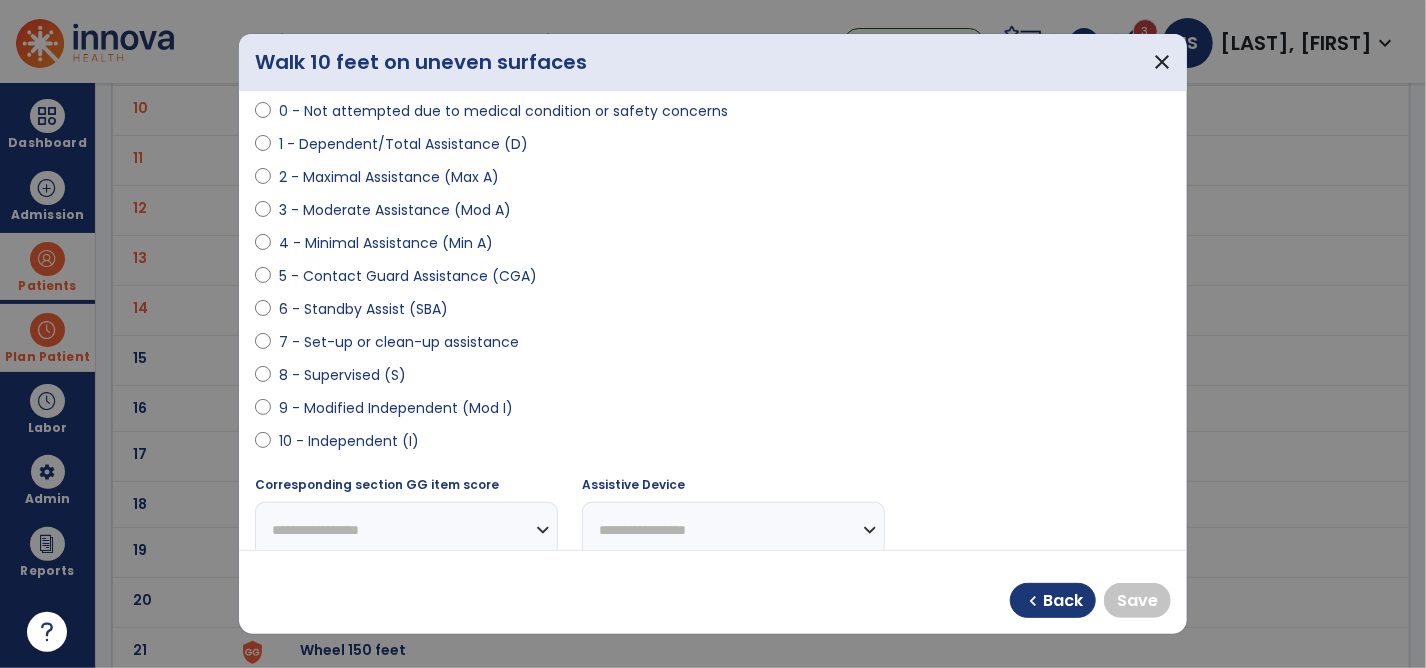 select on "**********" 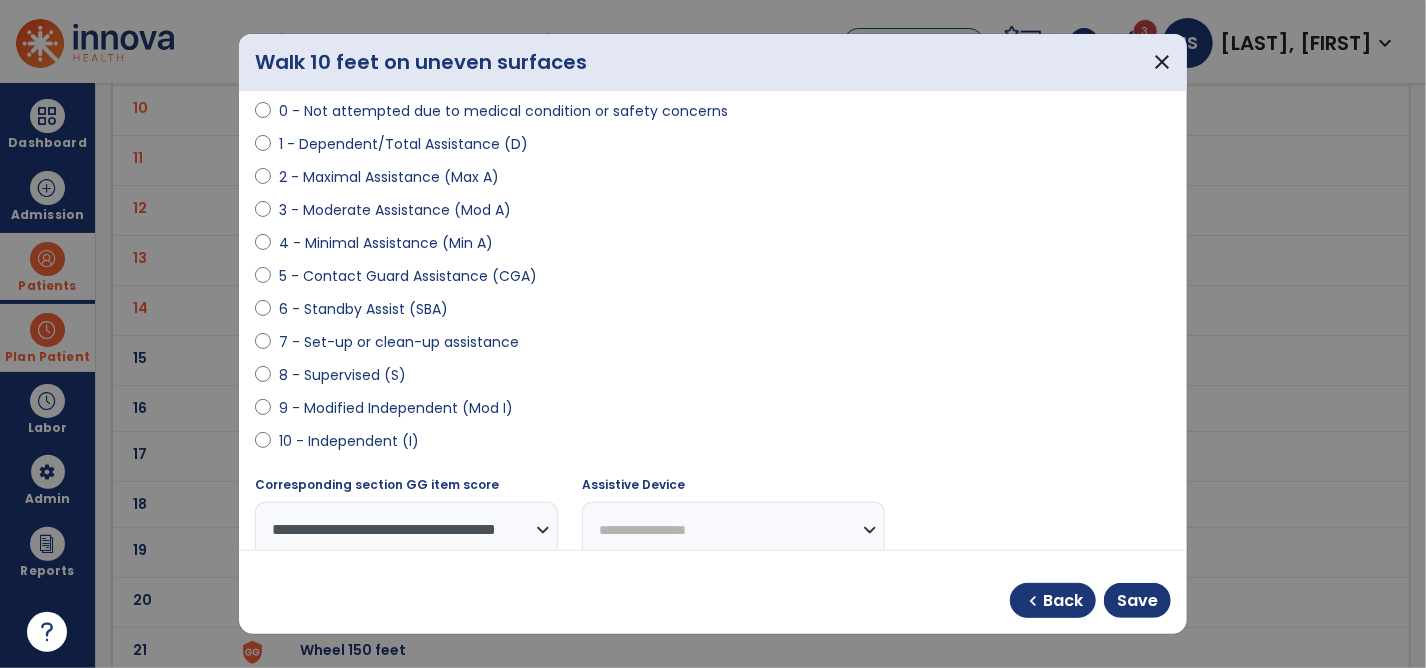 scroll, scrollTop: 206, scrollLeft: 0, axis: vertical 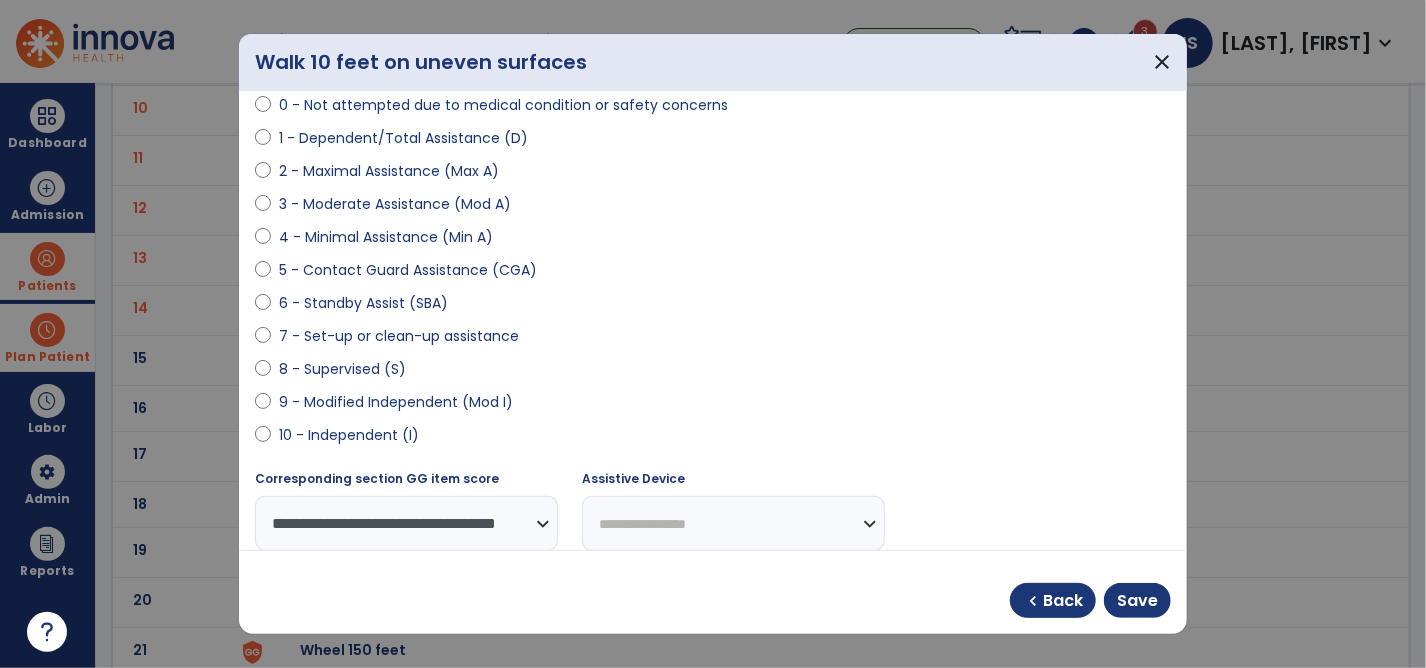 click on "**********" at bounding box center (733, 523) 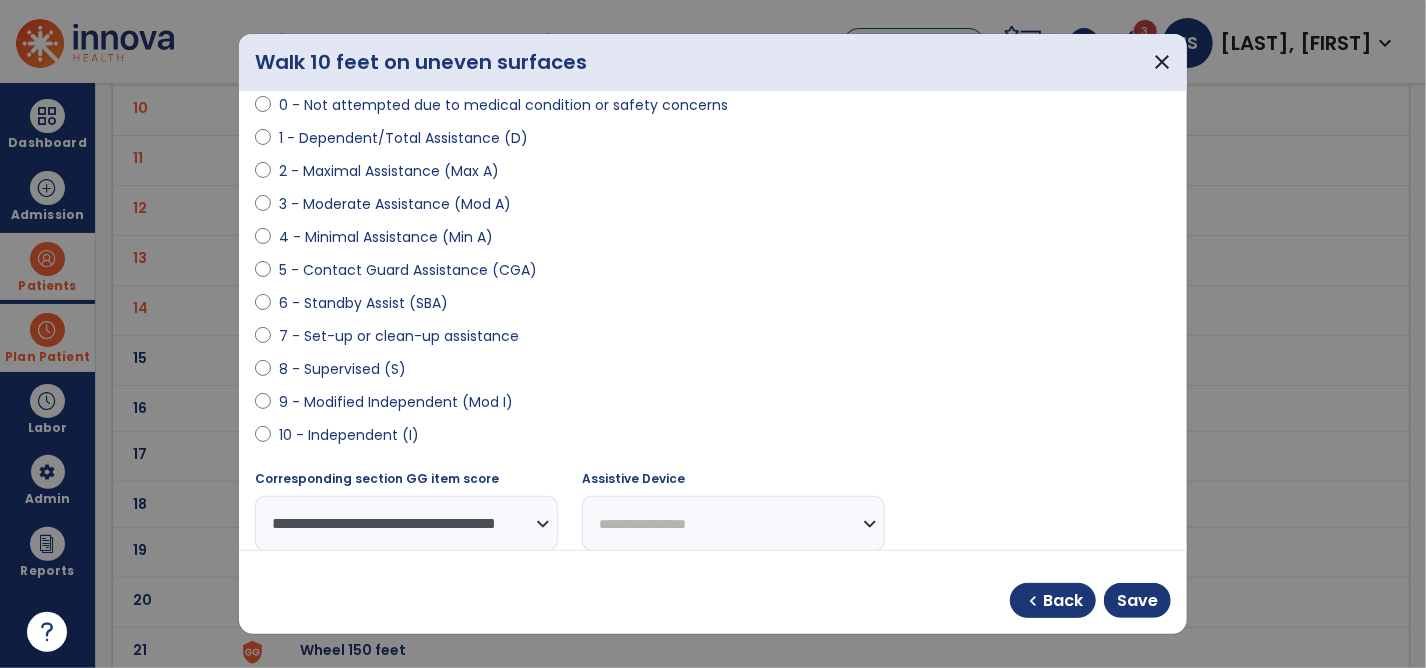 select on "**********" 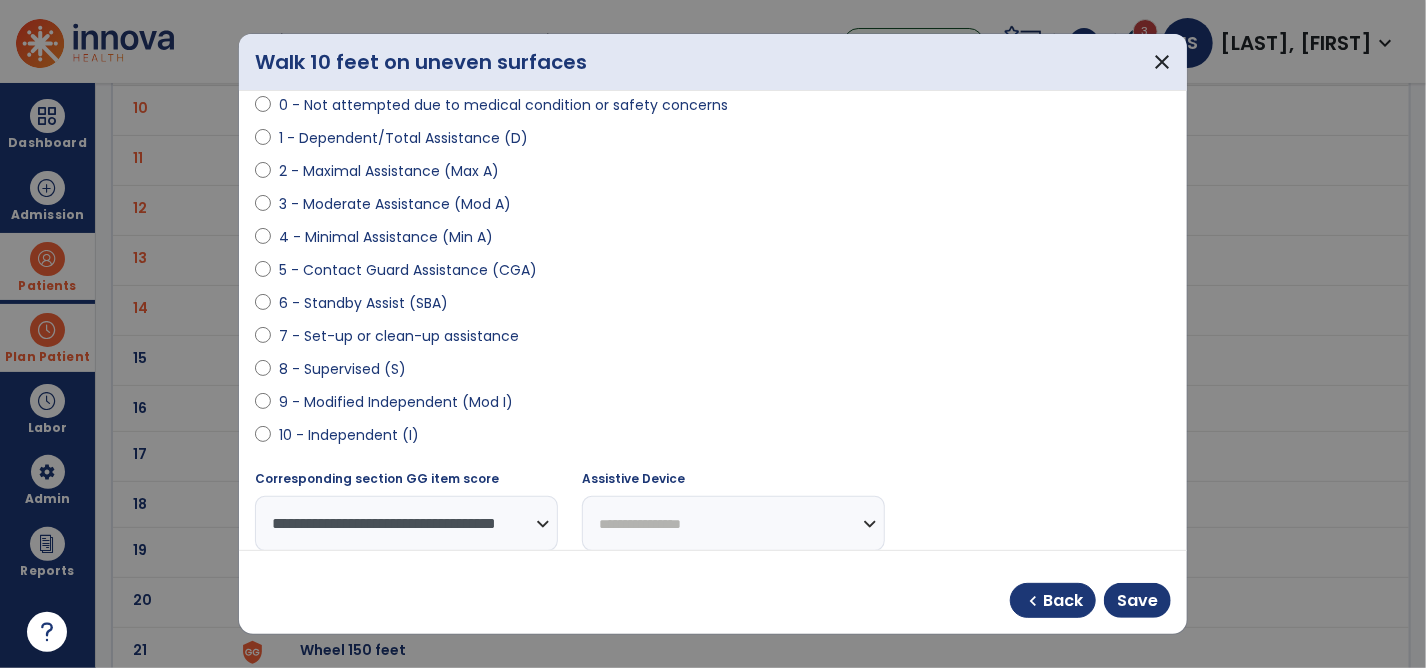 click on "**********" at bounding box center [733, 523] 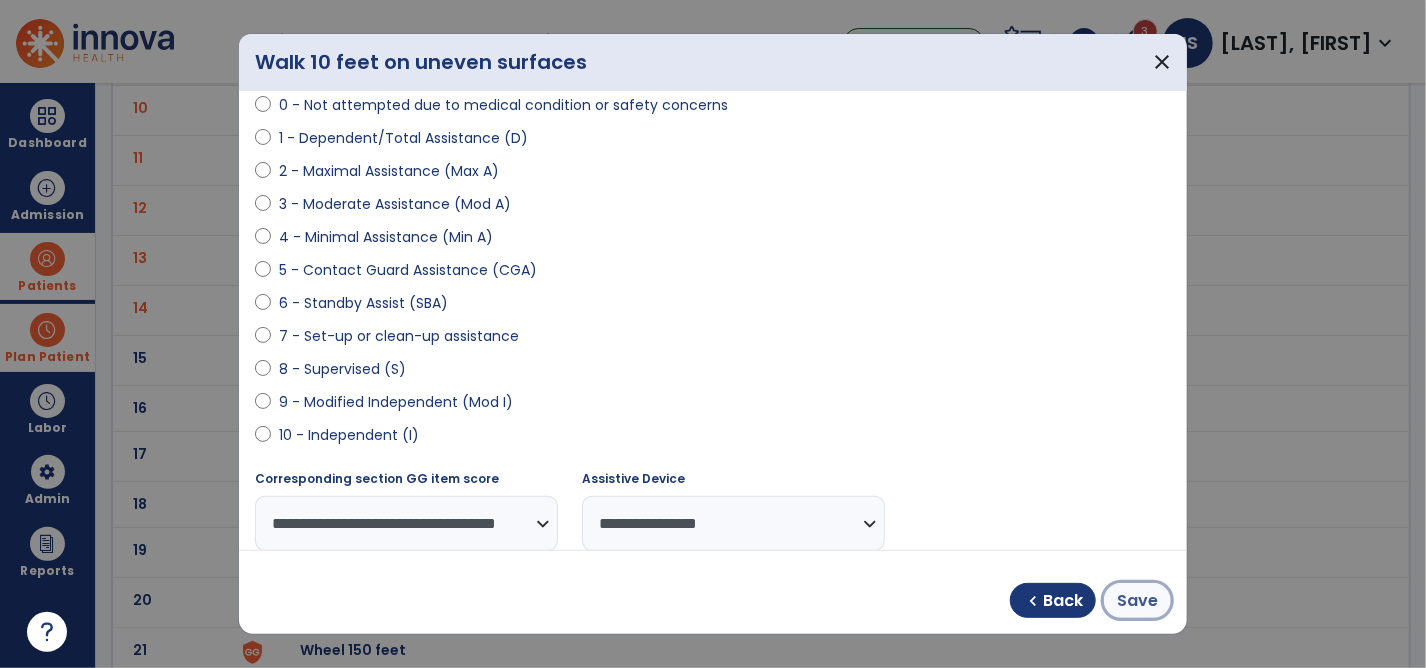 click on "Save" at bounding box center [1137, 600] 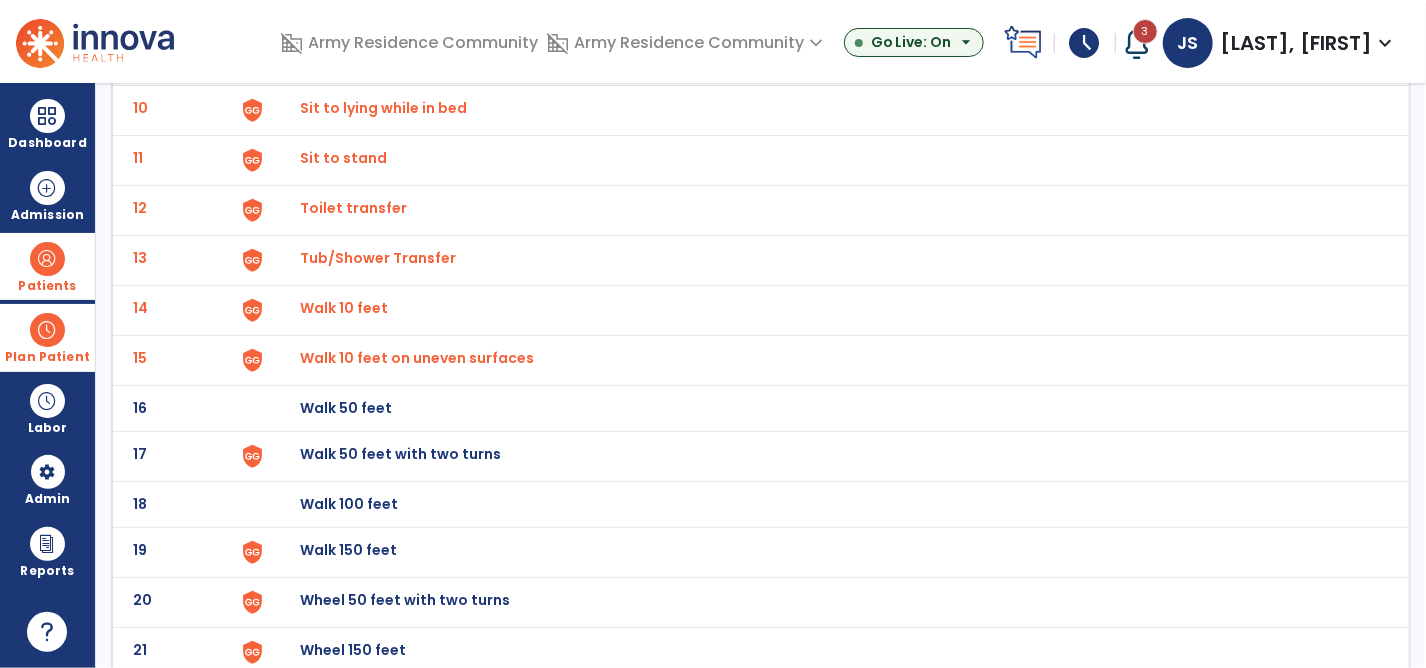 click on "Walk 50 feet with two turns" at bounding box center [346, -338] 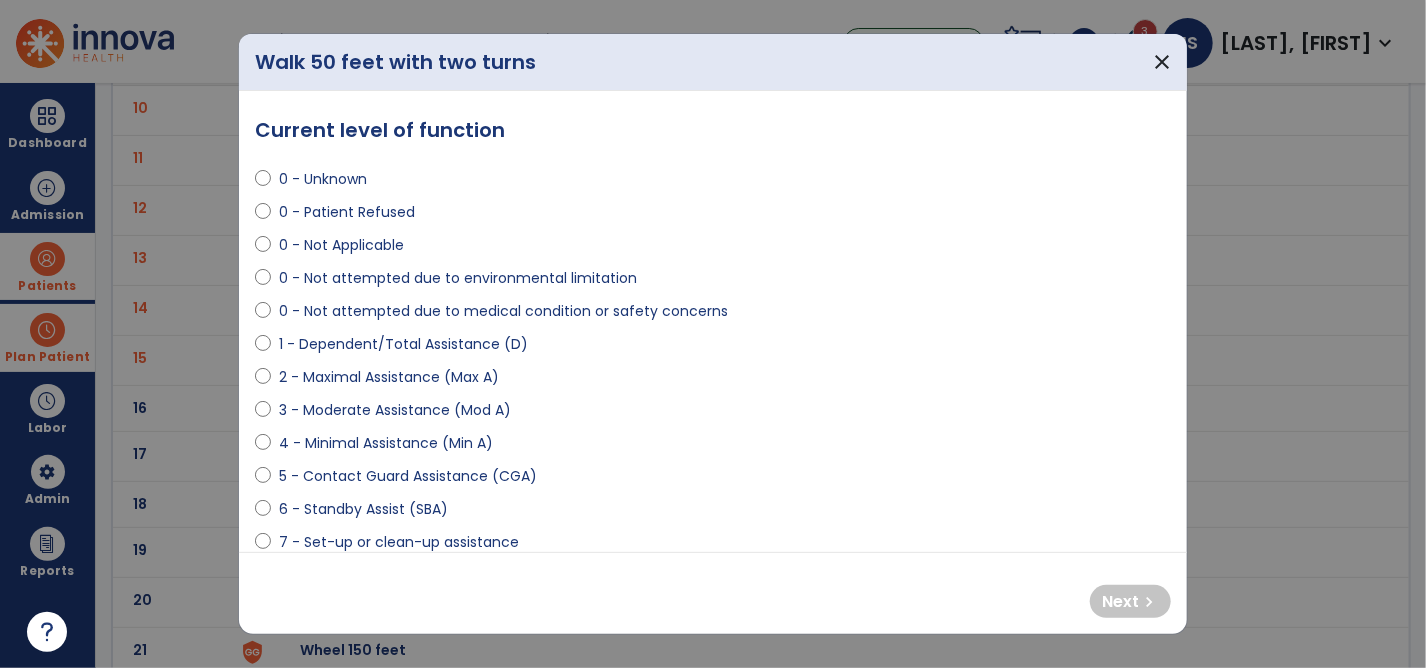 click on "**********" at bounding box center [713, 321] 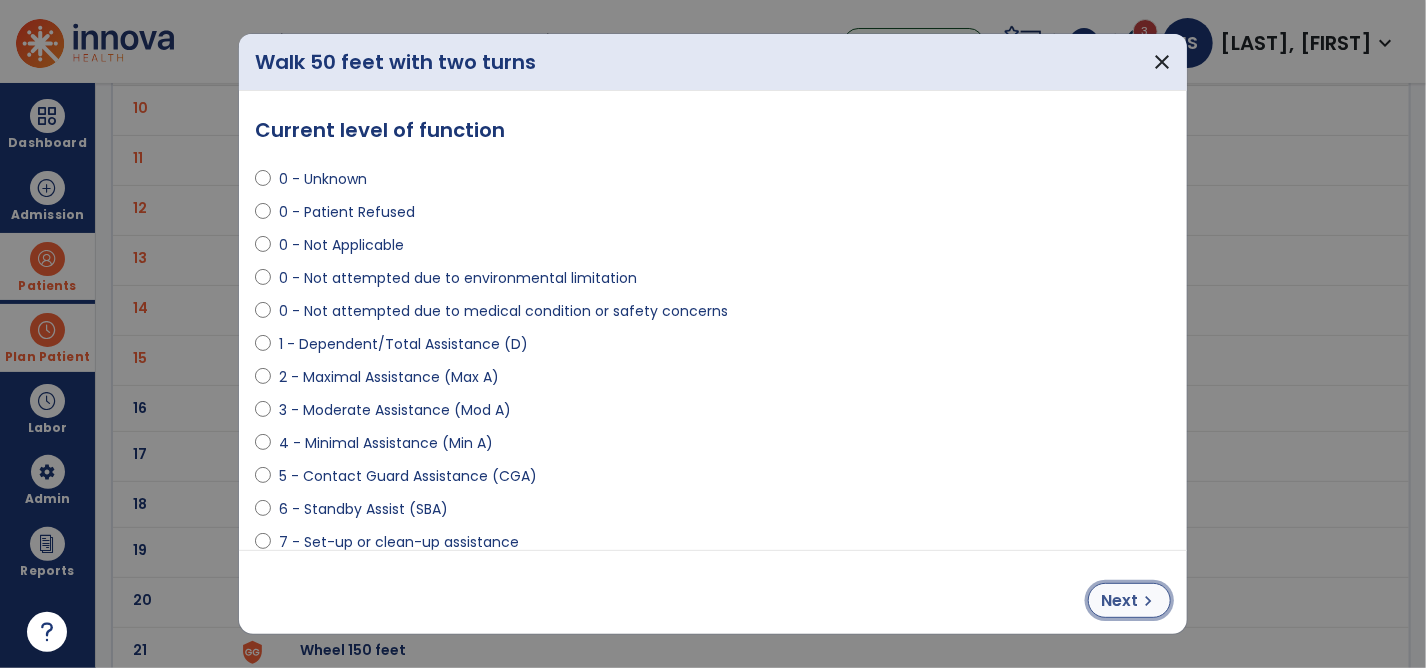 click on "Next" at bounding box center (1119, 601) 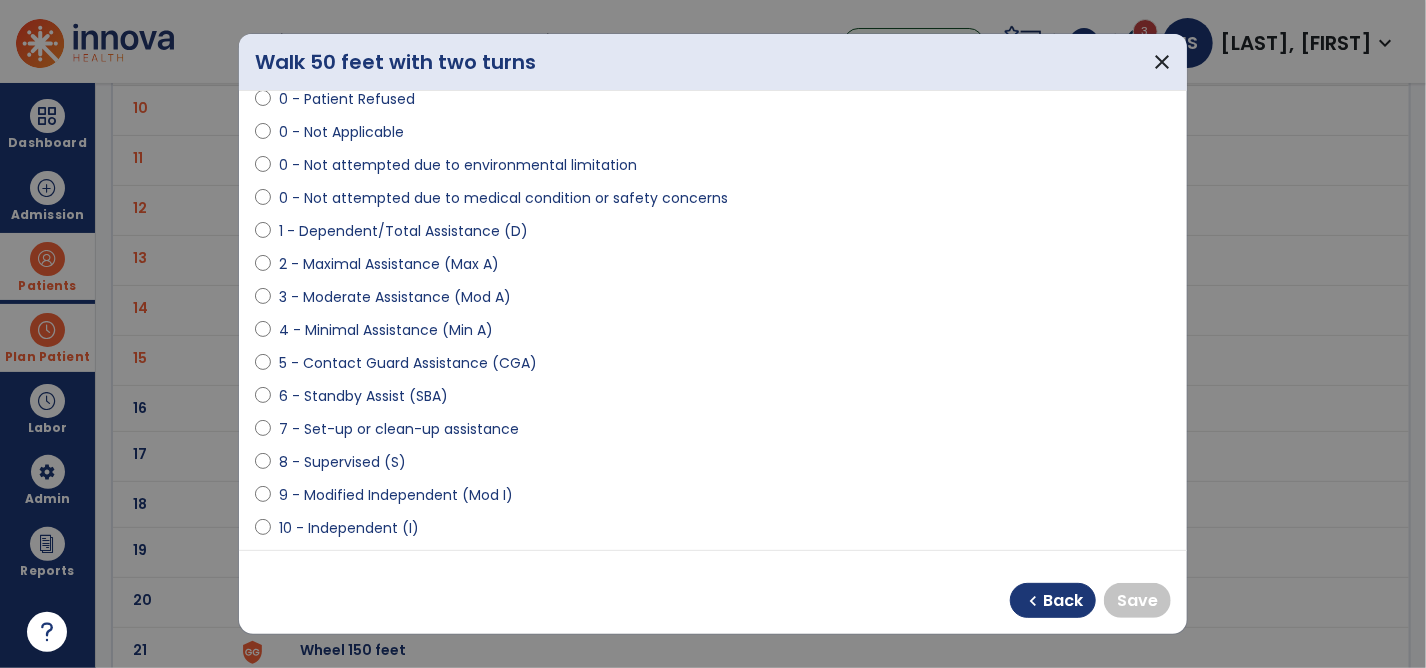 scroll, scrollTop: 200, scrollLeft: 0, axis: vertical 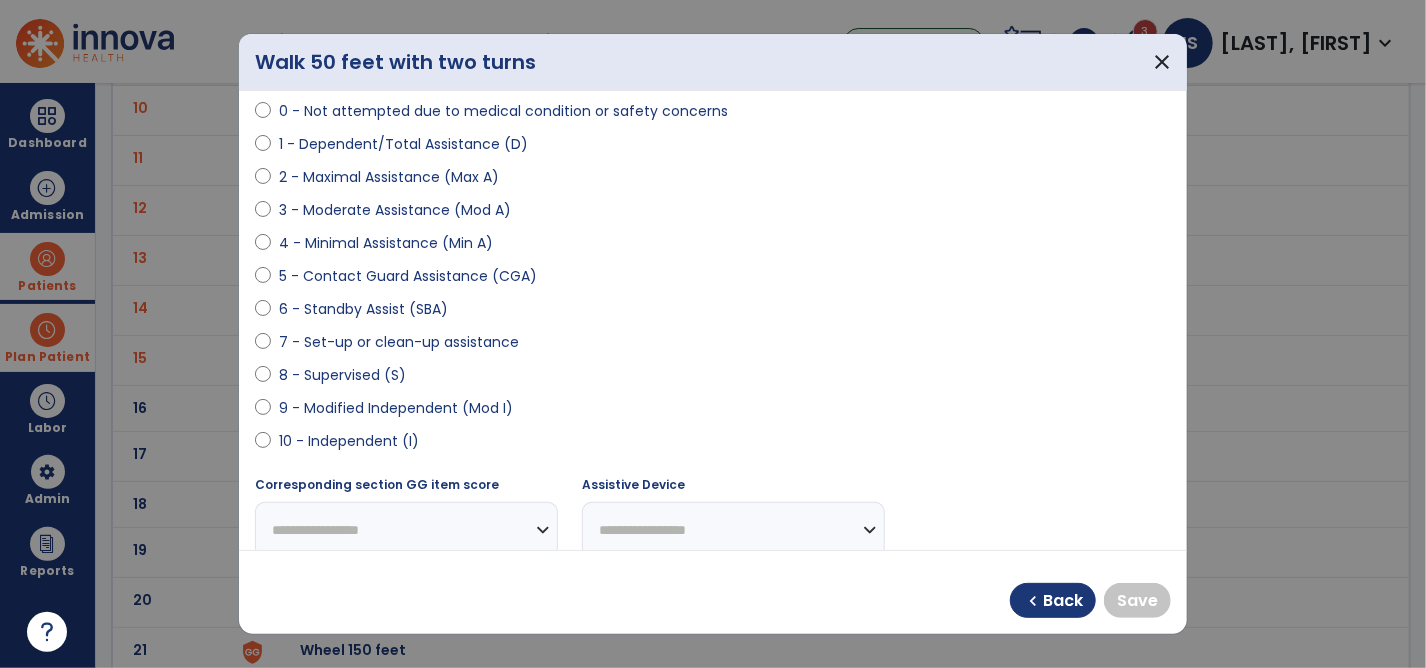 click on "9 - Modified Independent (Mod I)" at bounding box center [713, 412] 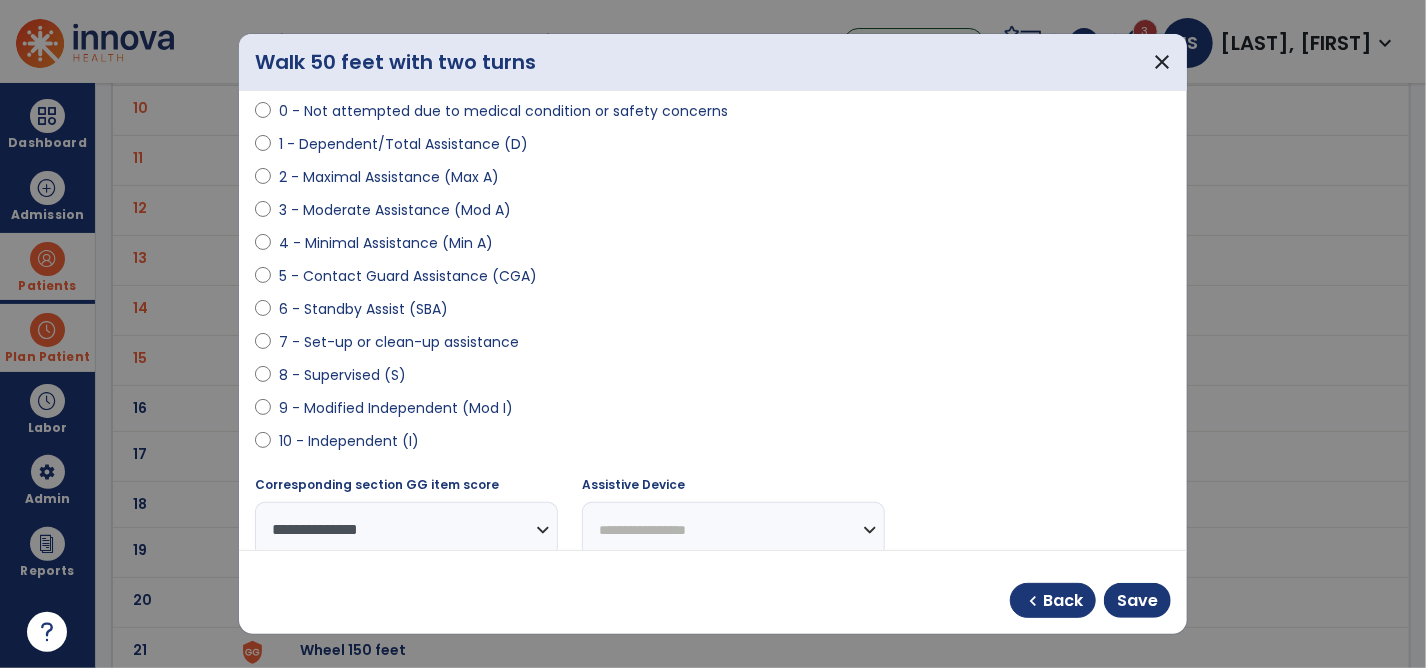 click on "**********" at bounding box center [733, 529] 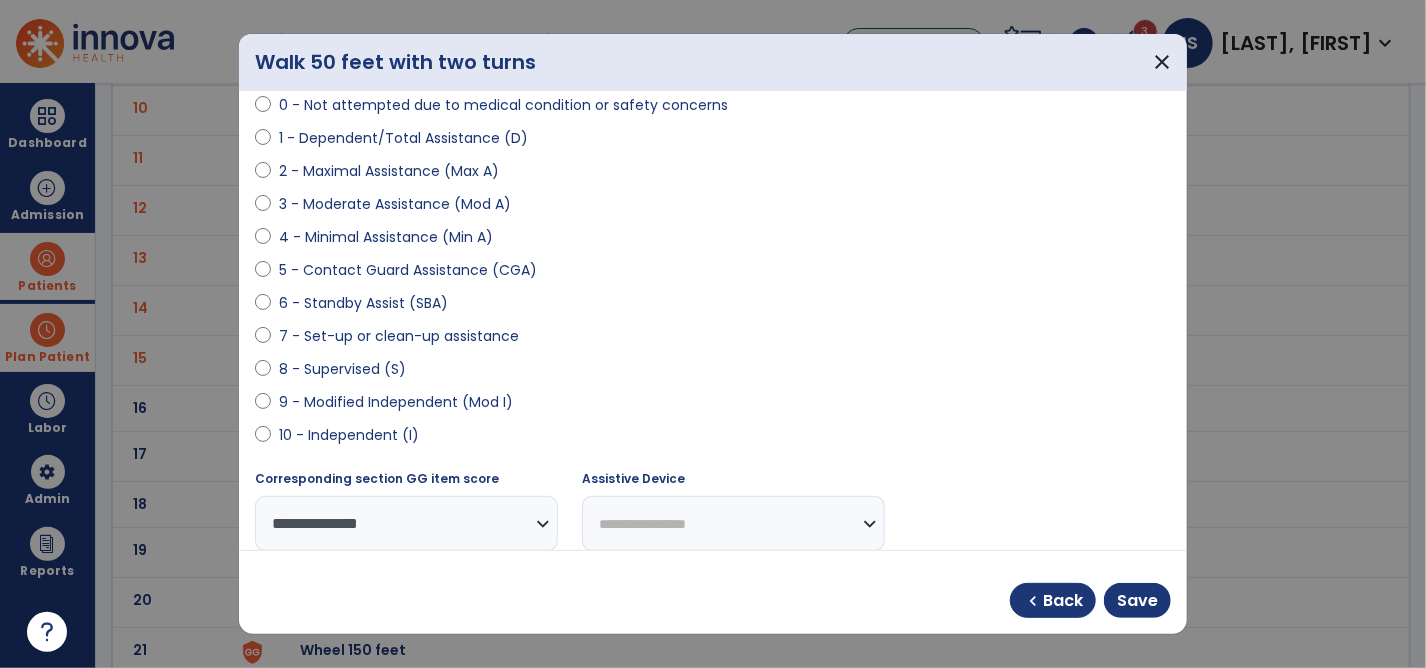 select on "**********" 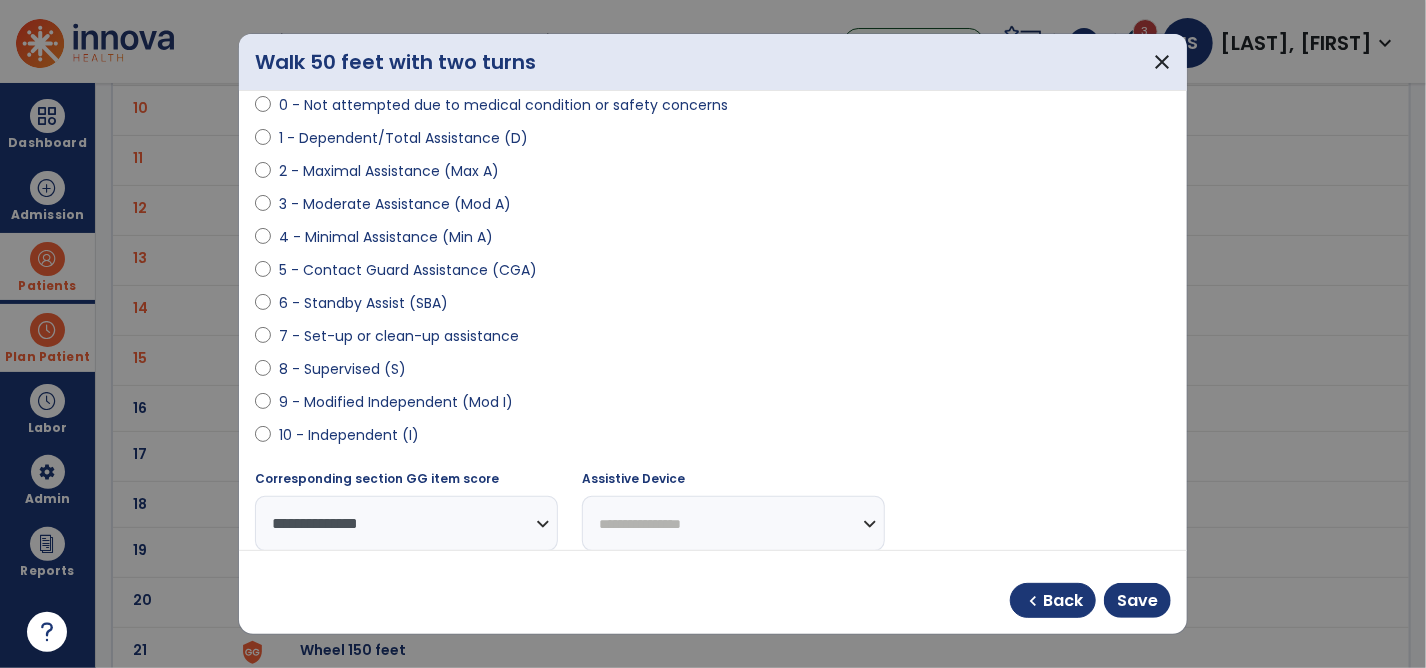 click on "**********" at bounding box center (733, 523) 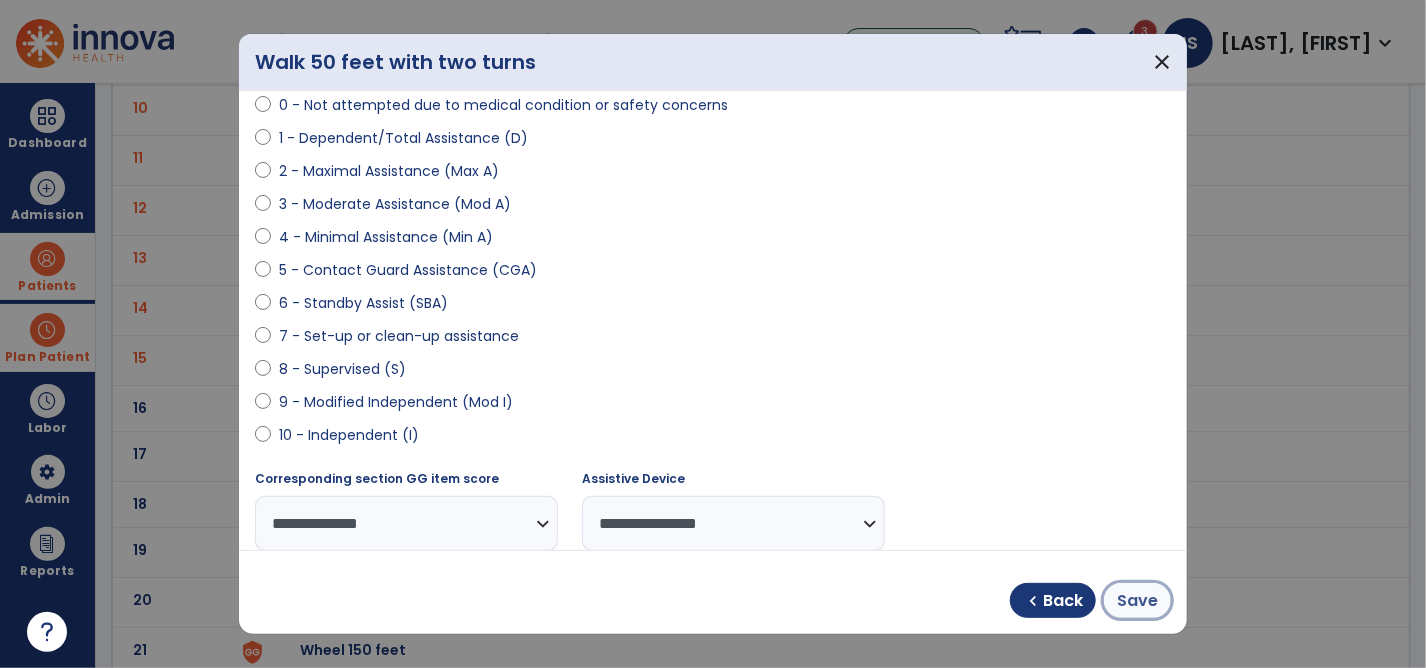 click on "Save" at bounding box center (1137, 600) 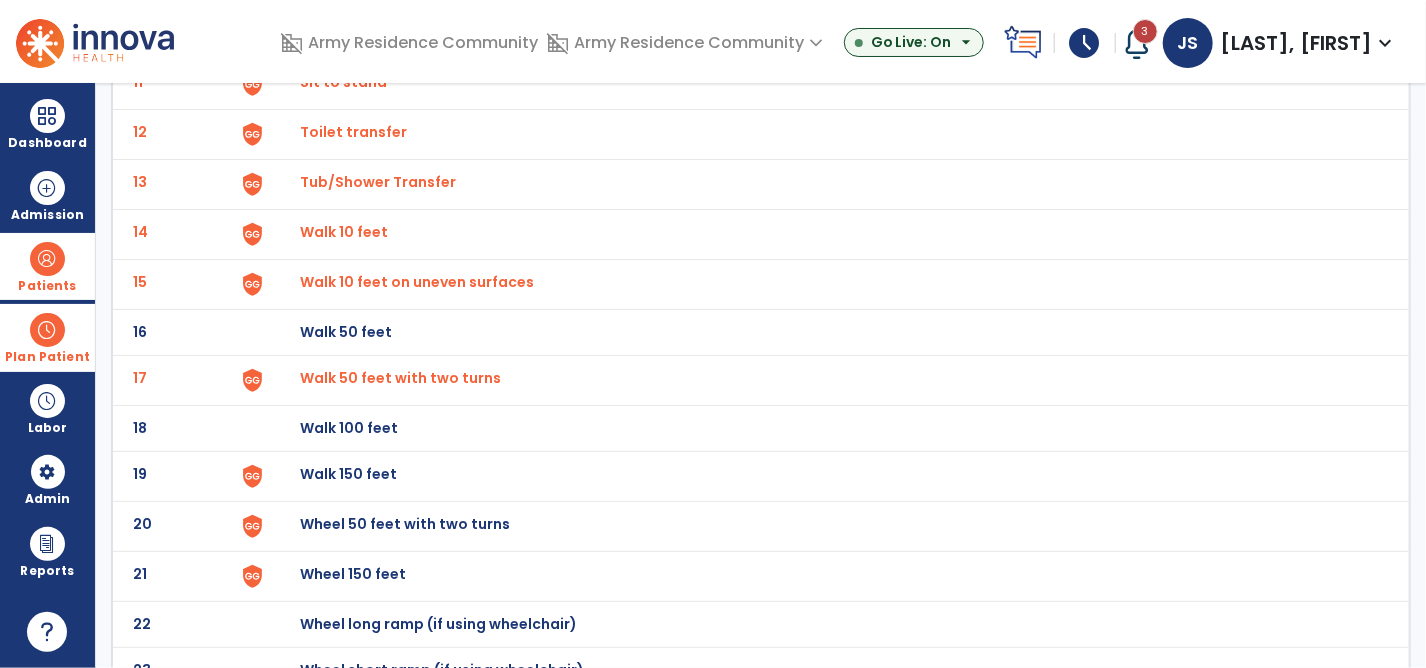 scroll, scrollTop: 697, scrollLeft: 0, axis: vertical 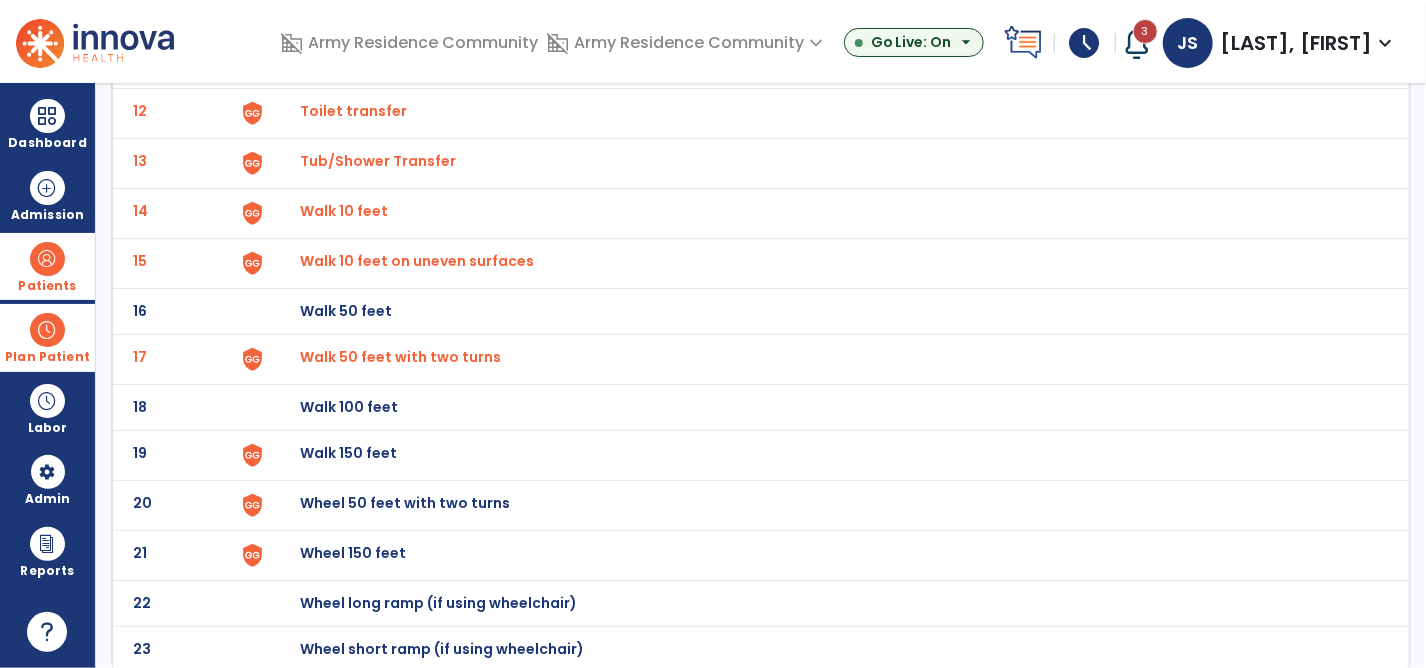 click on "Walk 150 feet" at bounding box center [824, -433] 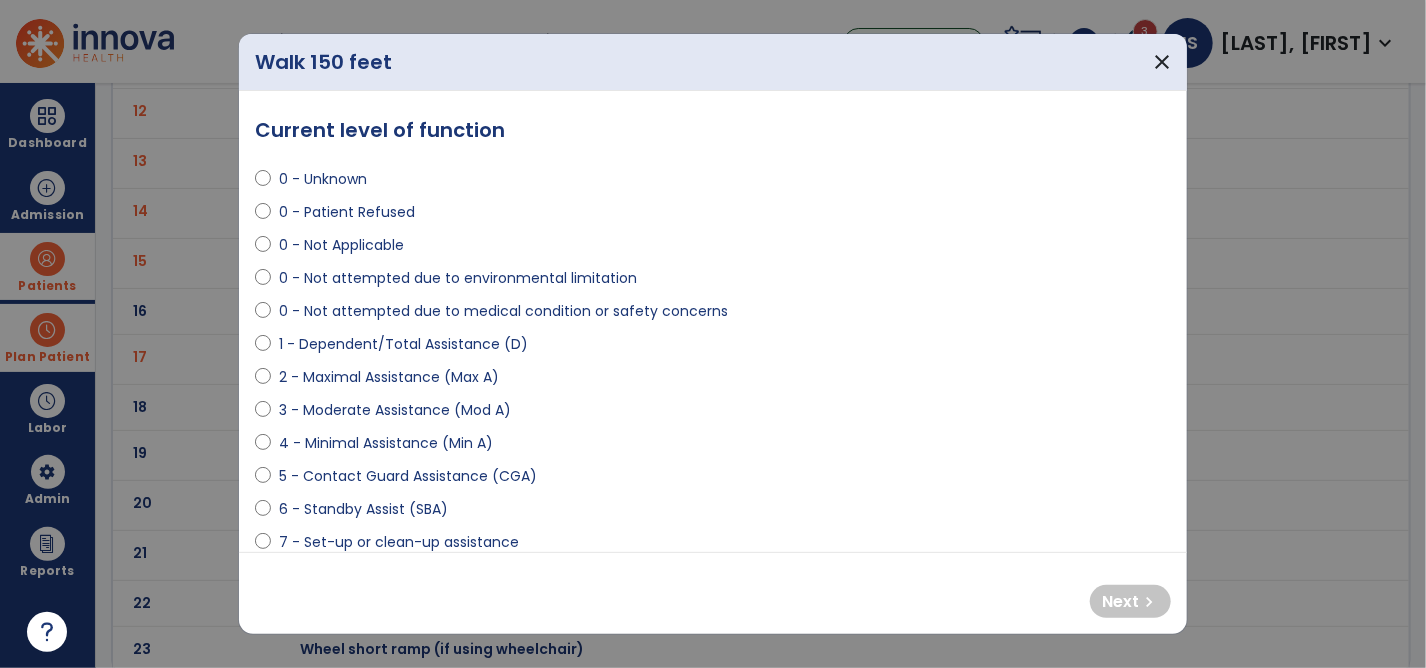 select on "**********" 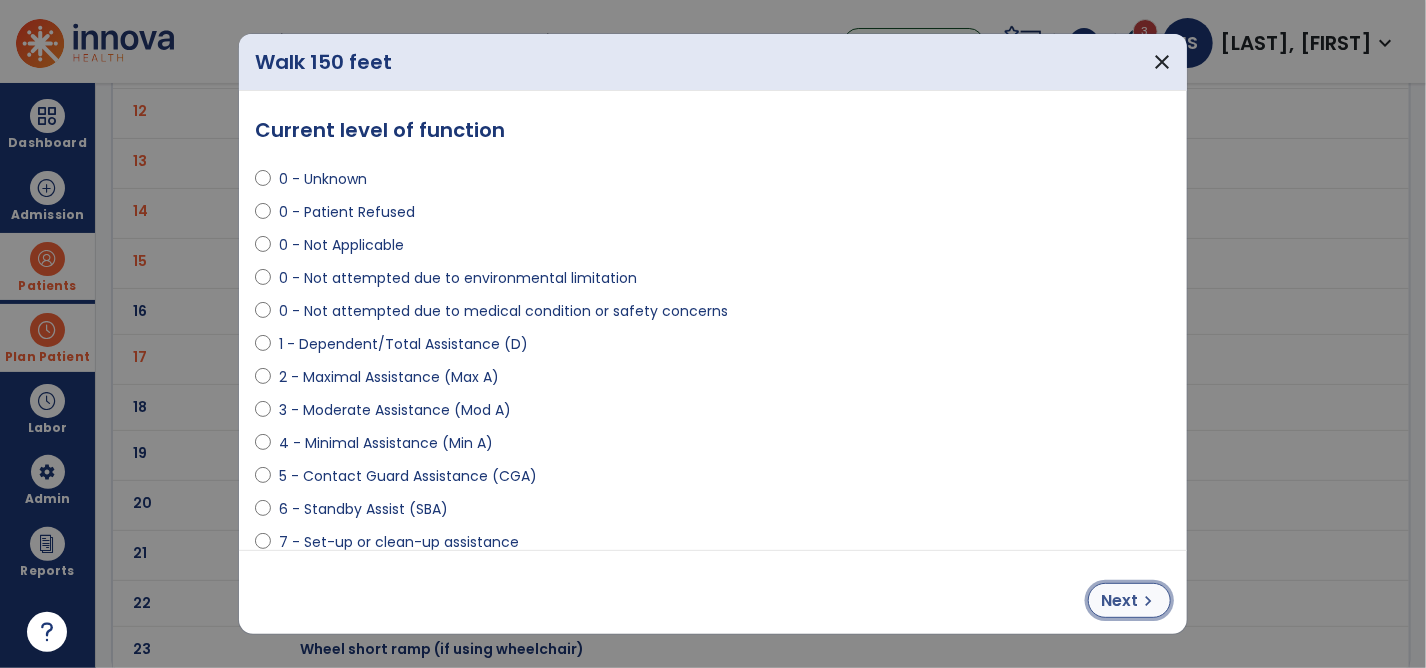 click on "chevron_right" at bounding box center (1148, 601) 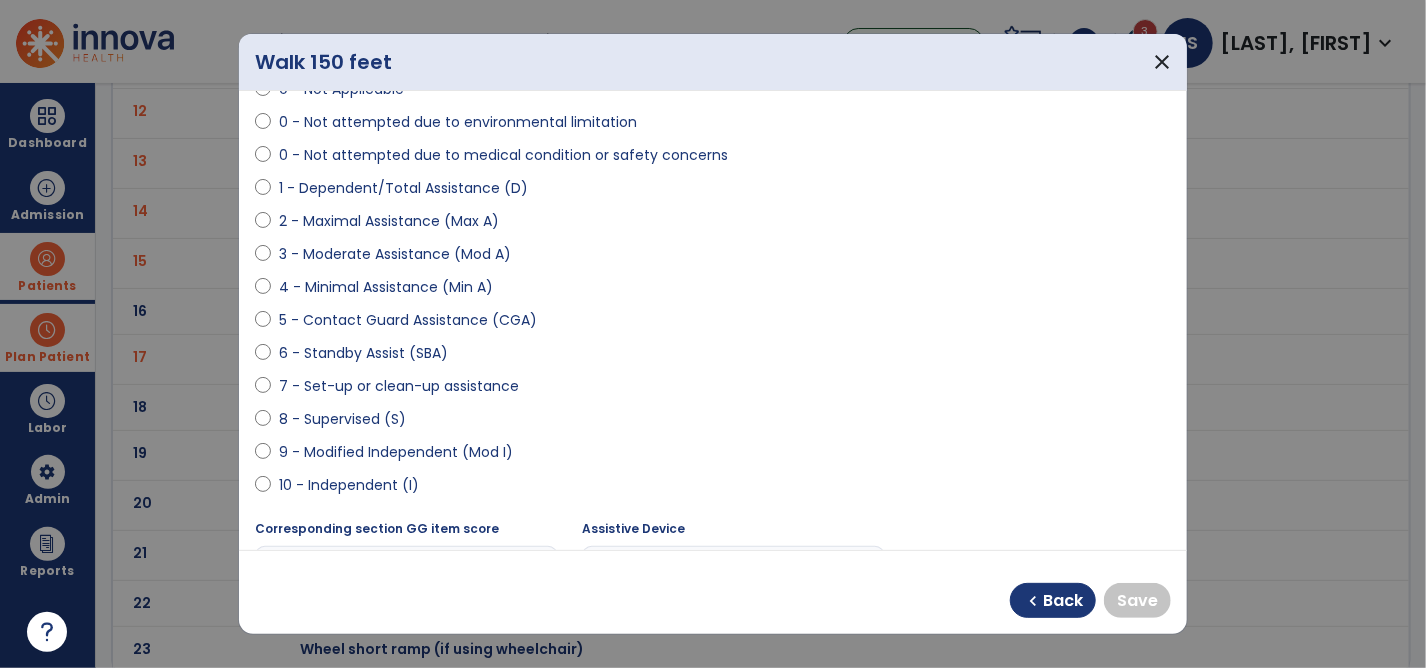 scroll, scrollTop: 200, scrollLeft: 0, axis: vertical 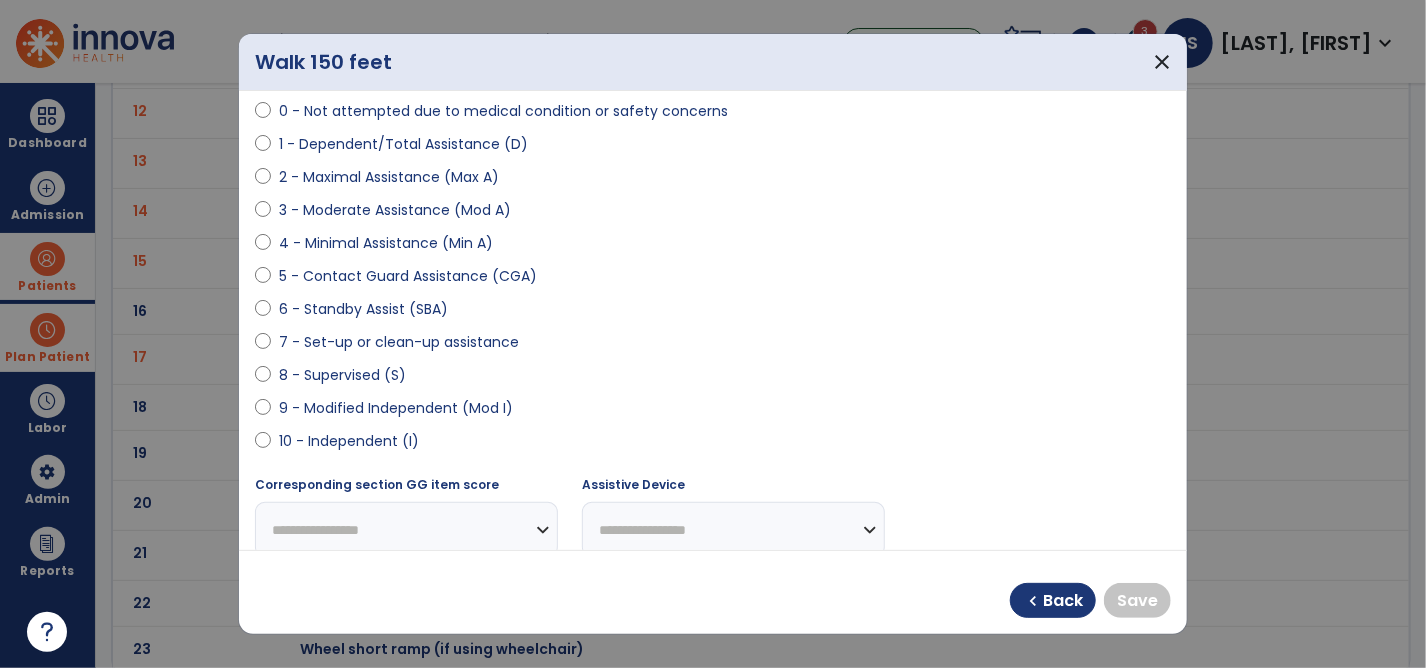 select on "**********" 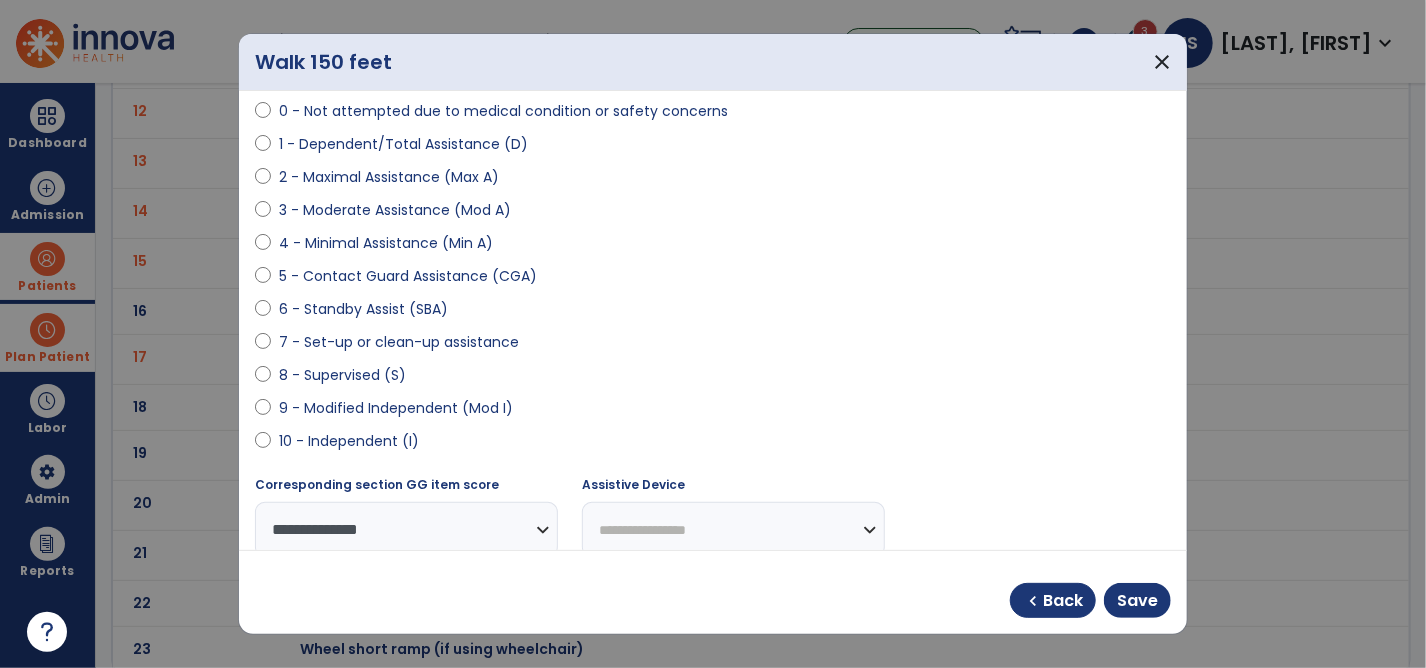 click on "**********" at bounding box center [733, 529] 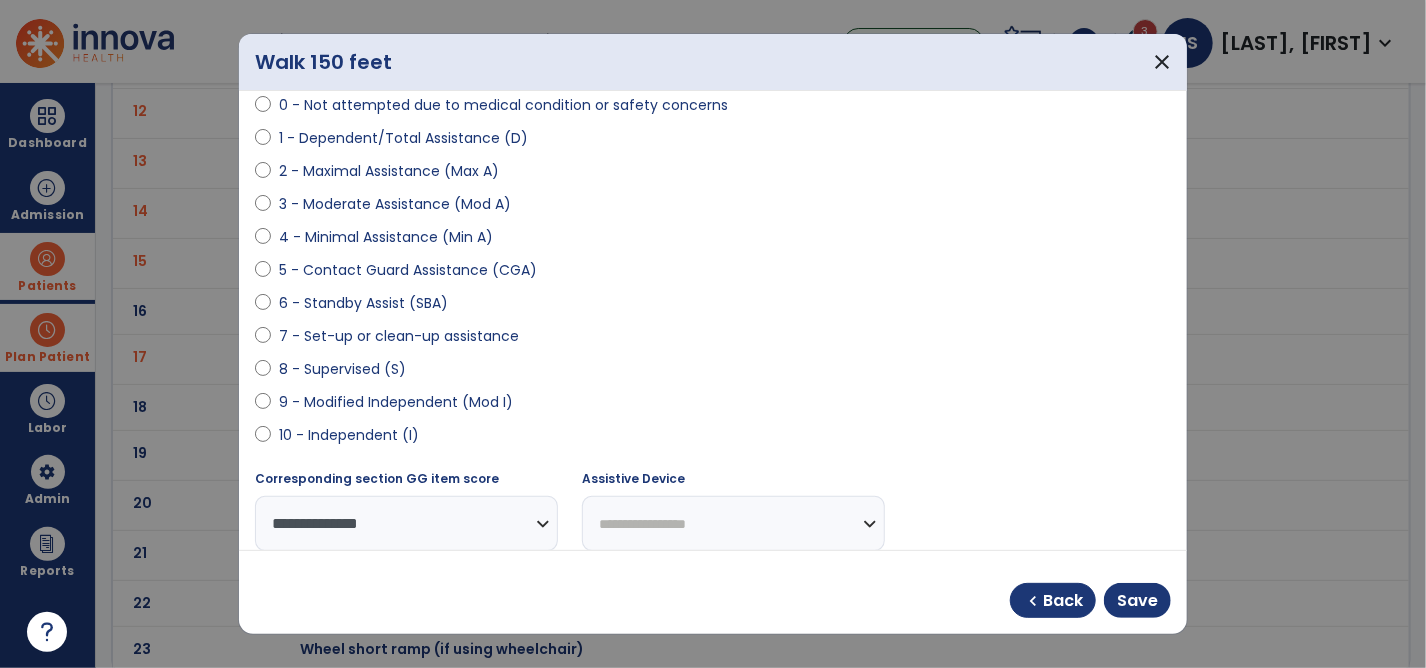 select on "**********" 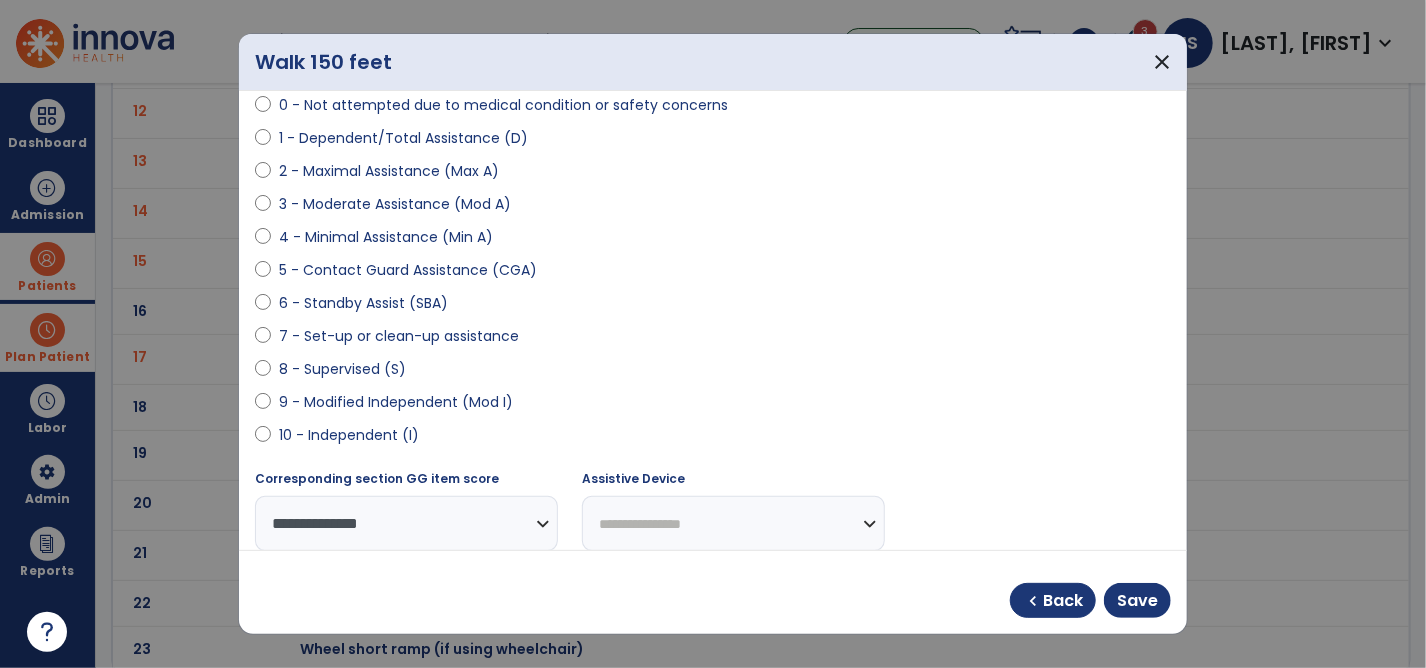 click on "**********" at bounding box center (733, 523) 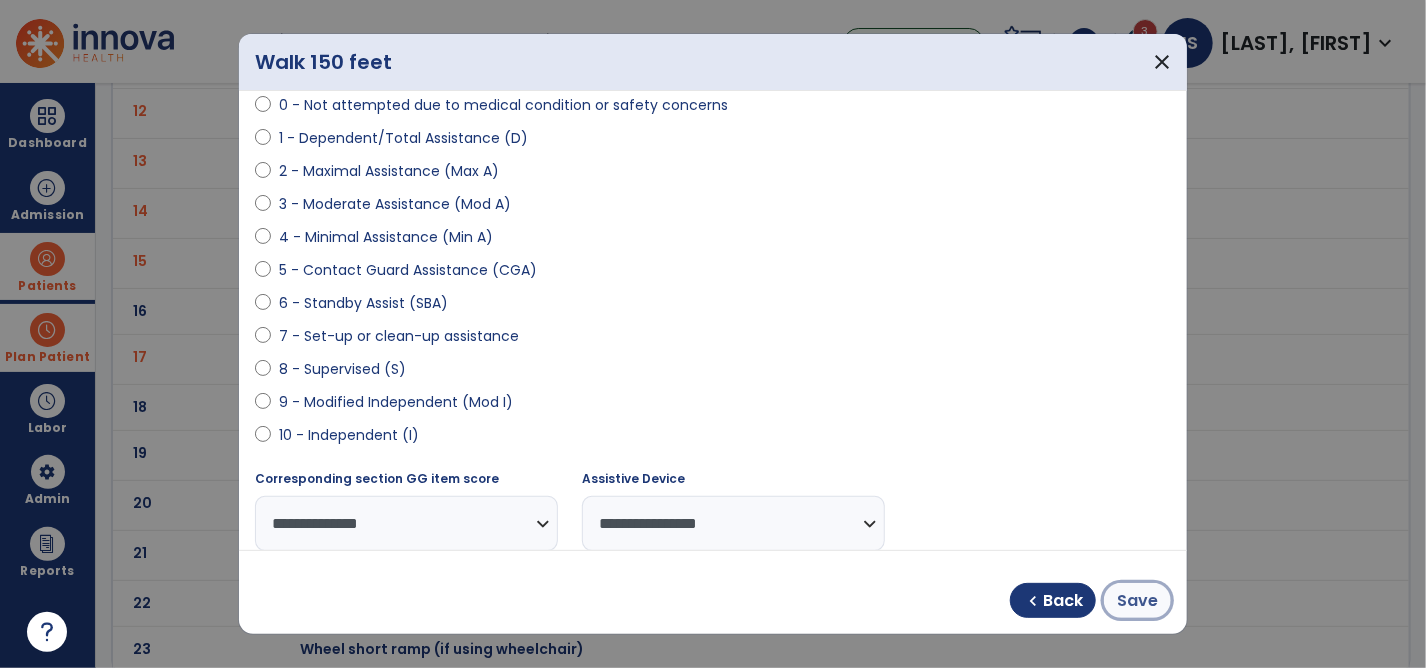 click on "Save" at bounding box center (1137, 601) 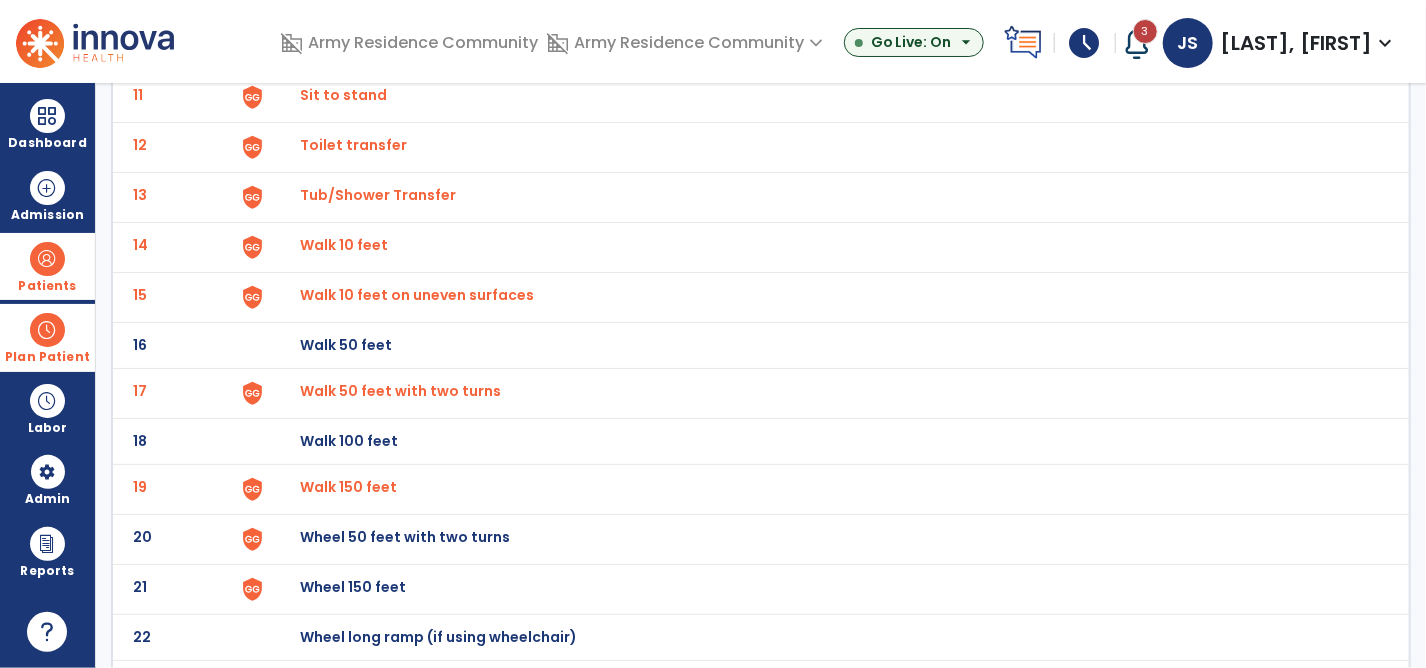 scroll, scrollTop: 697, scrollLeft: 0, axis: vertical 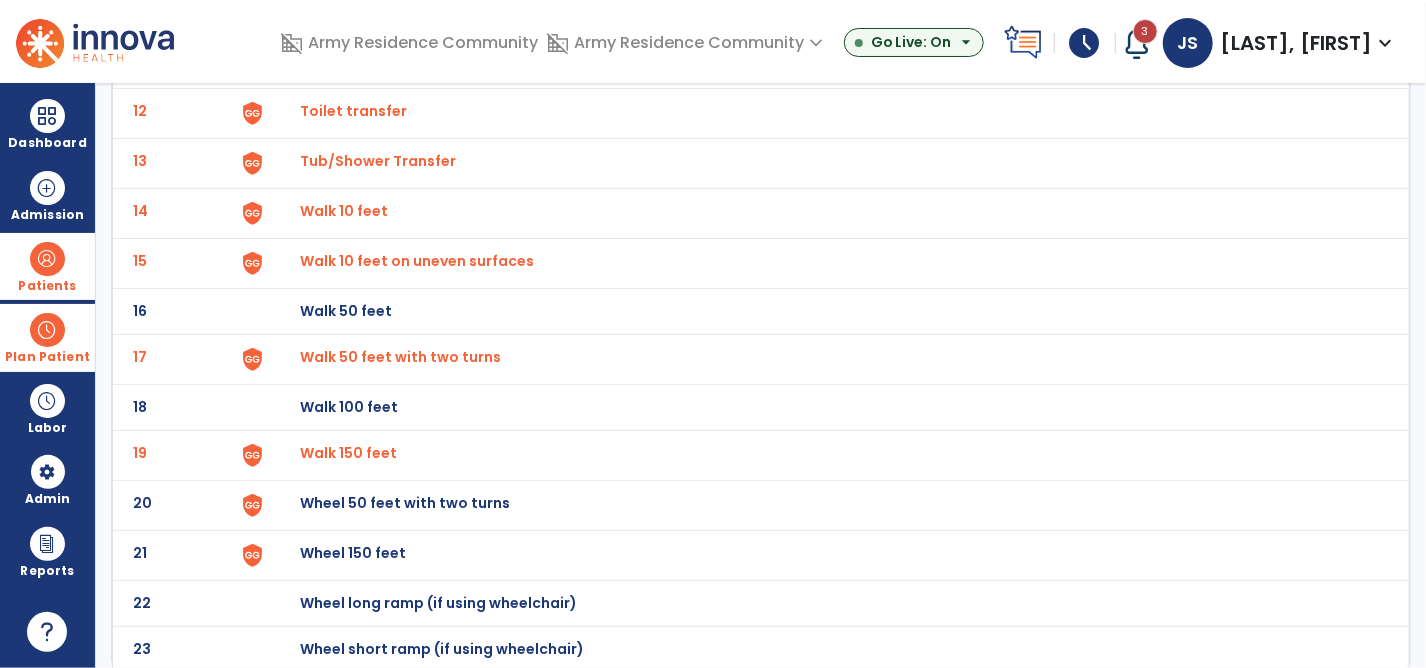 click at bounding box center [1137, 43] 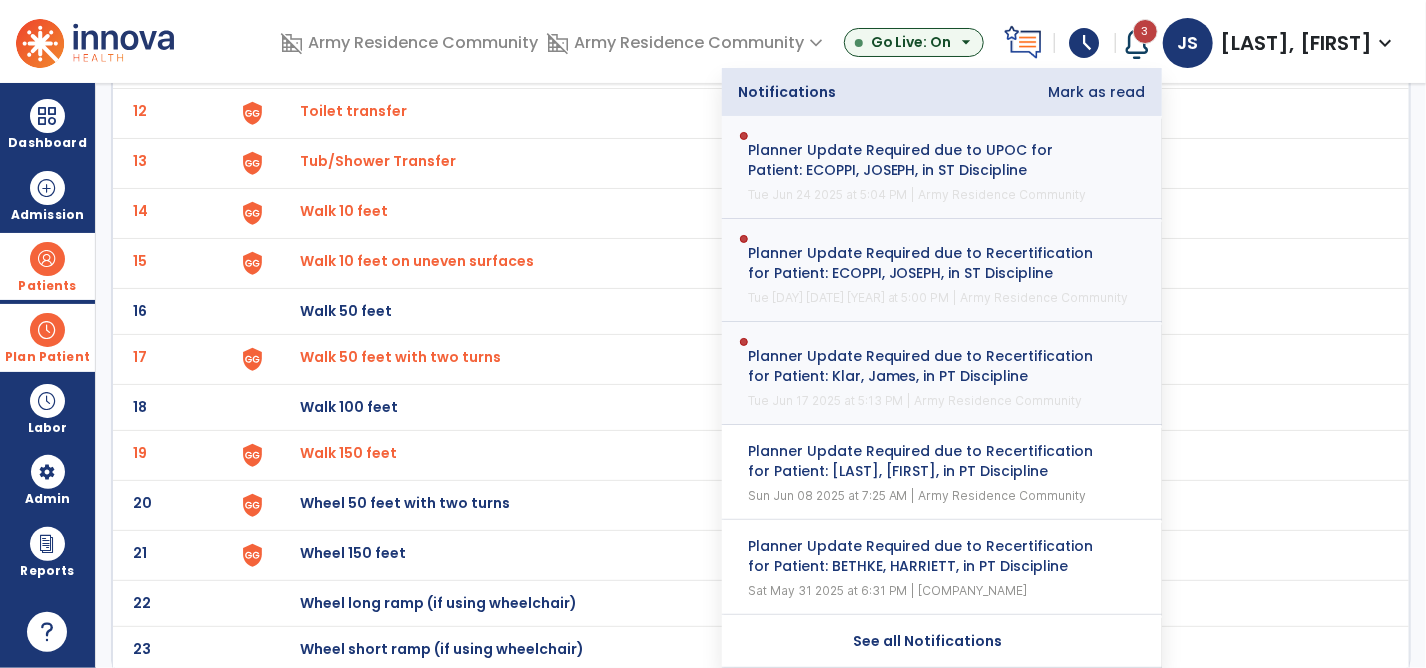 click on "3" at bounding box center (1145, 31) 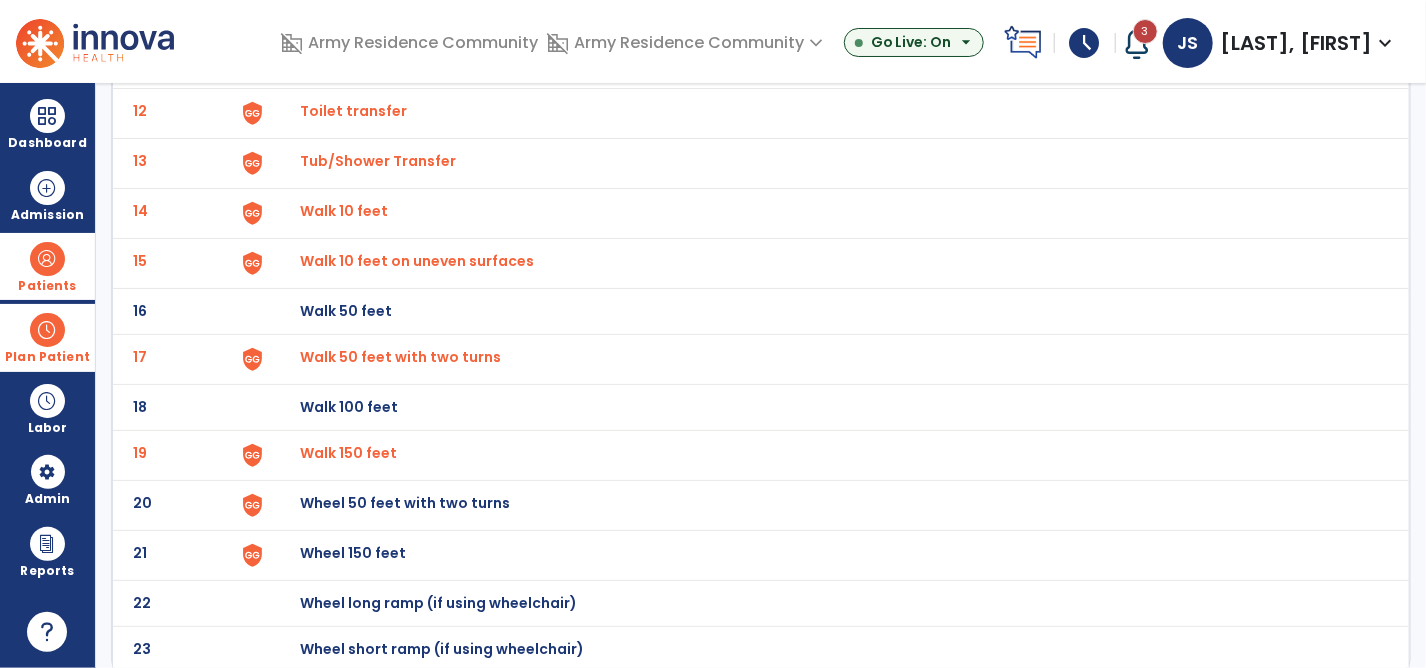 click on "Wheel 50 feet with two turns" at bounding box center (346, -435) 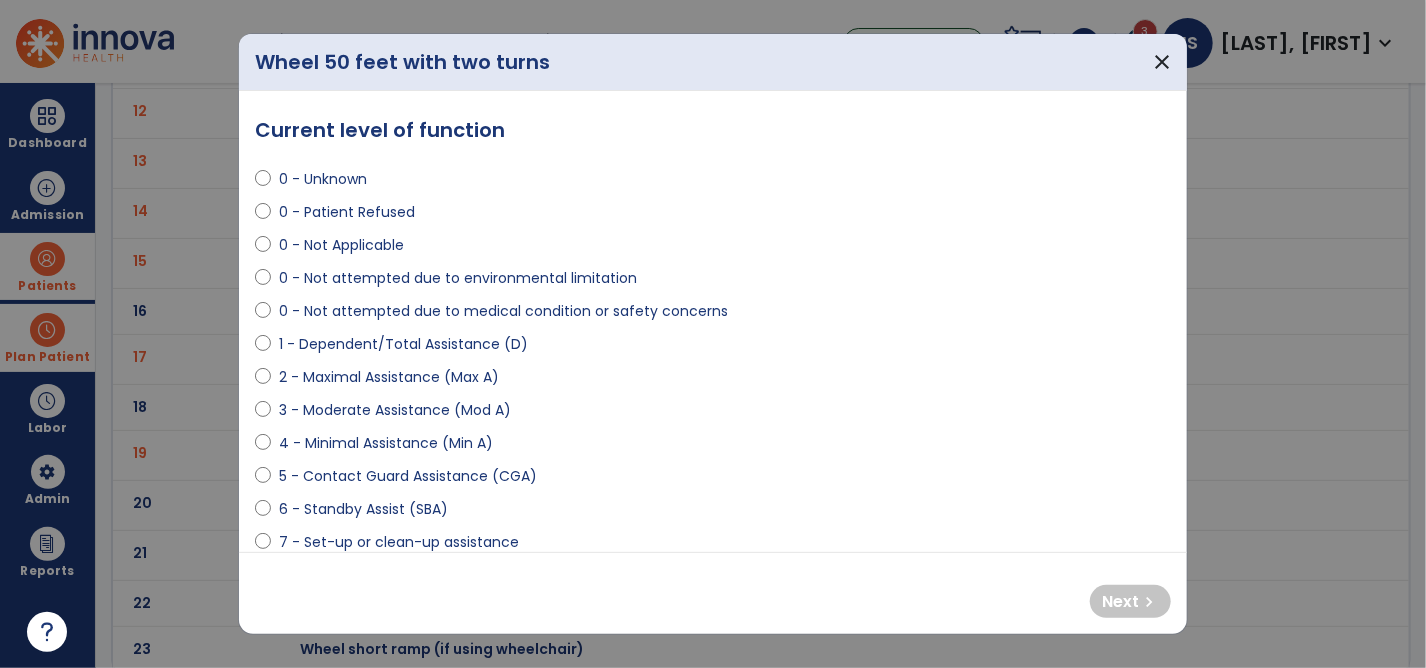 select on "**********" 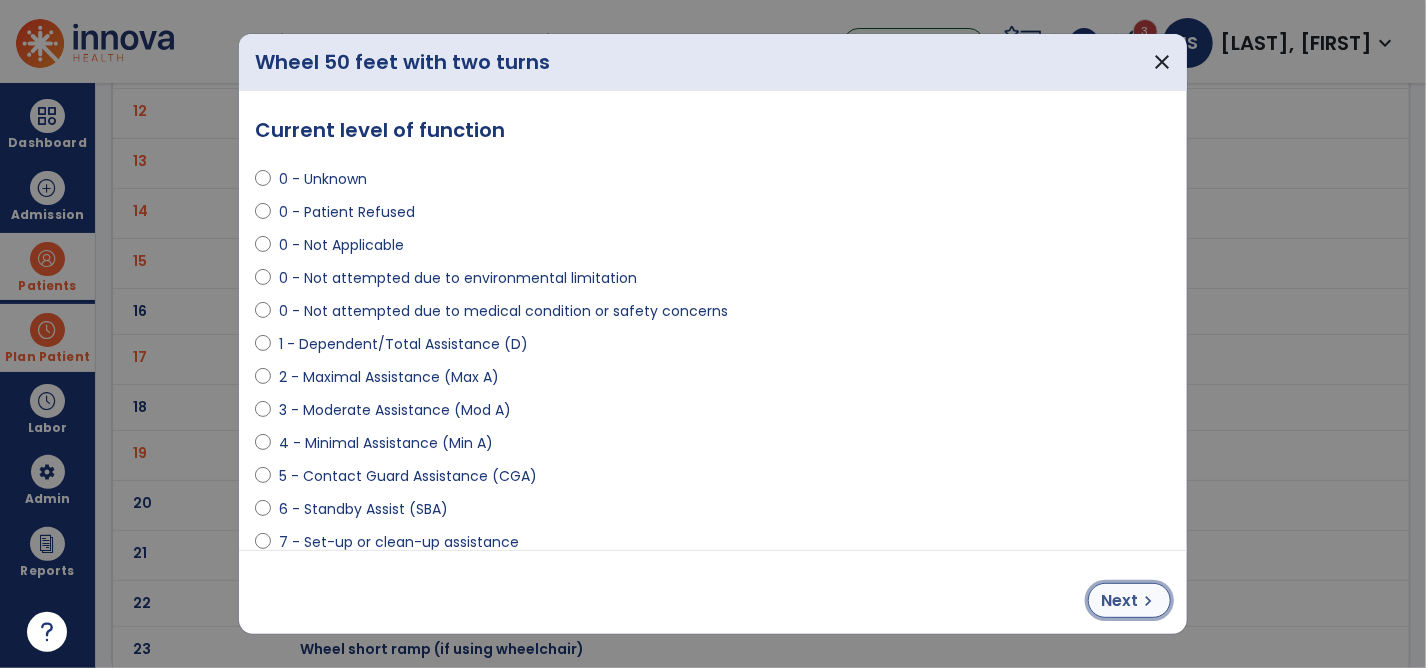 click on "Next" at bounding box center [1119, 601] 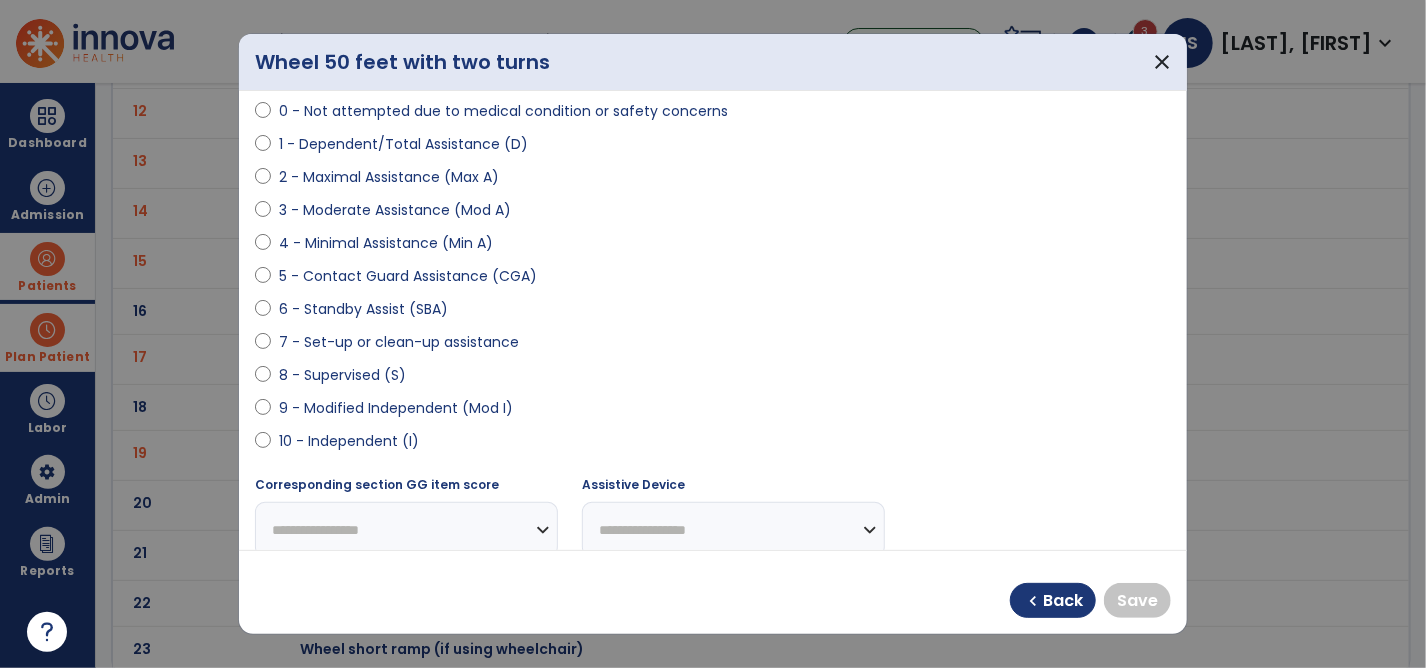 scroll, scrollTop: 100, scrollLeft: 0, axis: vertical 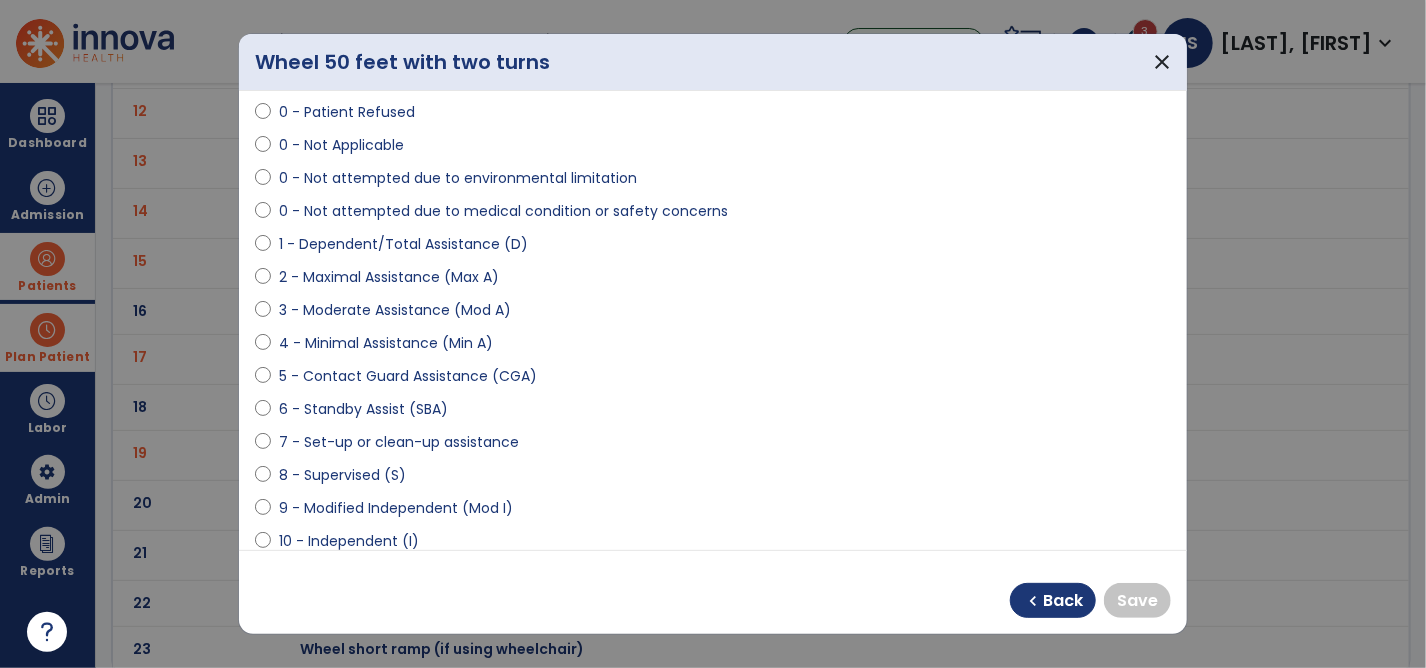 click at bounding box center [263, 215] 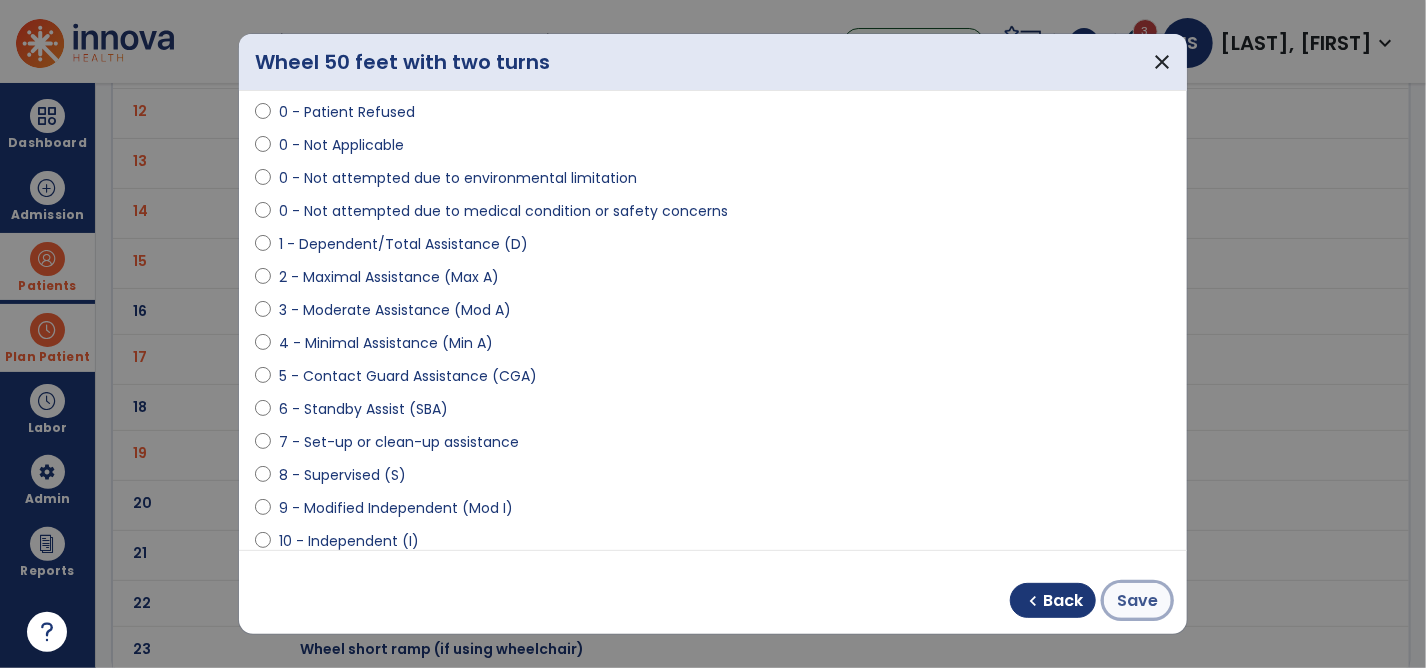 click on "Save" at bounding box center [1137, 601] 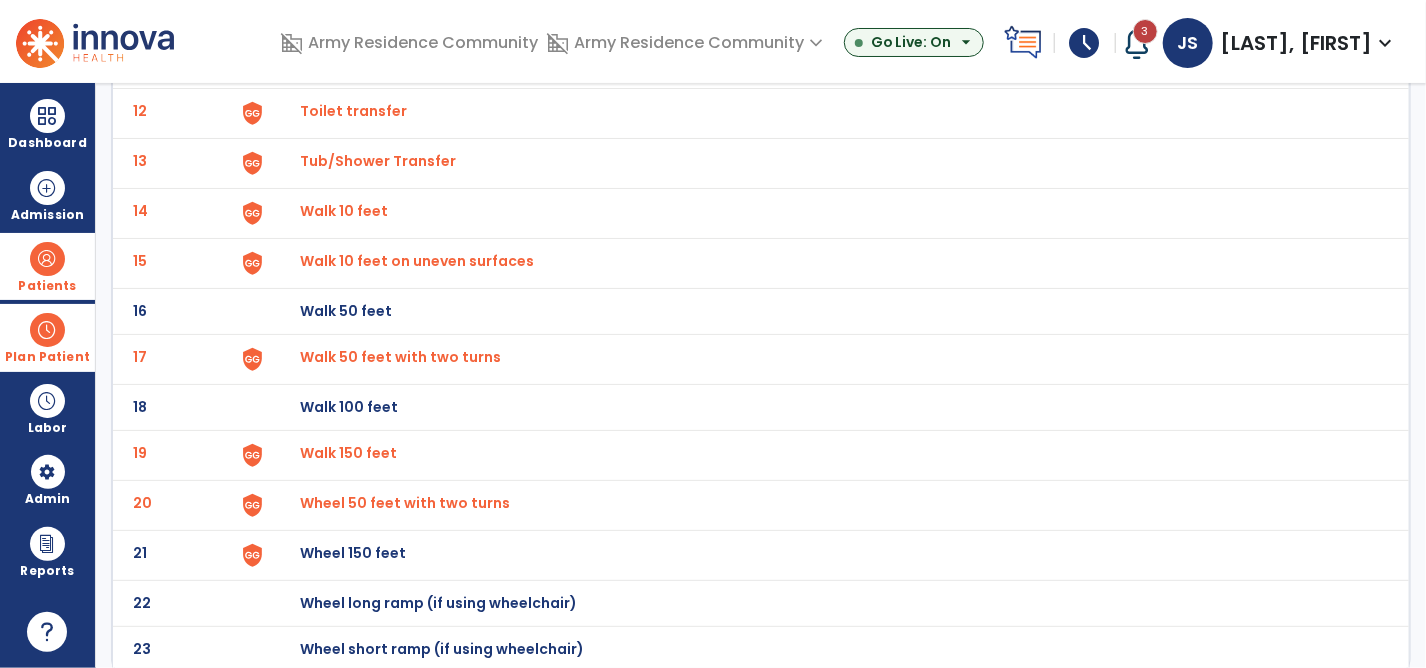 click on "Wheel 150 feet" at bounding box center [824, -433] 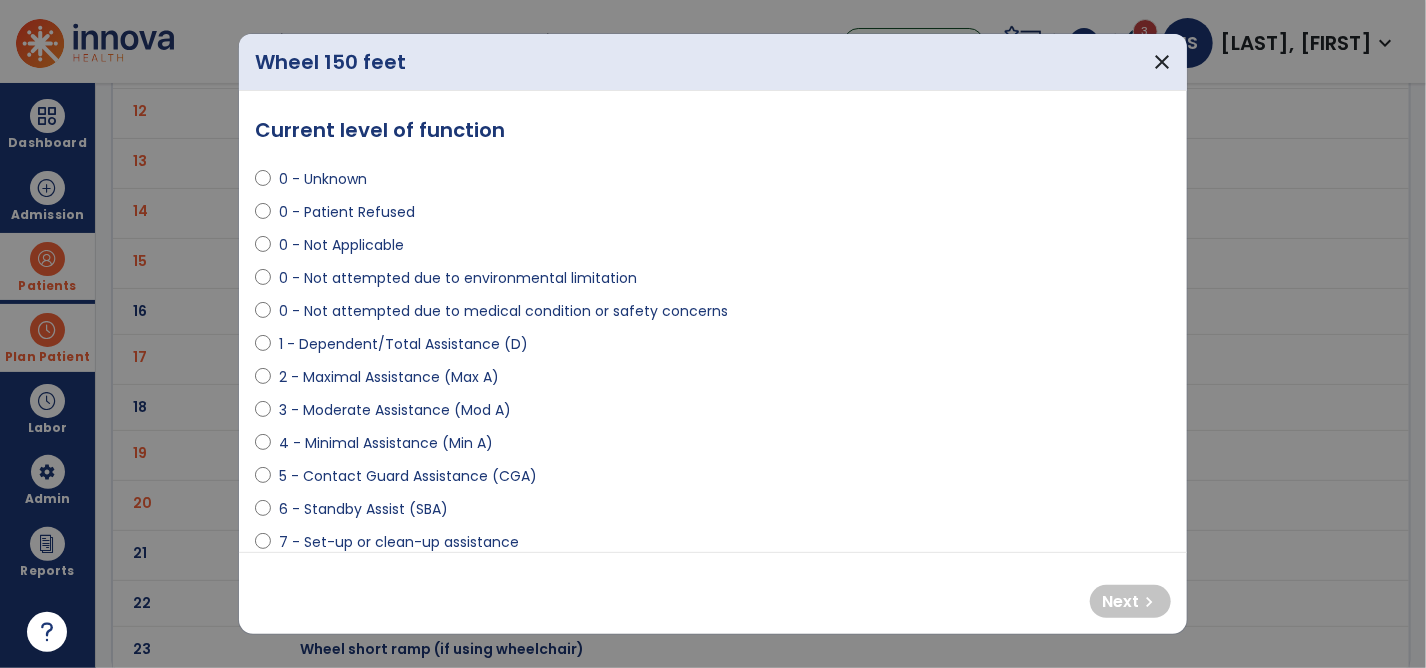 select on "**********" 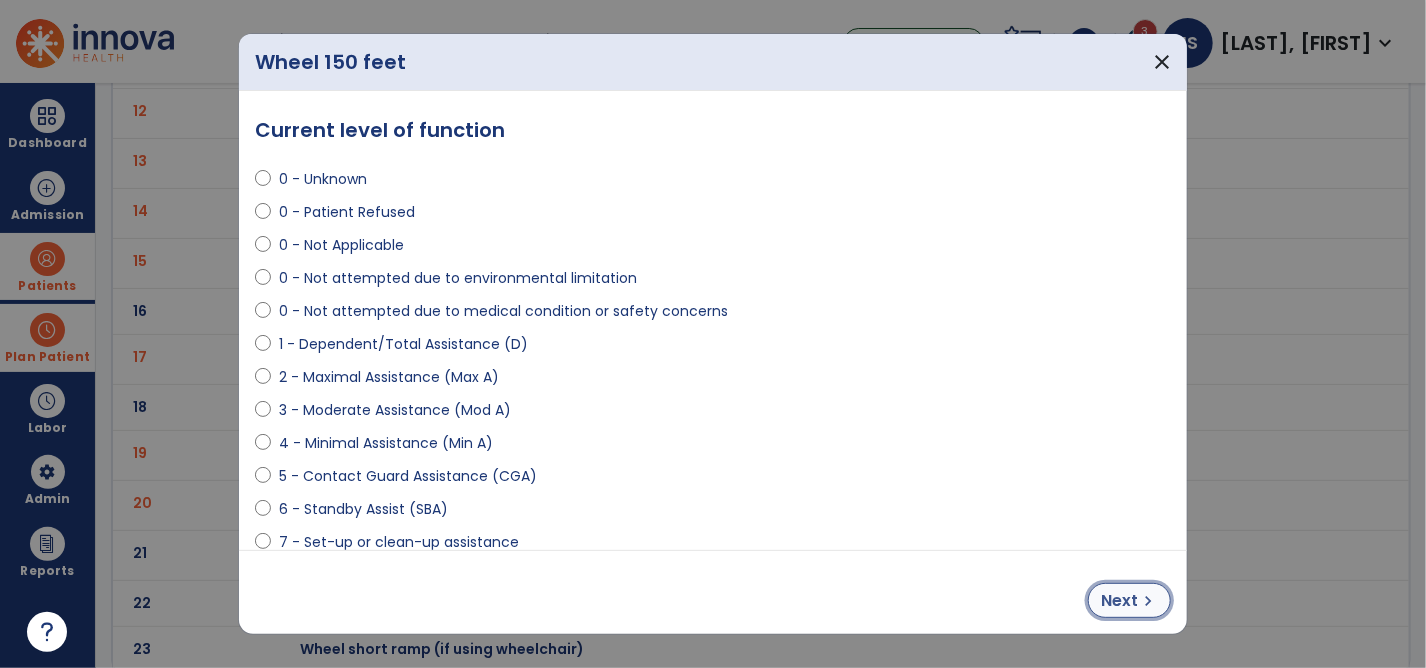 click on "chevron_right" at bounding box center (1148, 601) 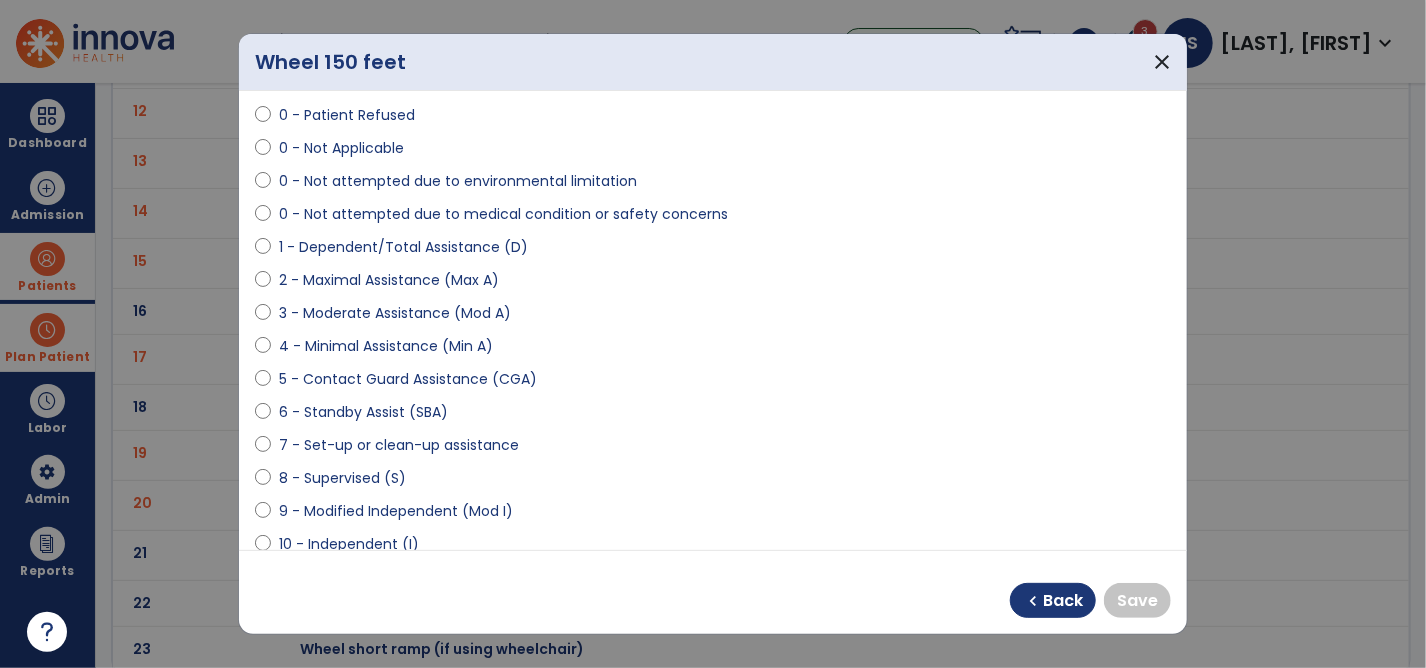 scroll, scrollTop: 200, scrollLeft: 0, axis: vertical 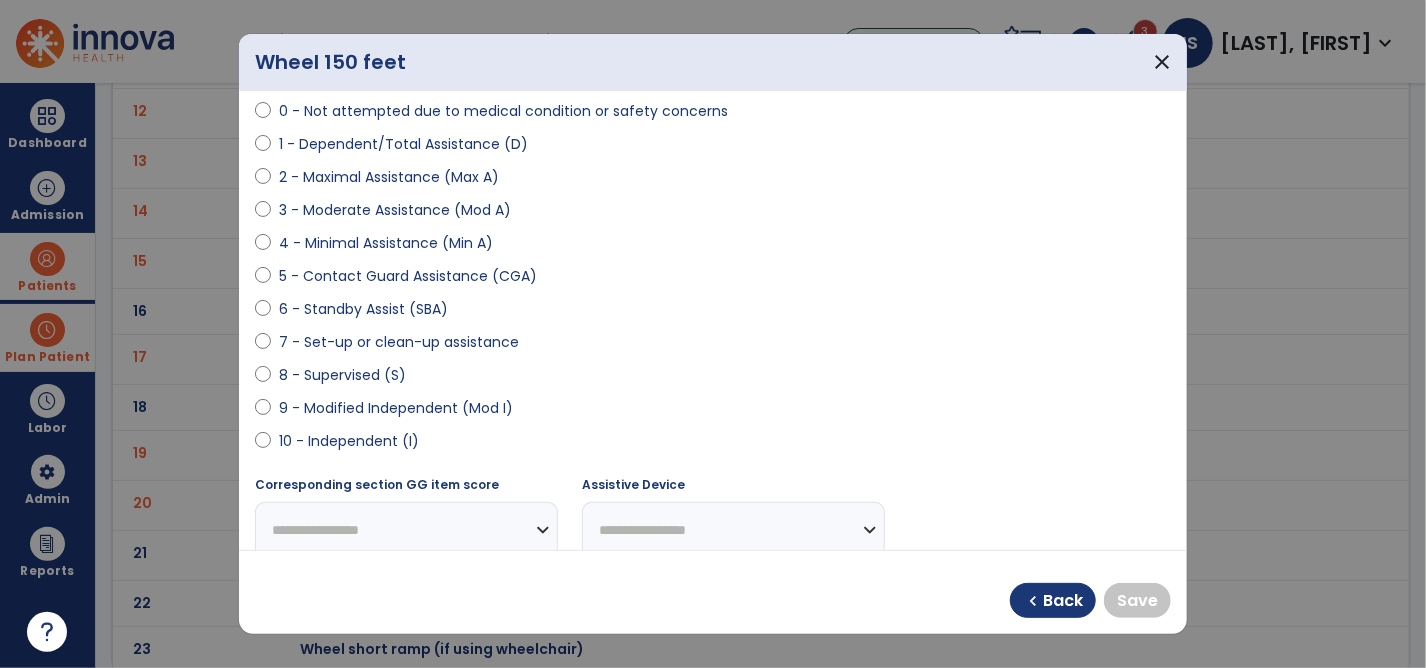 select on "**********" 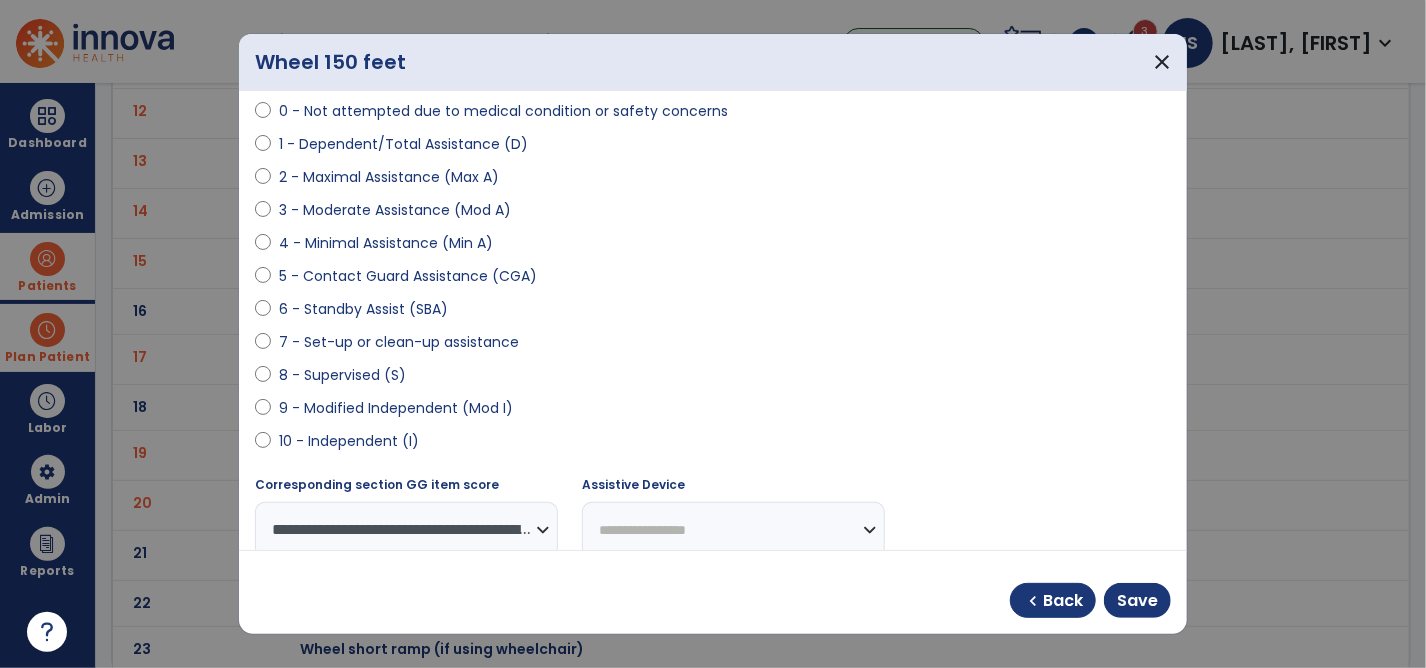 click on "**********" at bounding box center [733, 529] 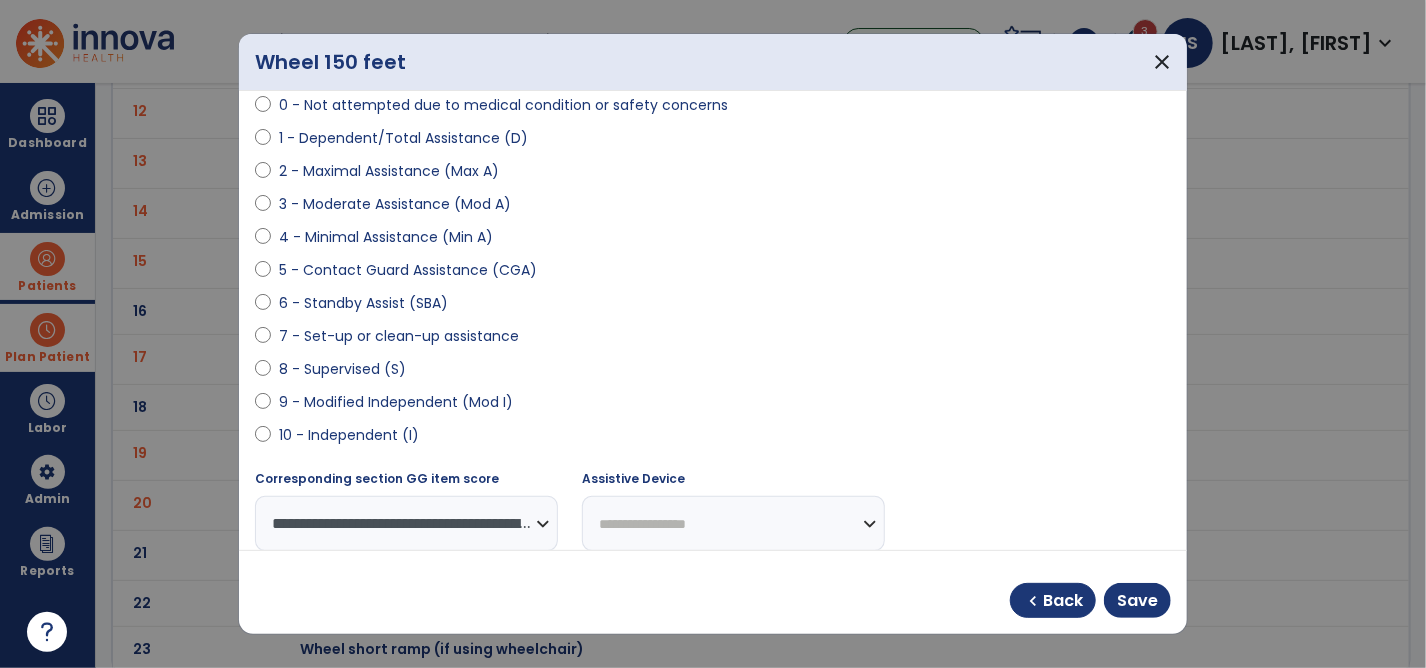 select on "**********" 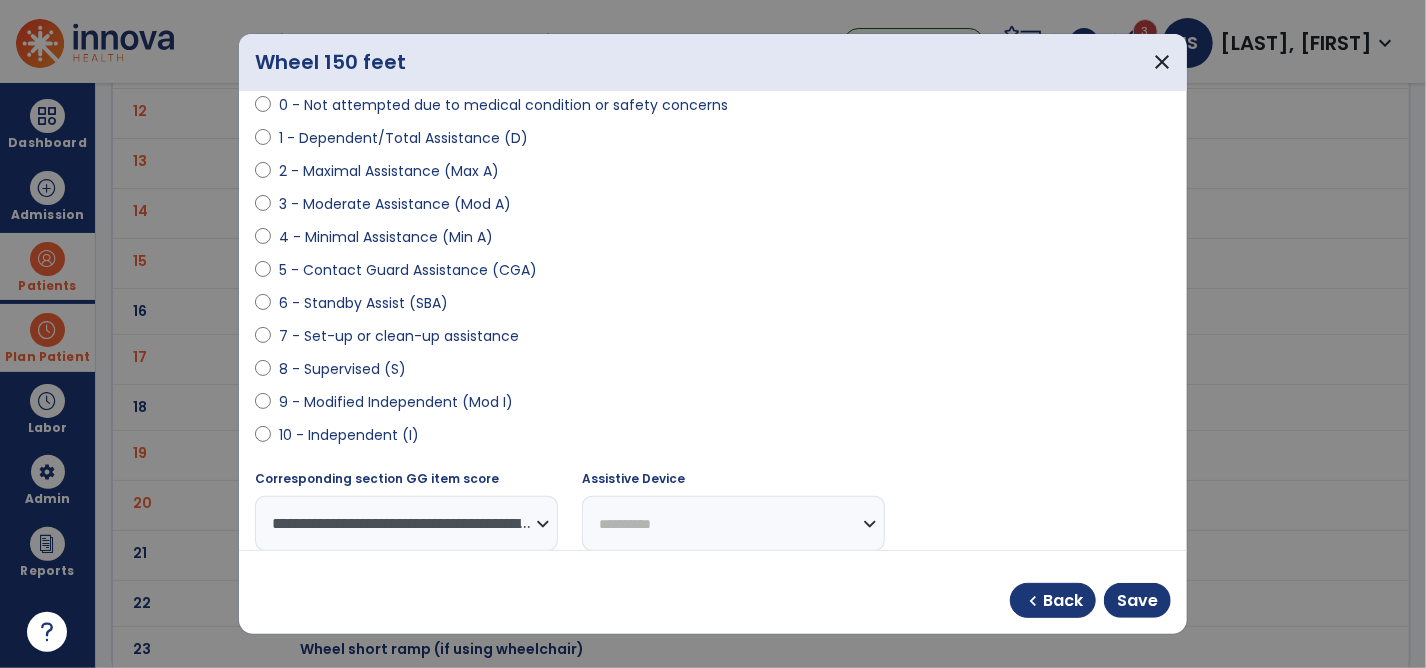click on "**********" at bounding box center [733, 523] 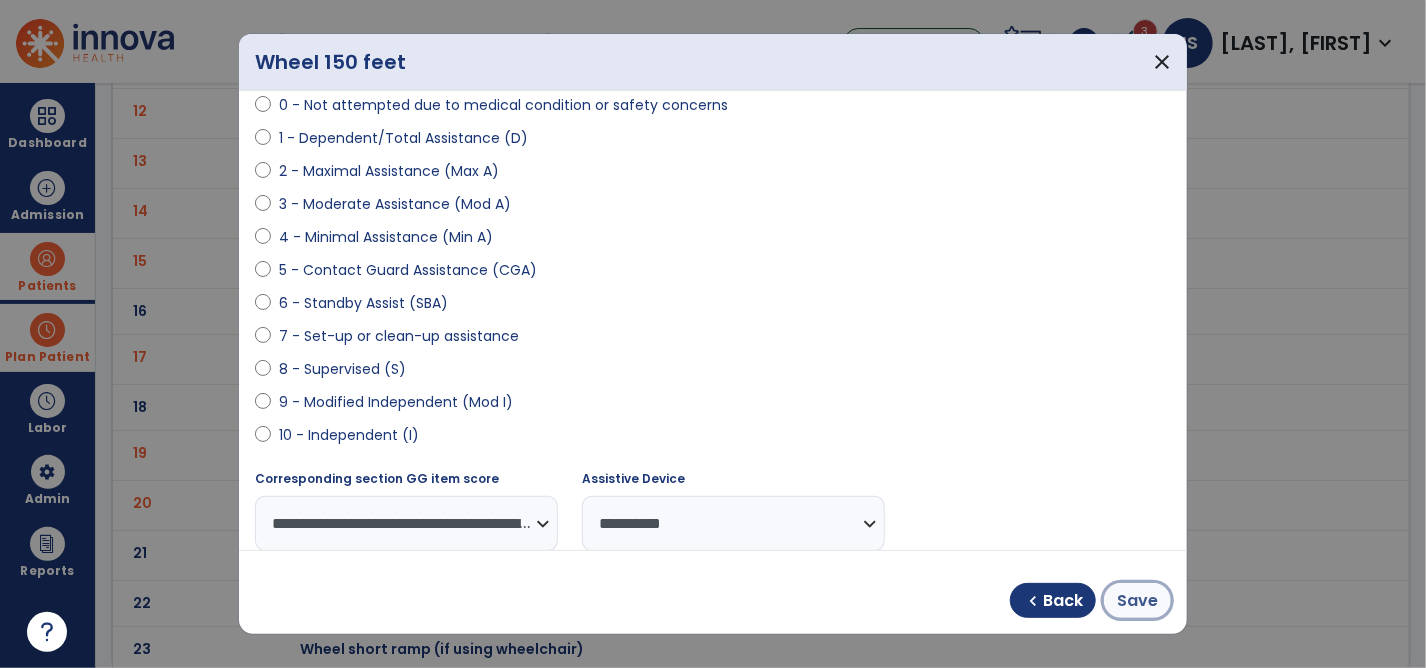 click on "Save" at bounding box center (1137, 601) 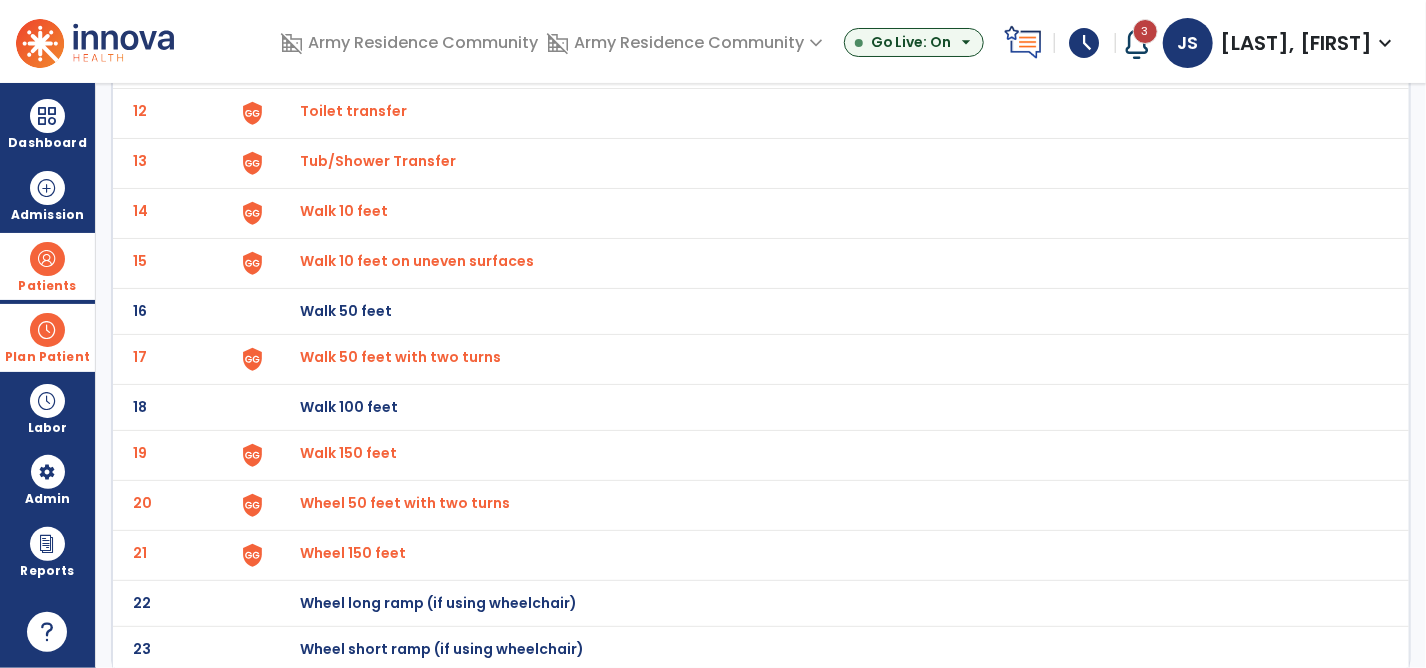click on "Wheel 50 feet with two turns" at bounding box center [346, -435] 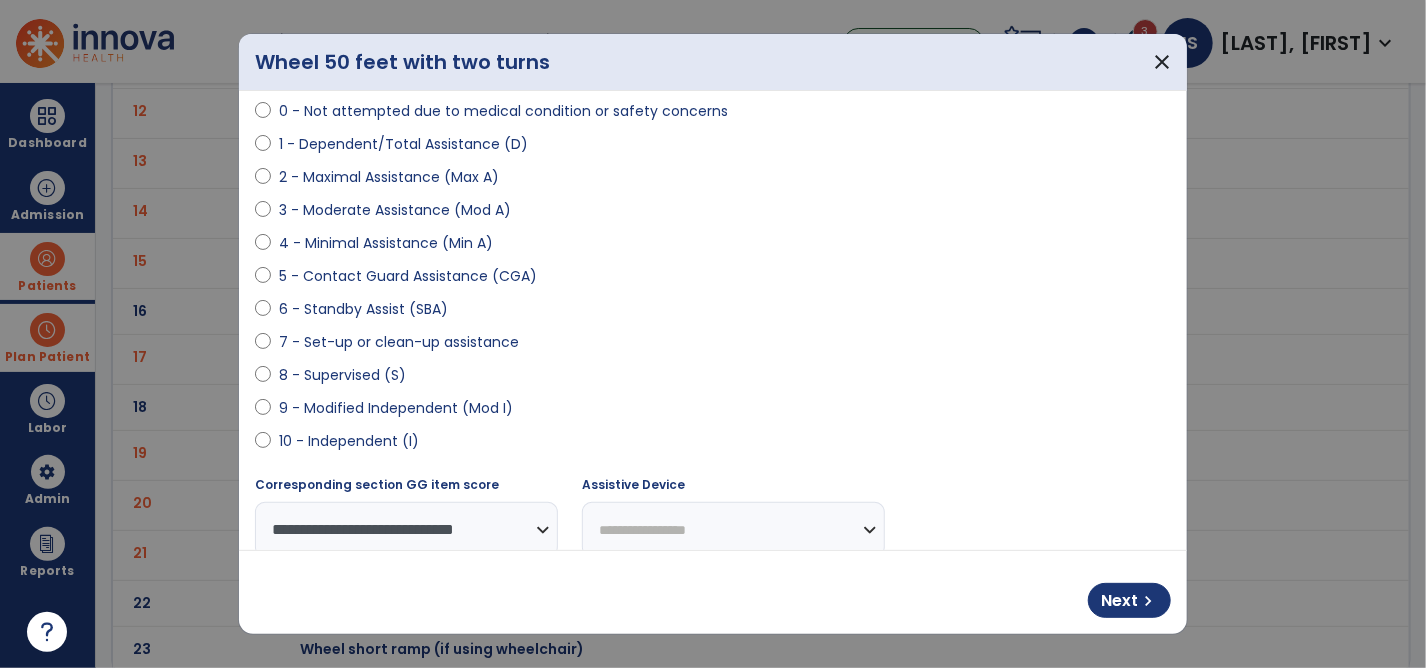 click on "**********" at bounding box center [733, 529] 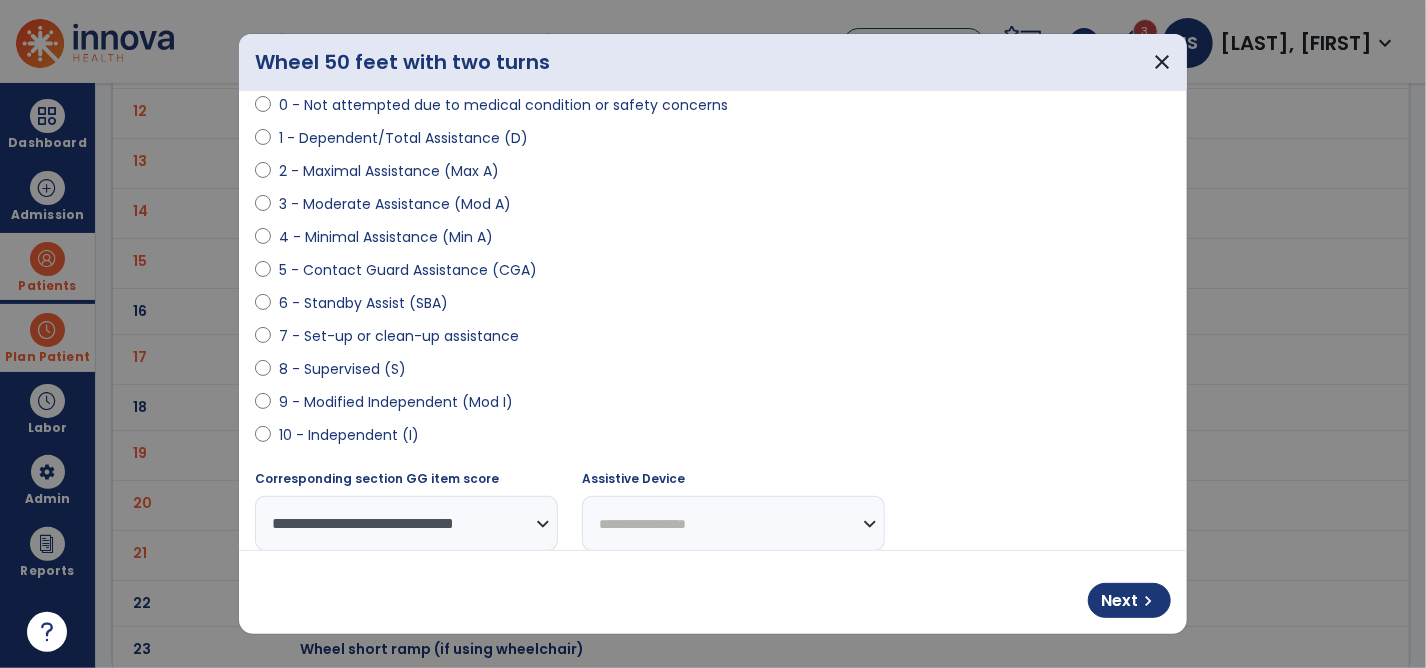 select on "**********" 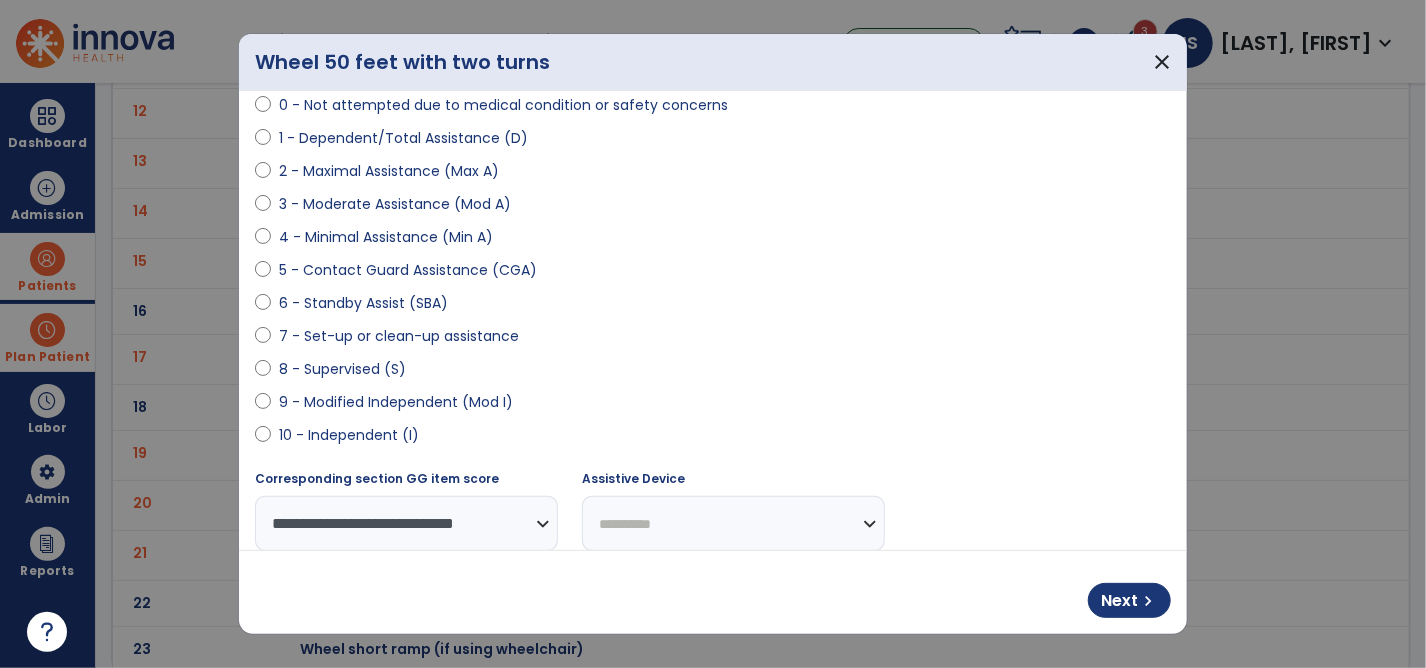 click on "**********" at bounding box center [733, 523] 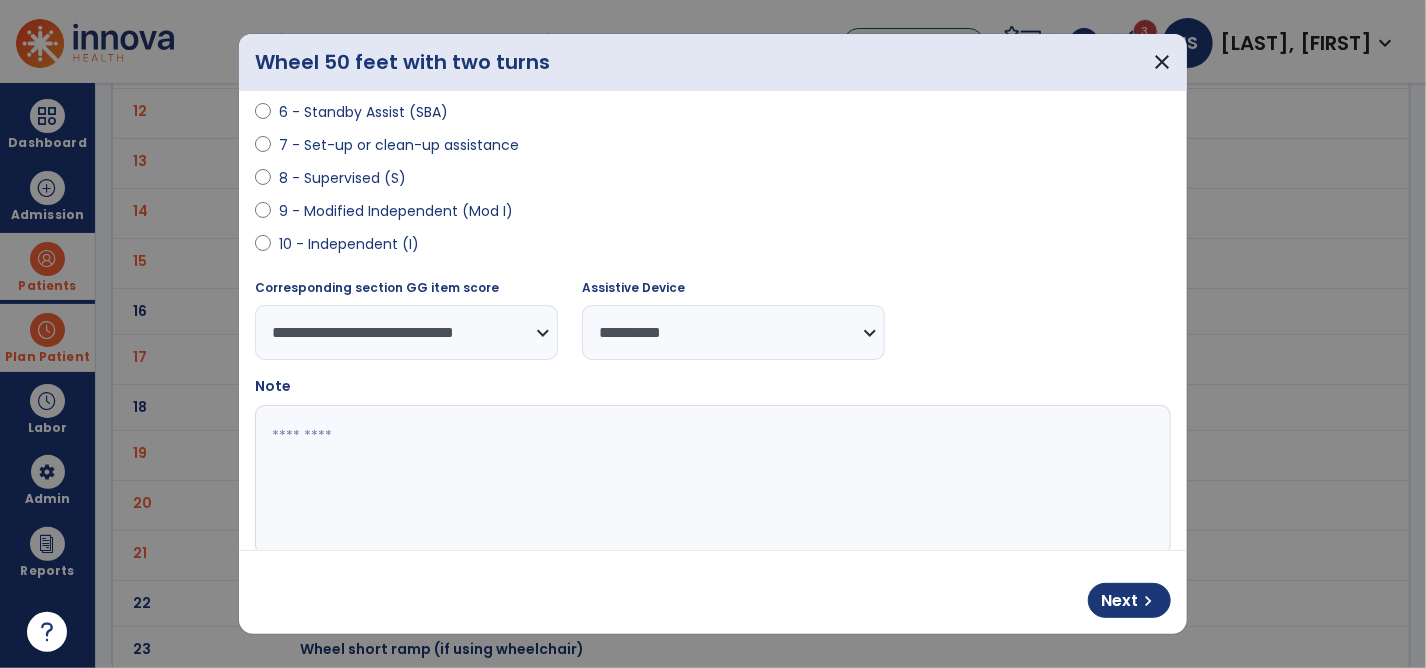 scroll, scrollTop: 406, scrollLeft: 0, axis: vertical 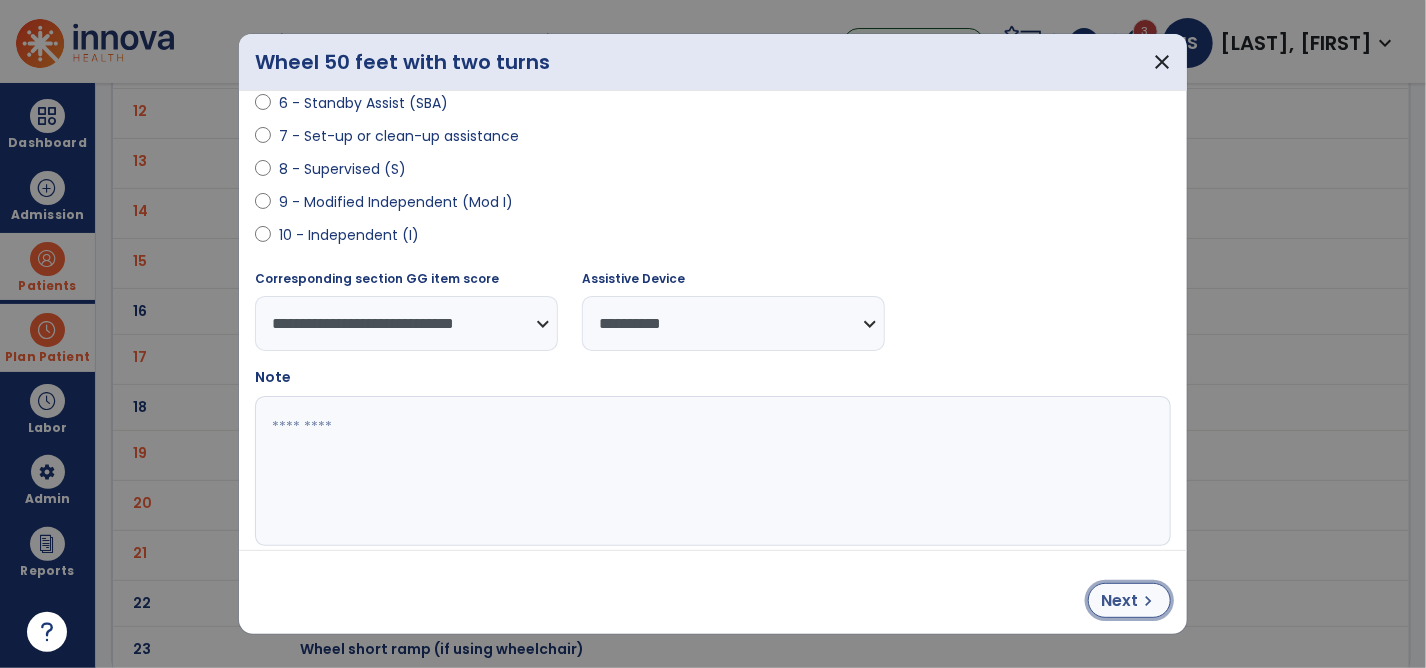 click on "chevron_right" at bounding box center [1148, 601] 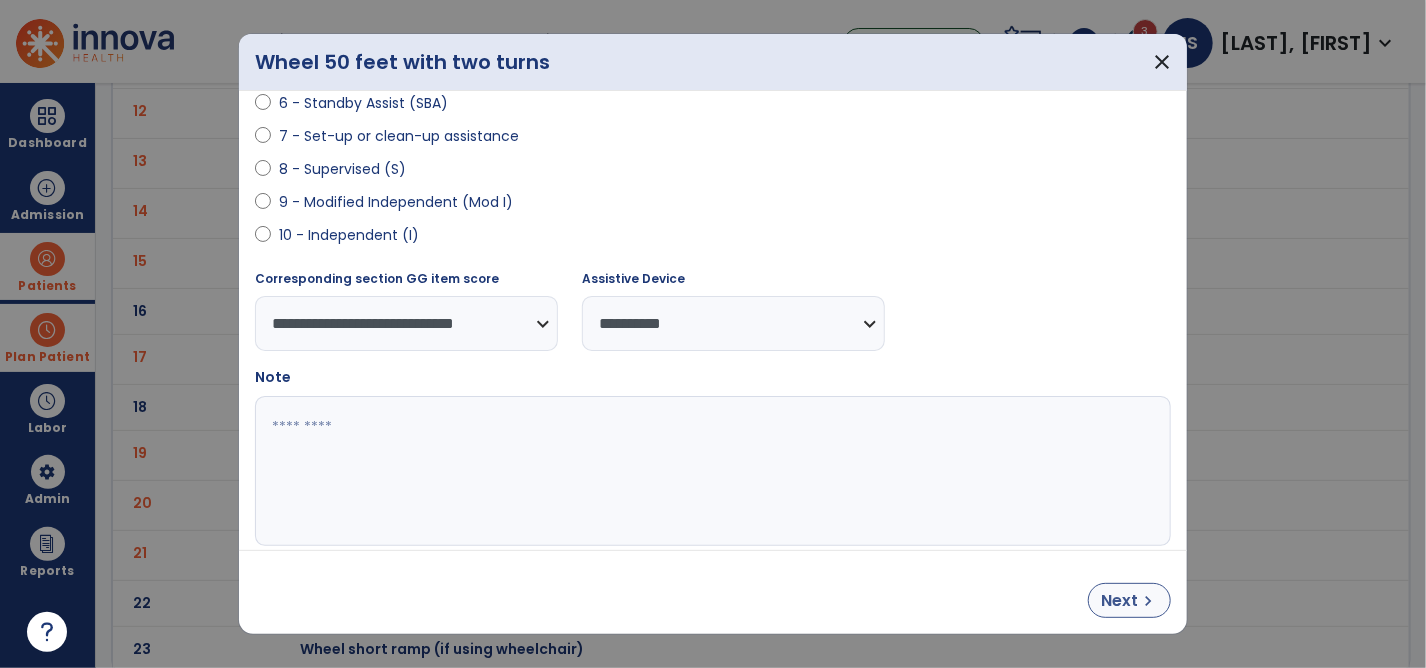 select on "**********" 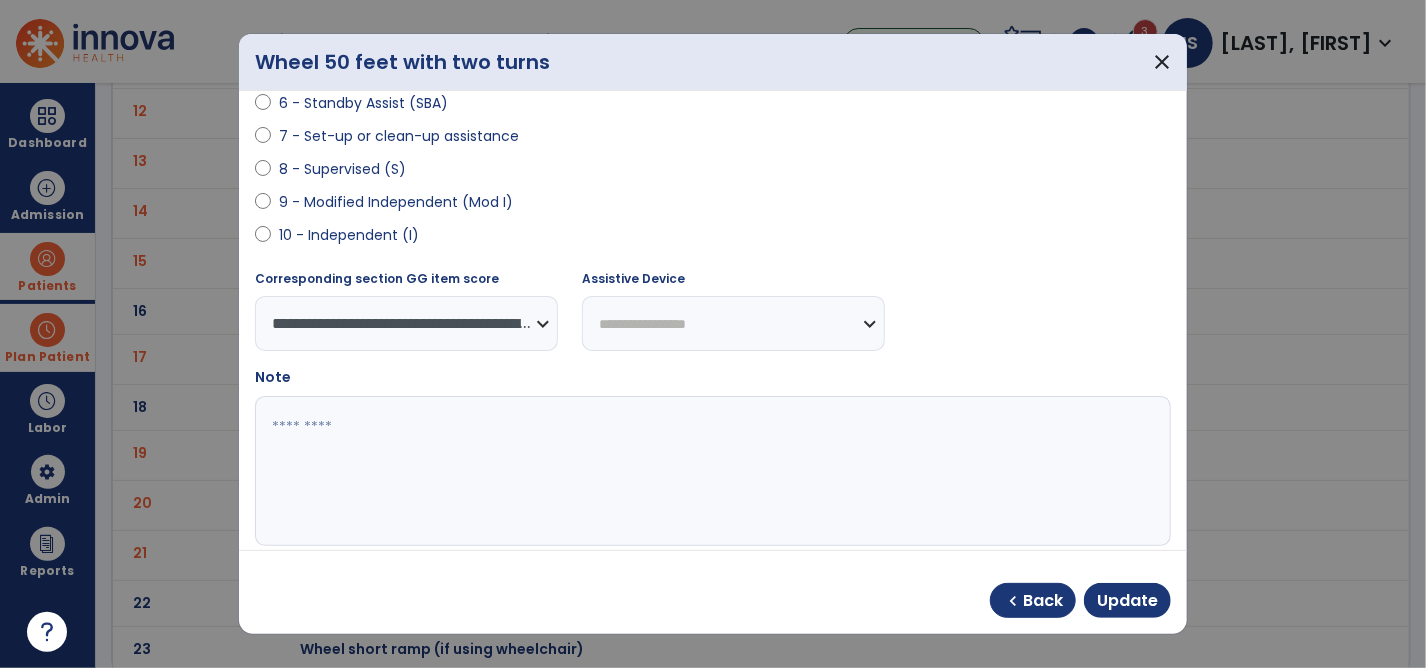 click on "**********" at bounding box center (733, 323) 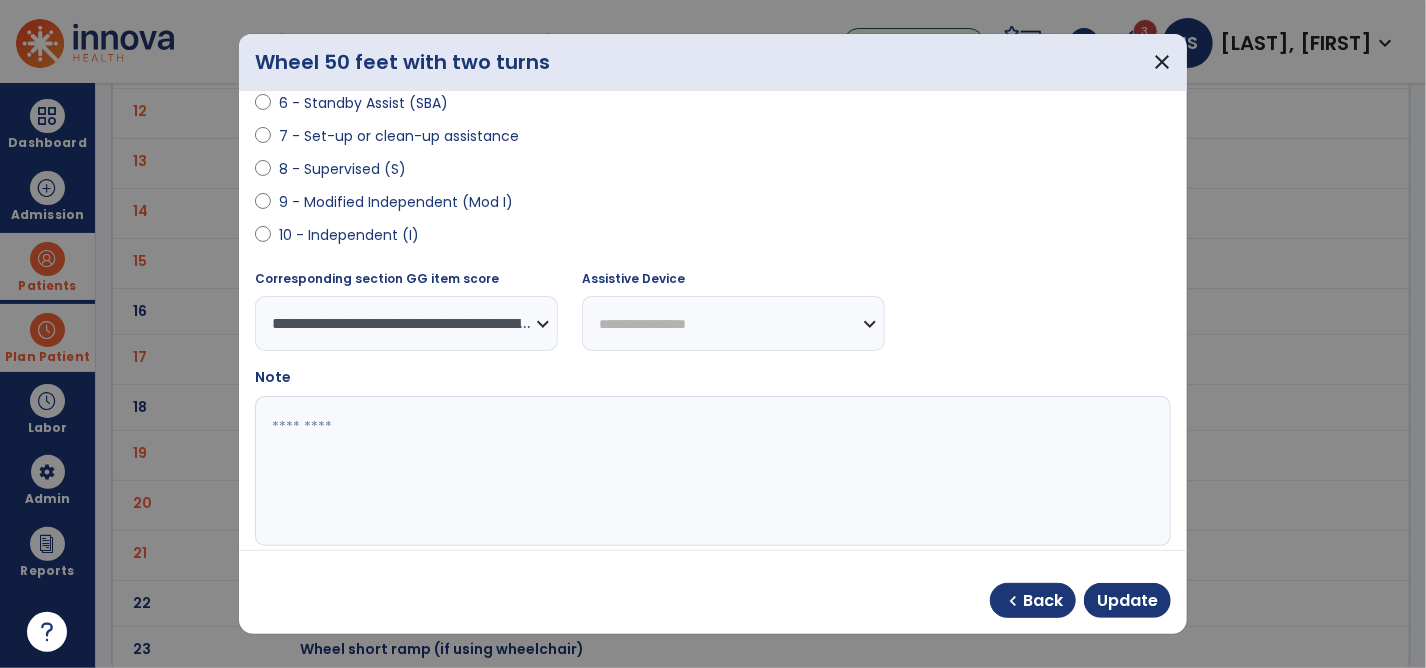 click on "9 - Modified Independent (Mod I)" at bounding box center [713, 206] 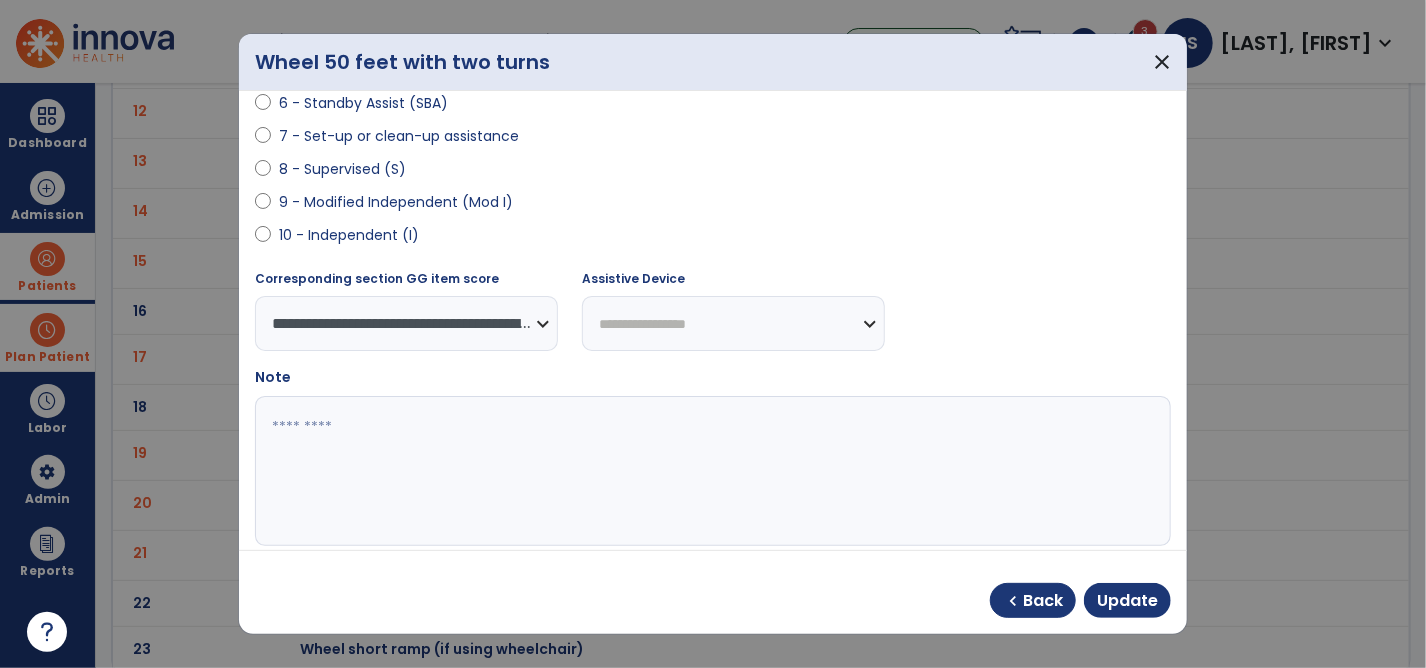 click on "**********" at bounding box center [733, 323] 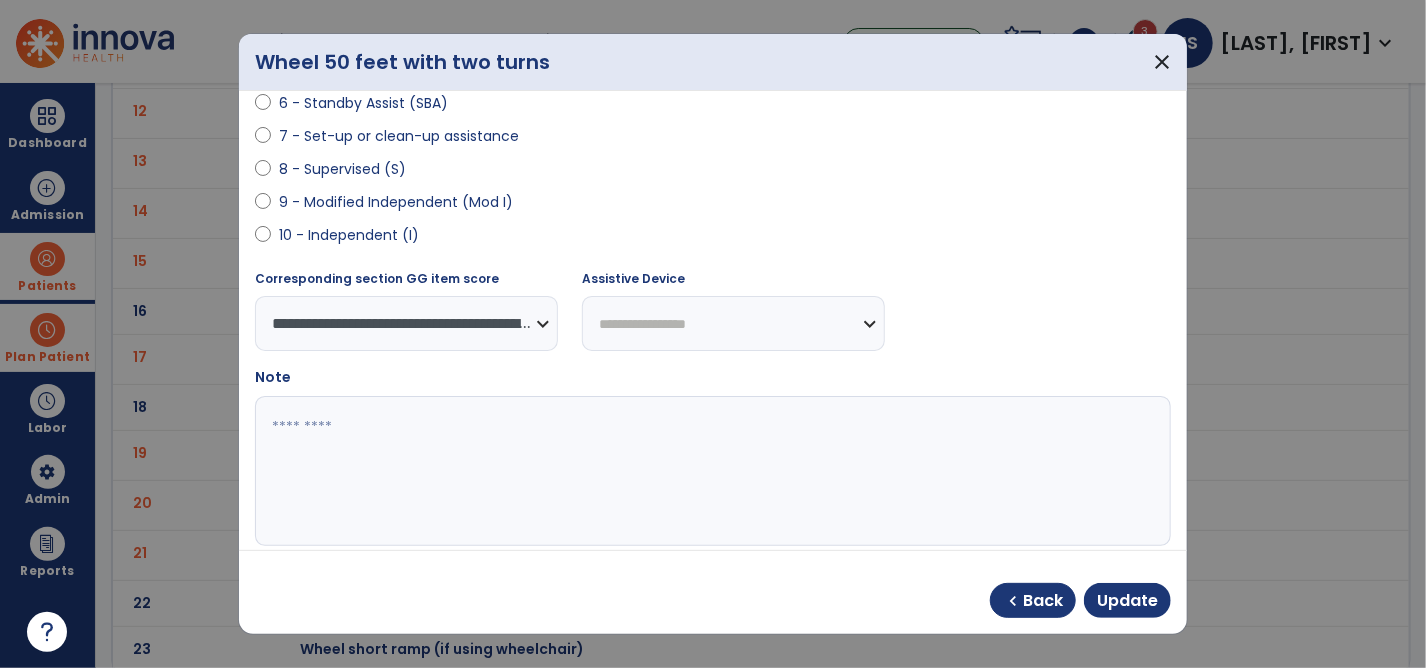 select on "**********" 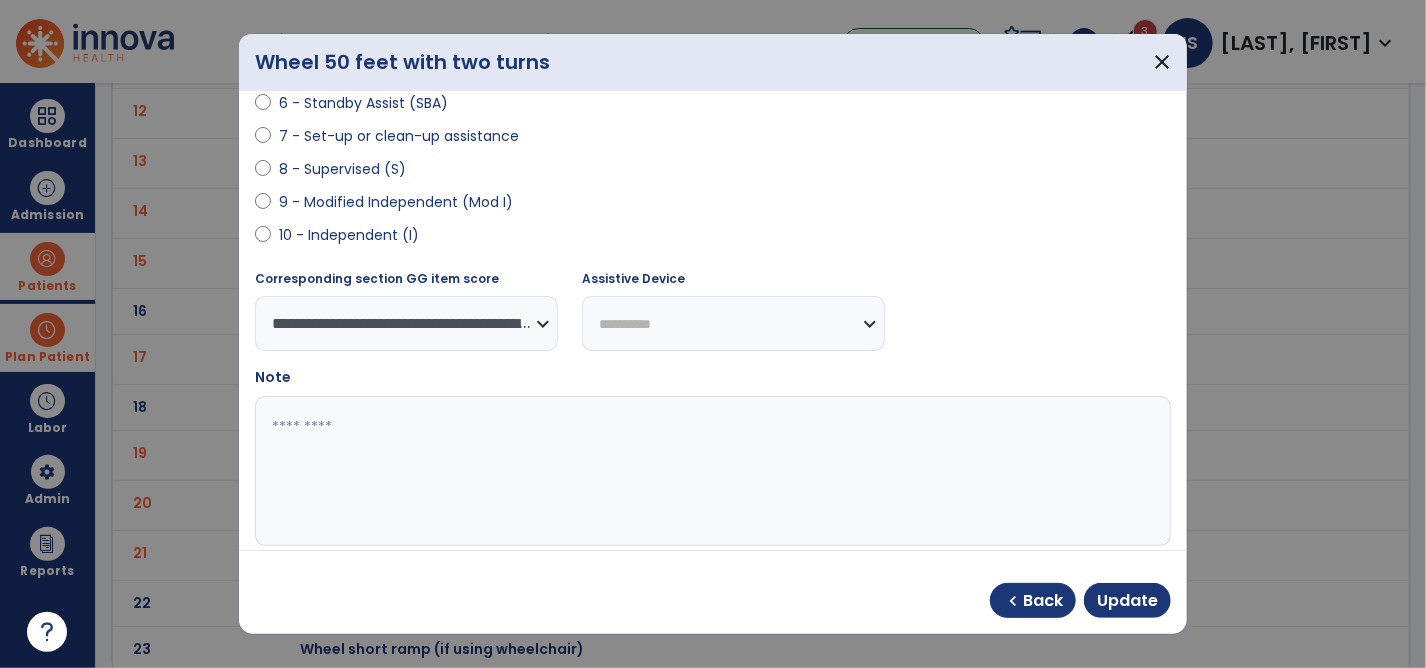 click on "**********" at bounding box center [733, 323] 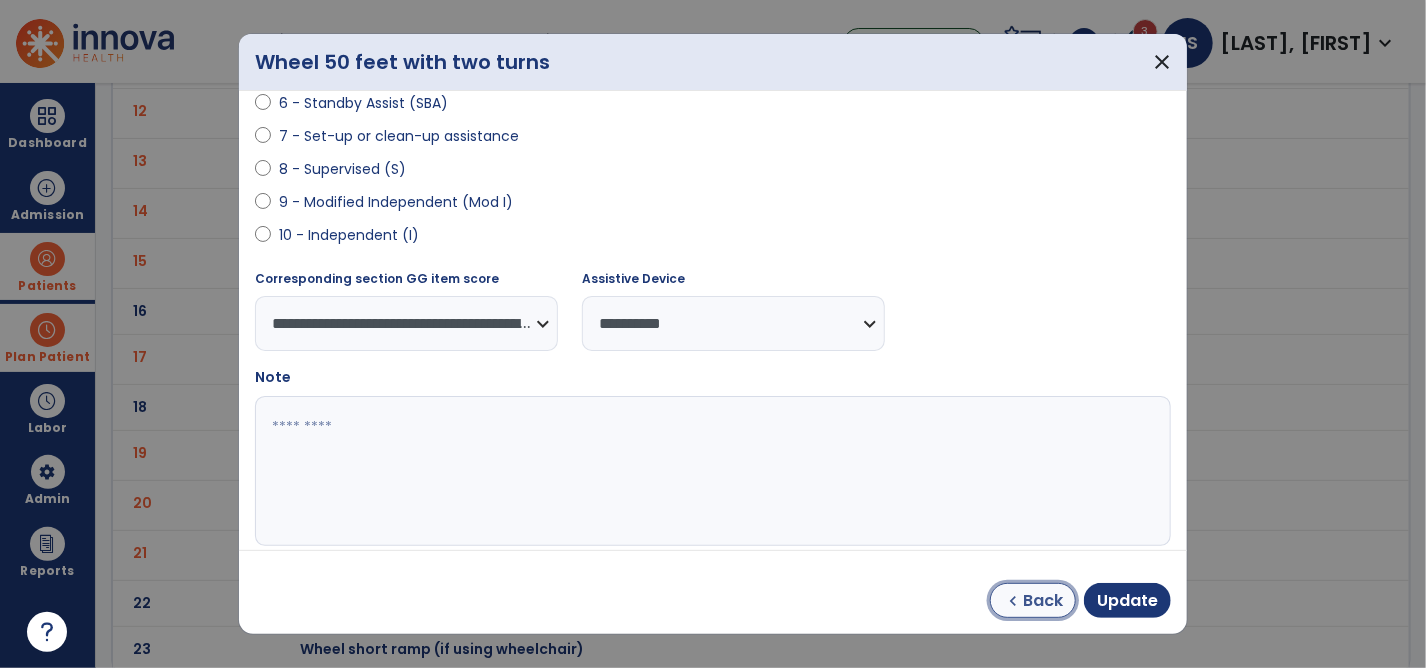 click on "chevron_left  Back" at bounding box center (1033, 600) 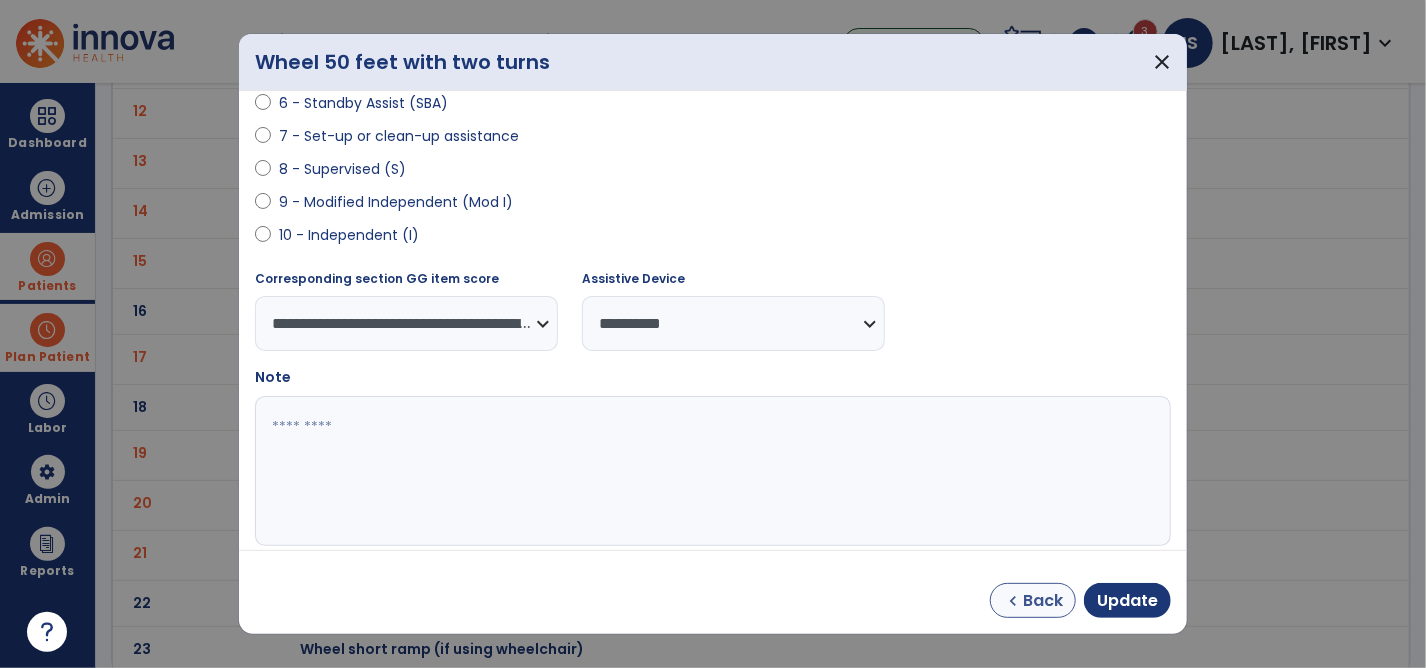 select on "**********" 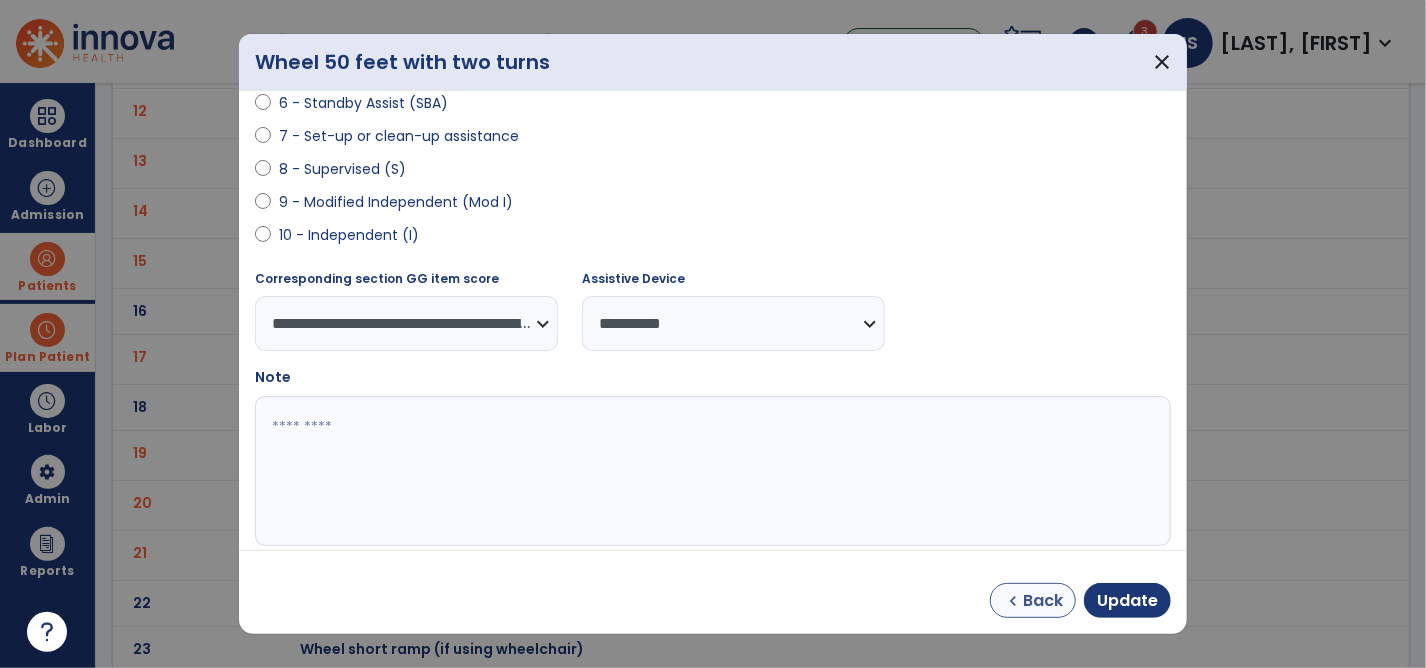 select on "**********" 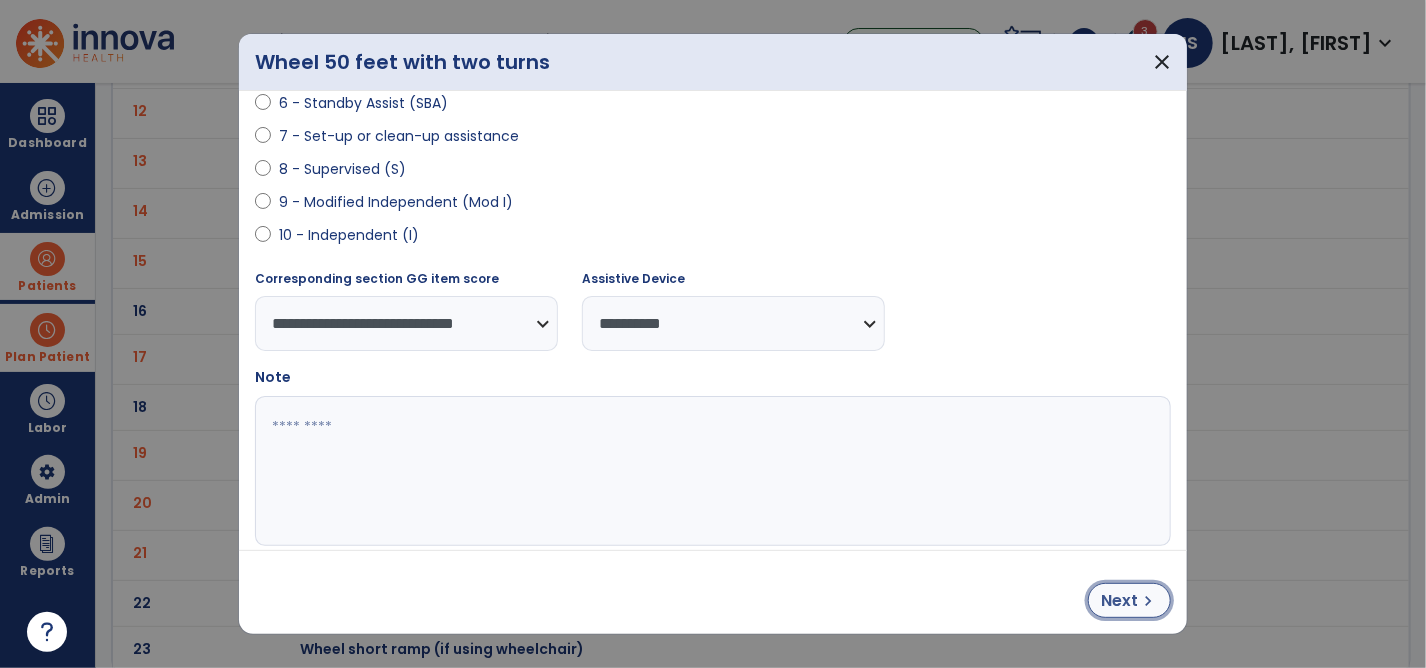 click on "Next  chevron_right" at bounding box center (1129, 600) 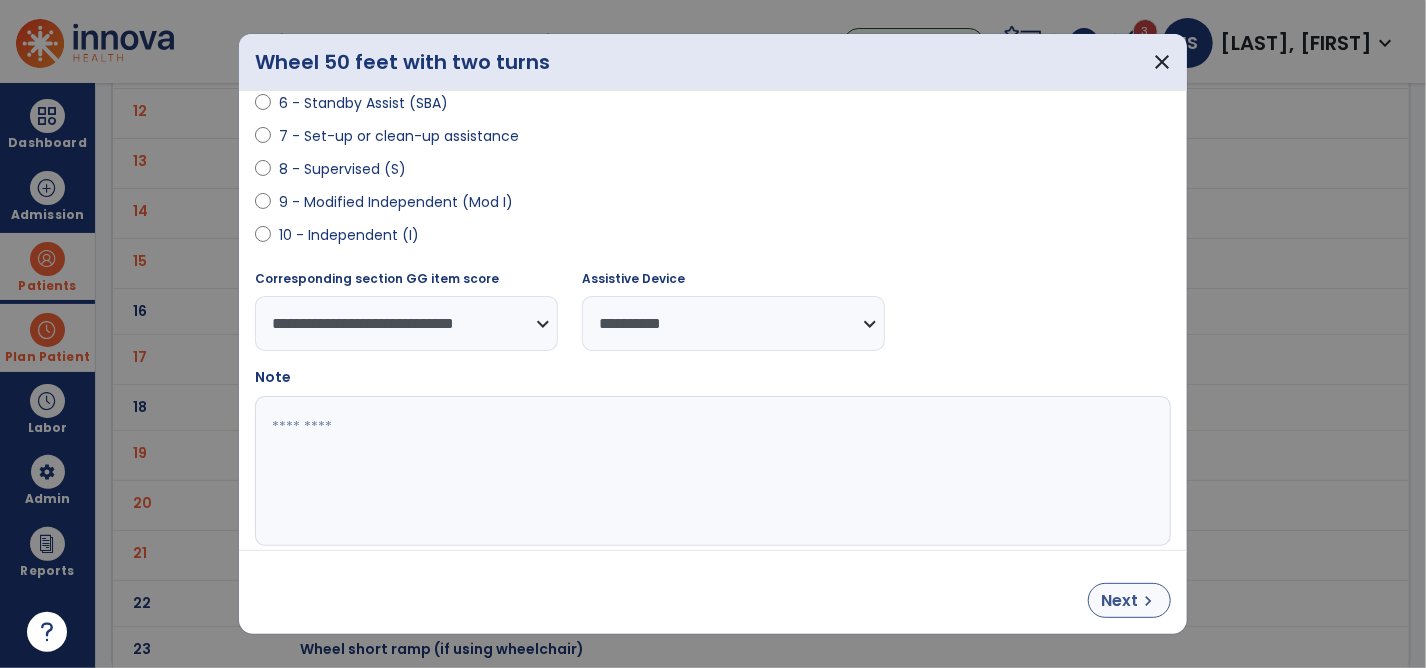 select on "**********" 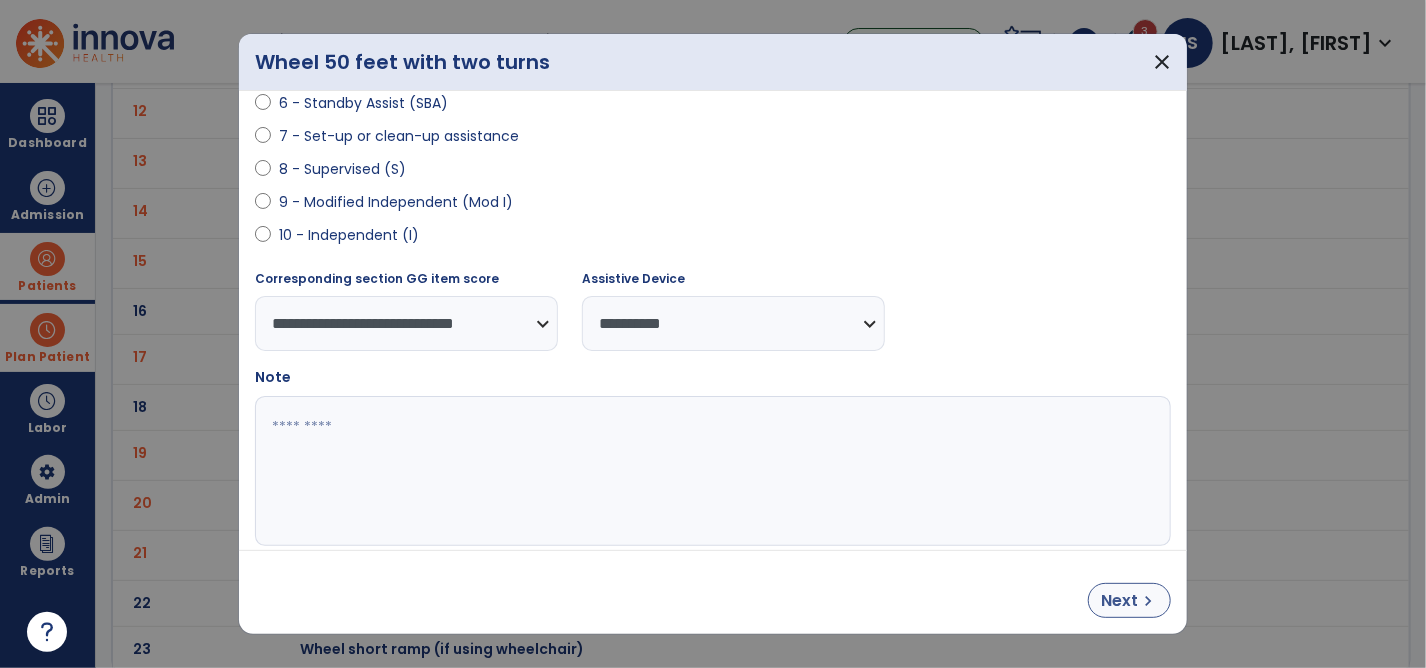 select on "**********" 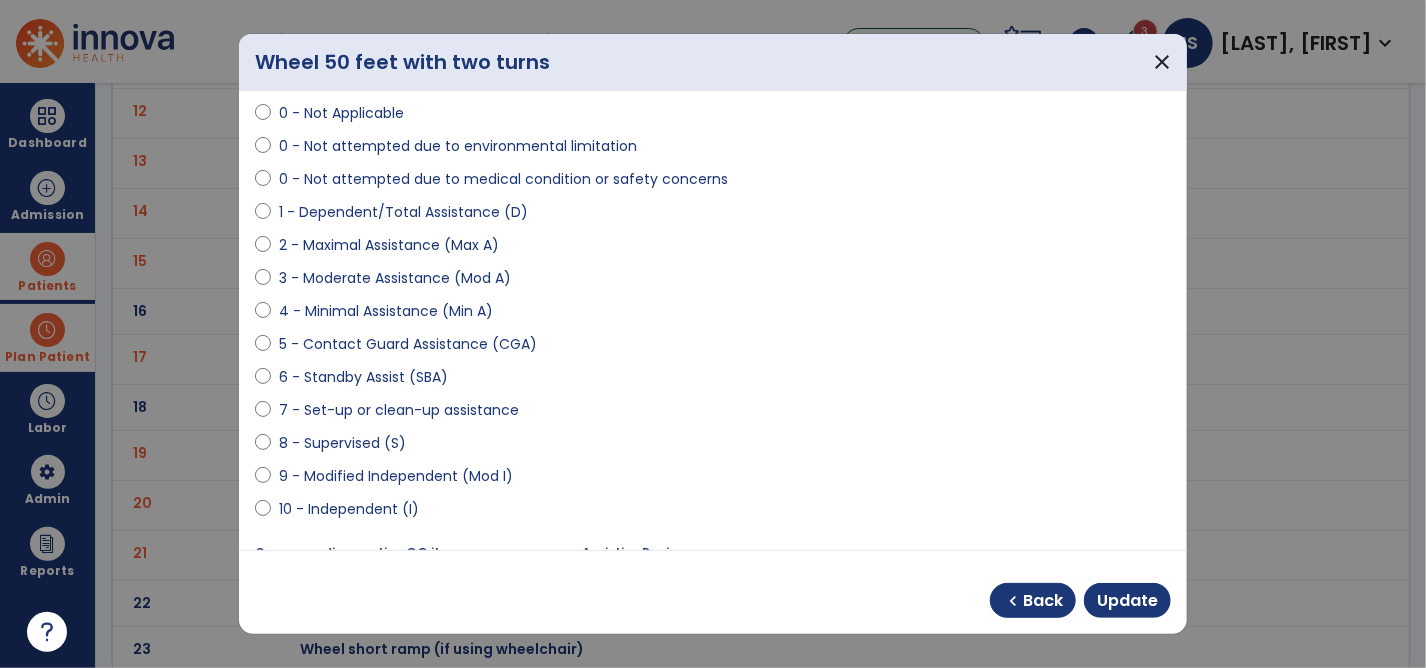 scroll, scrollTop: 106, scrollLeft: 0, axis: vertical 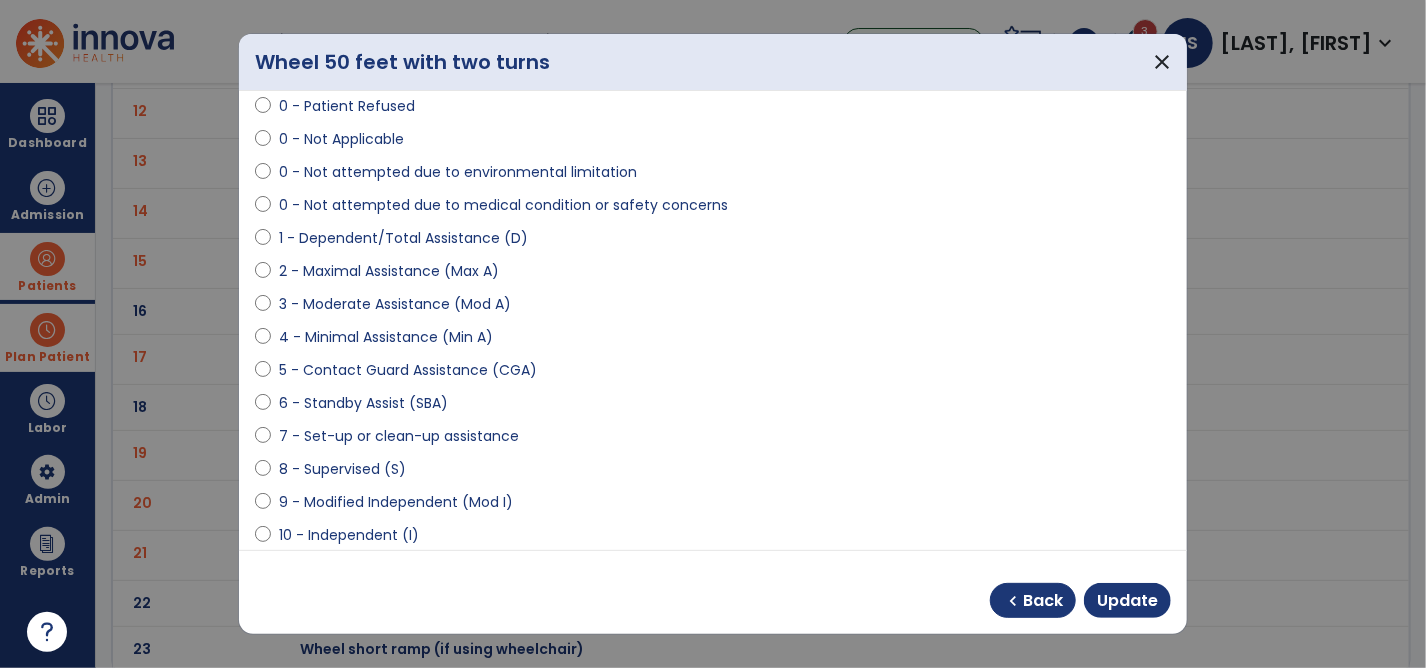 select on "**********" 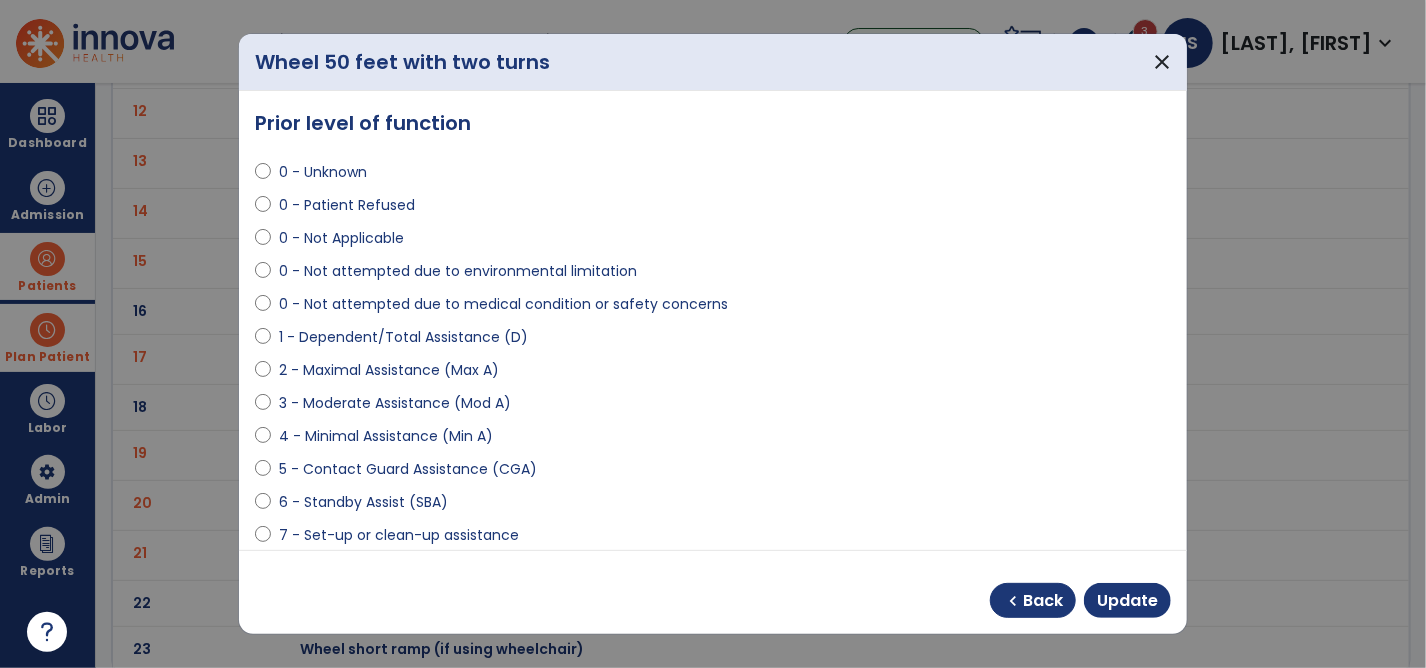 scroll, scrollTop: 0, scrollLeft: 0, axis: both 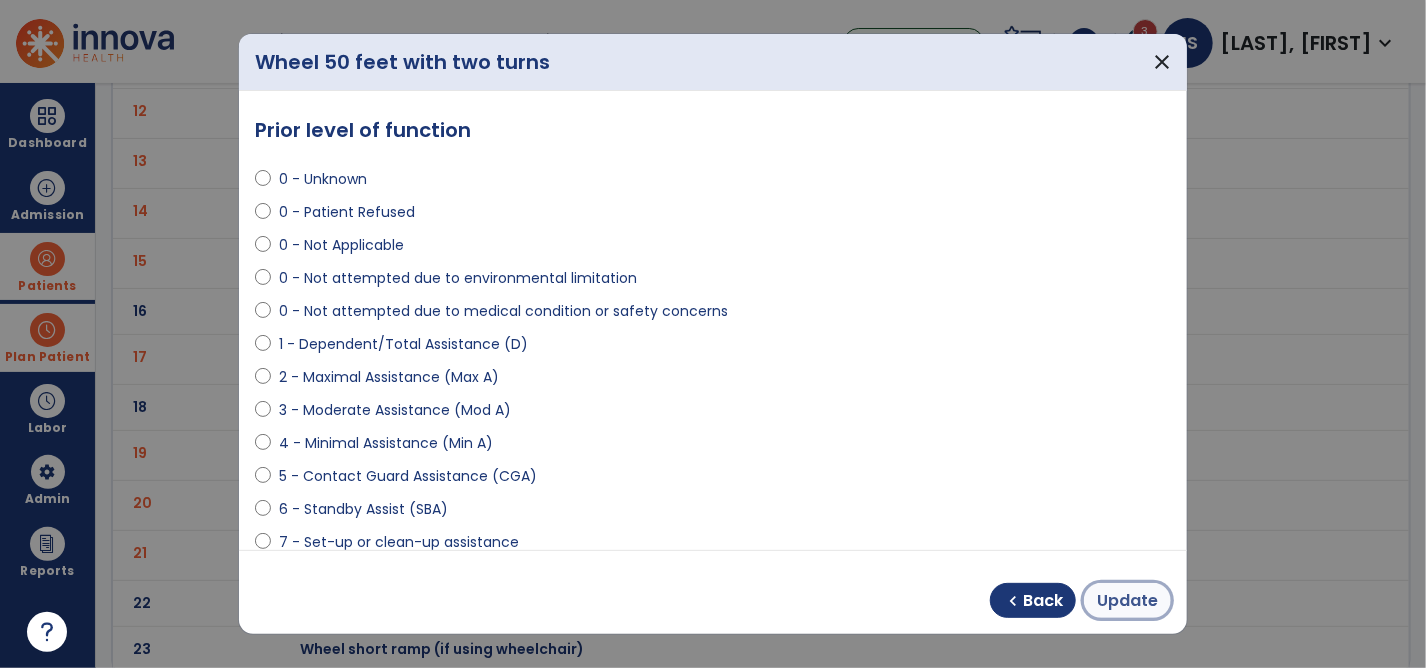 click on "Update" at bounding box center (1127, 601) 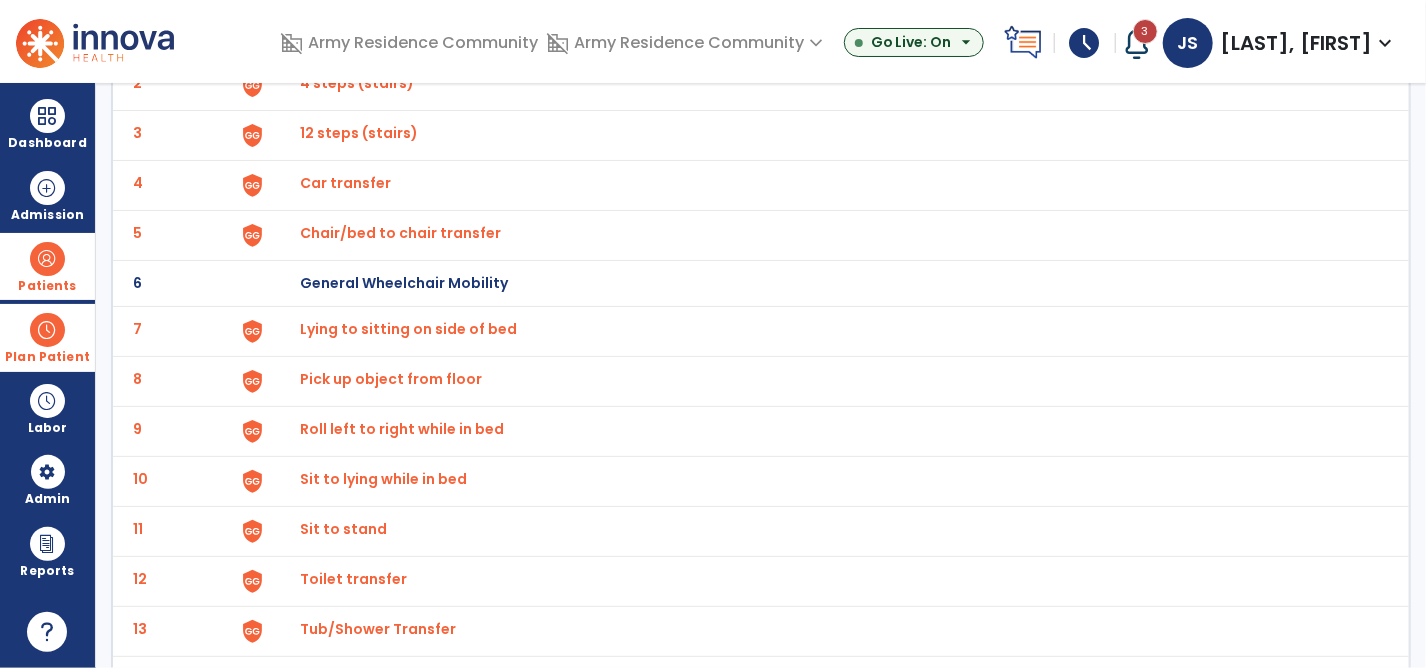 scroll, scrollTop: 197, scrollLeft: 0, axis: vertical 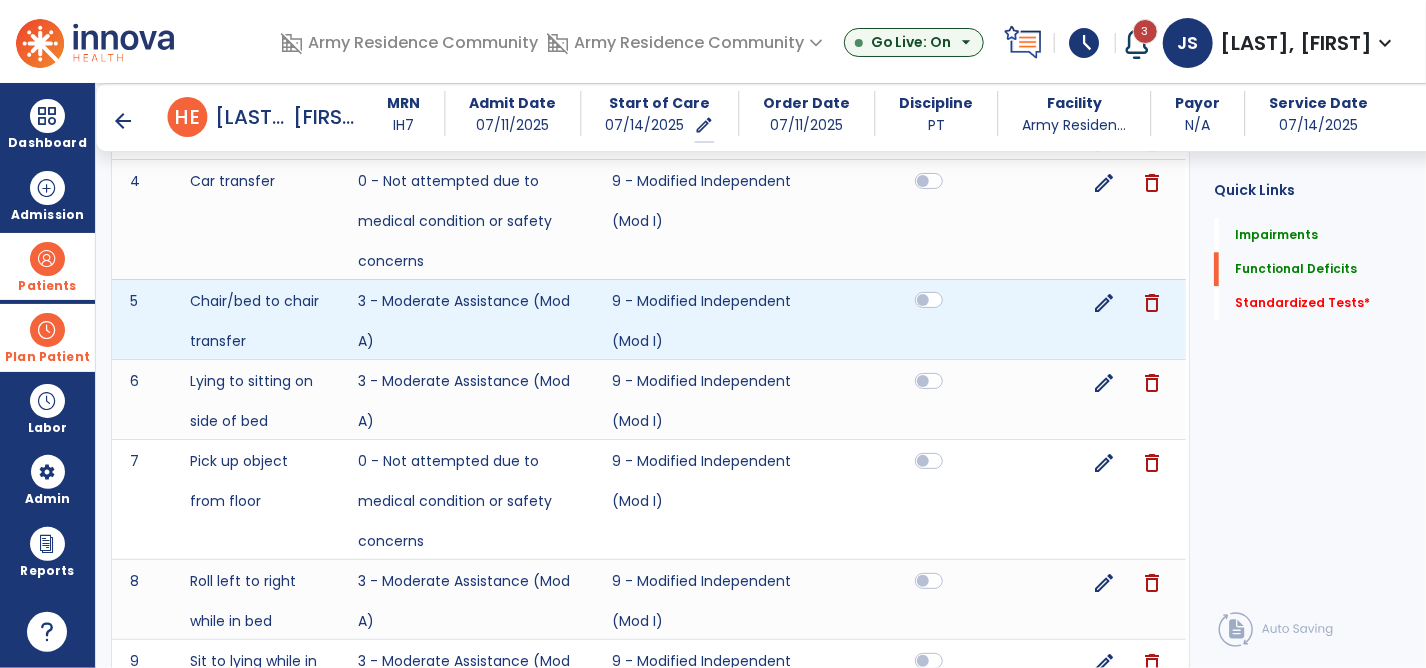 click 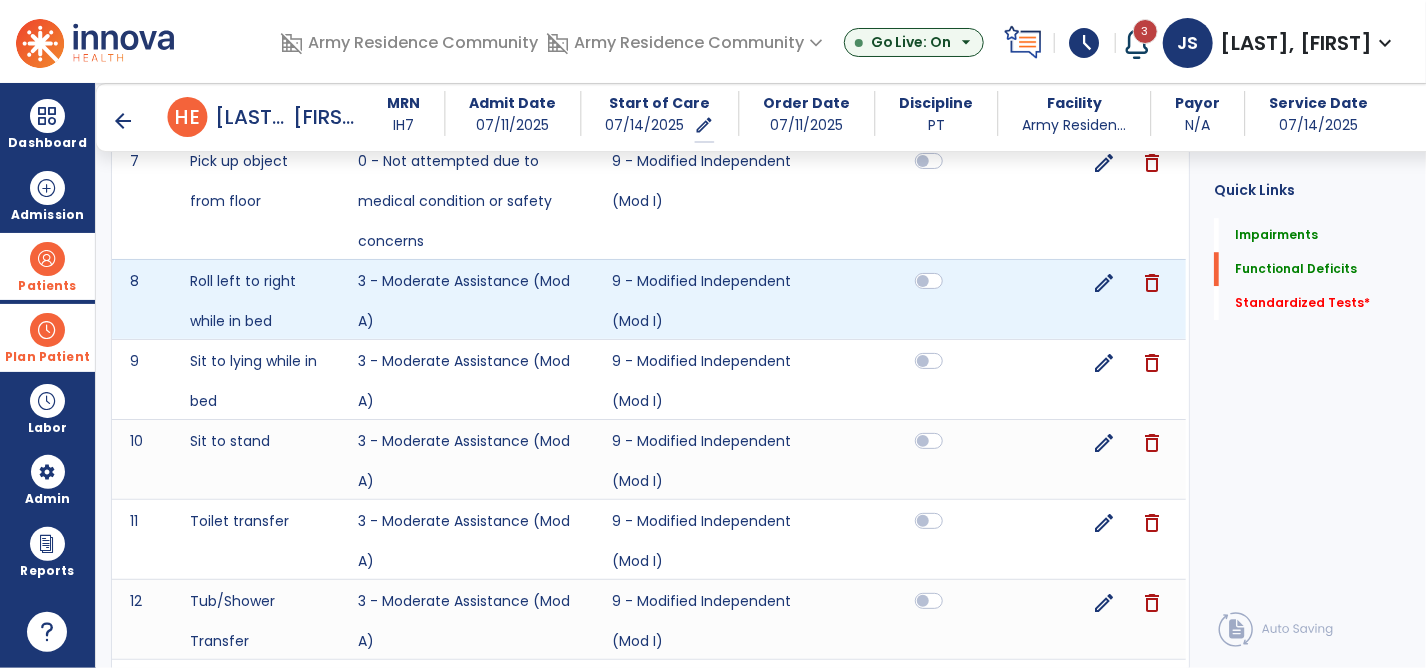 scroll, scrollTop: 2720, scrollLeft: 0, axis: vertical 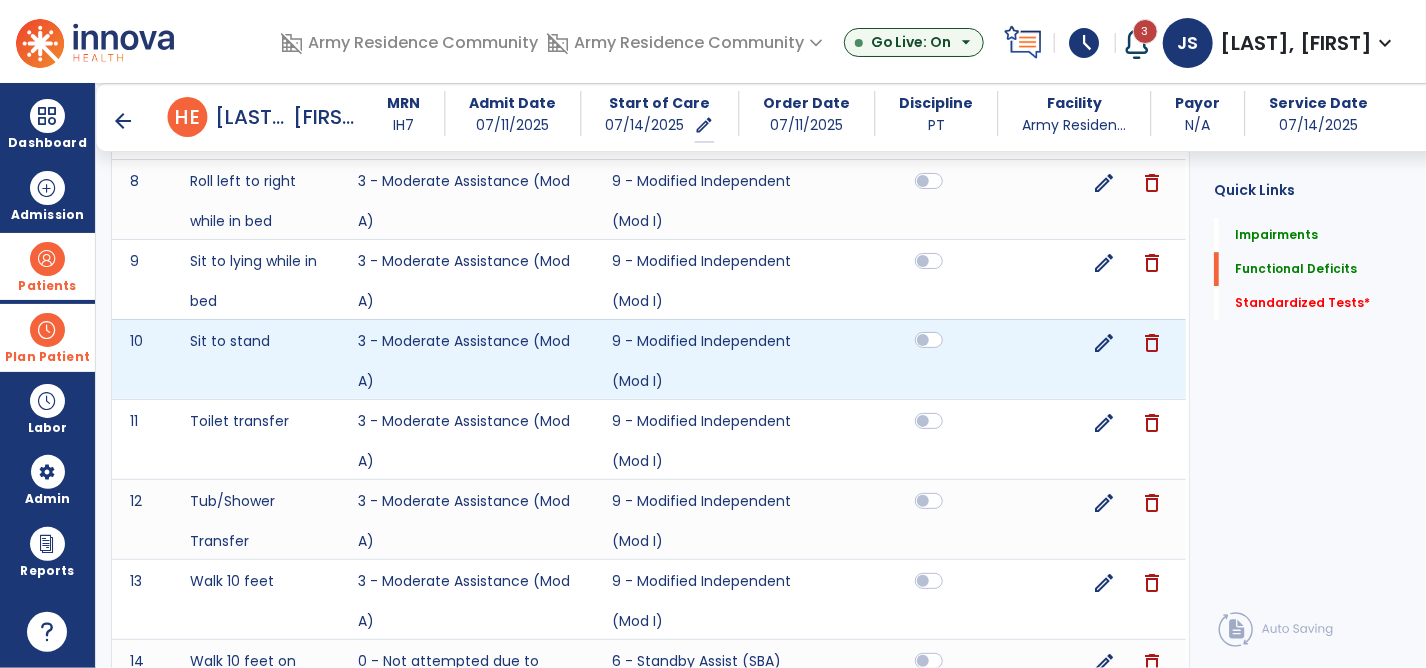 click 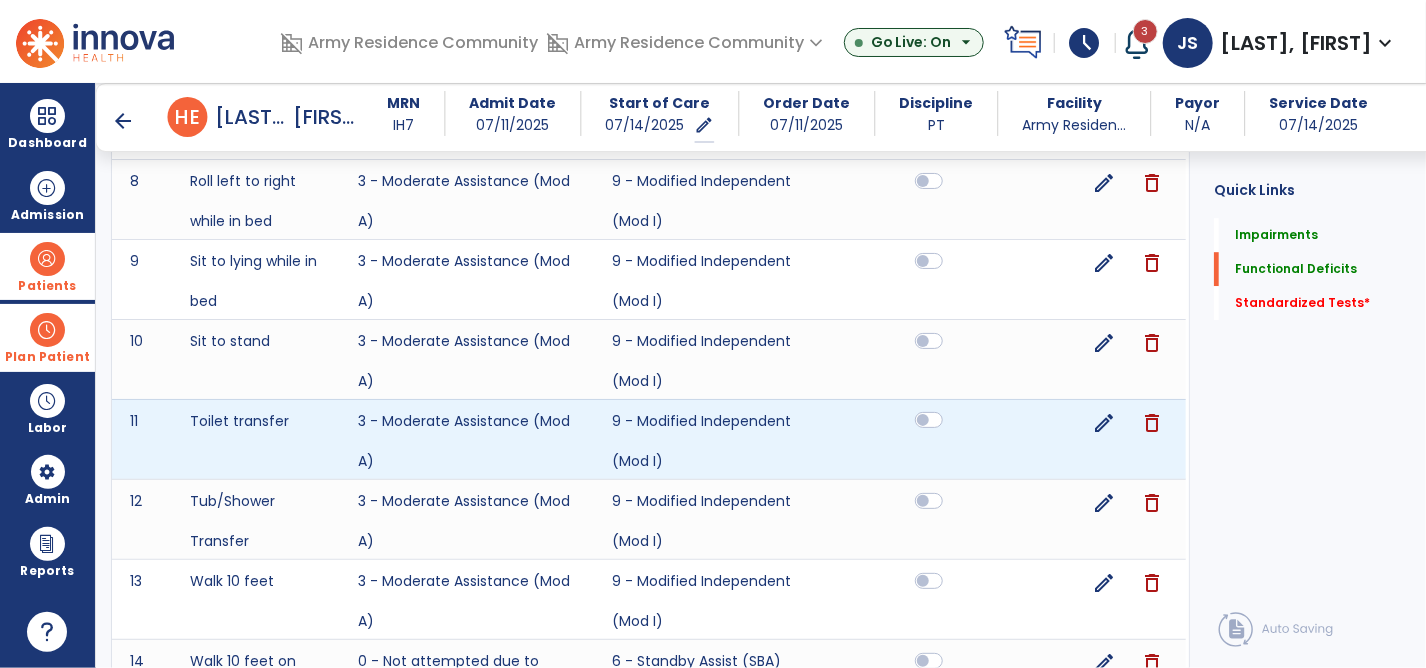 click 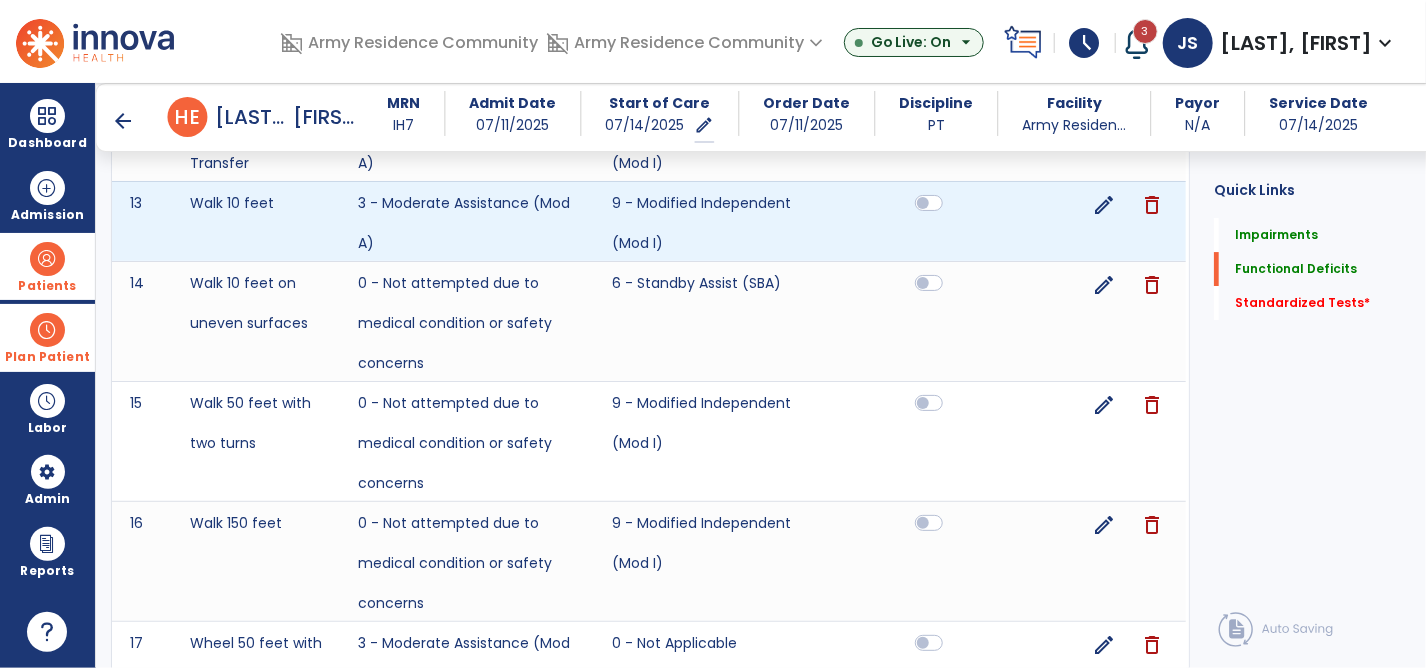 scroll, scrollTop: 3120, scrollLeft: 0, axis: vertical 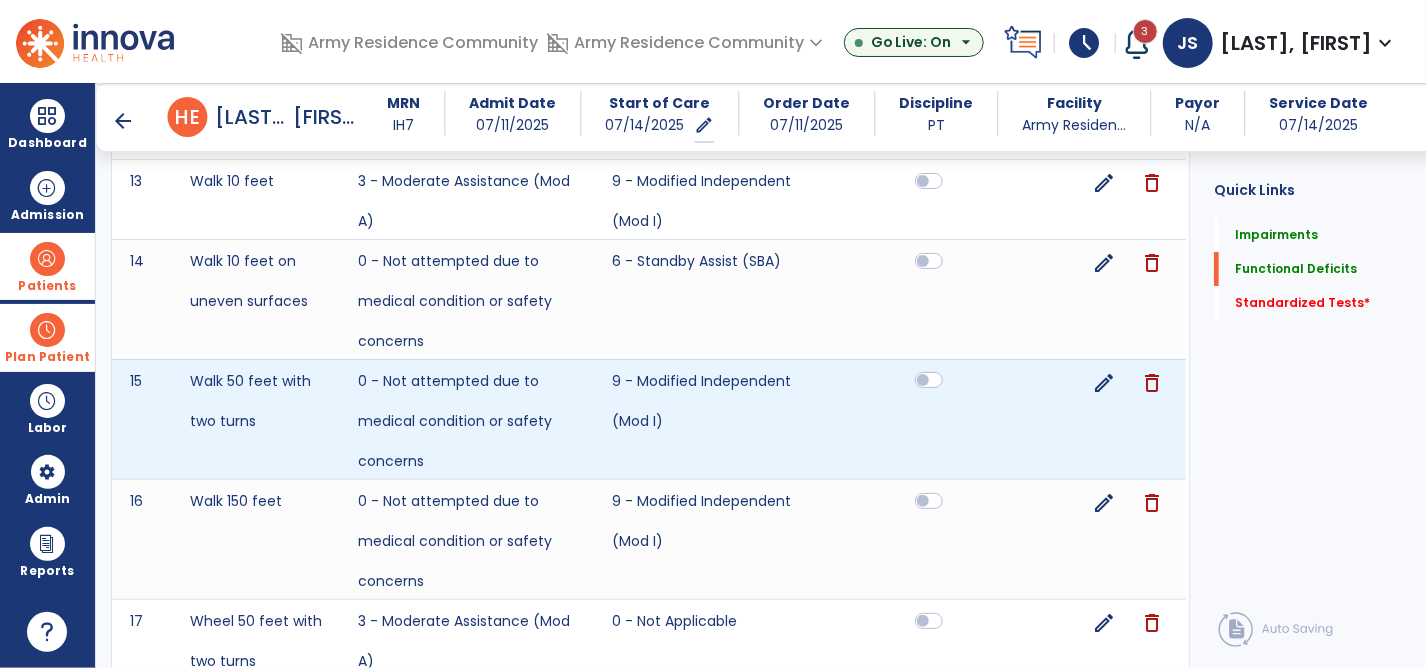 click 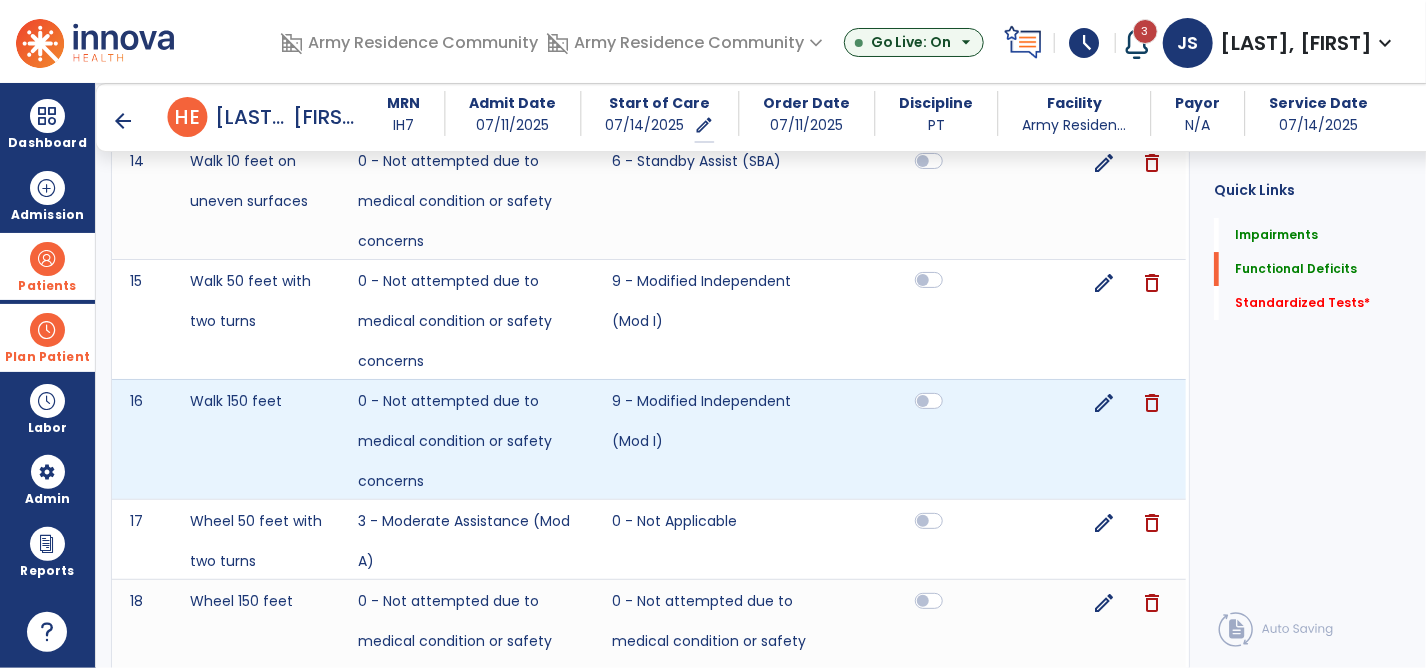 scroll, scrollTop: 3320, scrollLeft: 0, axis: vertical 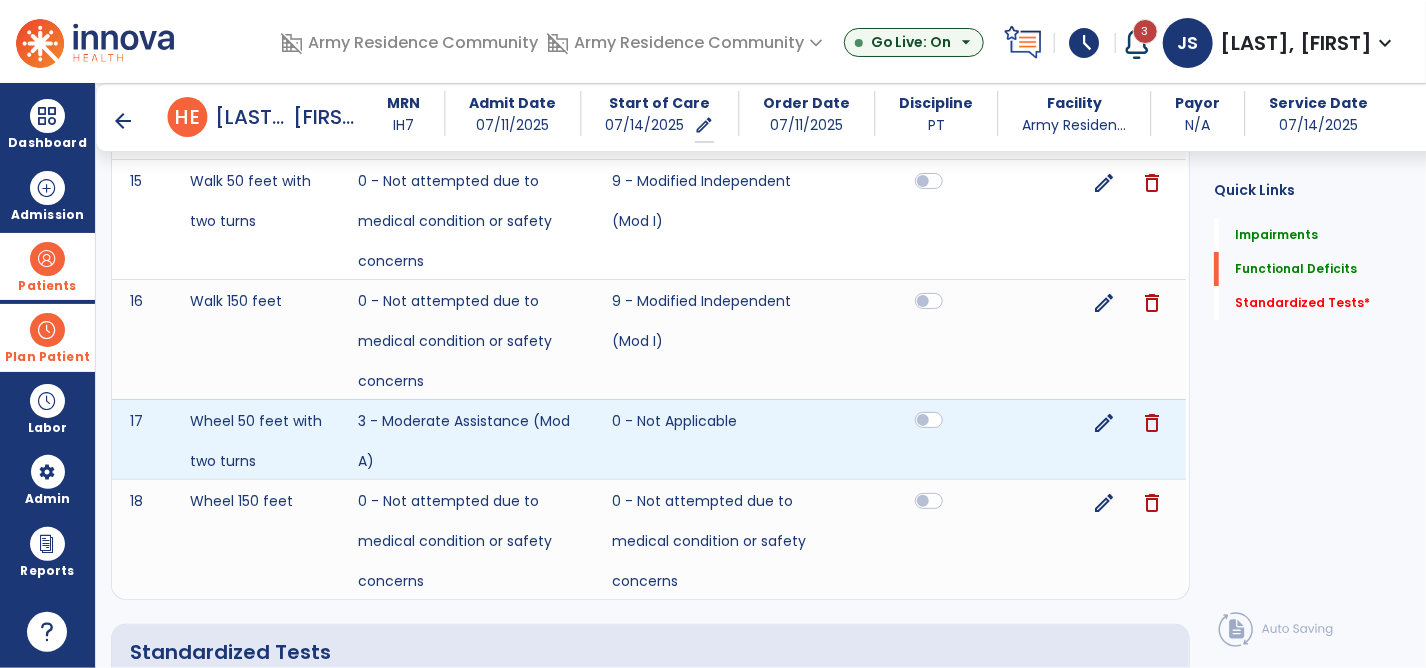 click 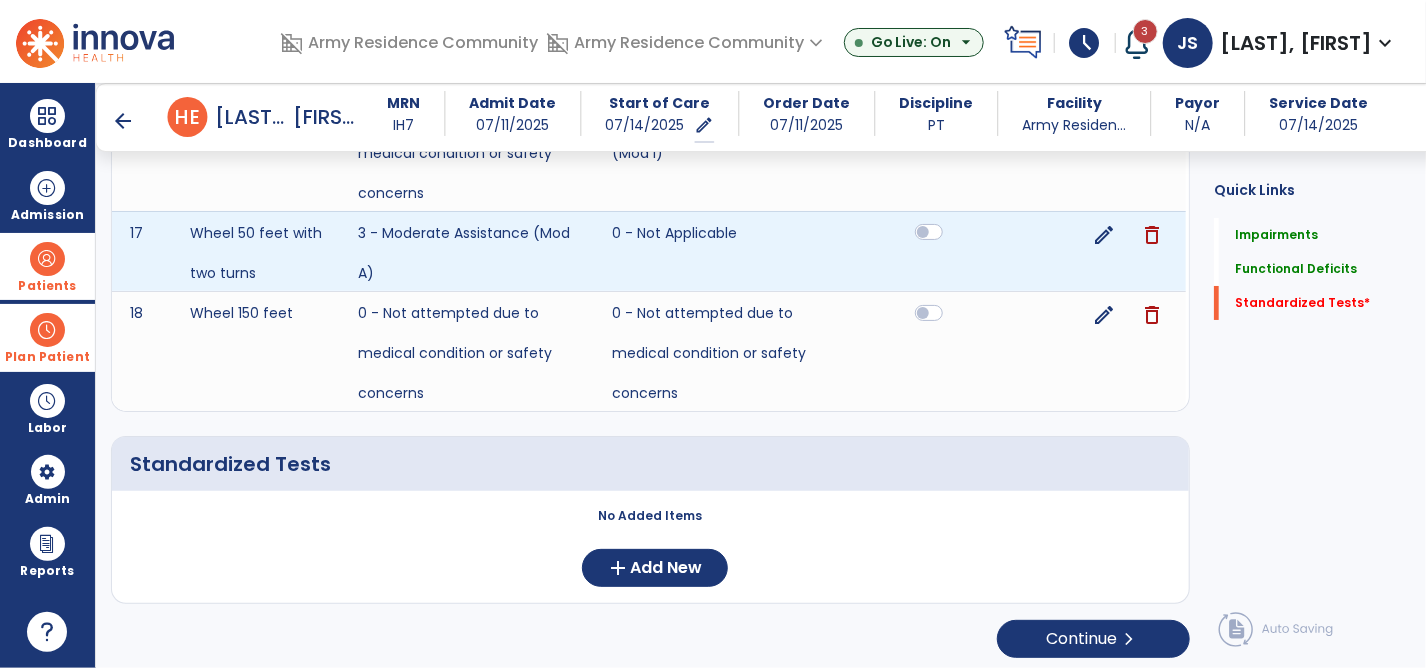 scroll, scrollTop: 3512, scrollLeft: 0, axis: vertical 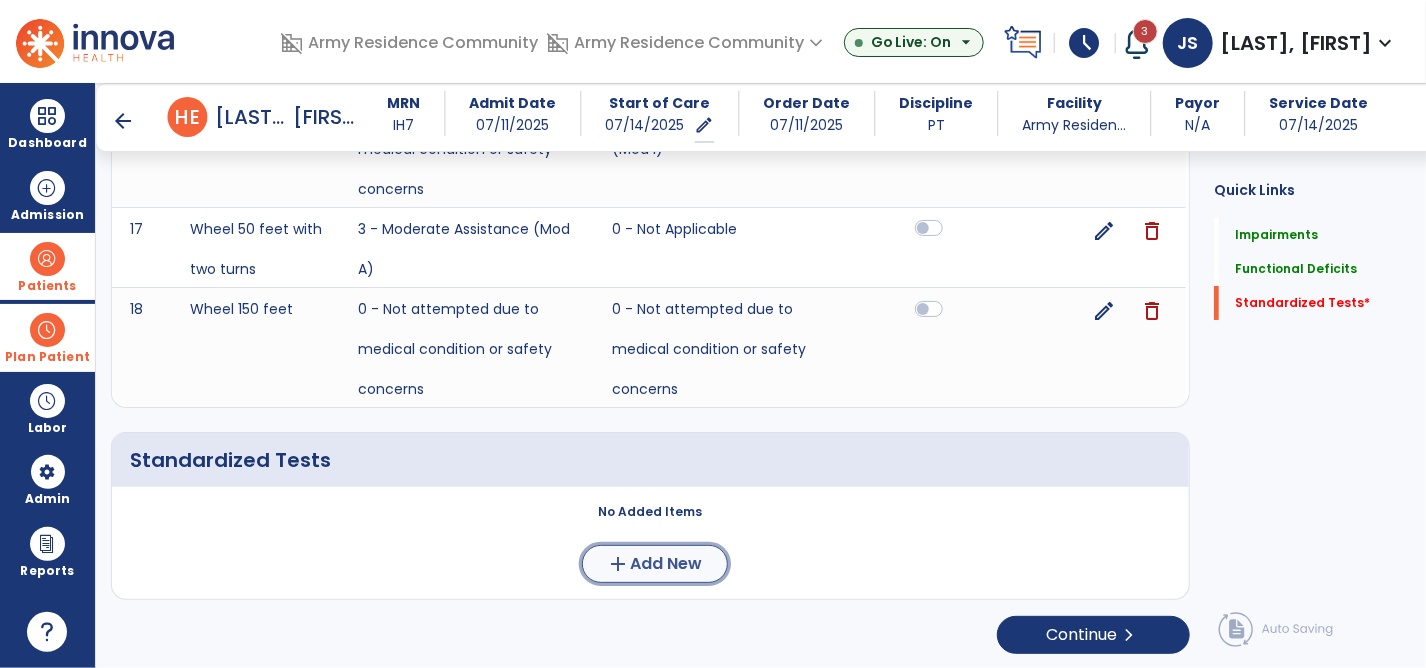 click on "add  Add New" 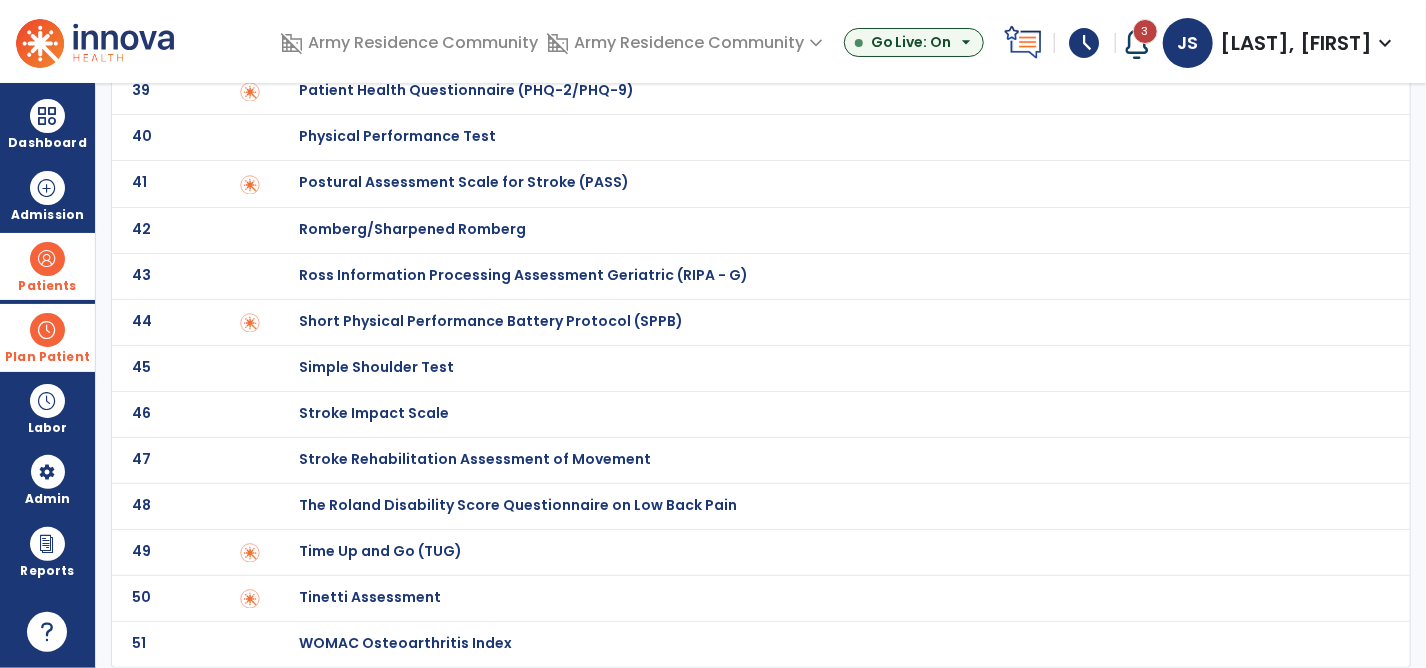scroll, scrollTop: 0, scrollLeft: 0, axis: both 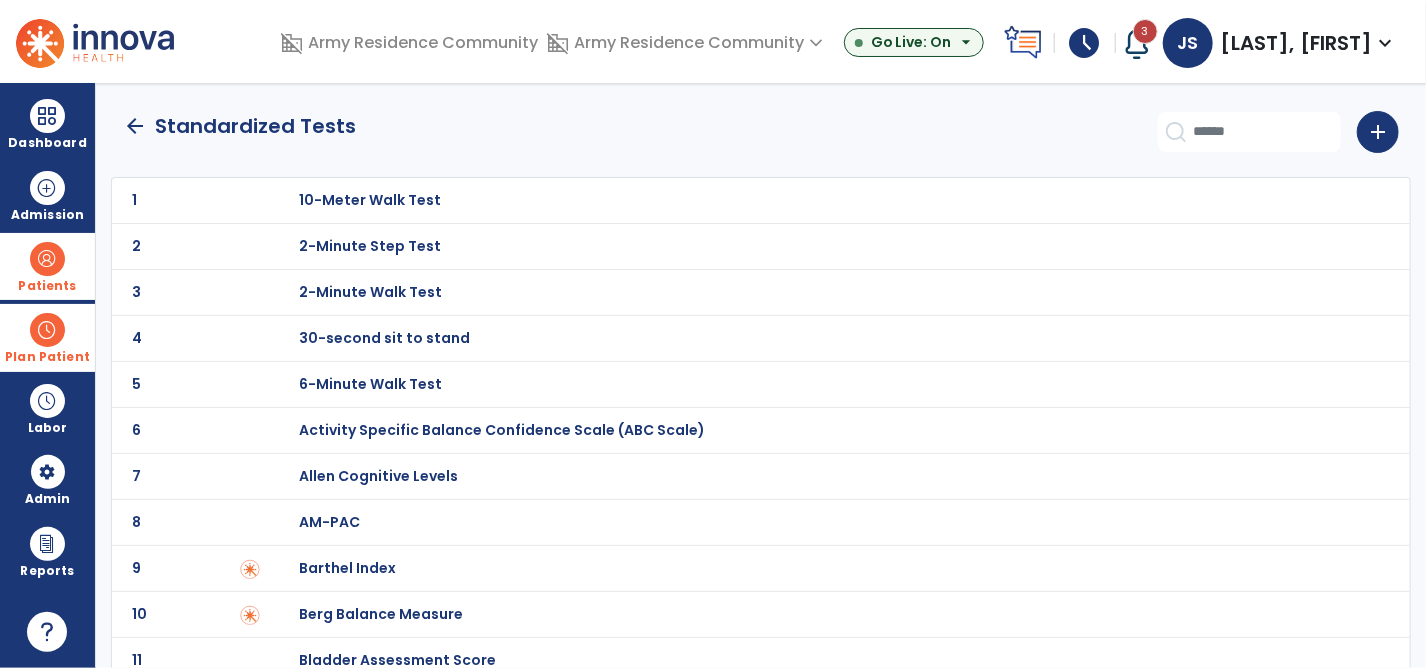 click on "30-second sit to stand" at bounding box center (370, 200) 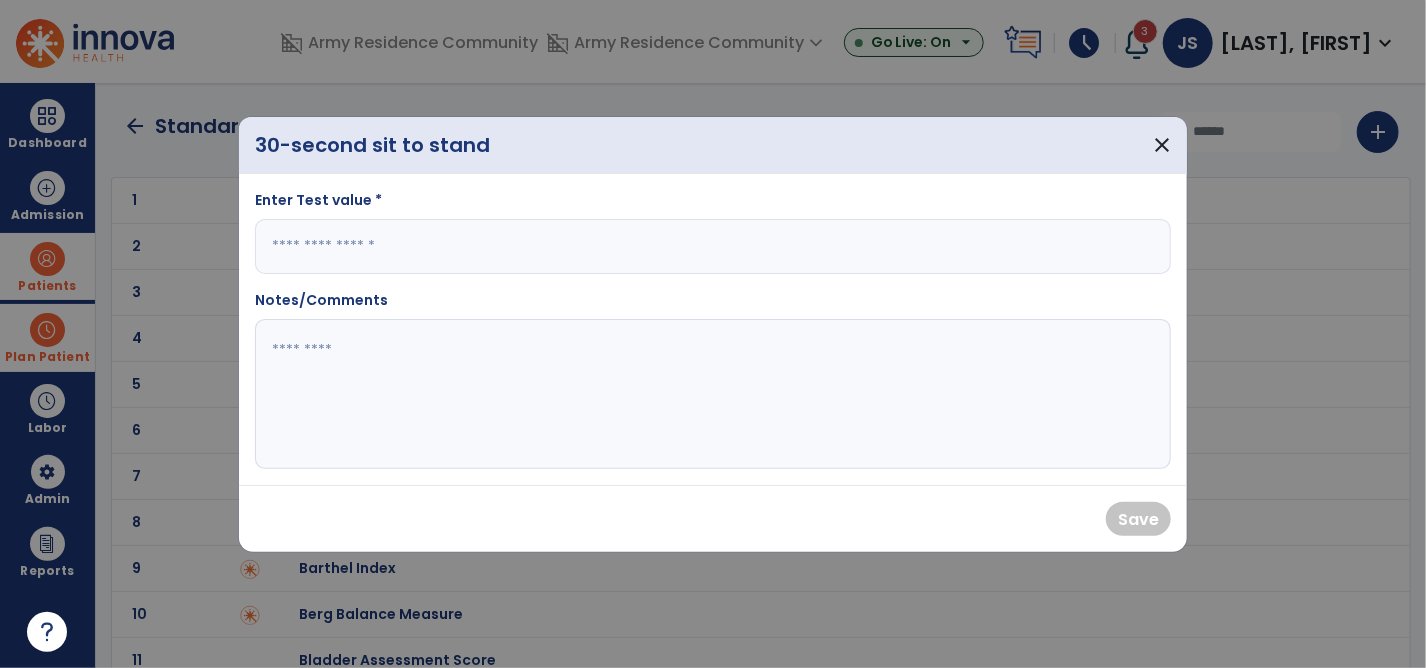 click at bounding box center [713, 246] 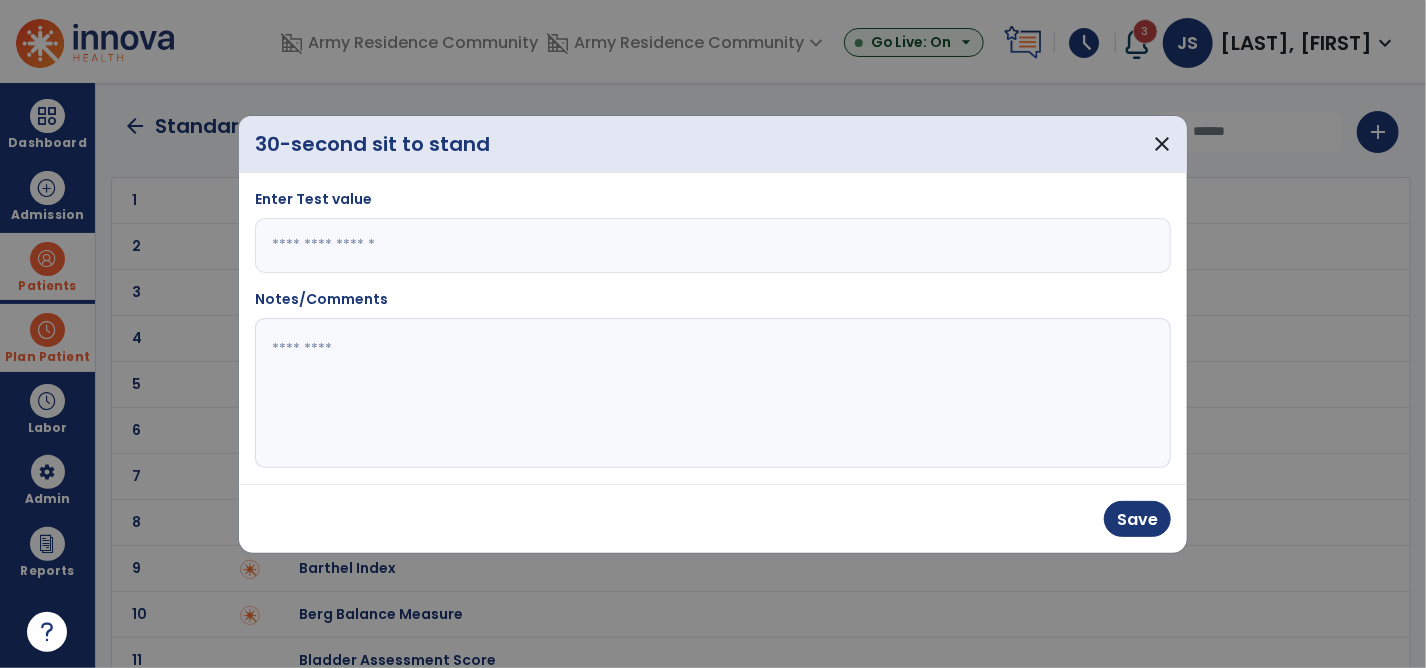 type on "*" 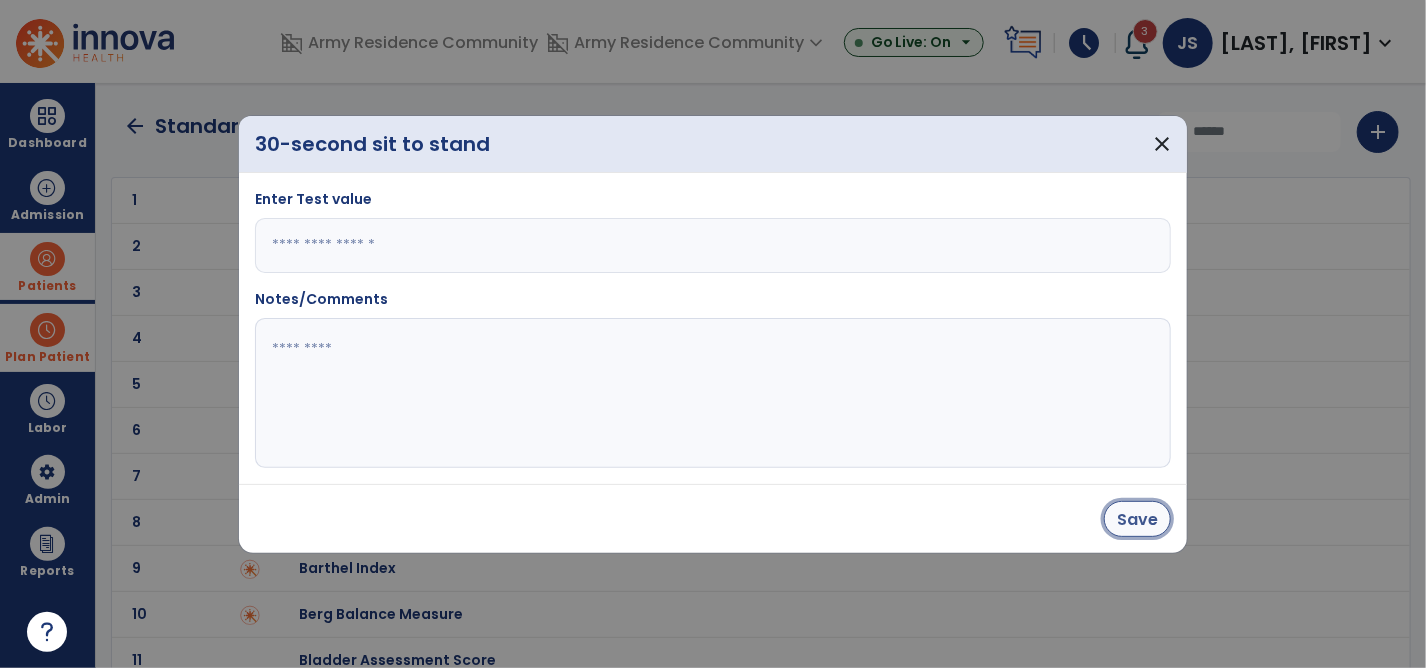 click on "Save" at bounding box center [1137, 519] 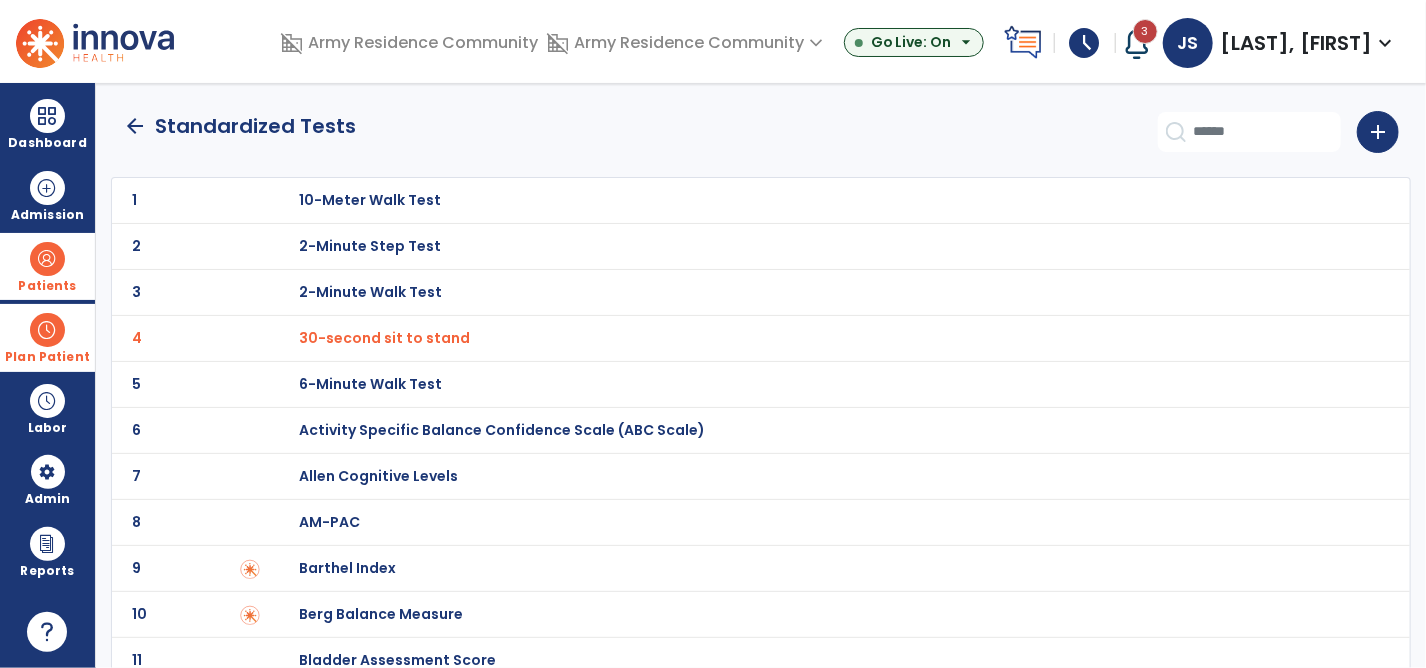 click on "arrow_back" 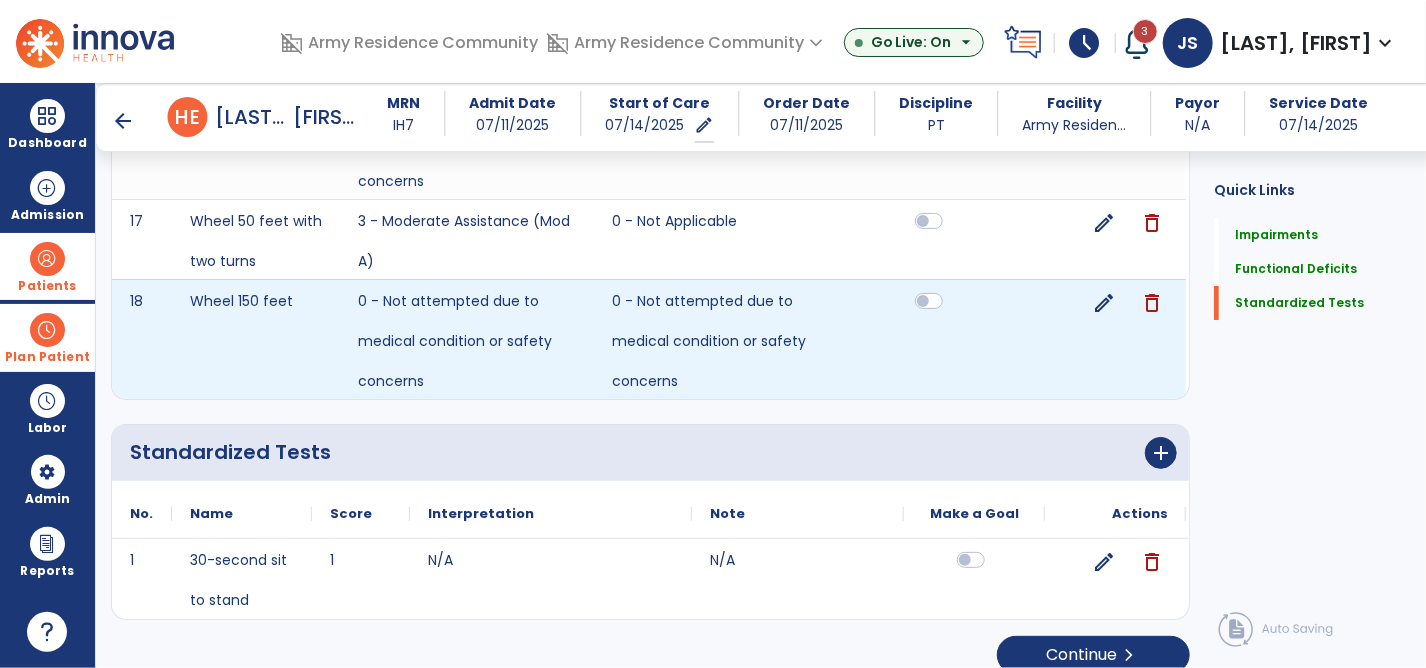 scroll, scrollTop: 3540, scrollLeft: 0, axis: vertical 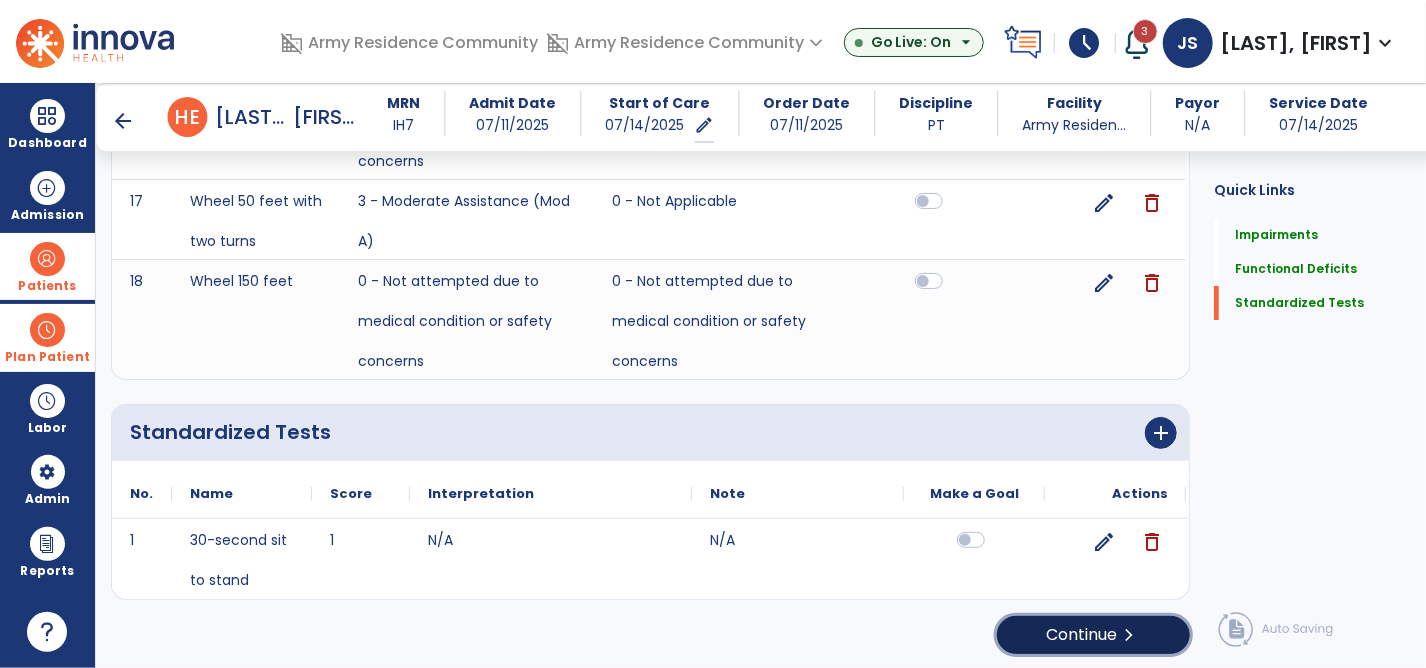 click on "Continue  chevron_right" 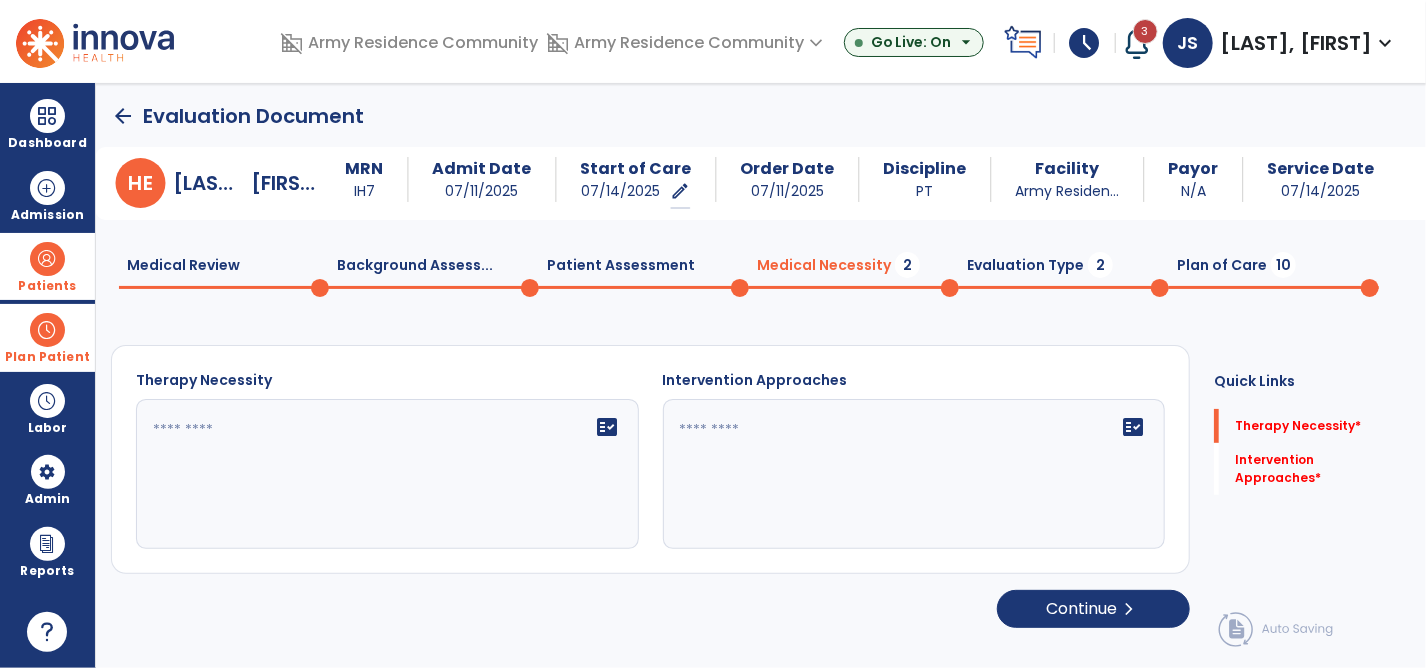 scroll, scrollTop: 0, scrollLeft: 0, axis: both 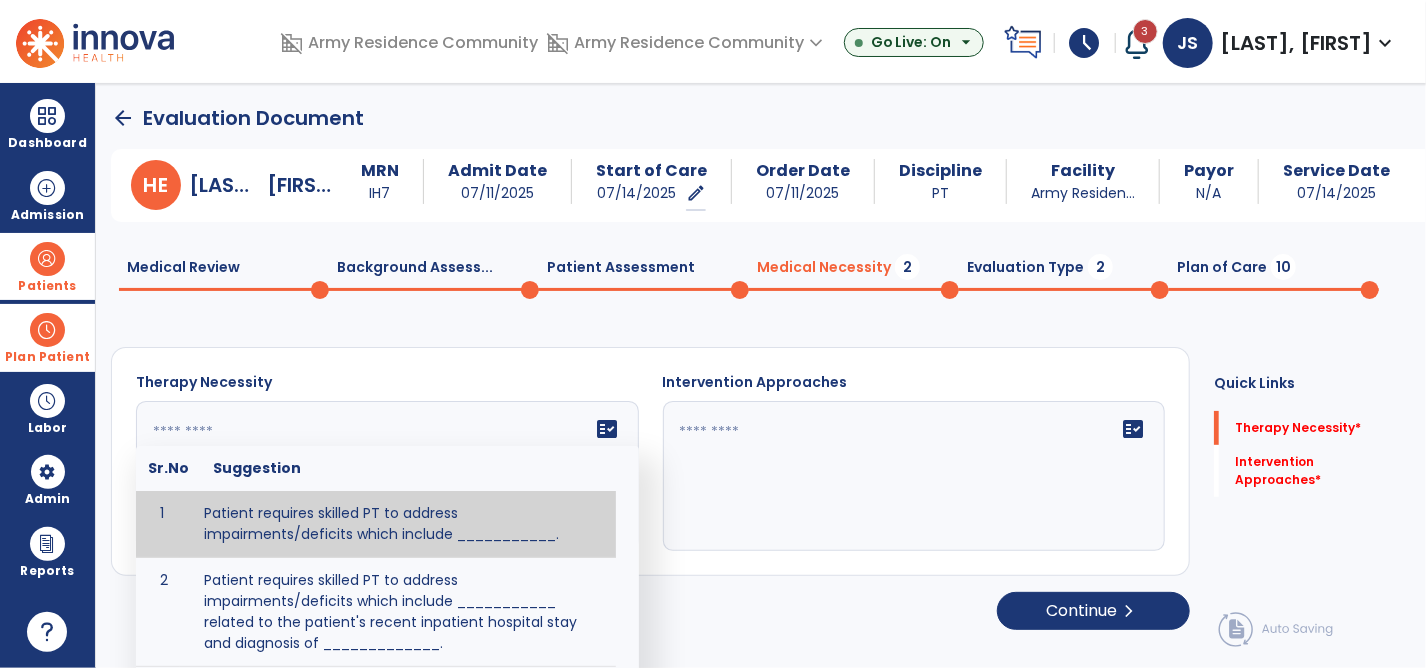 click on "fact_check  Sr.No Suggestion 1 Patient requires skilled PT to address impairments/deficits which include ___________. 2 Patient requires skilled PT to address impairments/deficits which include ___________ related to the patient's recent inpatient hospital stay and diagnosis of _____________." 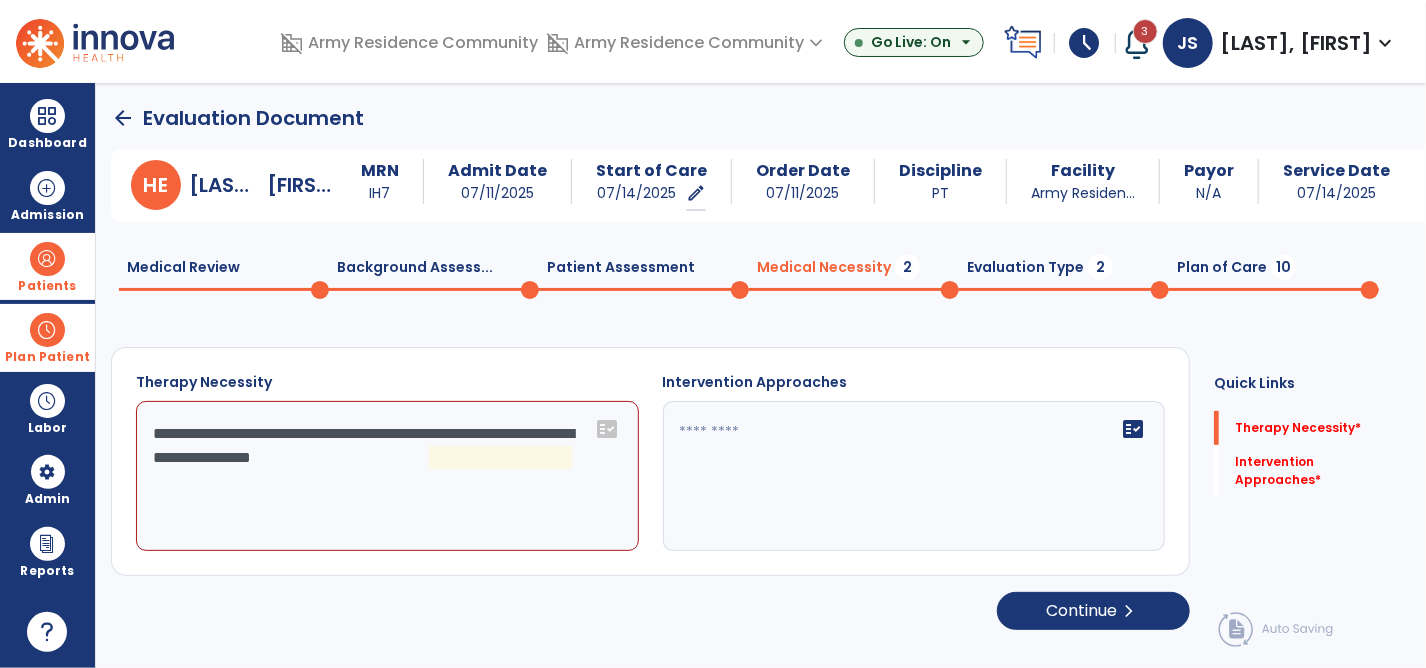 click on "**********" 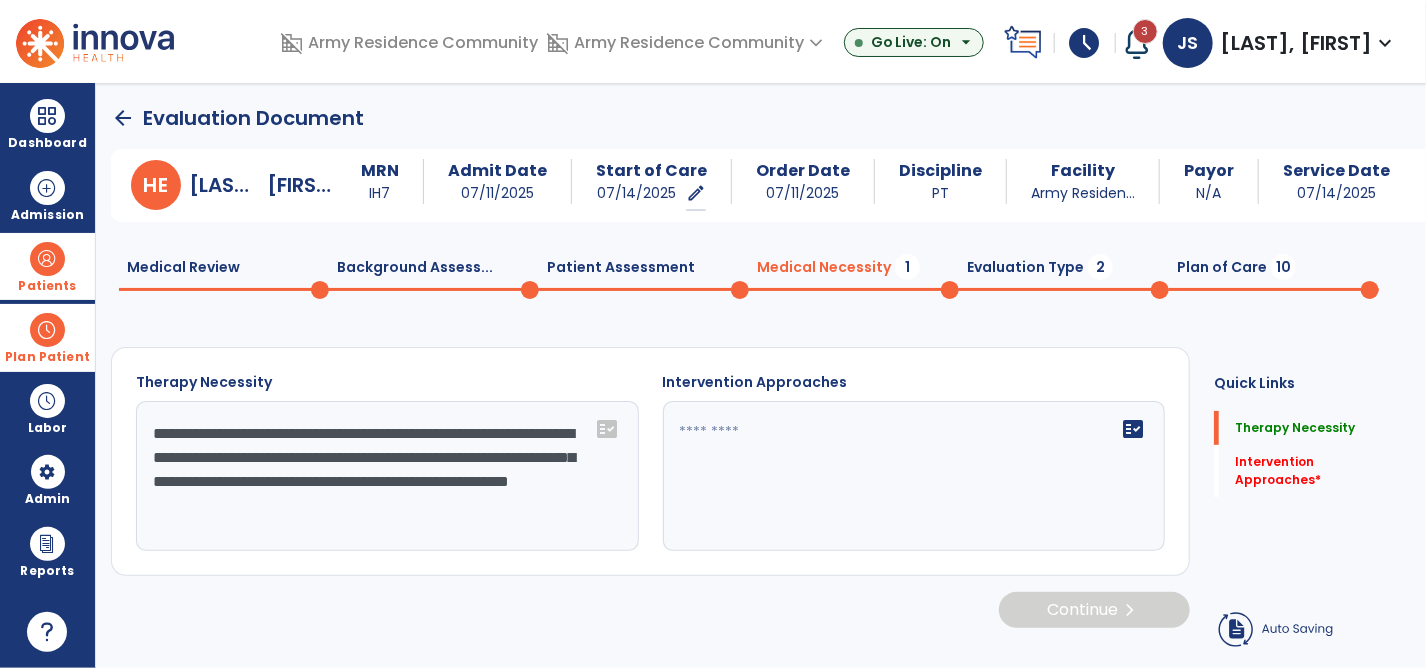 type on "**********" 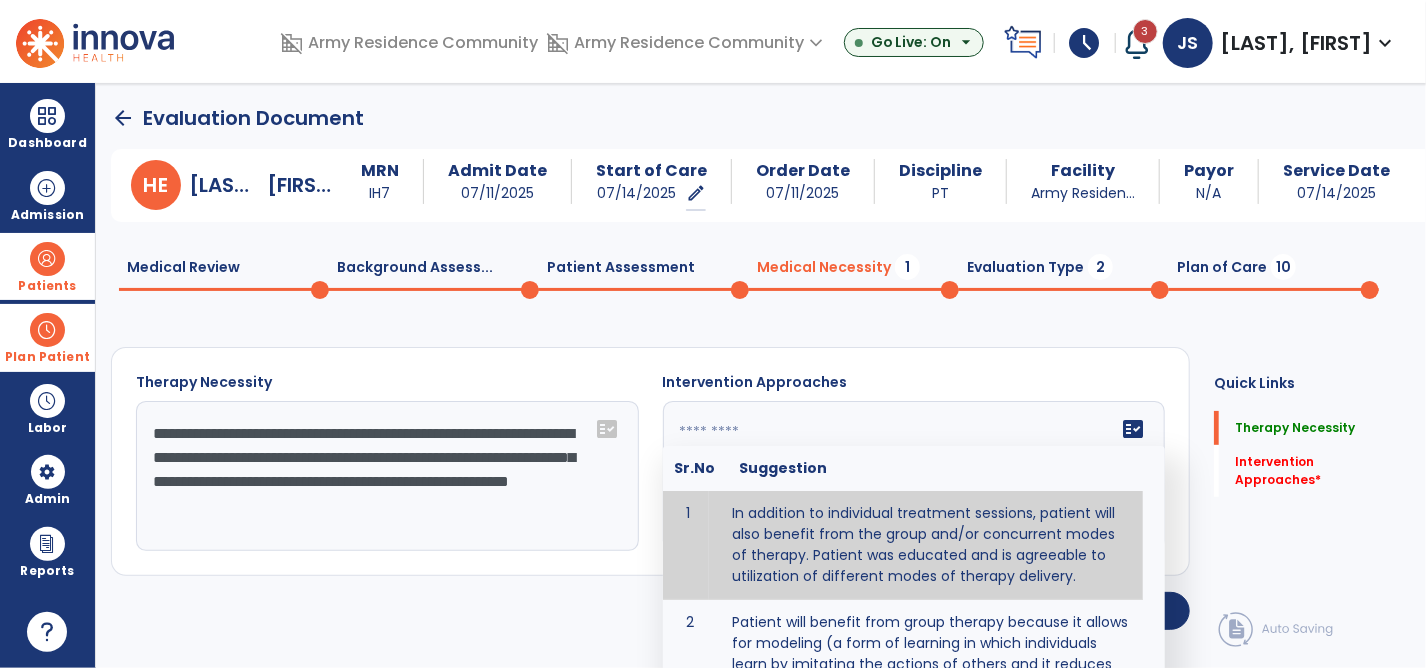 click 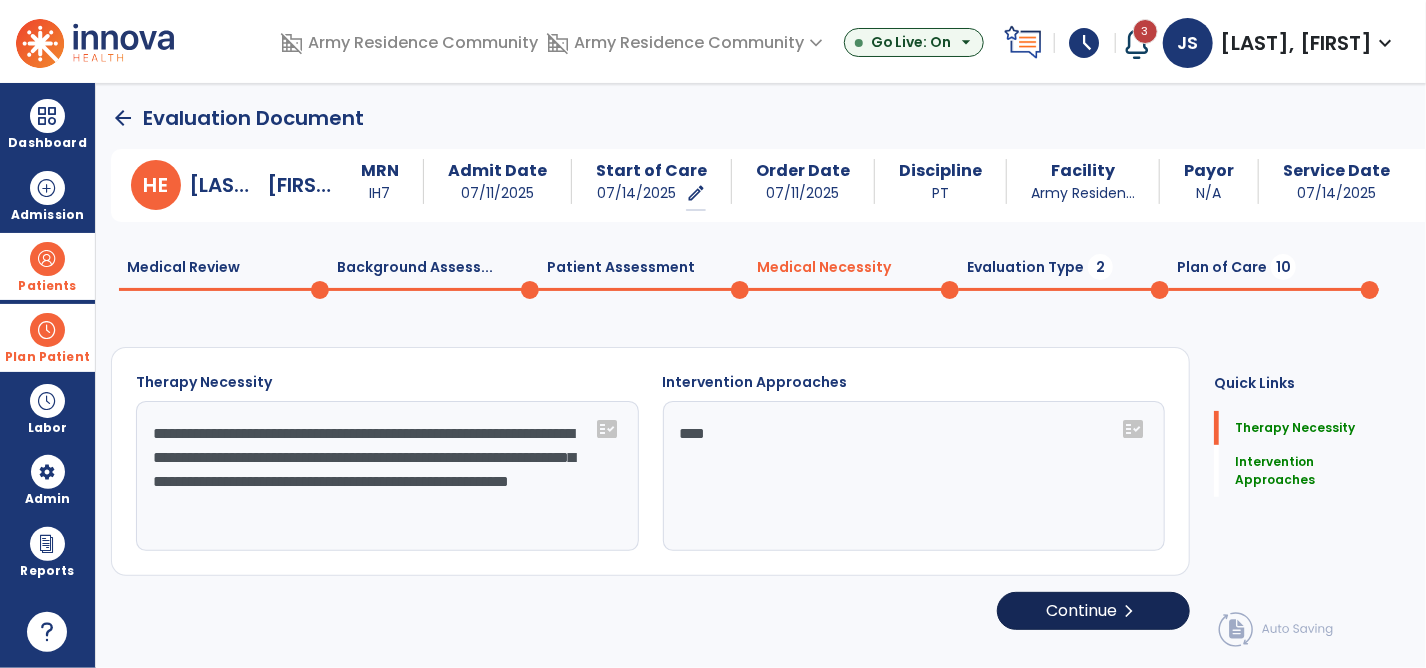 type on "****" 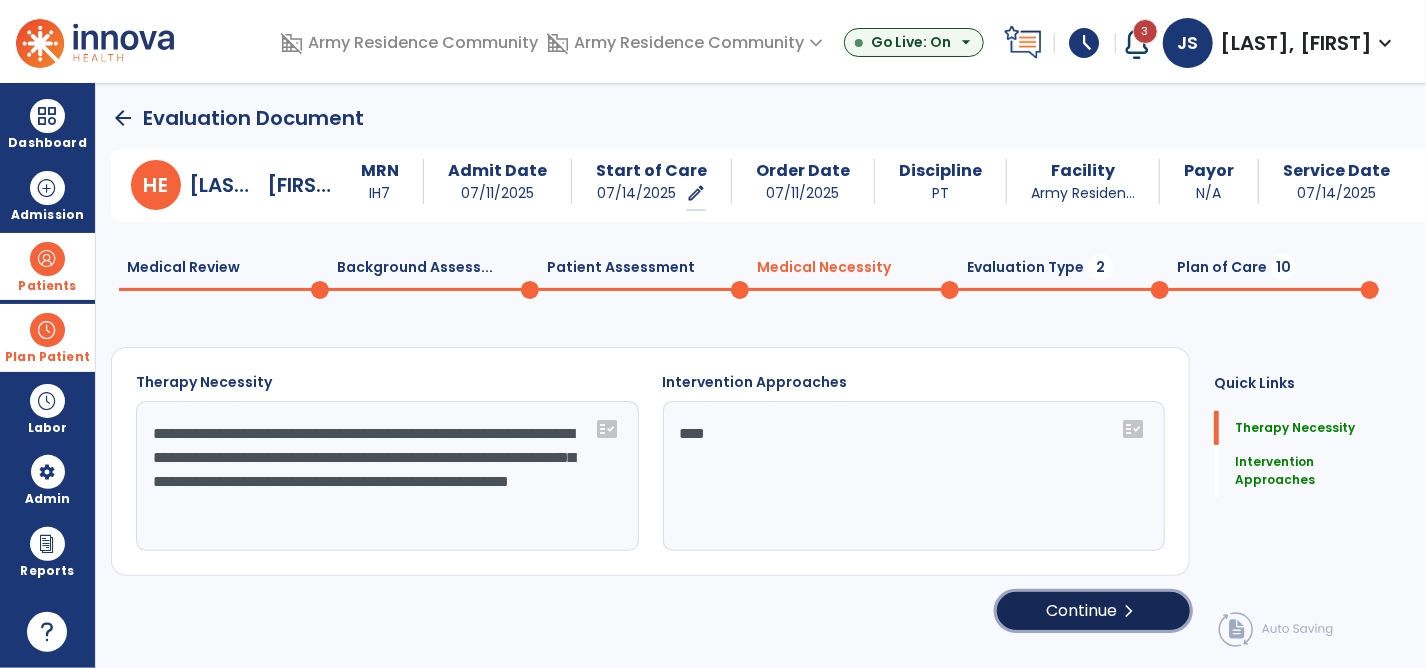 click on "chevron_right" 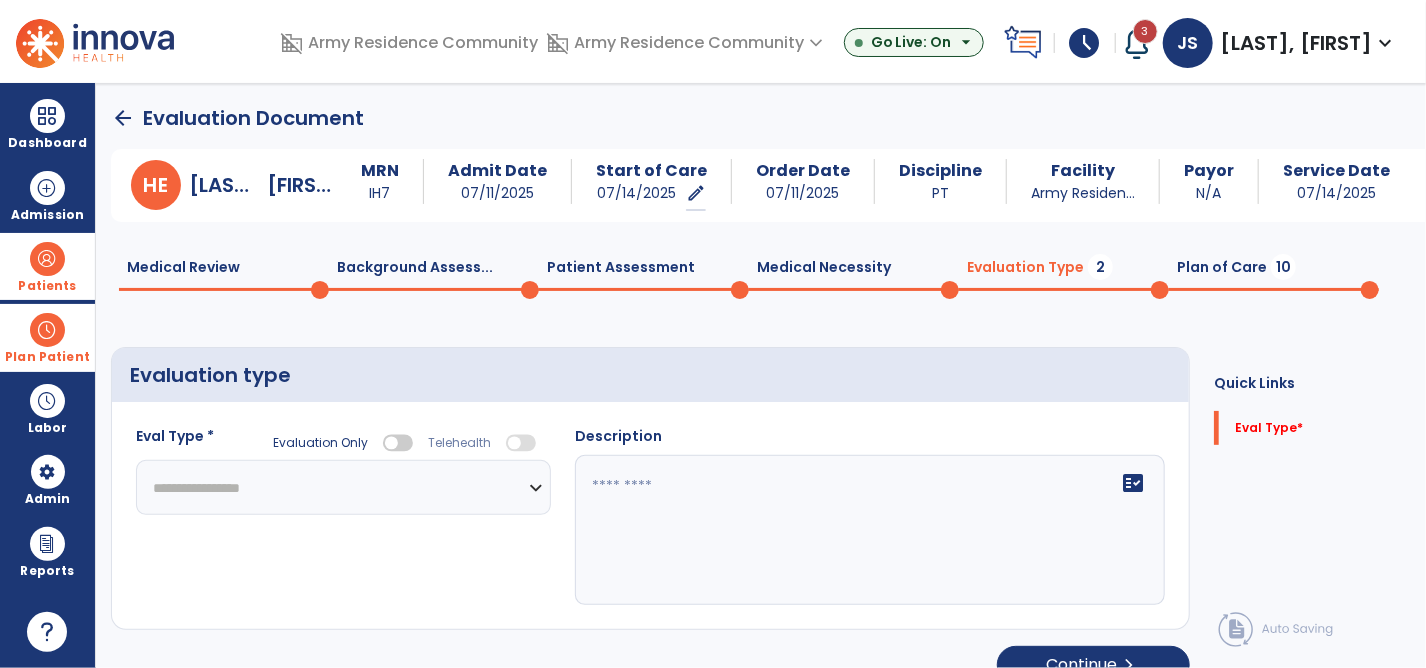 click on "**********" 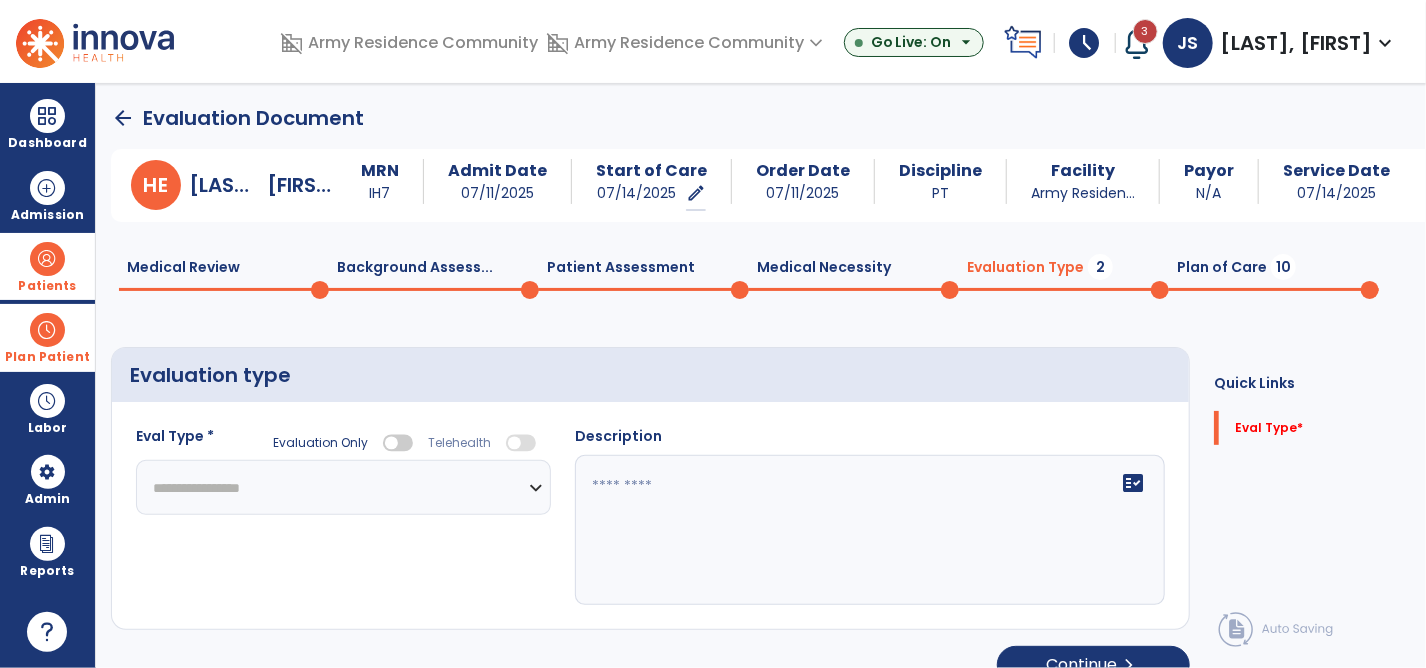 select on "**********" 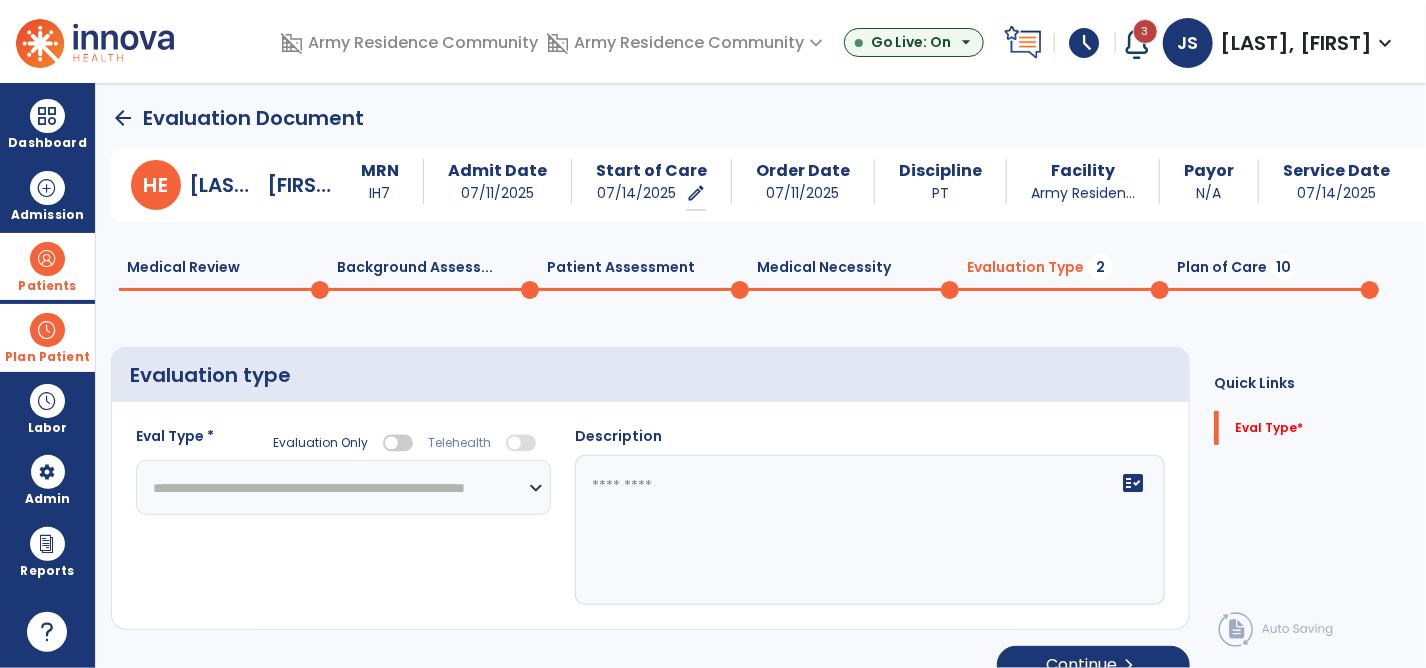 click on "**********" 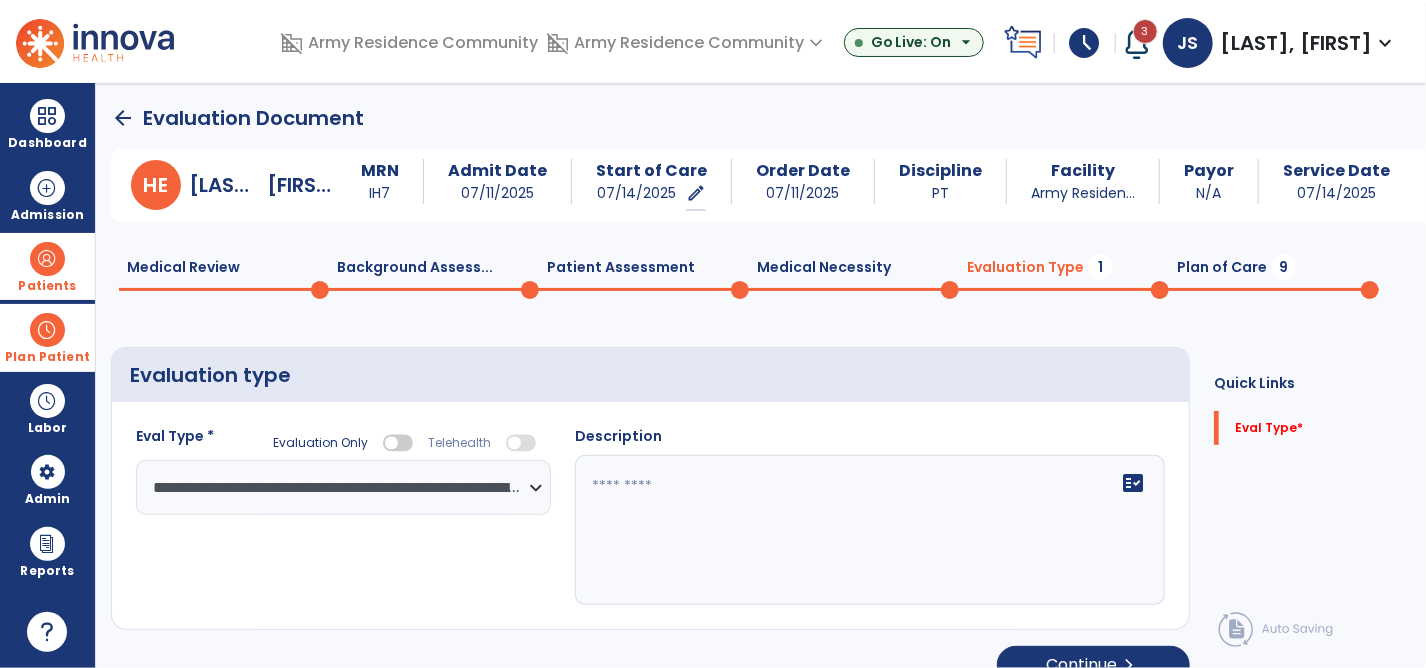click on "fact_check" 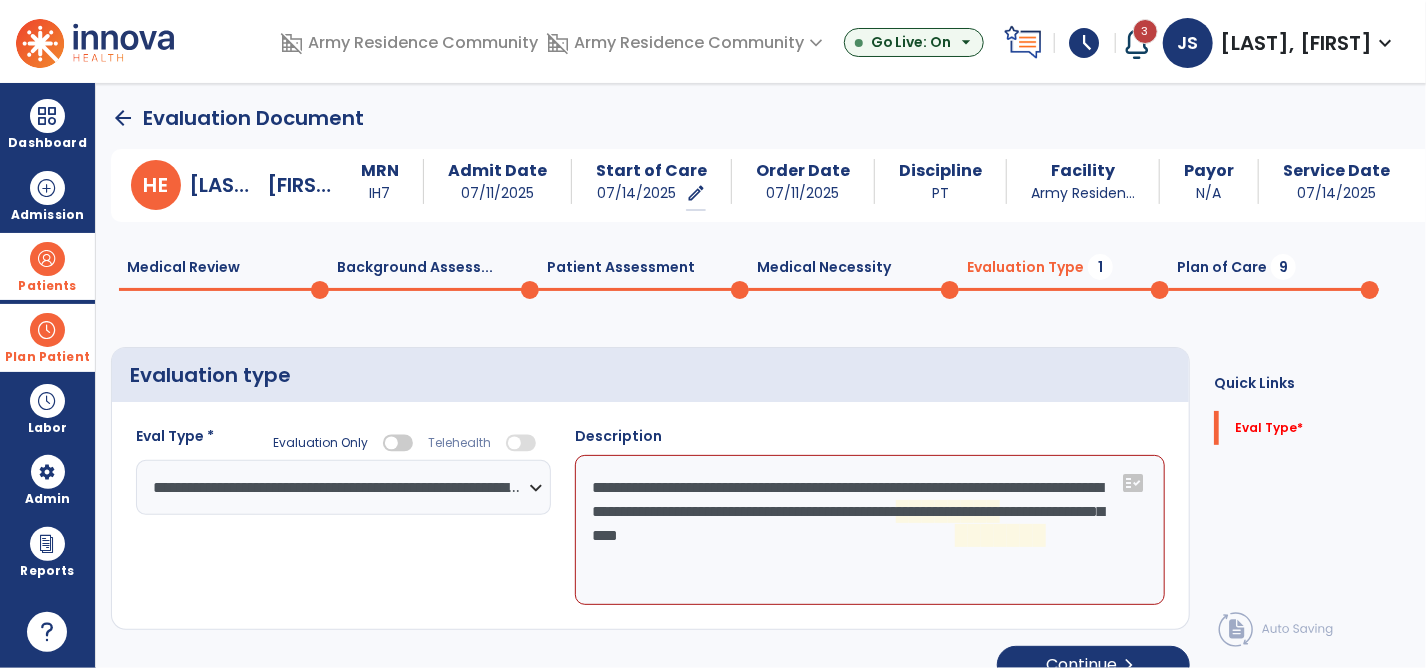 scroll, scrollTop: 31, scrollLeft: 0, axis: vertical 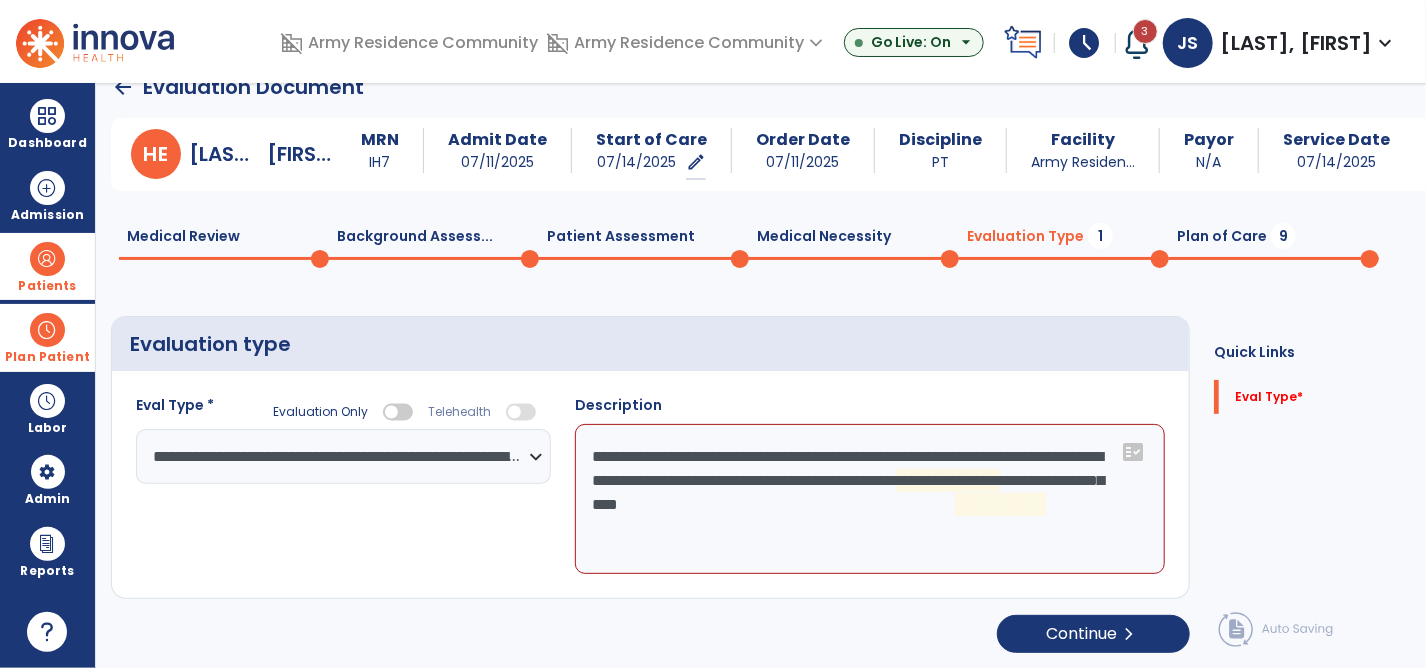 click on "**********" 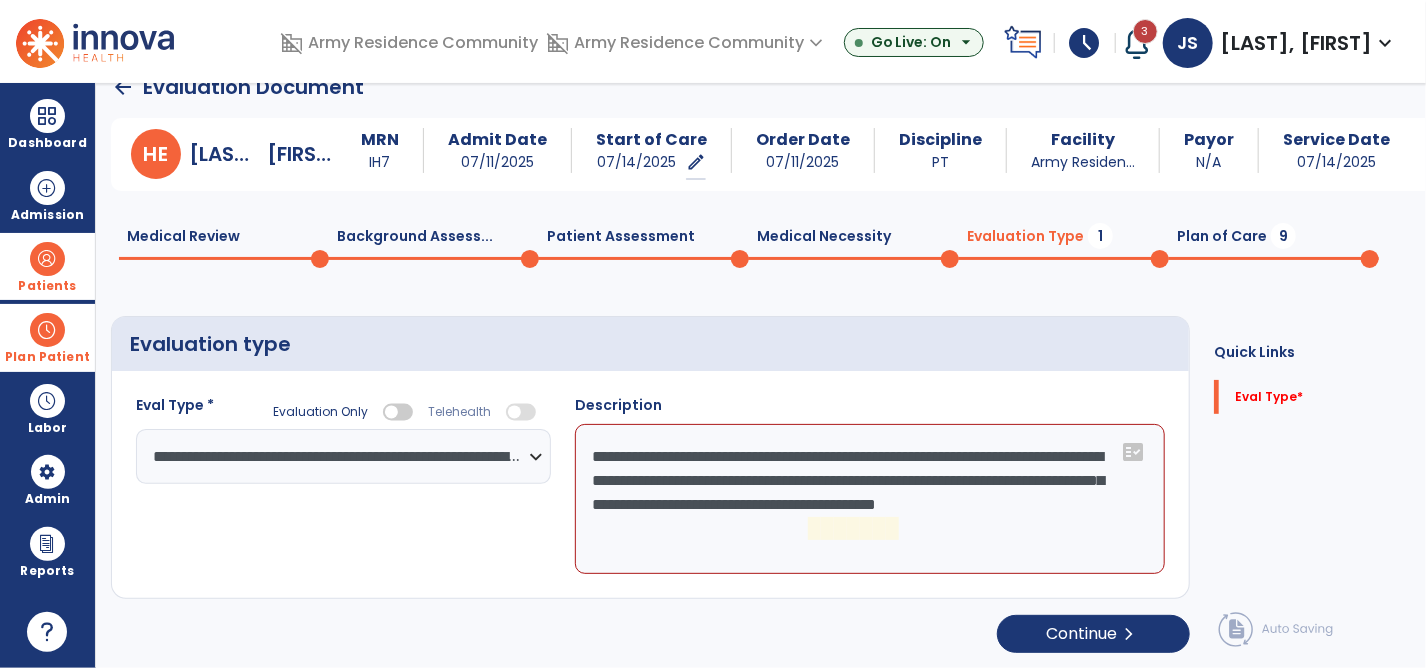 click on "**********" 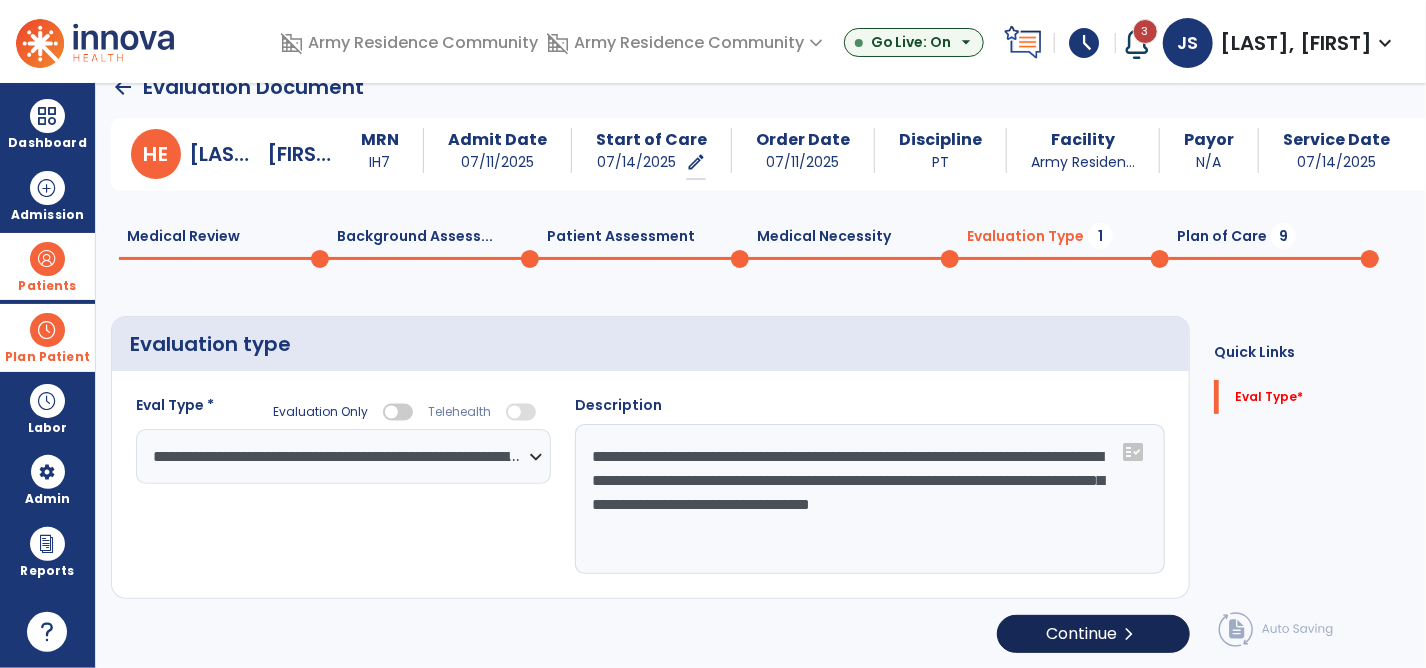 type on "**********" 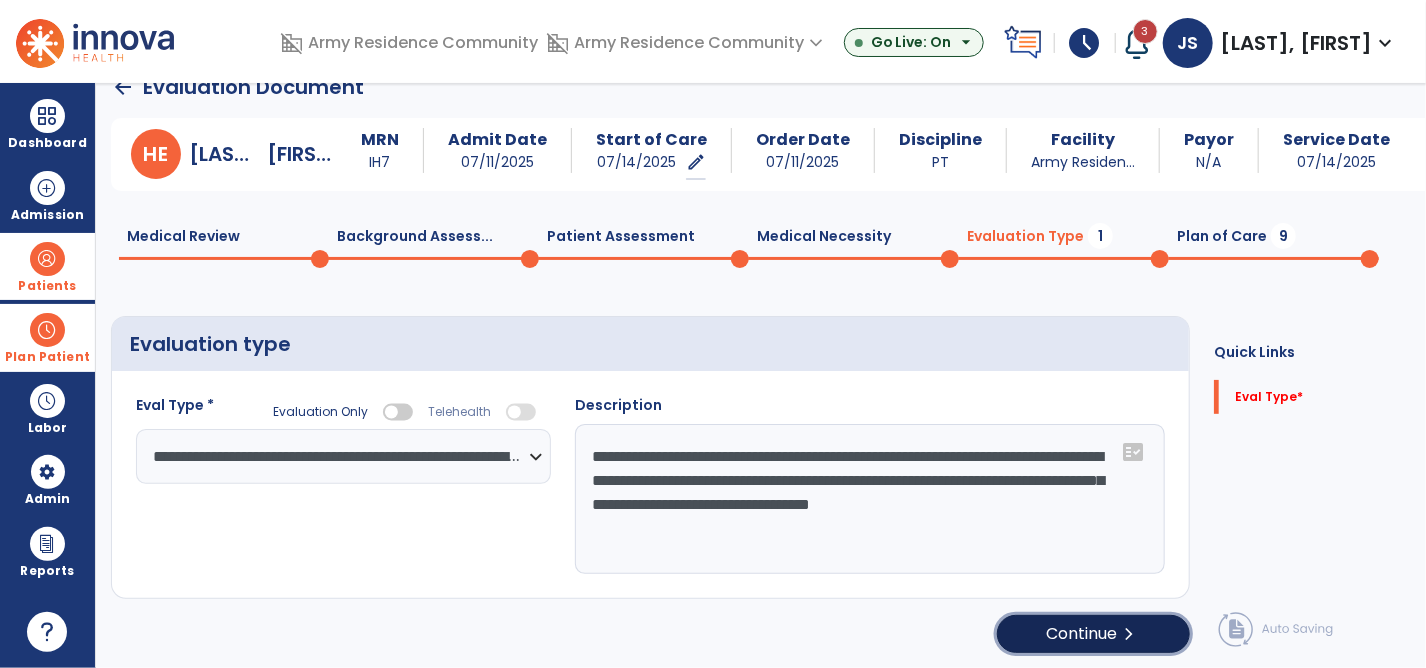 click on "Continue  chevron_right" 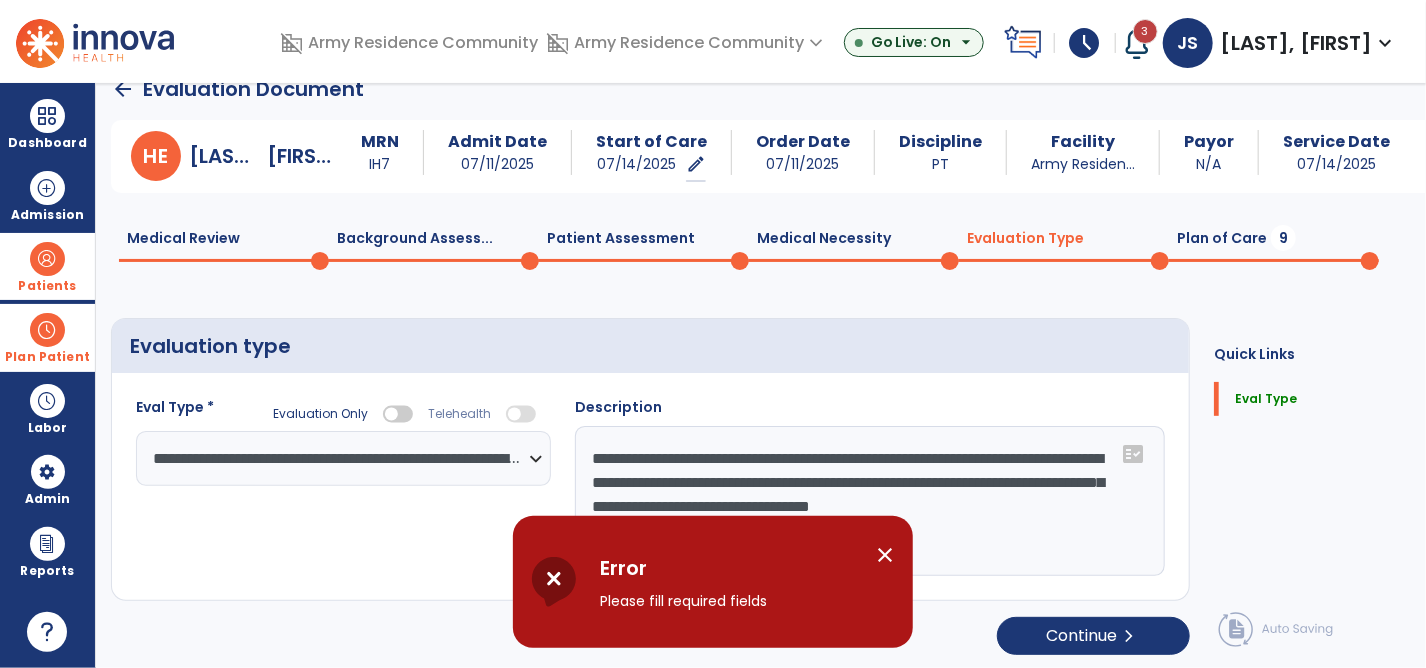 scroll, scrollTop: 31, scrollLeft: 0, axis: vertical 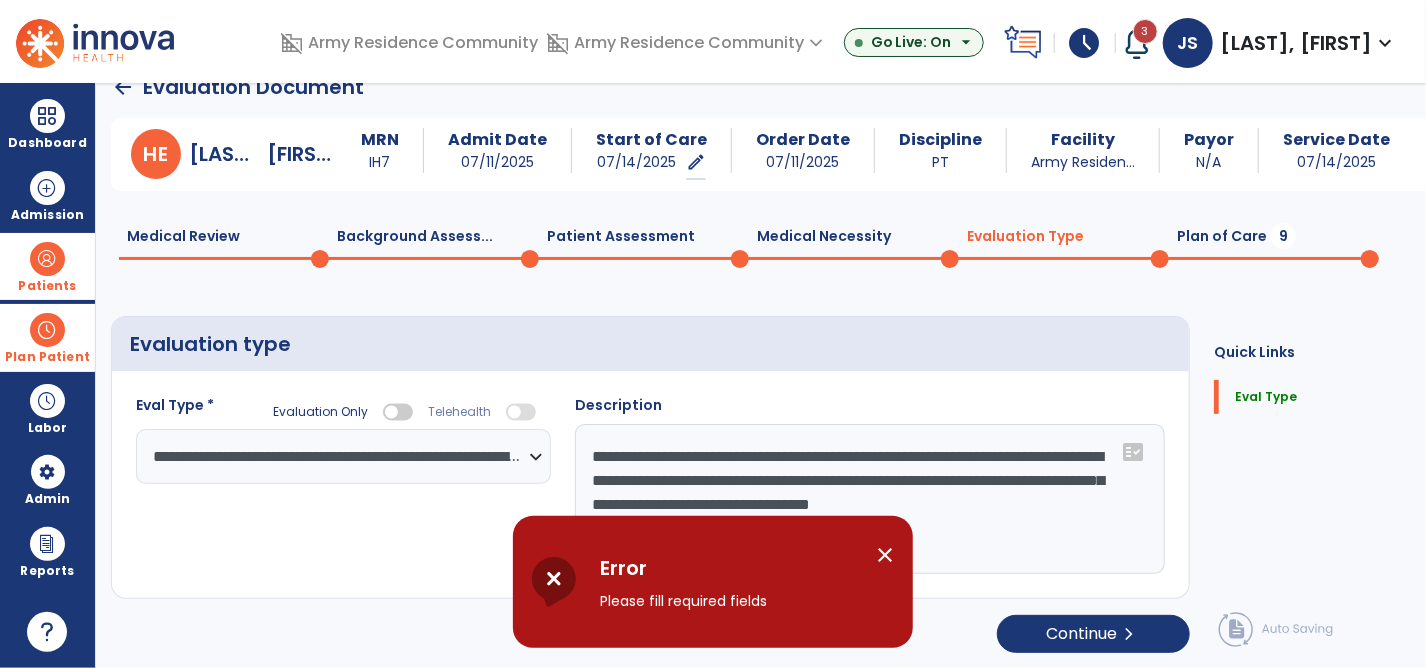 click on "close" at bounding box center [885, 555] 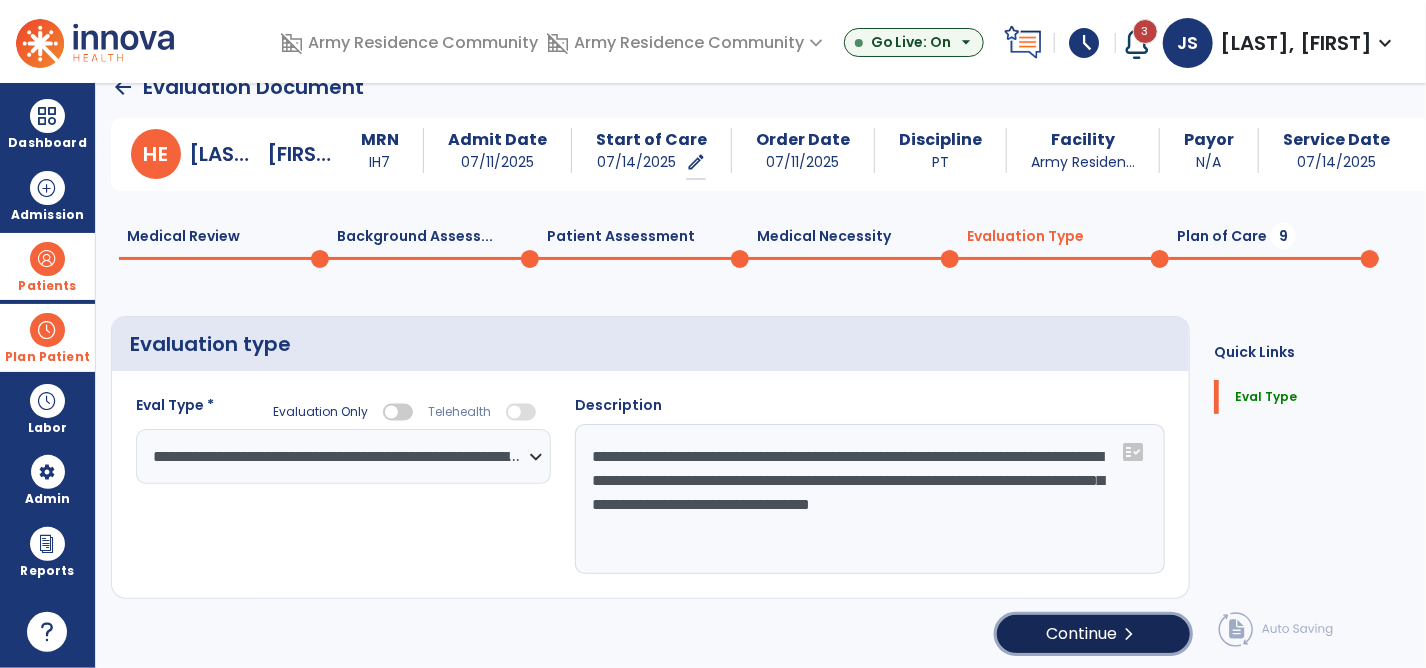 click on "Continue  chevron_right" 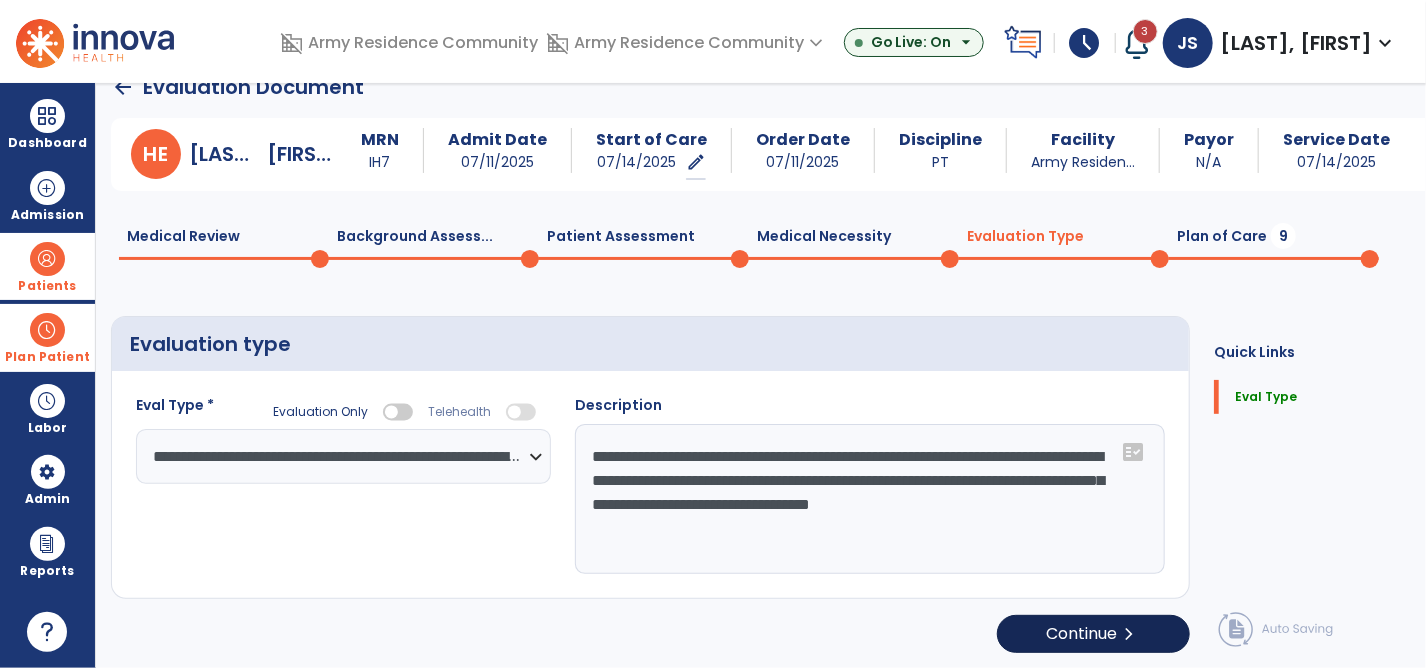 select on "*****" 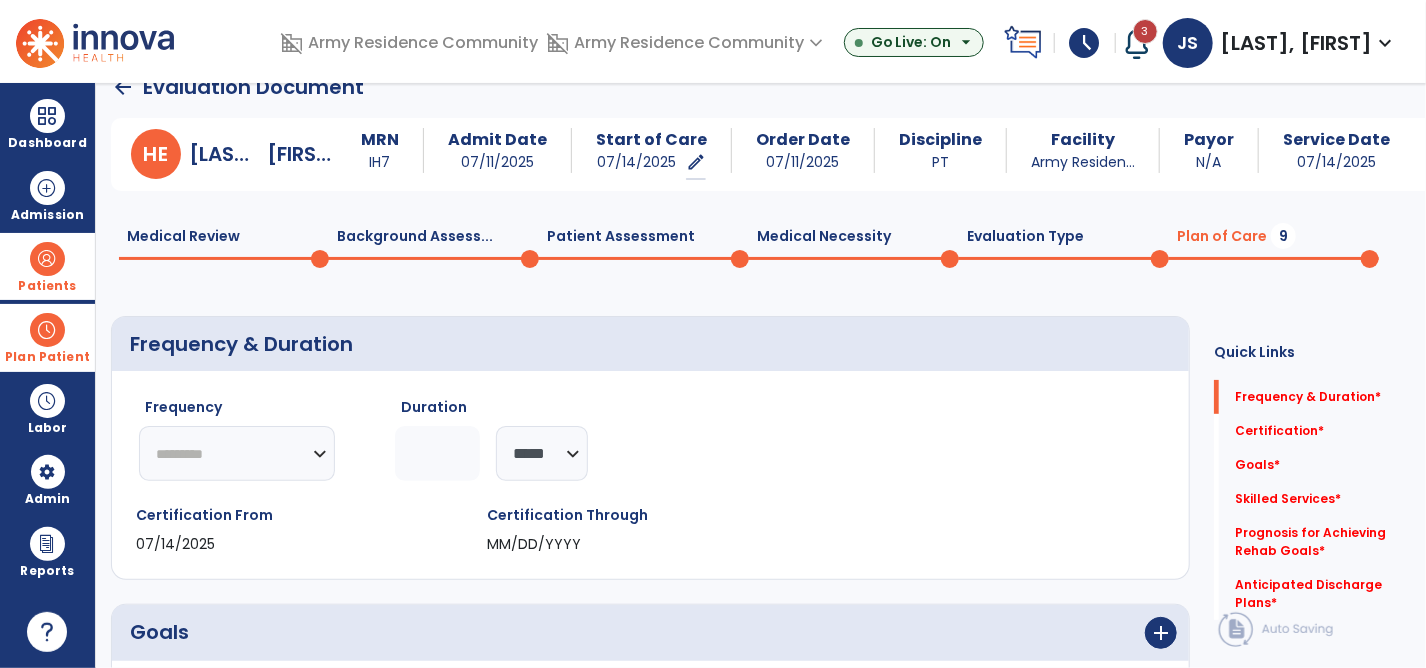 click on "********* ** ** ** ** ** ** **" 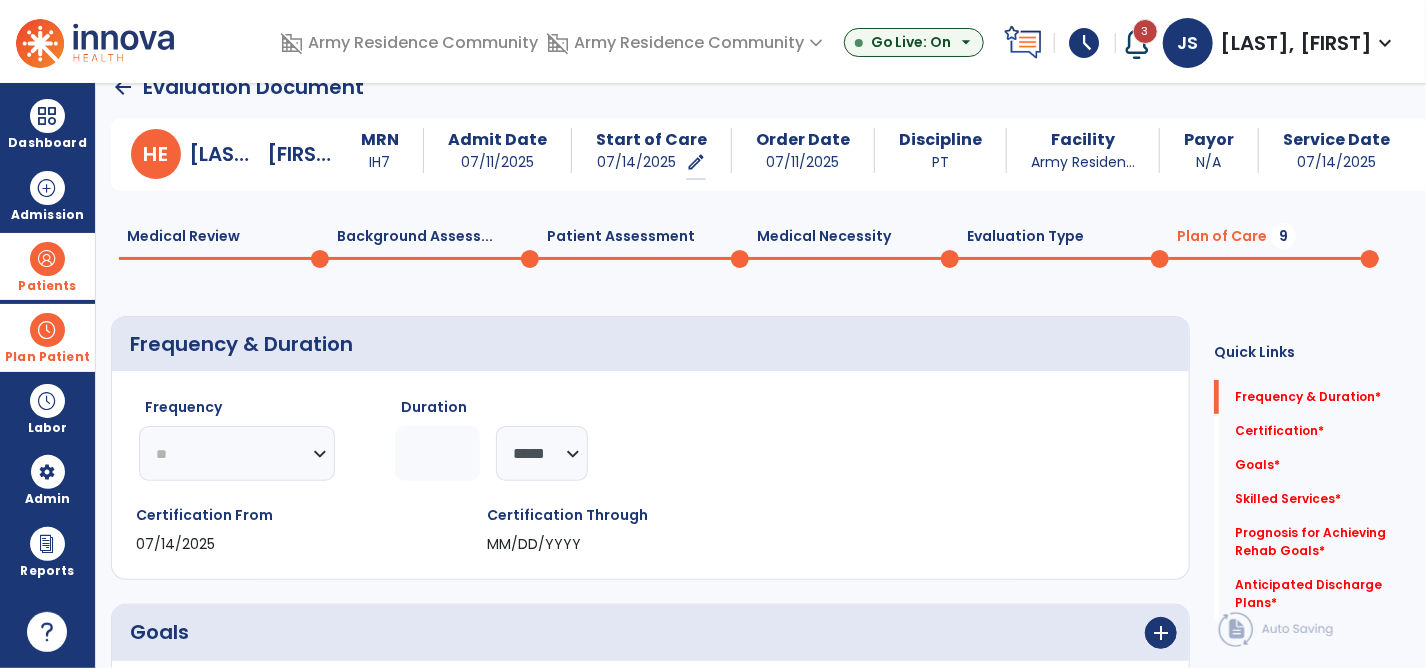 click on "********* ** ** ** ** ** ** **" 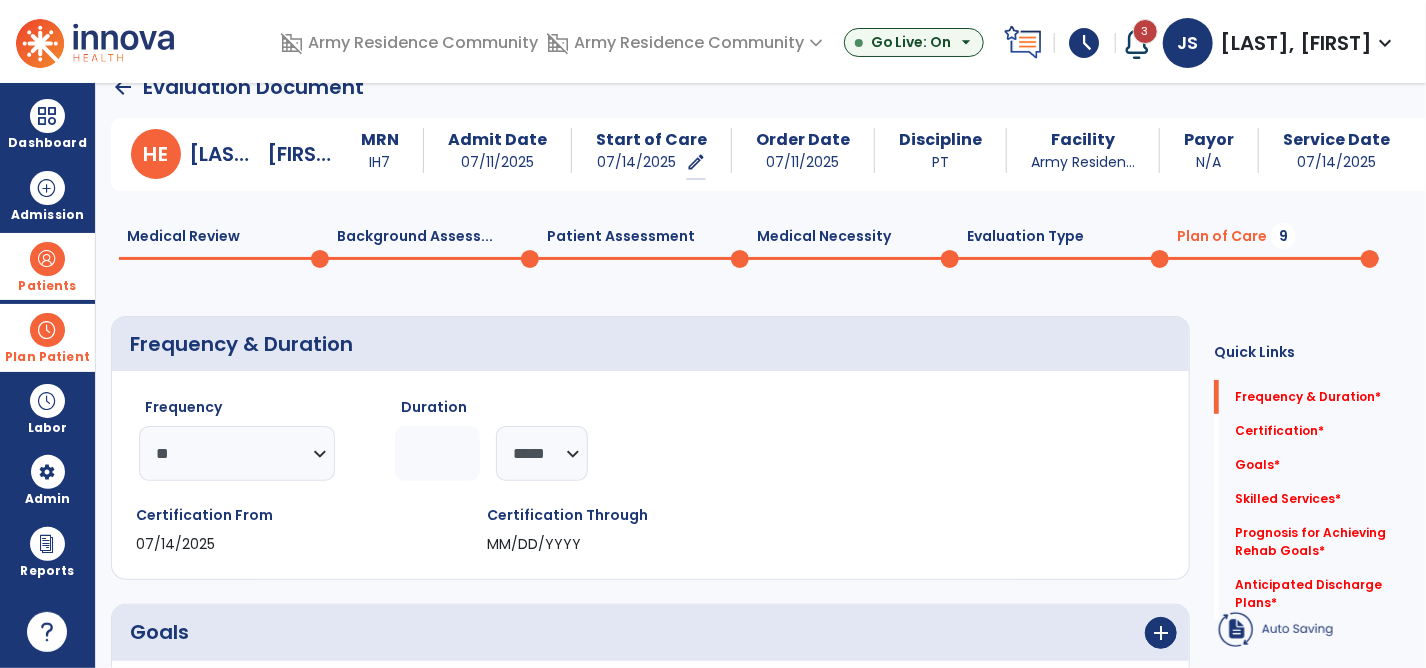 click 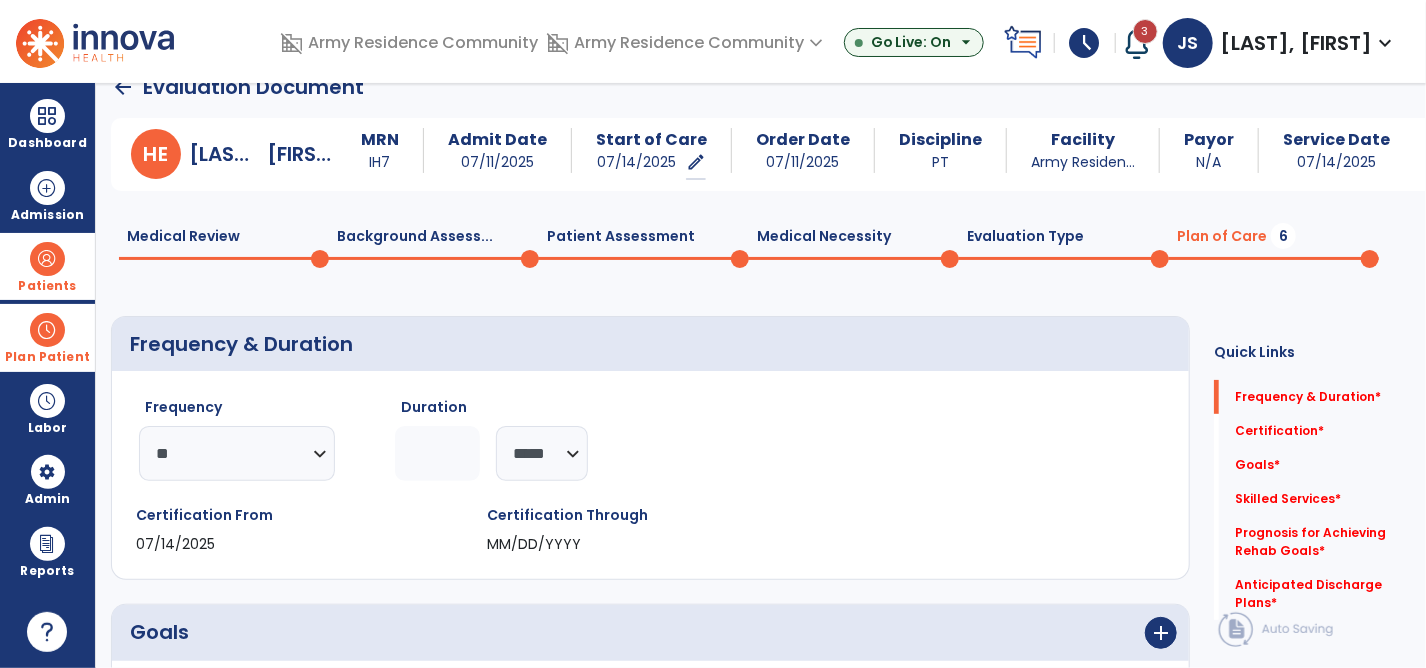 type on "*" 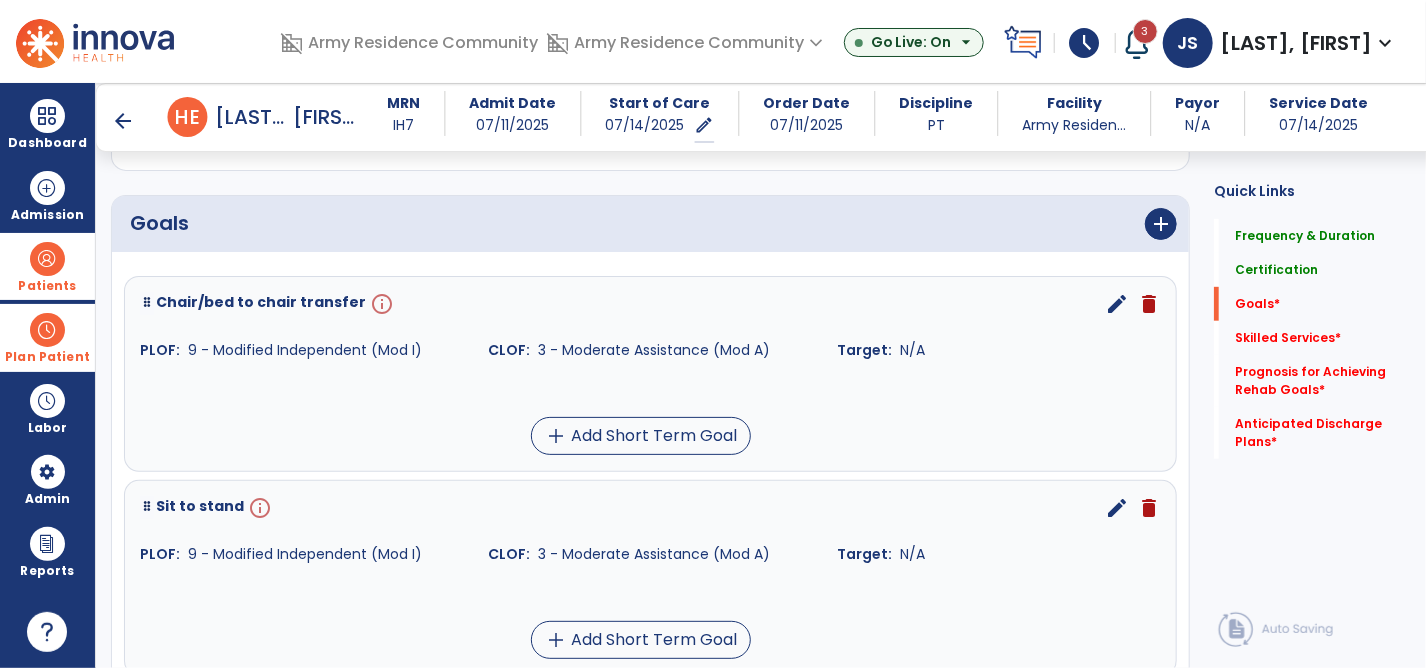 scroll, scrollTop: 431, scrollLeft: 0, axis: vertical 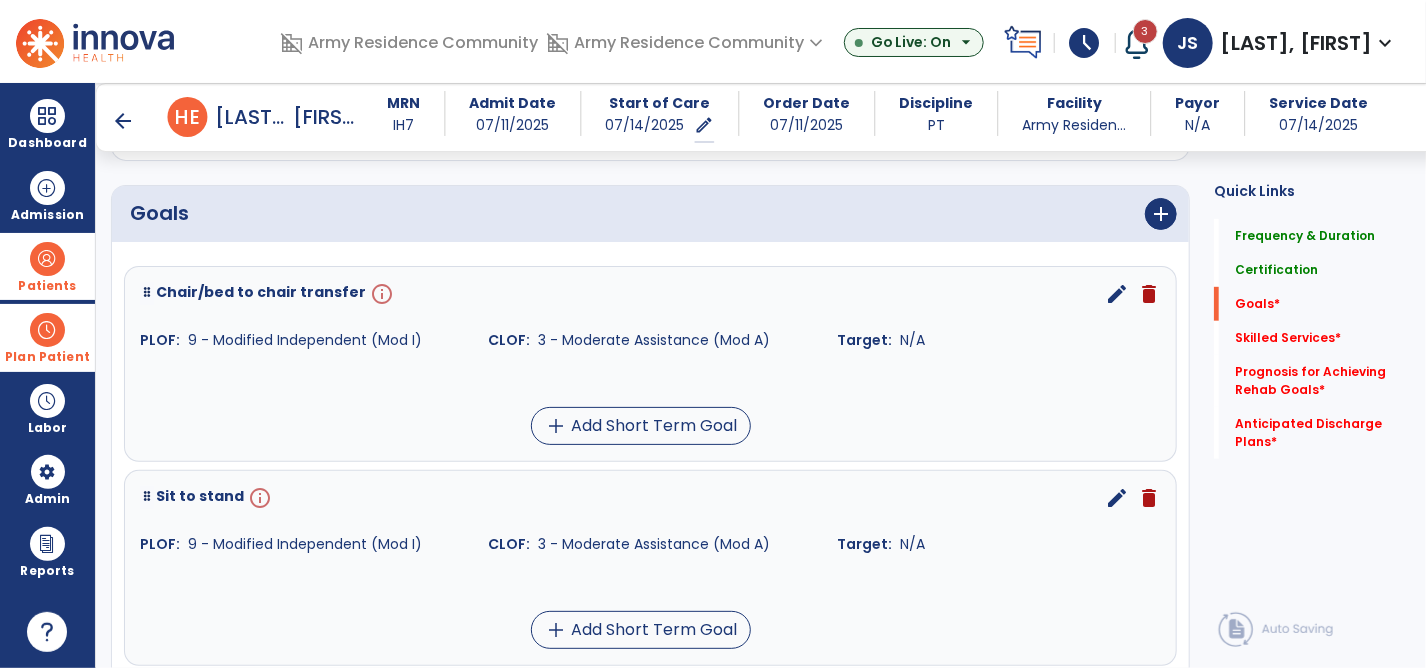 click on "edit" at bounding box center [1117, 294] 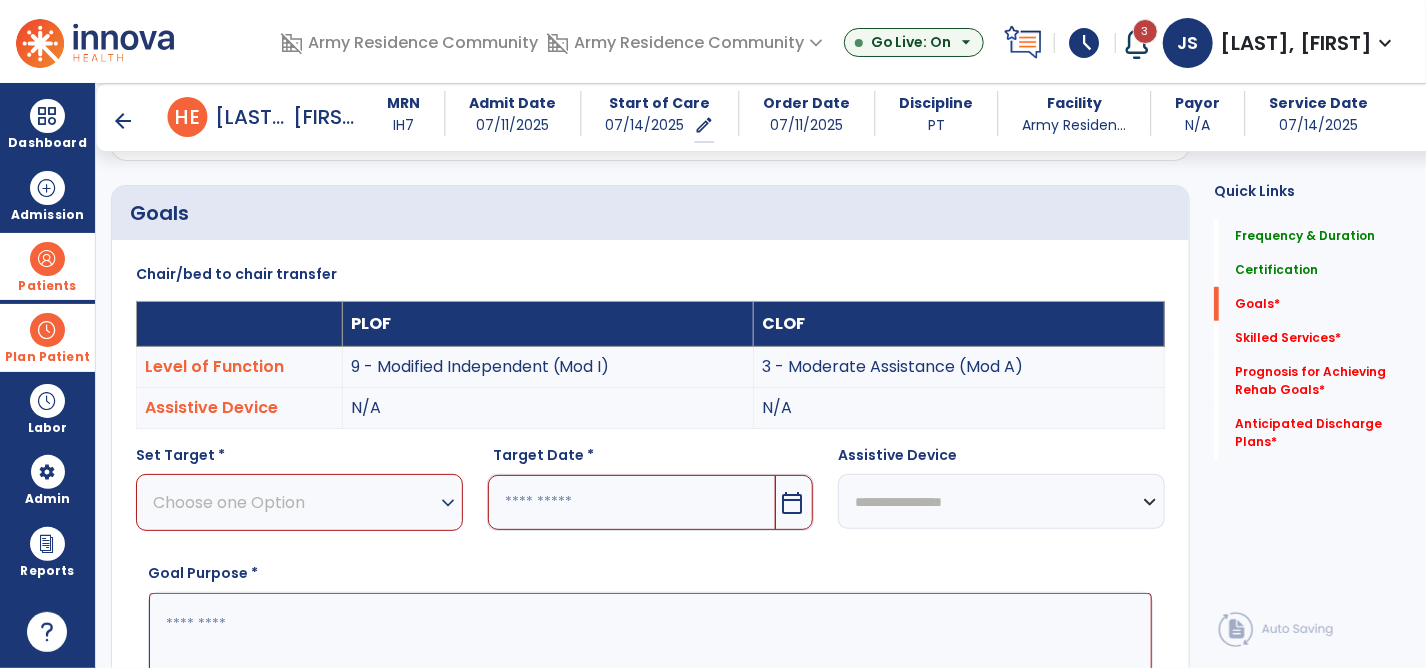 scroll, scrollTop: 66, scrollLeft: 0, axis: vertical 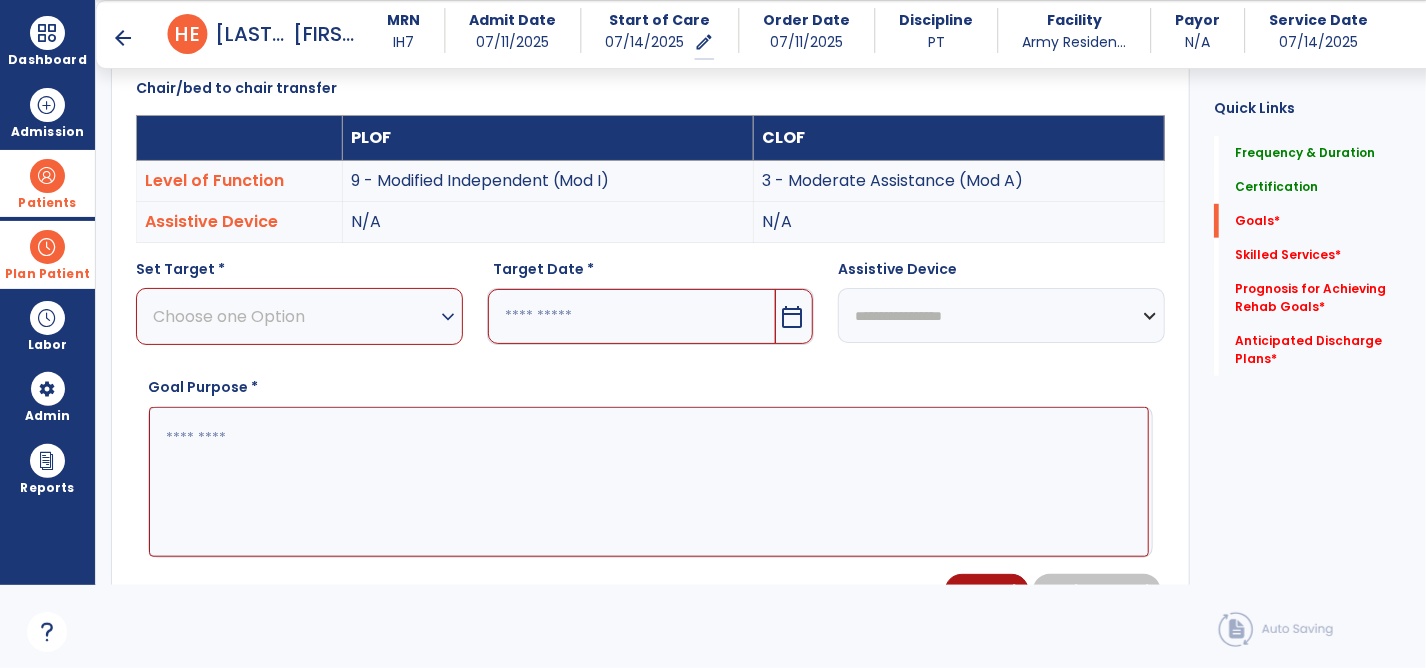 click on "Choose one Option" at bounding box center (294, 316) 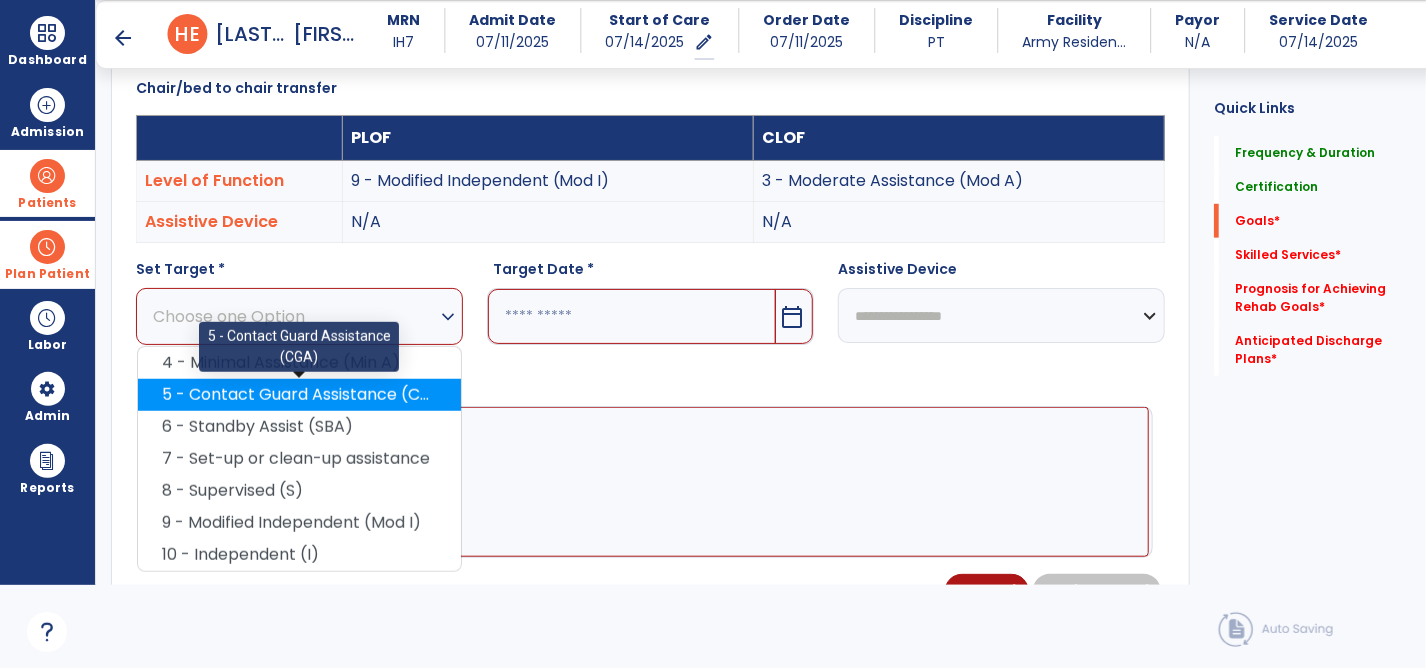 click on "5 - Contact Guard Assistance (CGA)" at bounding box center [299, 395] 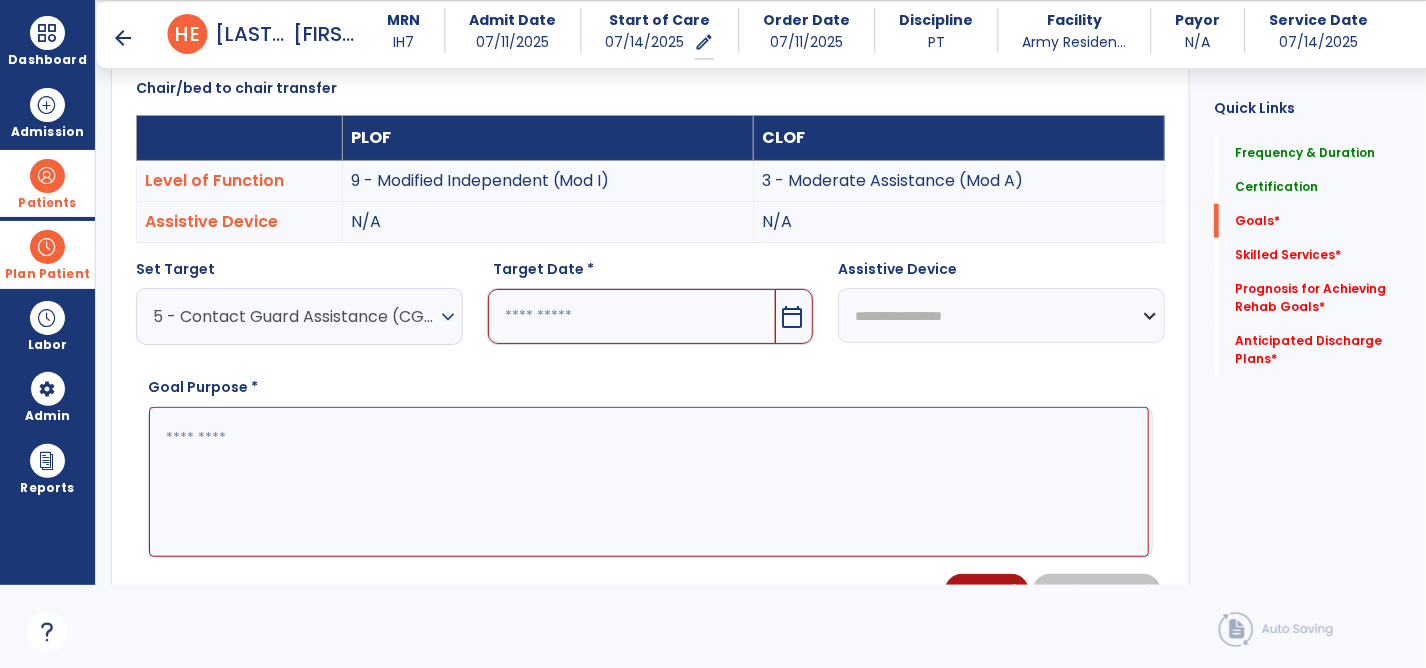 click on "calendar_today" at bounding box center (792, 317) 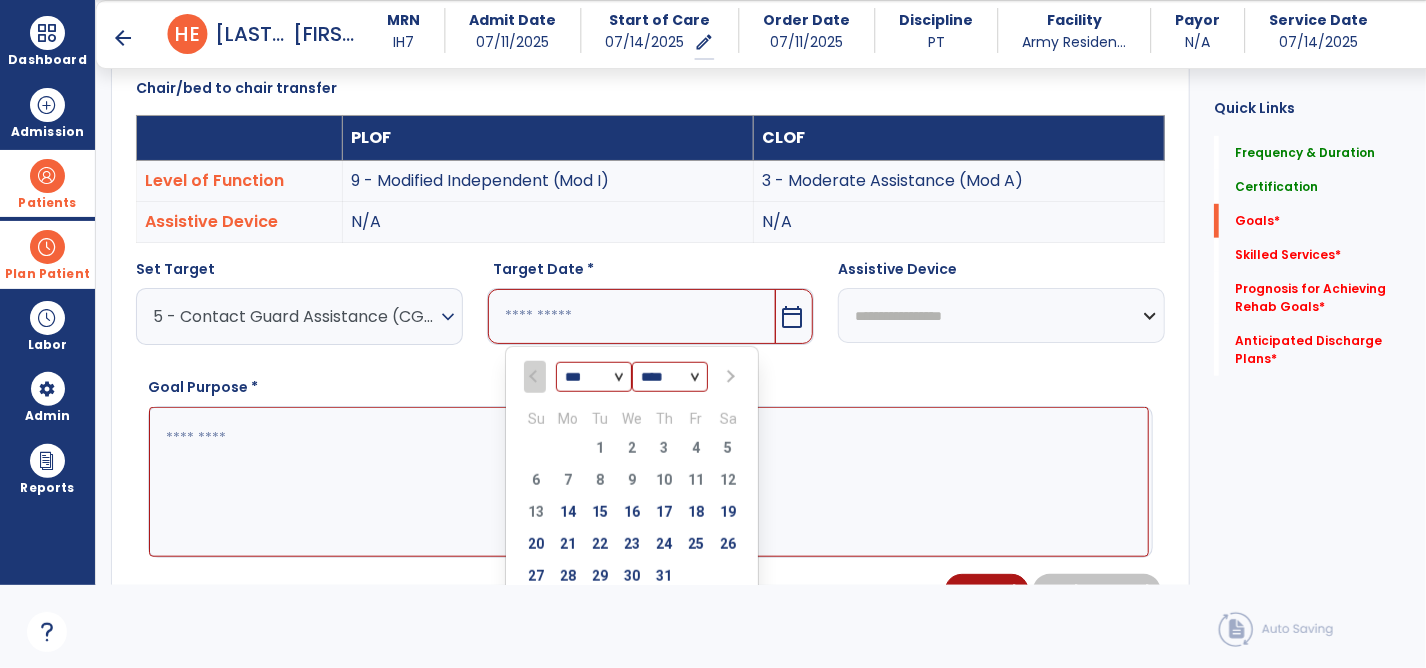 click at bounding box center [728, 377] 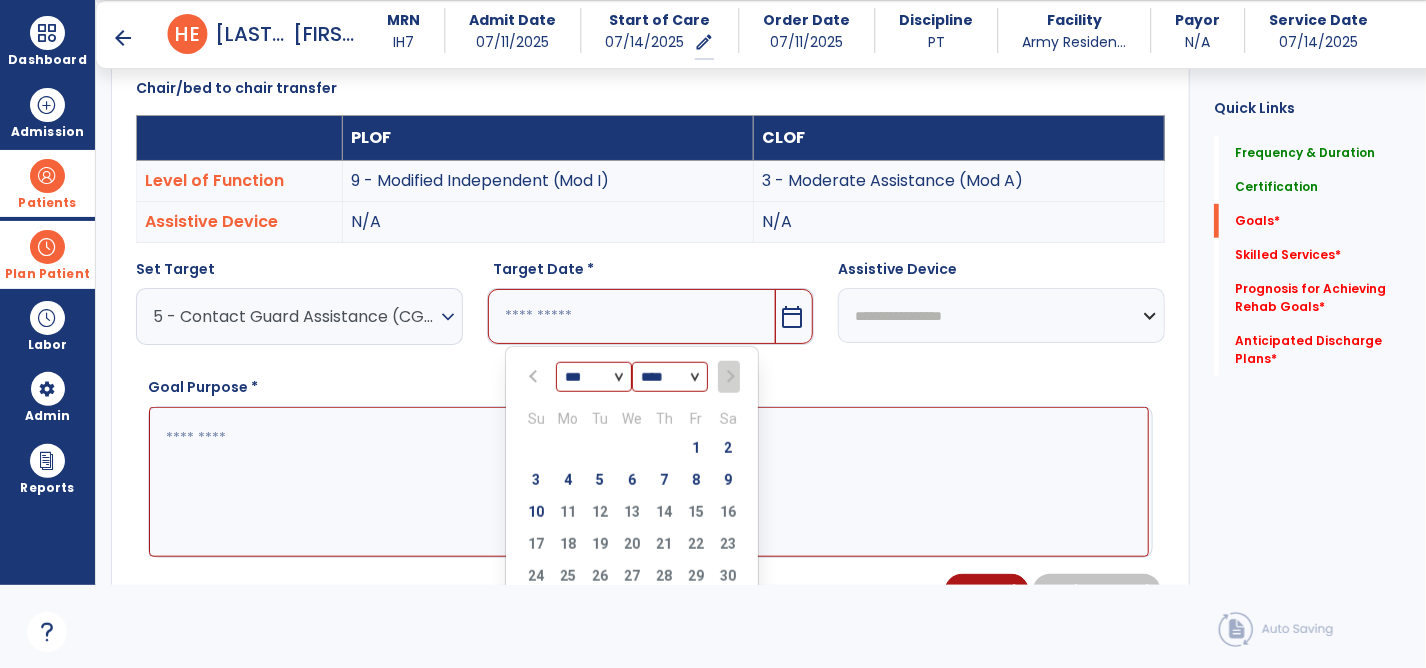 scroll, scrollTop: 634, scrollLeft: 0, axis: vertical 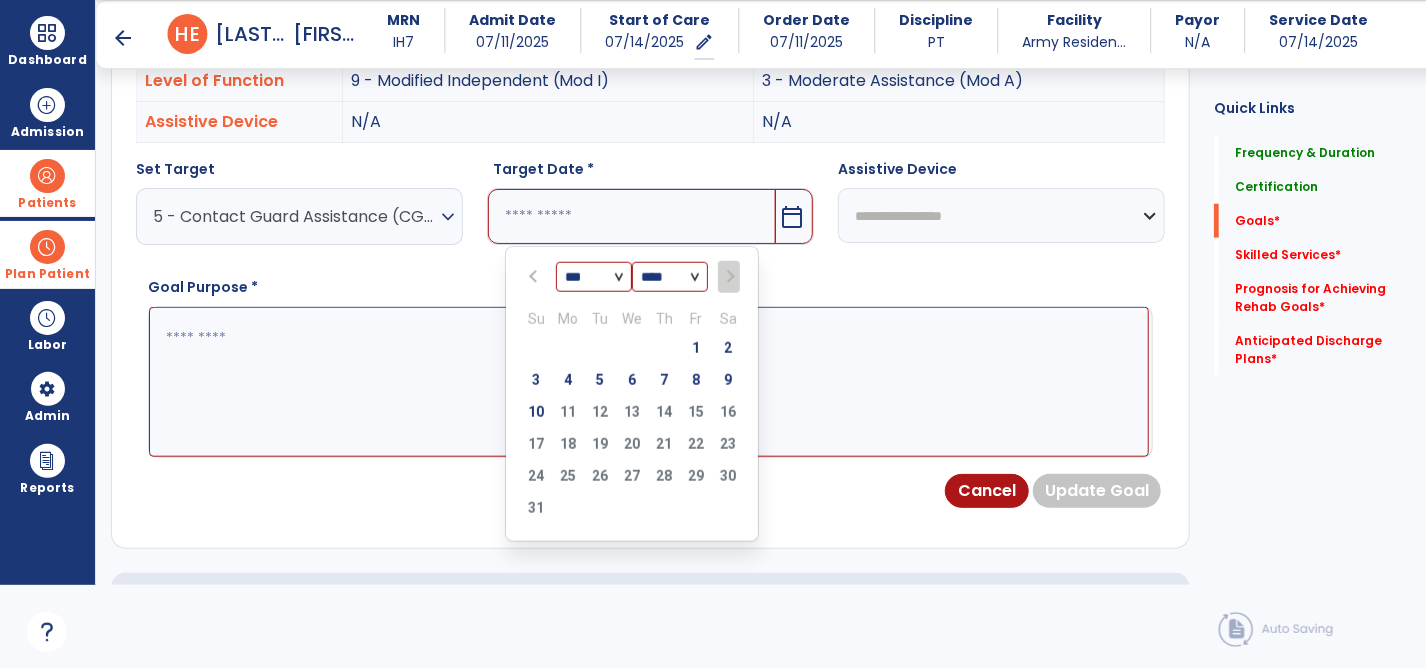 click on "10   11   12   13   14   15   16" at bounding box center [632, 415] 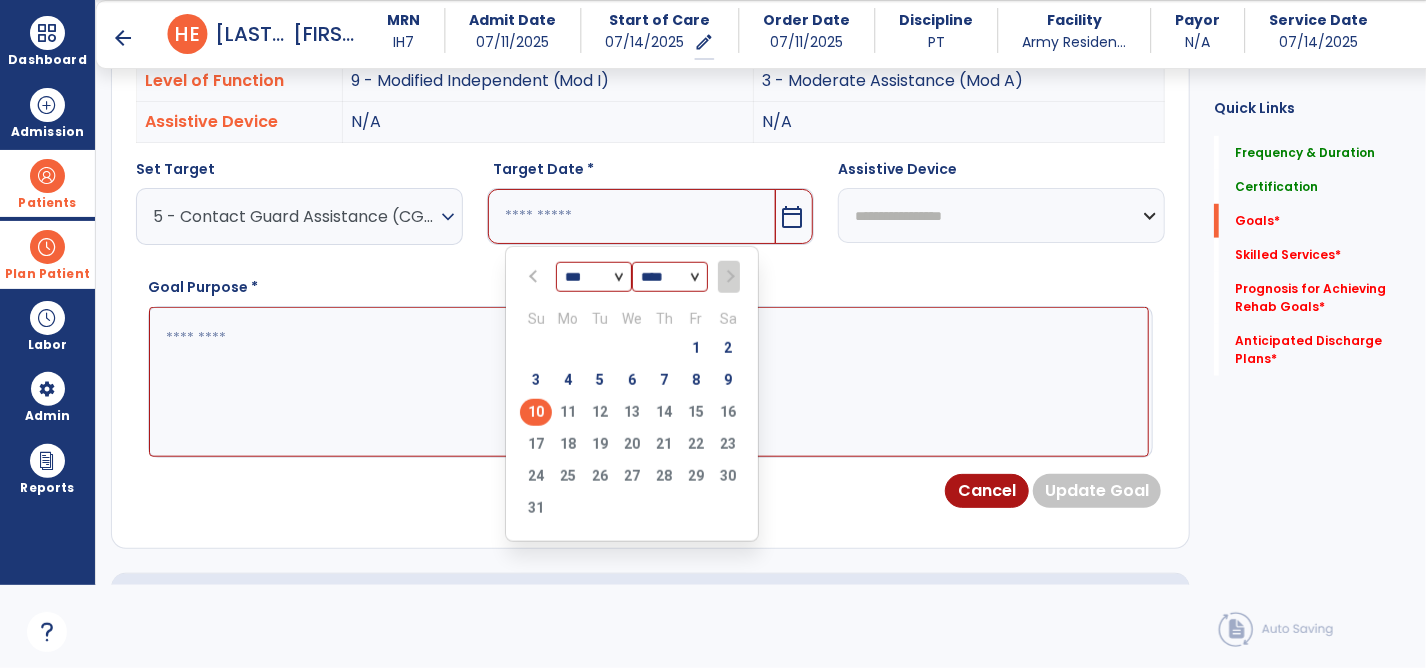click on "10" at bounding box center (536, 412) 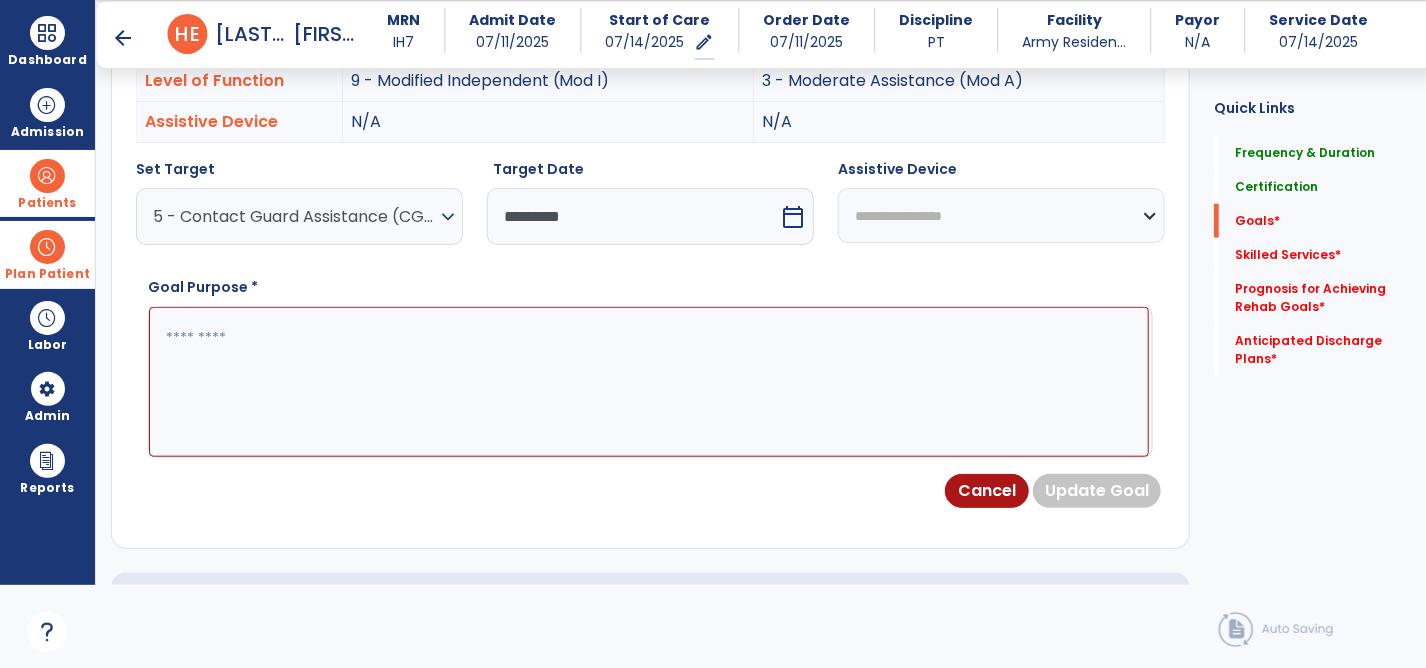 click on "**********" at bounding box center [1001, 215] 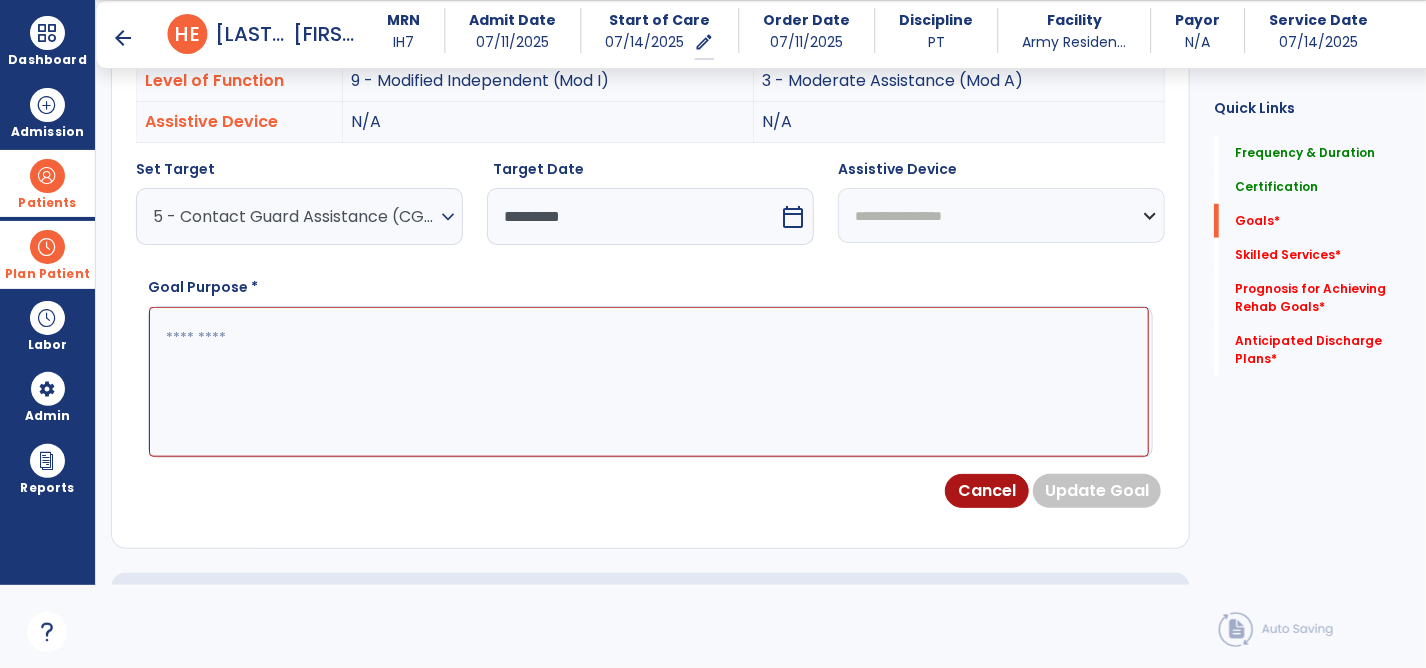 select on "**********" 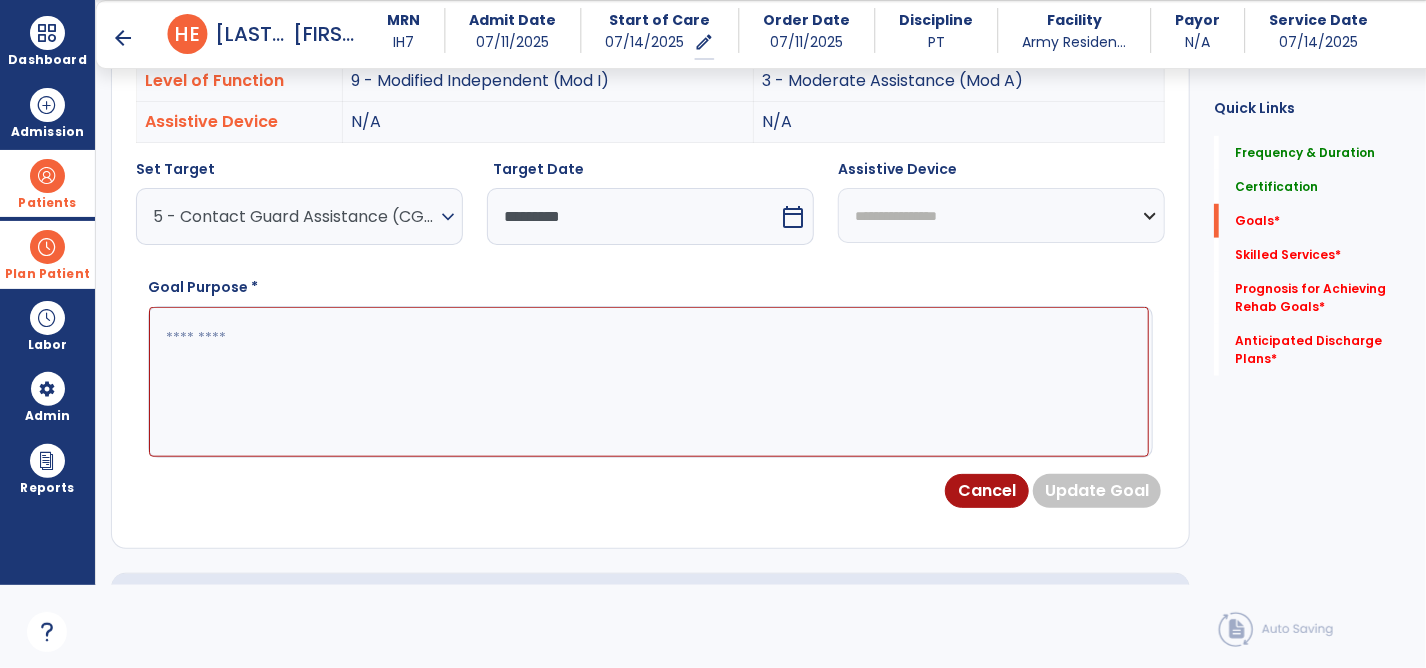 click on "**********" at bounding box center [1001, 215] 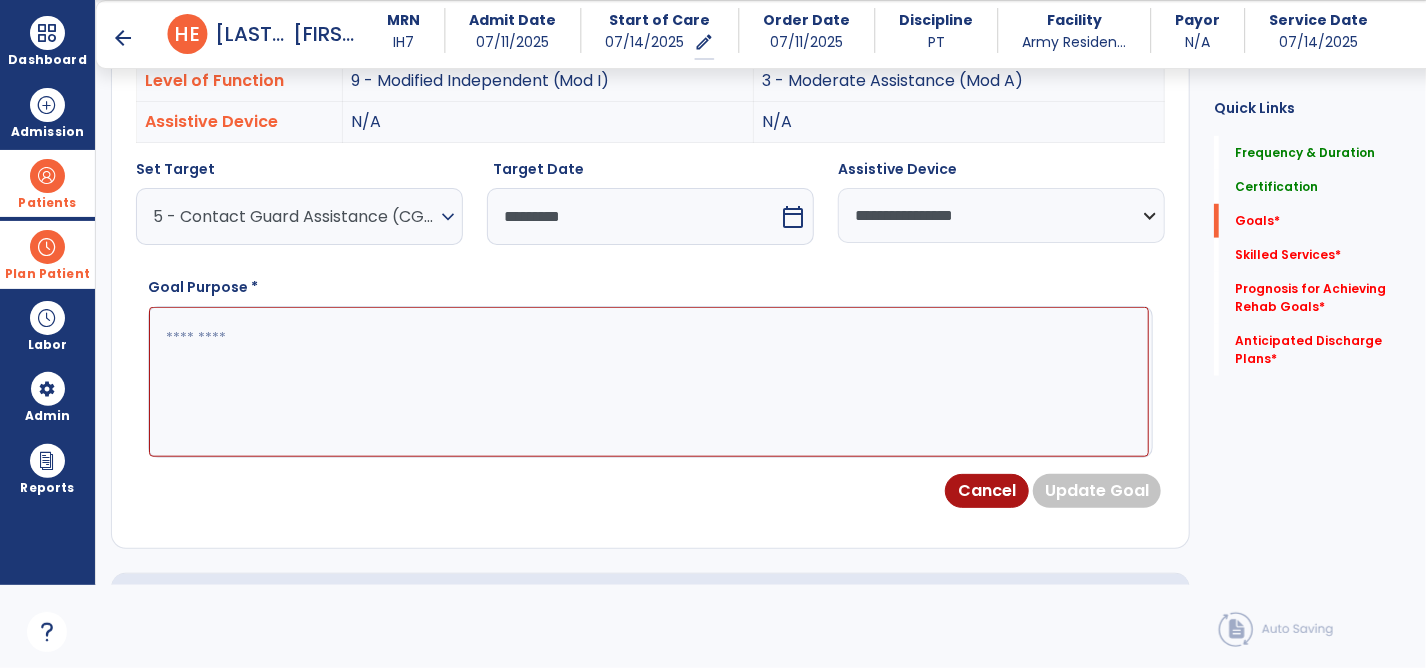 click on "N/A" at bounding box center (958, 122) 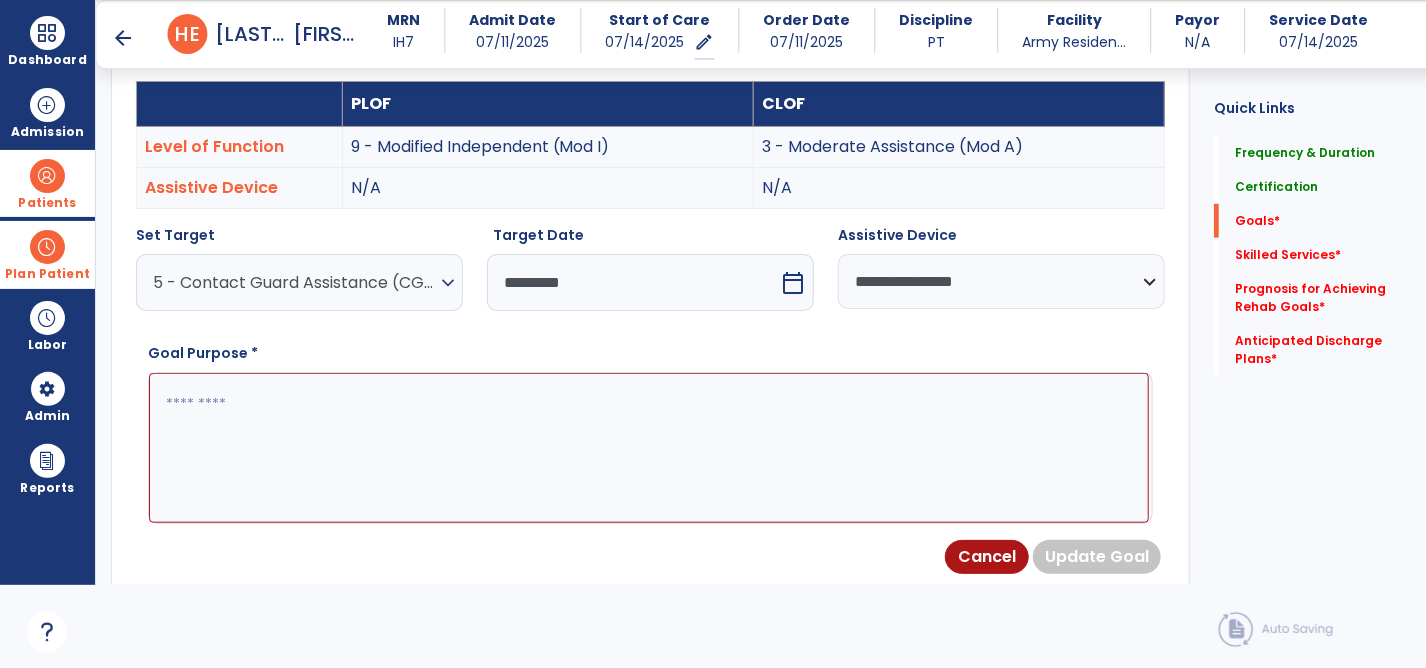 scroll, scrollTop: 534, scrollLeft: 0, axis: vertical 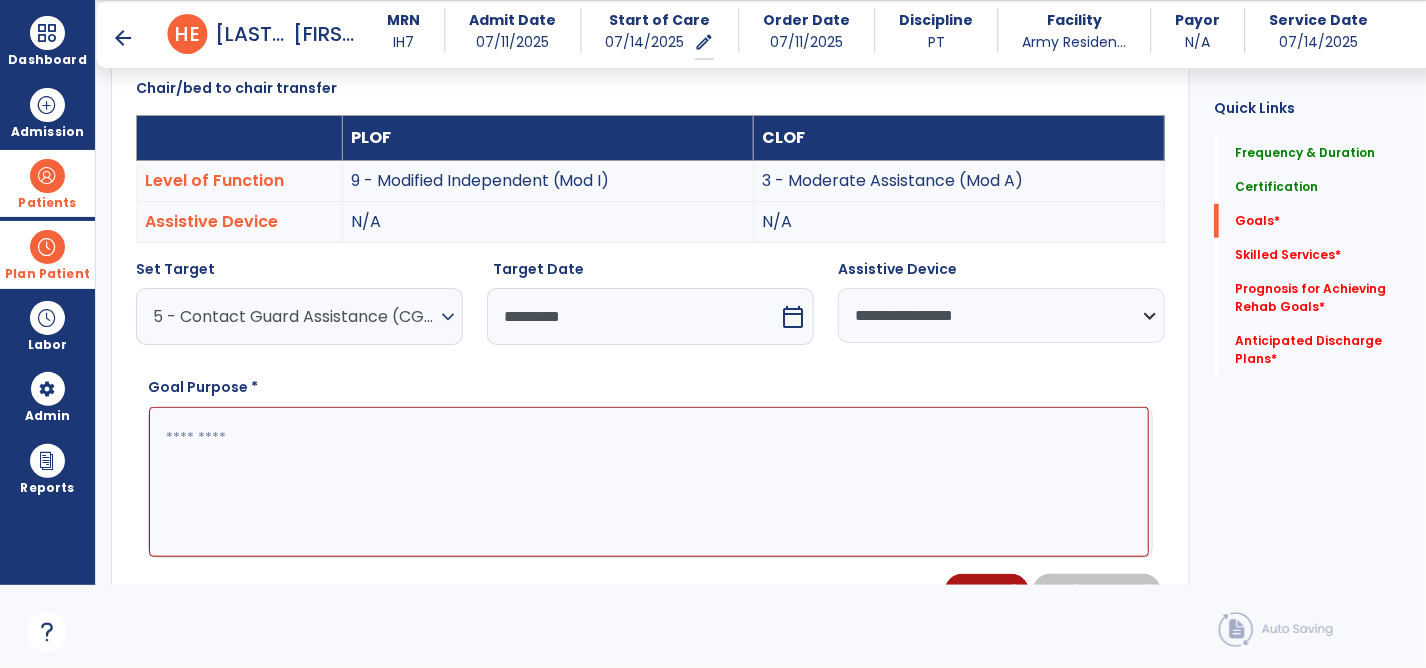 click at bounding box center (649, 482) 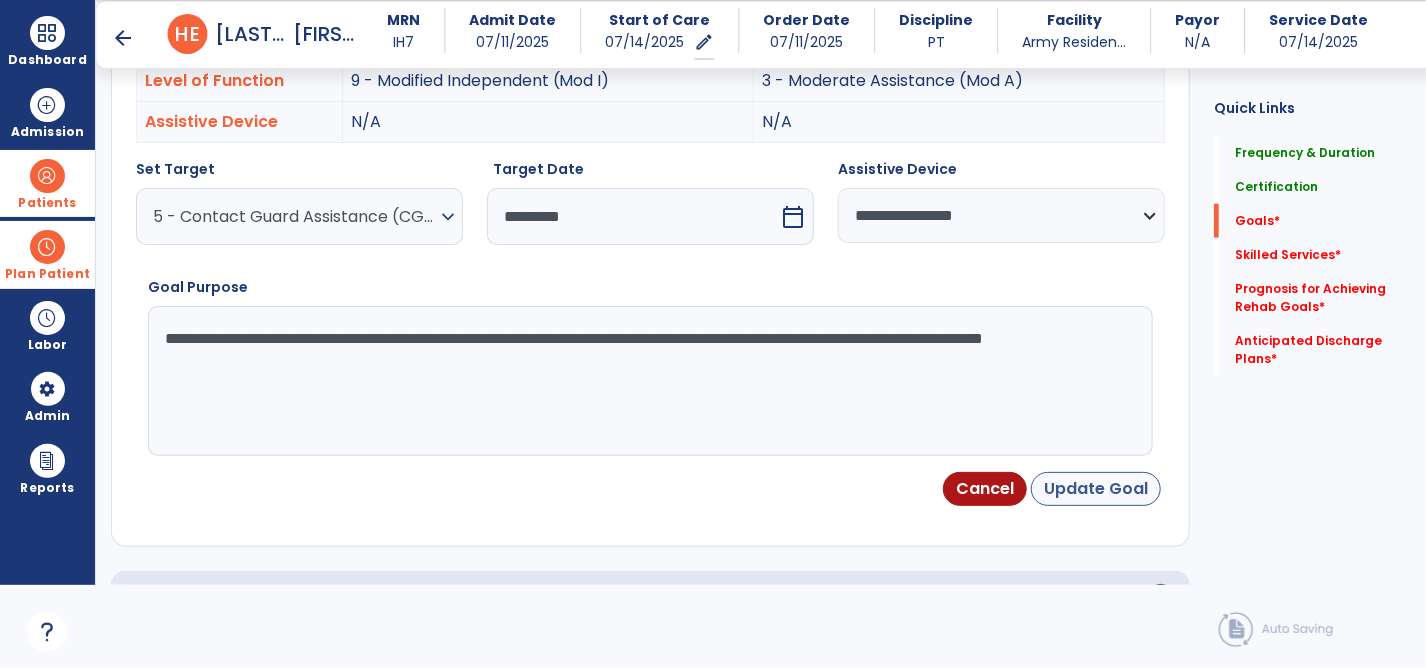 type on "**********" 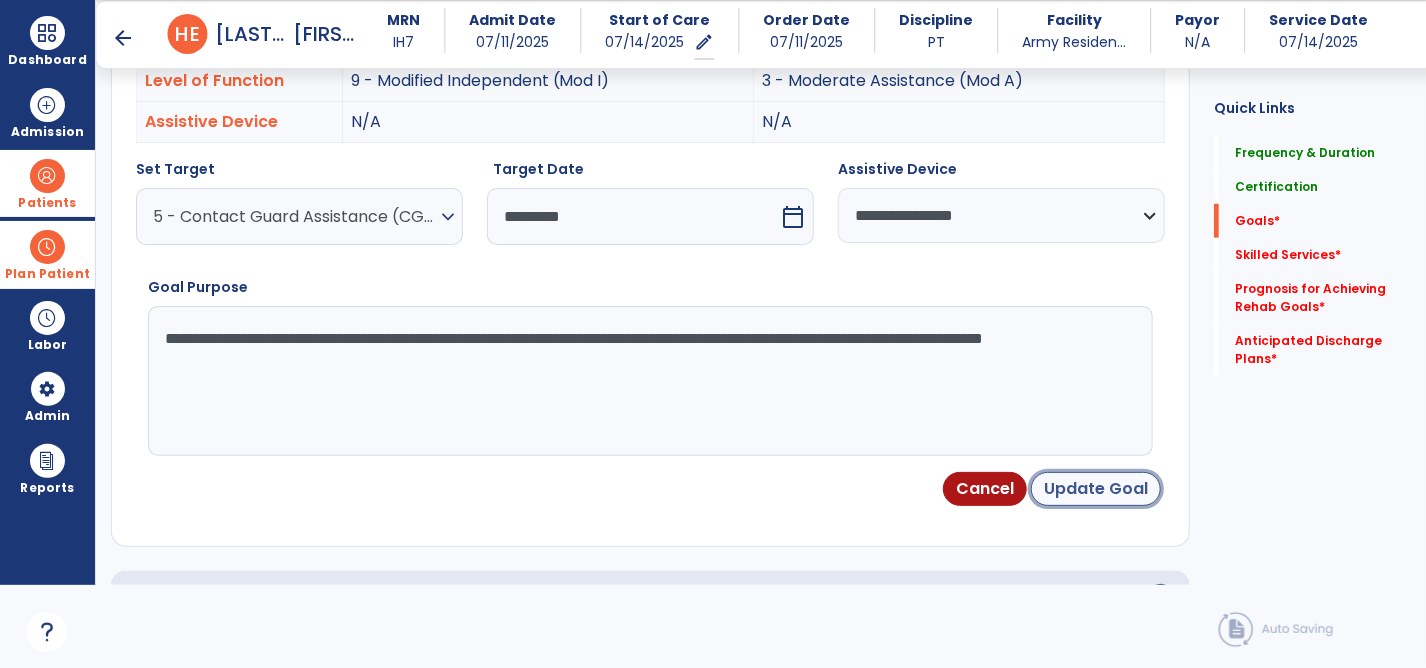 click on "Update Goal" at bounding box center (1096, 489) 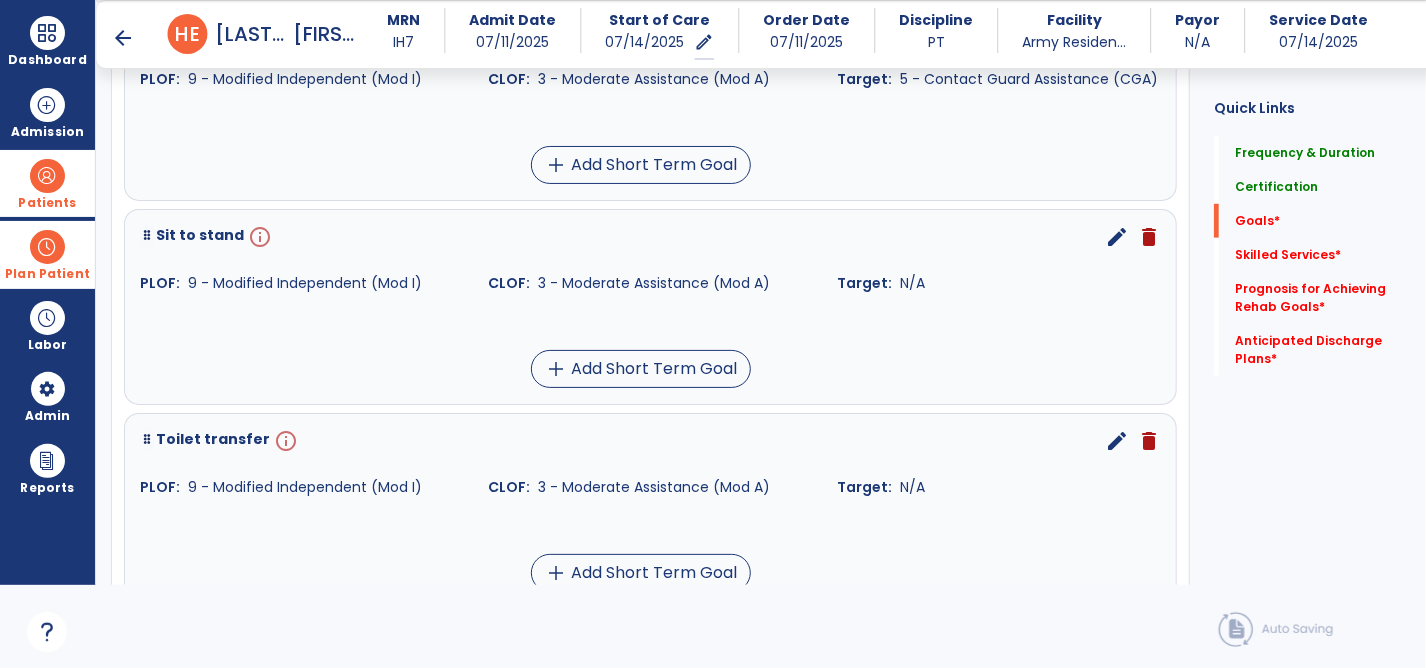 scroll, scrollTop: 644, scrollLeft: 0, axis: vertical 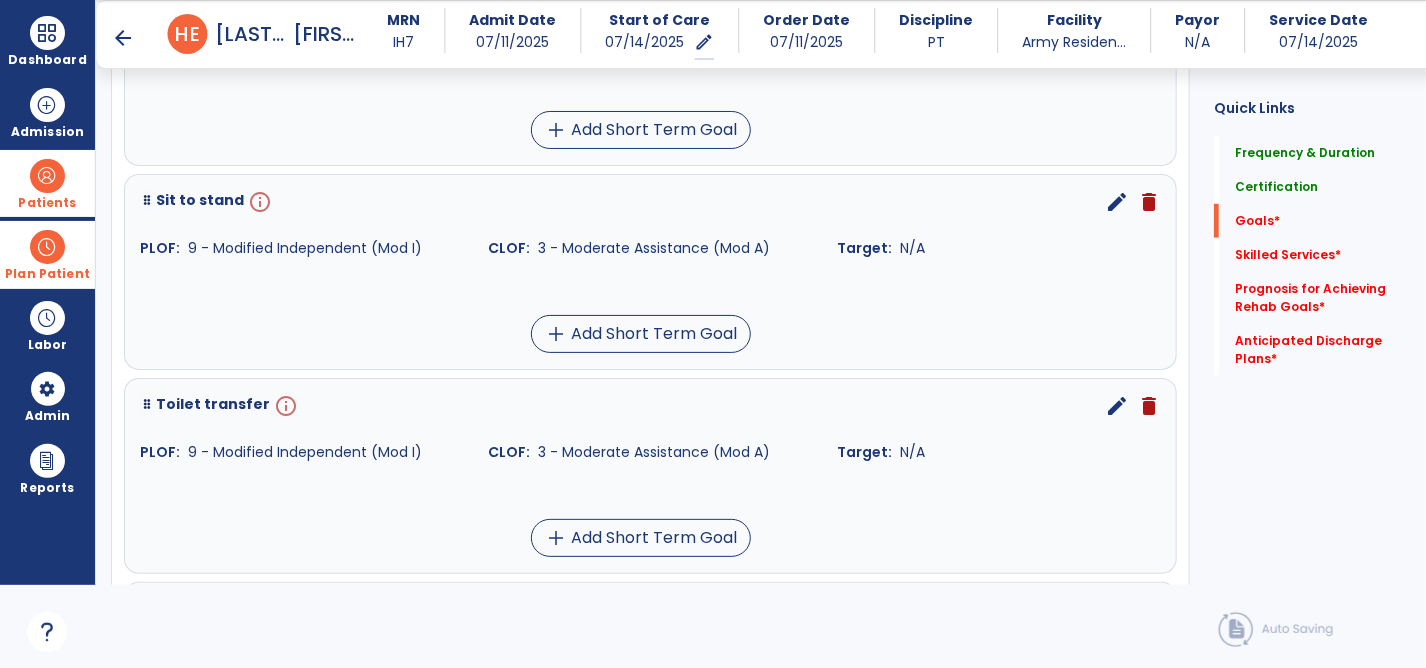 click on "edit" at bounding box center [1117, 406] 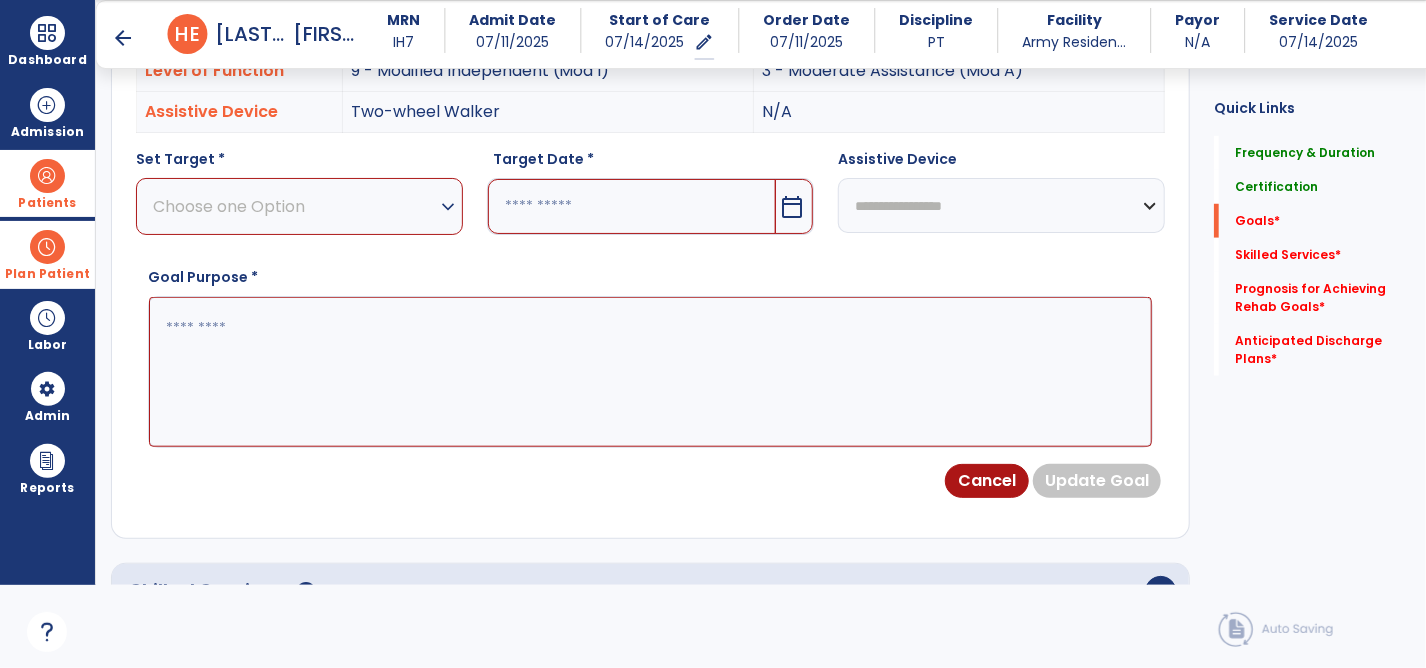 scroll, scrollTop: 534, scrollLeft: 0, axis: vertical 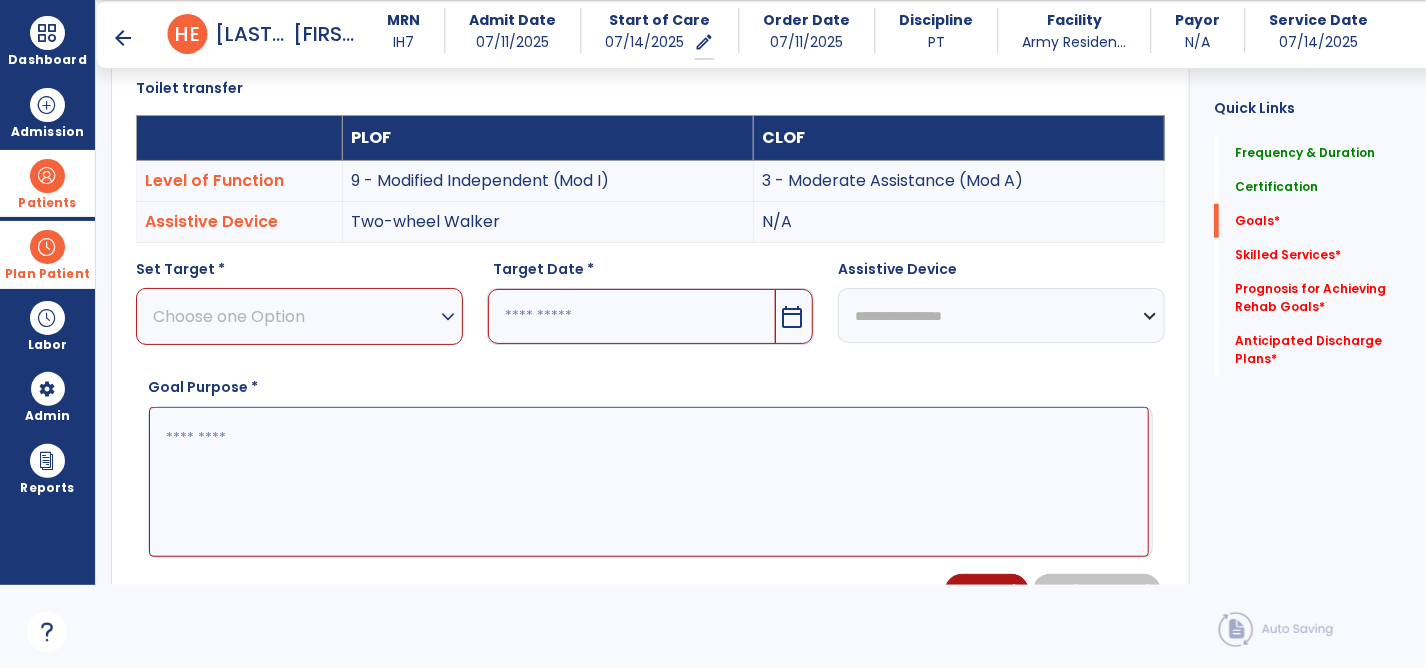 click at bounding box center (649, 482) 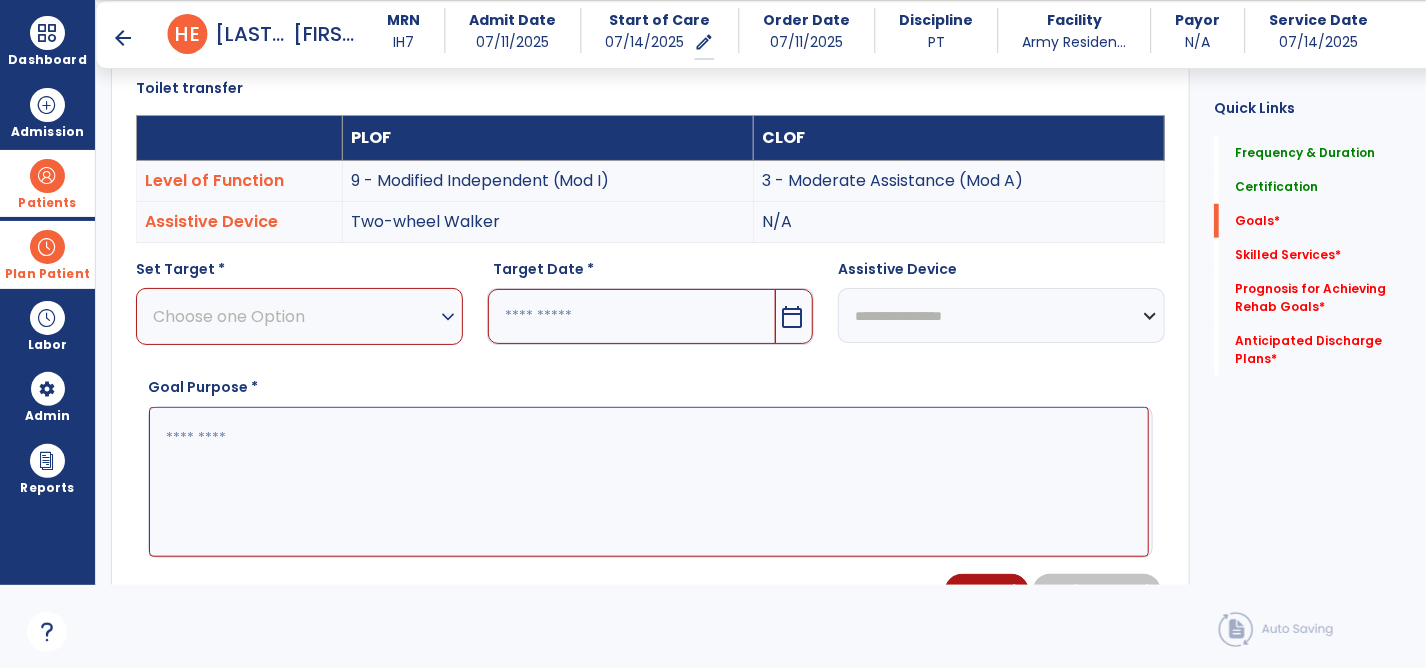 paste on "**********" 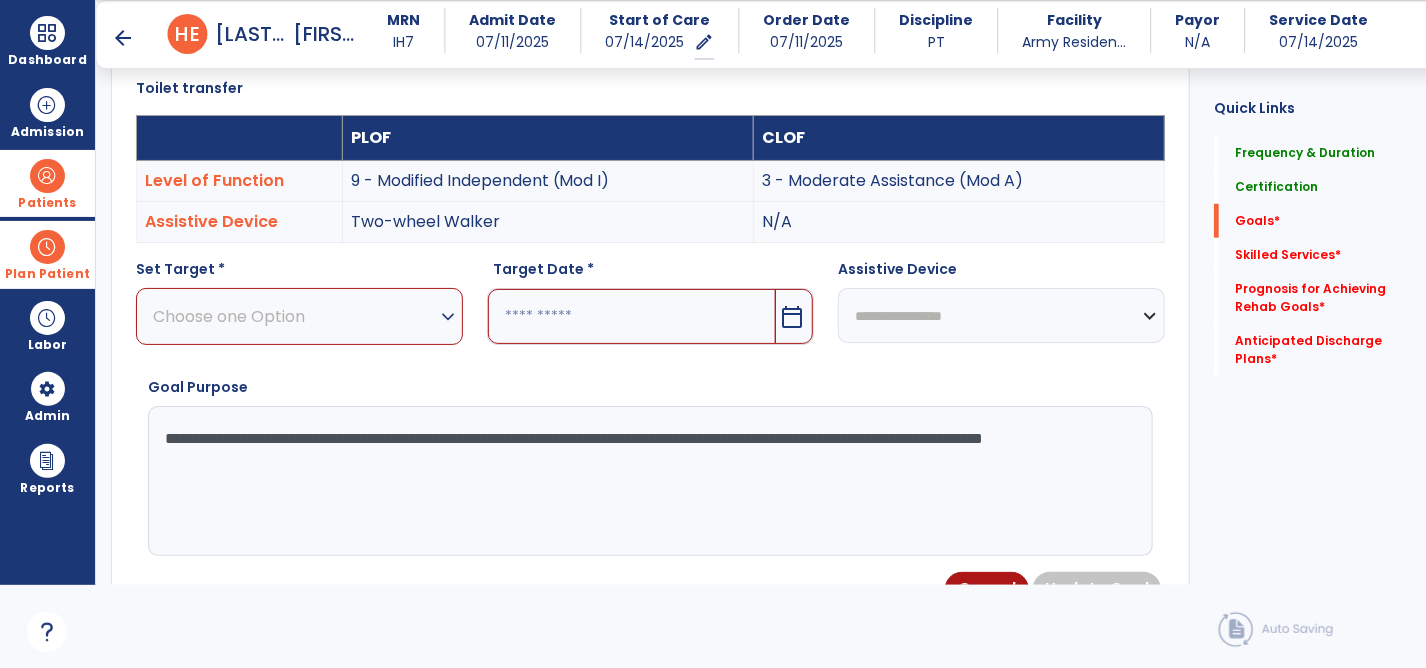 type on "**********" 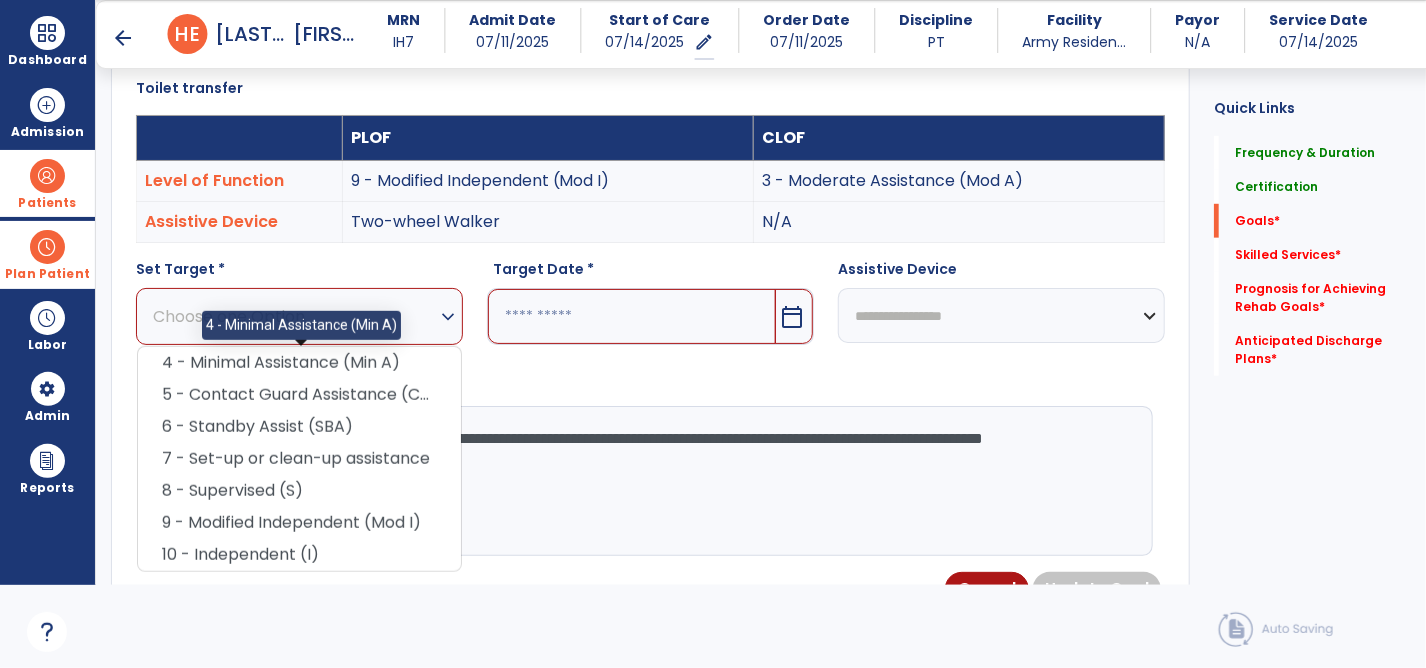 click on "4 - Minimal Assistance (Min A)" at bounding box center (299, 363) 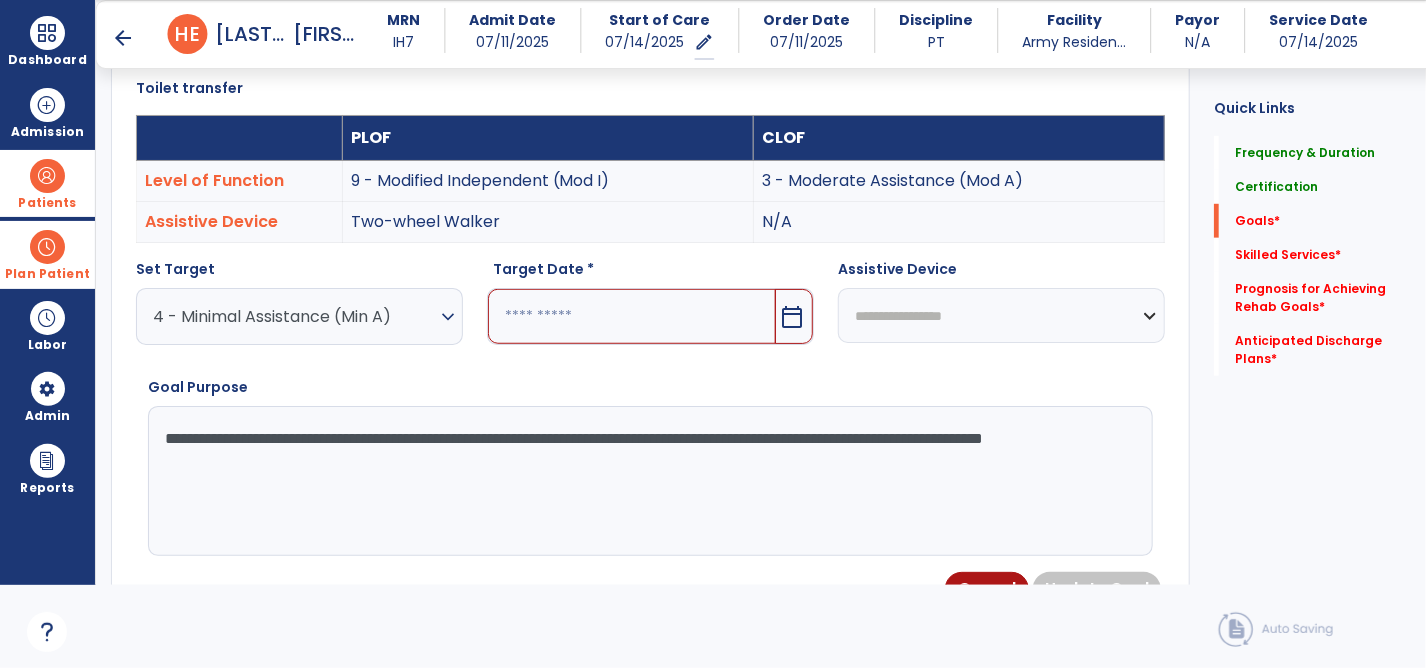 click at bounding box center (632, 316) 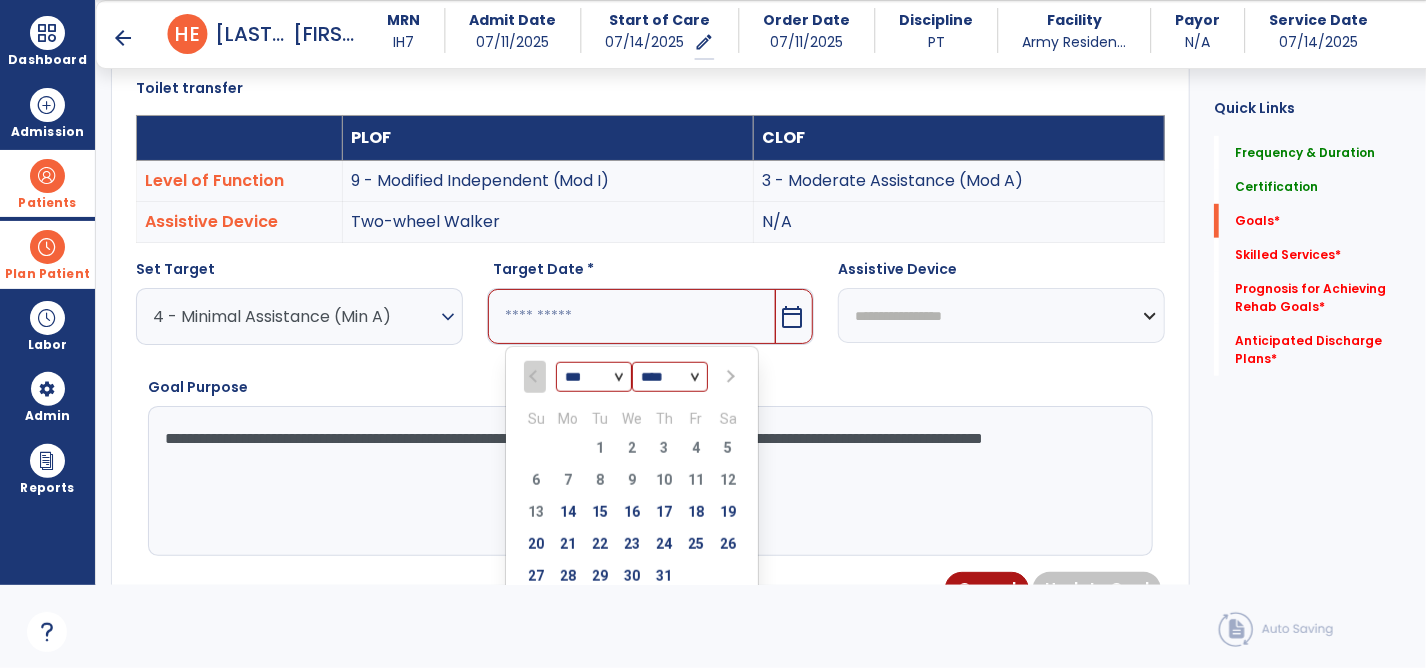 click at bounding box center (729, 377) 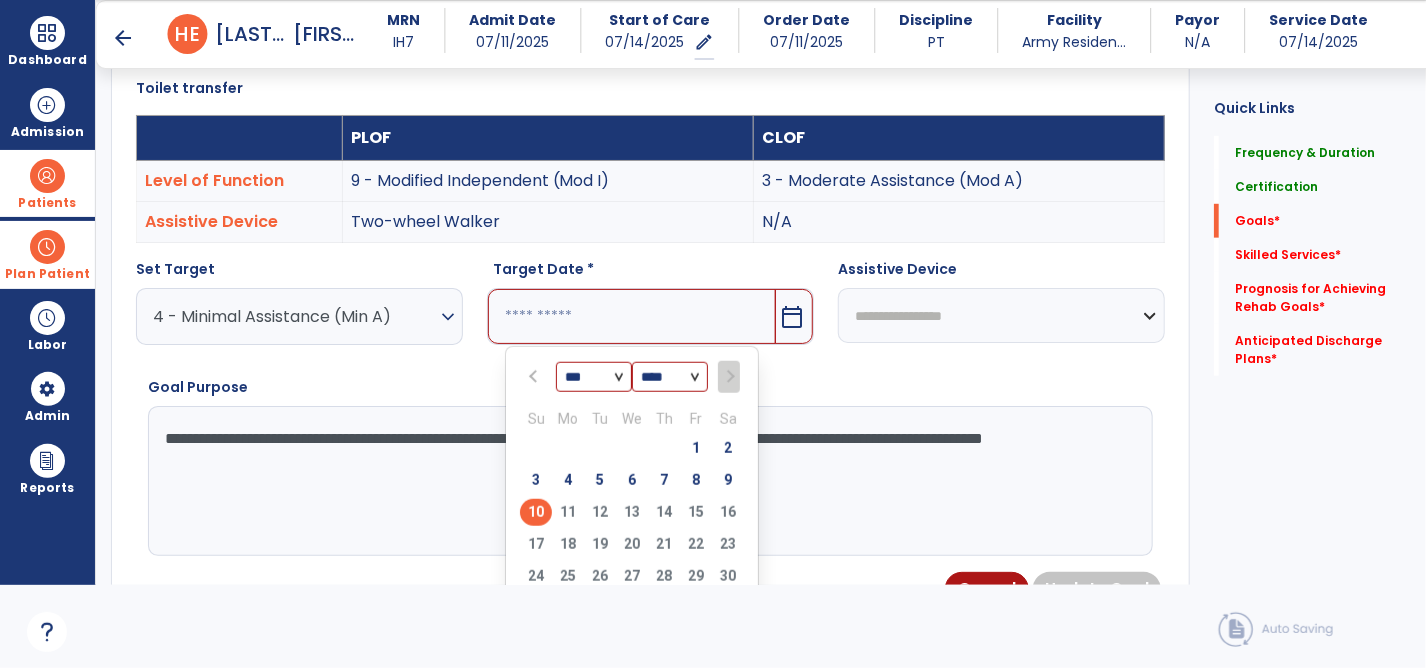 click on "10" at bounding box center [536, 512] 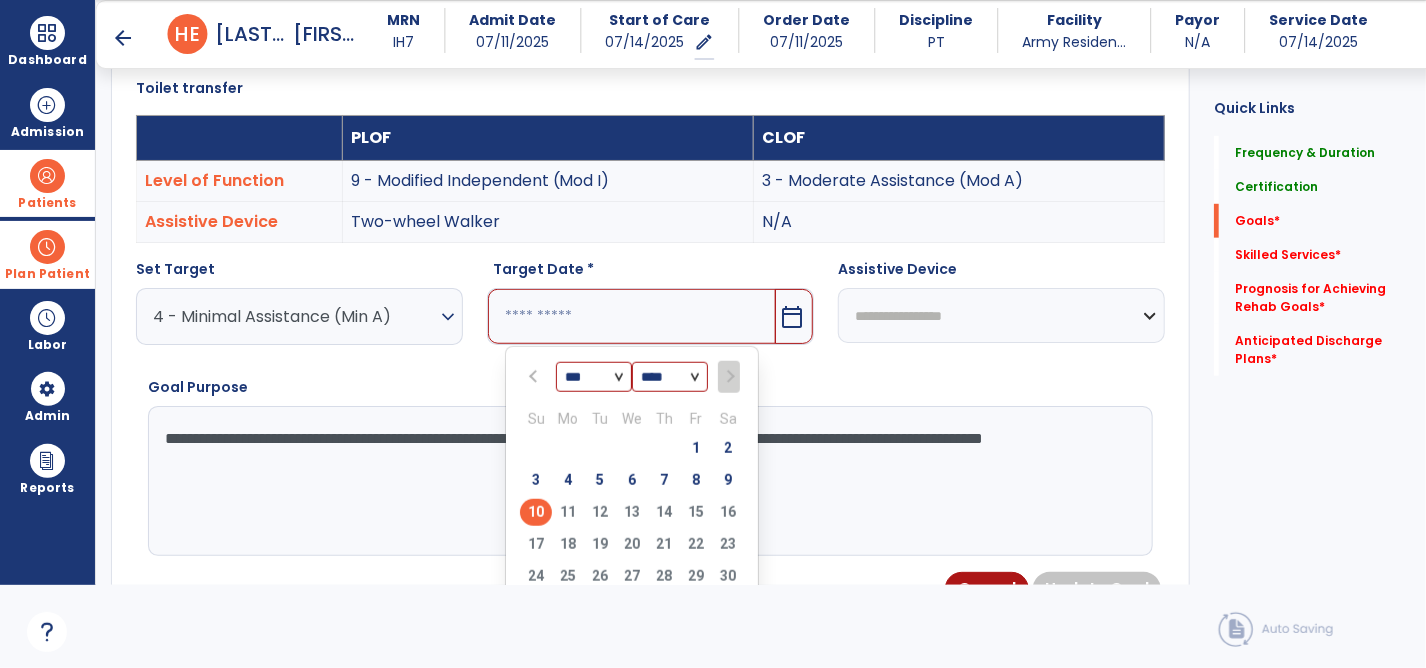 type on "*********" 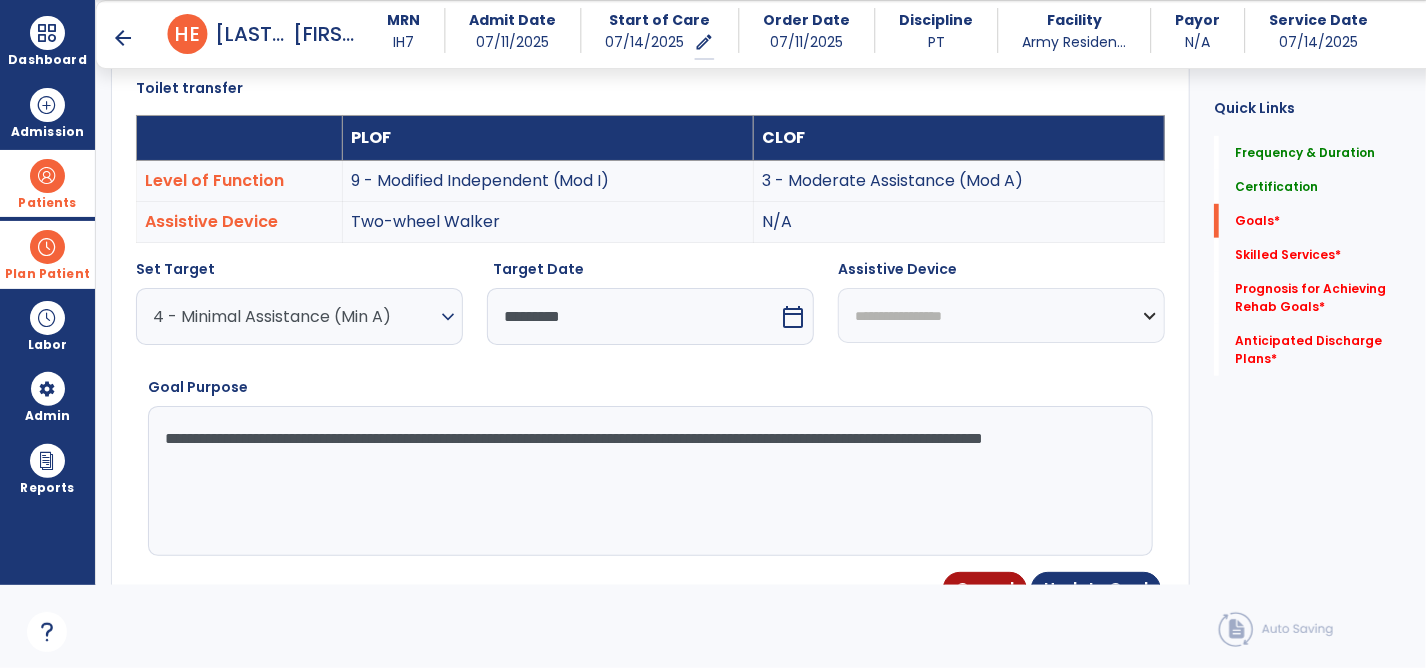 click on "**********" at bounding box center (1001, 315) 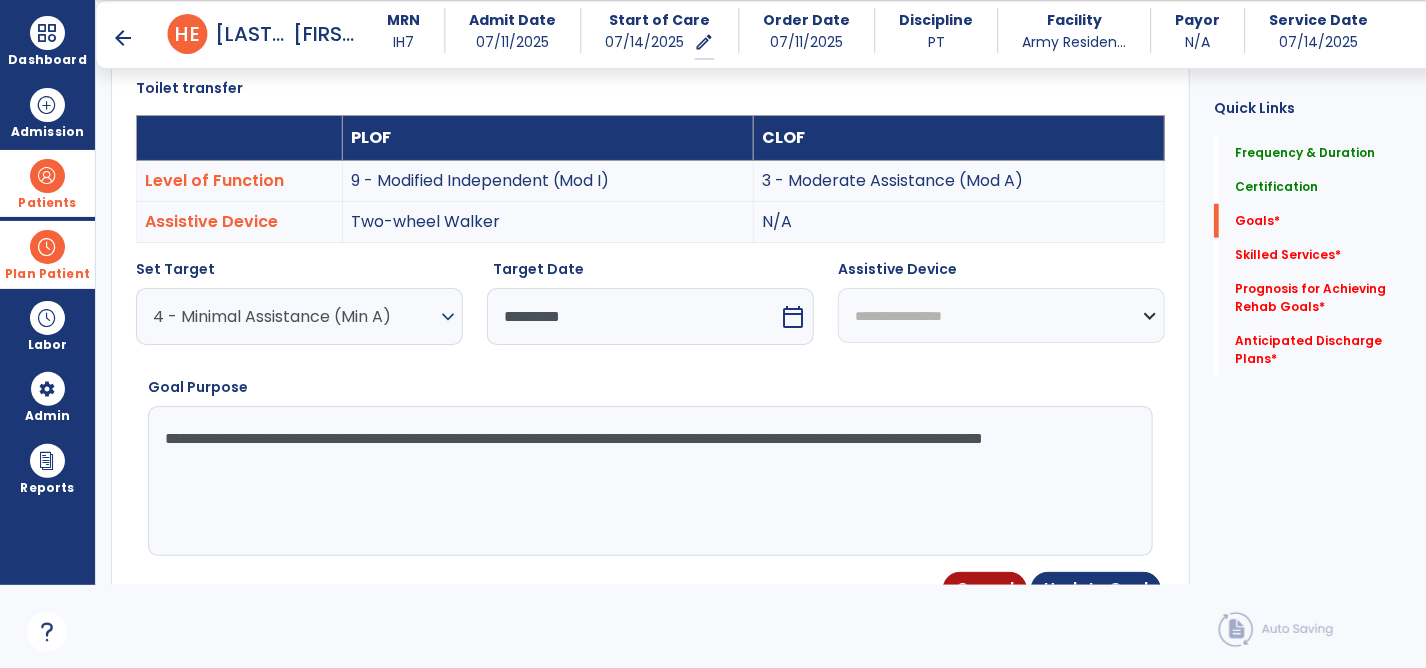 select on "**********" 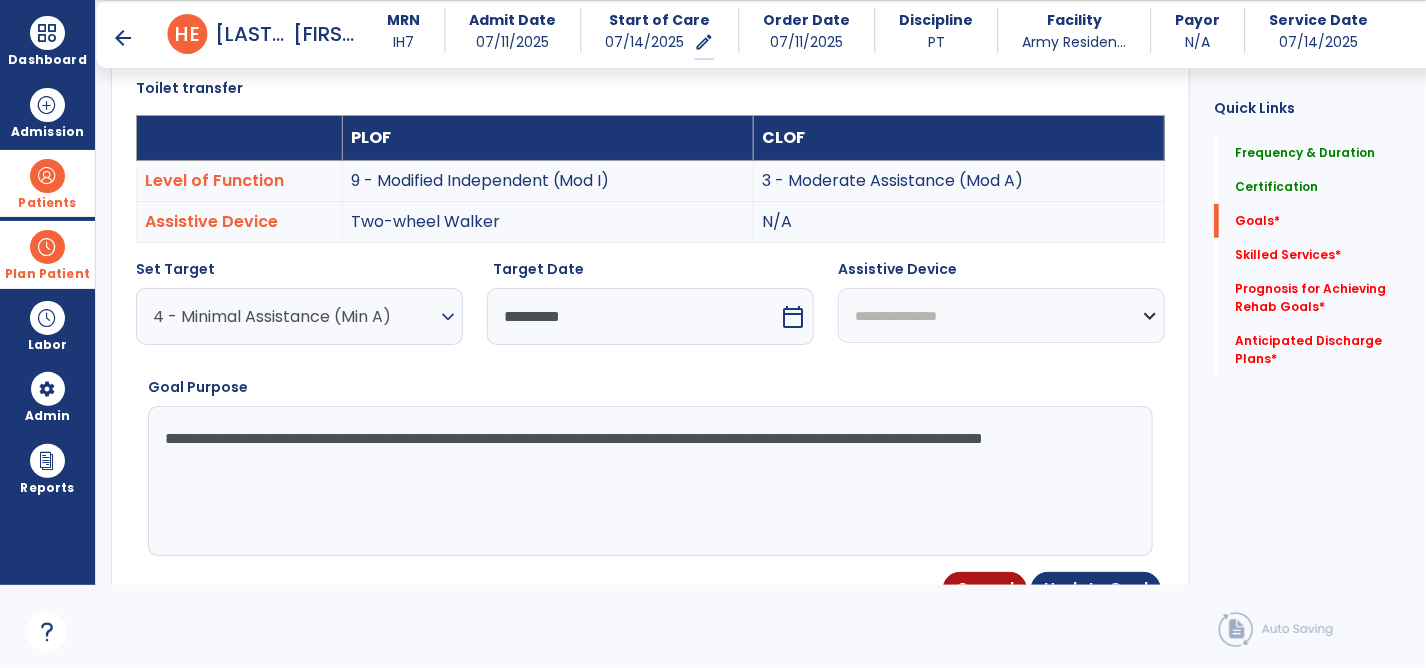 click on "**********" at bounding box center (1001, 315) 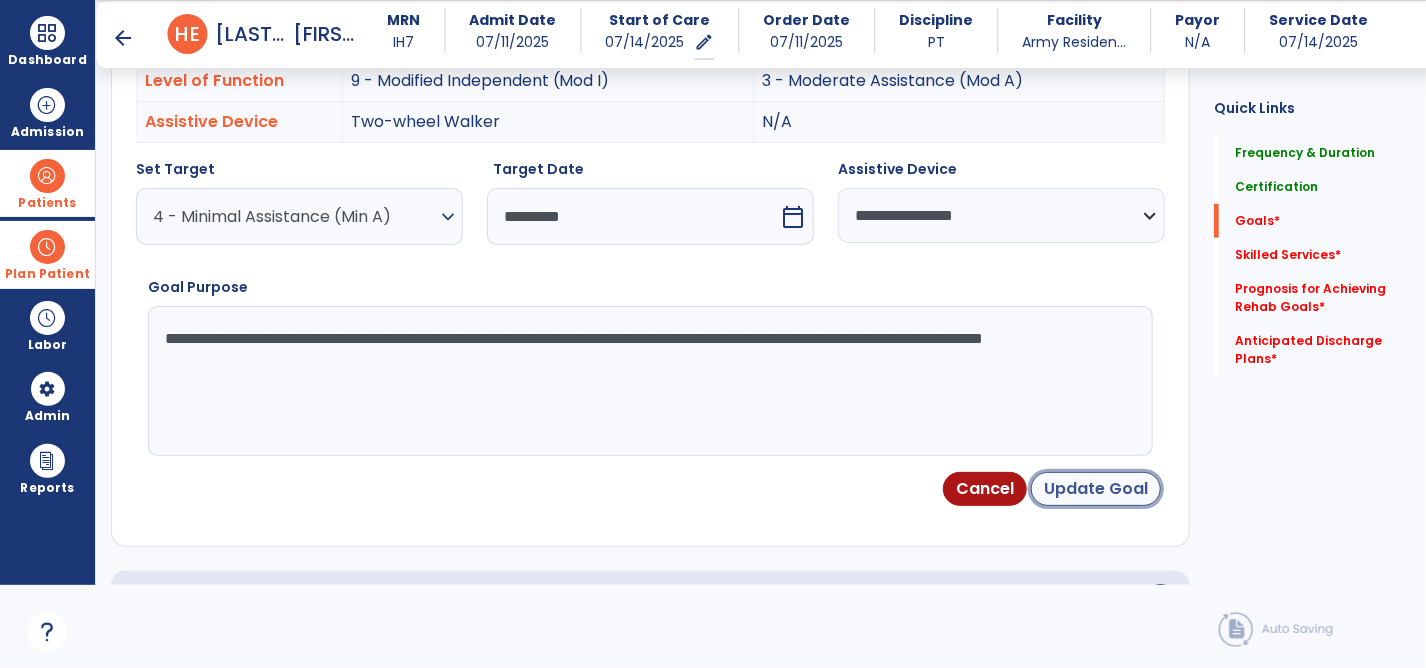 click on "Update Goal" at bounding box center [1096, 489] 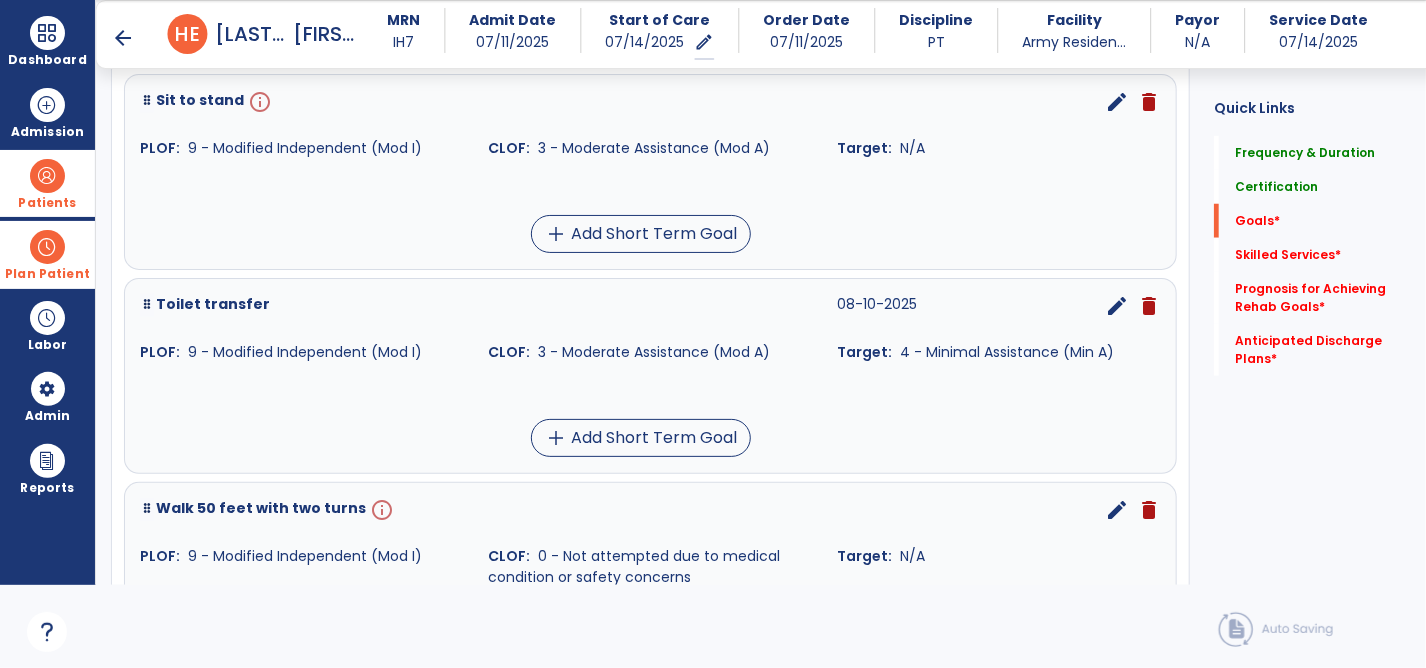 scroll, scrollTop: 644, scrollLeft: 0, axis: vertical 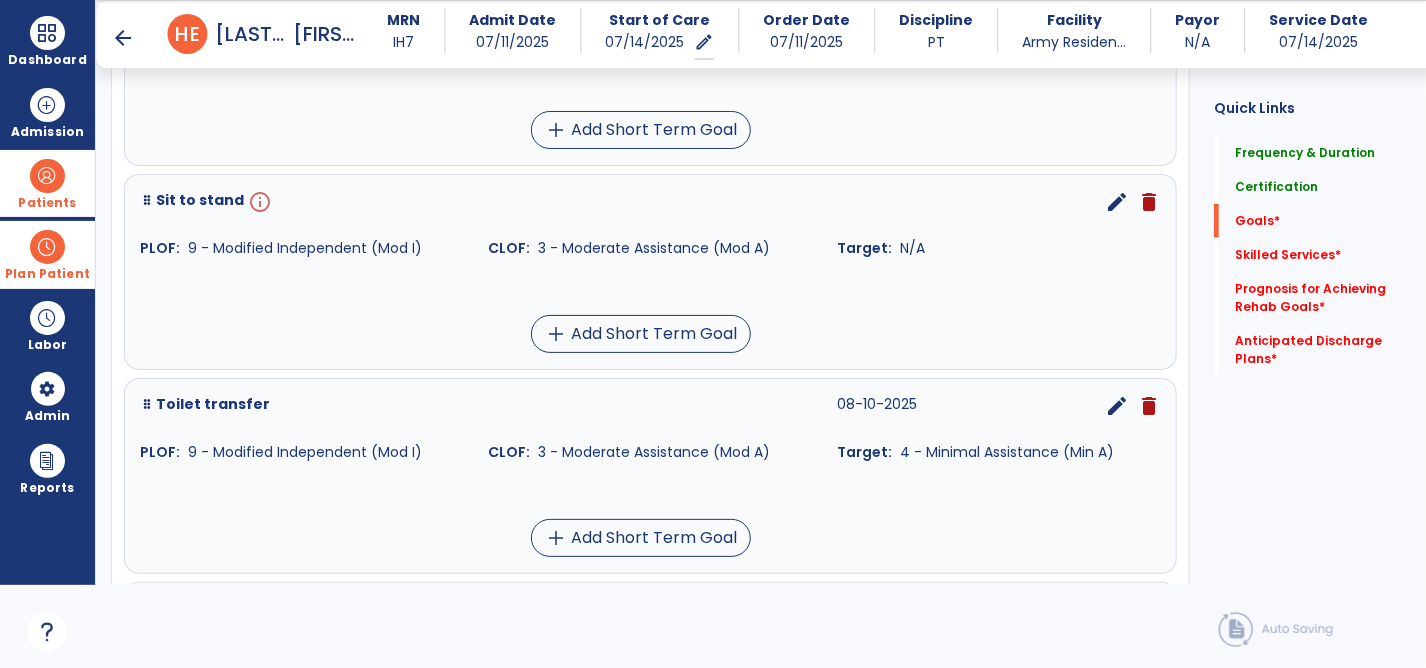 click on "Sit to stand  info     edit delete PLOF:    9 - Modified Independent (Mod I) CLOF:    3 - Moderate Assistance (Mod A) Target:    N/A" at bounding box center [650, 224] 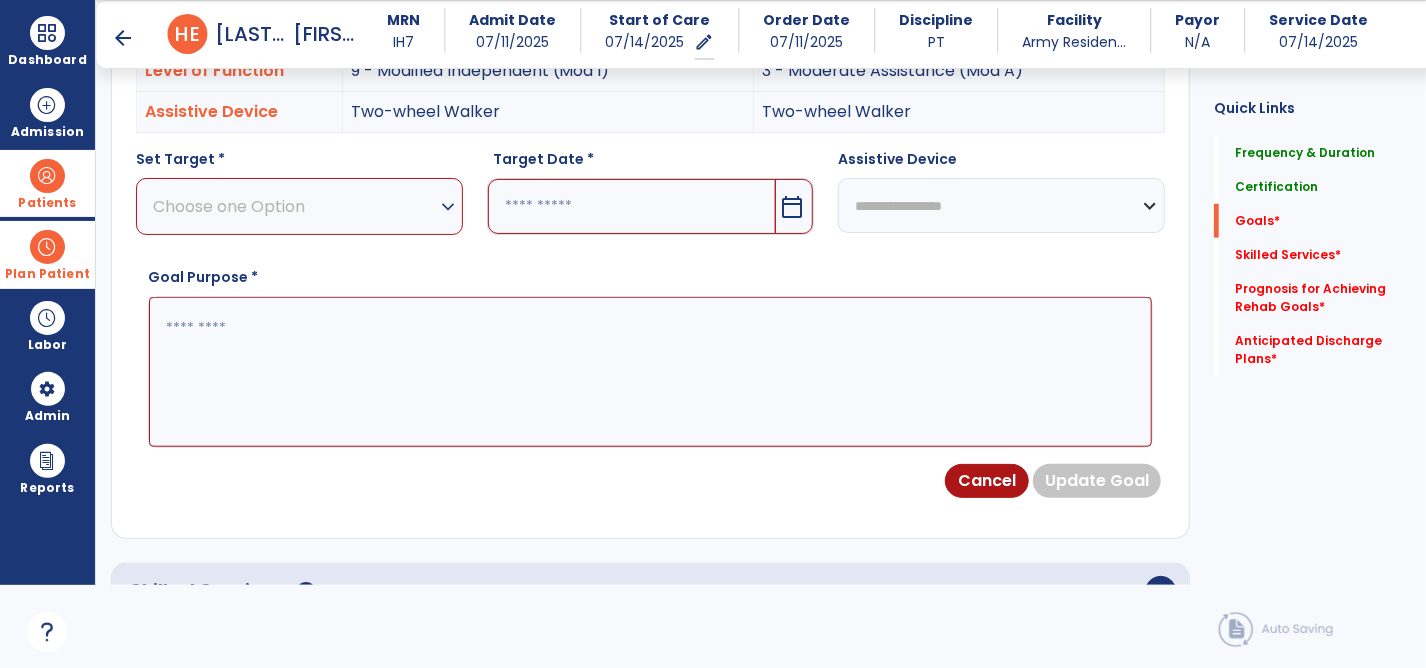scroll, scrollTop: 534, scrollLeft: 0, axis: vertical 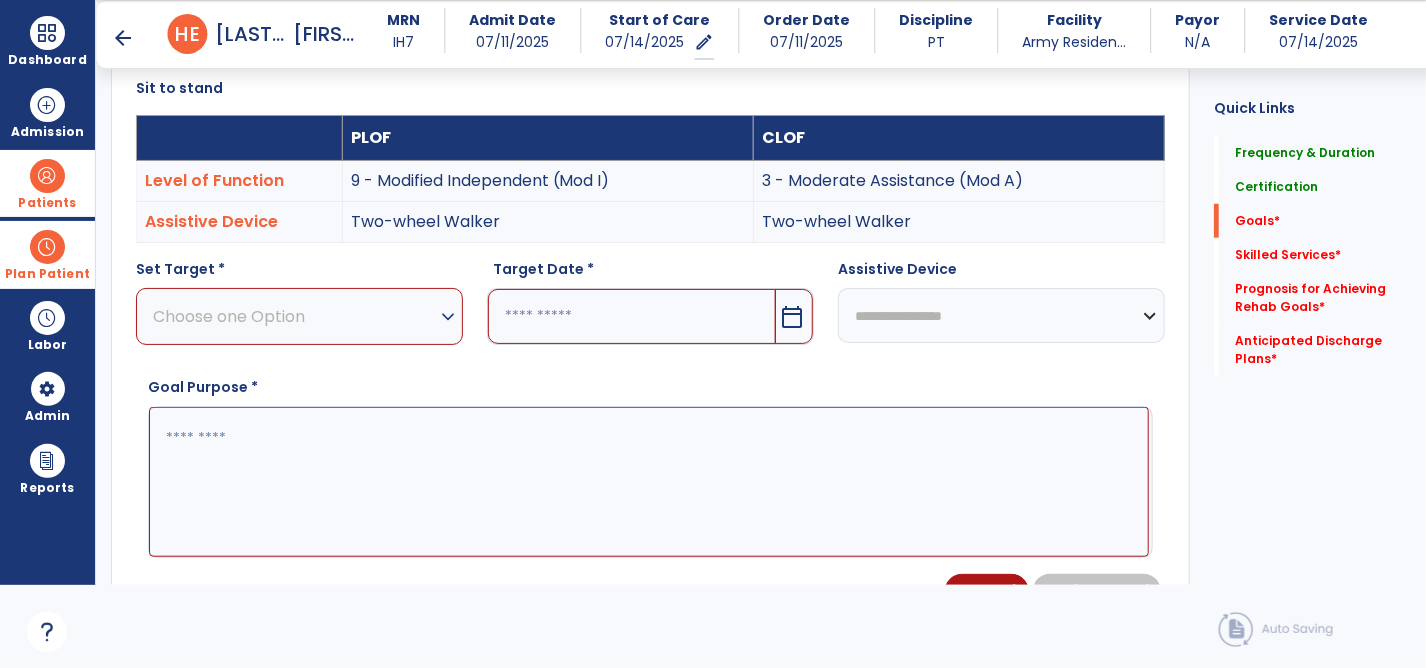 click at bounding box center (649, 482) 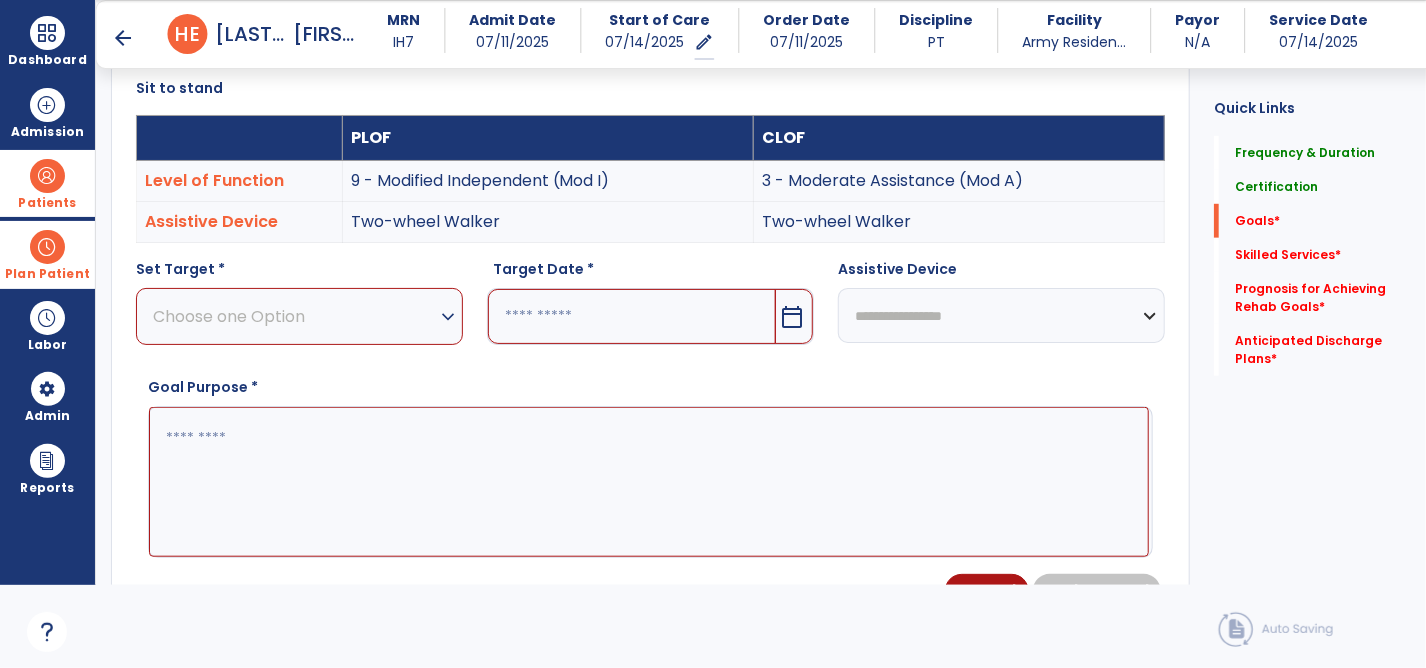 paste on "**********" 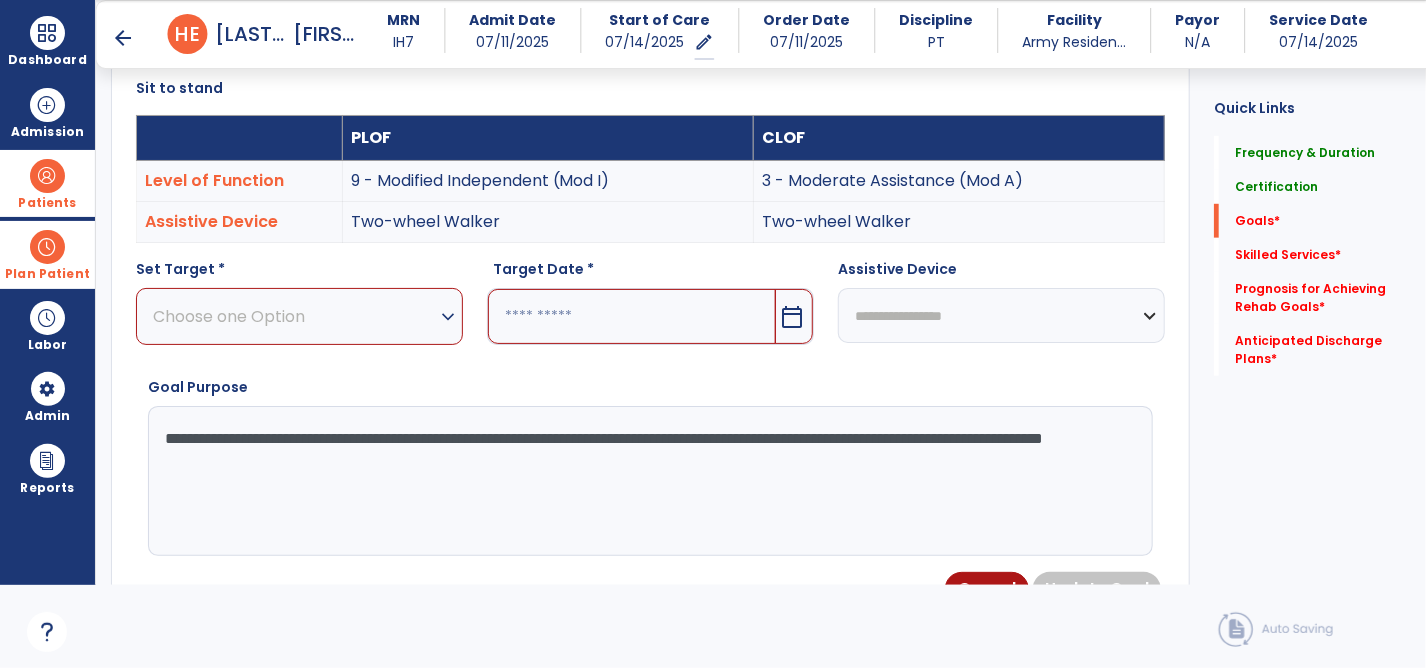type on "**********" 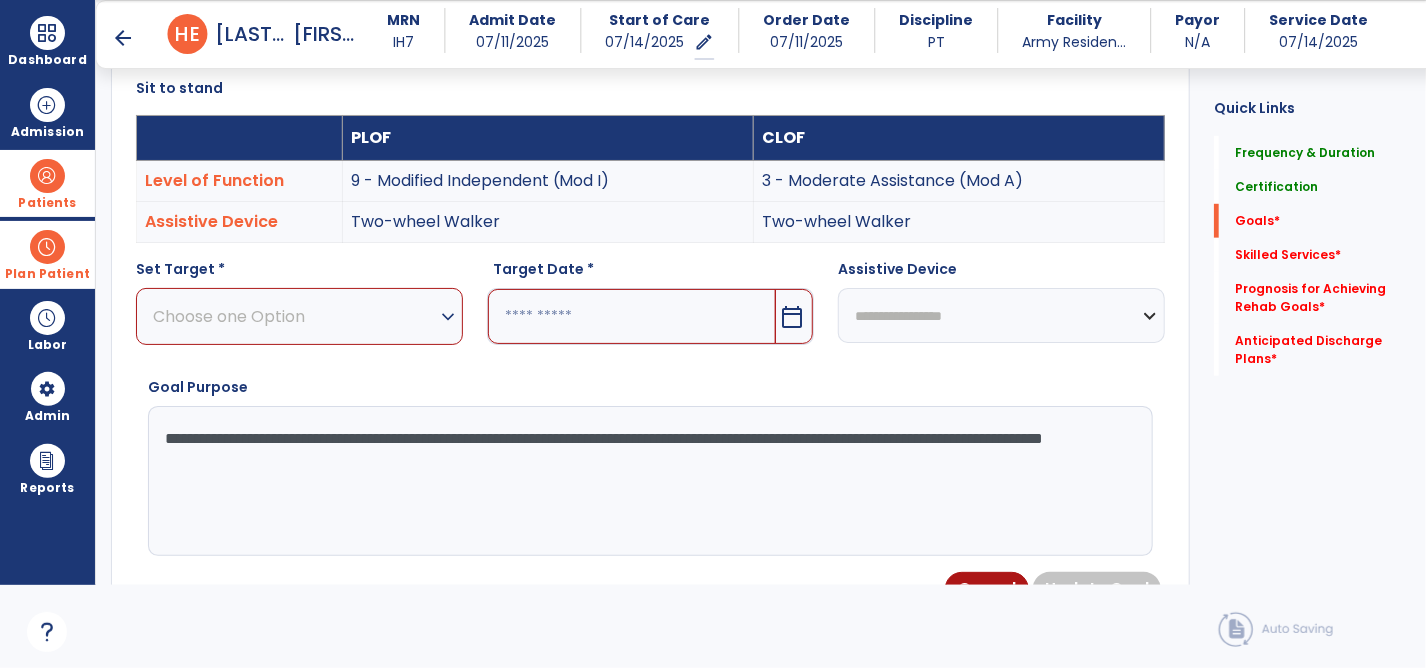 click on "Choose one Option" at bounding box center [294, 316] 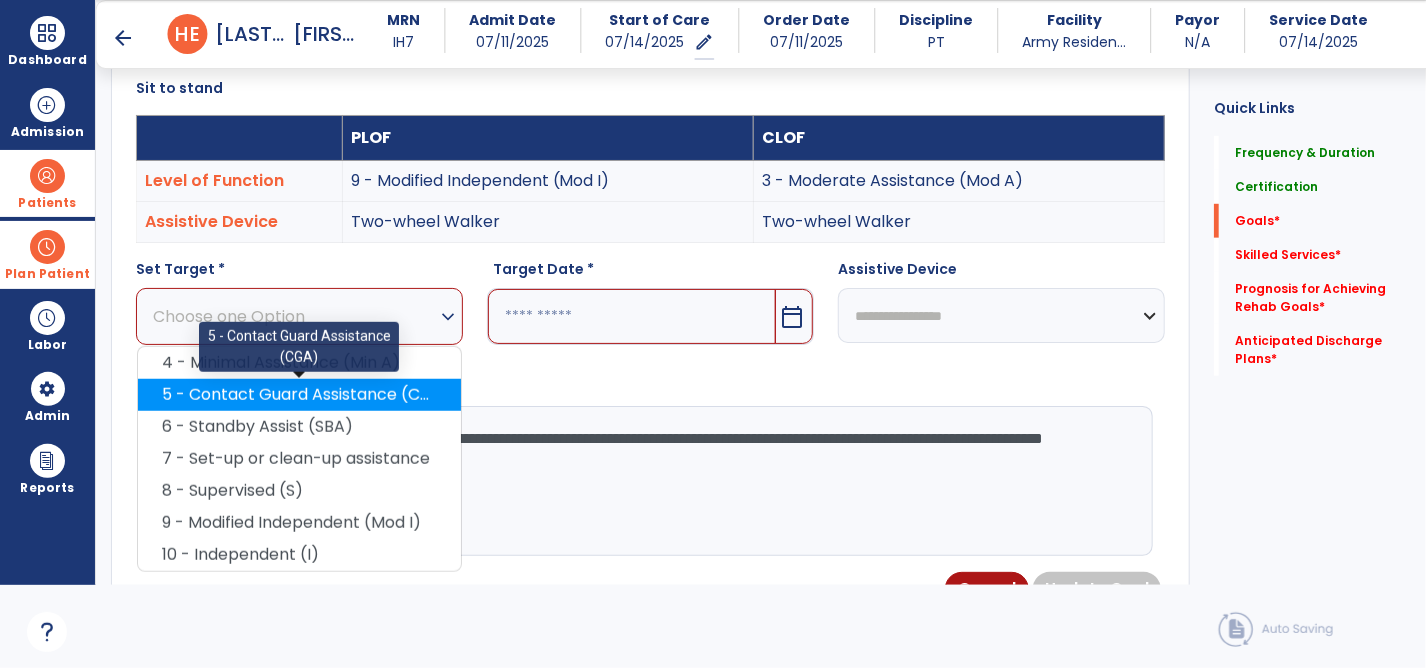 click on "5 - Contact Guard Assistance (CGA)" at bounding box center [299, 395] 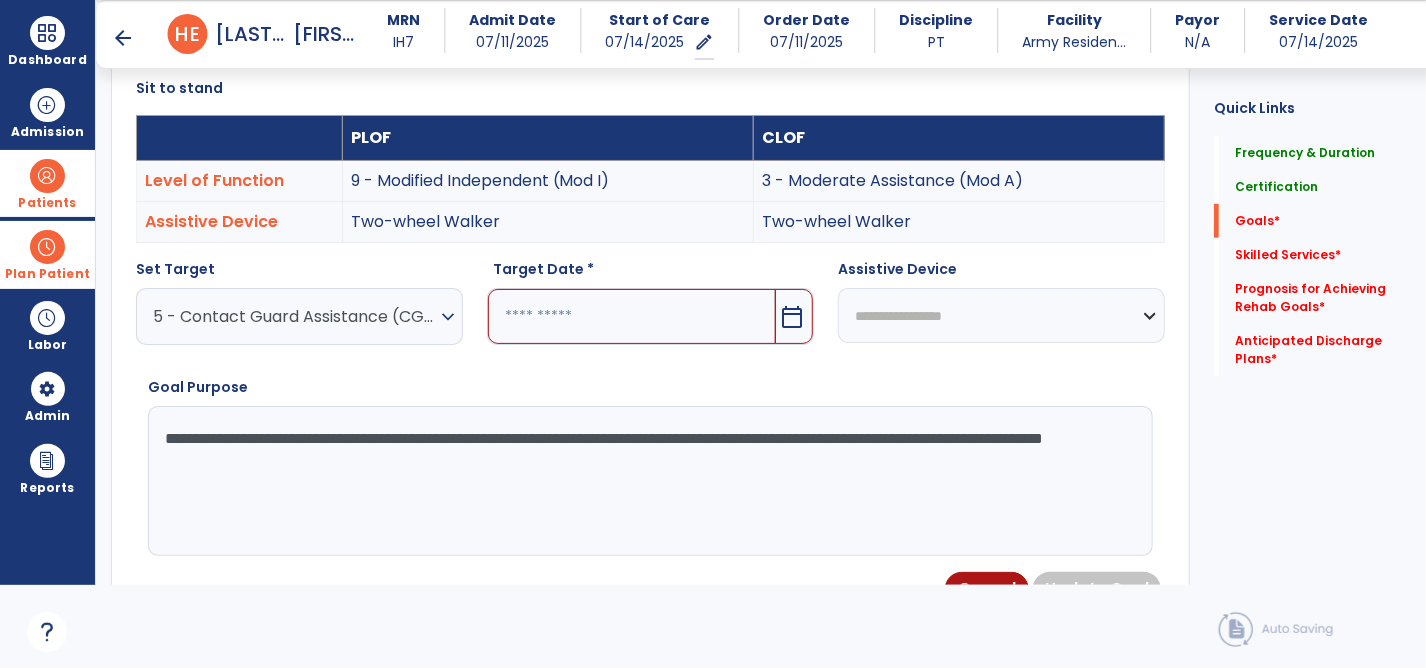 click on "calendar_today" at bounding box center [794, 316] 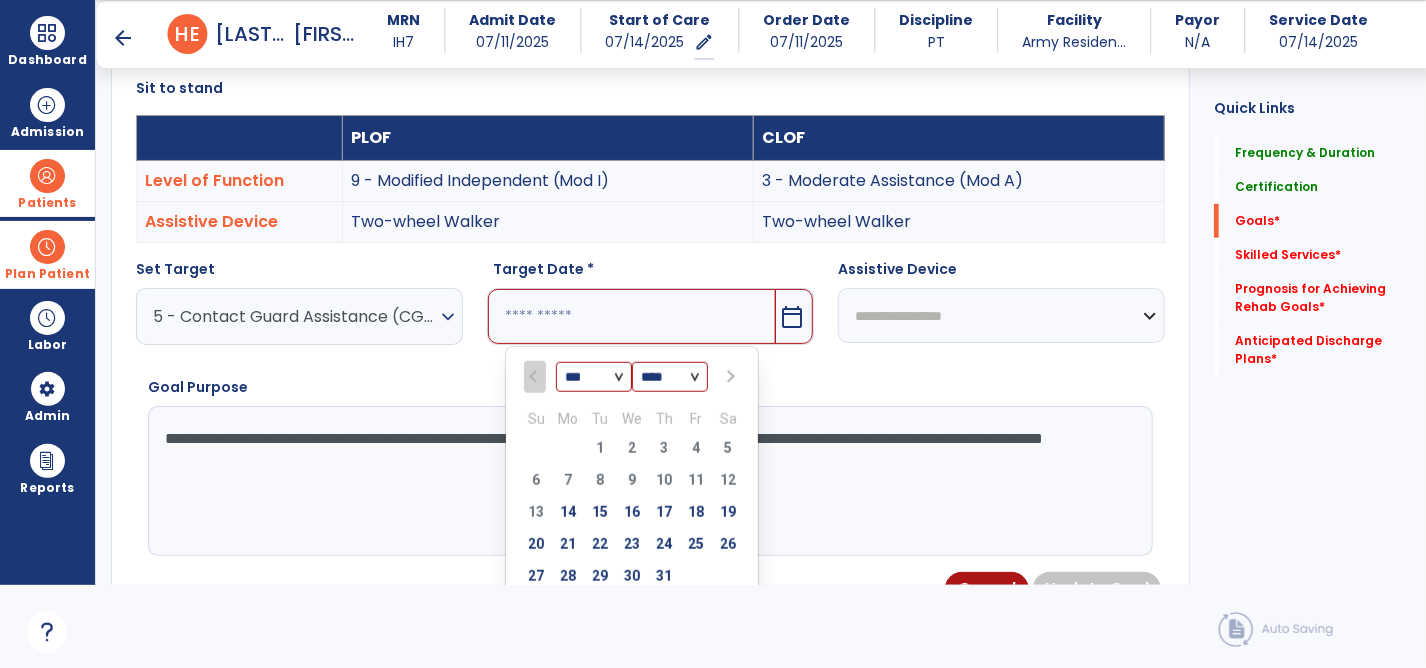 click at bounding box center (729, 377) 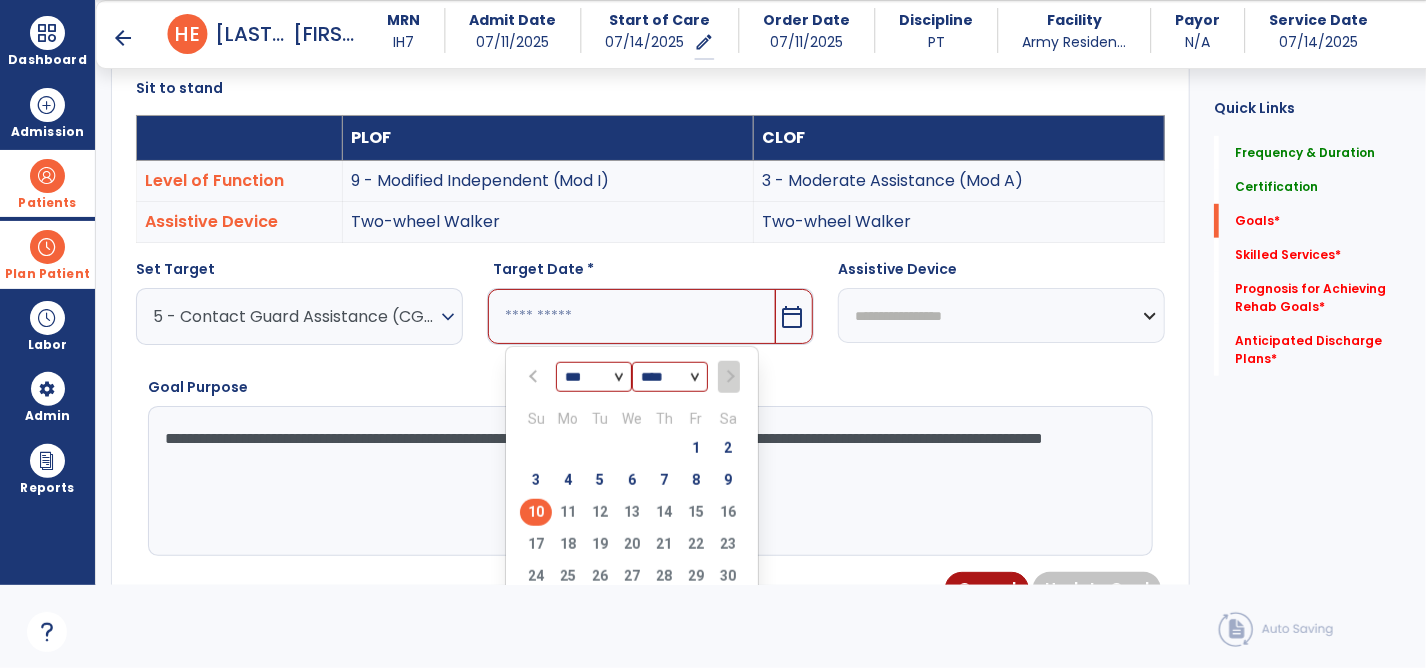 click on "10" at bounding box center [536, 512] 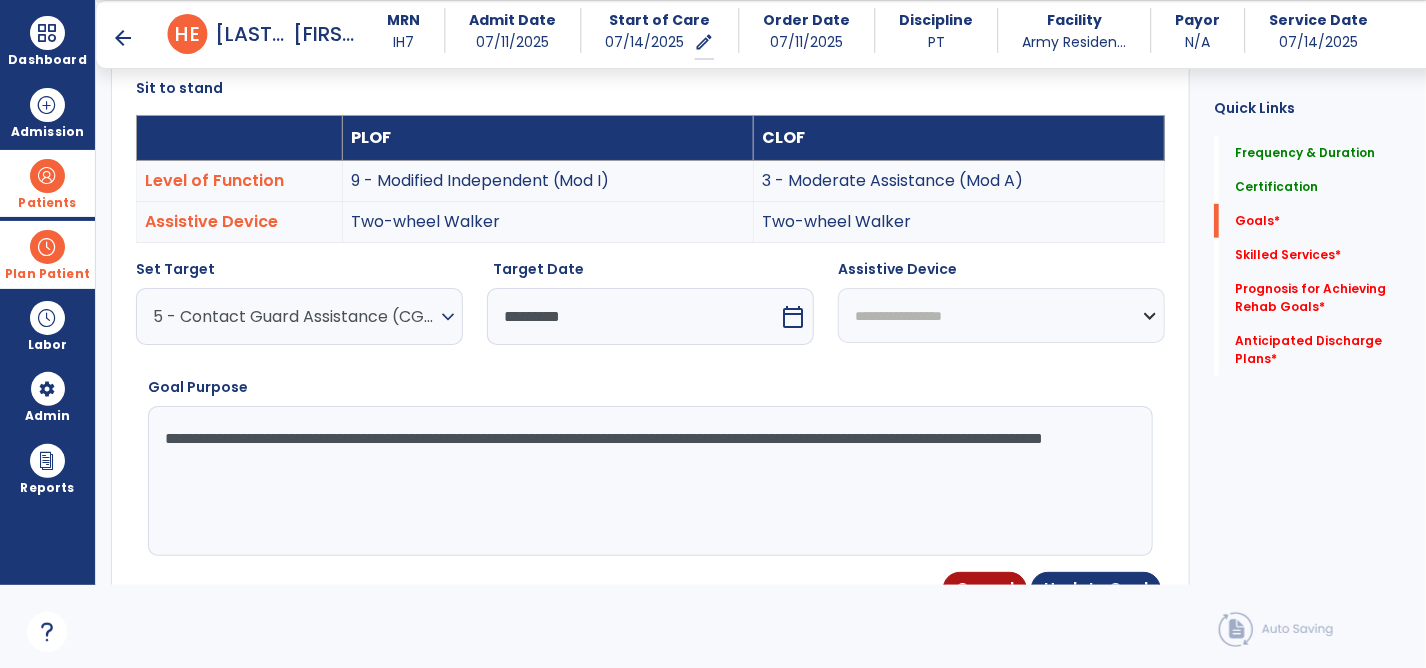 click on "**********" at bounding box center [1001, 315] 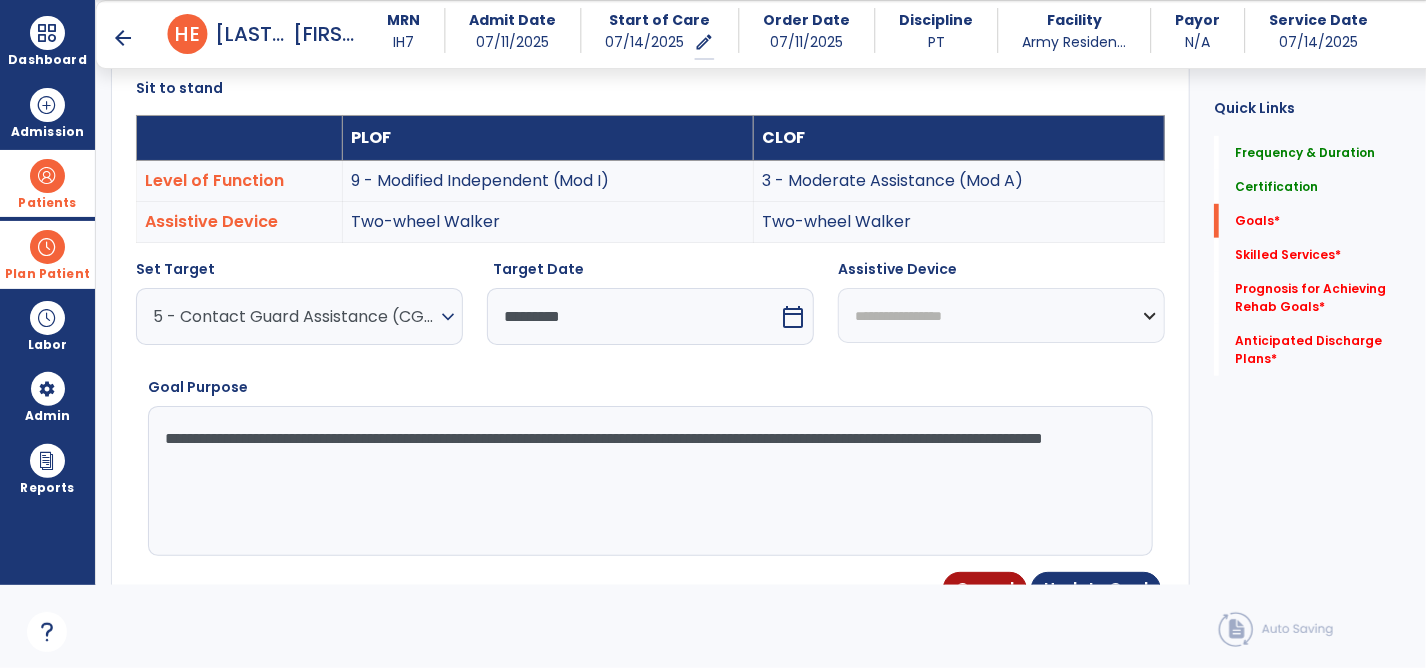 select on "**********" 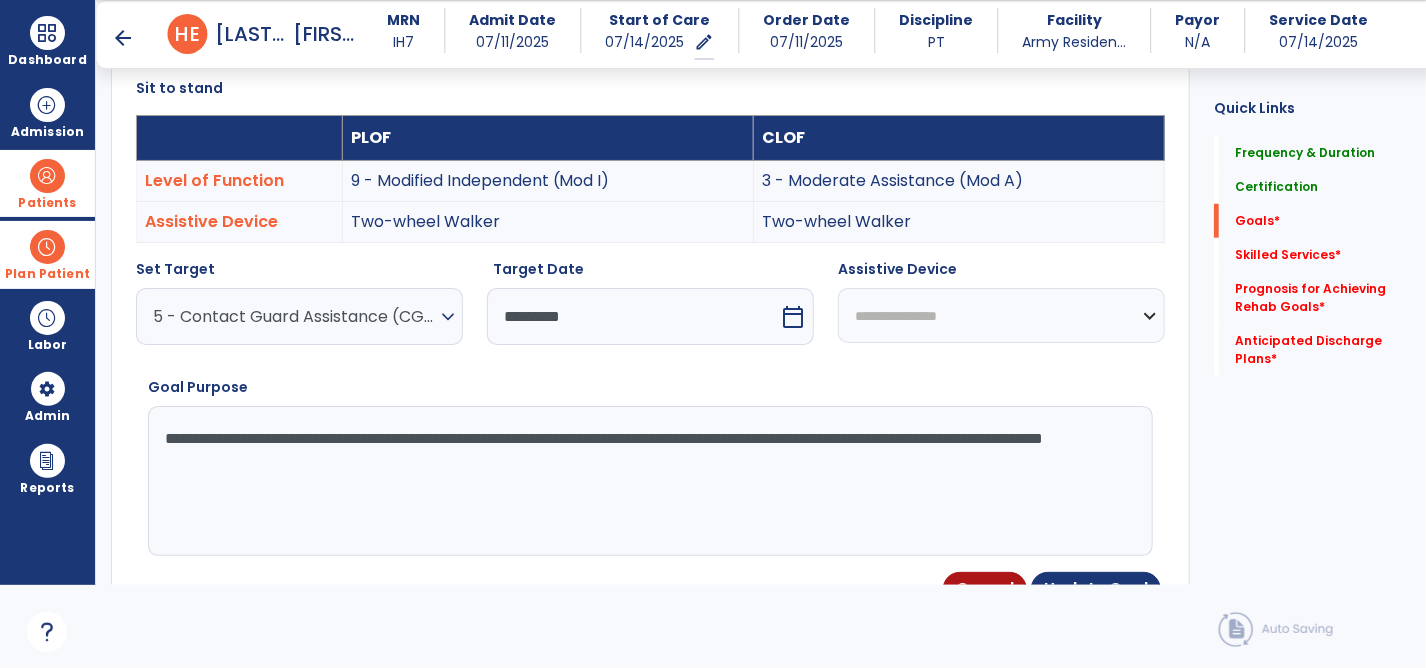 click on "**********" at bounding box center (1001, 315) 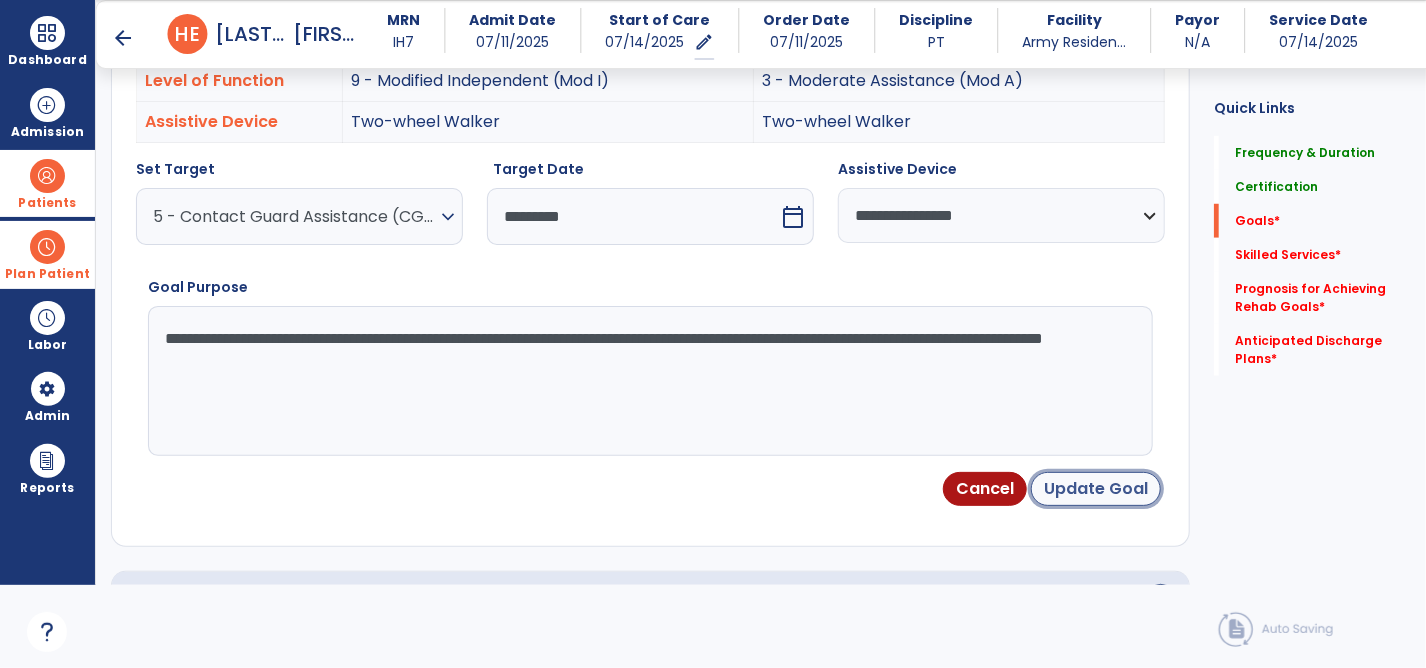 click on "Update Goal" at bounding box center (1096, 489) 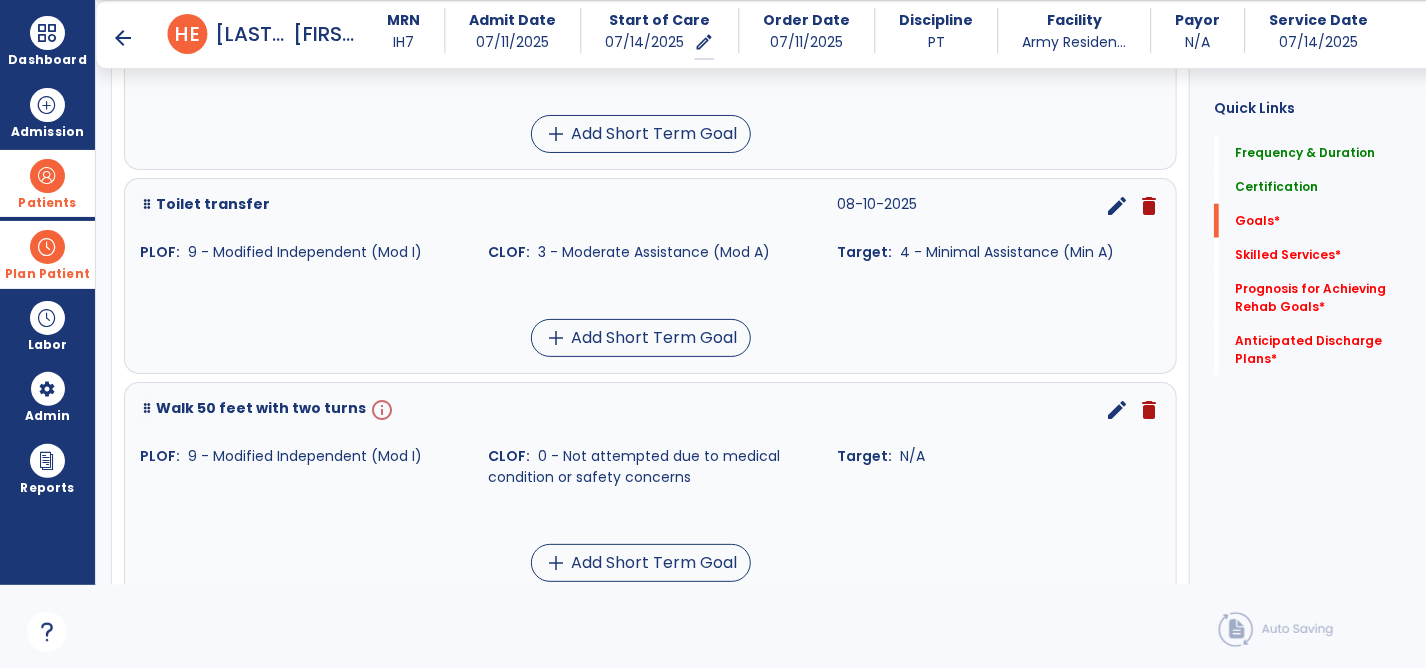 scroll, scrollTop: 944, scrollLeft: 0, axis: vertical 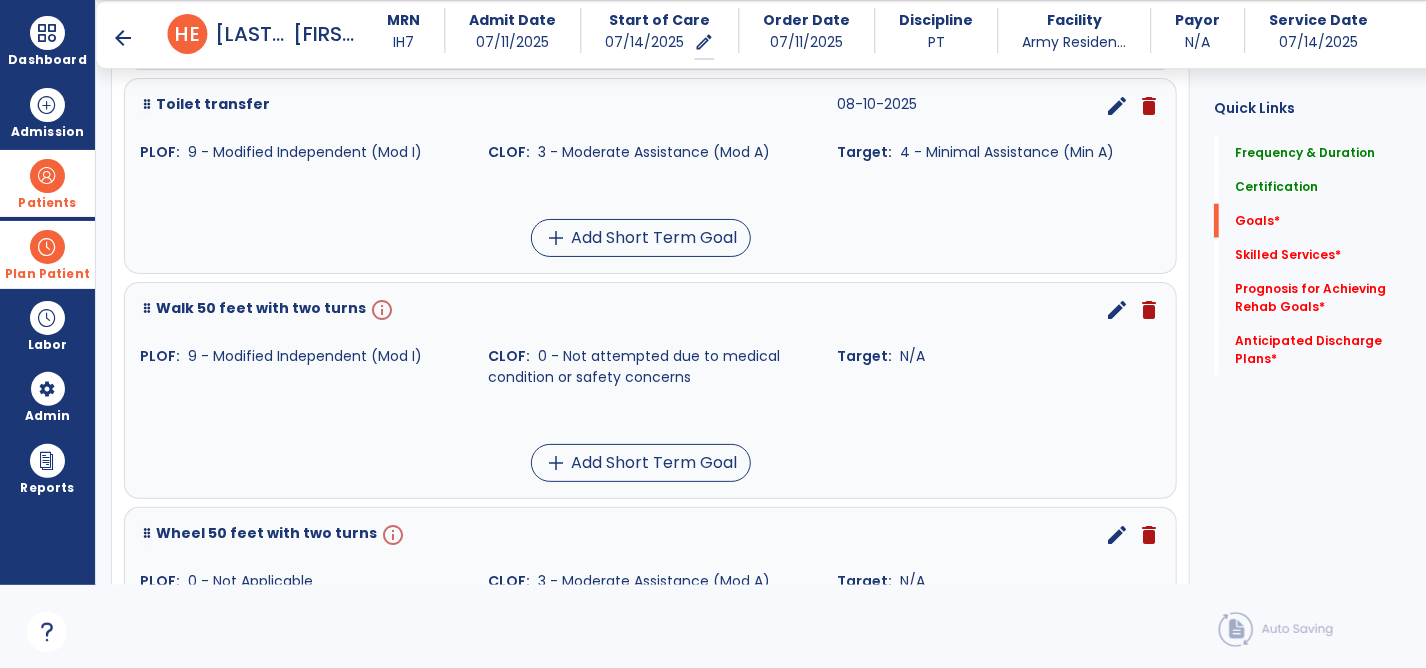 click on "edit delete" at bounding box center [1086, 310] 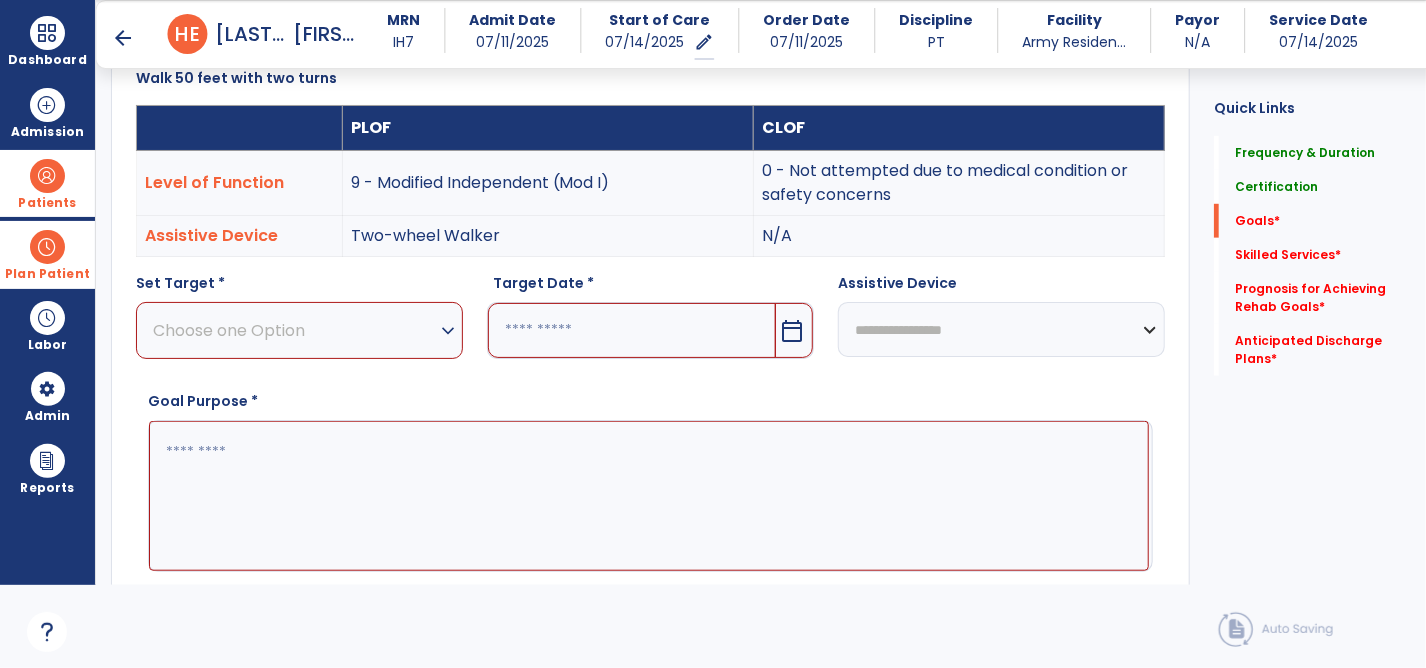 scroll, scrollTop: 534, scrollLeft: 0, axis: vertical 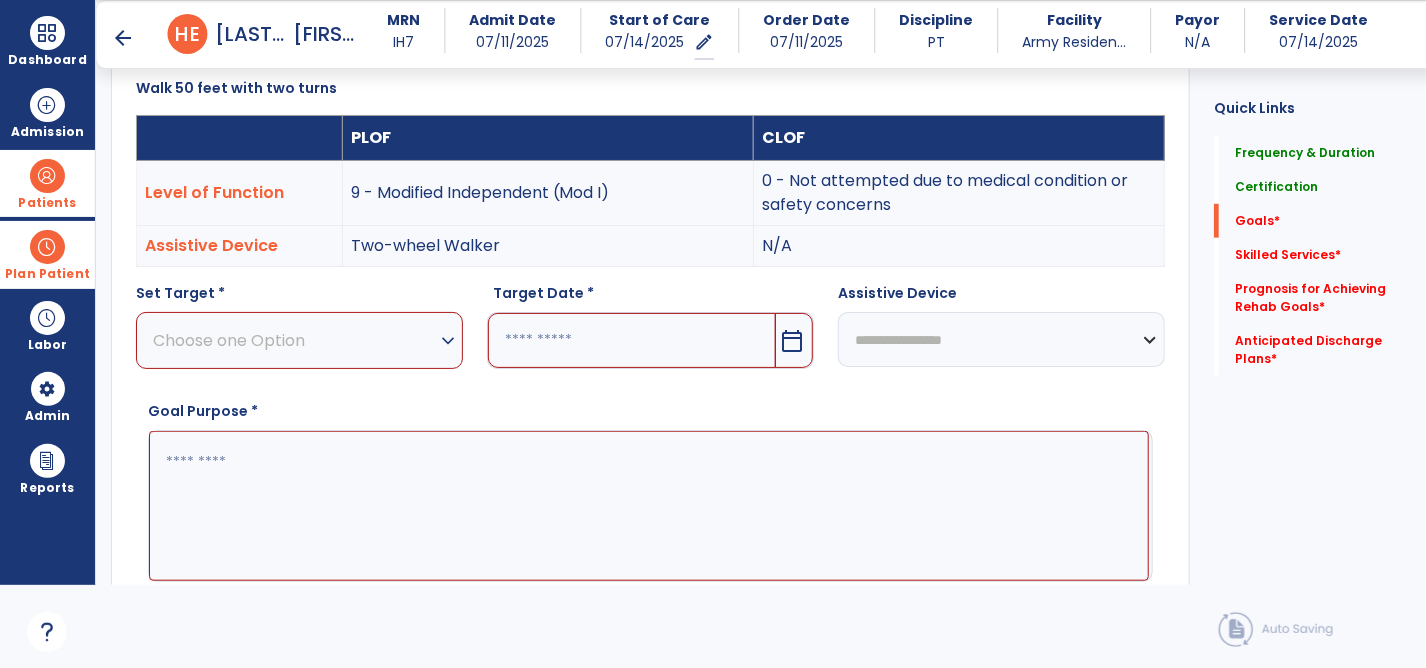 click at bounding box center (649, 506) 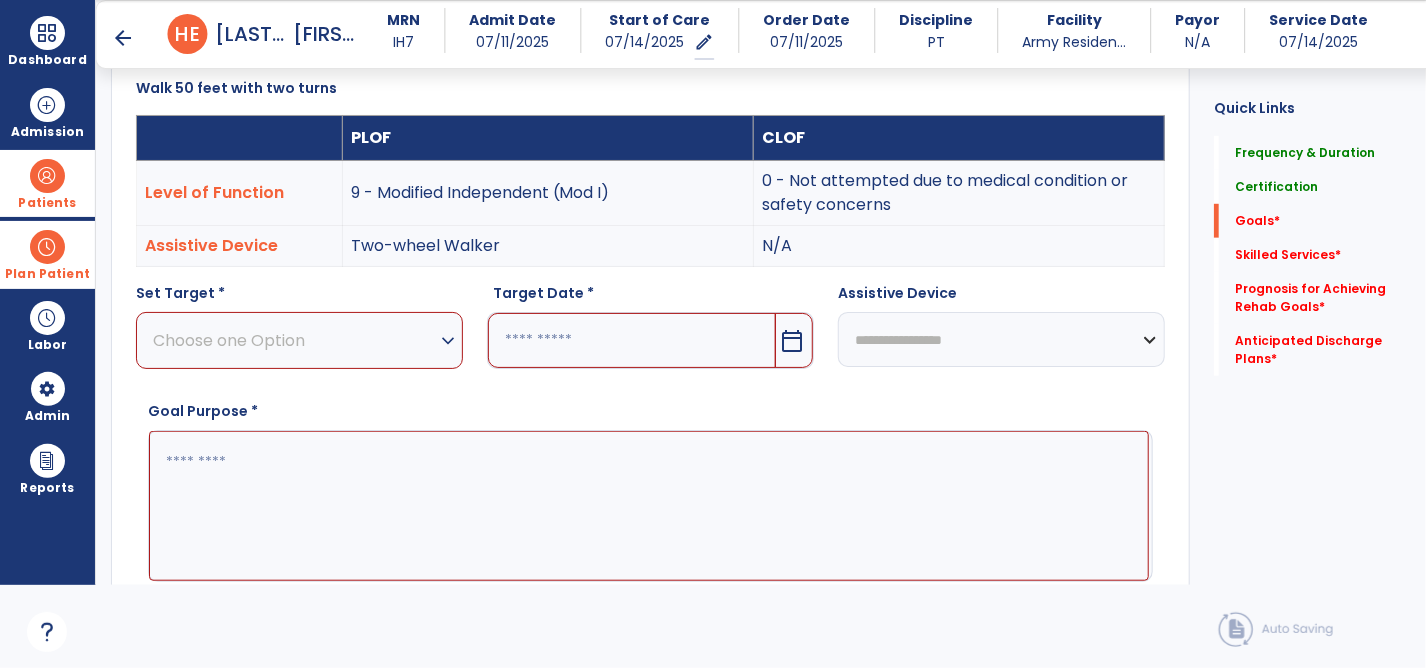 paste on "**********" 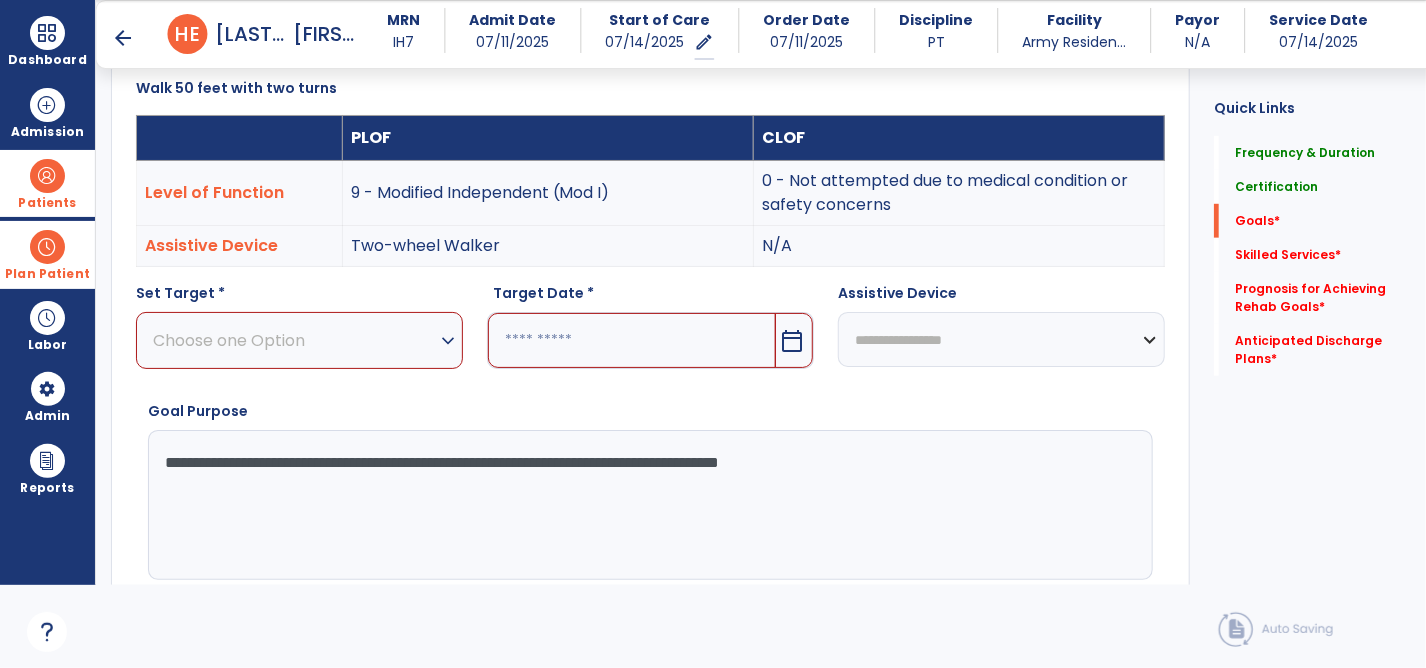 type on "**********" 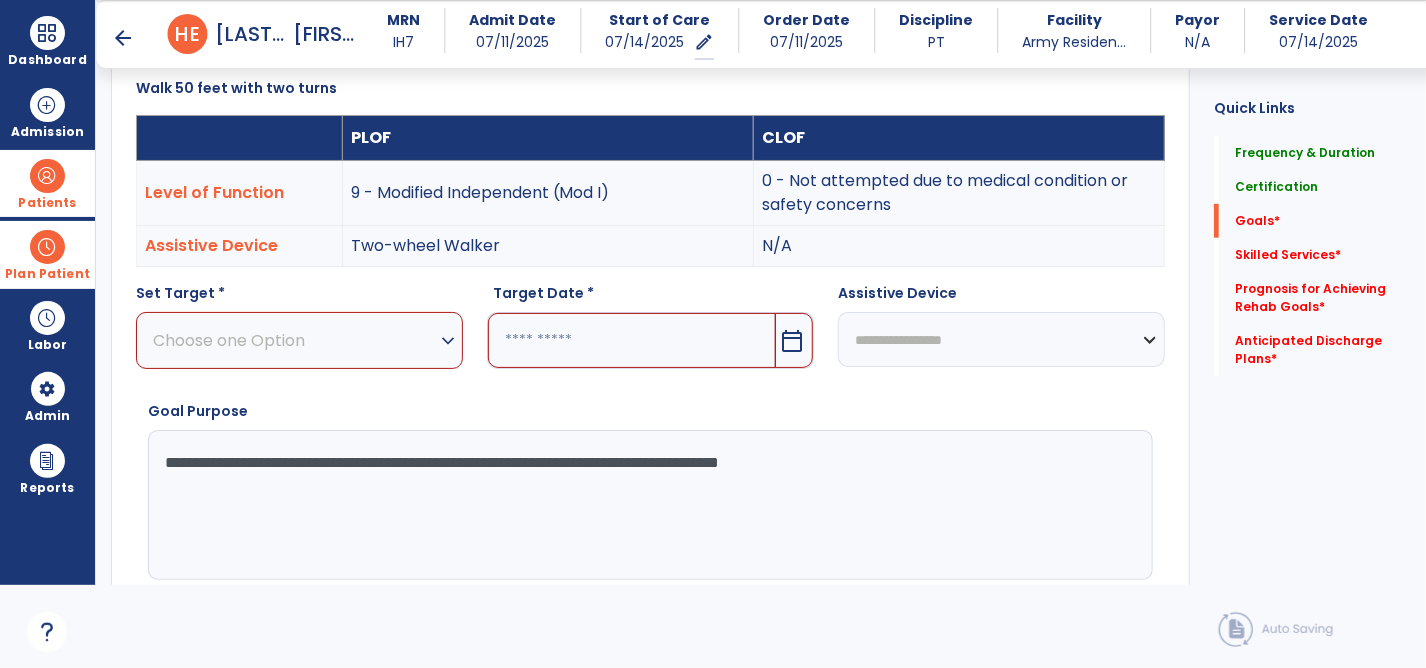 click on "Choose one Option" at bounding box center (294, 340) 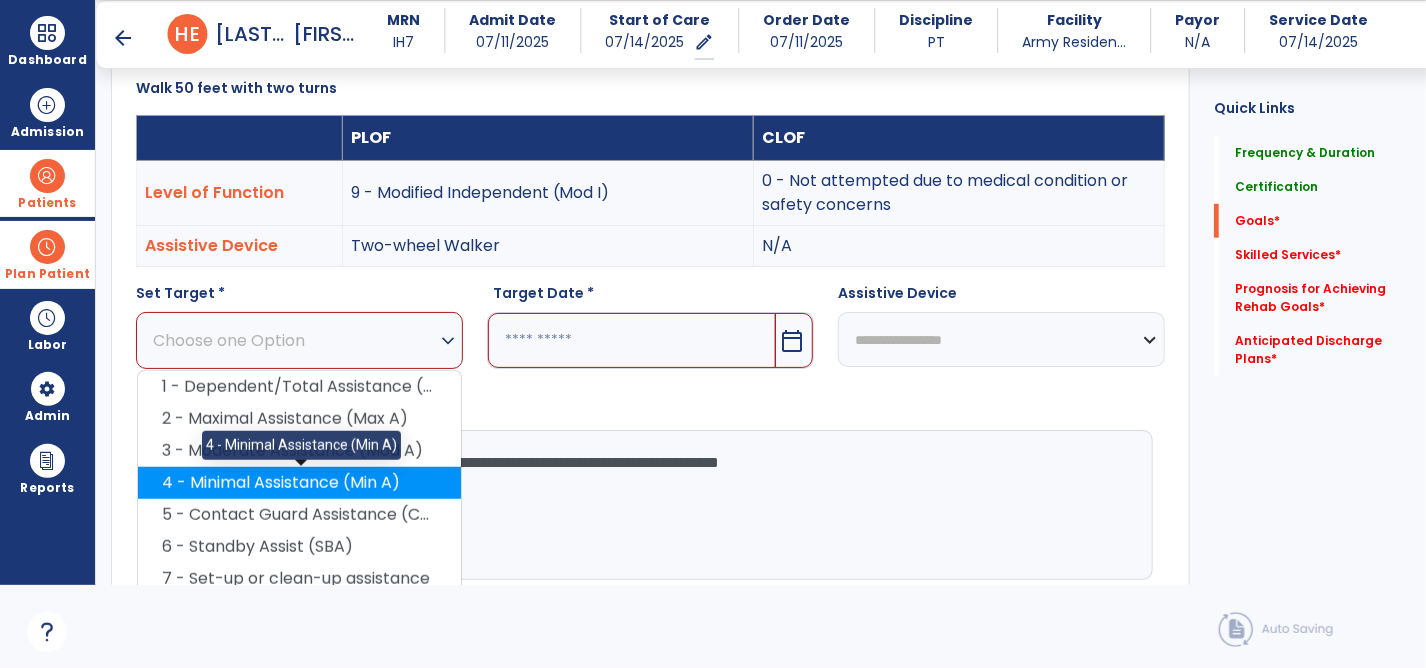 click on "4 - Minimal Assistance (Min A)" at bounding box center [299, 483] 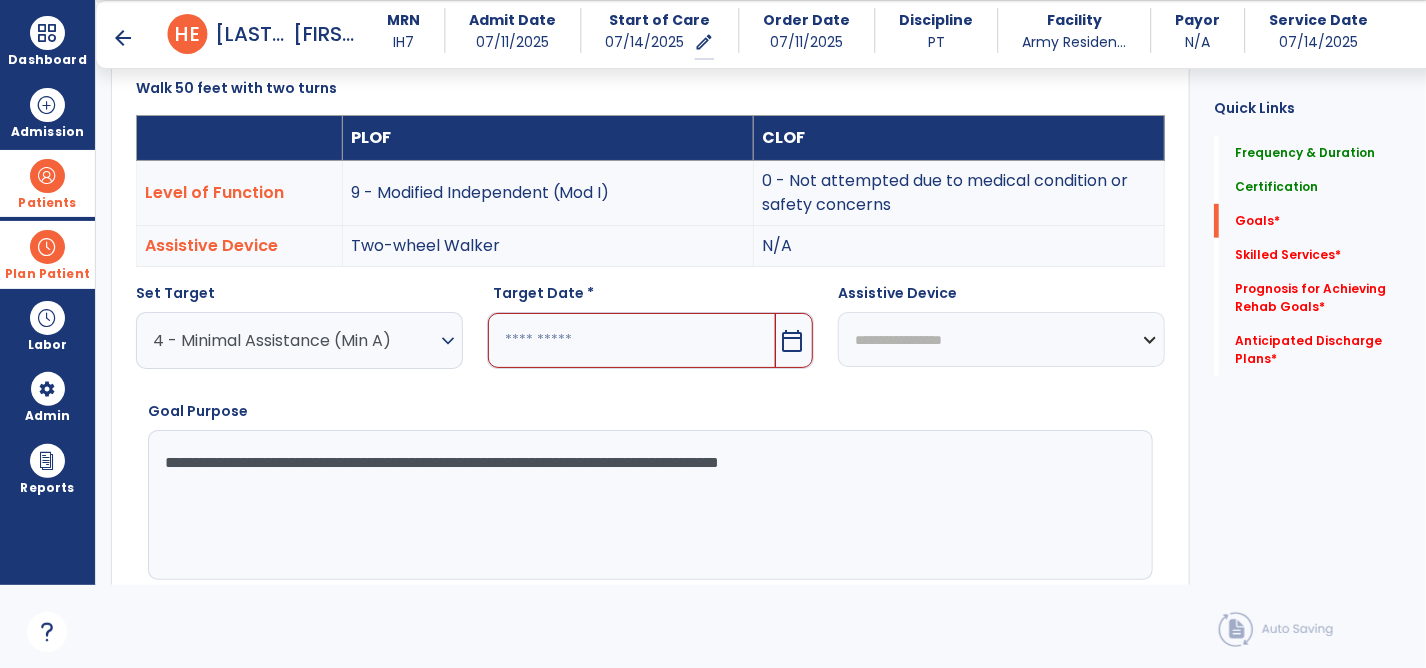 click on "calendar_today" at bounding box center (792, 341) 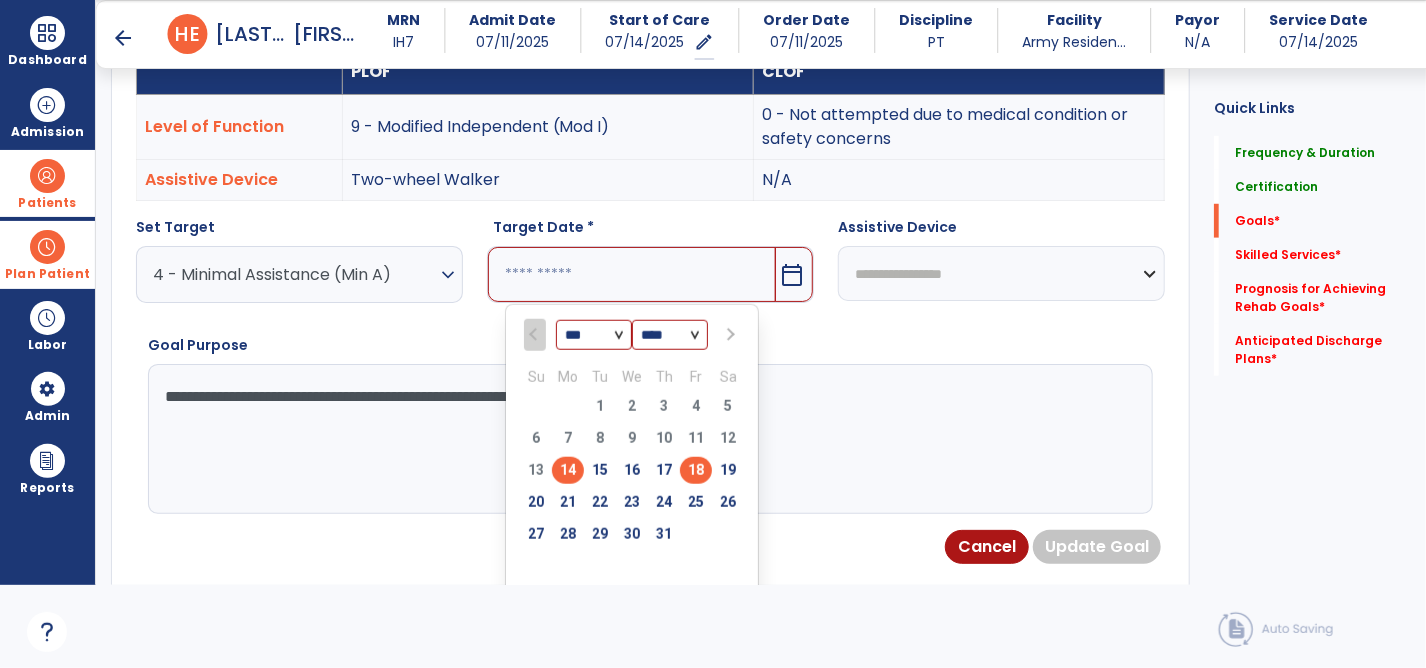 scroll, scrollTop: 634, scrollLeft: 0, axis: vertical 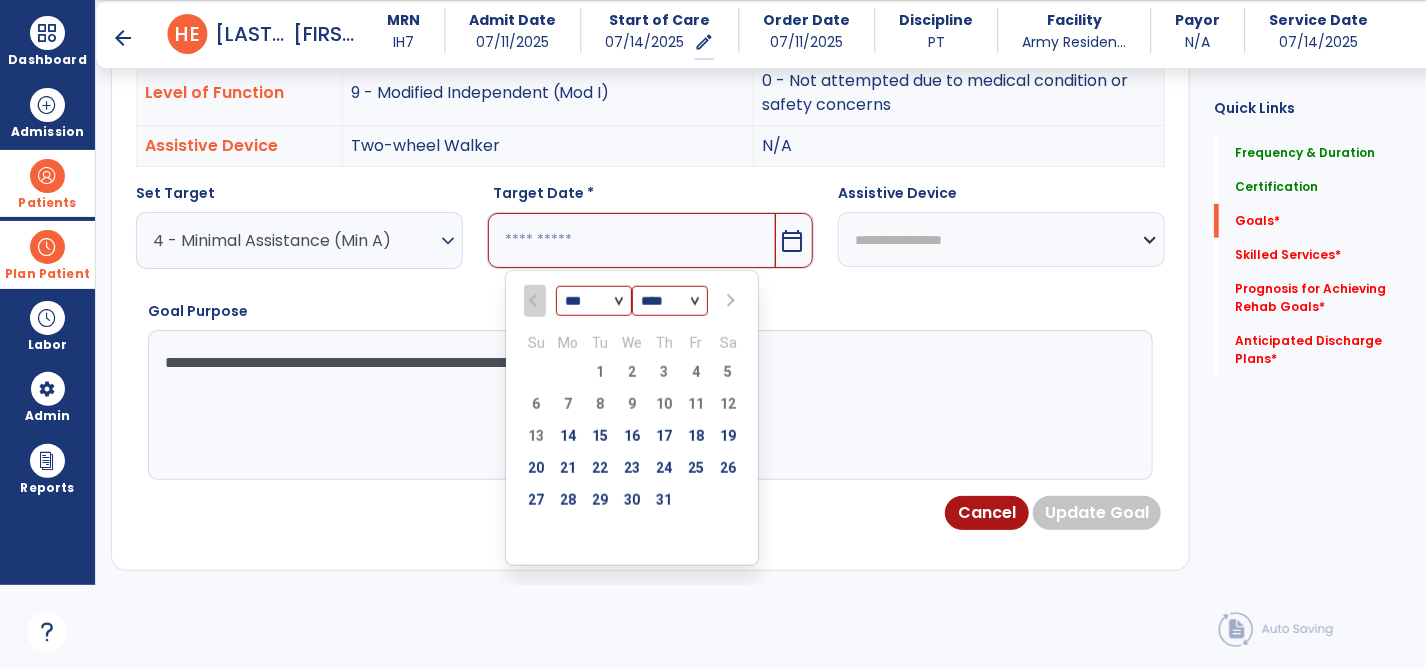 click at bounding box center (728, 301) 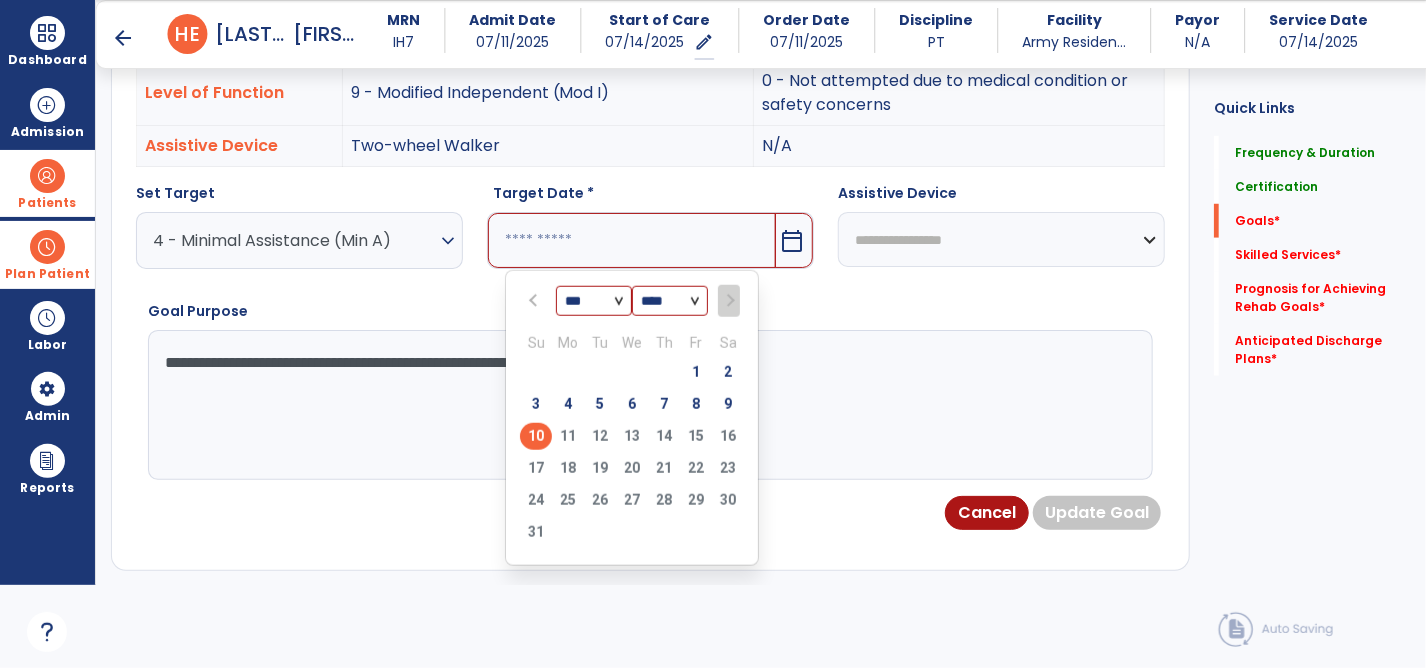 click on "10" at bounding box center (536, 436) 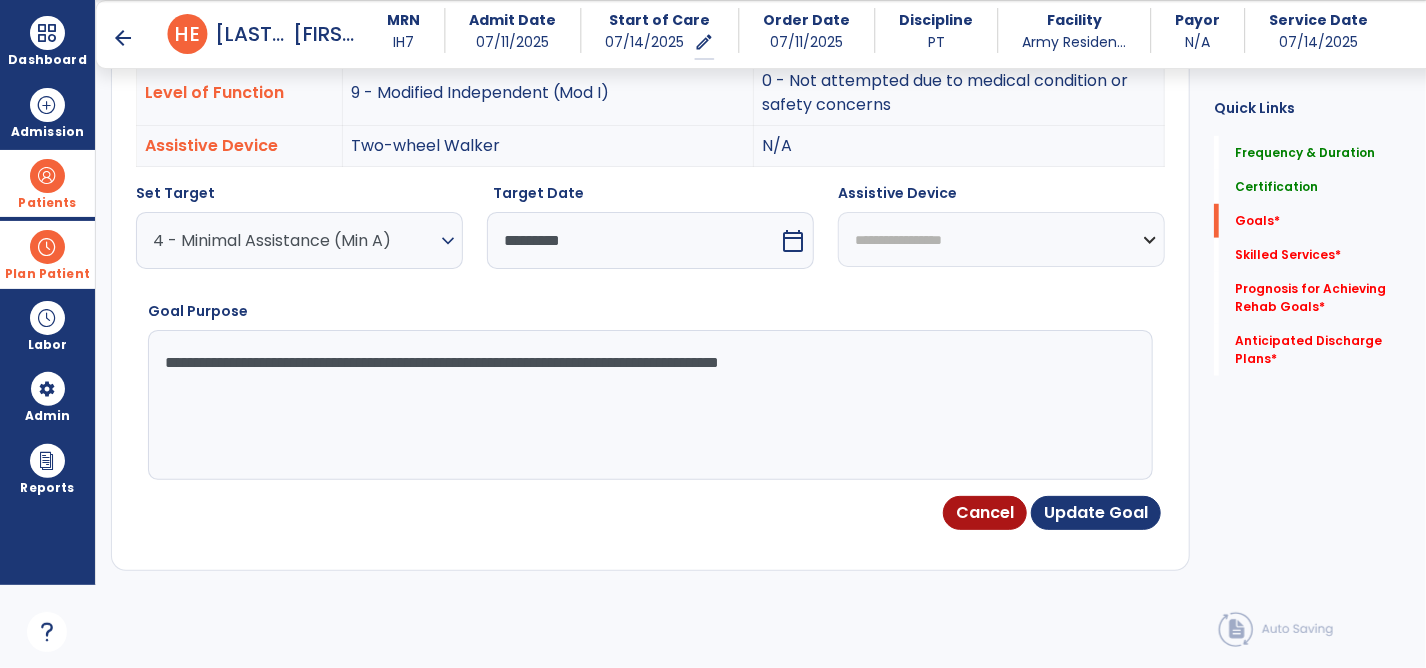 drag, startPoint x: 279, startPoint y: 213, endPoint x: 278, endPoint y: 233, distance: 20.024984 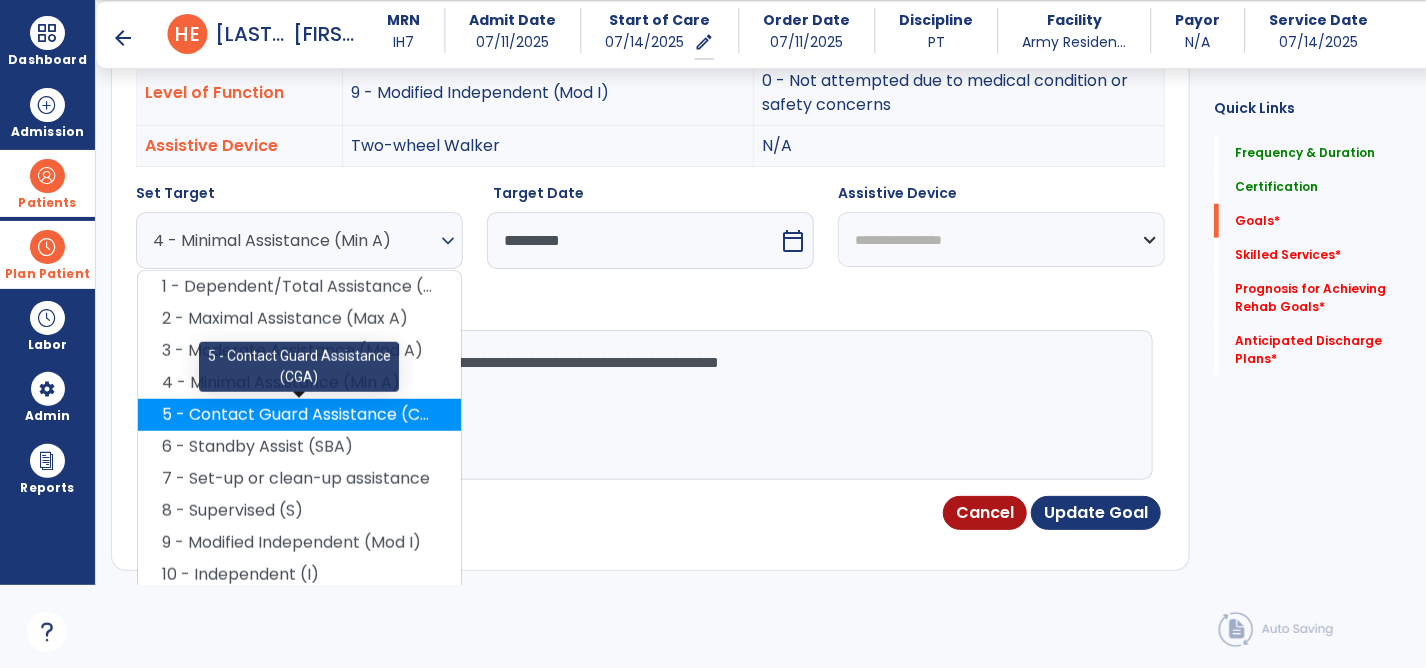 click on "5 - Contact Guard Assistance (CGA)" at bounding box center (299, 415) 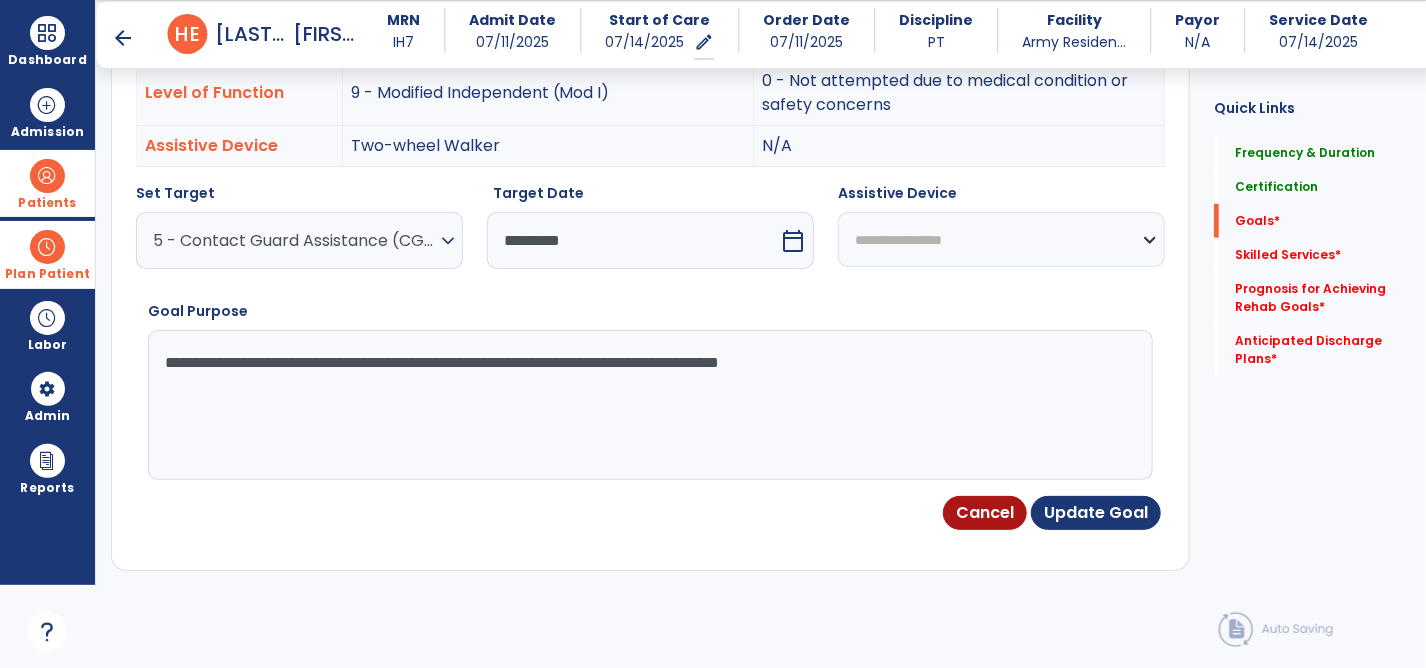 click on "**********" at bounding box center [1001, 239] 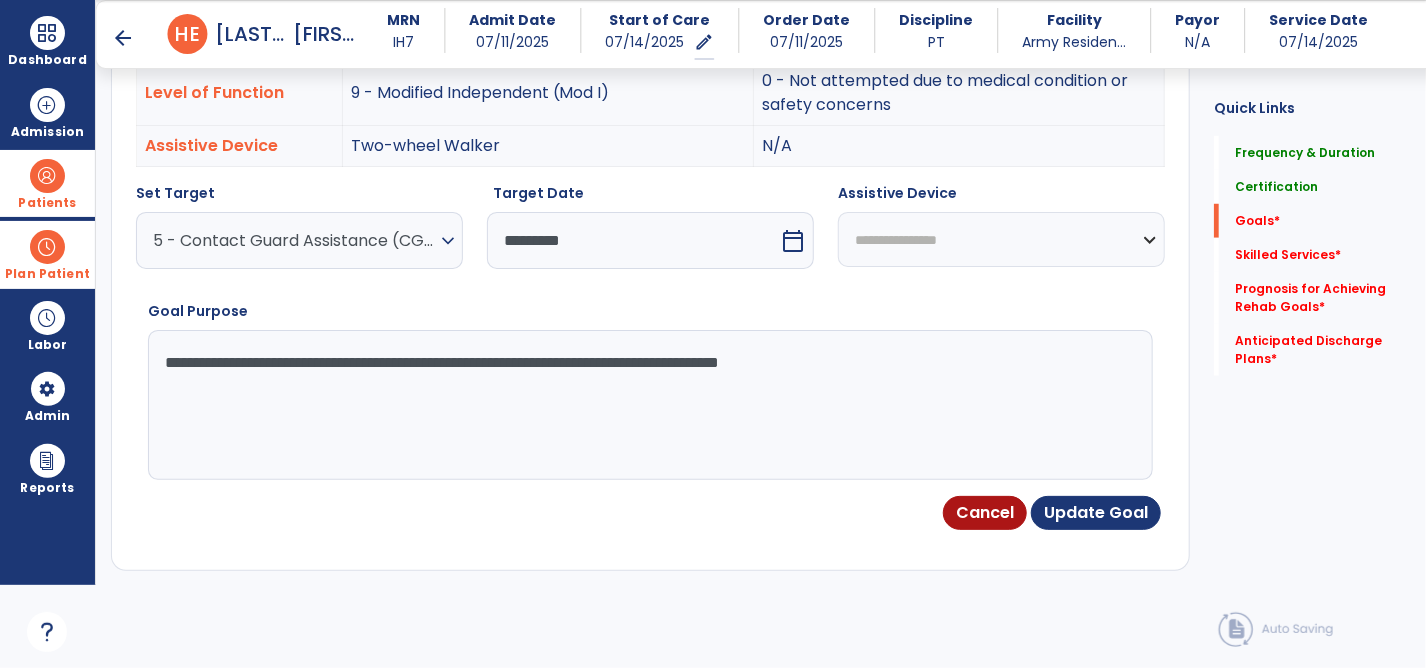 click on "**********" at bounding box center (1001, 239) 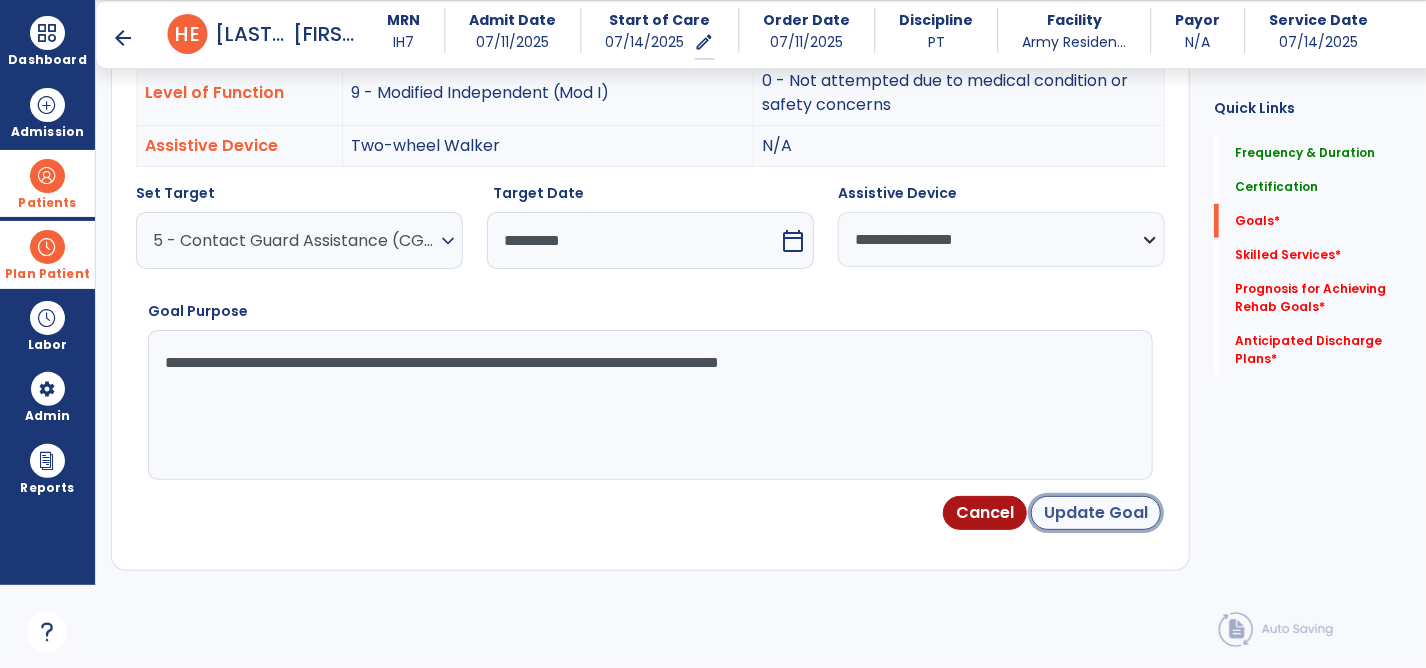 click on "Update Goal" at bounding box center [1096, 513] 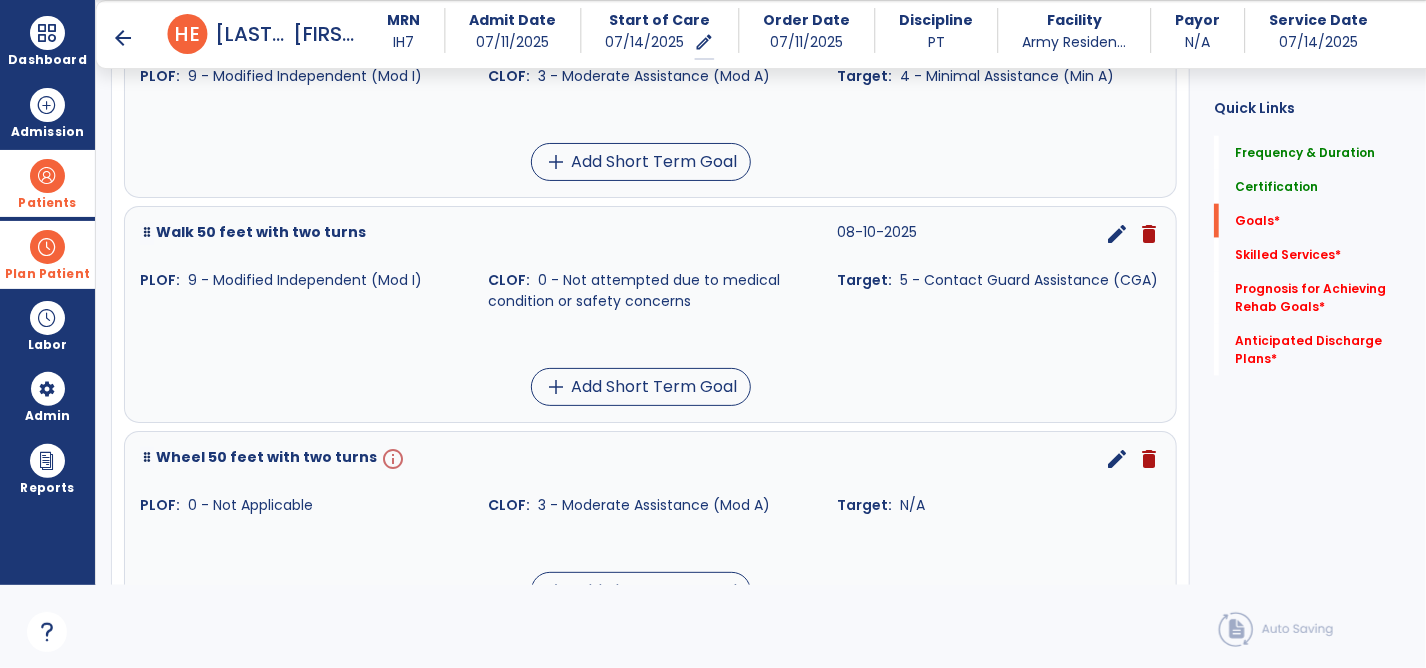 scroll, scrollTop: 1120, scrollLeft: 0, axis: vertical 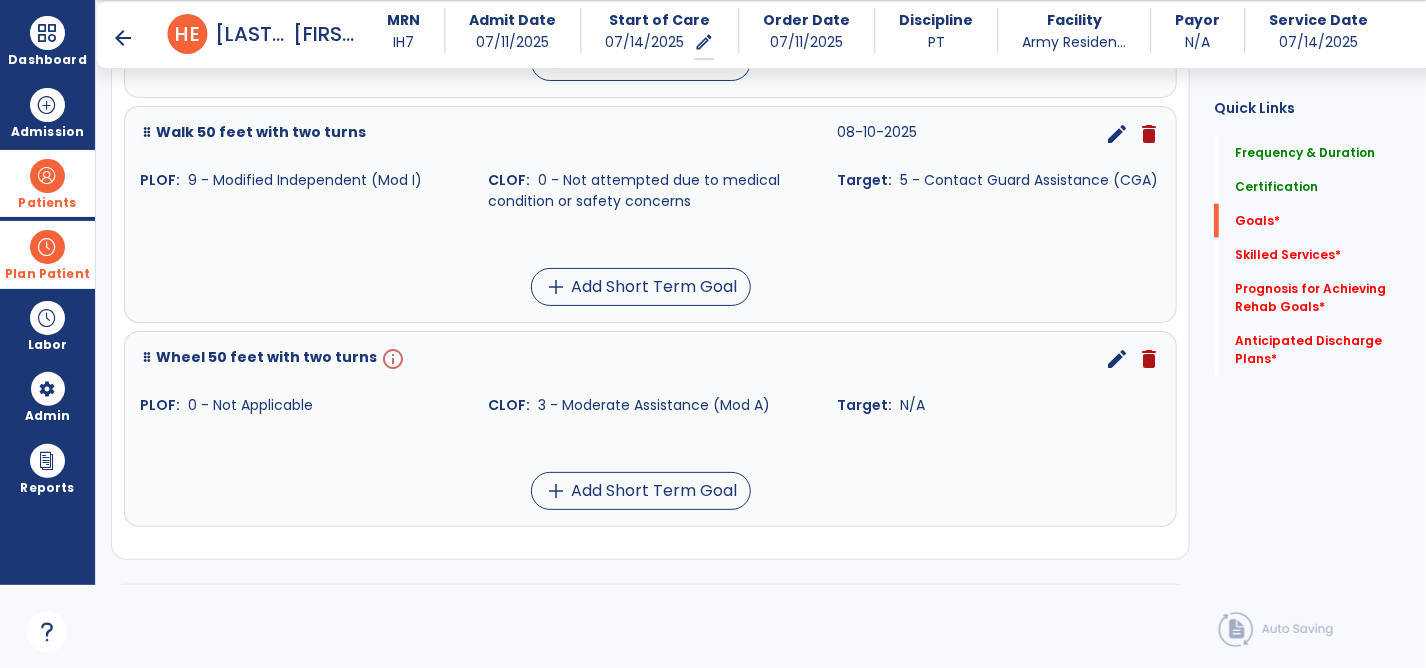 click on "Target:    N/A" at bounding box center (999, 405) 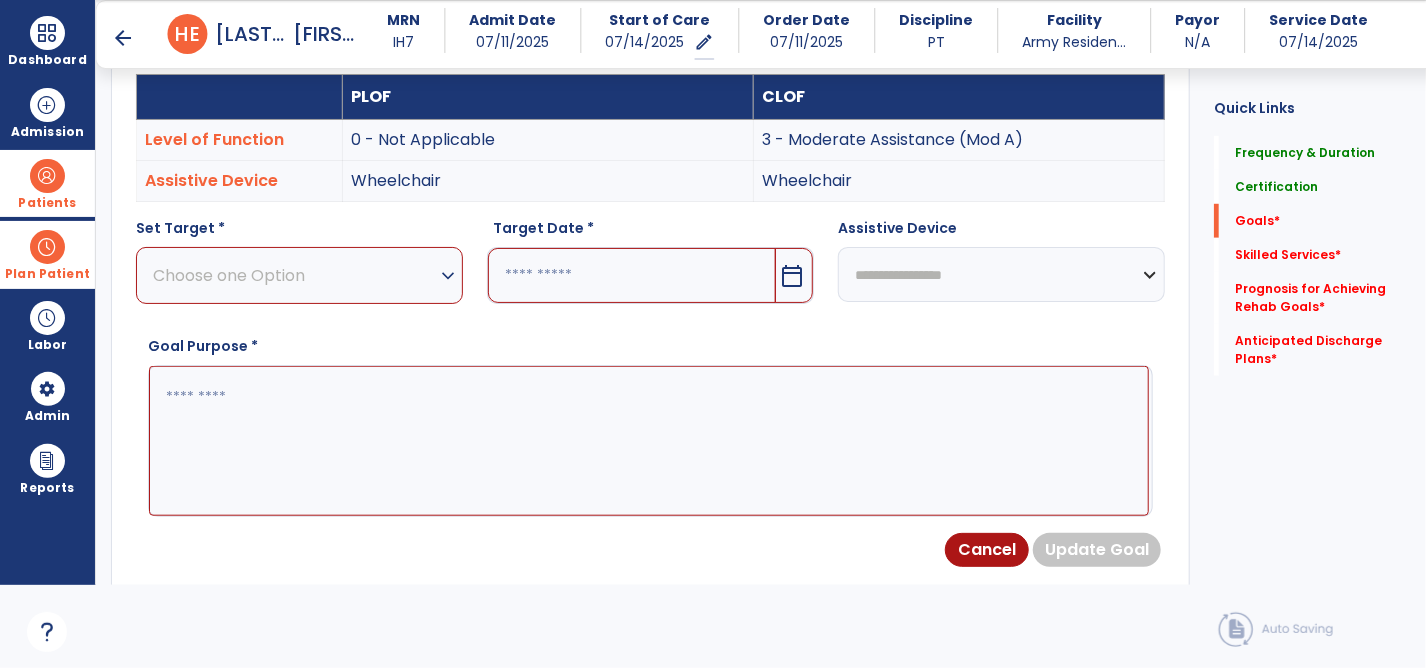 scroll, scrollTop: 534, scrollLeft: 0, axis: vertical 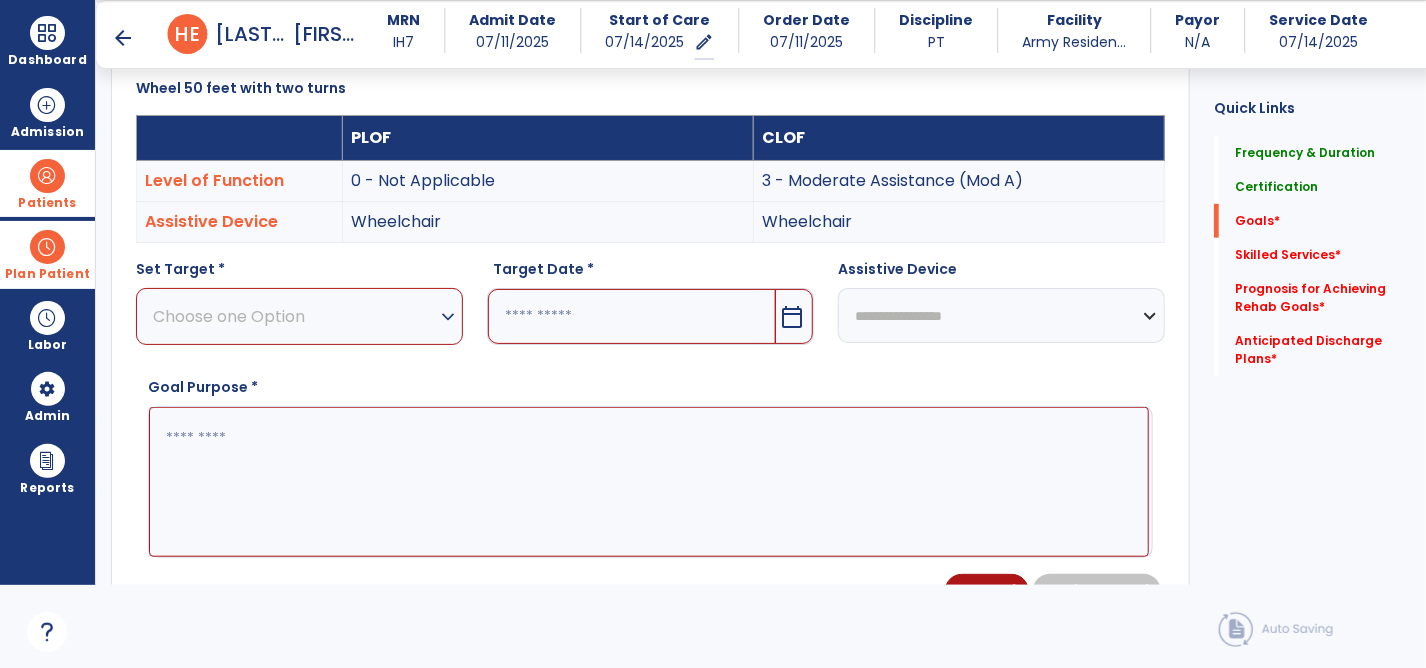 click at bounding box center (649, 482) 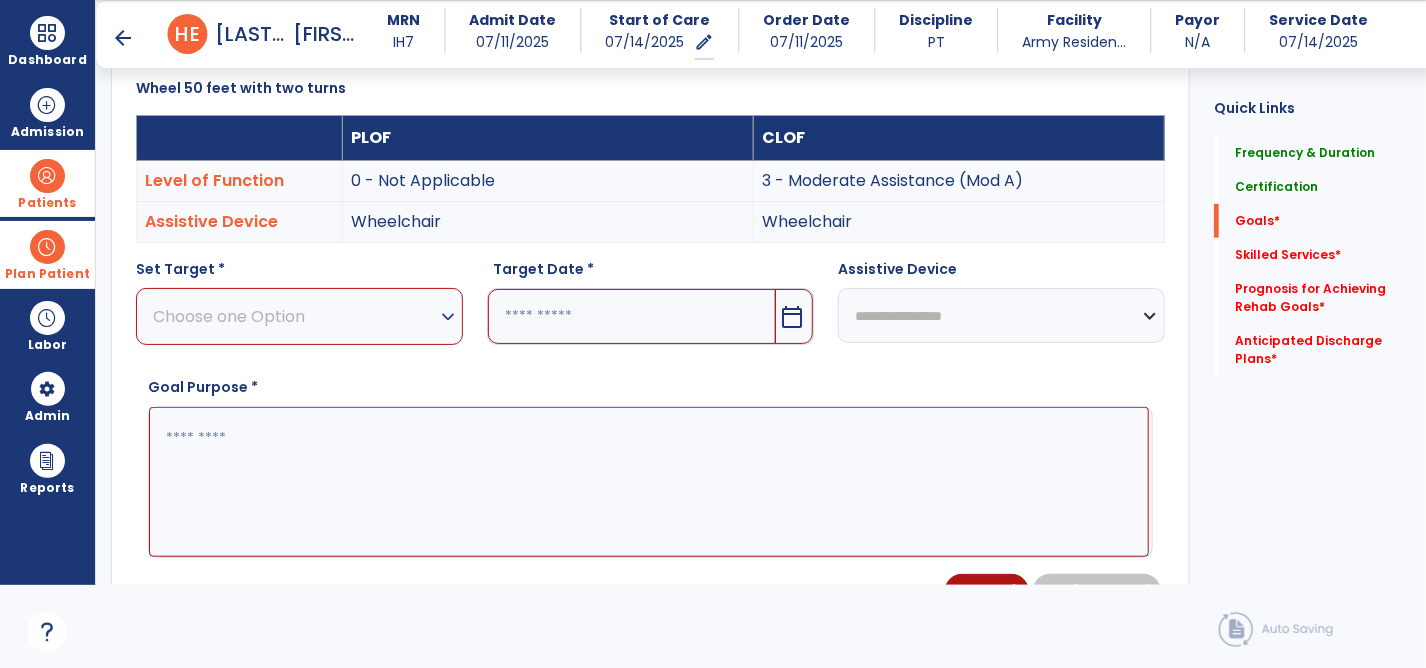 paste on "**********" 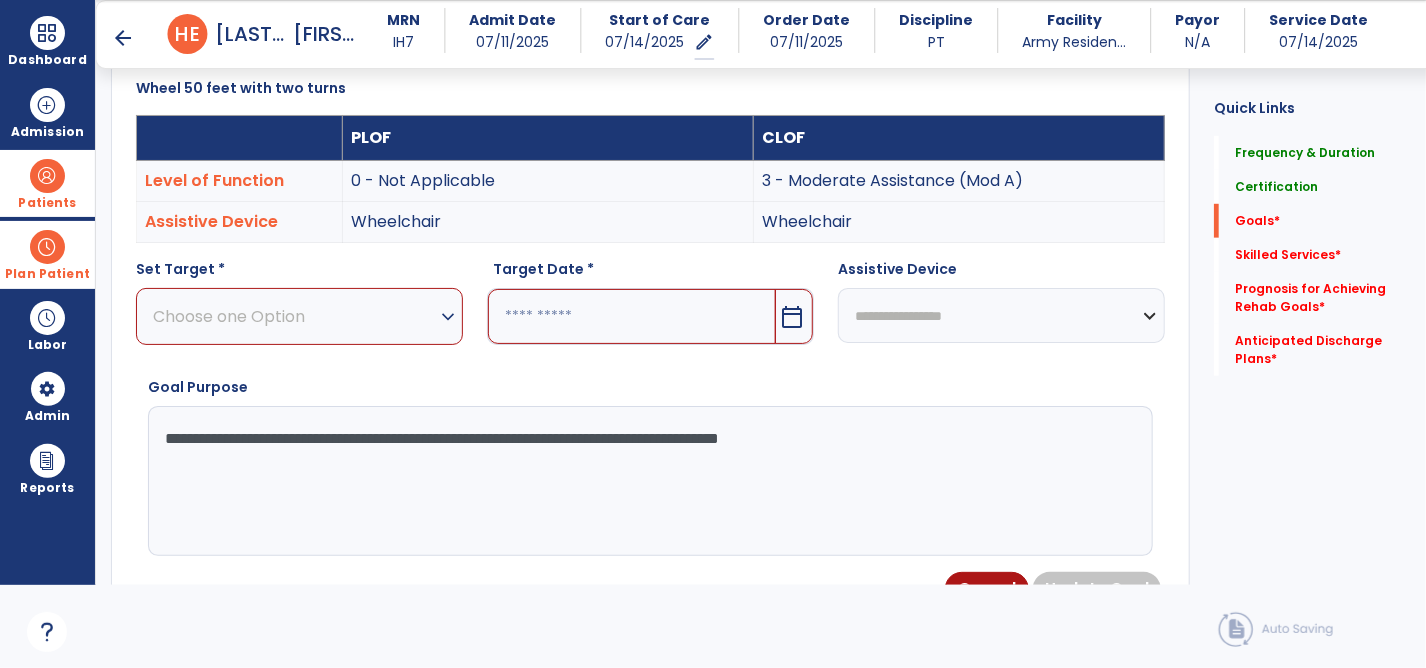 type on "**********" 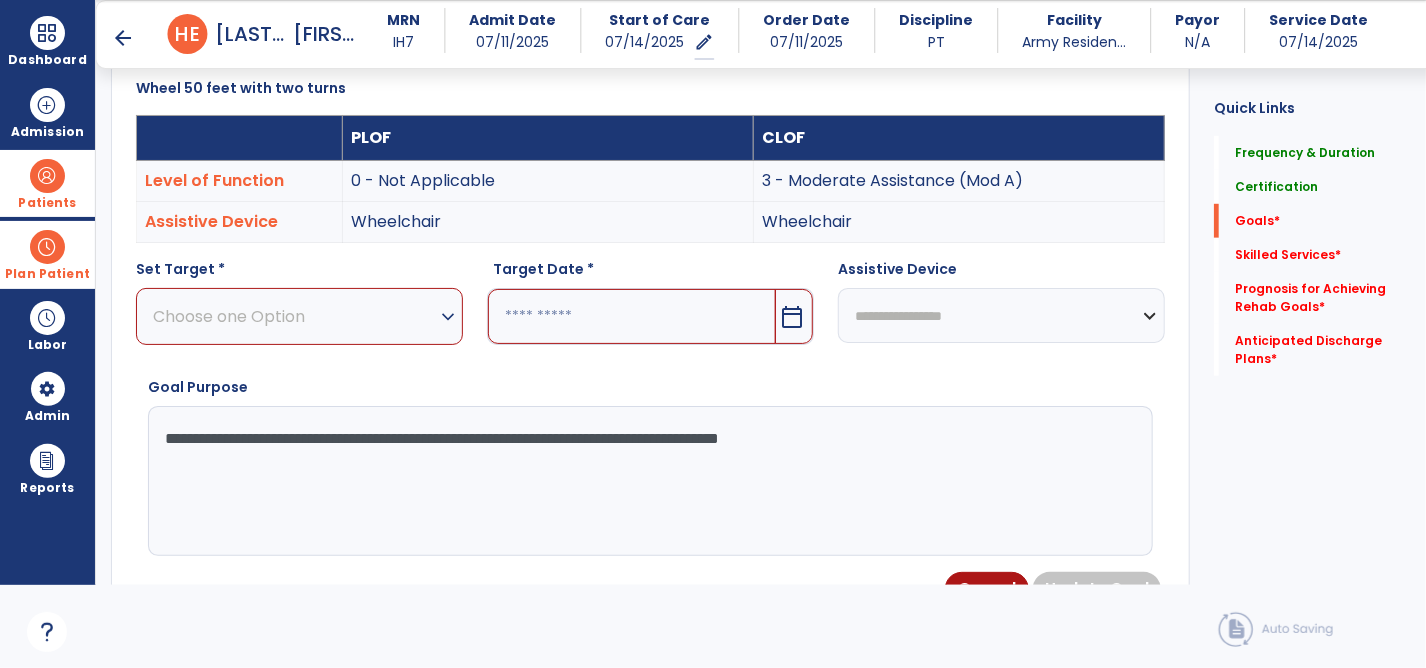 click on "Choose one Option" at bounding box center (294, 316) 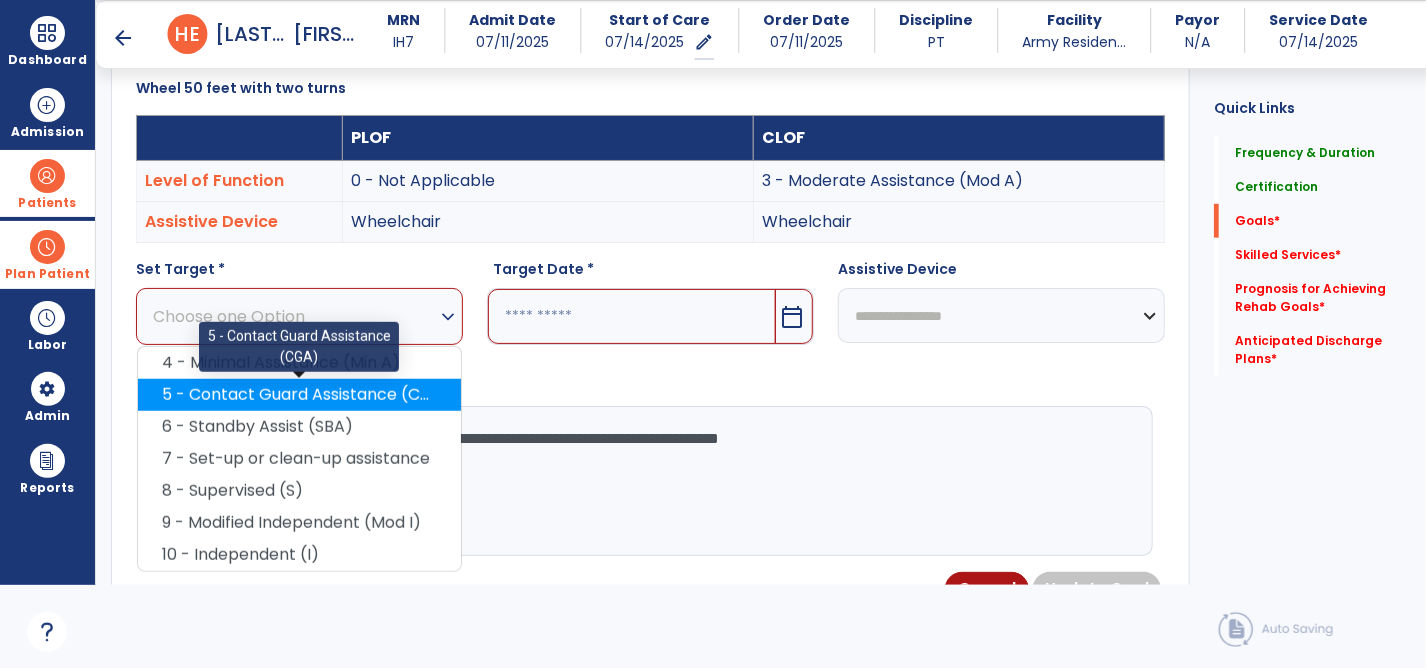 click on "5 - Contact Guard Assistance (CGA)" at bounding box center (299, 395) 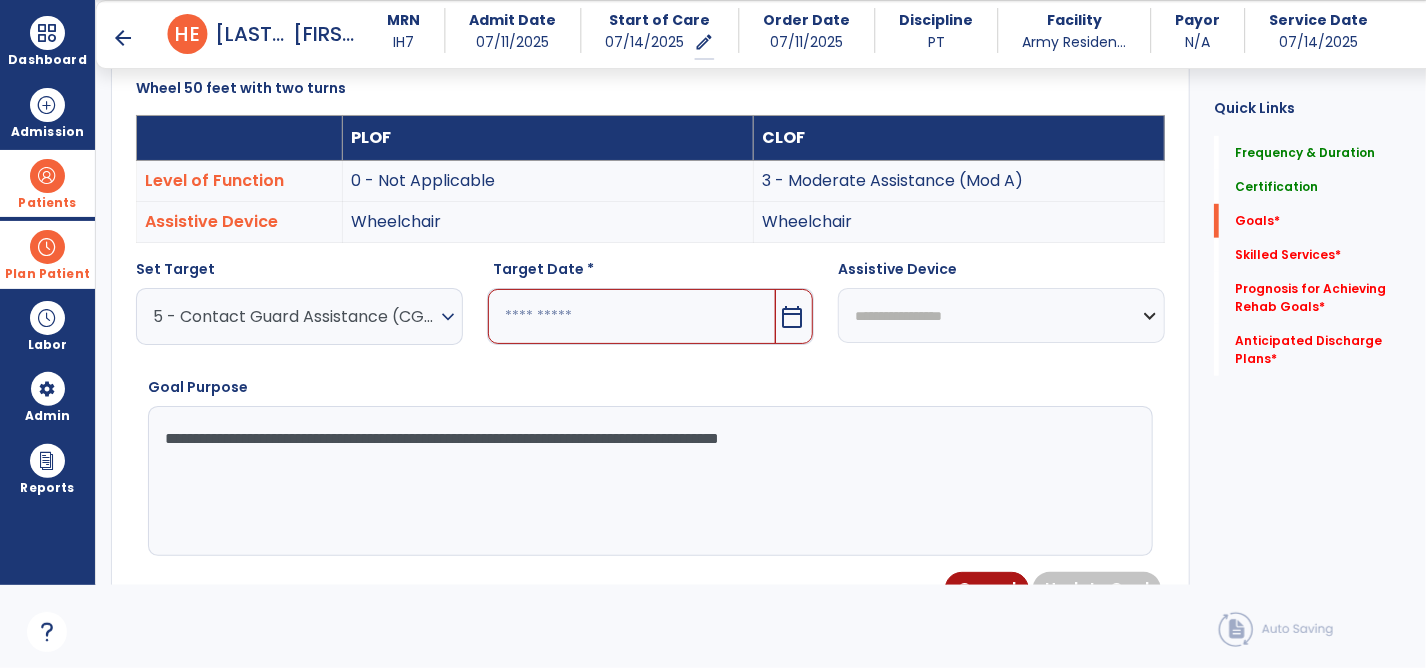 click on "5 - Contact Guard Assistance (CGA)" at bounding box center [294, 316] 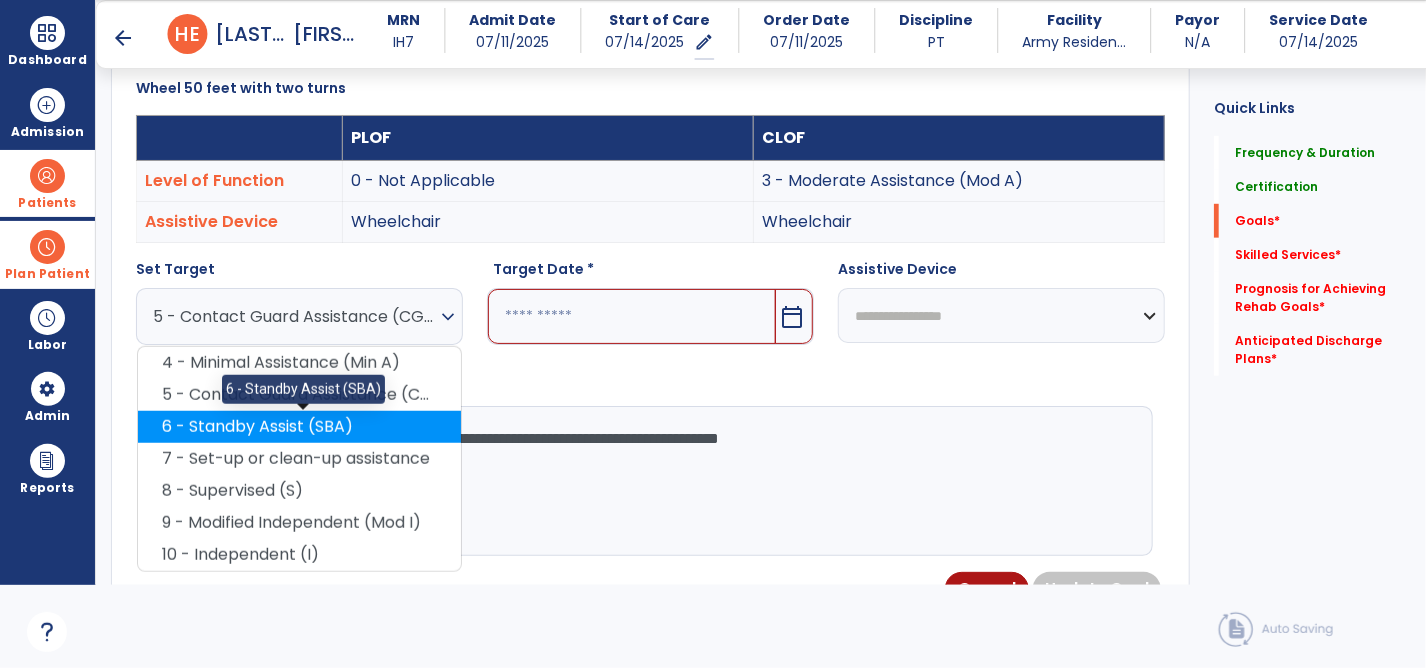 click on "6 - Standby Assist (SBA)" at bounding box center [299, 427] 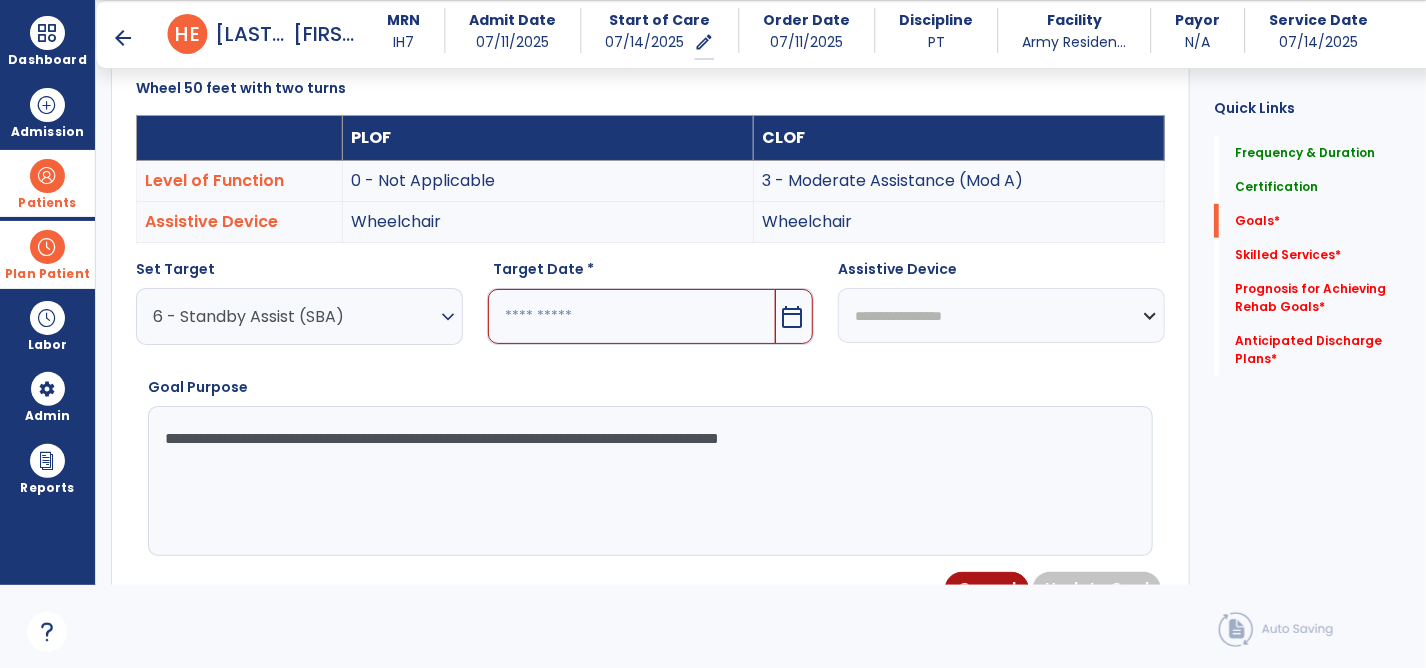 click on "calendar_today" at bounding box center (794, 316) 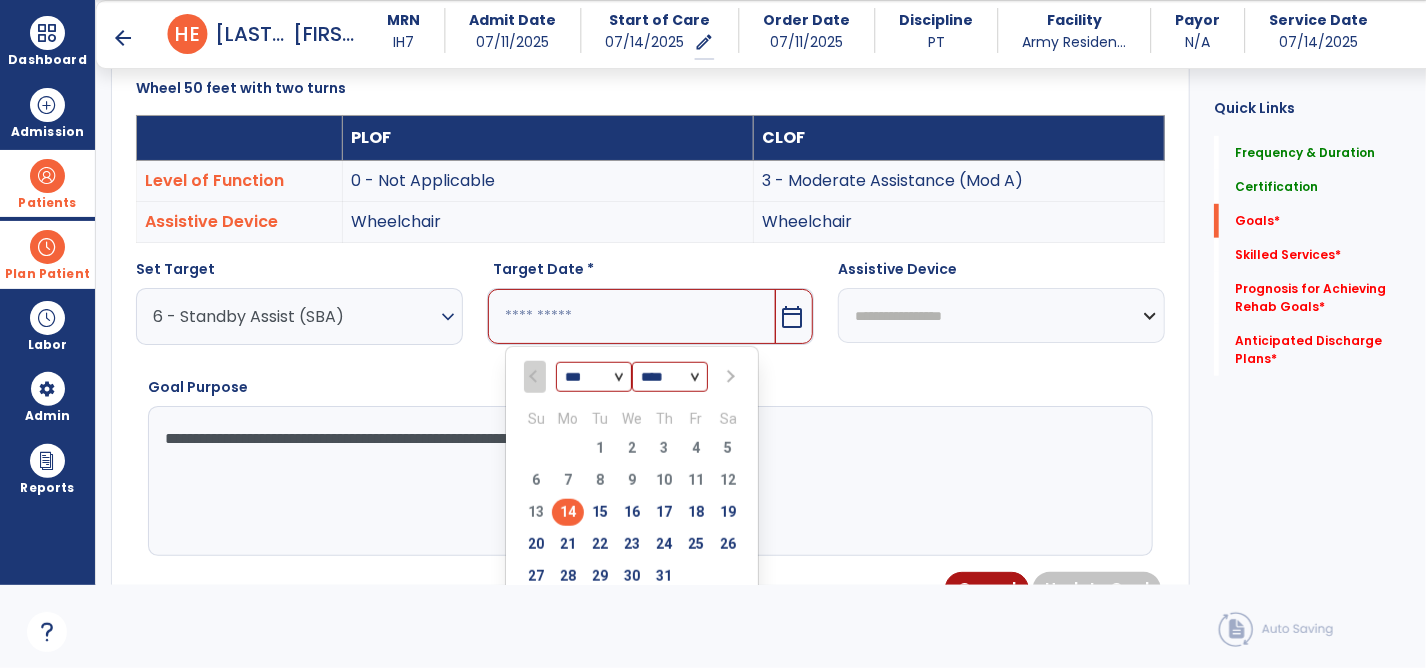 click at bounding box center (728, 377) 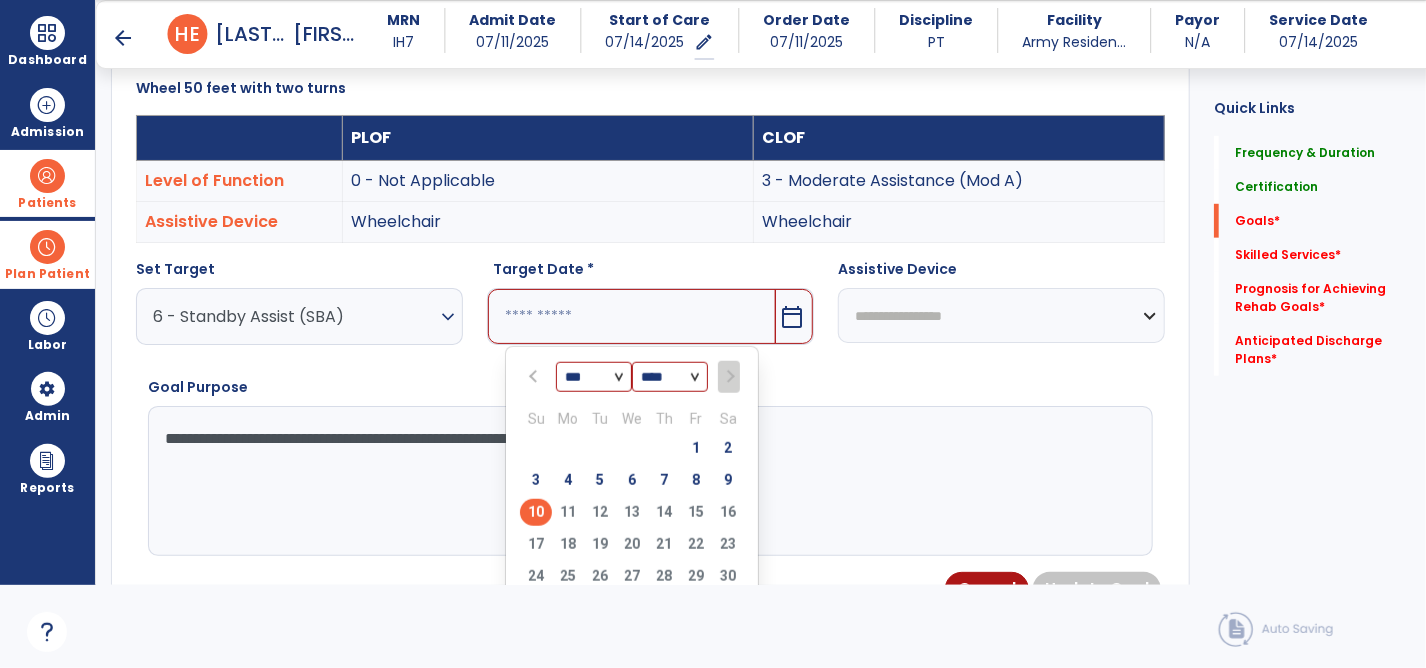 click on "10" at bounding box center (536, 512) 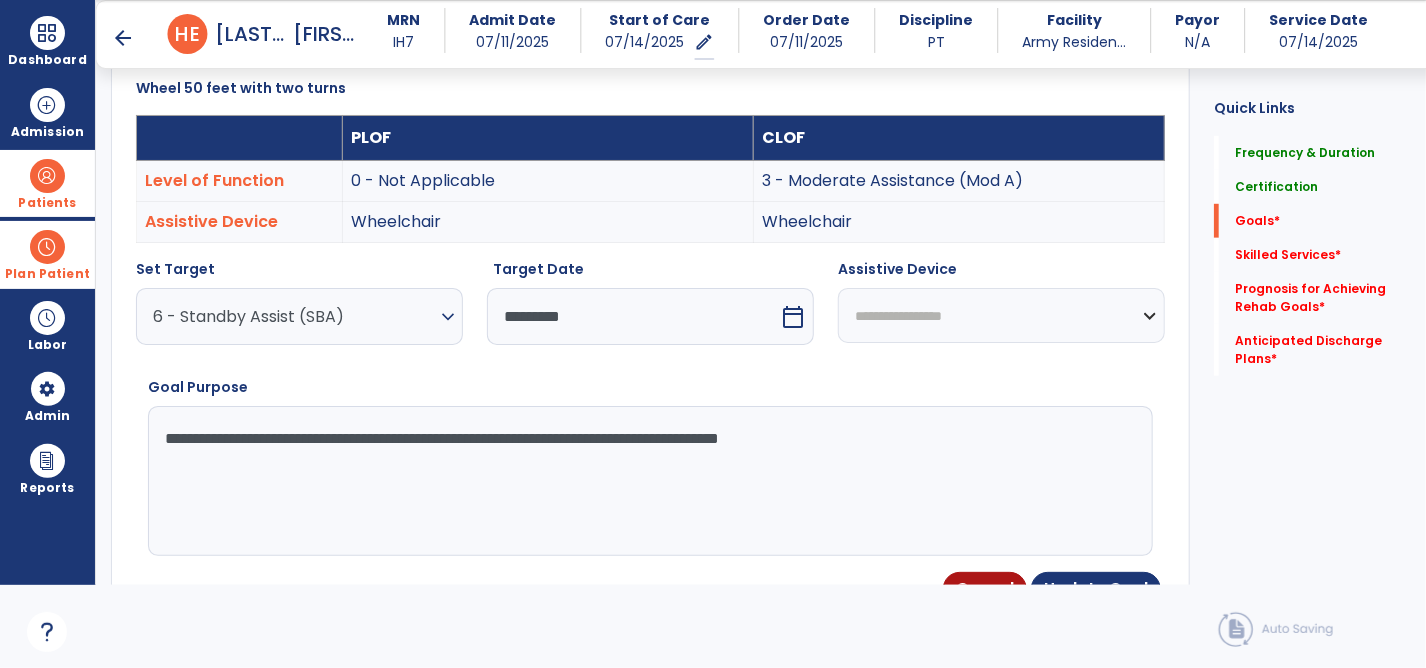 click on "**********" at bounding box center [1001, 315] 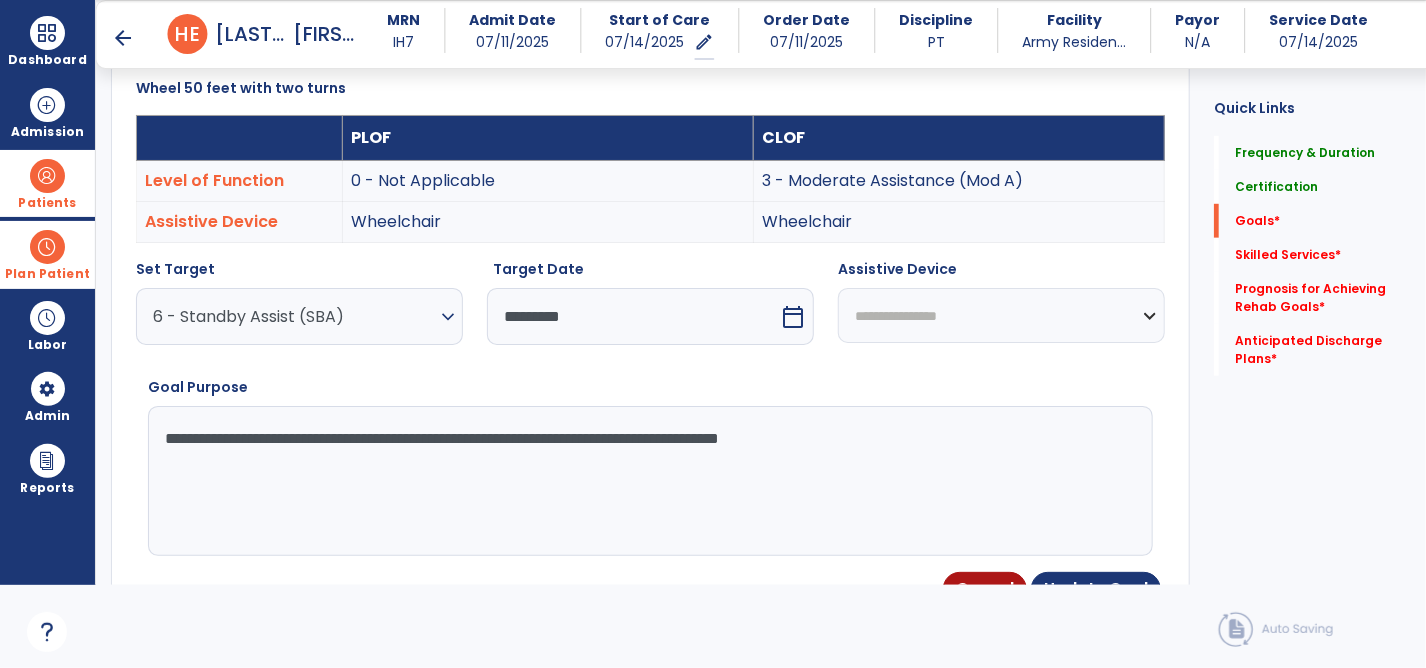 click on "**********" at bounding box center [1001, 315] 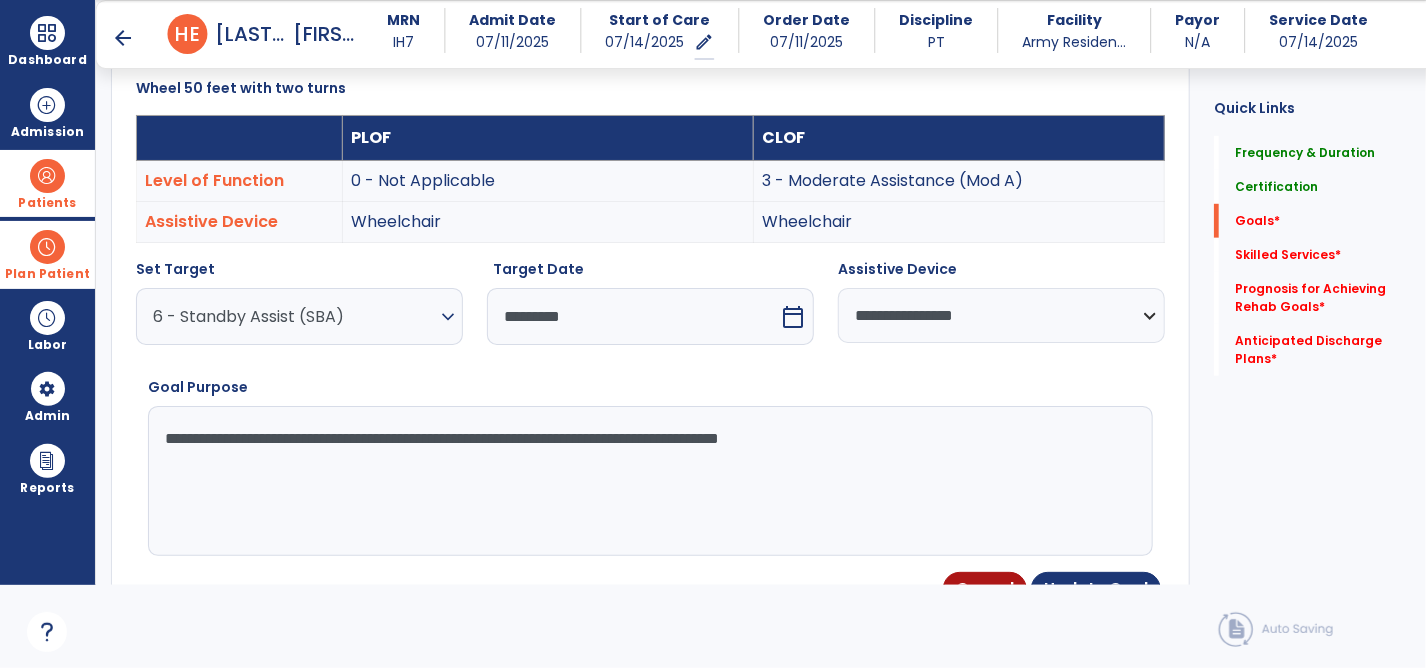 click on "**********" at bounding box center [1001, 315] 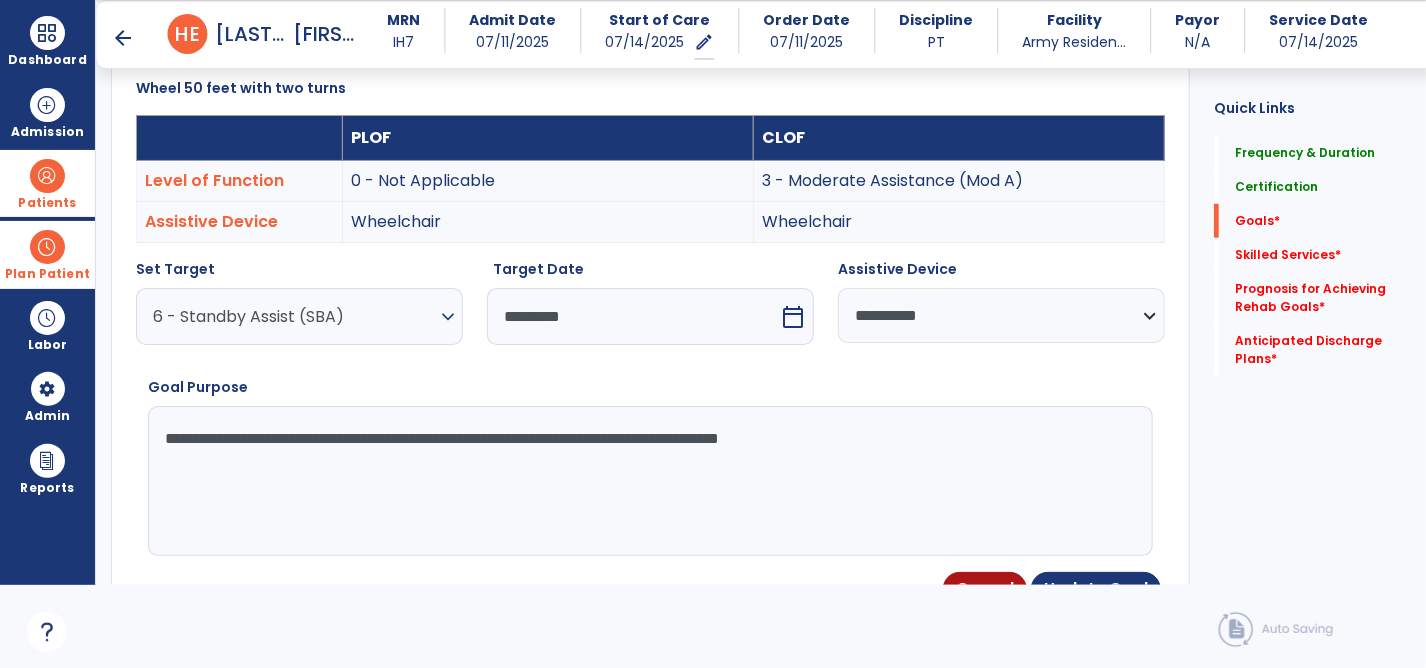 click on "**********" at bounding box center (1001, 315) 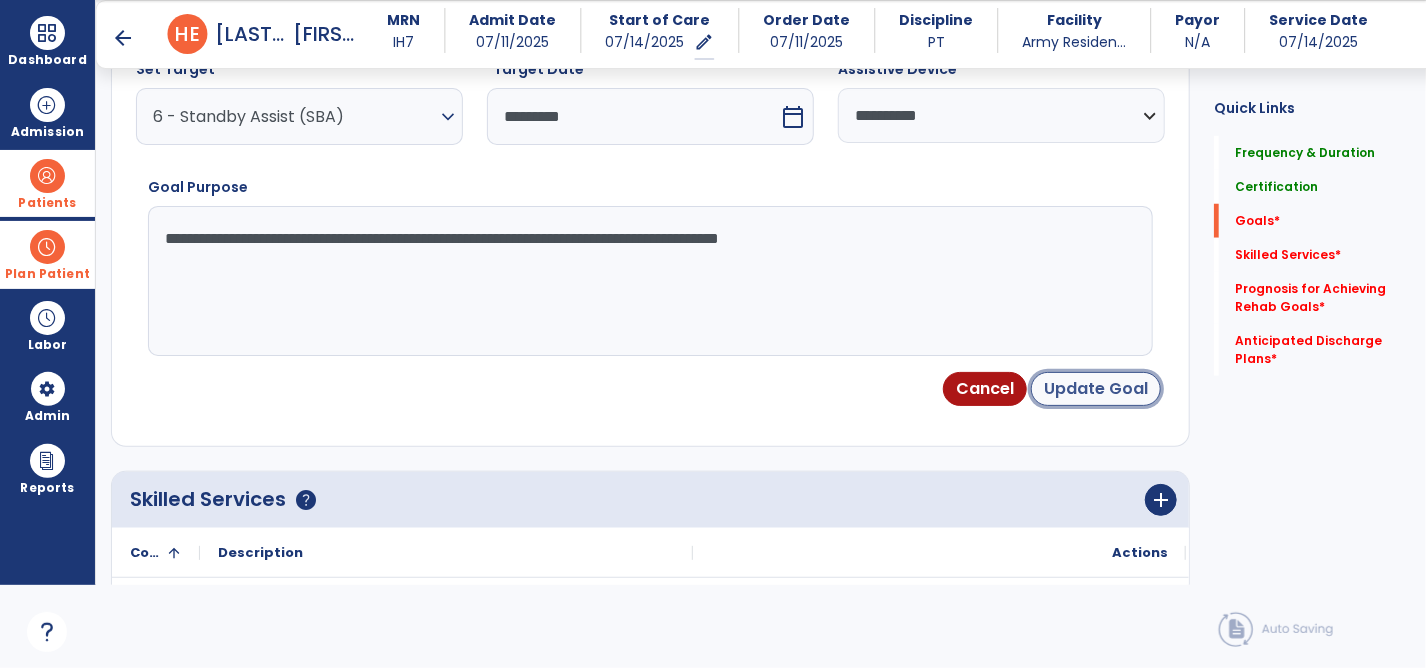 click on "Update Goal" at bounding box center [1096, 389] 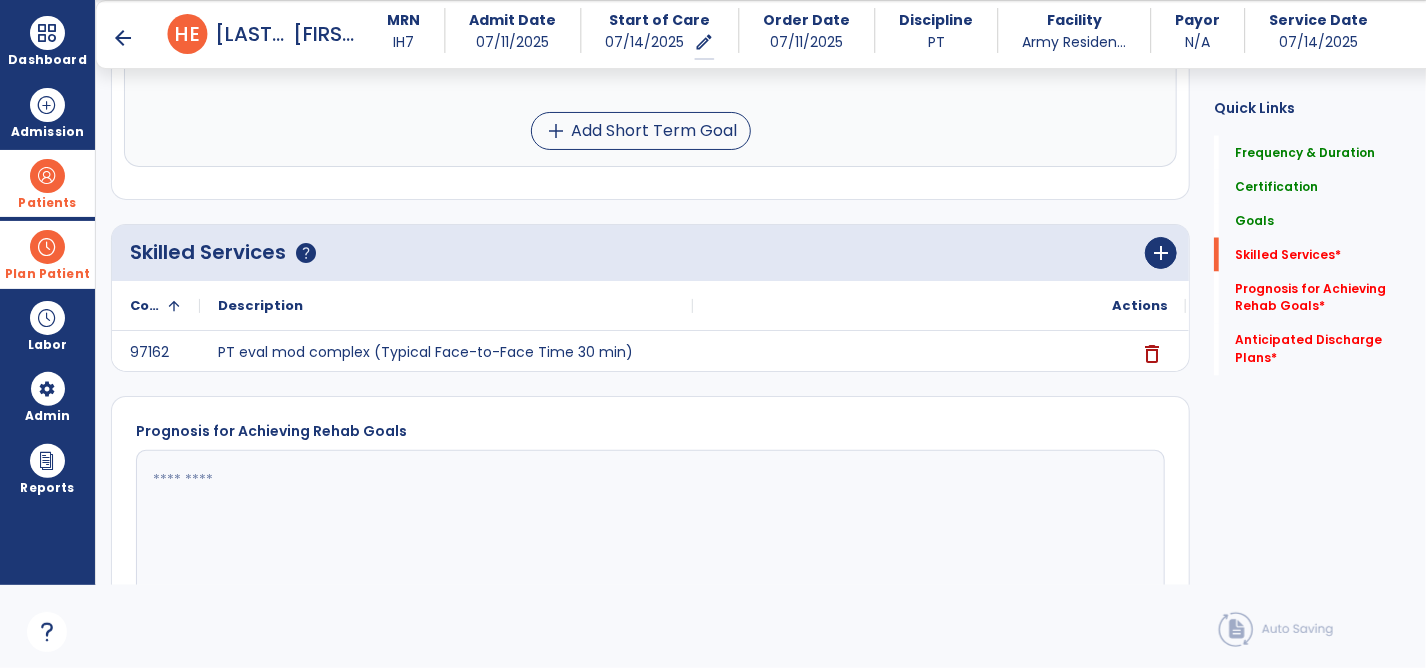 scroll, scrollTop: 1546, scrollLeft: 0, axis: vertical 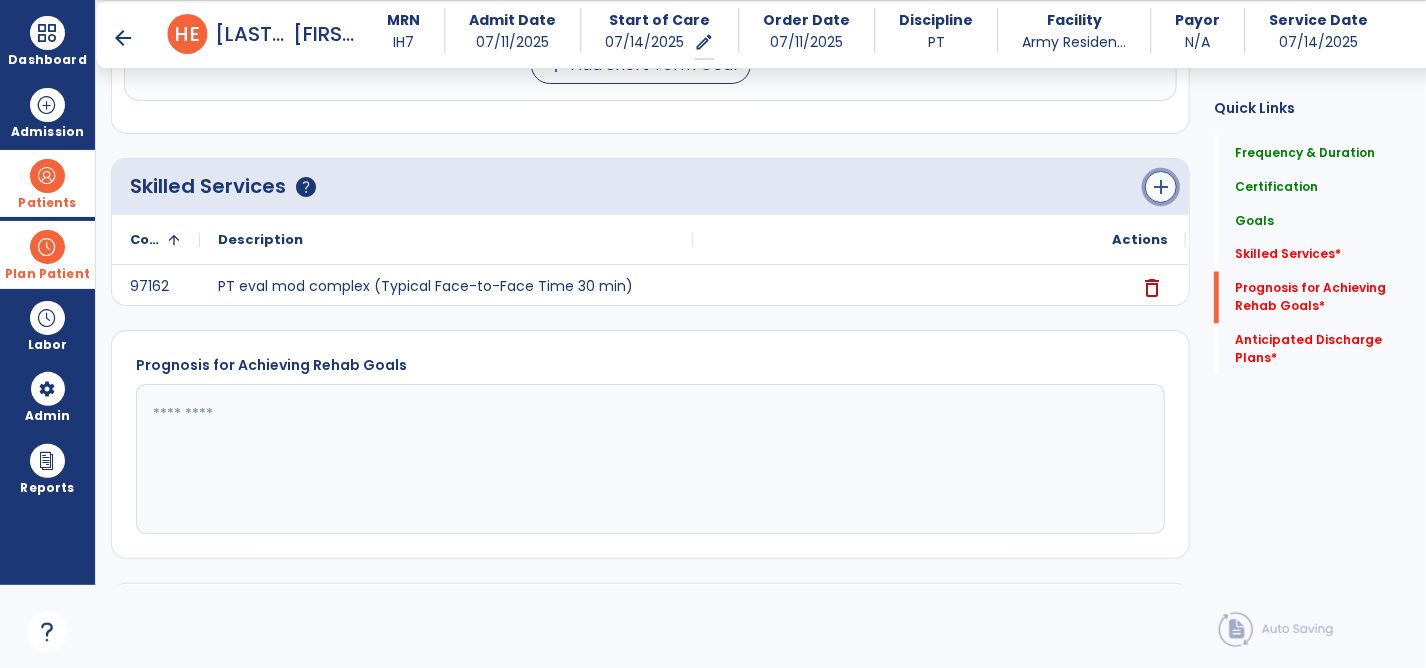 click on "add" 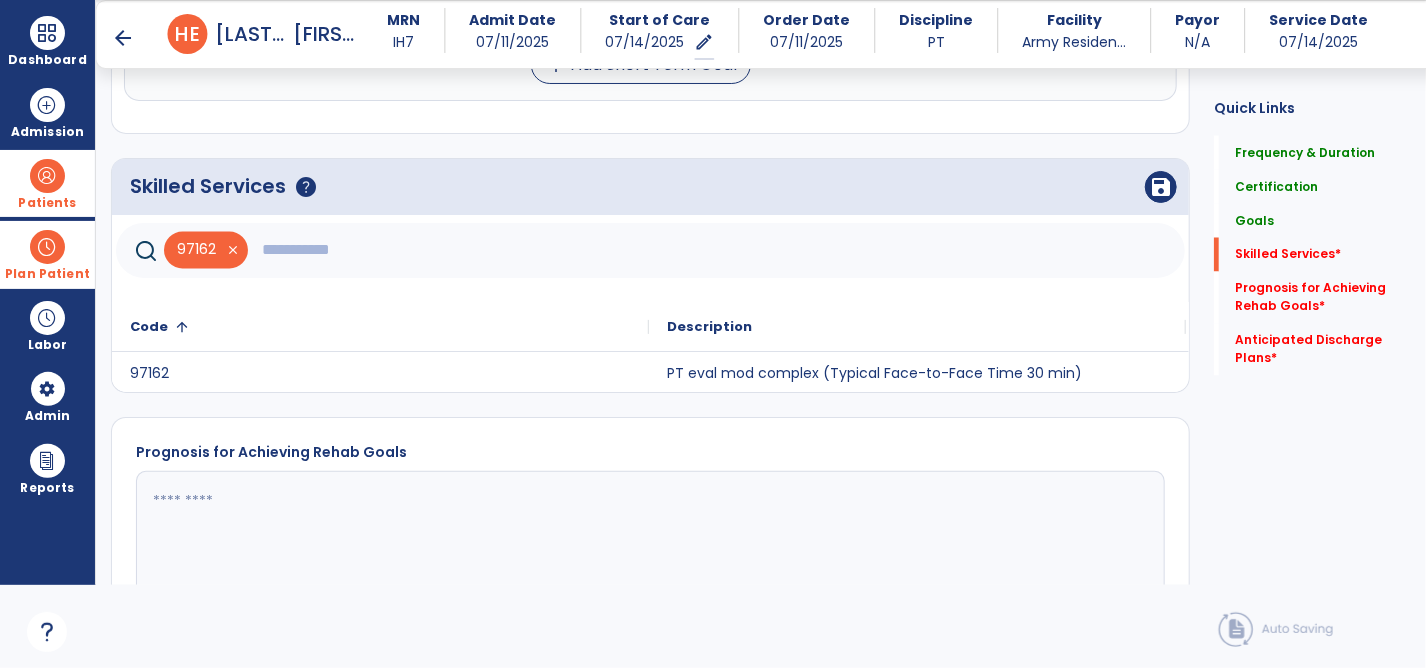 click 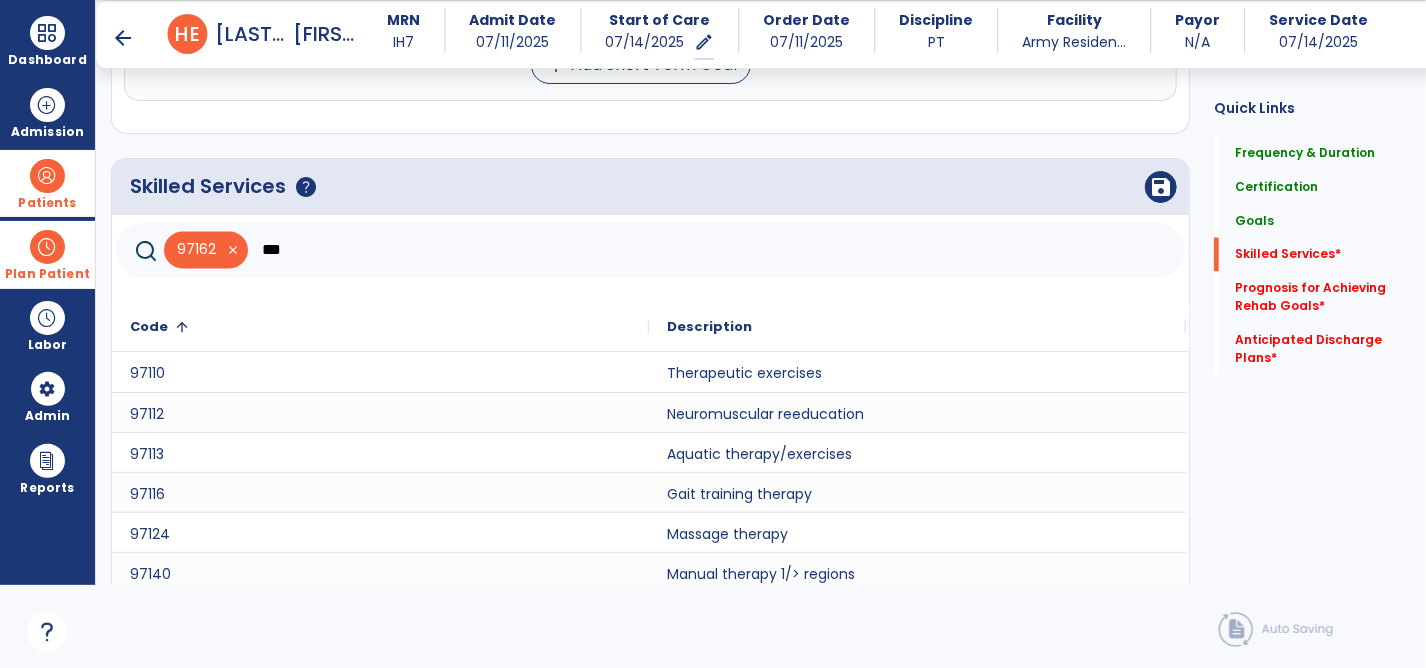 scroll, scrollTop: 8, scrollLeft: 0, axis: vertical 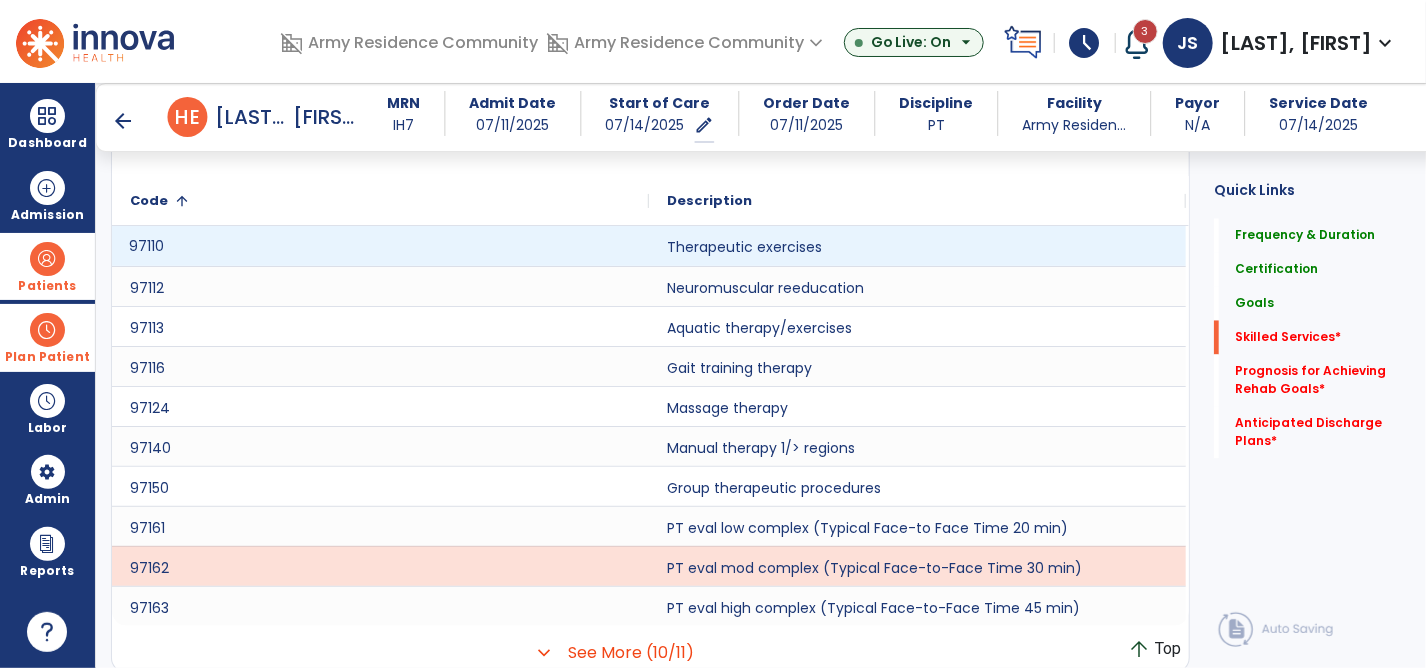 click on "97110" 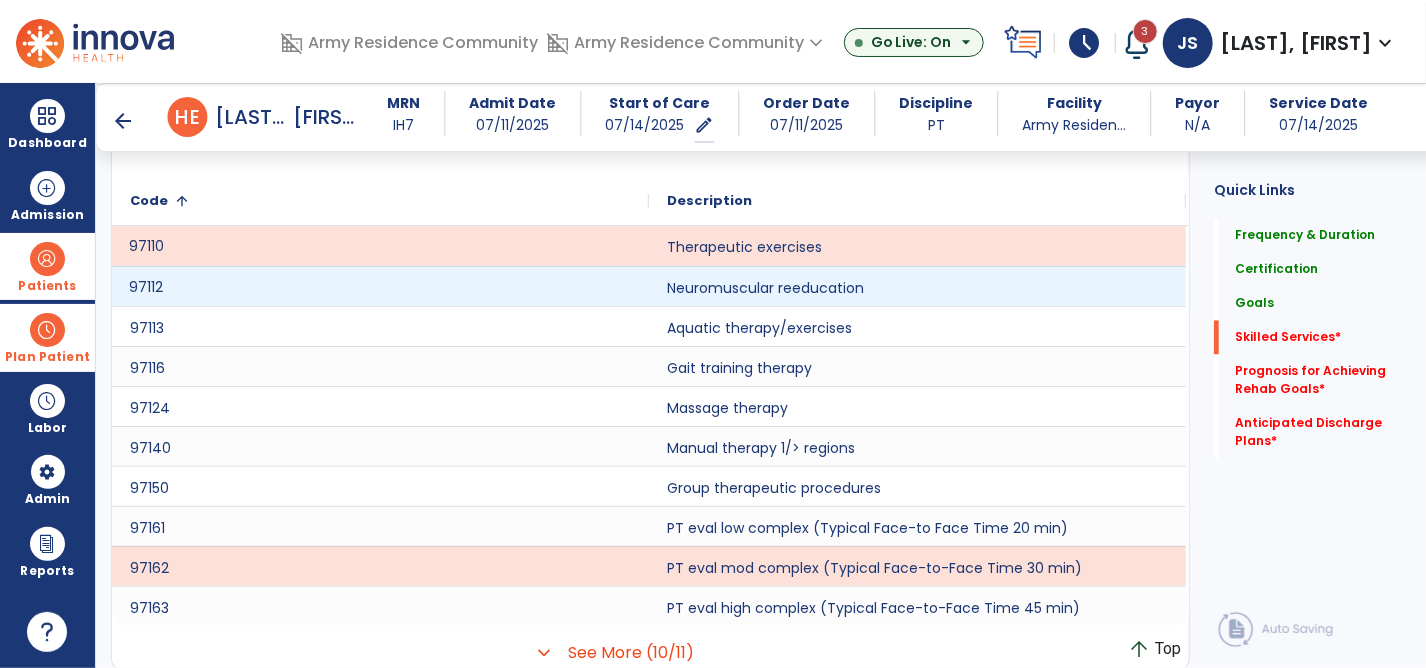 click on "97112" 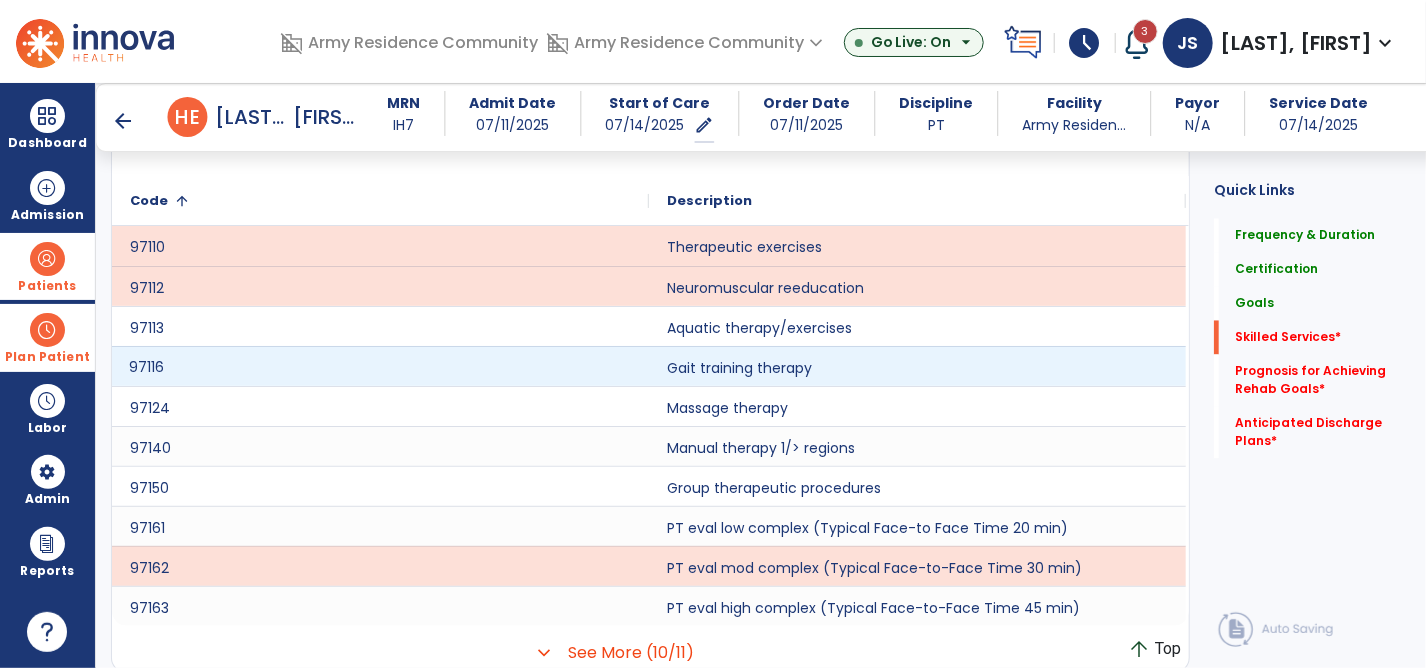 click on "97116" 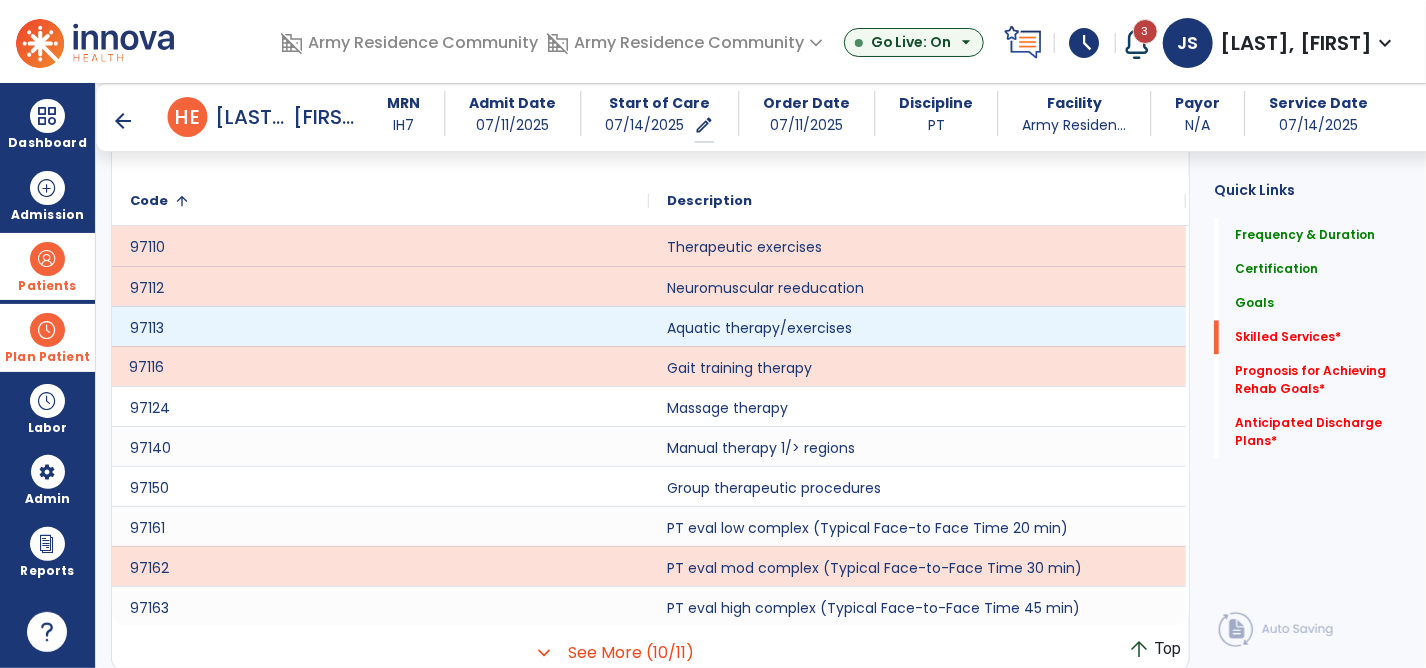 scroll, scrollTop: 1555, scrollLeft: 0, axis: vertical 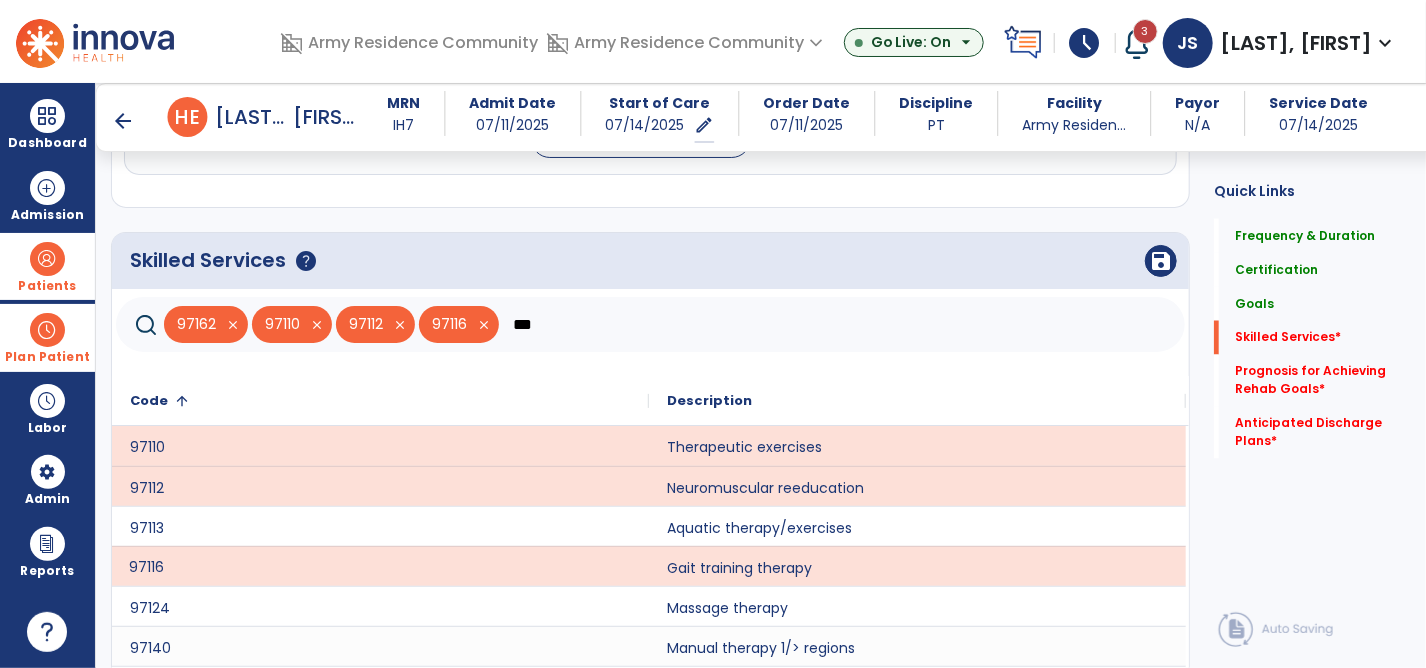 click on "***" 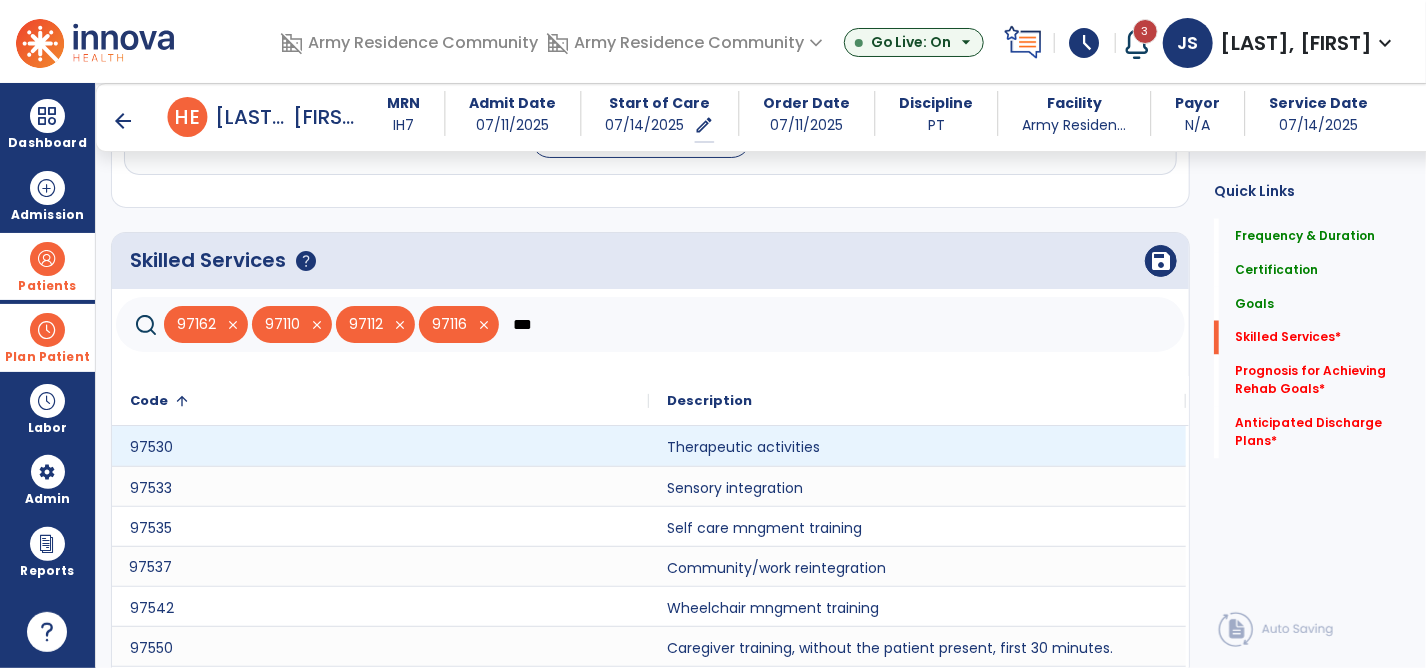 type on "***" 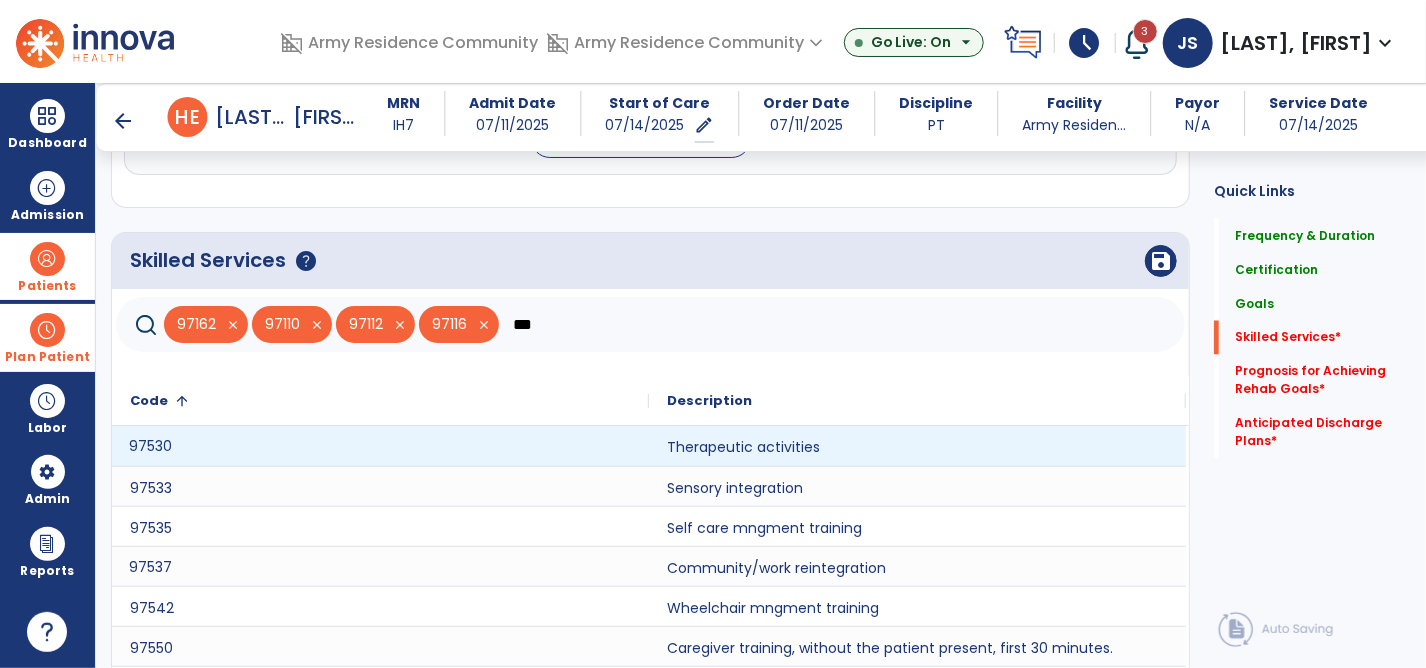 click on "97530" 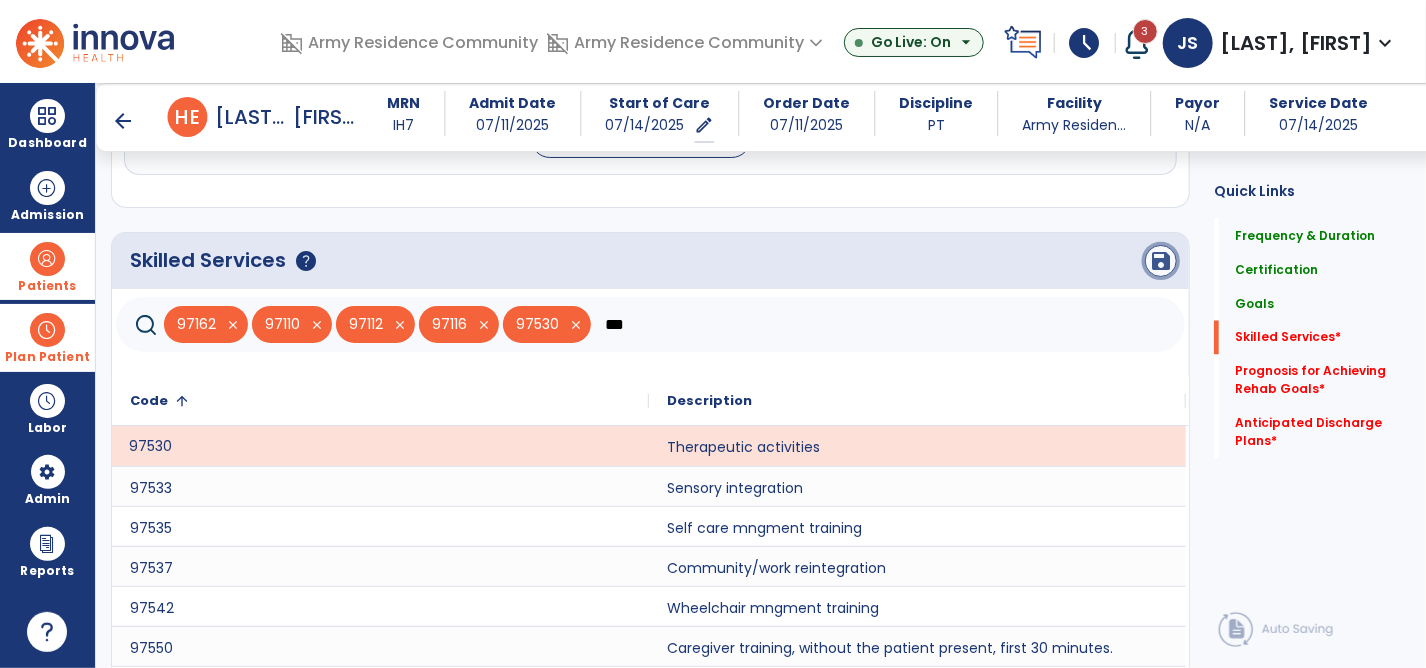 click on "save" 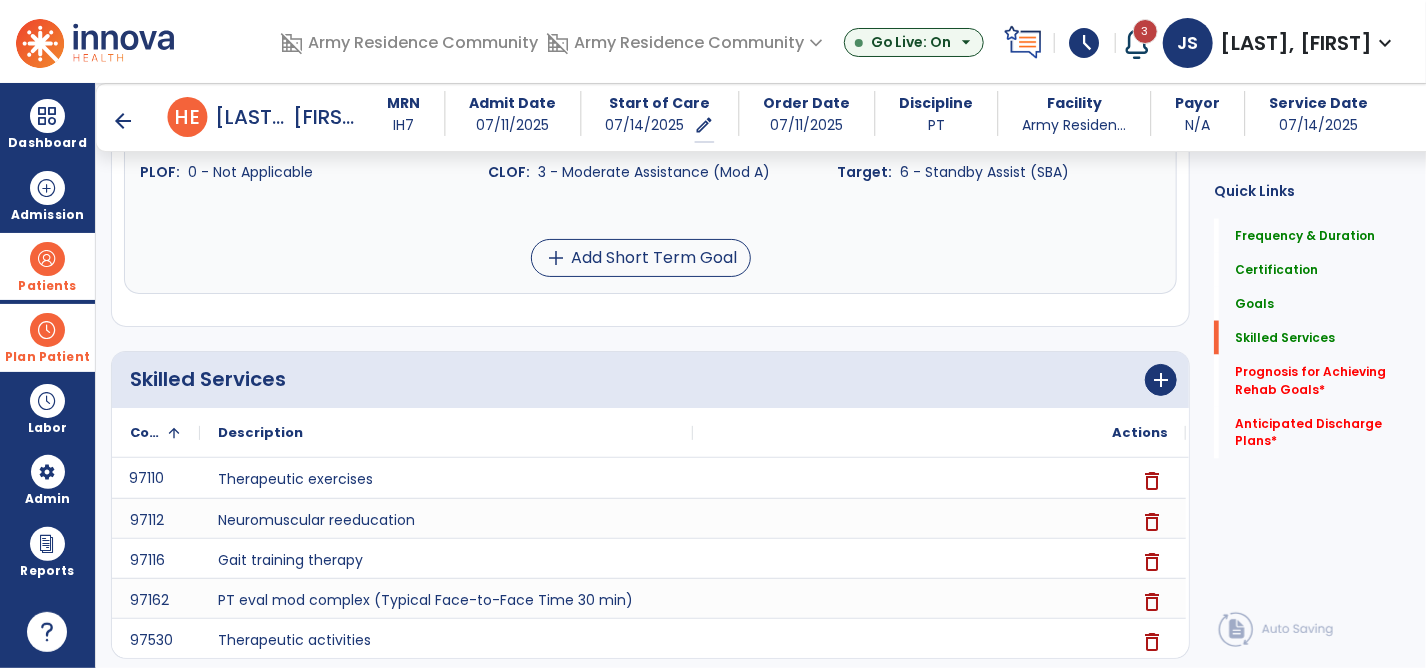 scroll, scrollTop: 1518, scrollLeft: 0, axis: vertical 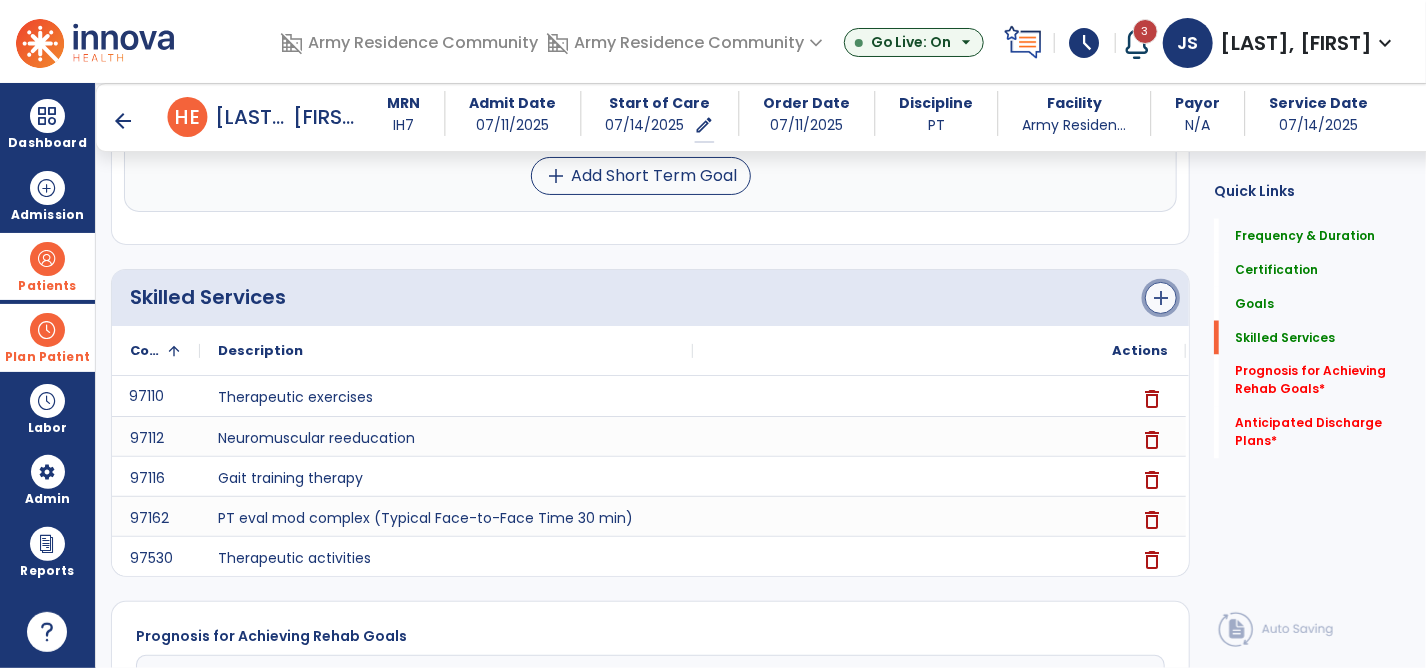 click on "add" 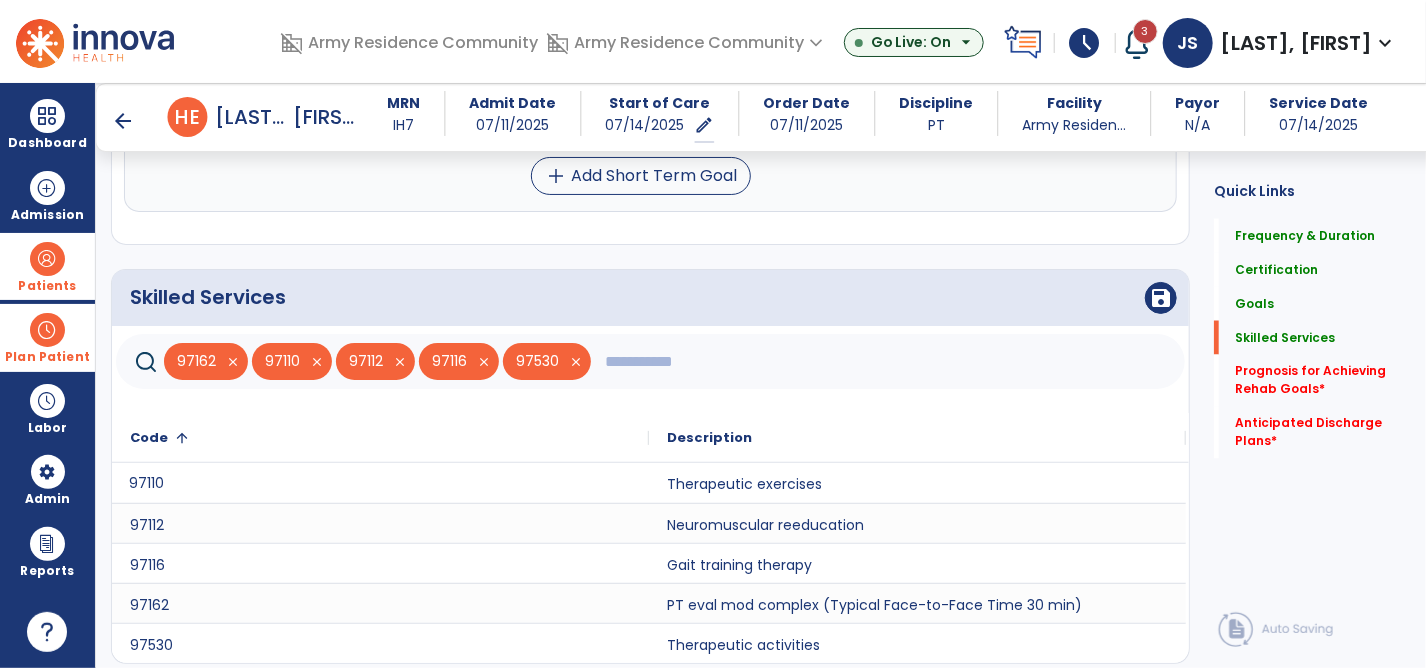 click 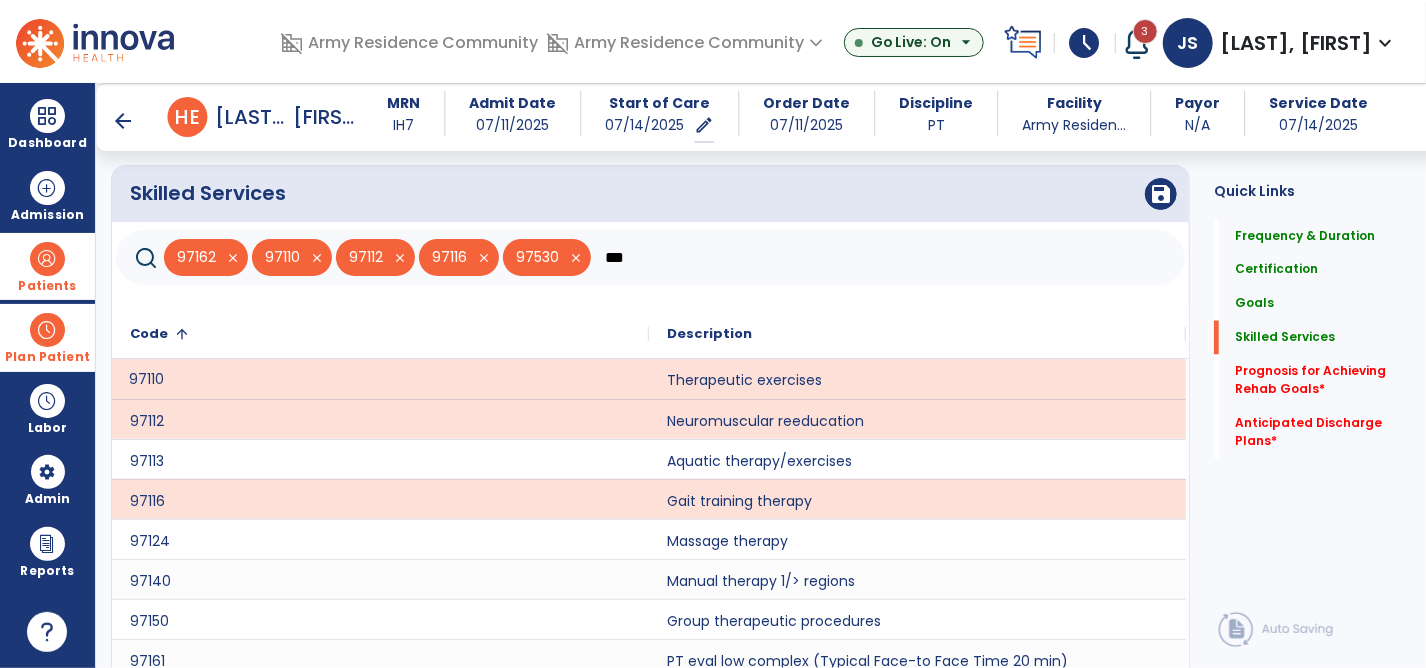 scroll, scrollTop: 1755, scrollLeft: 0, axis: vertical 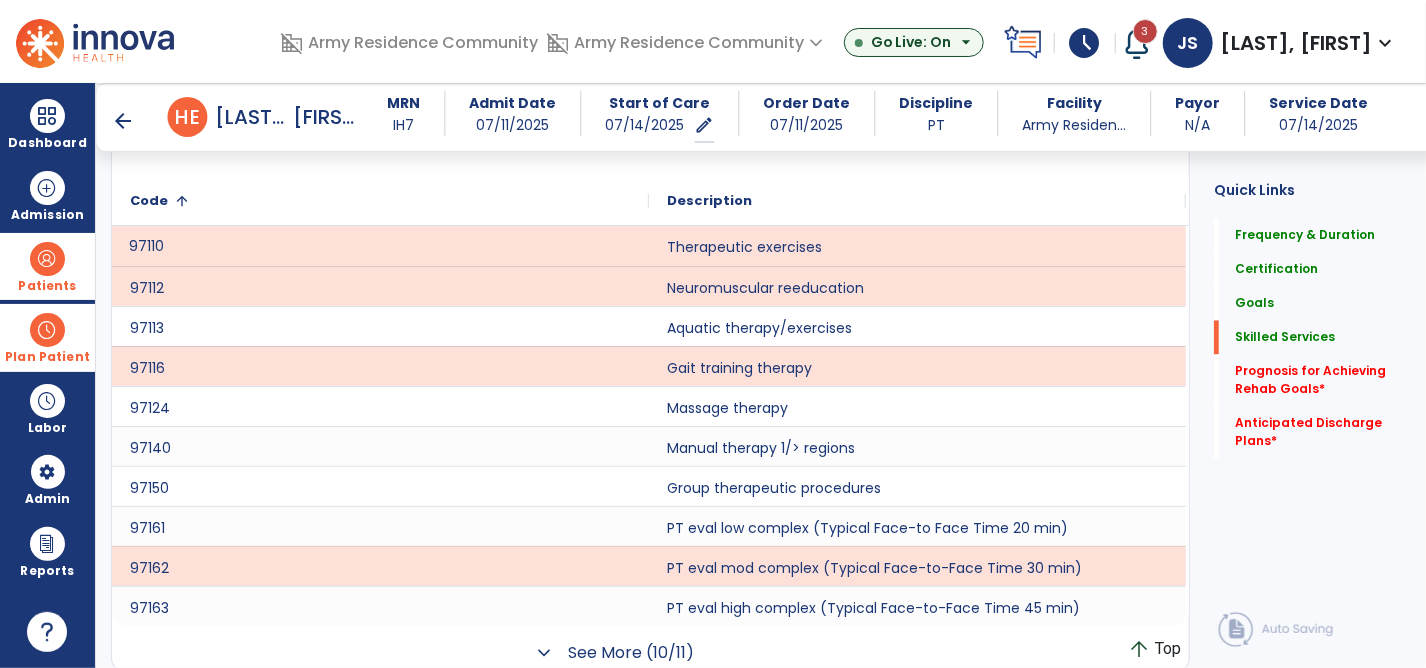 type on "***" 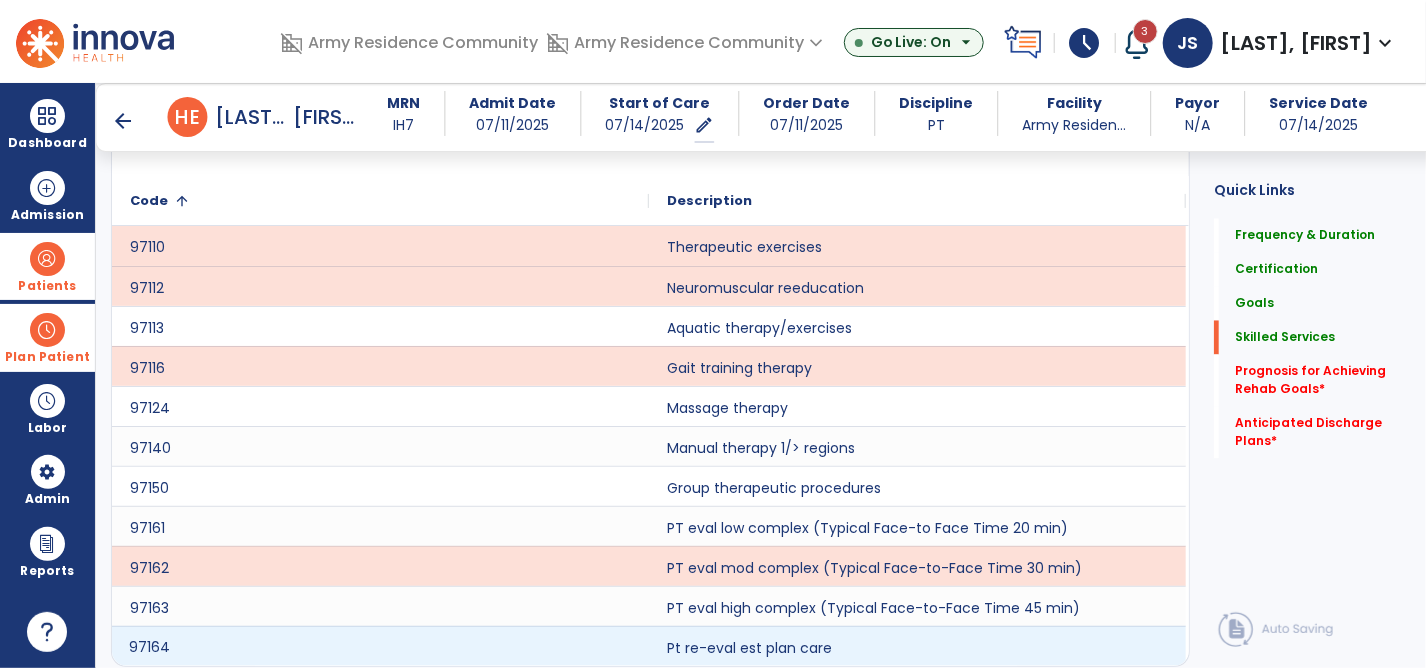 click on "97164" 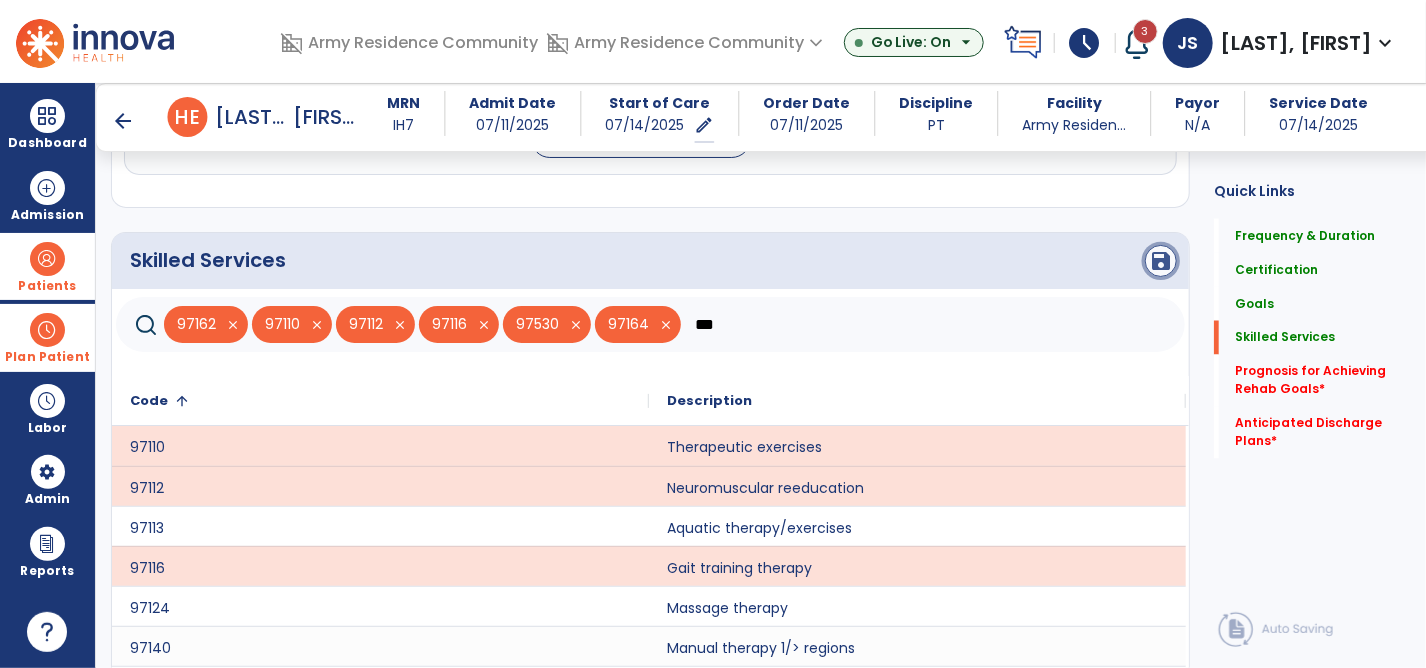 click on "save" 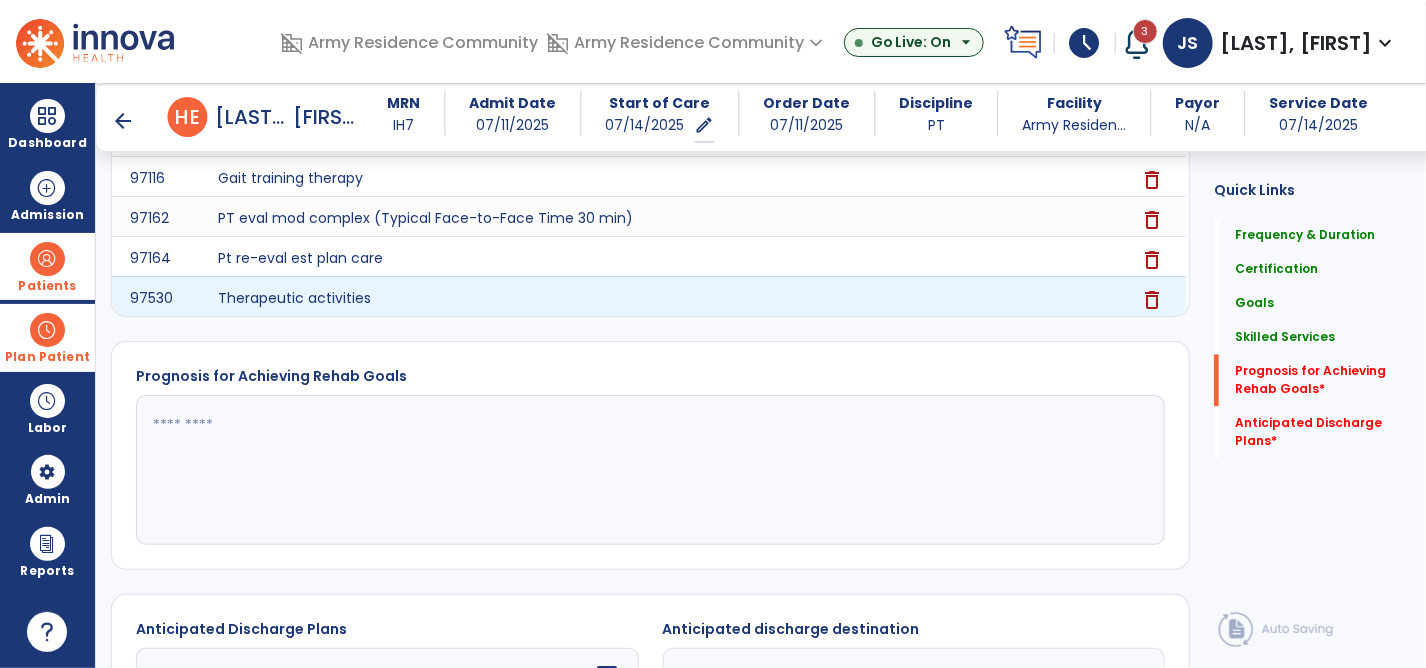 scroll, scrollTop: 2018, scrollLeft: 0, axis: vertical 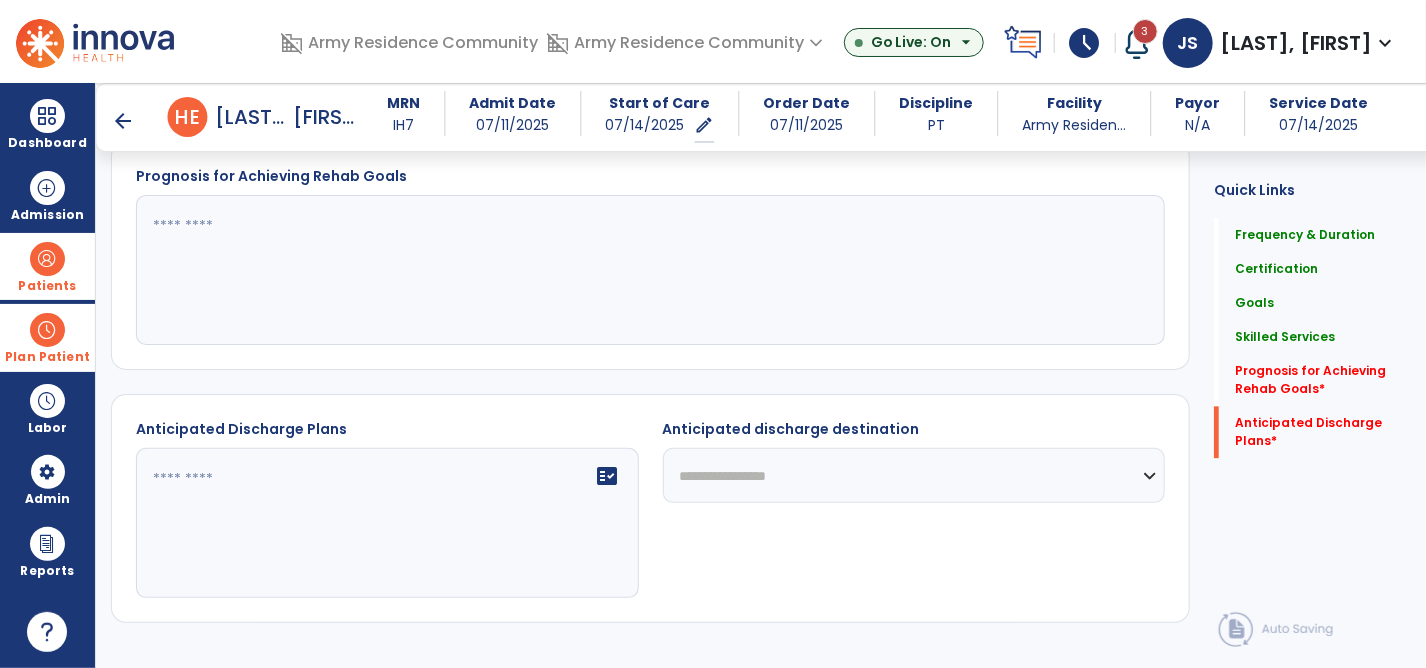 click 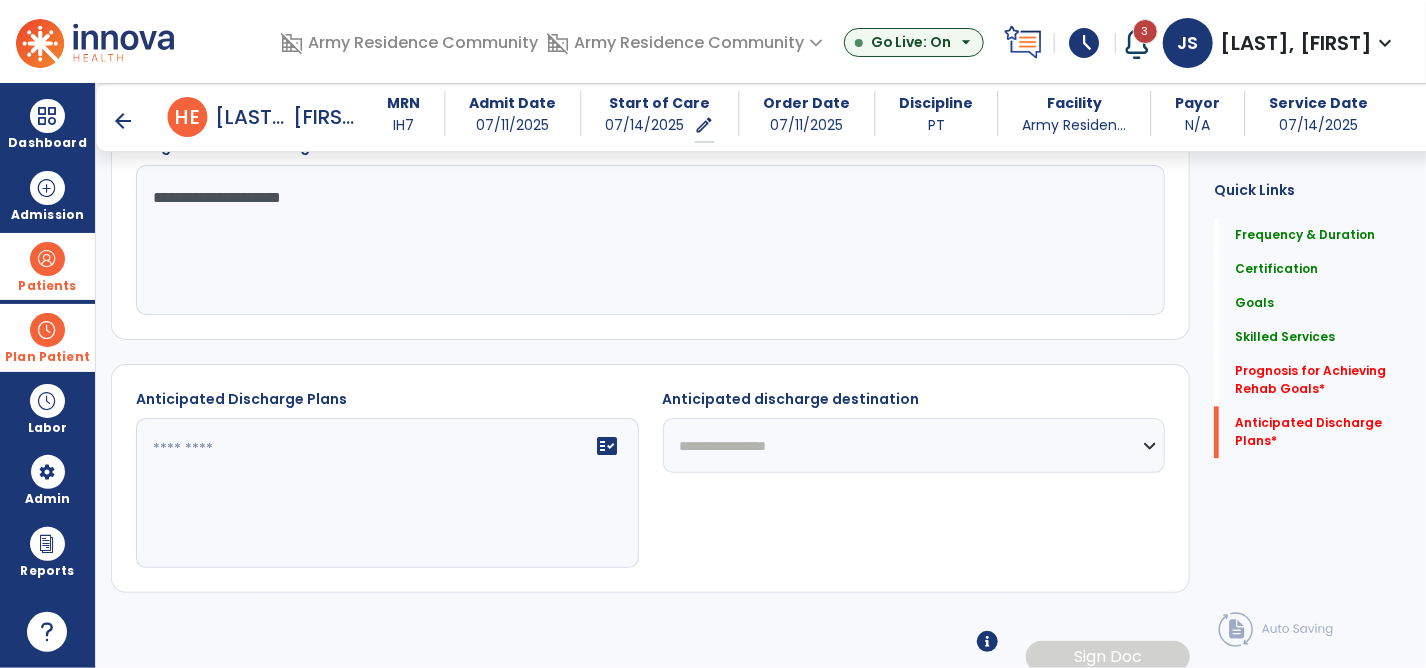 scroll, scrollTop: 2063, scrollLeft: 0, axis: vertical 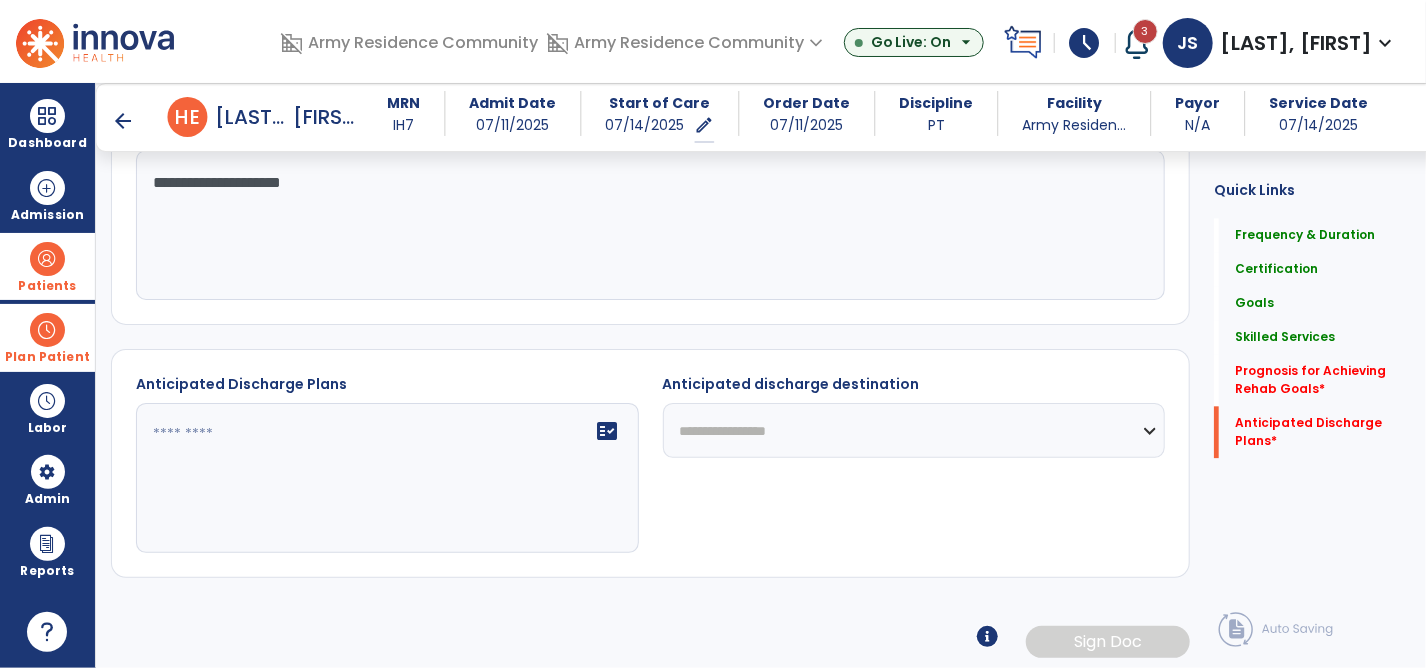 type on "**********" 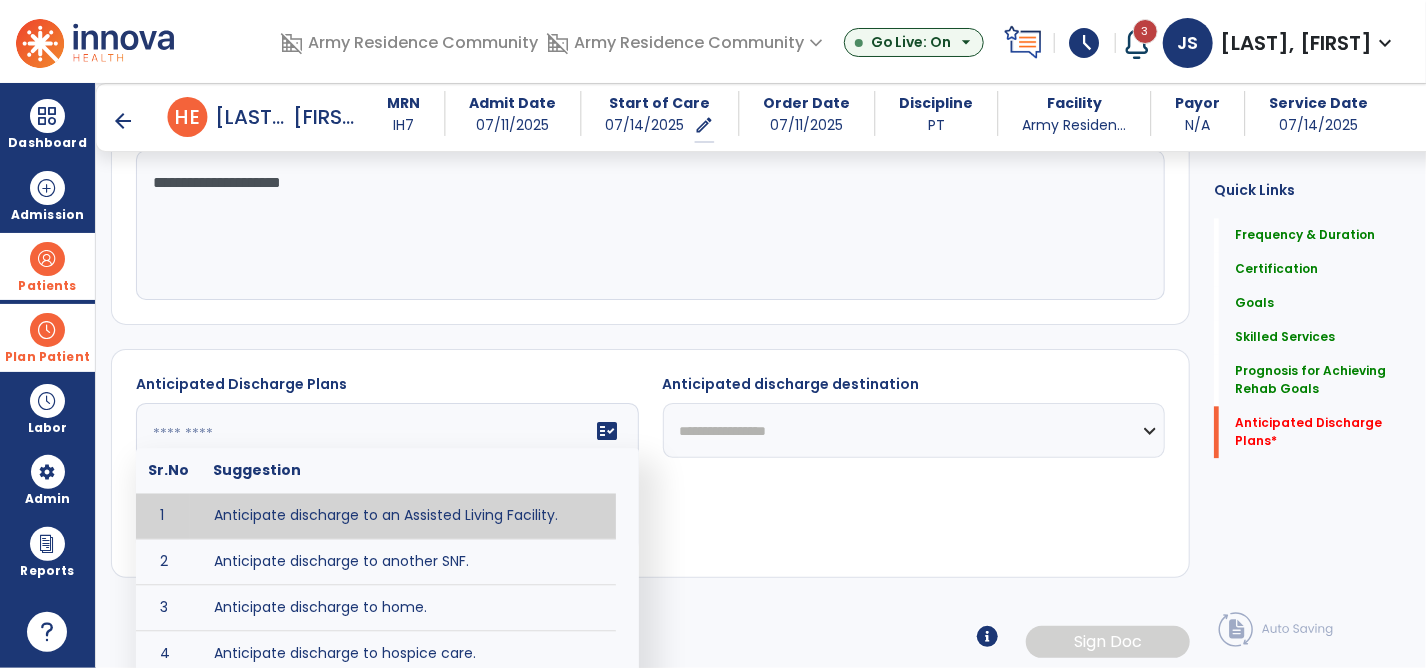 type on "**********" 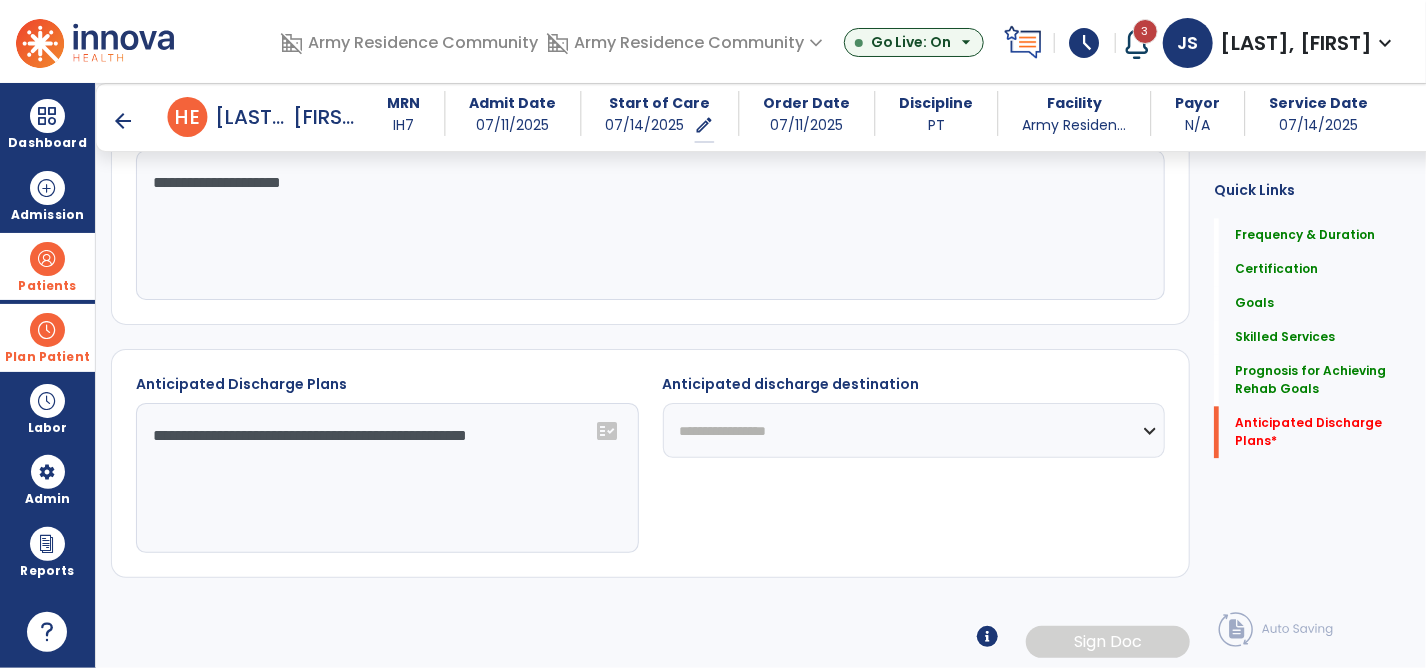 click on "**********" 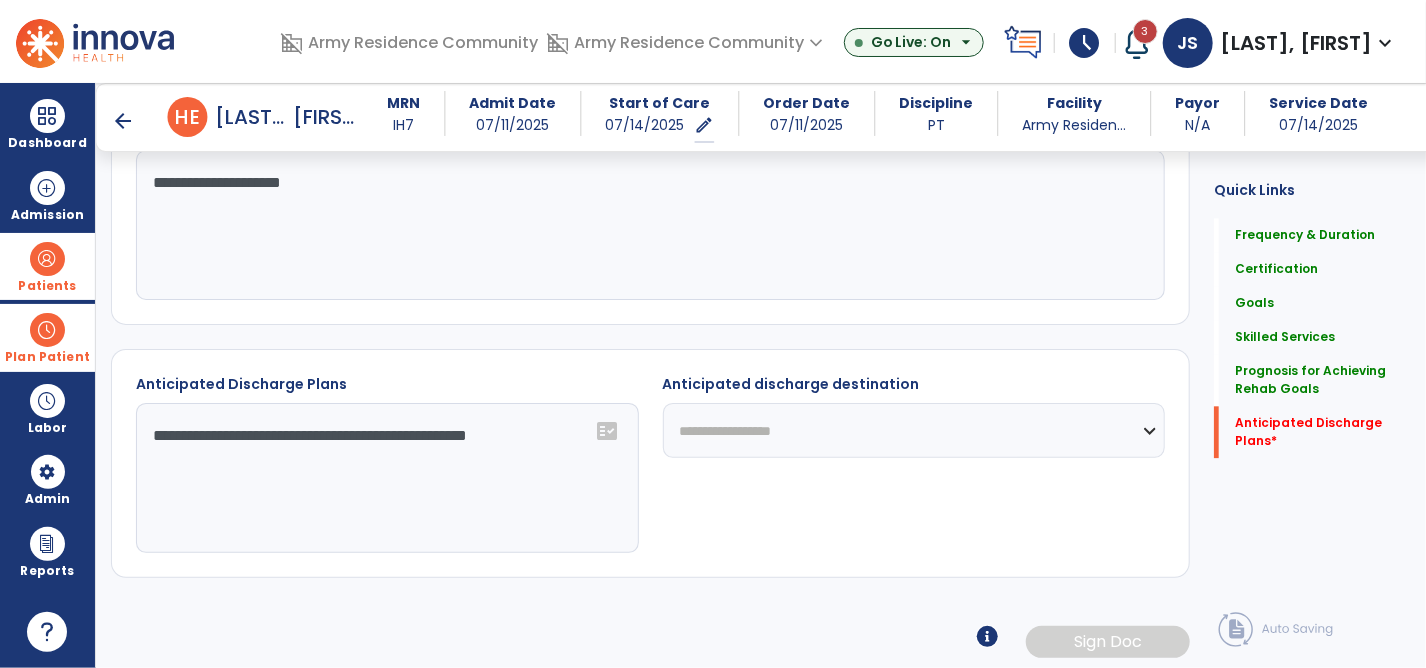 click on "**********" 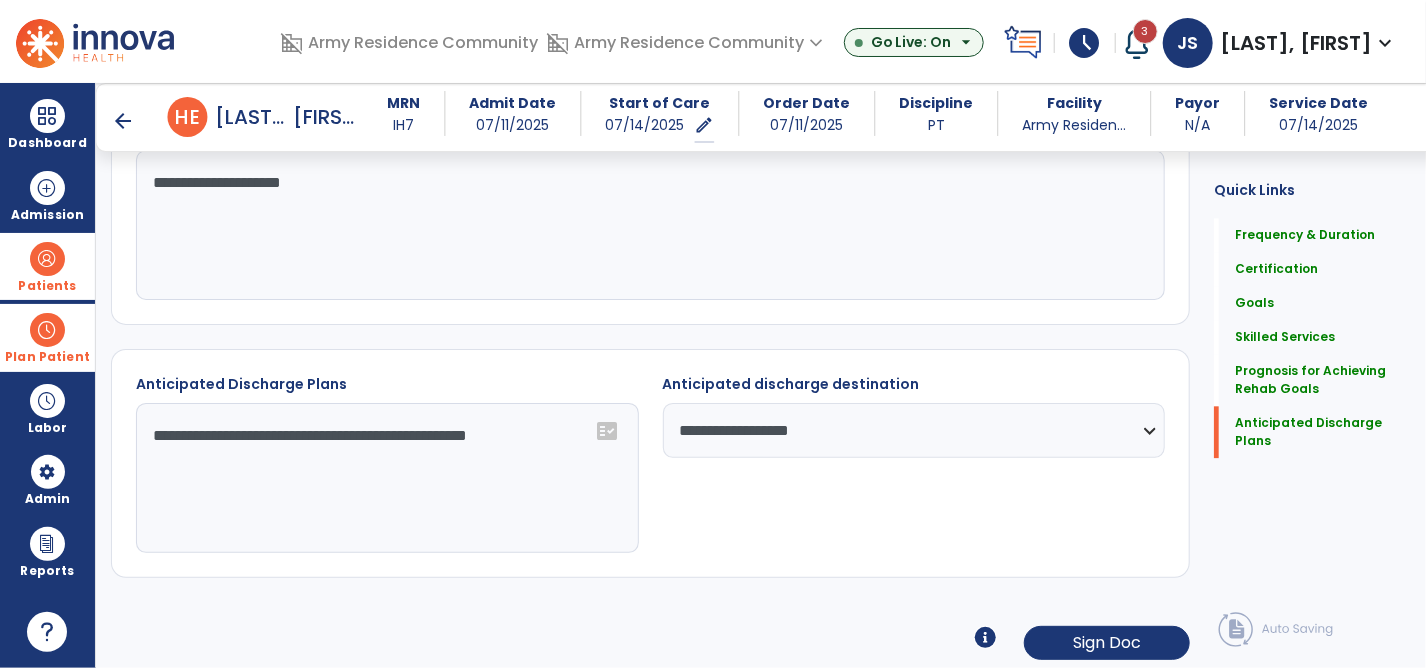 click on "**********" 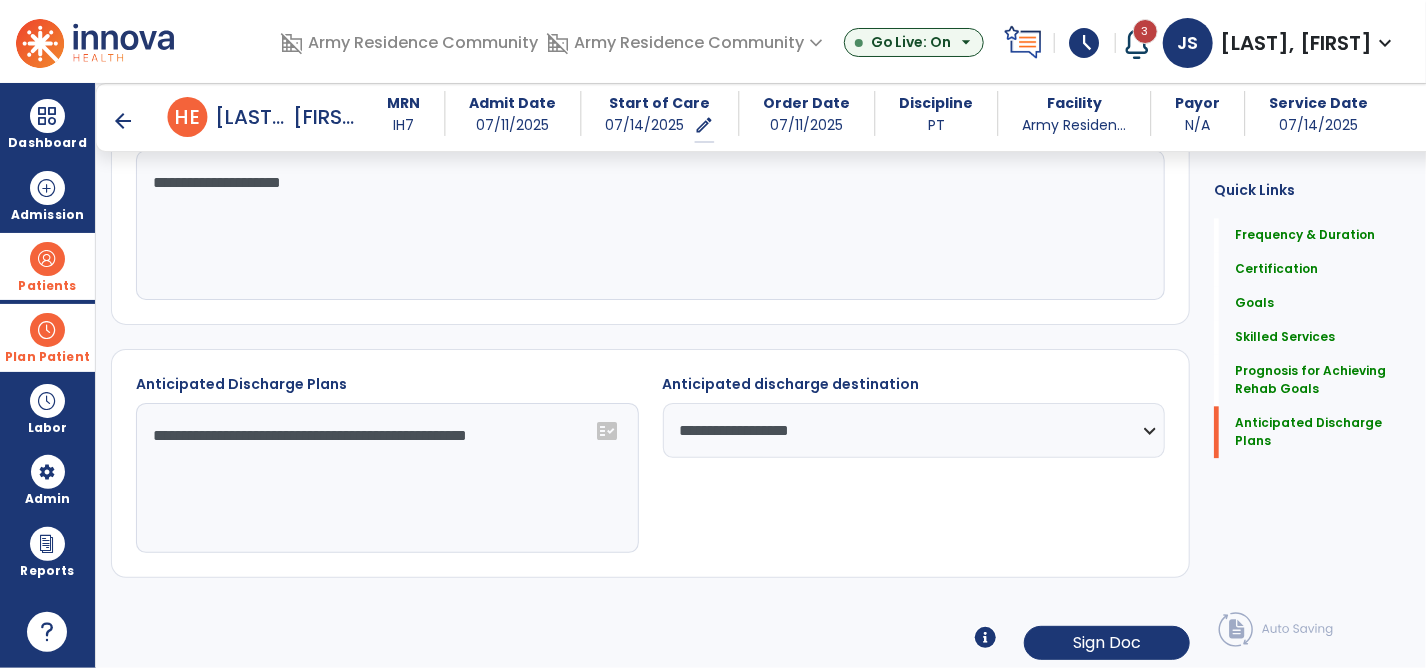 select on "**********" 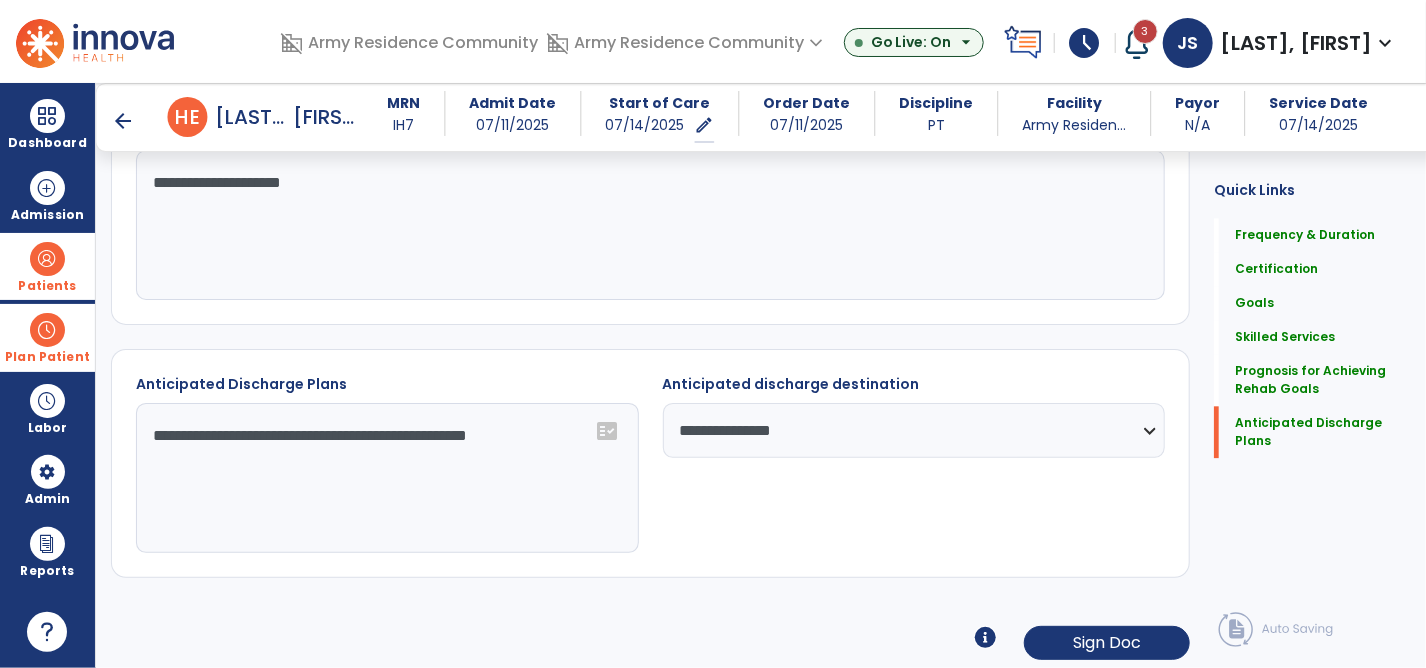 click on "**********" 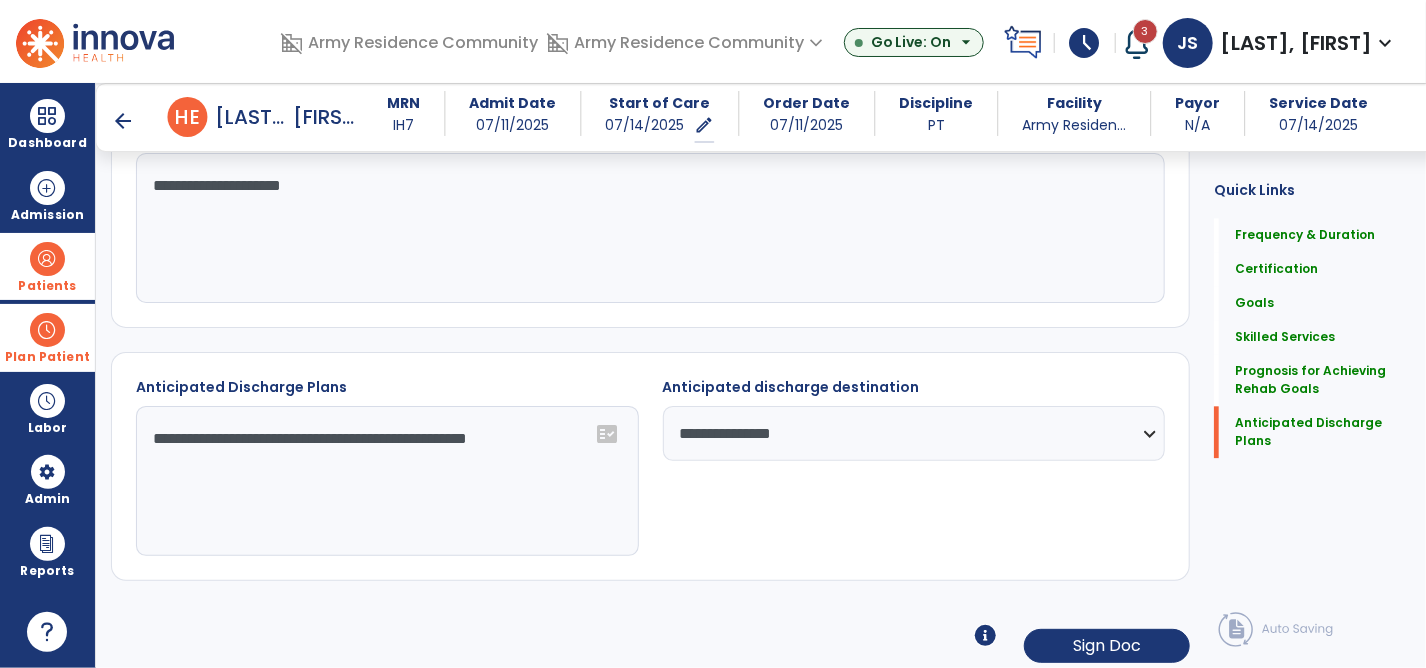 scroll, scrollTop: 2064, scrollLeft: 0, axis: vertical 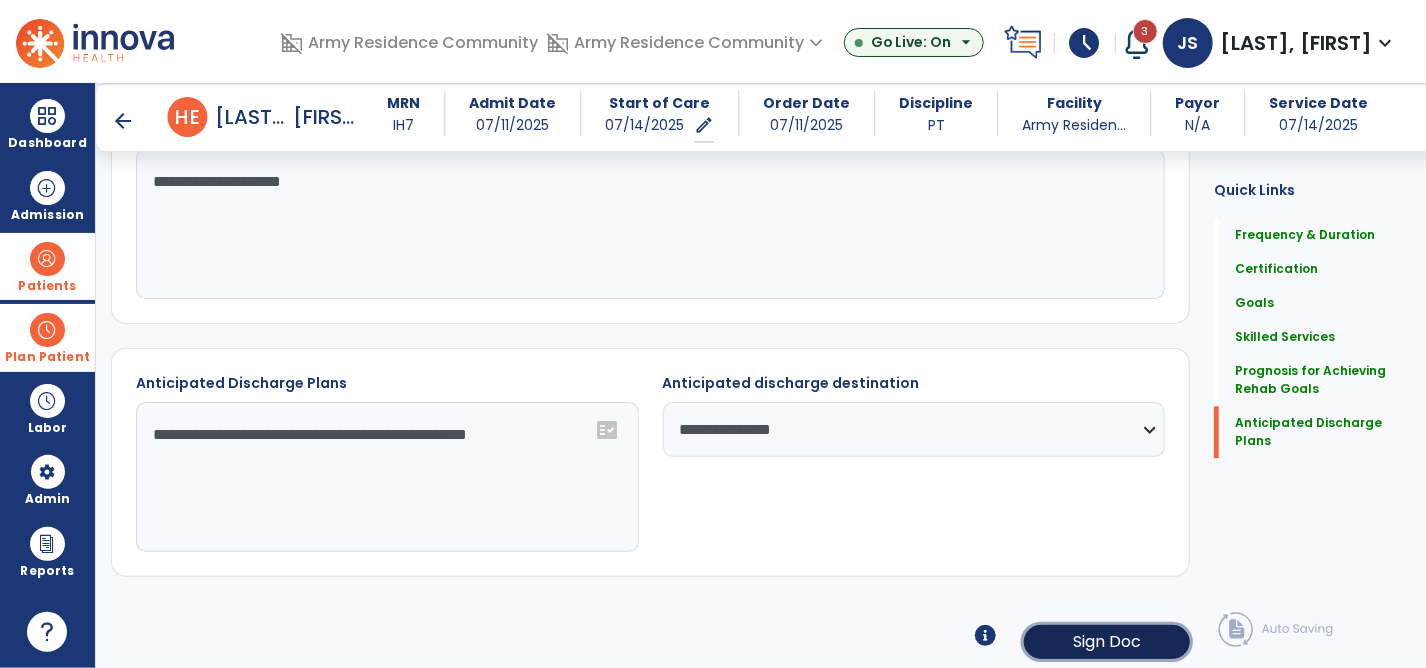 click on "Sign Doc" 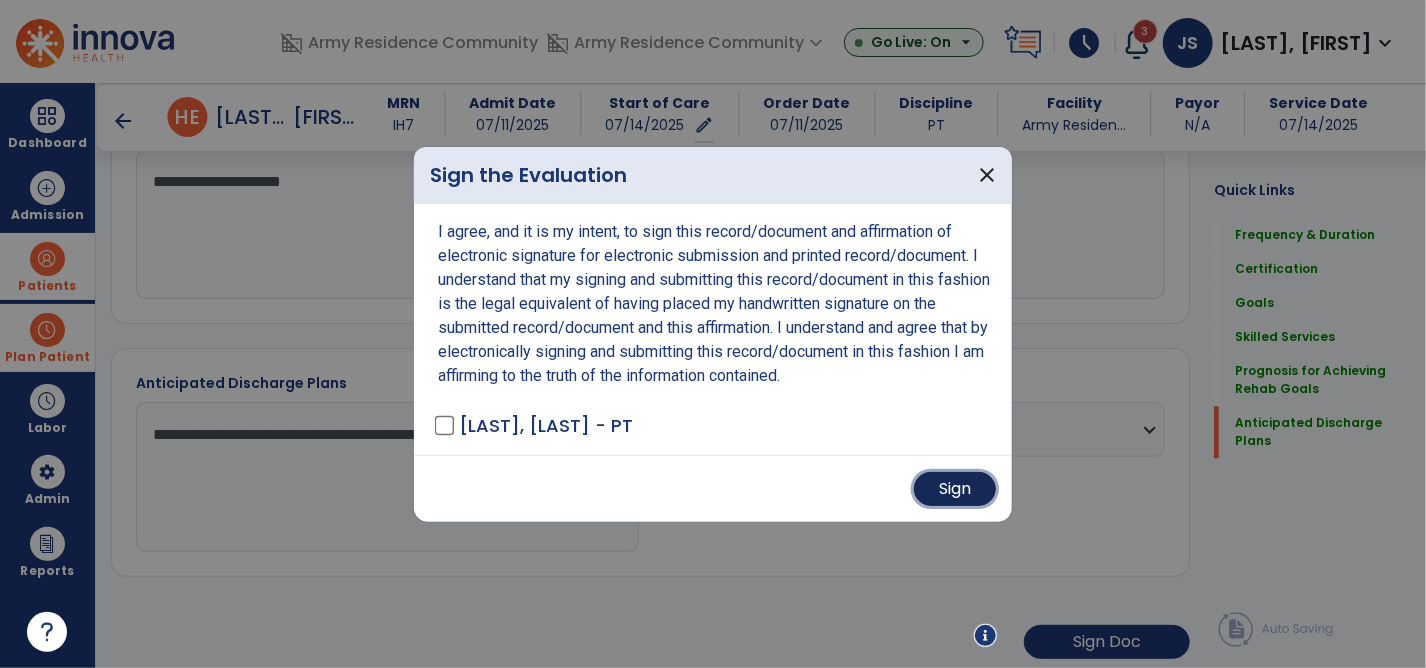 click on "Sign" at bounding box center [955, 489] 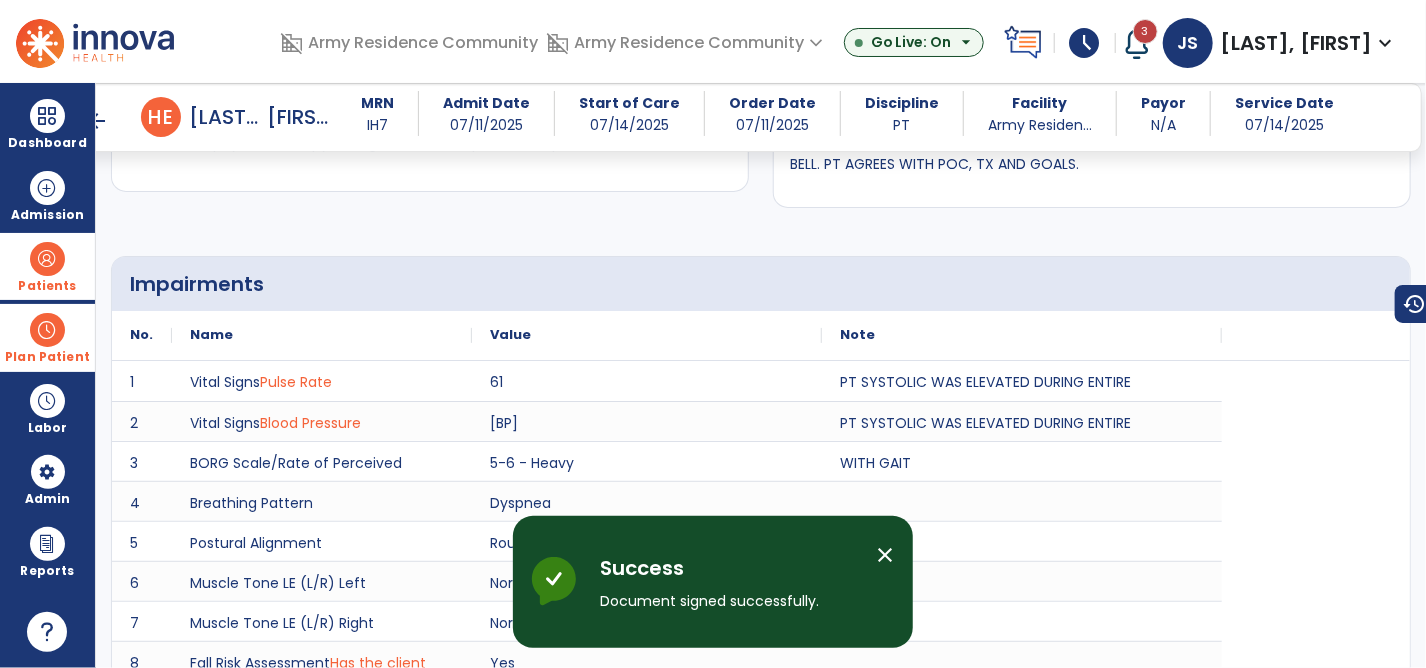 scroll, scrollTop: 1349, scrollLeft: 0, axis: vertical 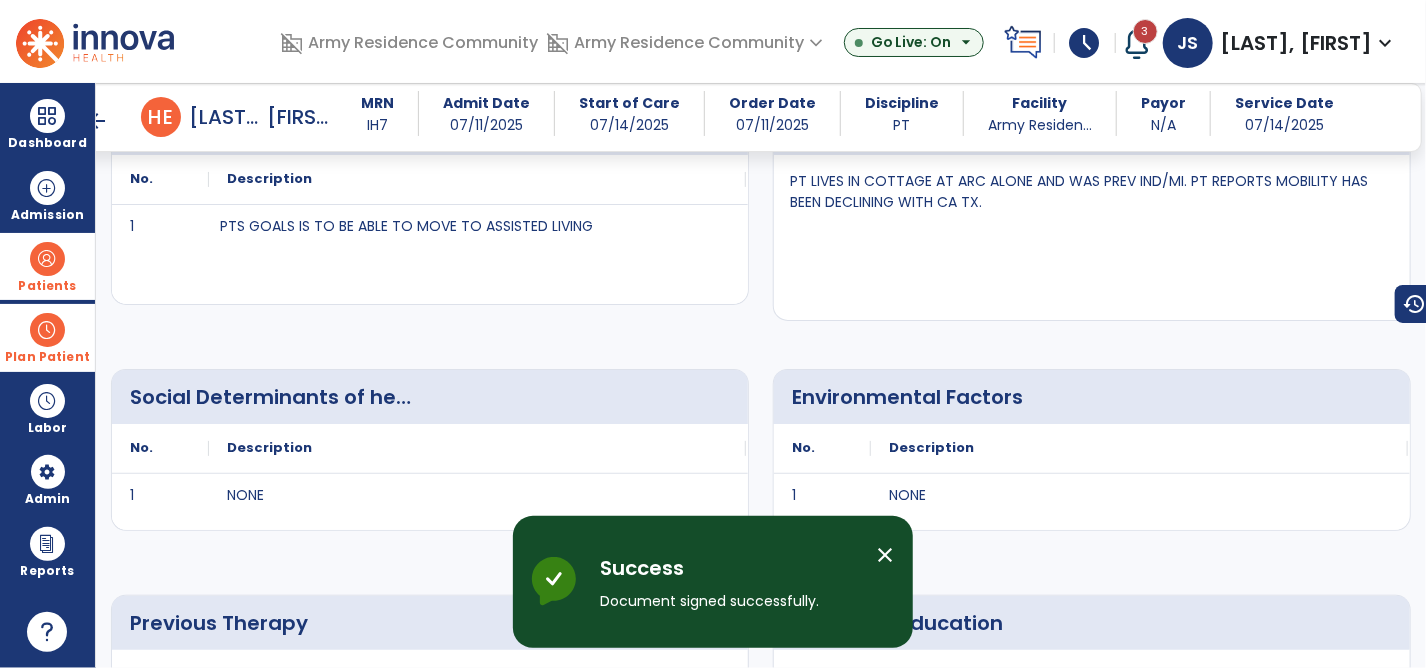click on "arrow_back" at bounding box center [97, 121] 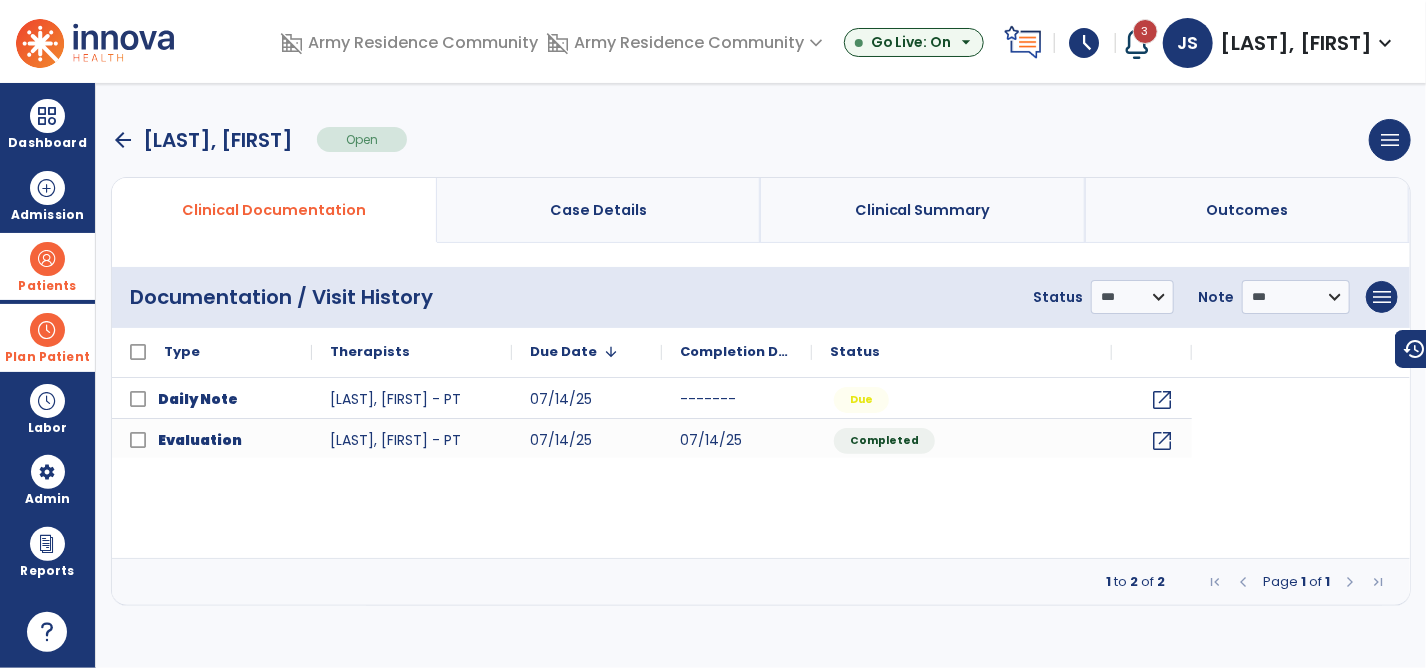 scroll, scrollTop: 0, scrollLeft: 0, axis: both 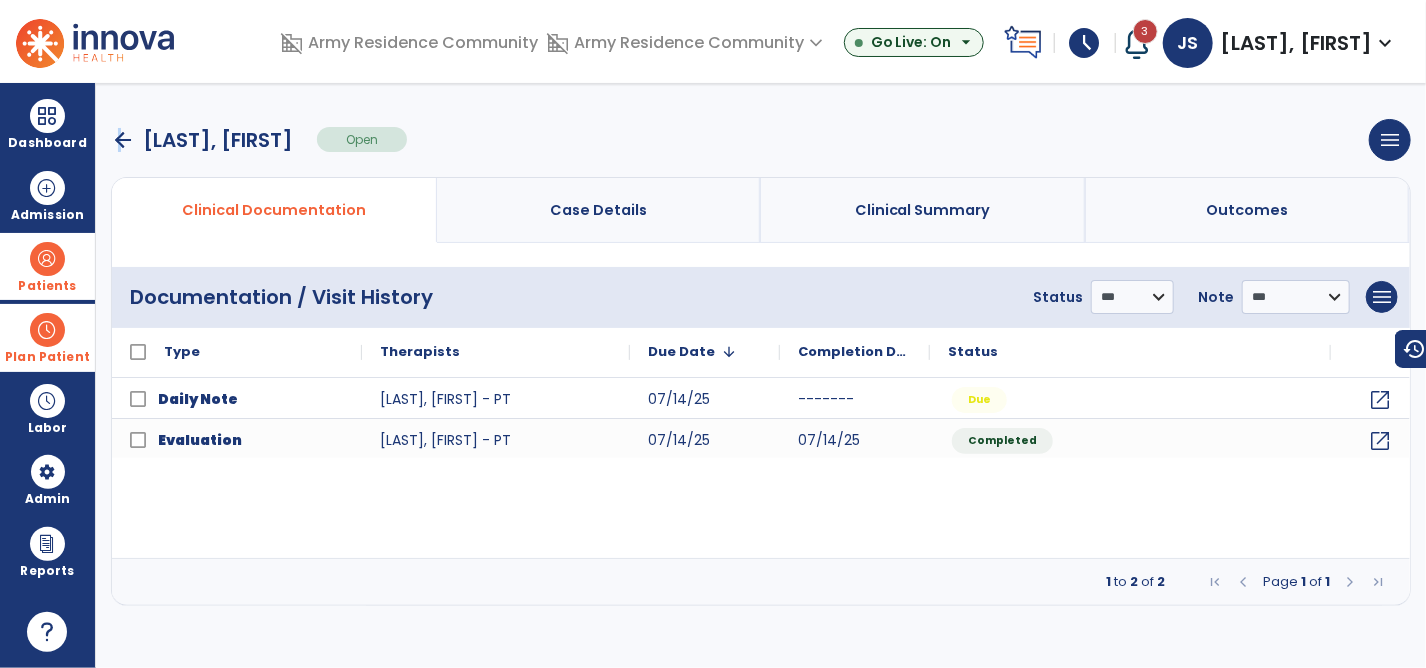 click on "arrow_back" at bounding box center (123, 140) 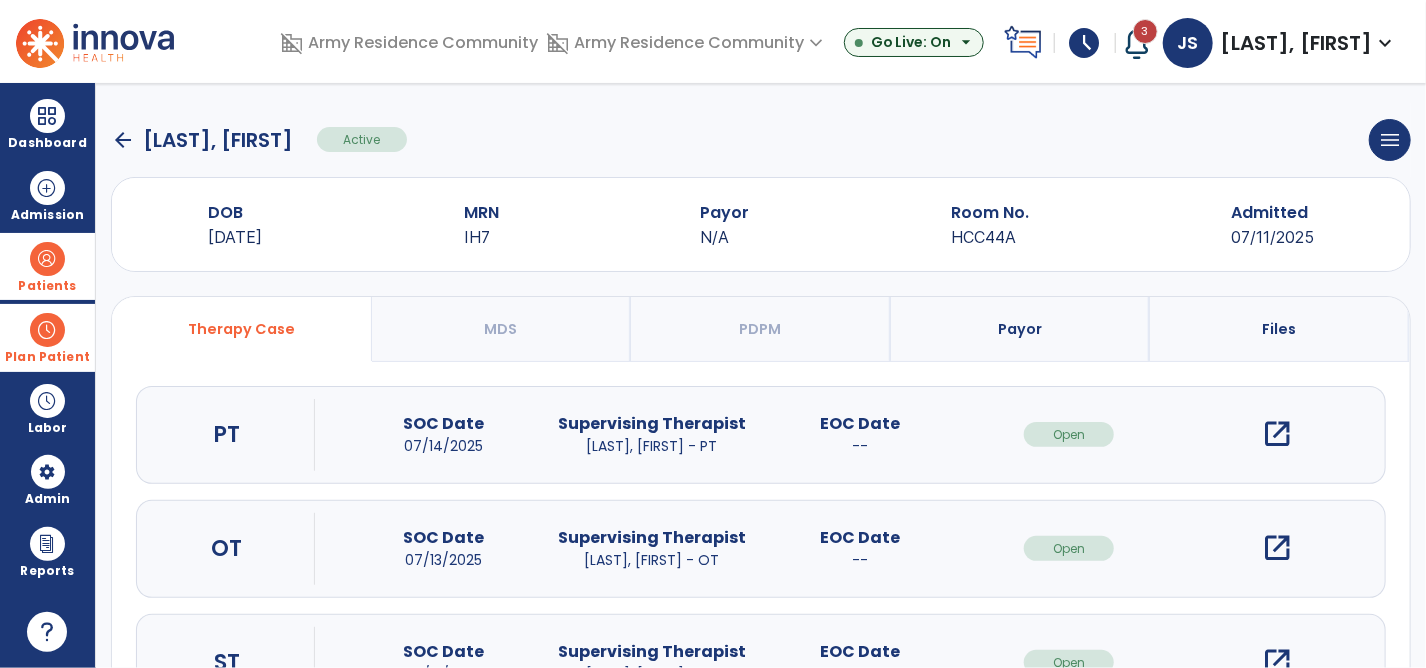 click on "open_in_new" at bounding box center [1278, 434] 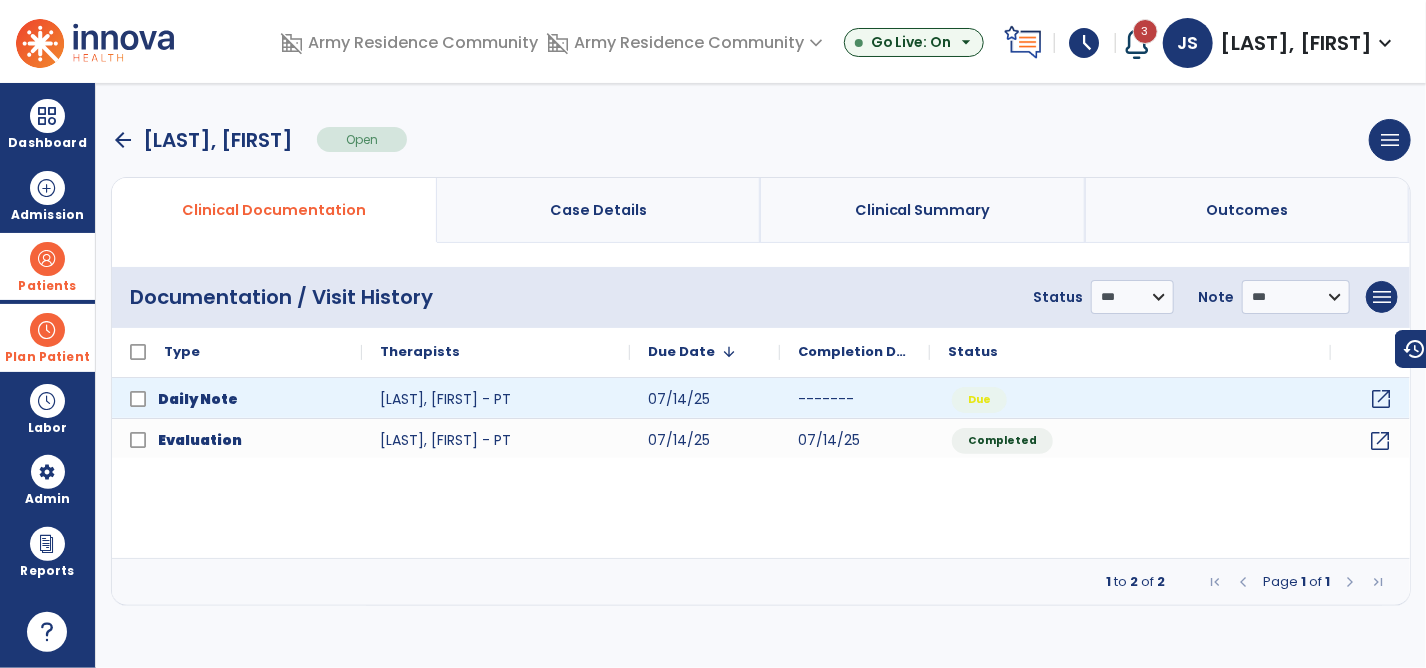 click on "open_in_new" 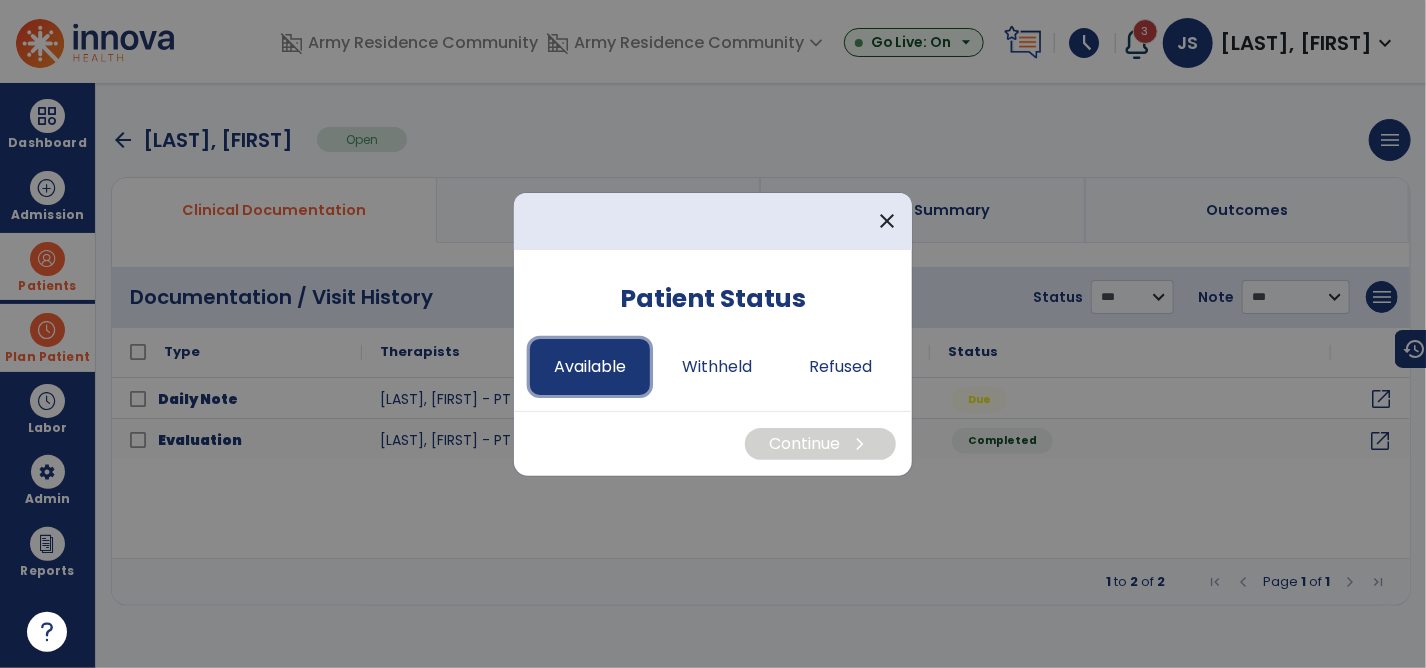 click on "Available" at bounding box center (590, 367) 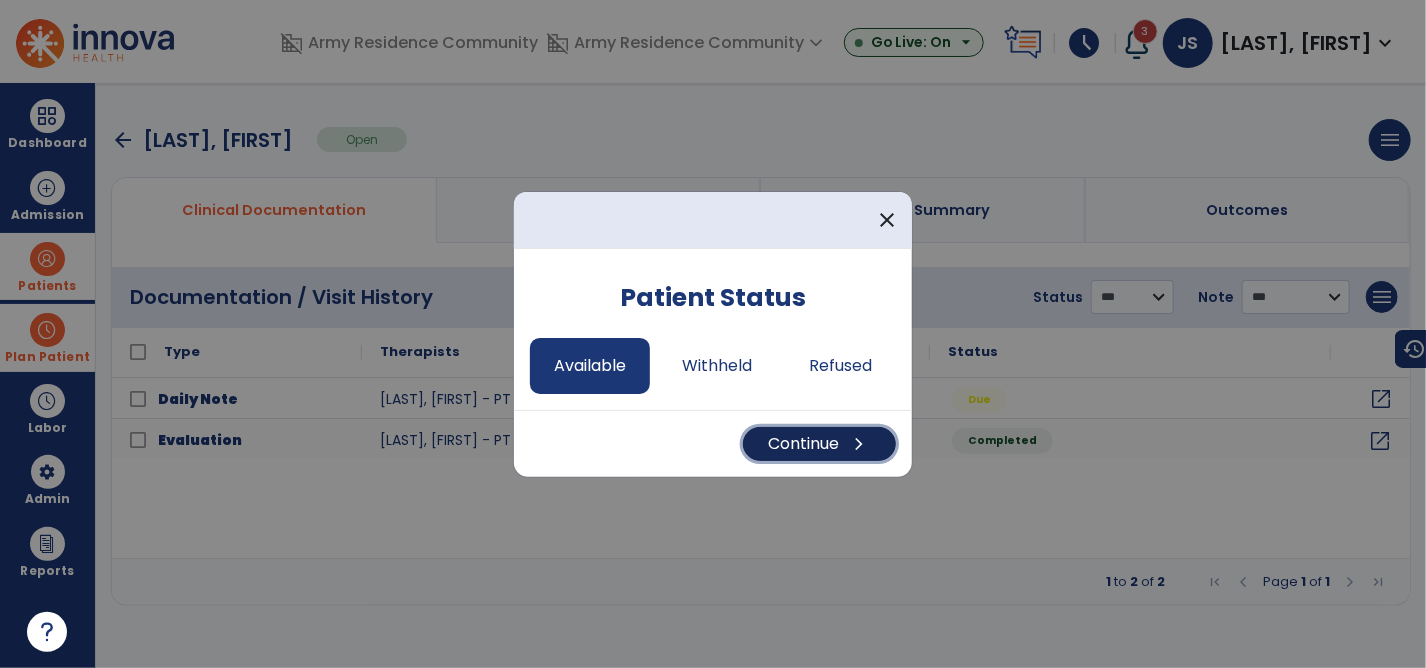 click on "Continue   chevron_right" at bounding box center [819, 444] 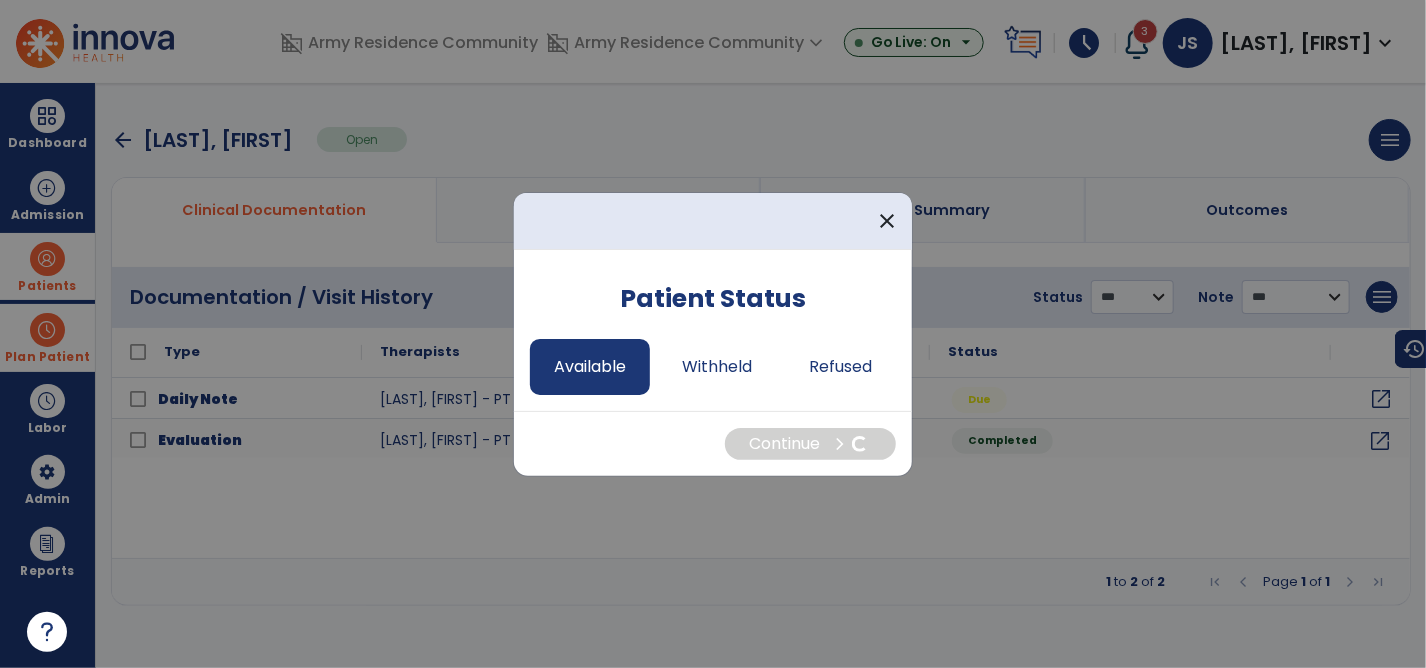 select on "*" 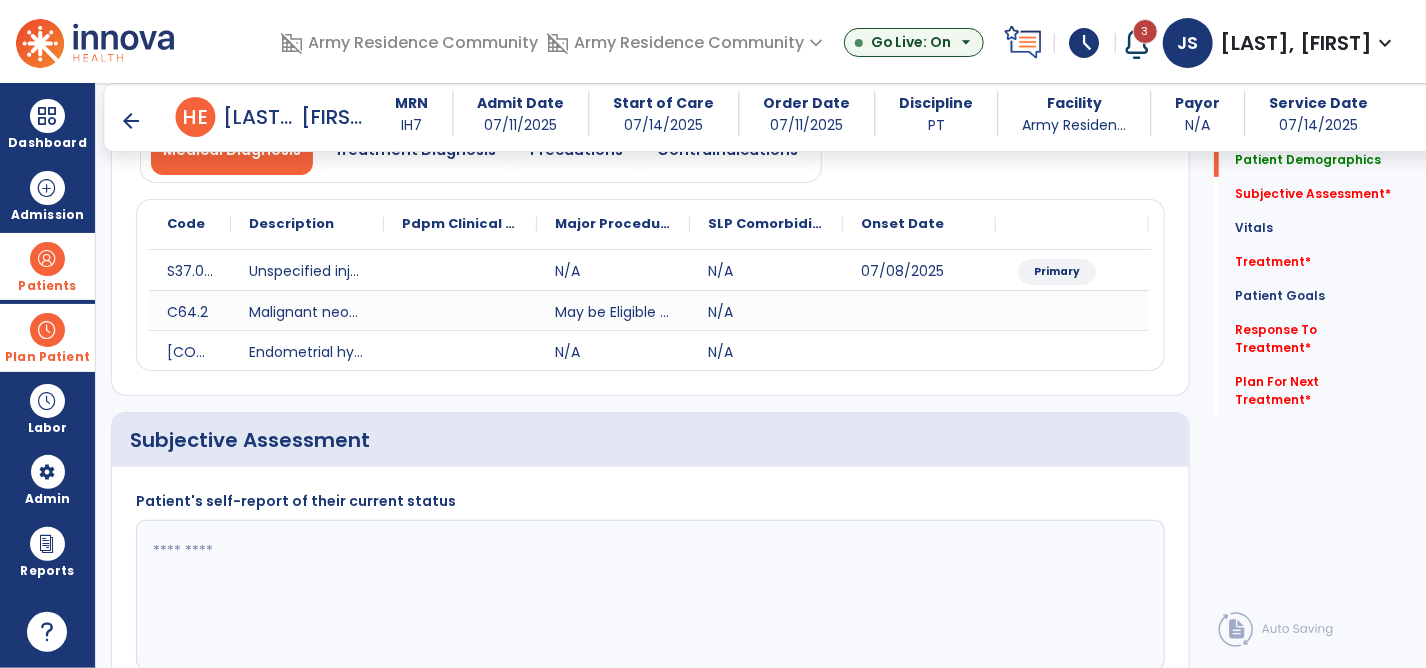 scroll, scrollTop: 200, scrollLeft: 0, axis: vertical 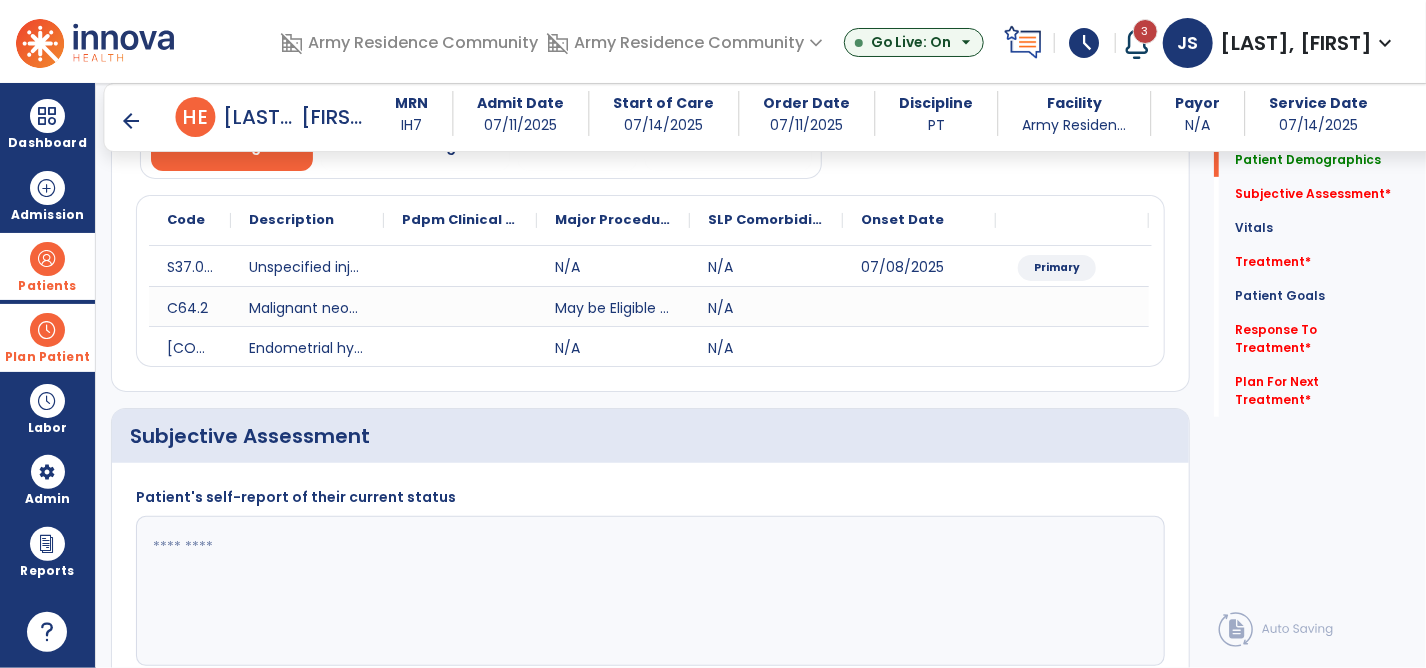 click 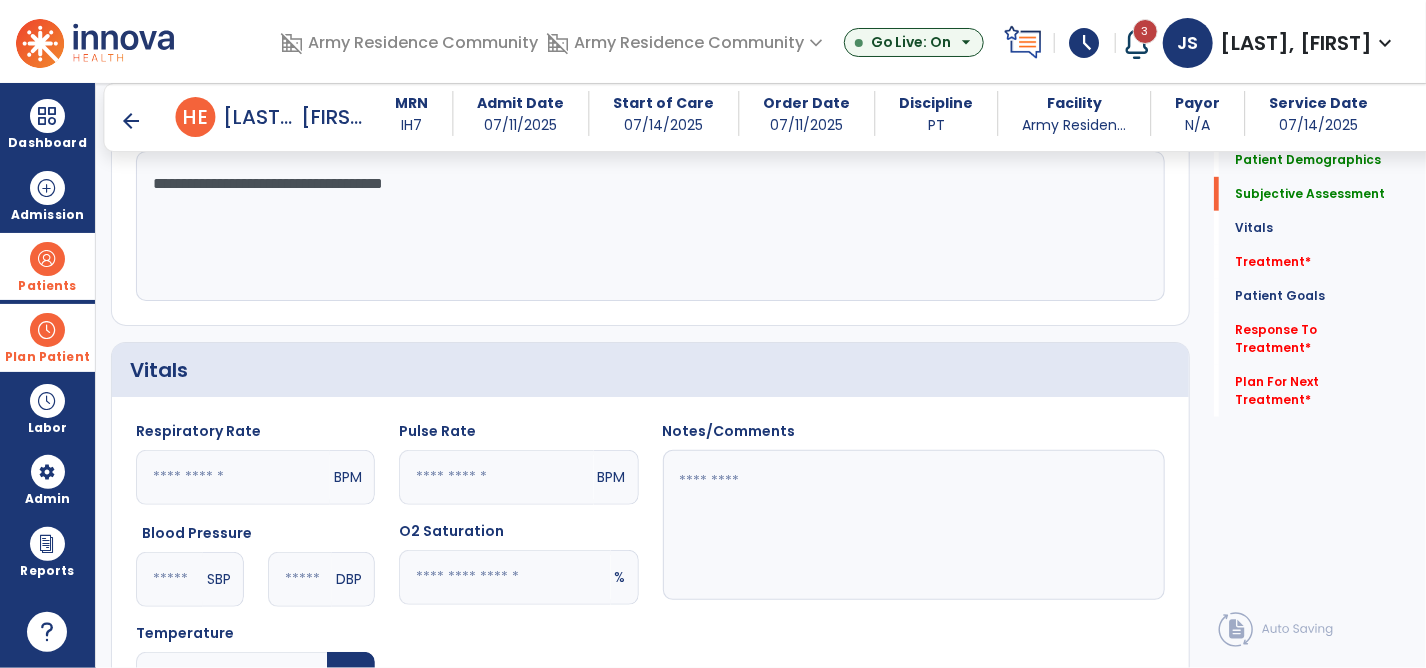 scroll, scrollTop: 600, scrollLeft: 0, axis: vertical 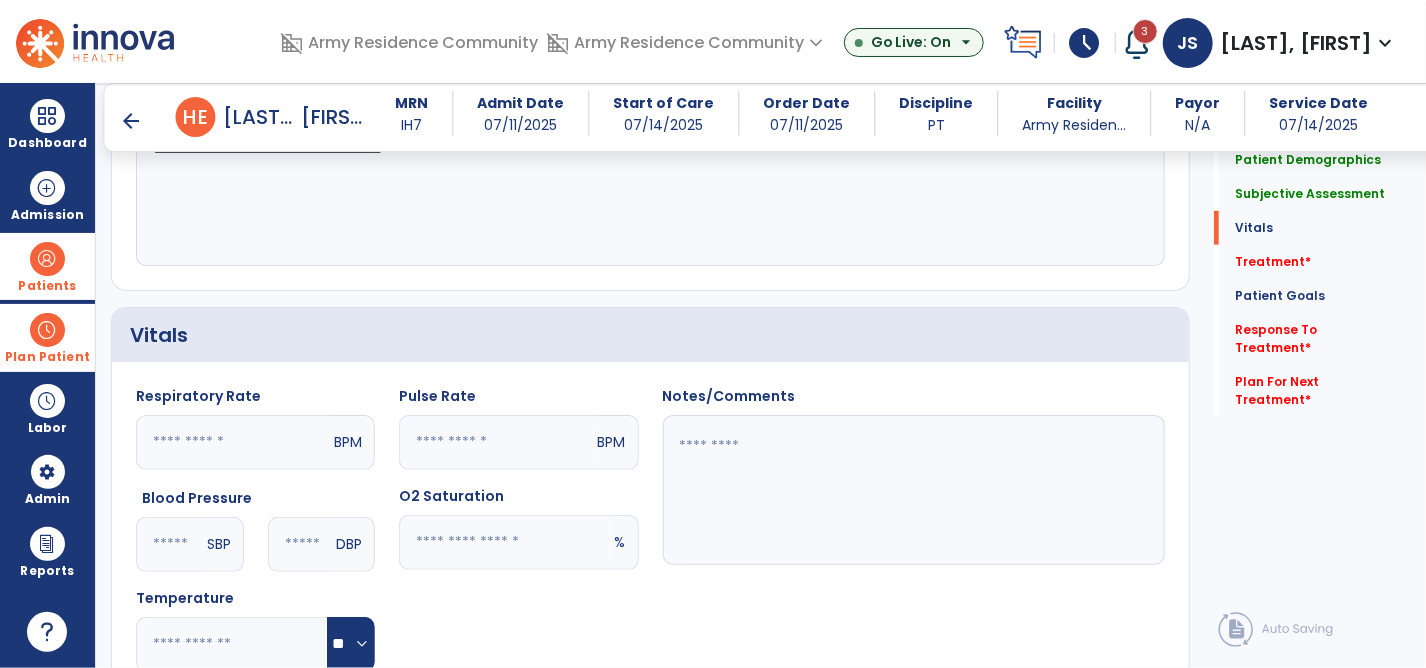 type on "**********" 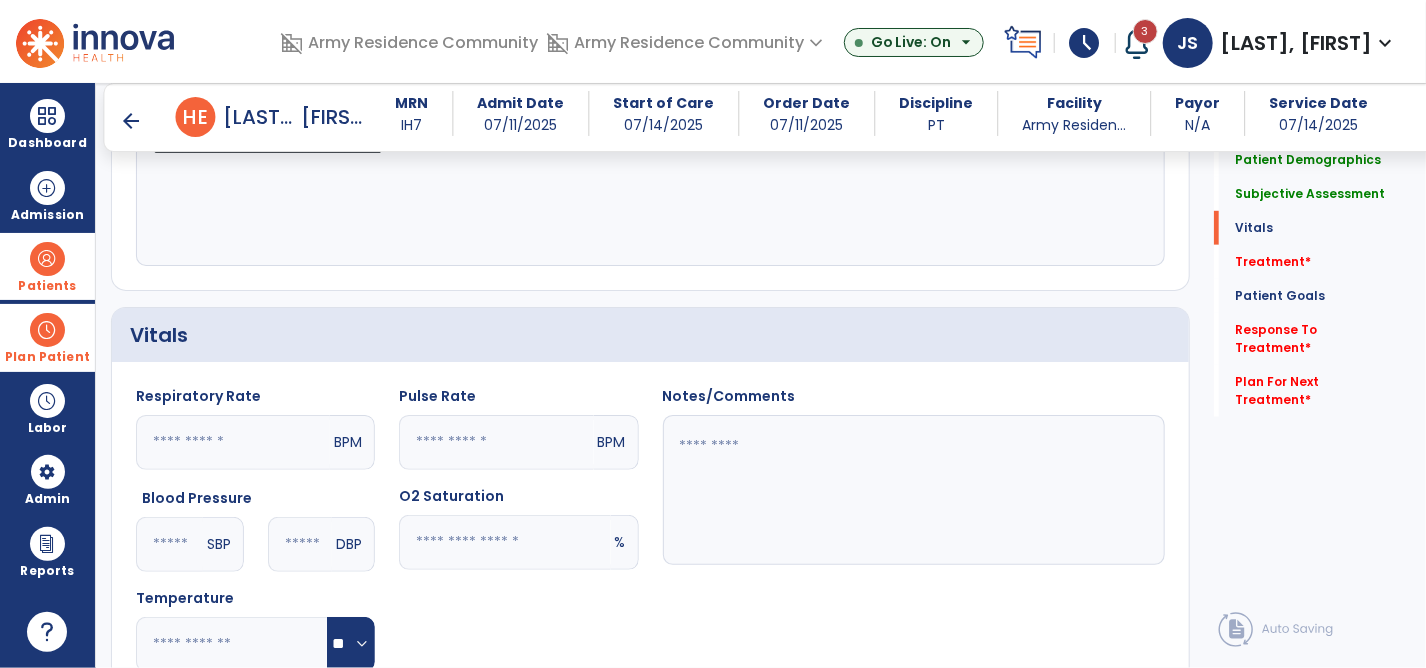 click on "SBP" 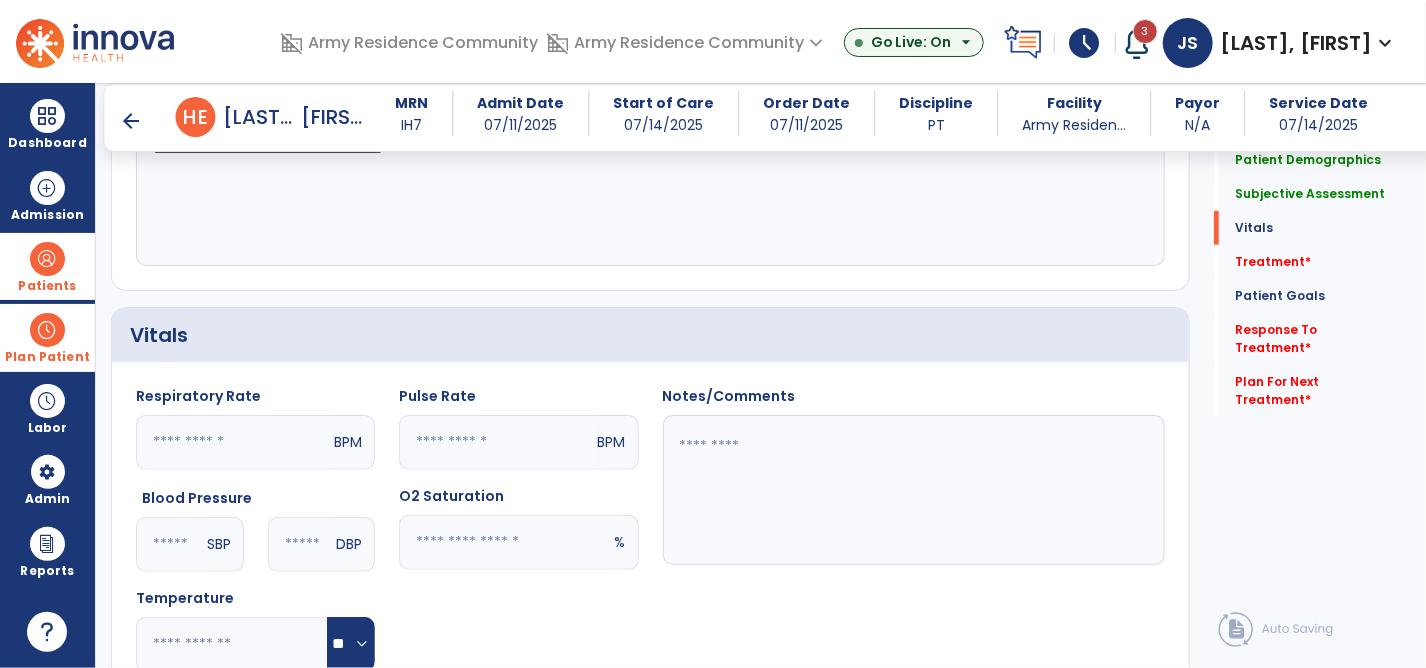 click 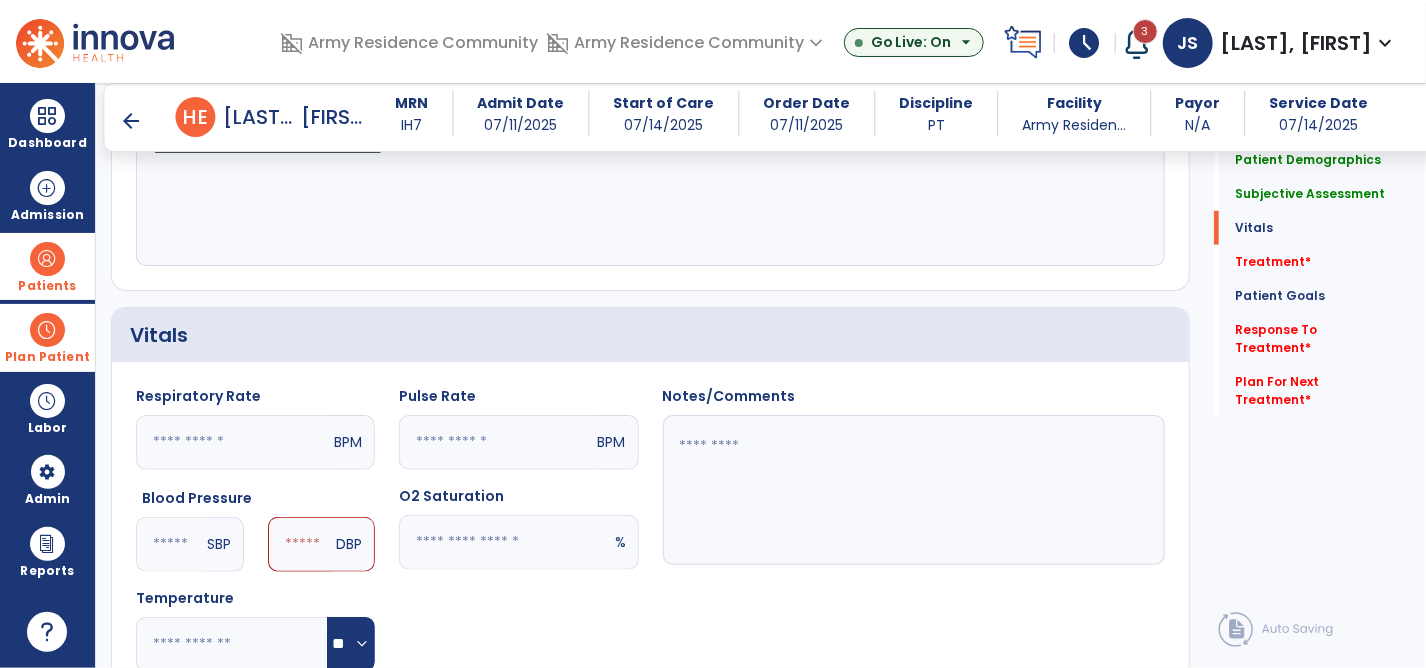 type on "***" 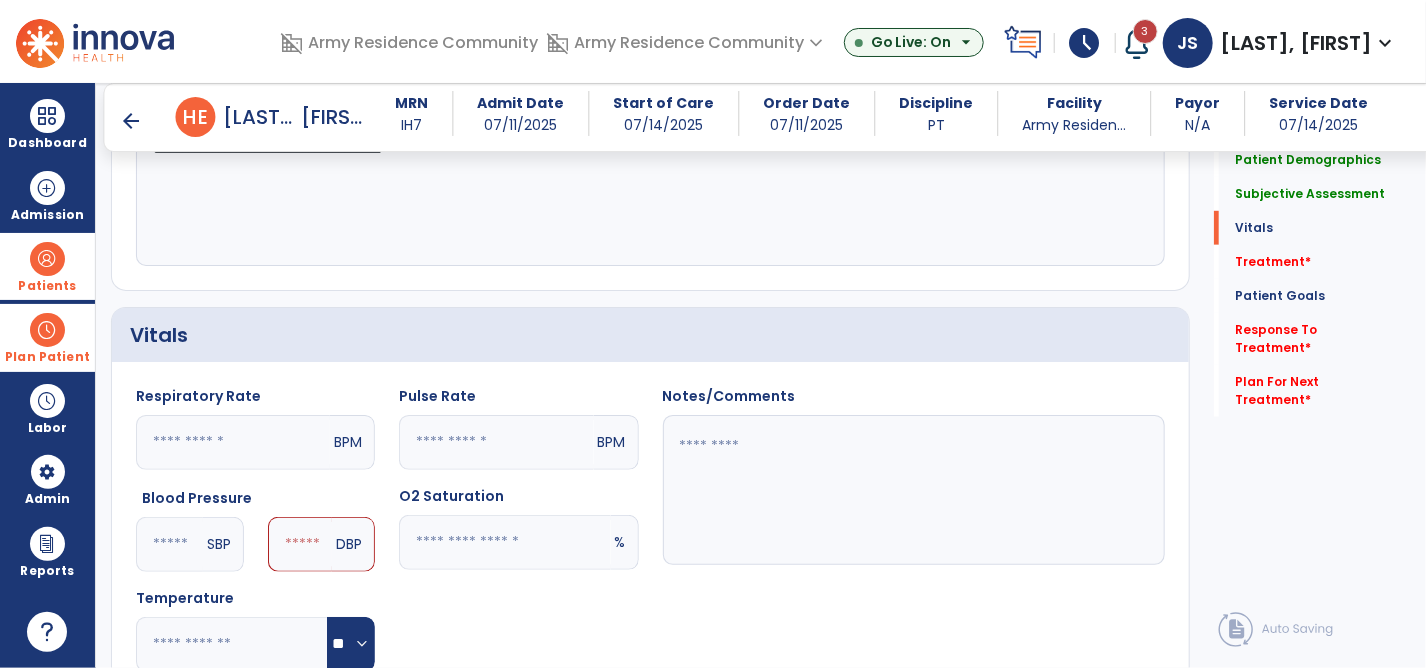 click 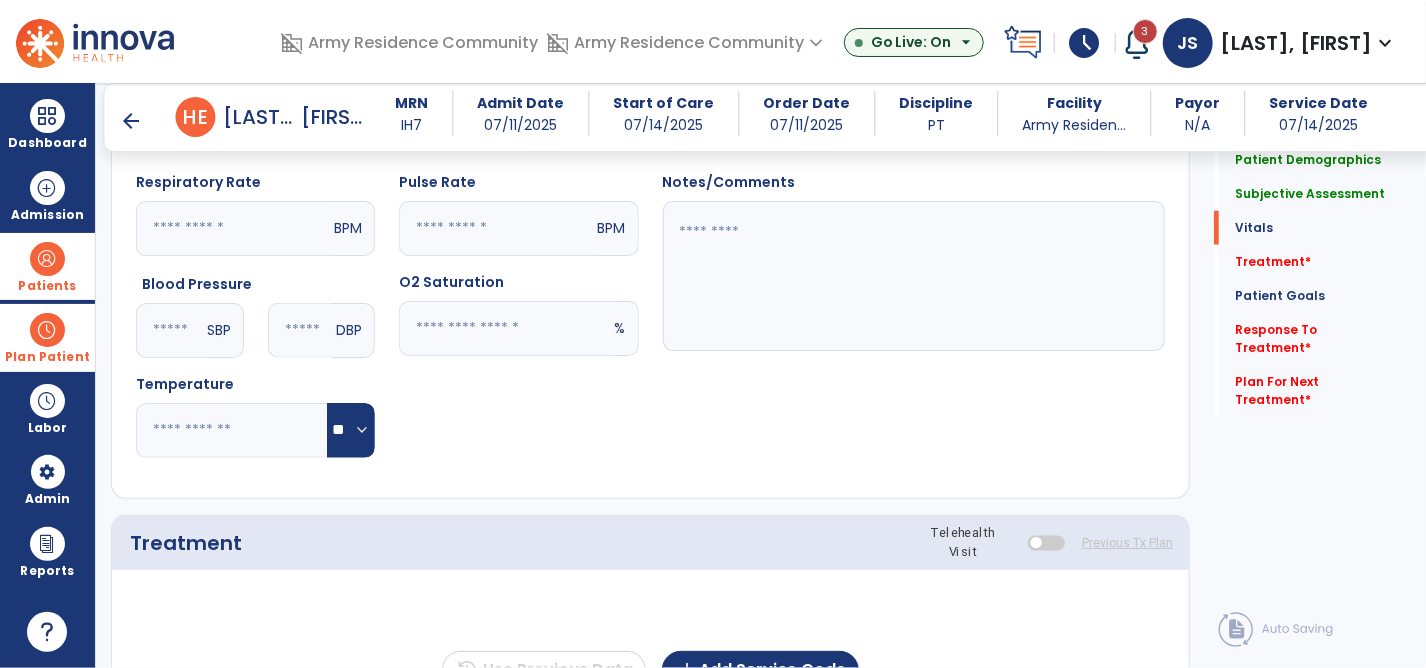 scroll, scrollTop: 900, scrollLeft: 0, axis: vertical 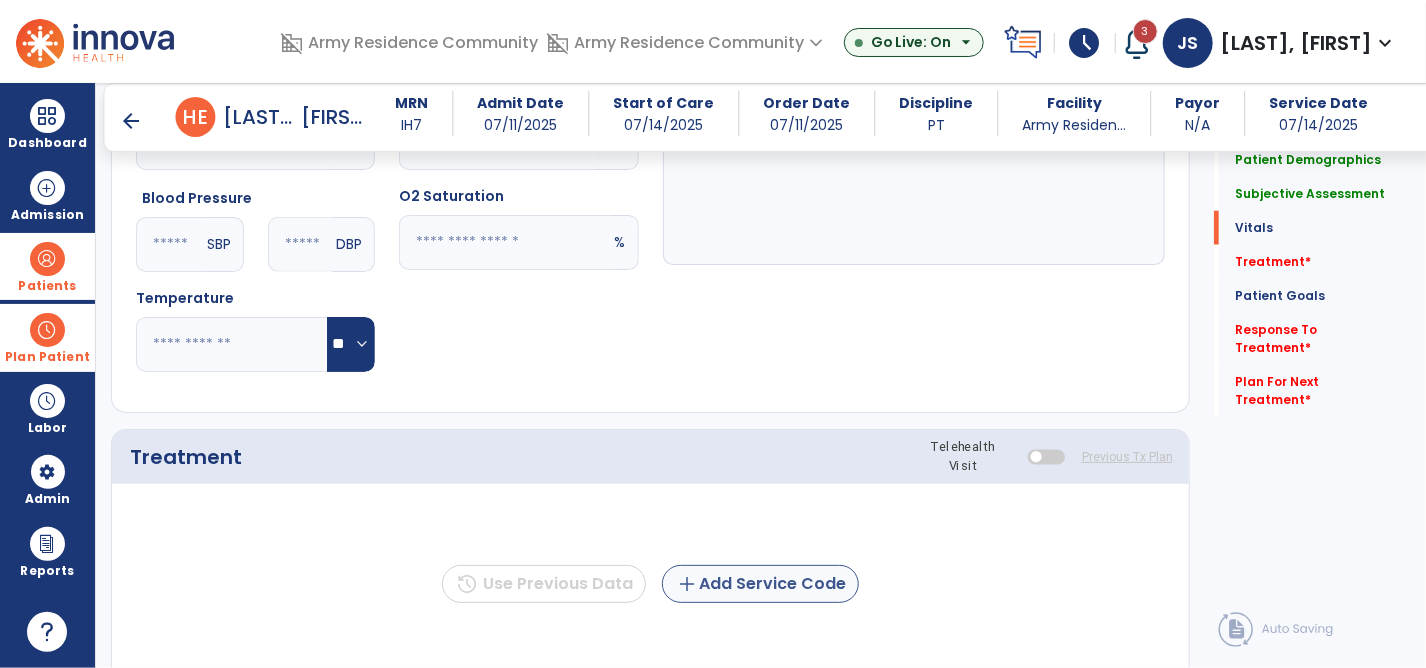 type on "**" 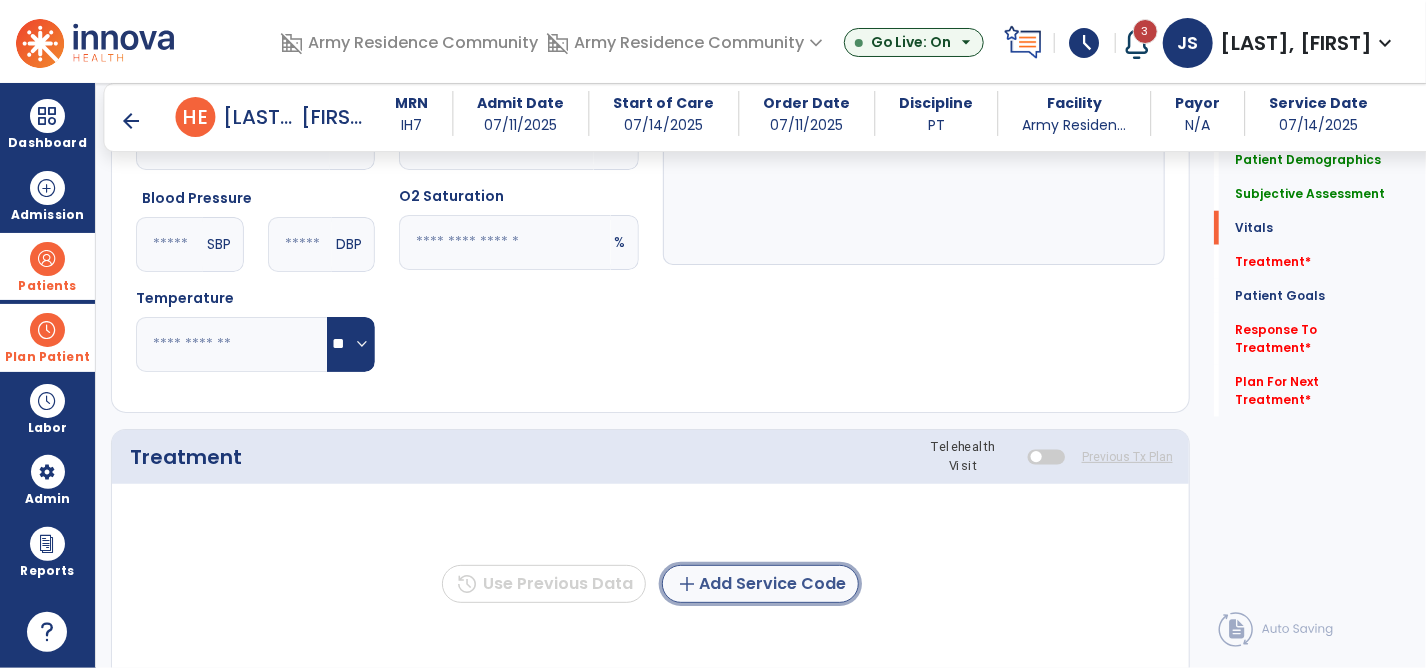 click on "add  Add Service Code" 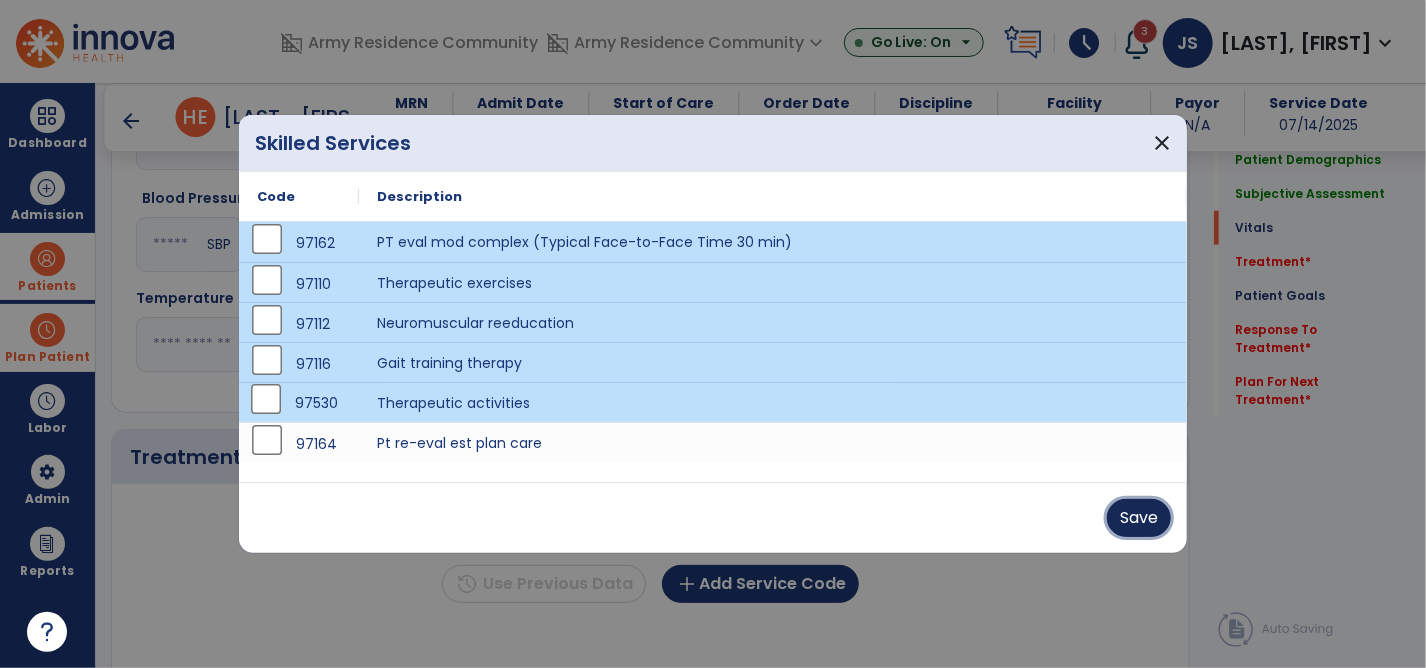 click on "Save" at bounding box center [1139, 518] 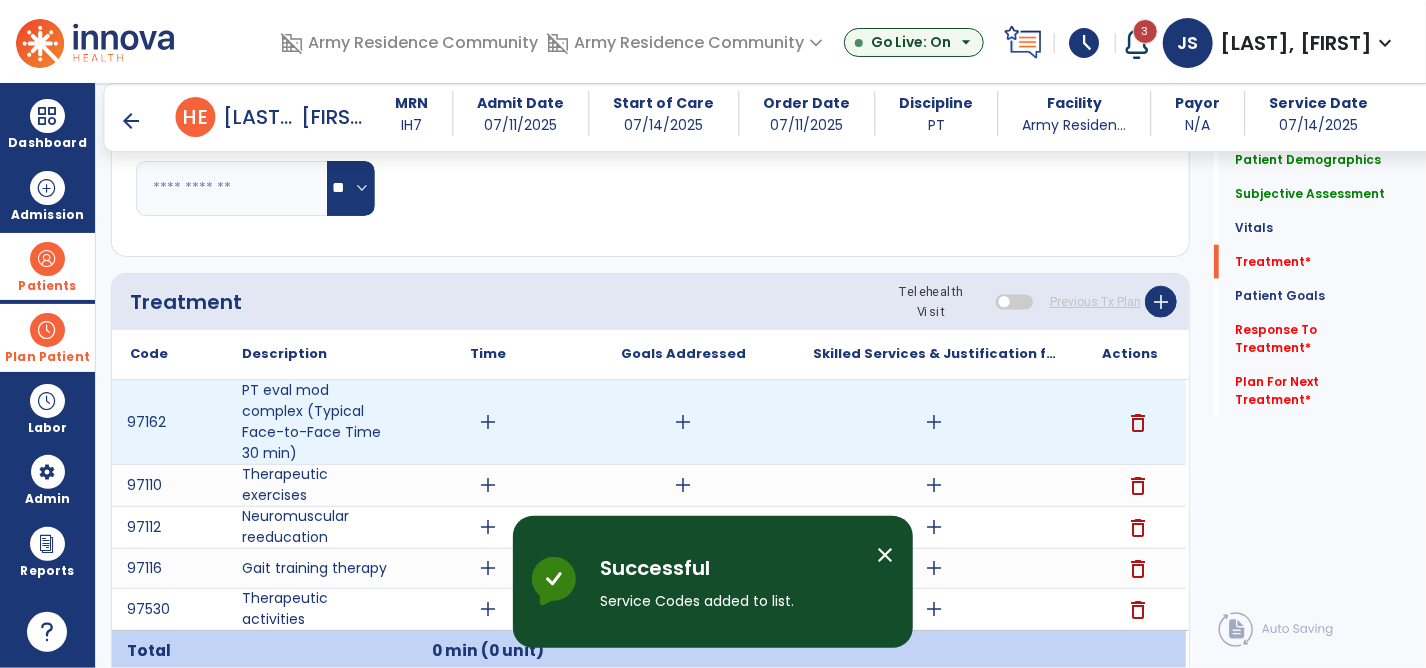 scroll, scrollTop: 1100, scrollLeft: 0, axis: vertical 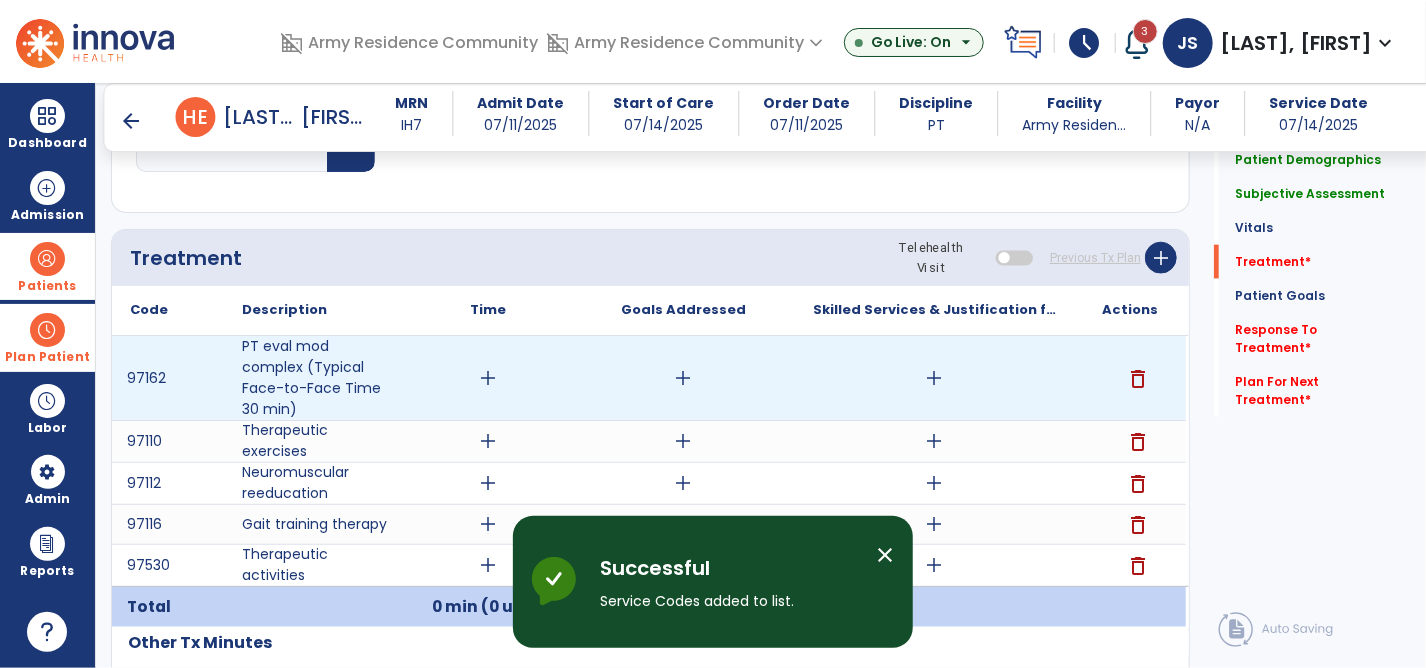 click on "add" at bounding box center [488, 378] 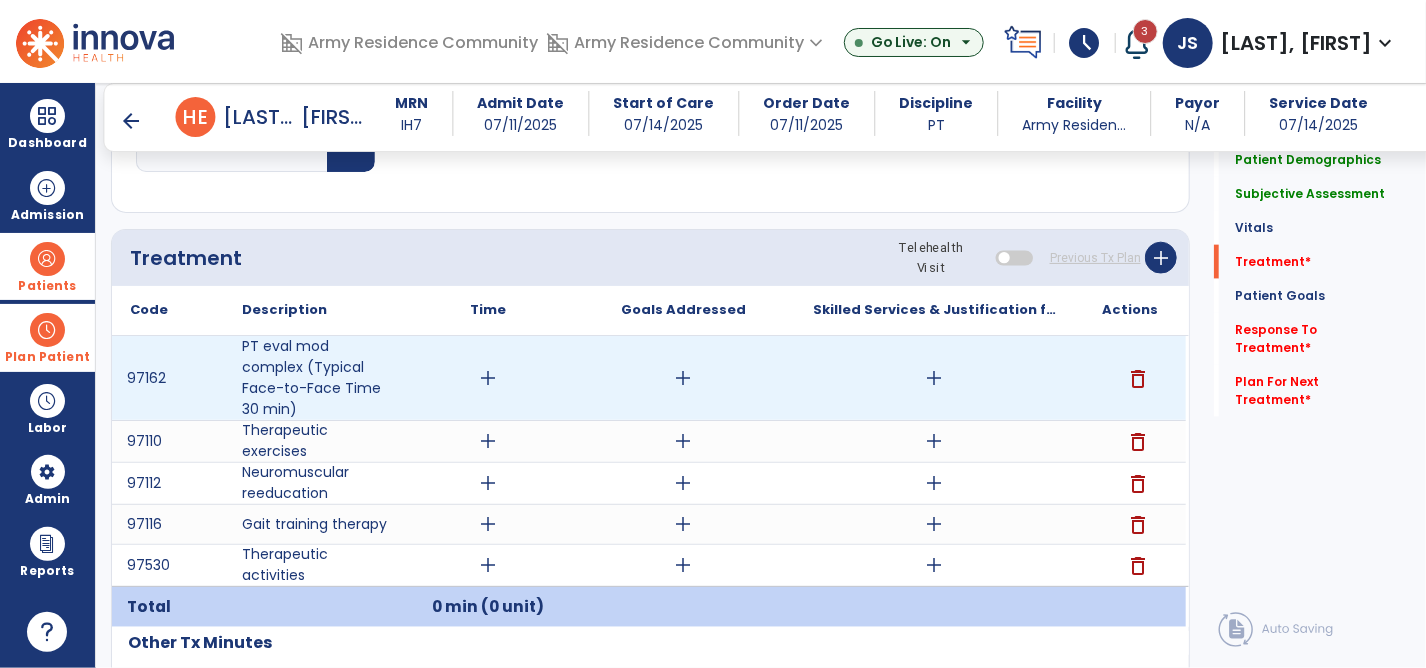 click on "add" at bounding box center [489, 378] 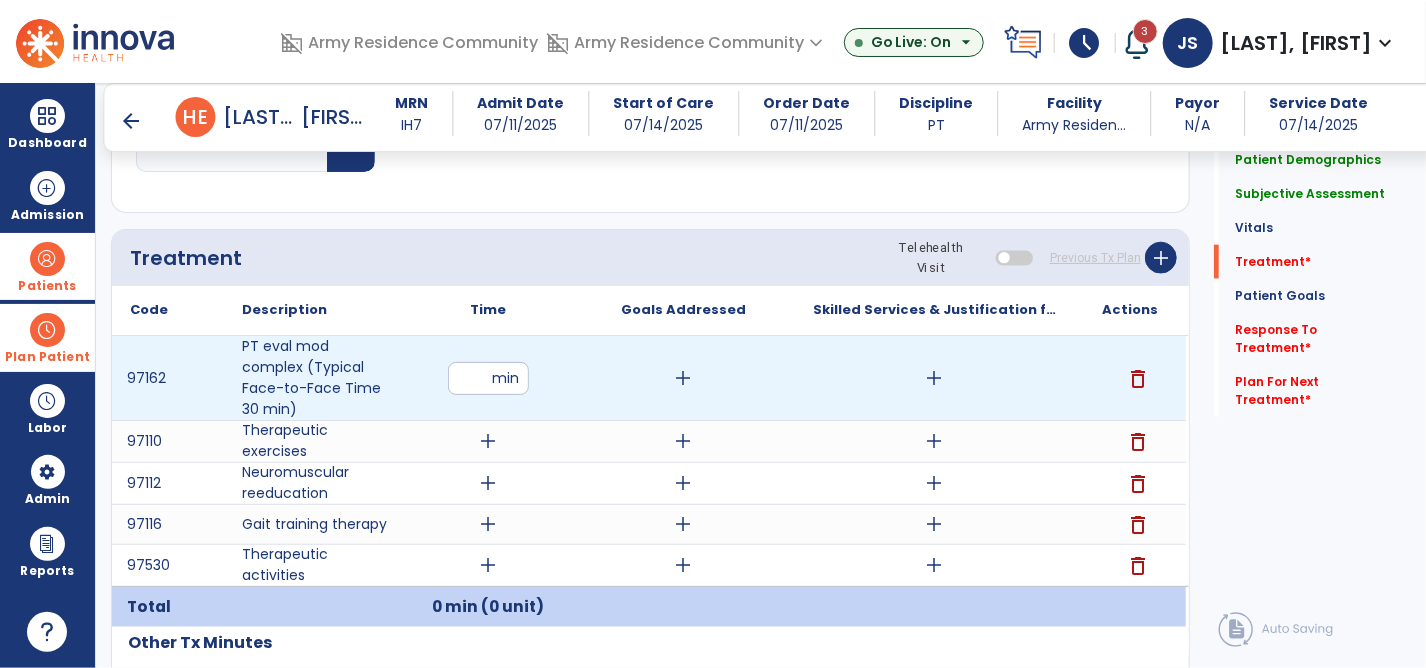 type on "**" 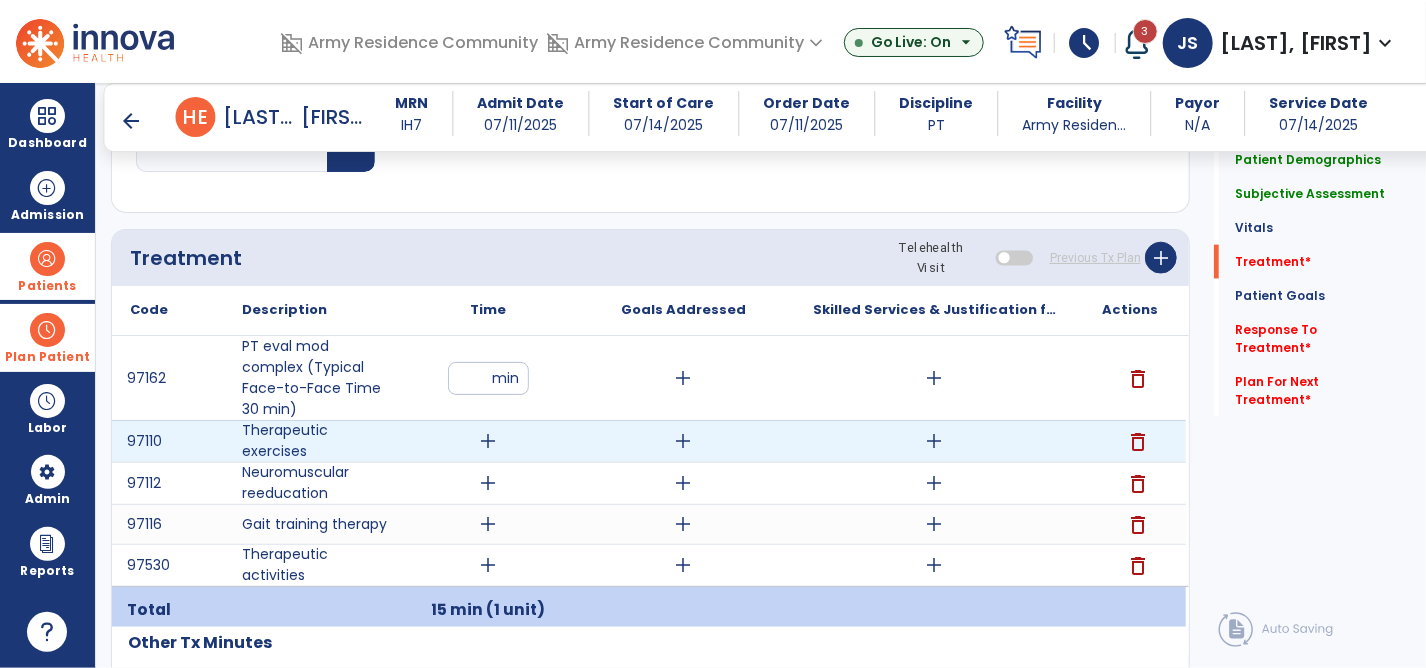 click on "add" at bounding box center [489, 441] 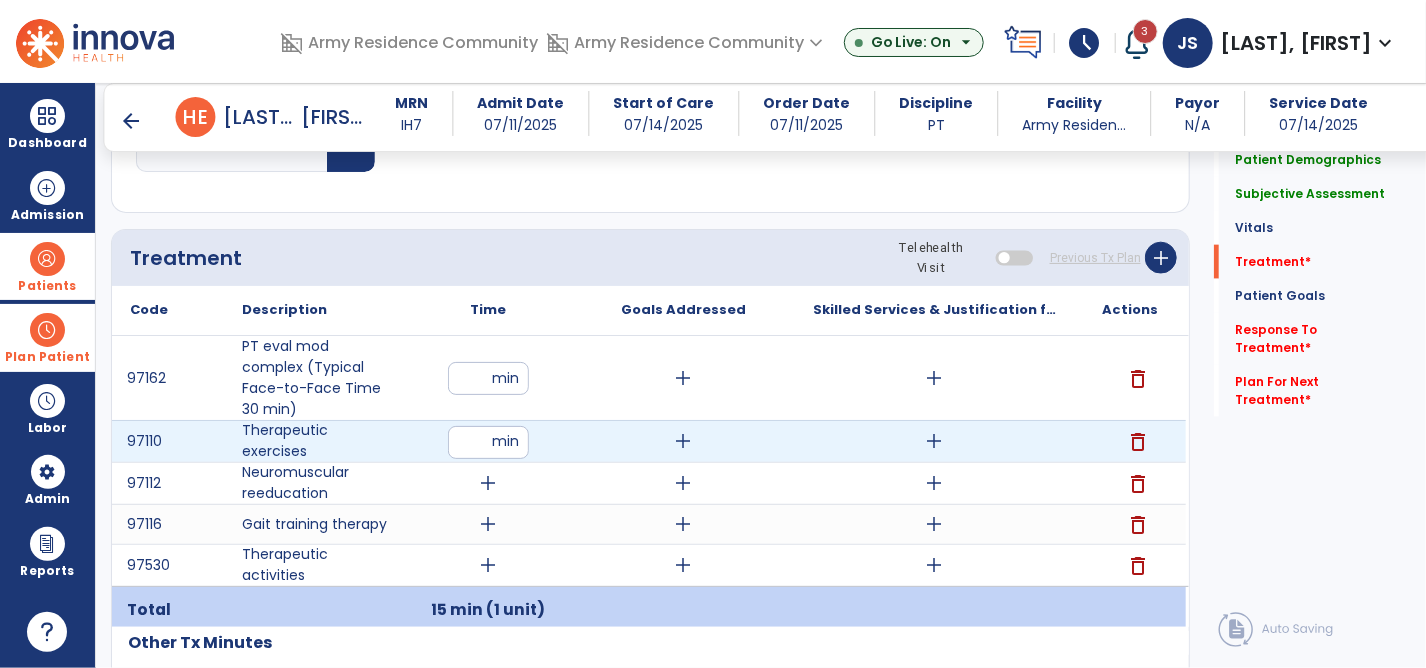 type on "**" 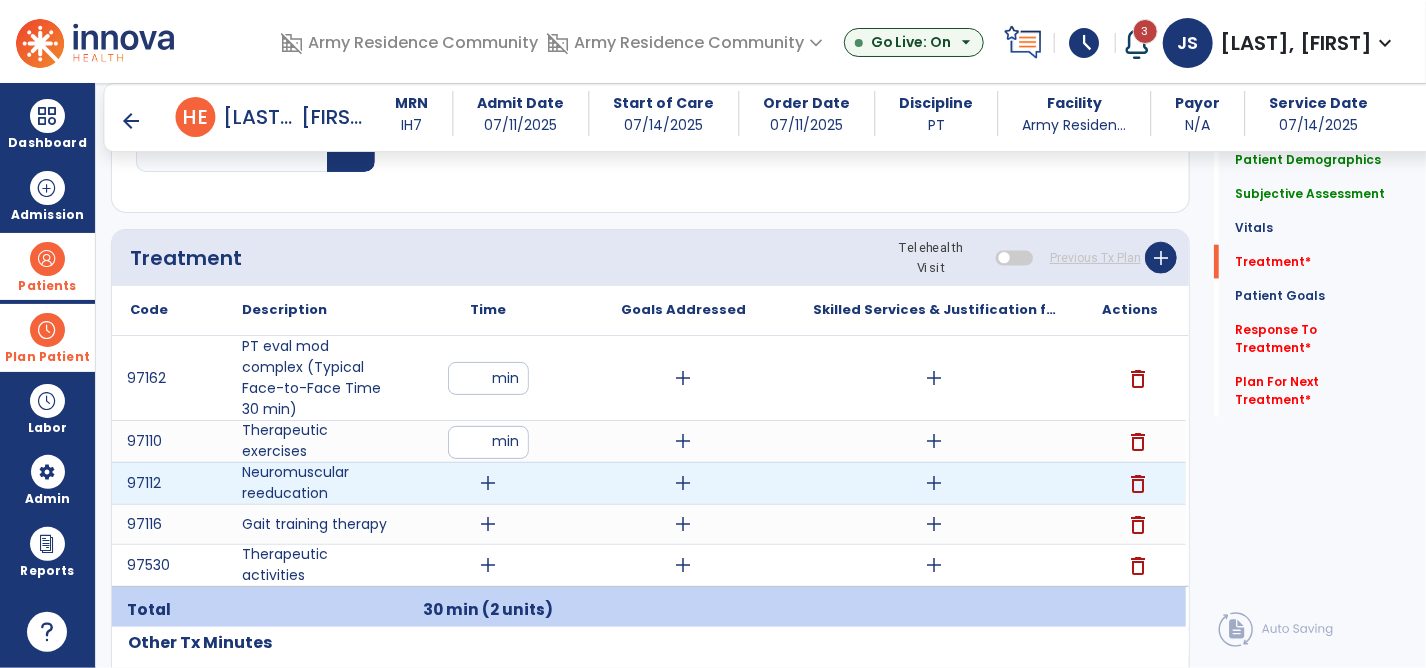 click on "add" at bounding box center [489, 483] 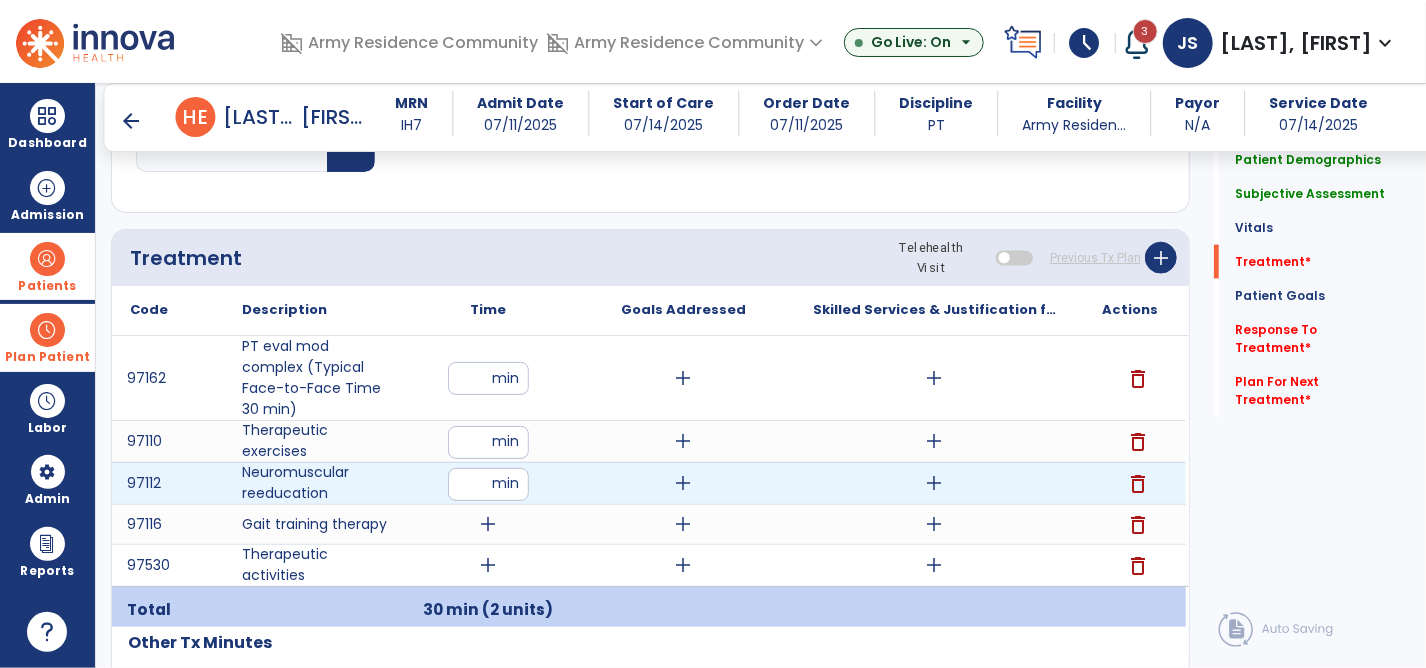 type on "**" 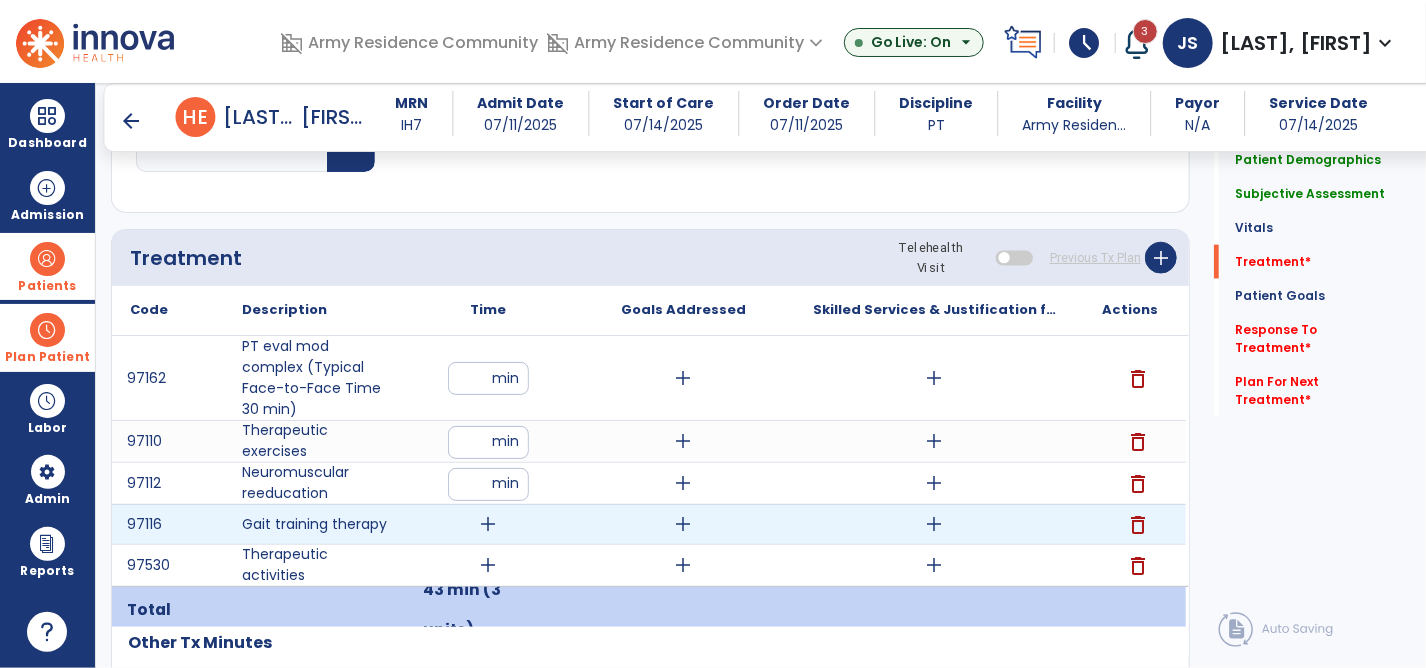 click on "add" at bounding box center [489, 524] 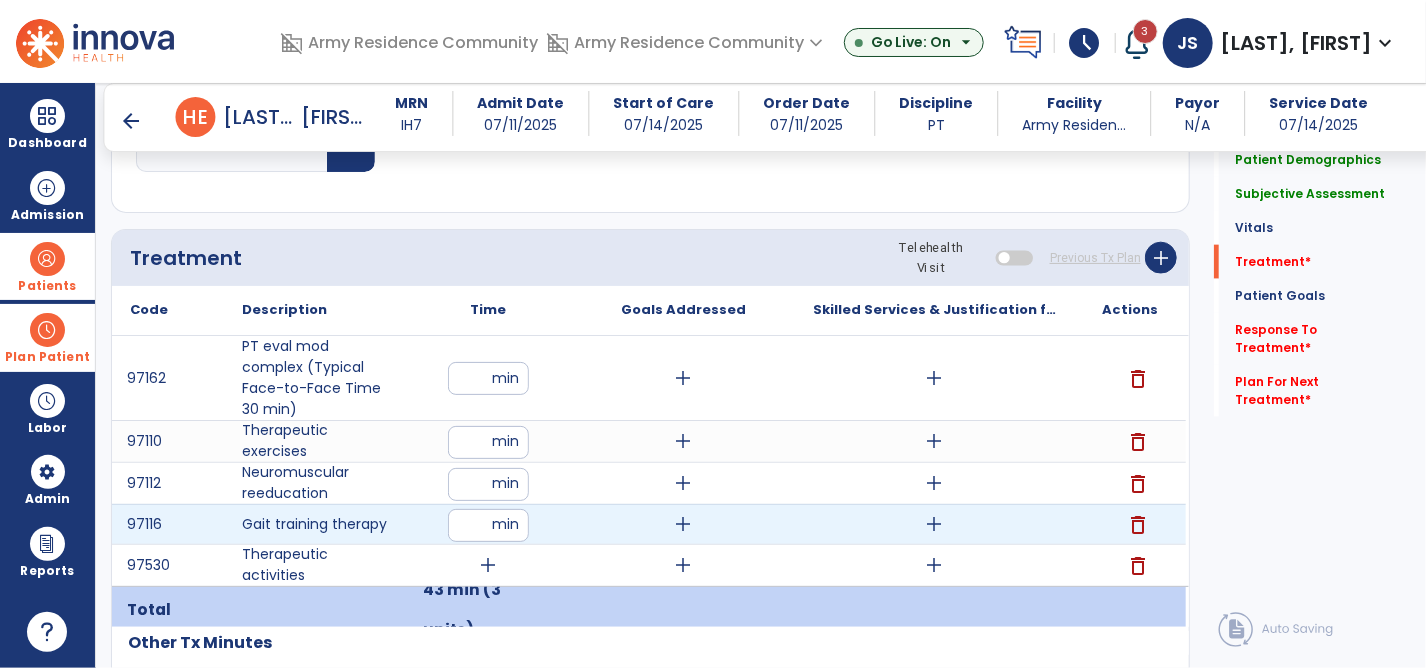 type on "**" 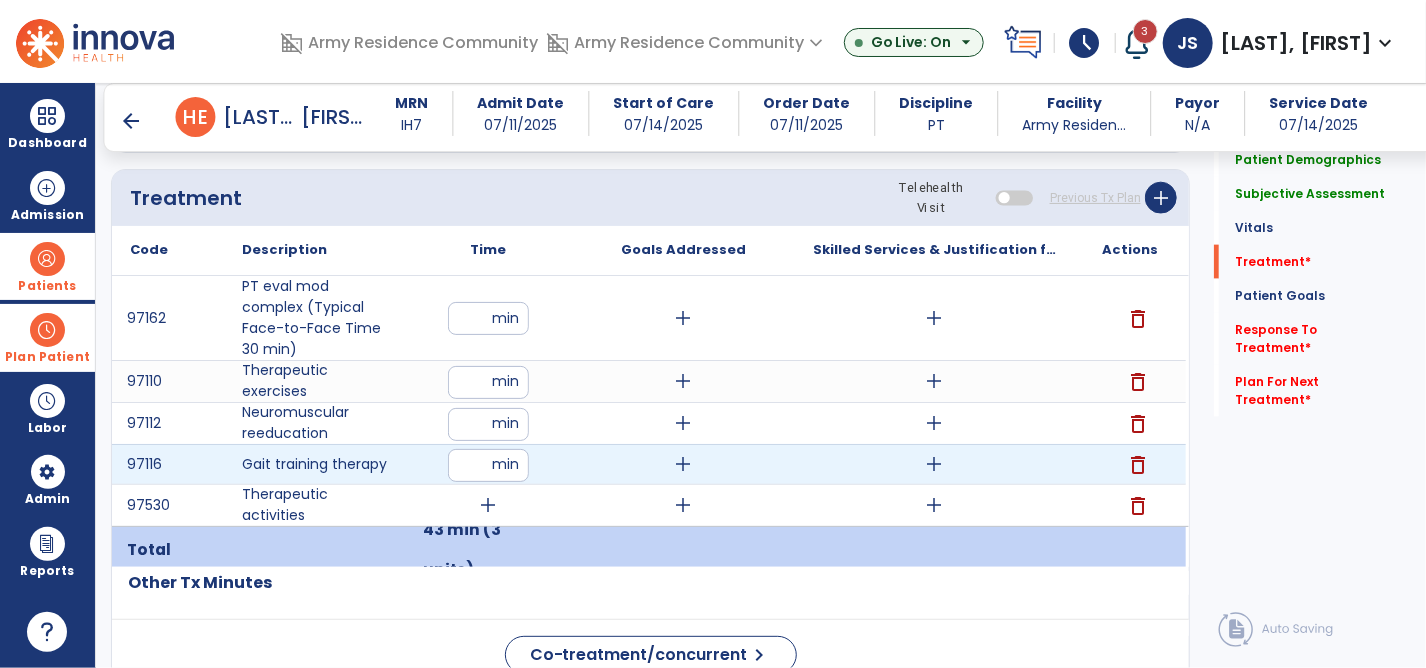 scroll, scrollTop: 1200, scrollLeft: 0, axis: vertical 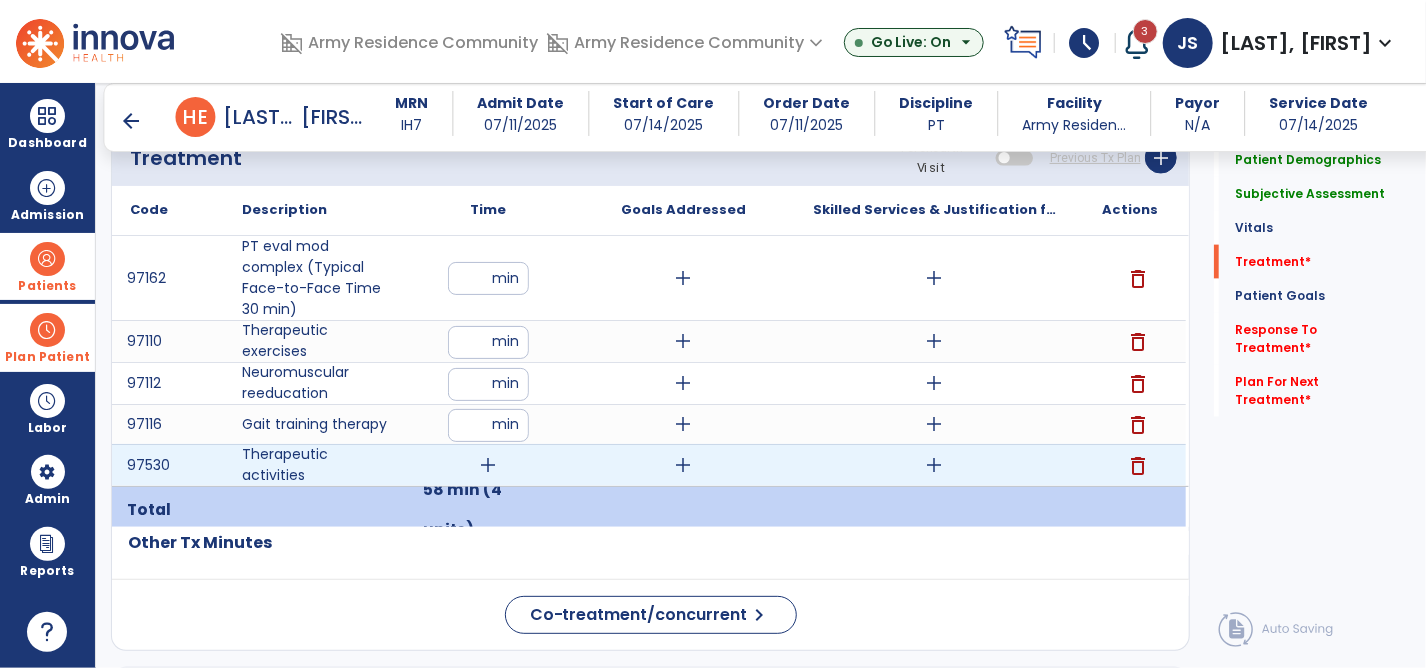 click on "add" at bounding box center (489, 465) 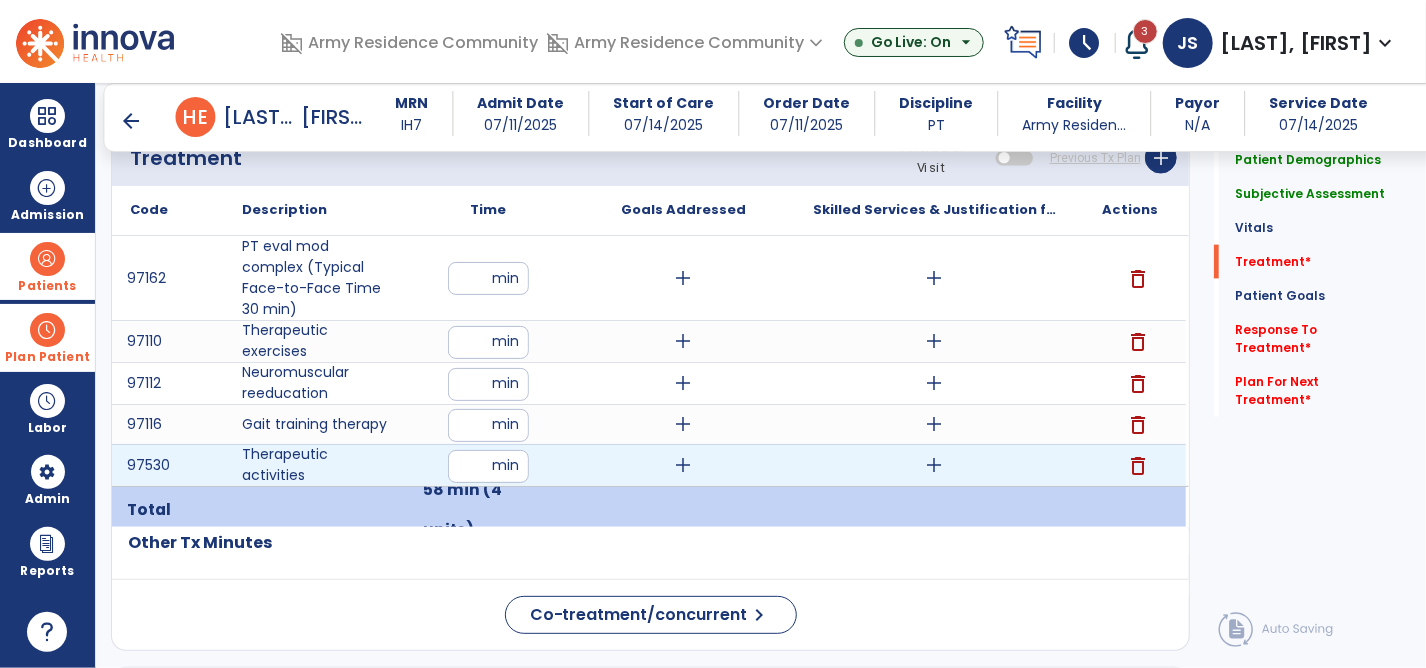 type on "*" 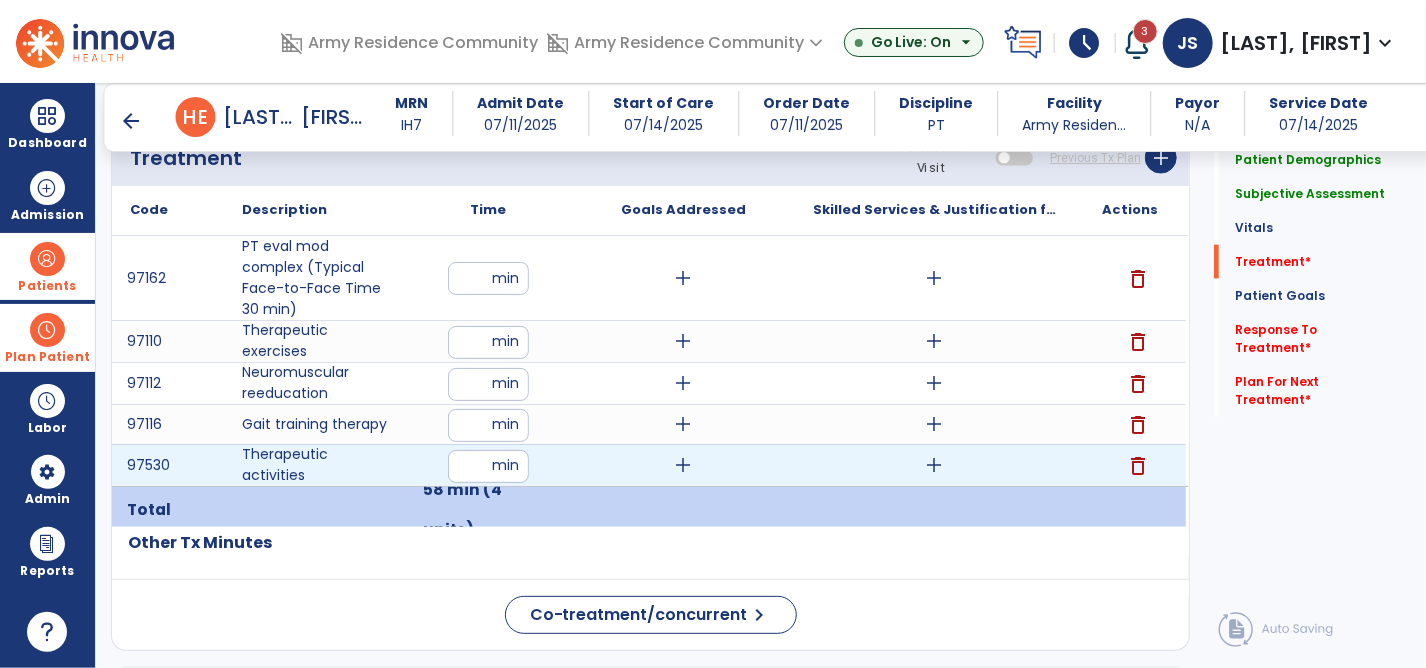 type on "**" 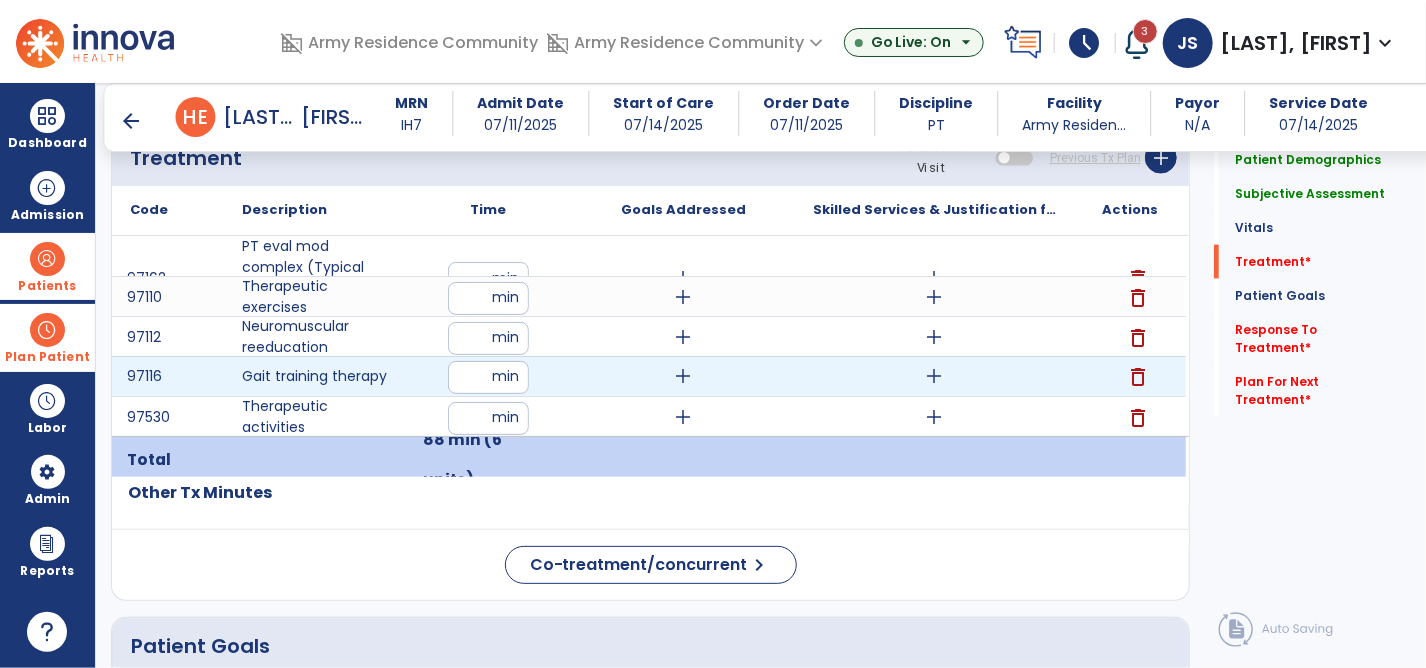 click on "**" at bounding box center (488, 338) 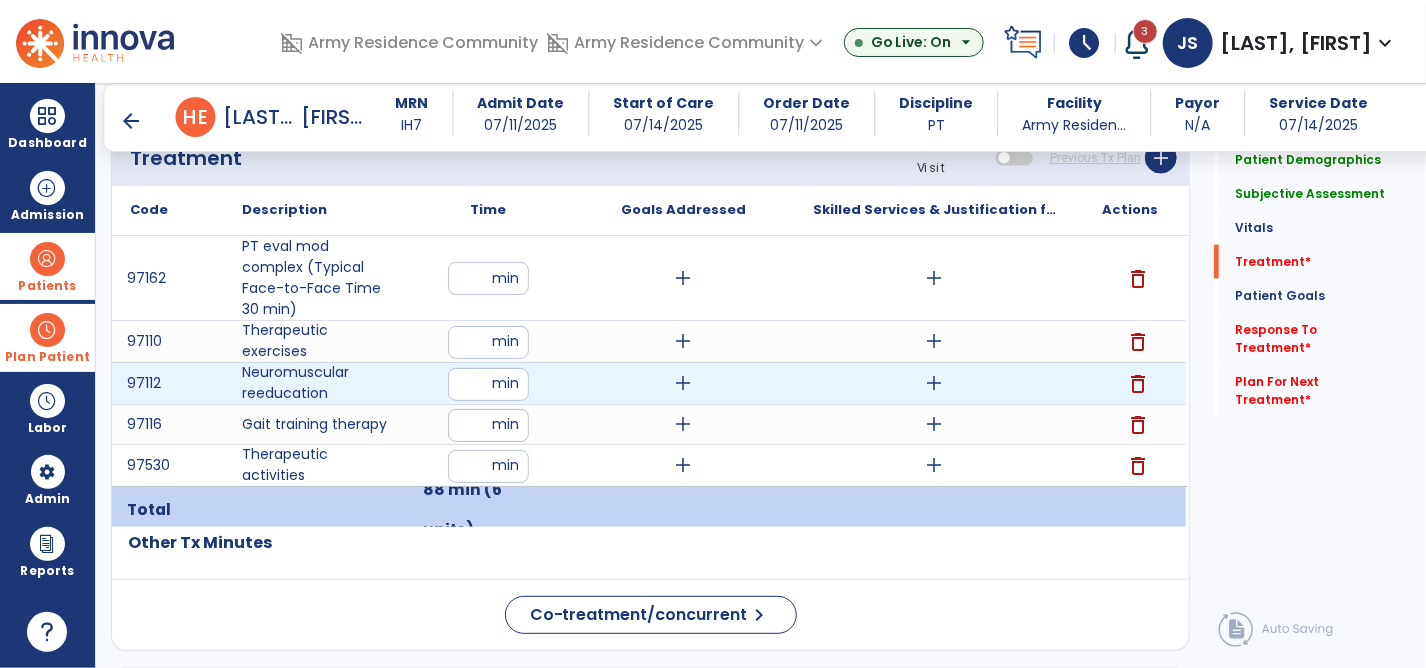 type on "**" 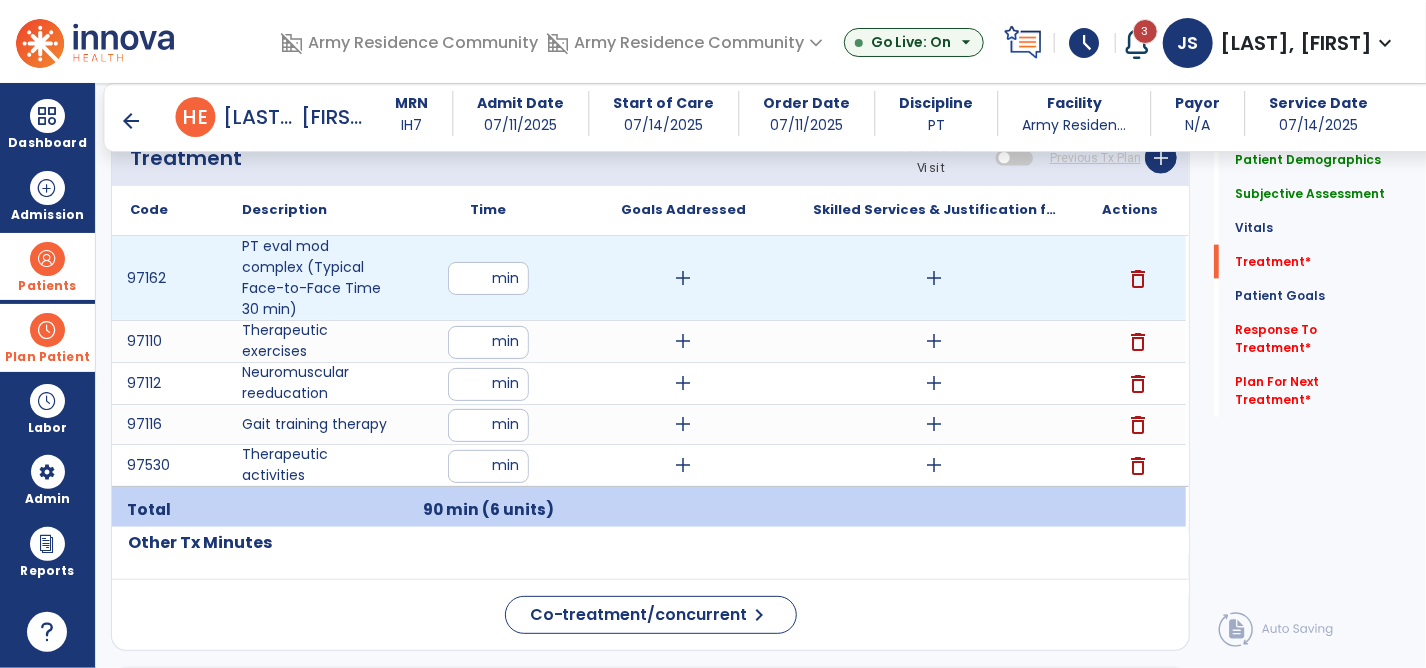 click on "add" at bounding box center [684, 278] 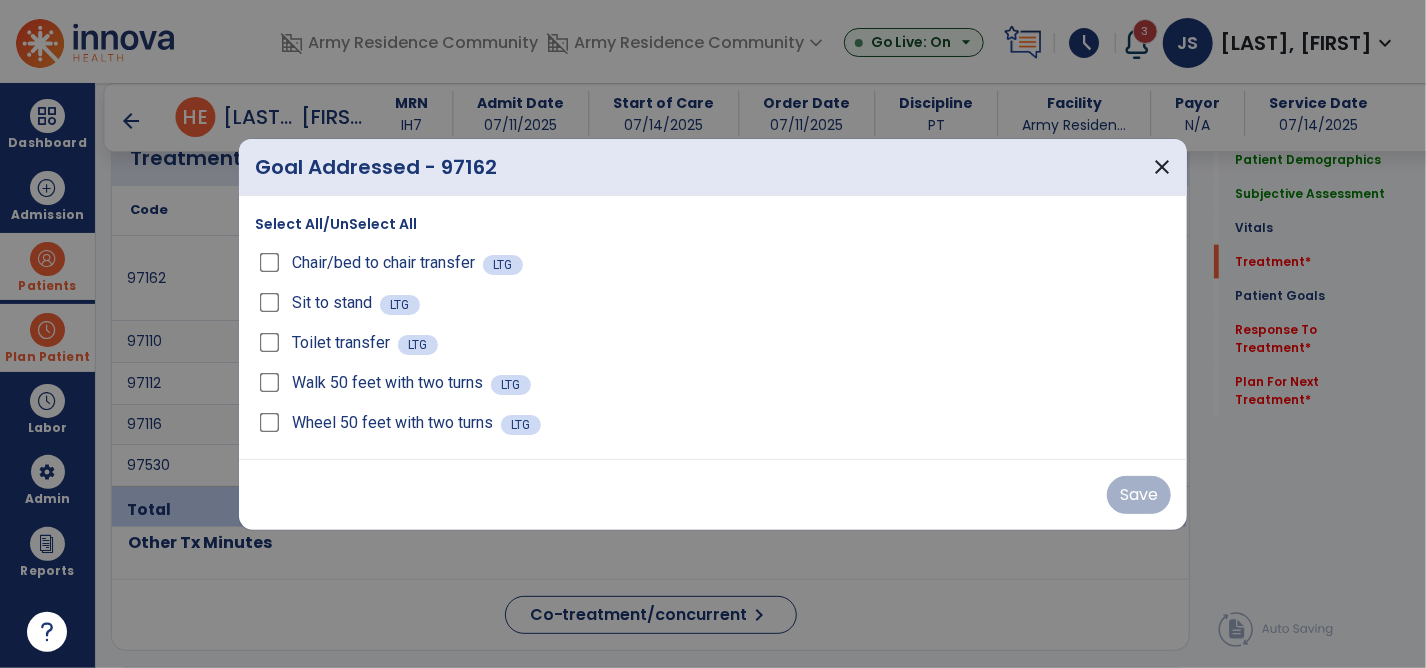 click on "Select All/UnSelect All" at bounding box center (336, 224) 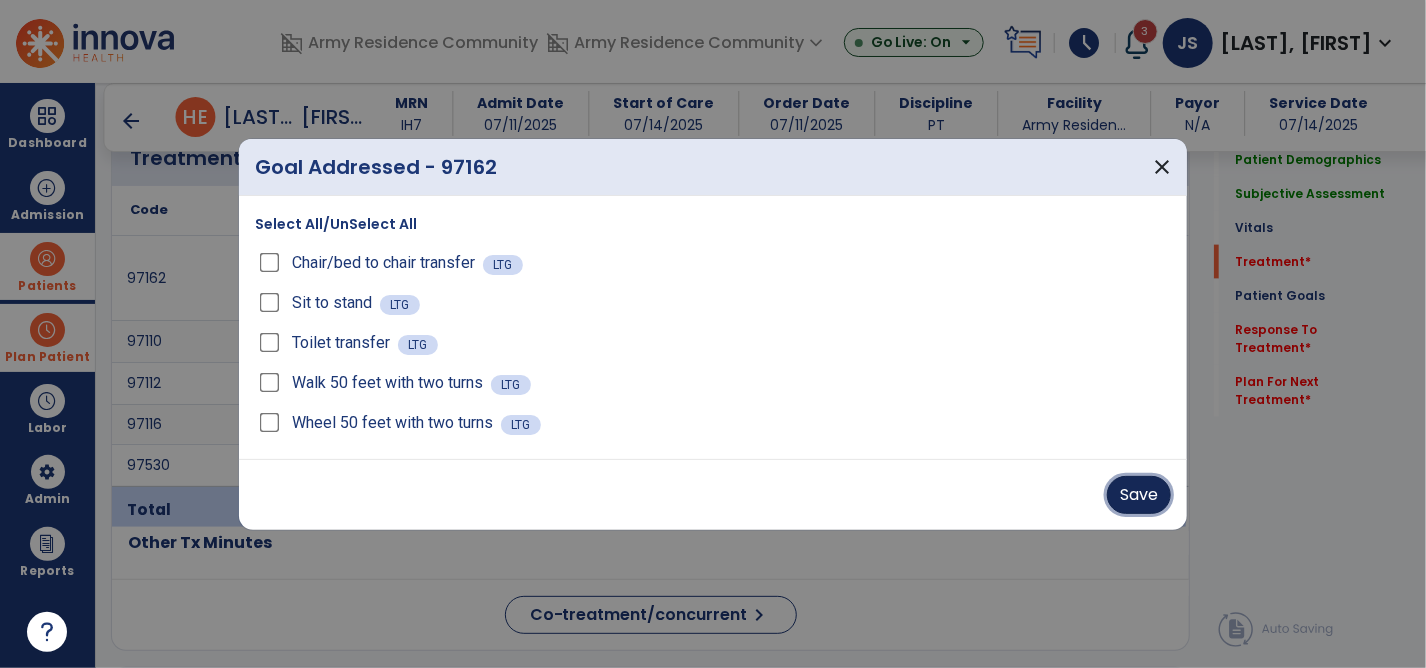click on "Save" at bounding box center (1139, 495) 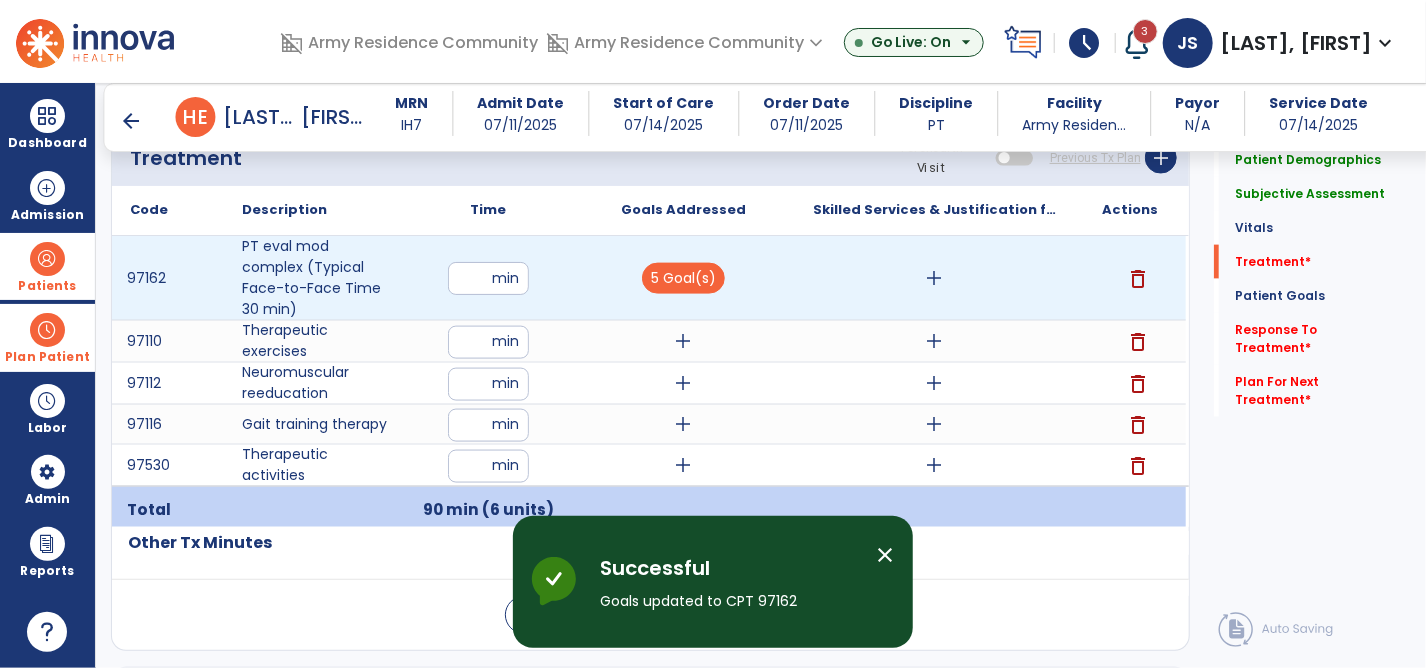 click on "add" at bounding box center (935, 278) 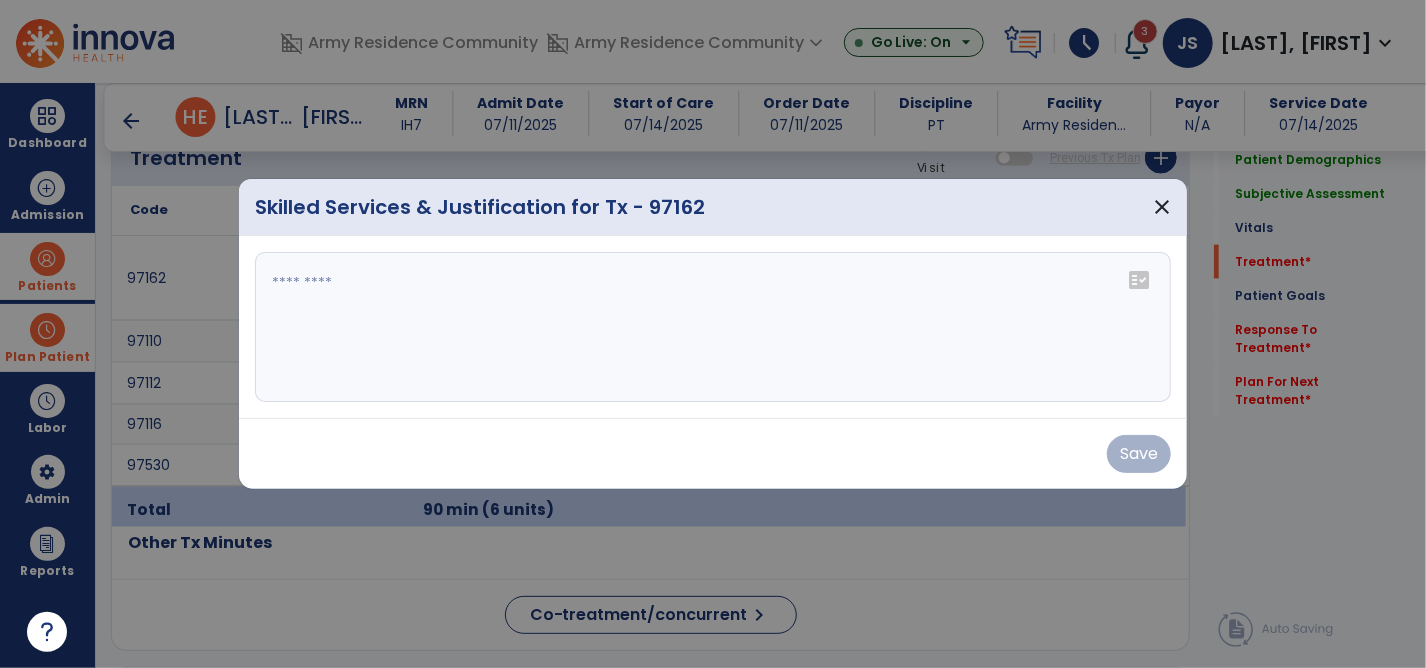 click at bounding box center [713, 327] 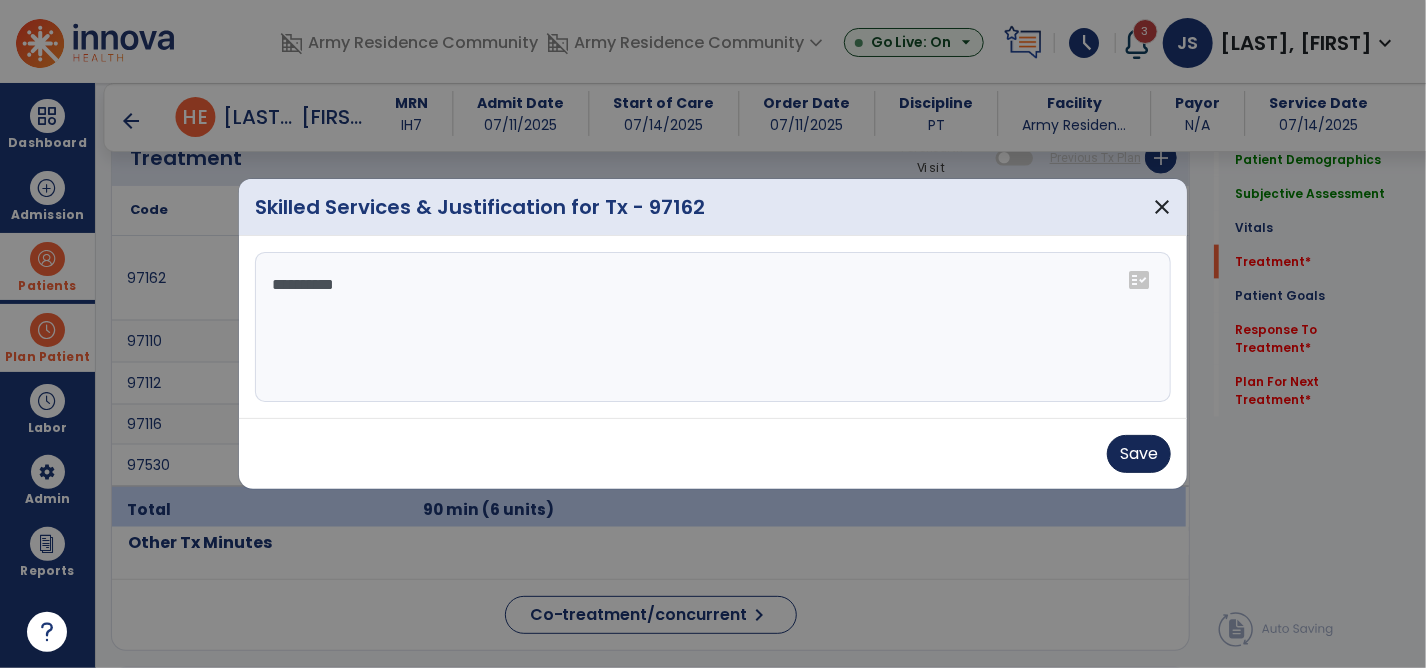 type on "**********" 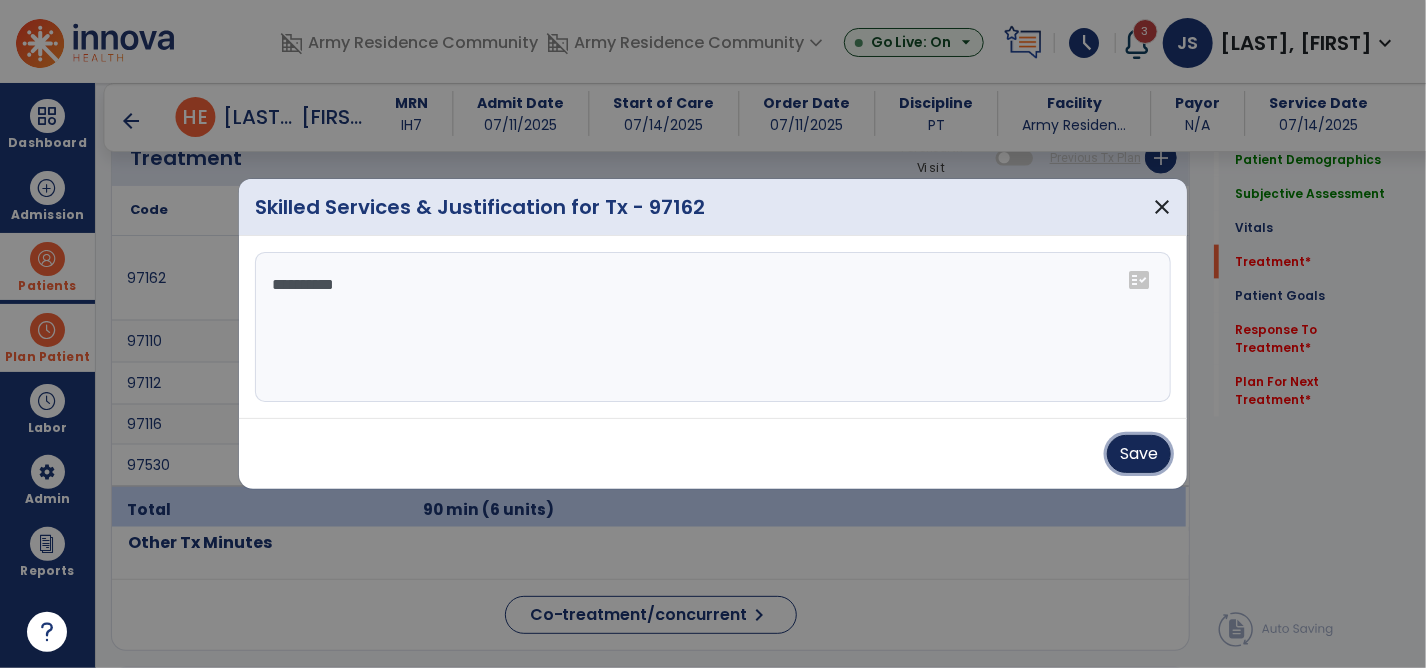 click on "Save" at bounding box center (1139, 454) 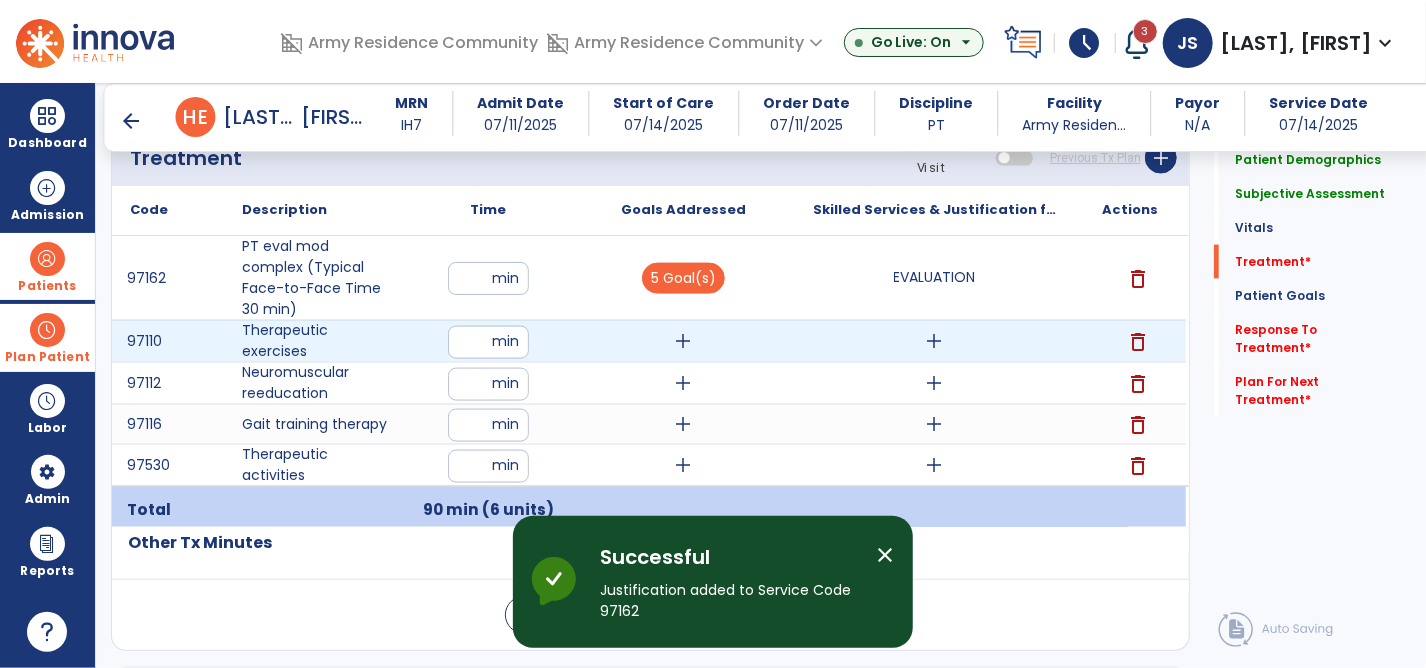 click on "add" at bounding box center [684, 341] 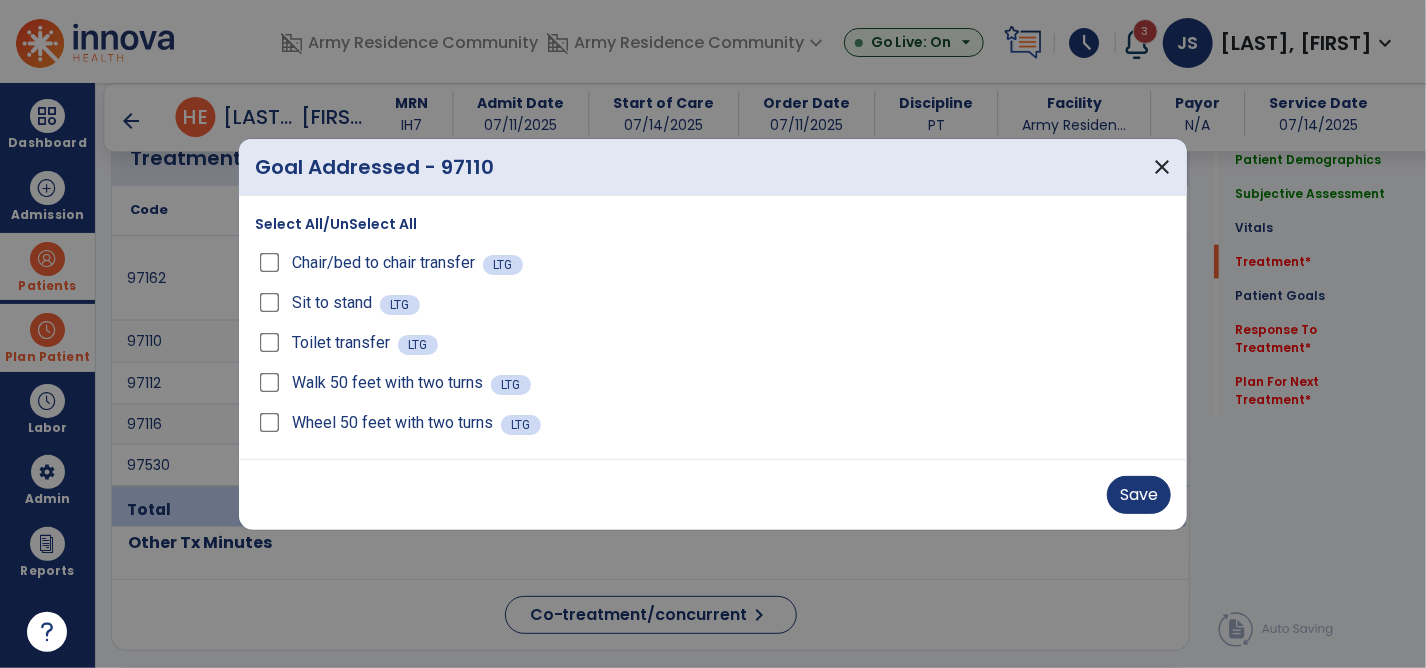 click on "Sit to stand  LTG" at bounding box center (713, 303) 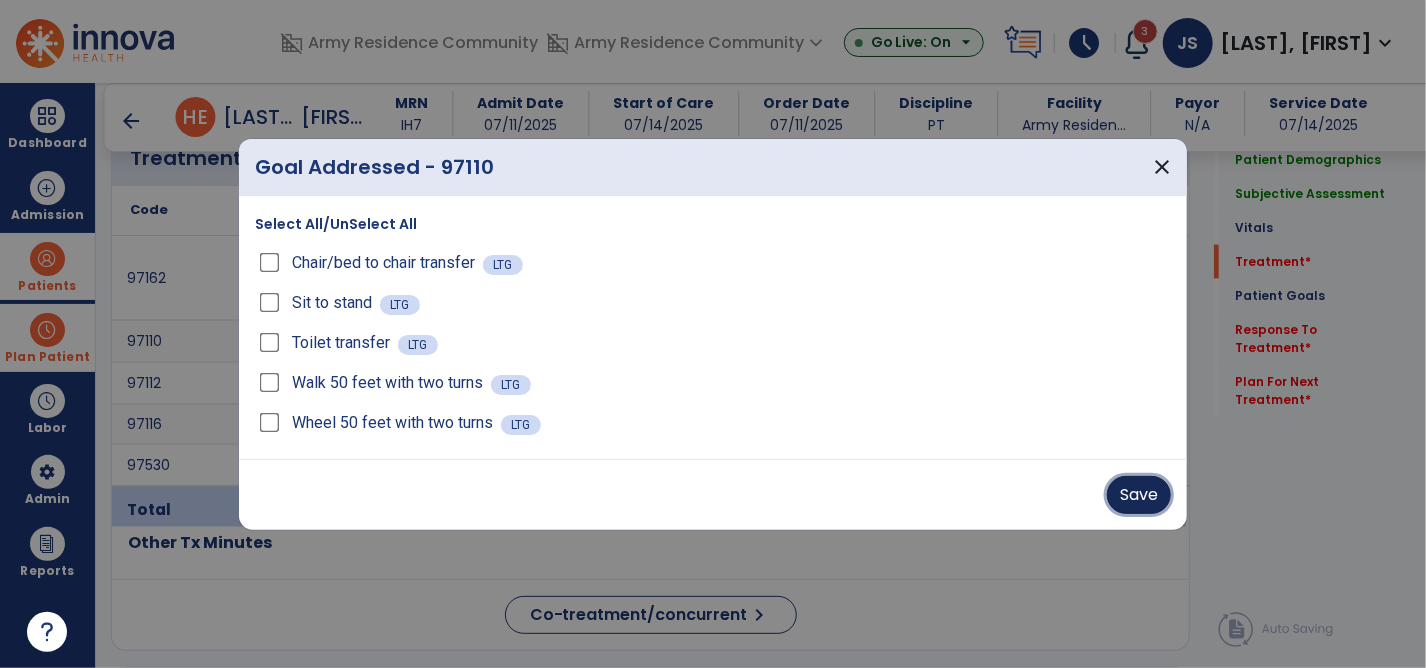 click on "Save" at bounding box center [1139, 495] 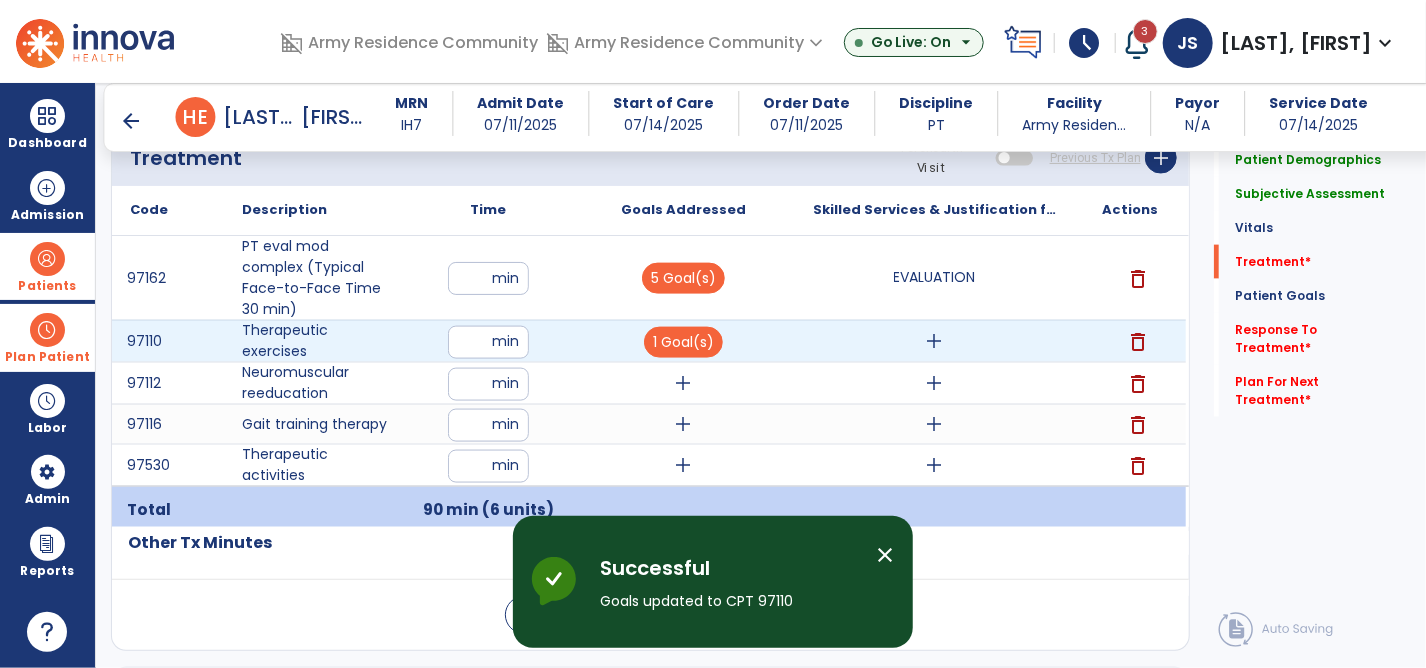 click on "add" at bounding box center [935, 341] 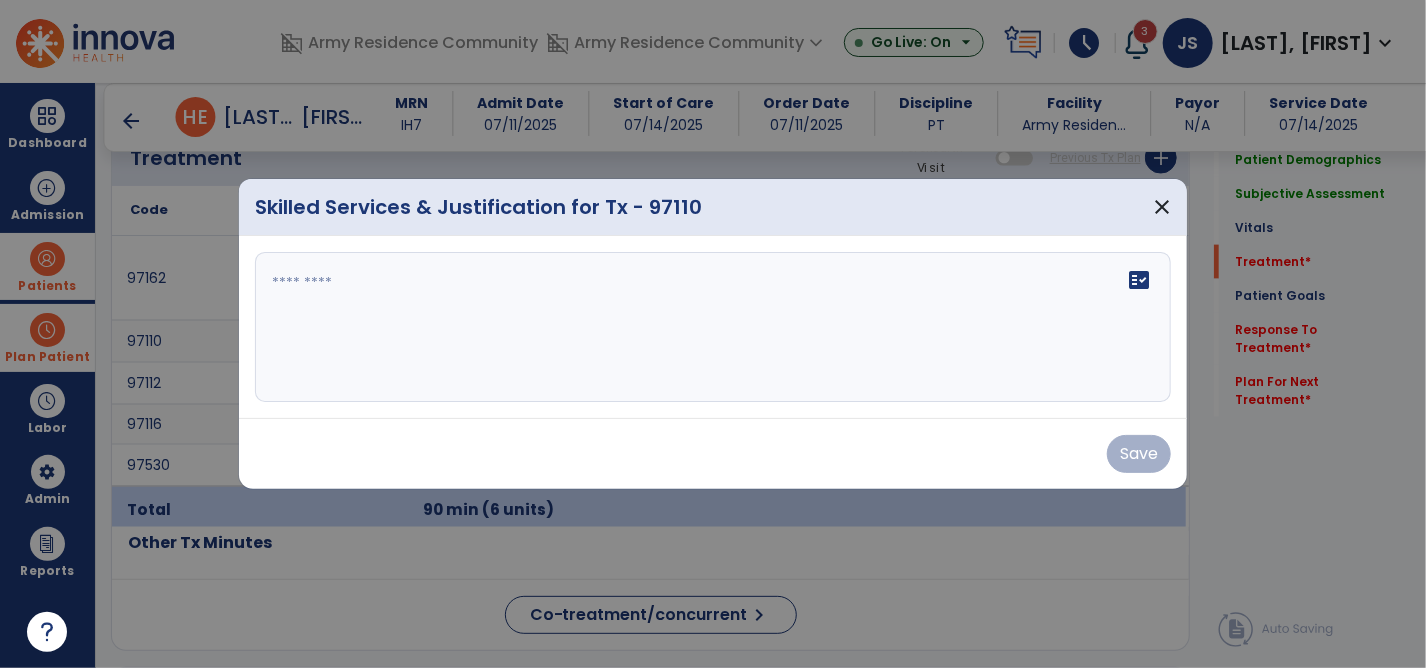 click on "fact_check" at bounding box center (713, 327) 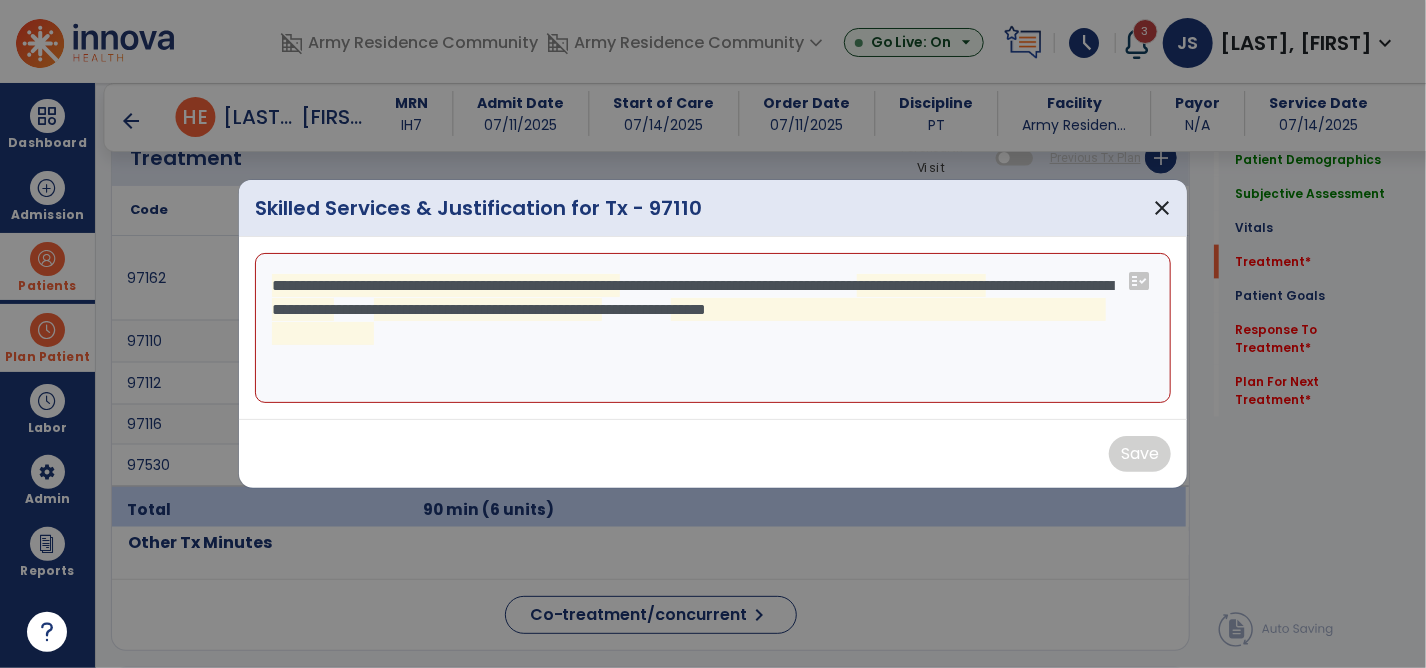 click on "**********" at bounding box center (713, 328) 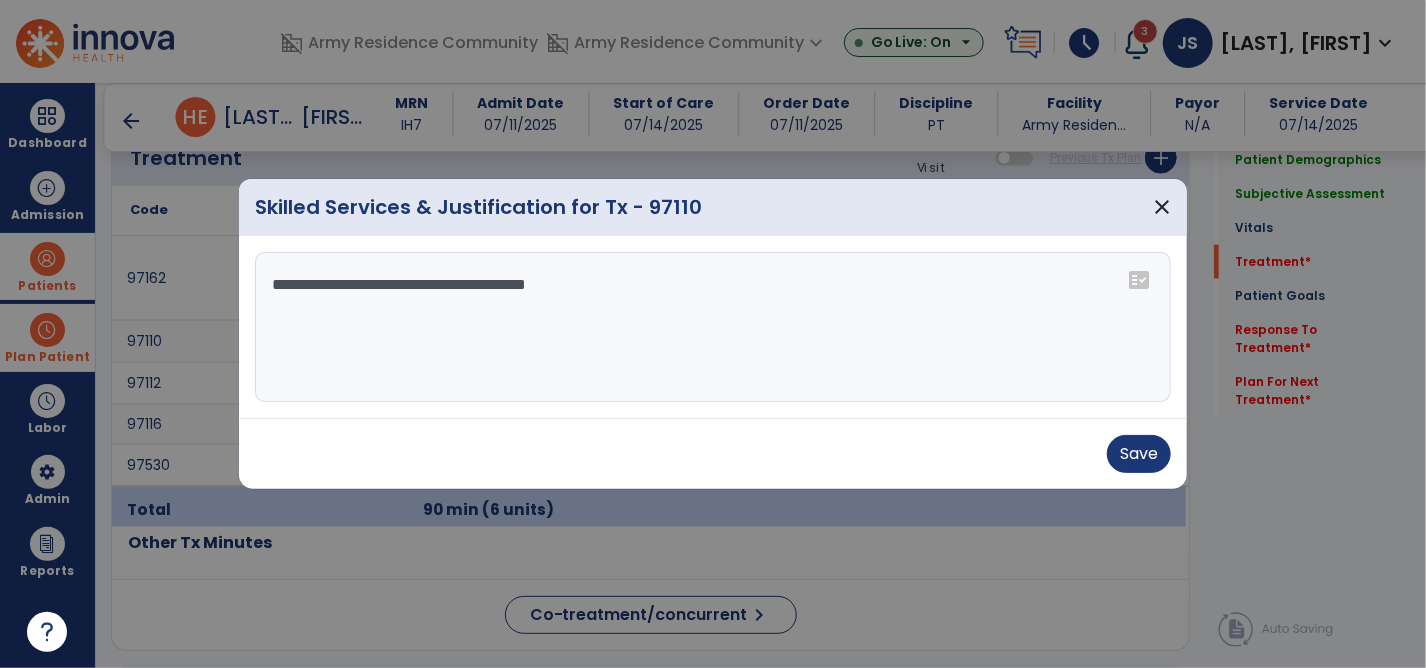 drag, startPoint x: 612, startPoint y: 283, endPoint x: 957, endPoint y: 370, distance: 355.8005 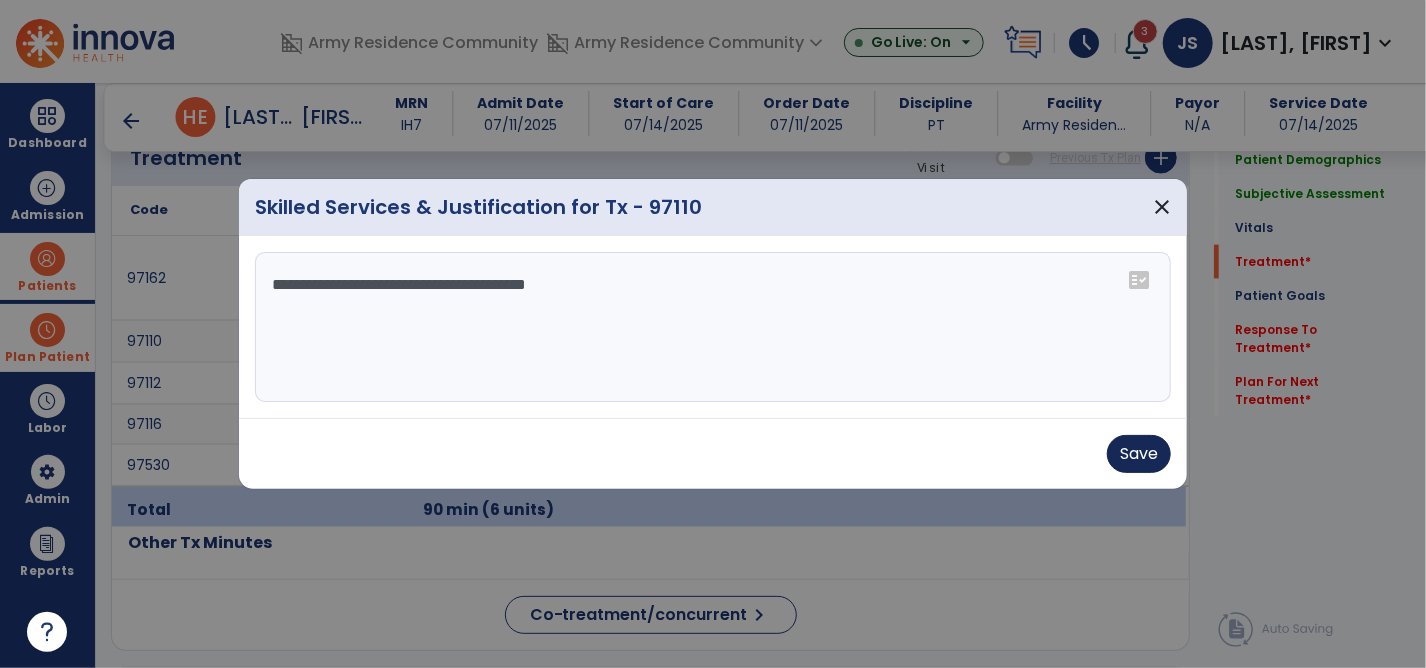 type on "**********" 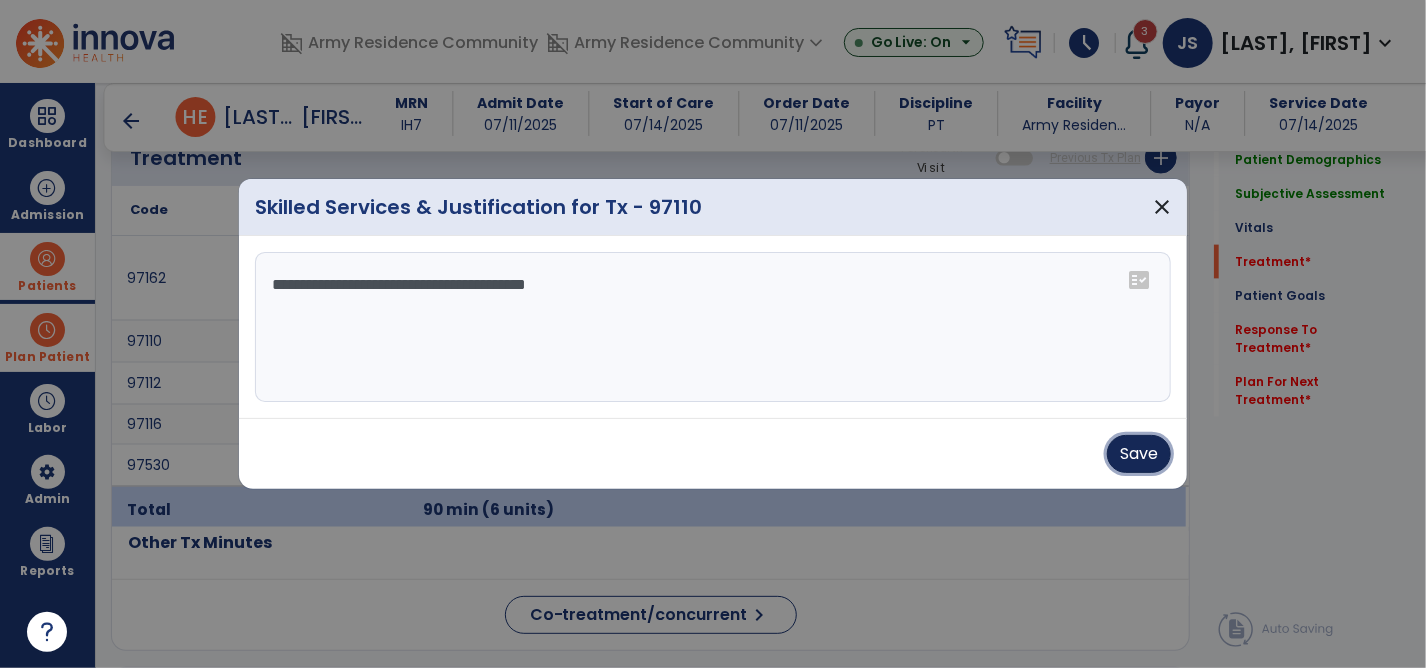 click on "Save" at bounding box center (1139, 454) 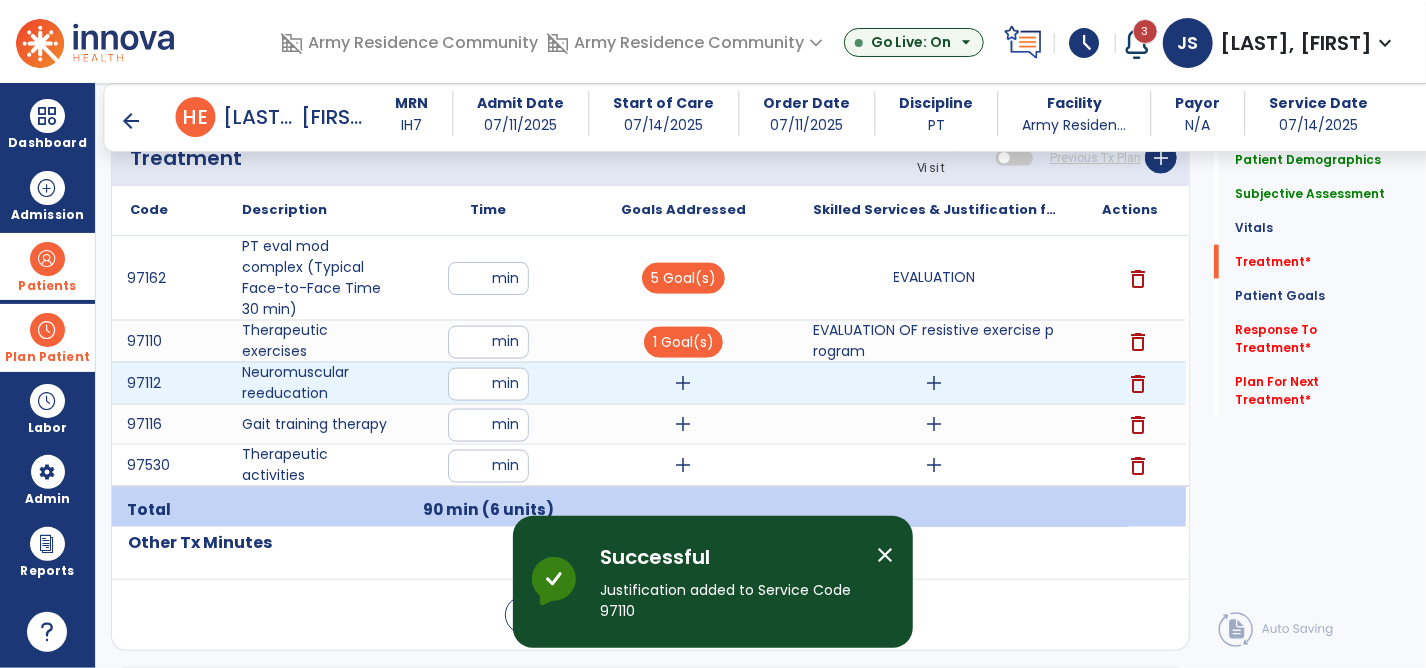 click on "add" at bounding box center (684, 383) 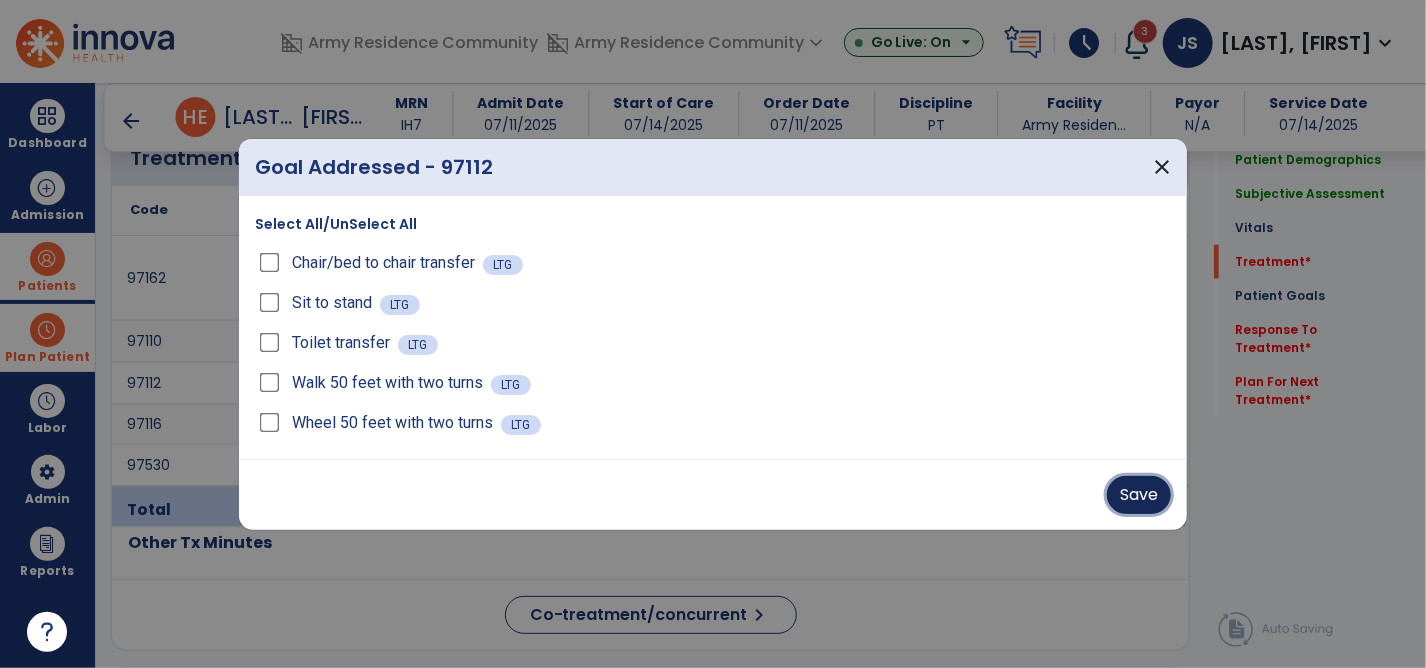 click on "Save" at bounding box center [1139, 495] 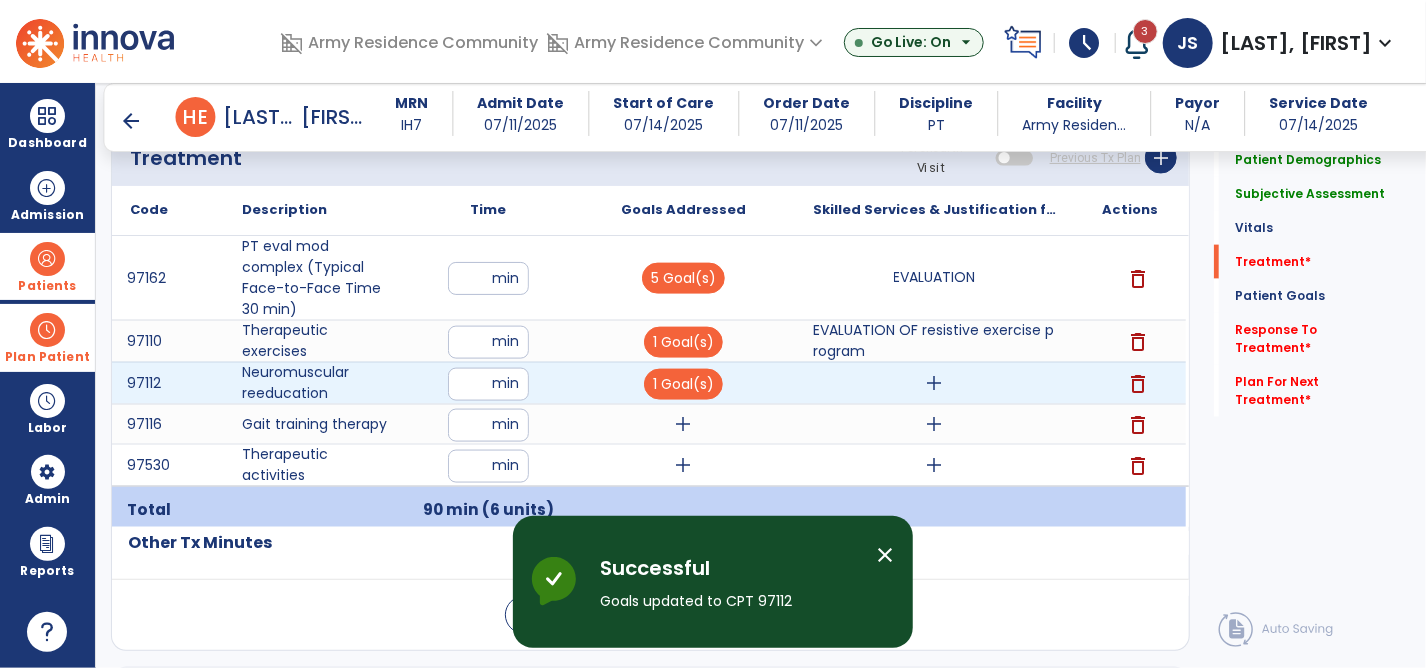 click on "add" at bounding box center (935, 383) 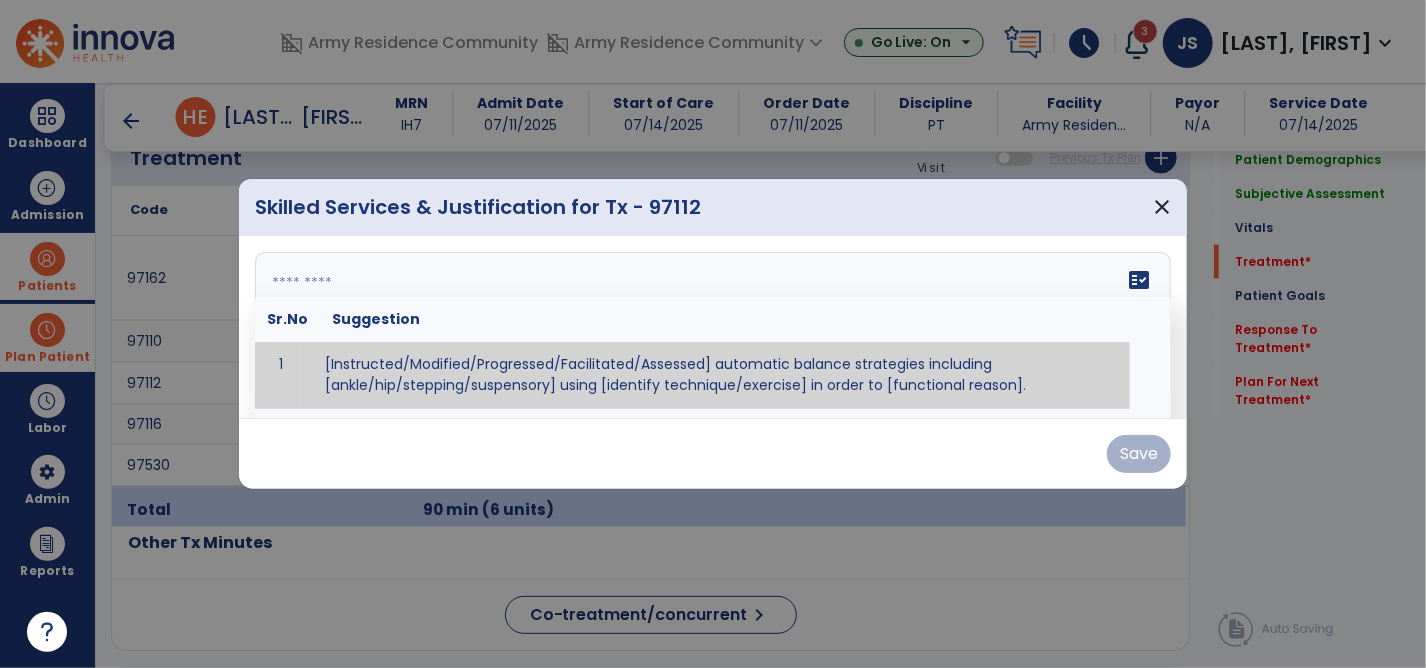 click on "fact_check  Sr.No Suggestion 1 [Instructed/Modified/Progressed/Facilitated/Assessed] automatic balance strategies including [ankle/hip/stepping/suspensory] using [identify technique/exercise] in order to [functional reason]. 2 [Instructed/Modified/Progressed/Facilitated/Assessed] sensory integration techniques including [visual inhibition/somatosensory inhibition/visual excitatory/somatosensory excitatory/vestibular excitatory] using [identify technique/exercise] in order to [functional reason]. 3 [Instructed/Modified/Progressed/Facilitated/Assessed] visual input including [oculomotor exercises, smooth pursuits, saccades, visual field, other] in order to [functional reasons]. 4 [Instructed/Modified/Progressed/Assessed] somatosensory techniques including [joint compression, proprioceptive activities, other] in order to [functional reasons]. 5 [Instructed/Modified/Progressed/Assessed] vestibular techniques including [gaze stabilization, Brandt-Darhoff, Epley, other] in order to [functional reasons]. 6 7" at bounding box center [713, 327] 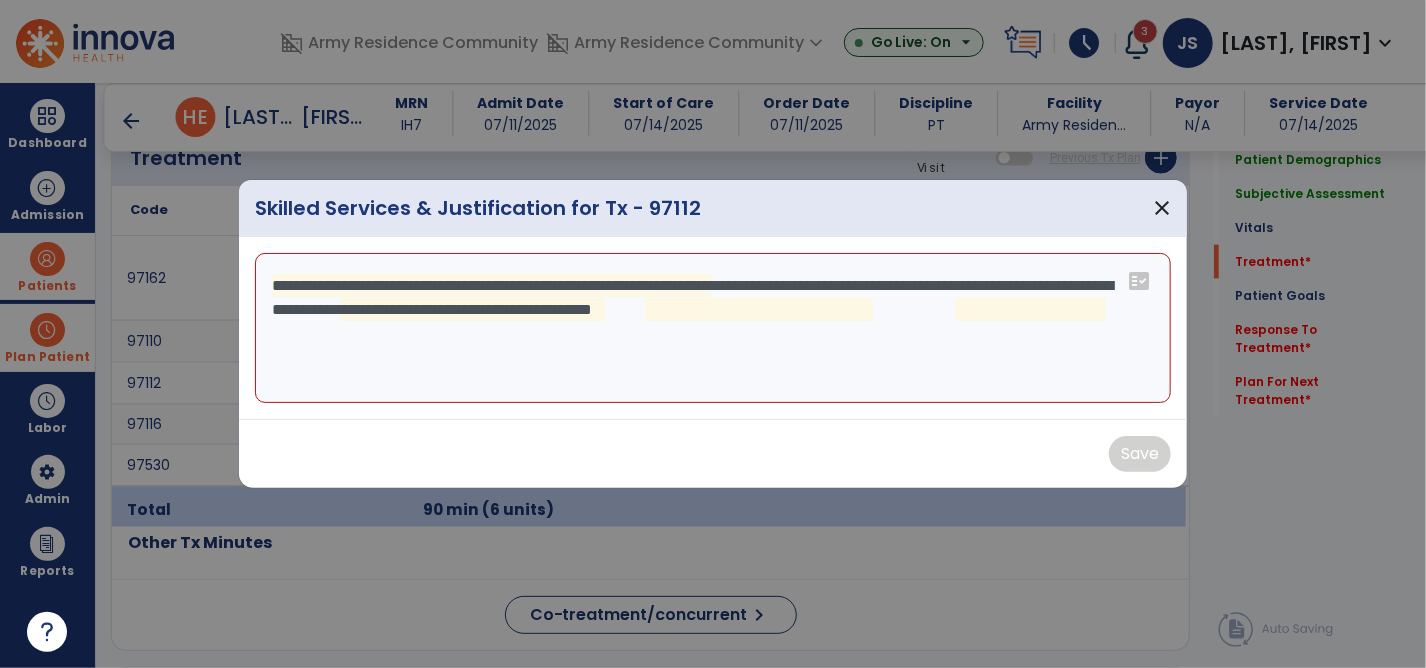 click on "**********" at bounding box center [713, 328] 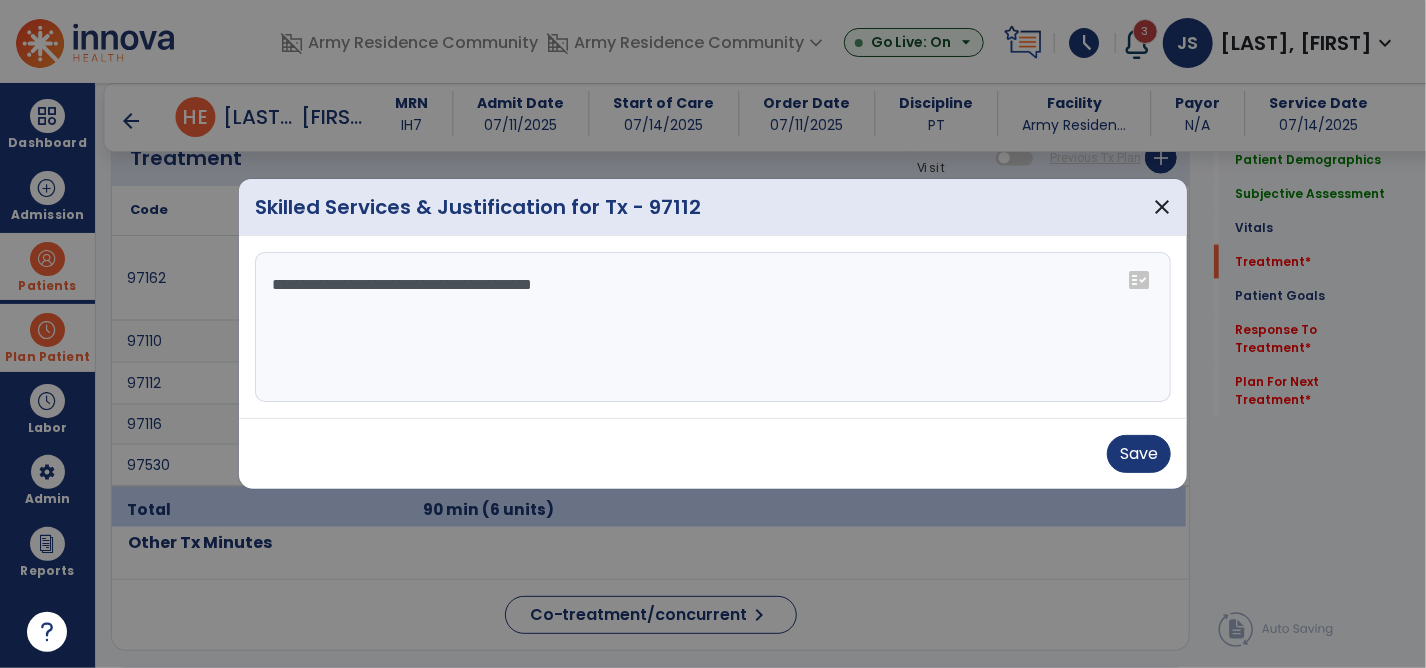 drag, startPoint x: 636, startPoint y: 286, endPoint x: 735, endPoint y: 367, distance: 127.91403 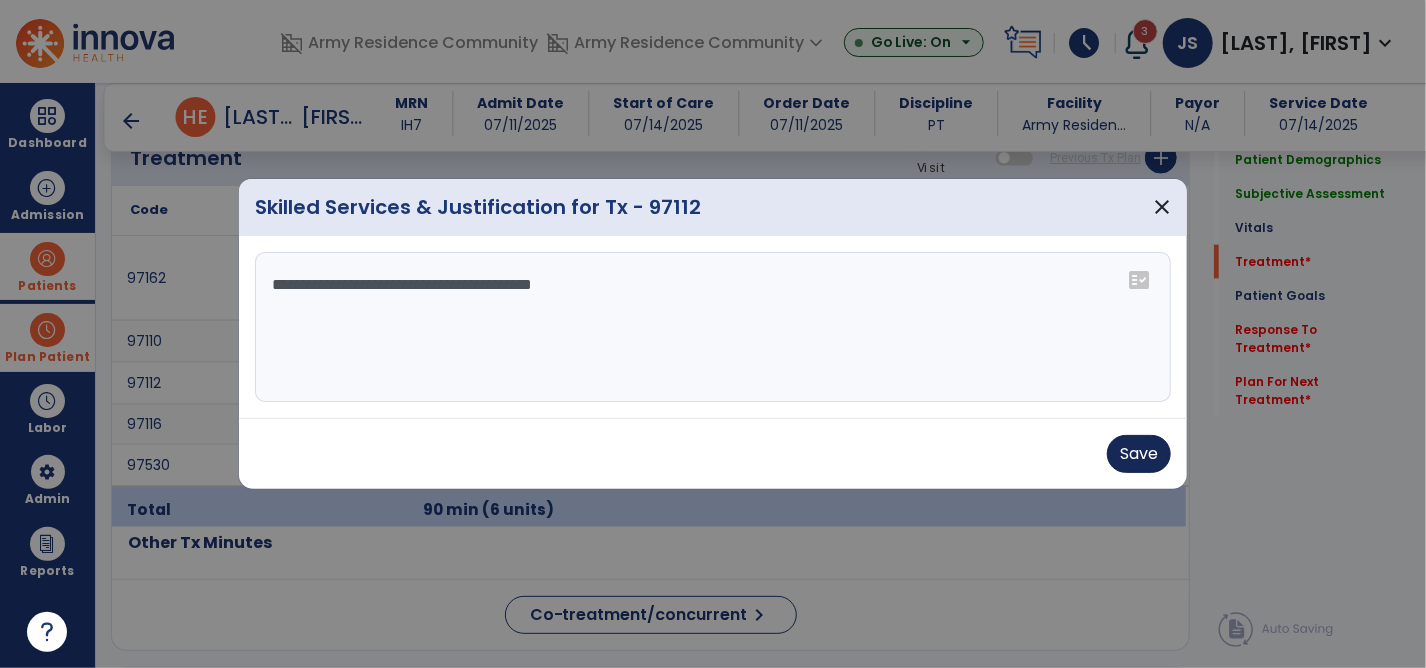 type on "**********" 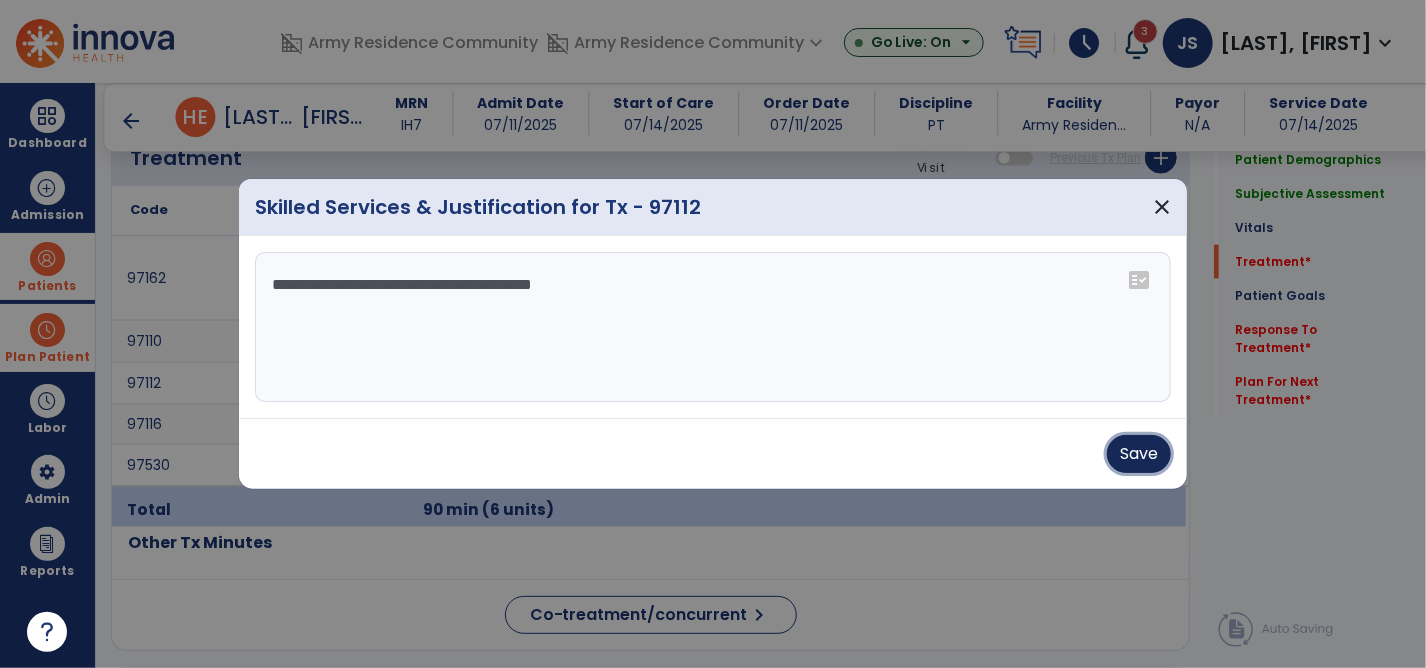 click on "Save" at bounding box center (1139, 454) 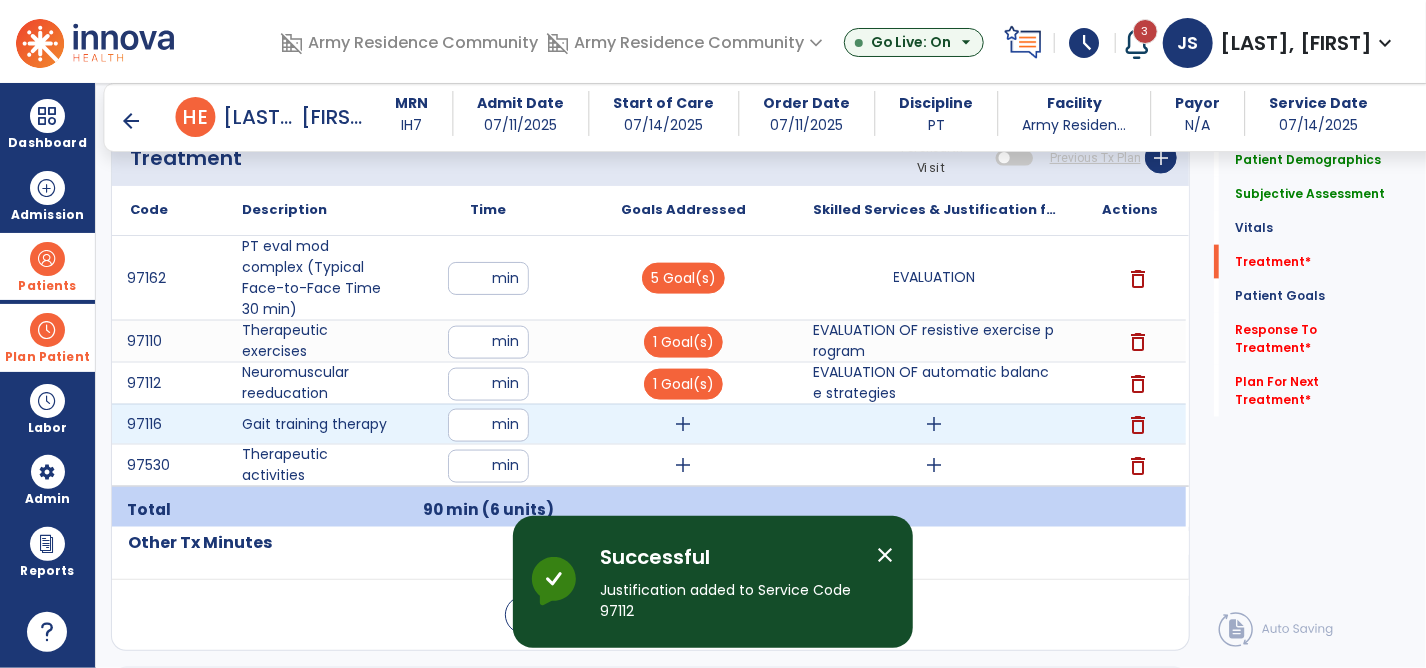 click on "add" at bounding box center [684, 424] 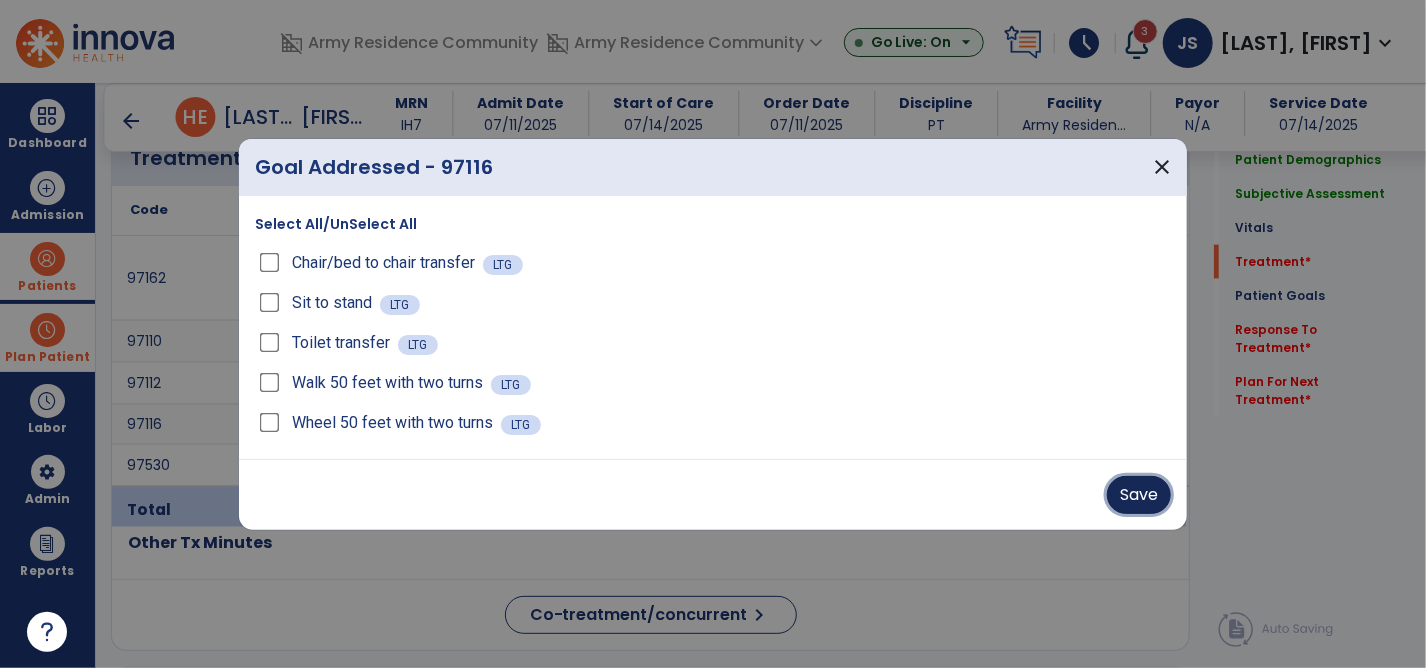 click on "Save" at bounding box center (1139, 495) 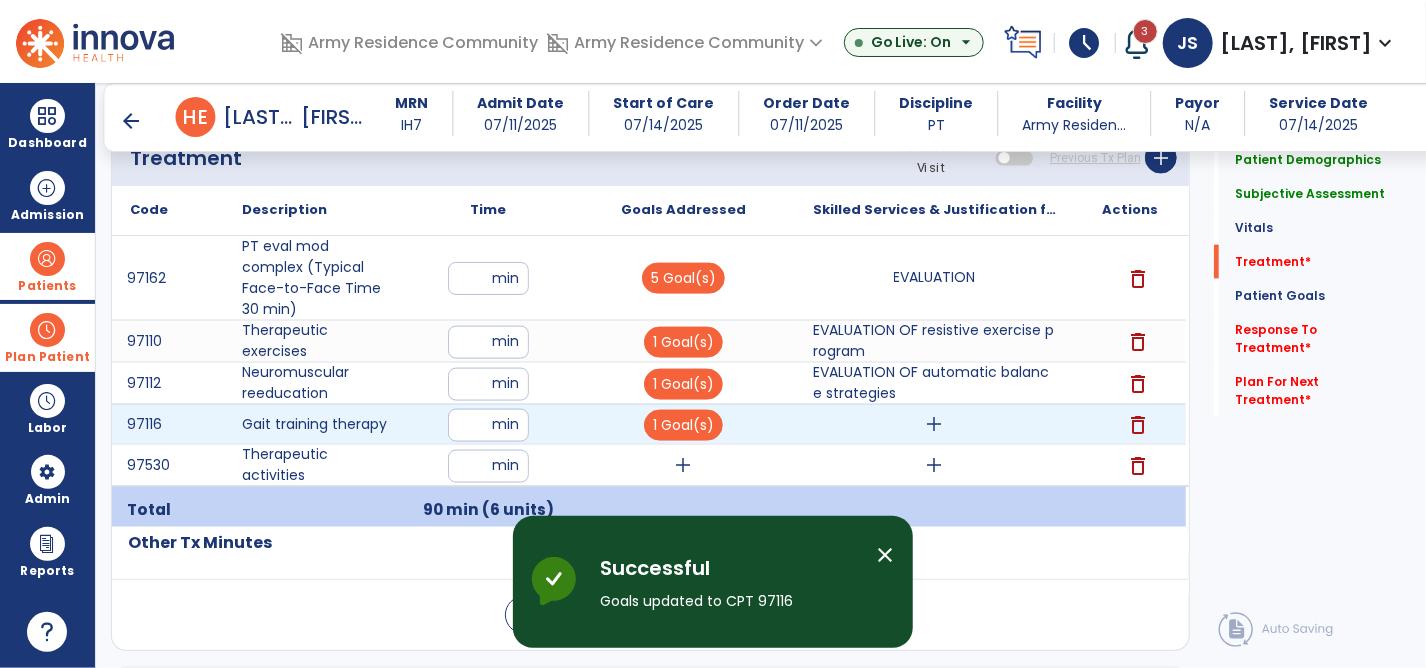 click on "add" at bounding box center [935, 424] 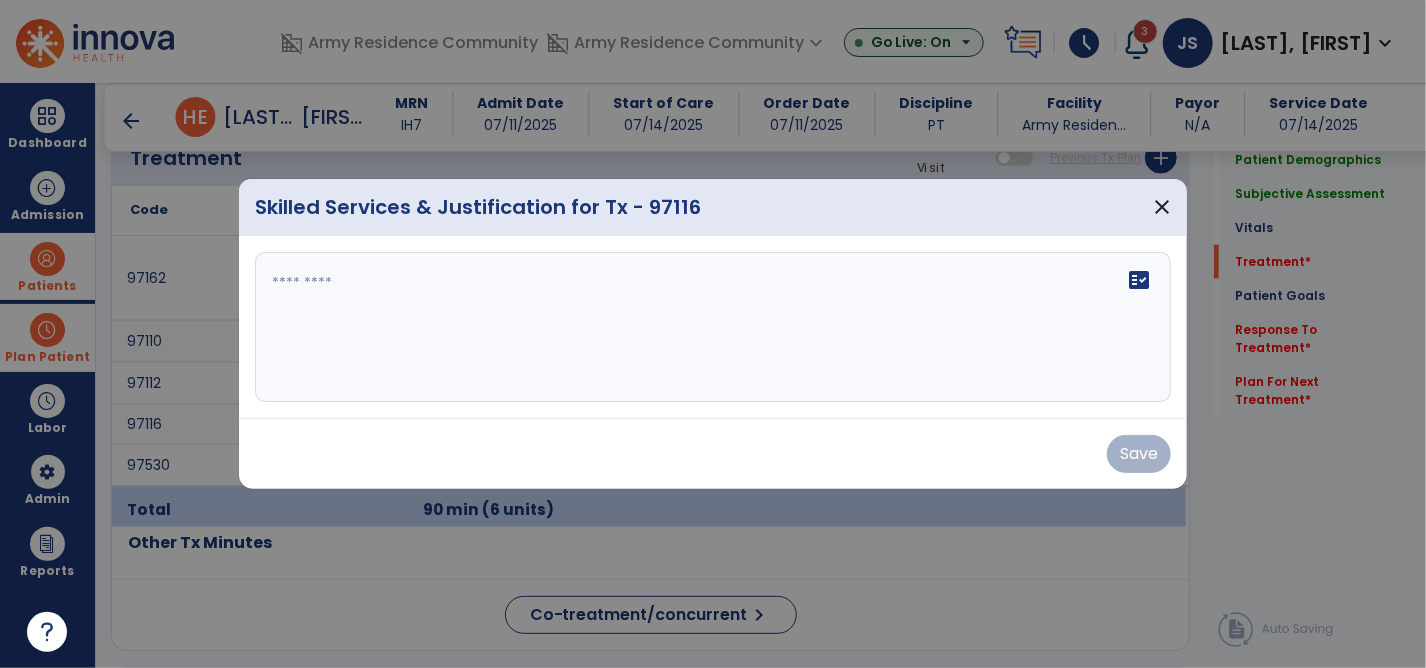 click on "fact_check" at bounding box center (713, 327) 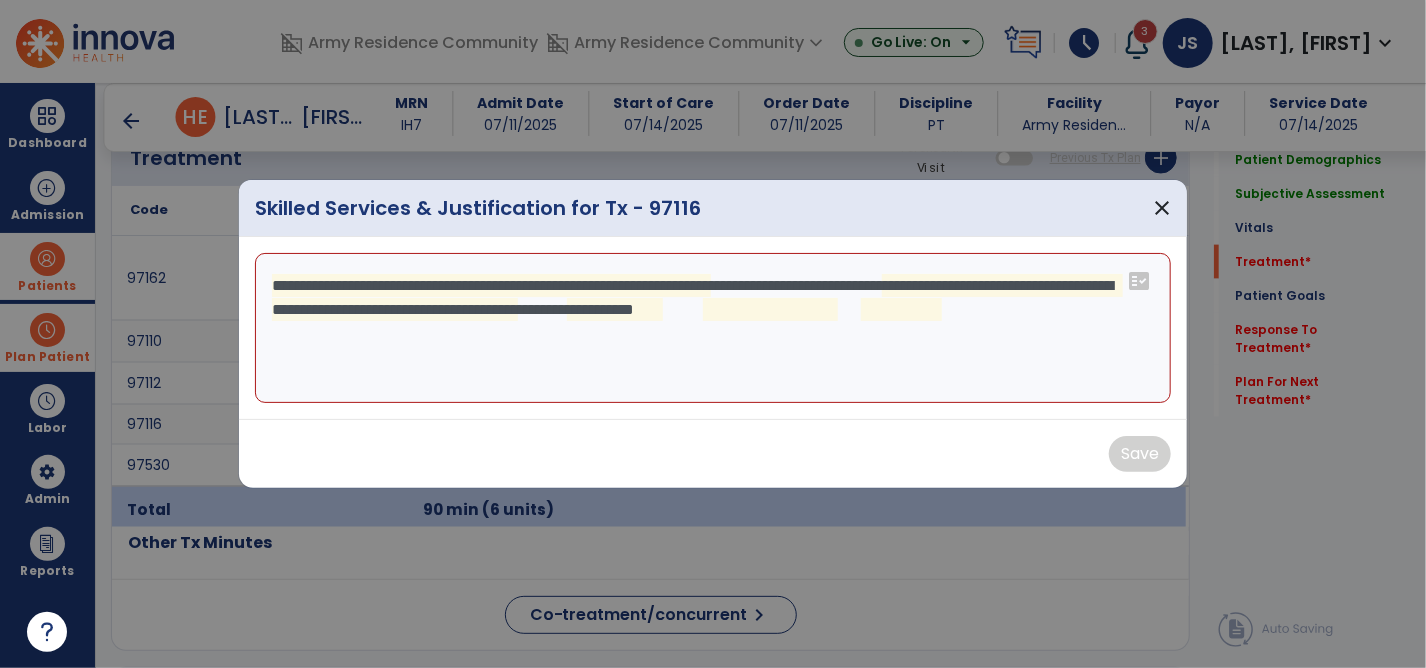 click on "**********" at bounding box center [713, 328] 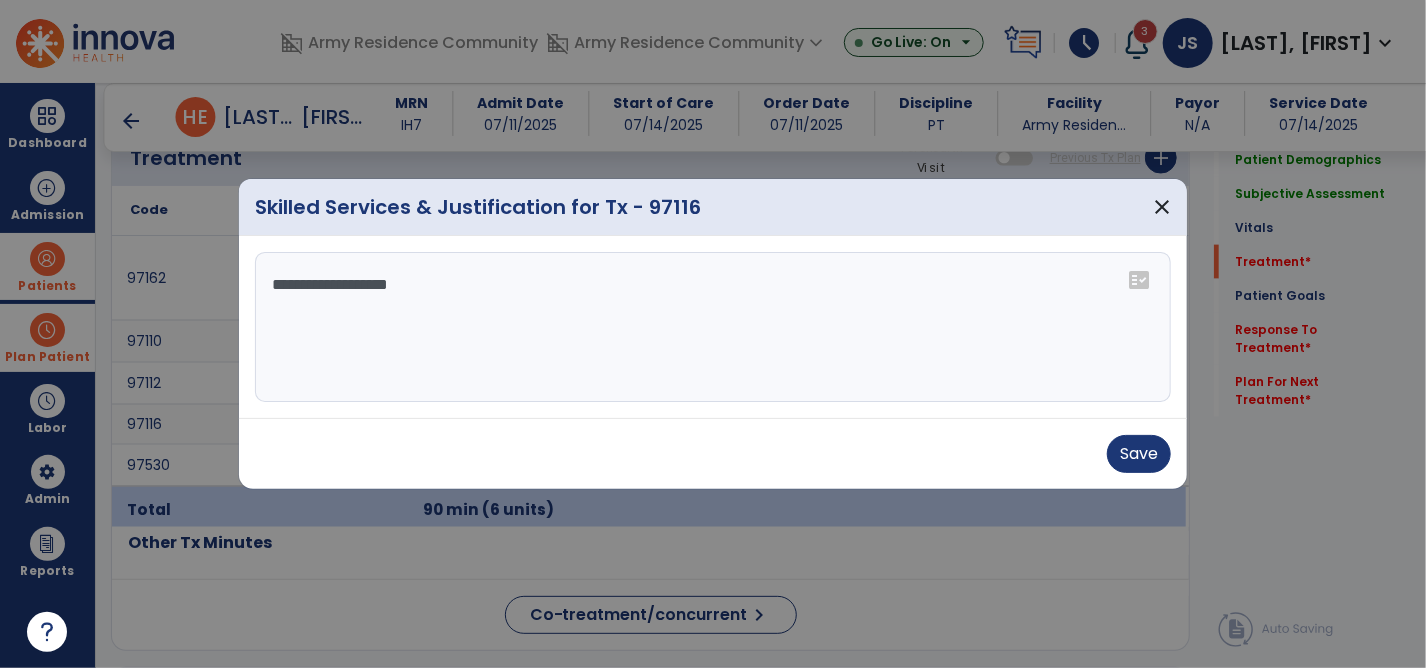 drag, startPoint x: 432, startPoint y: 290, endPoint x: 961, endPoint y: 396, distance: 539.5155 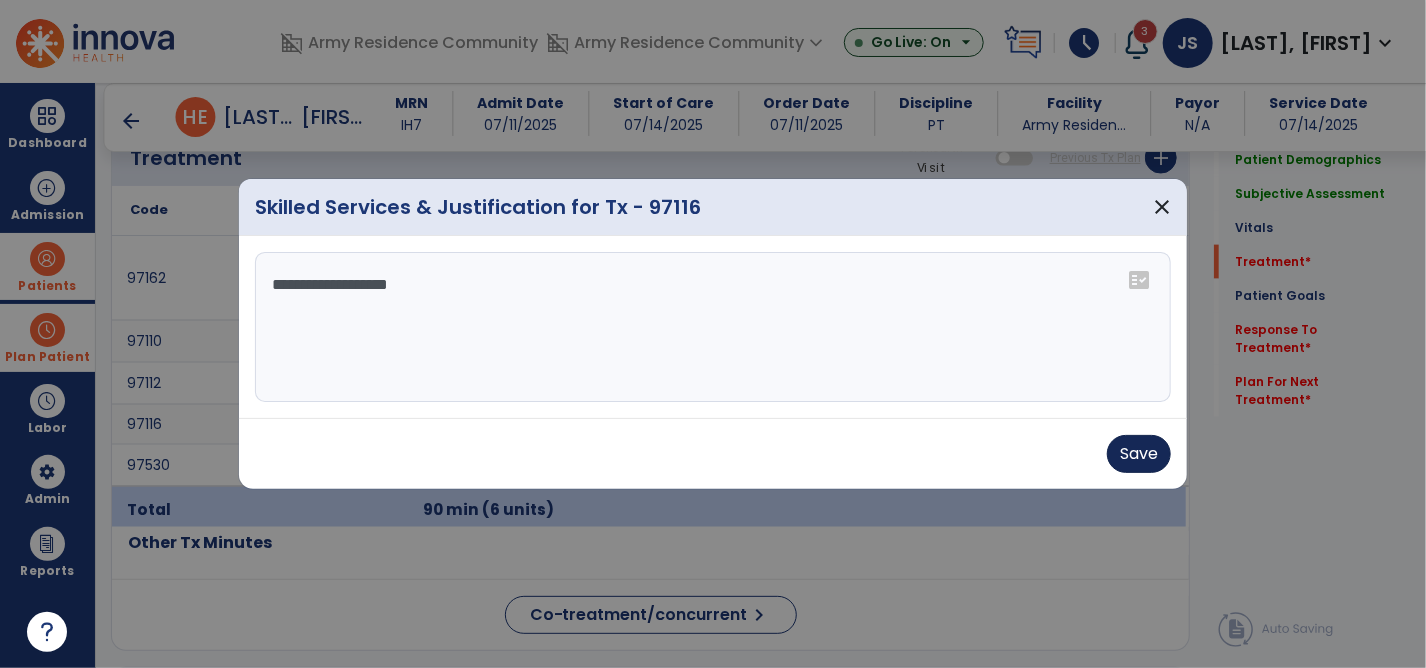 type on "**********" 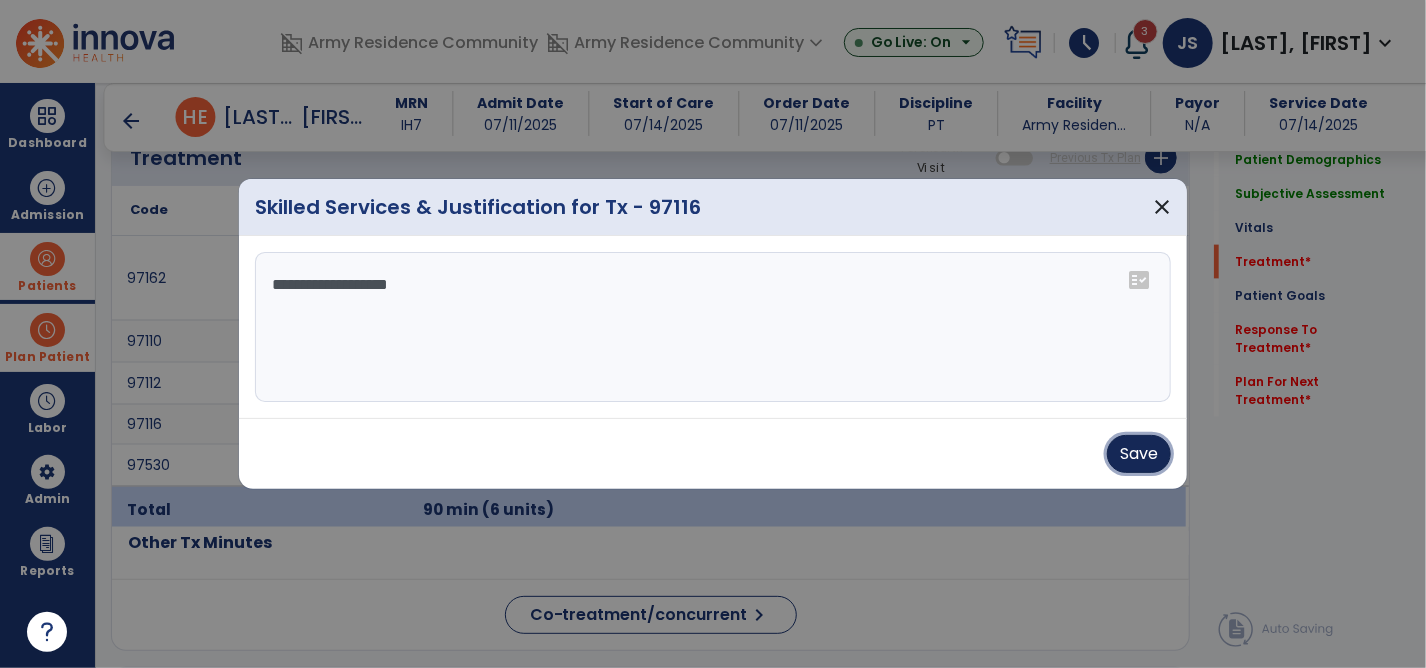 click on "Save" at bounding box center [1139, 454] 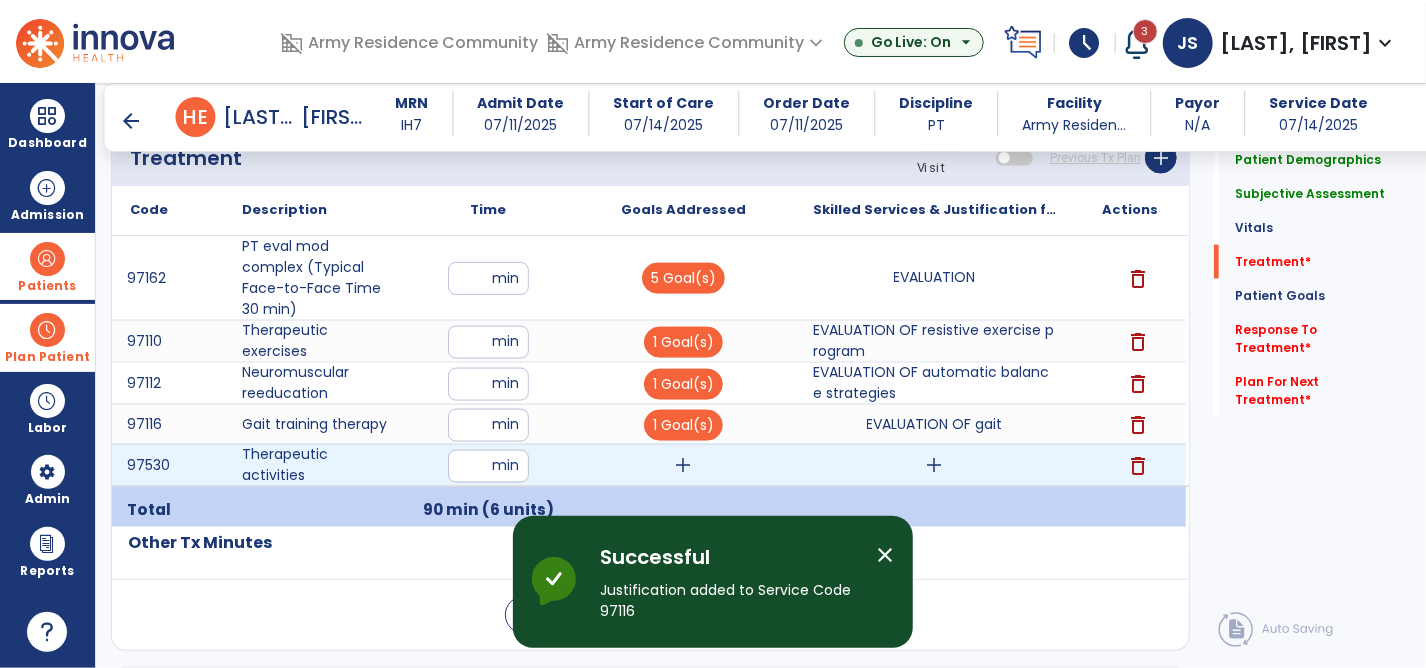 click on "add" at bounding box center [684, 465] 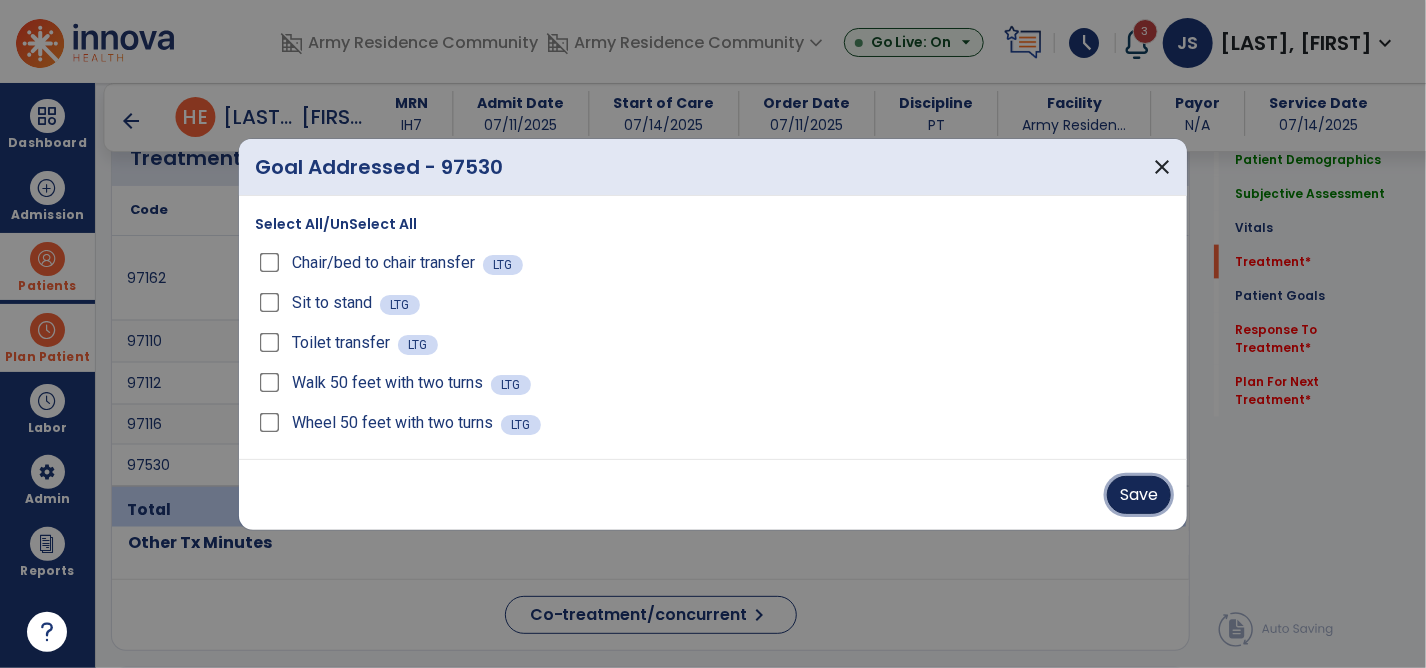 click on "Save" at bounding box center [1139, 495] 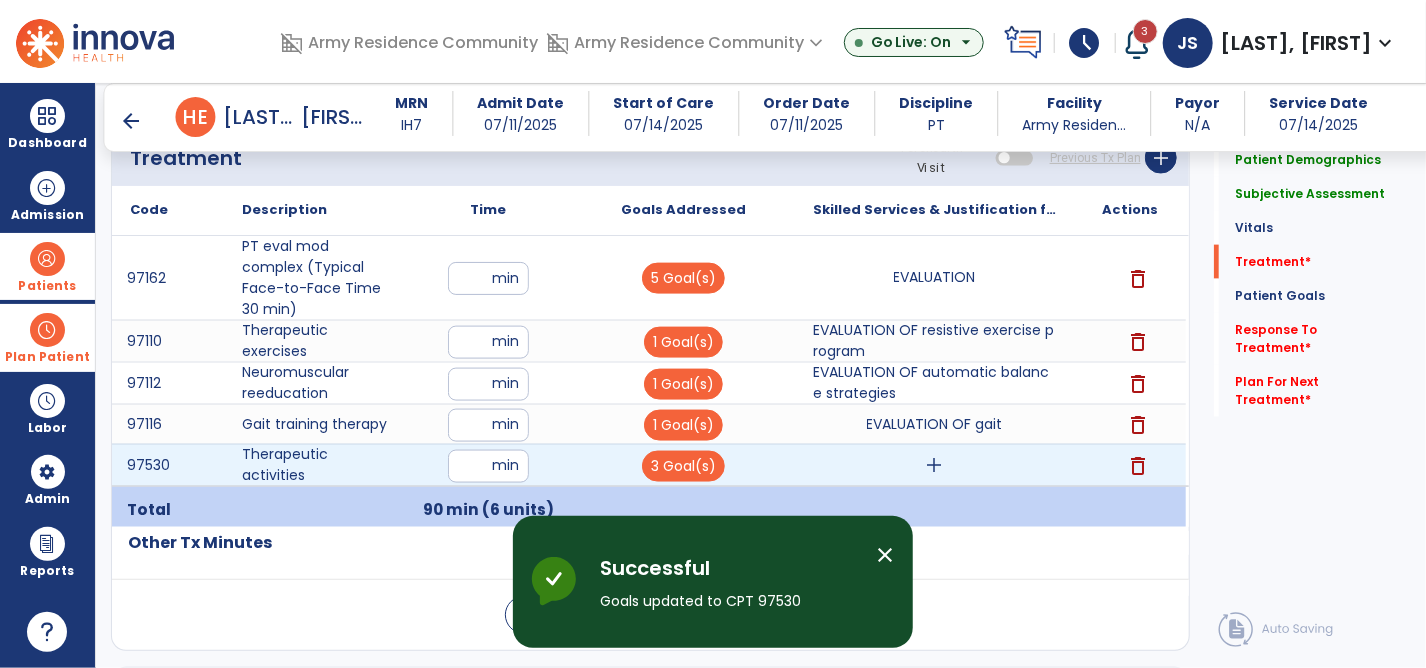 click on "add" at bounding box center [935, 465] 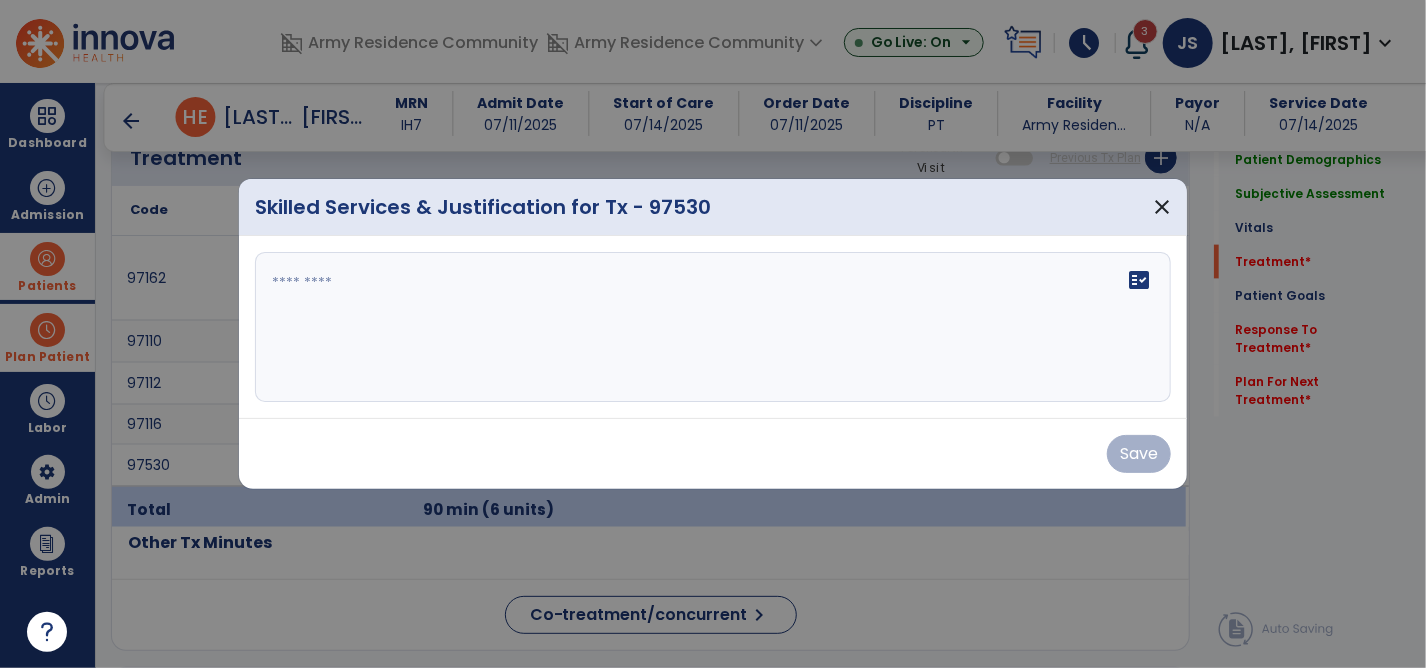click on "fact_check" at bounding box center (713, 327) 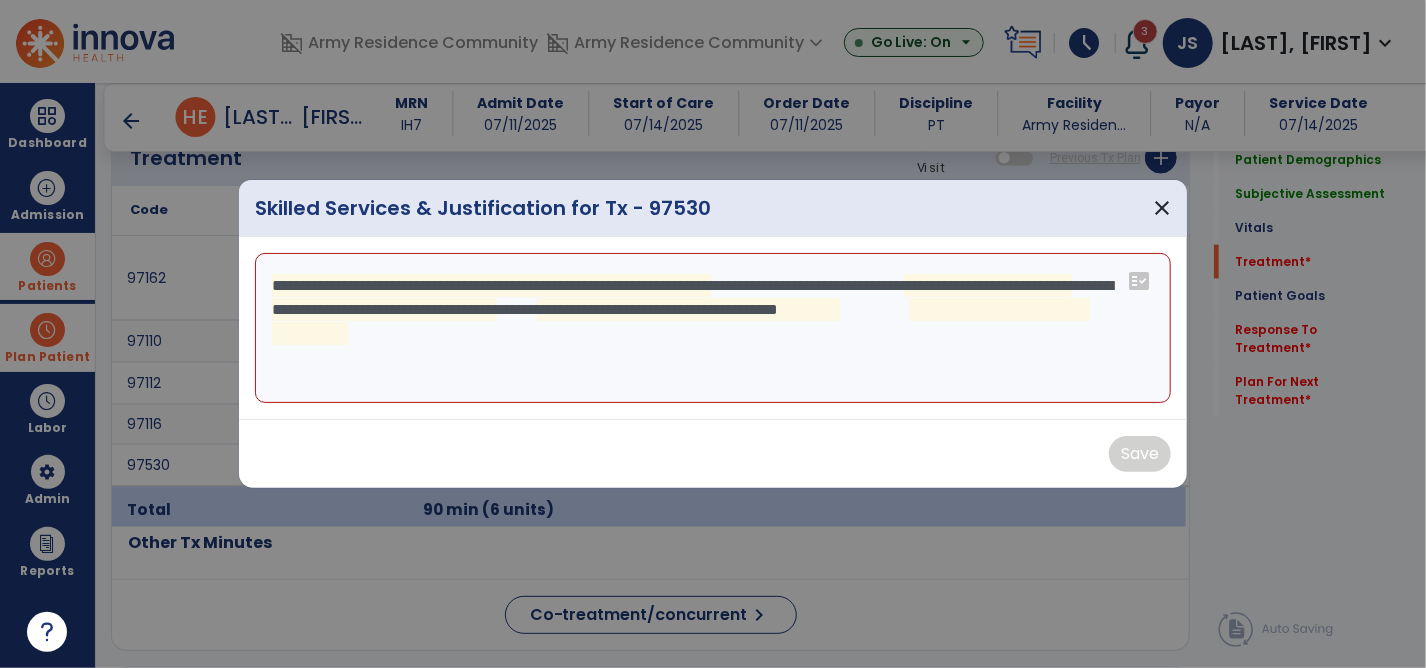 click on "**********" at bounding box center (713, 328) 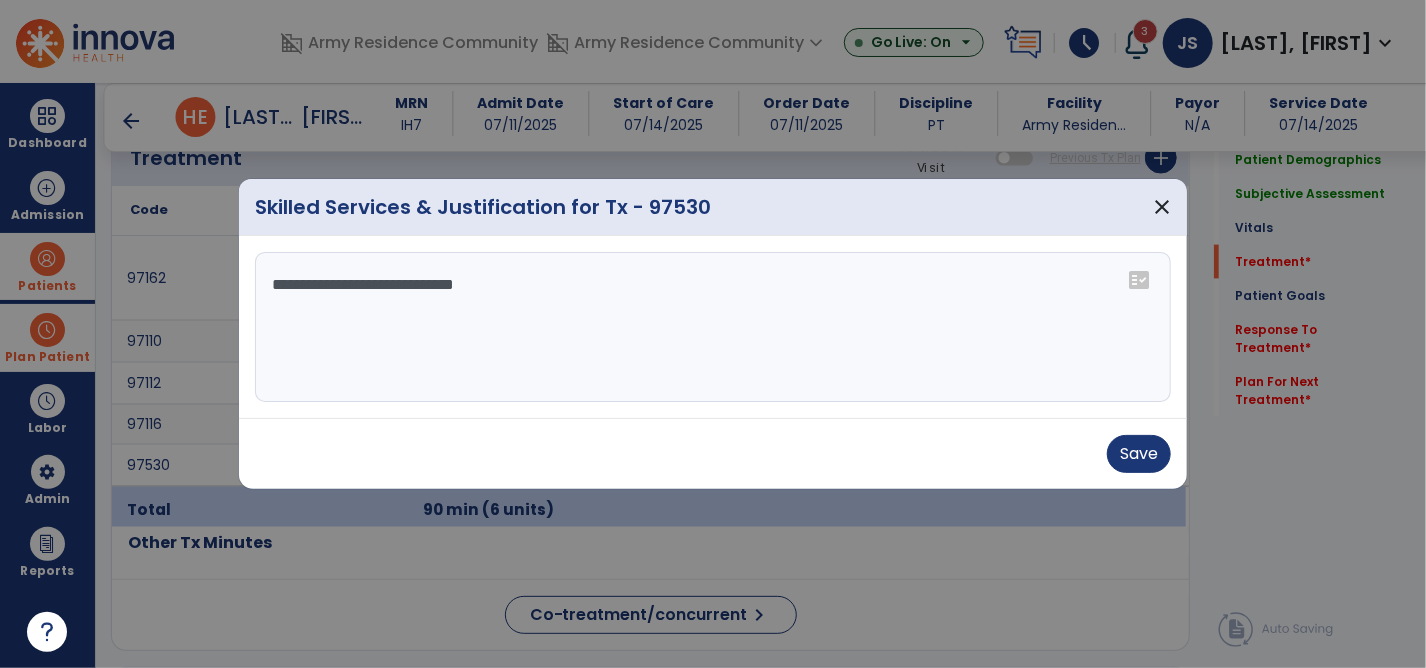 drag, startPoint x: 497, startPoint y: 279, endPoint x: 975, endPoint y: 365, distance: 485.67477 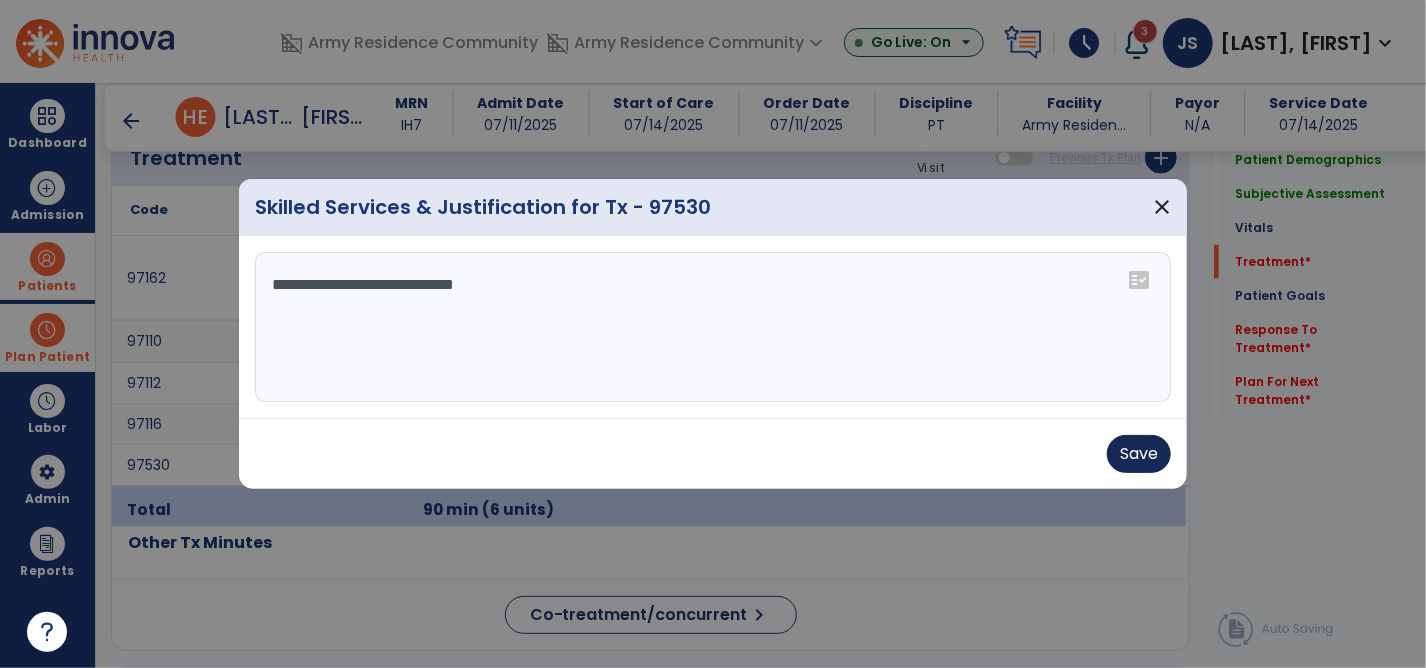 type on "**********" 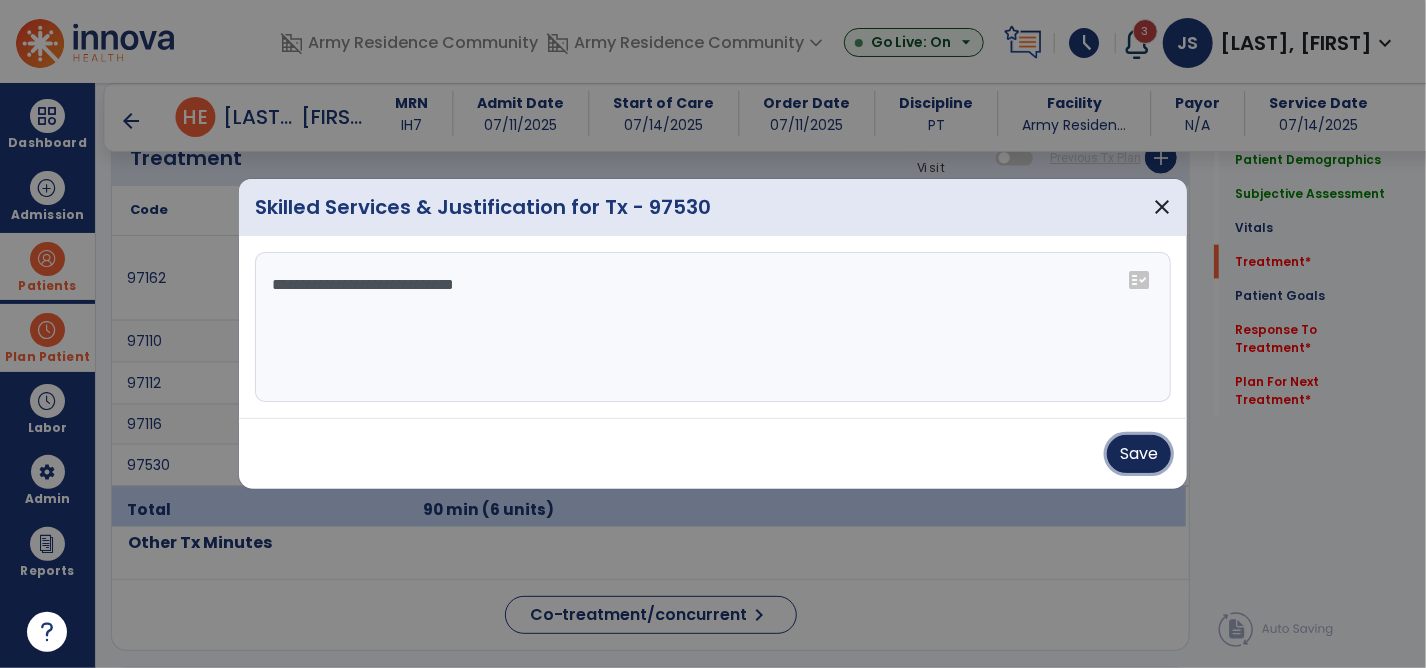 click on "Save" at bounding box center [1139, 454] 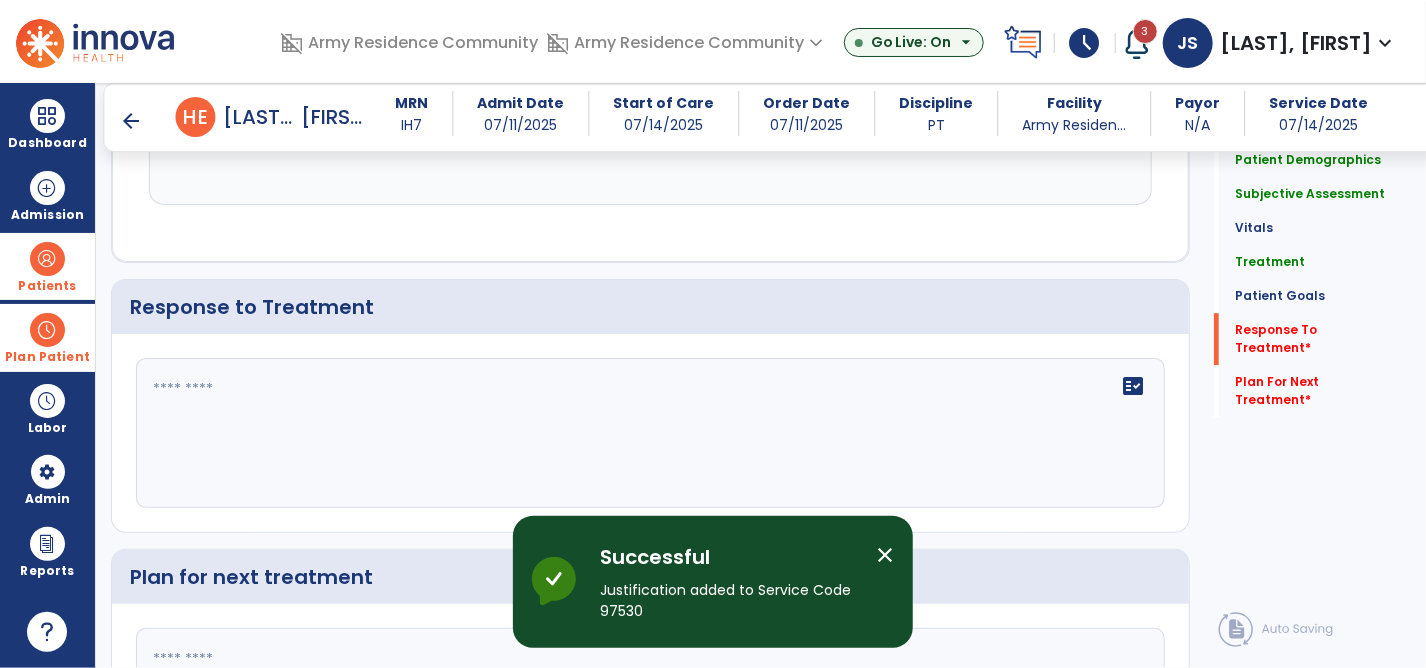 scroll, scrollTop: 2800, scrollLeft: 0, axis: vertical 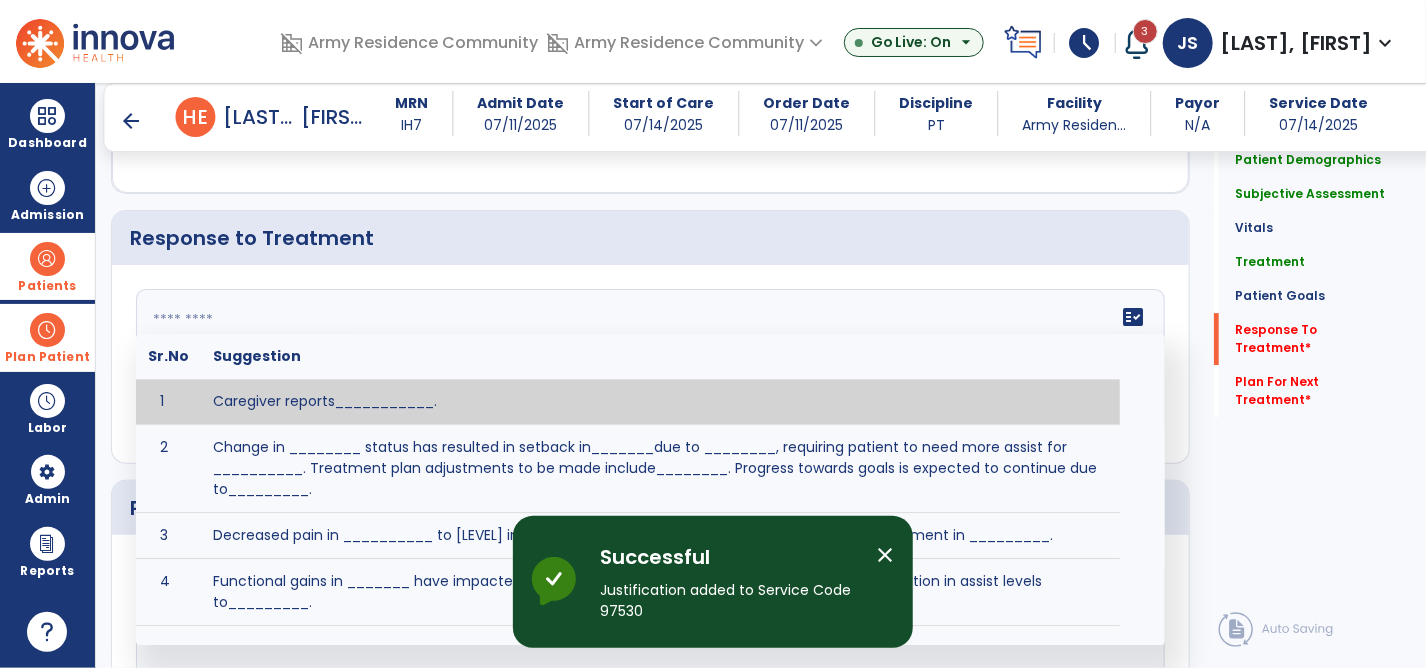click 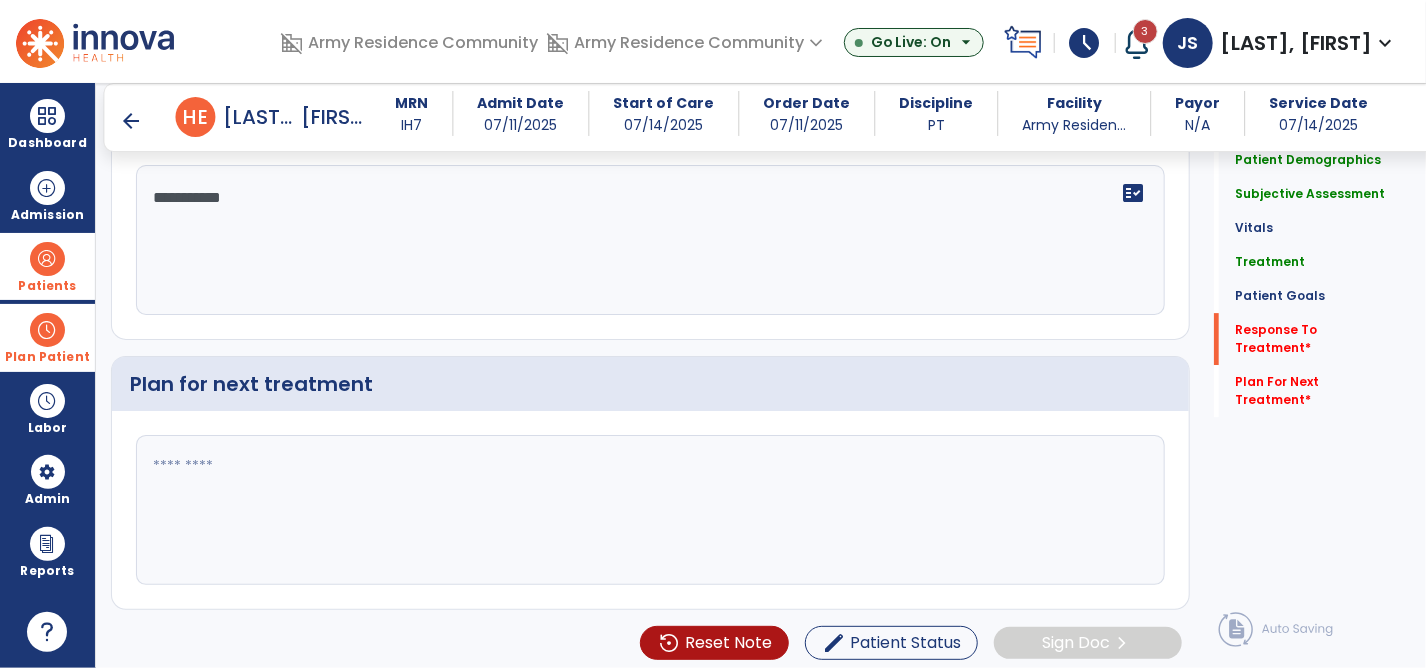 type on "**********" 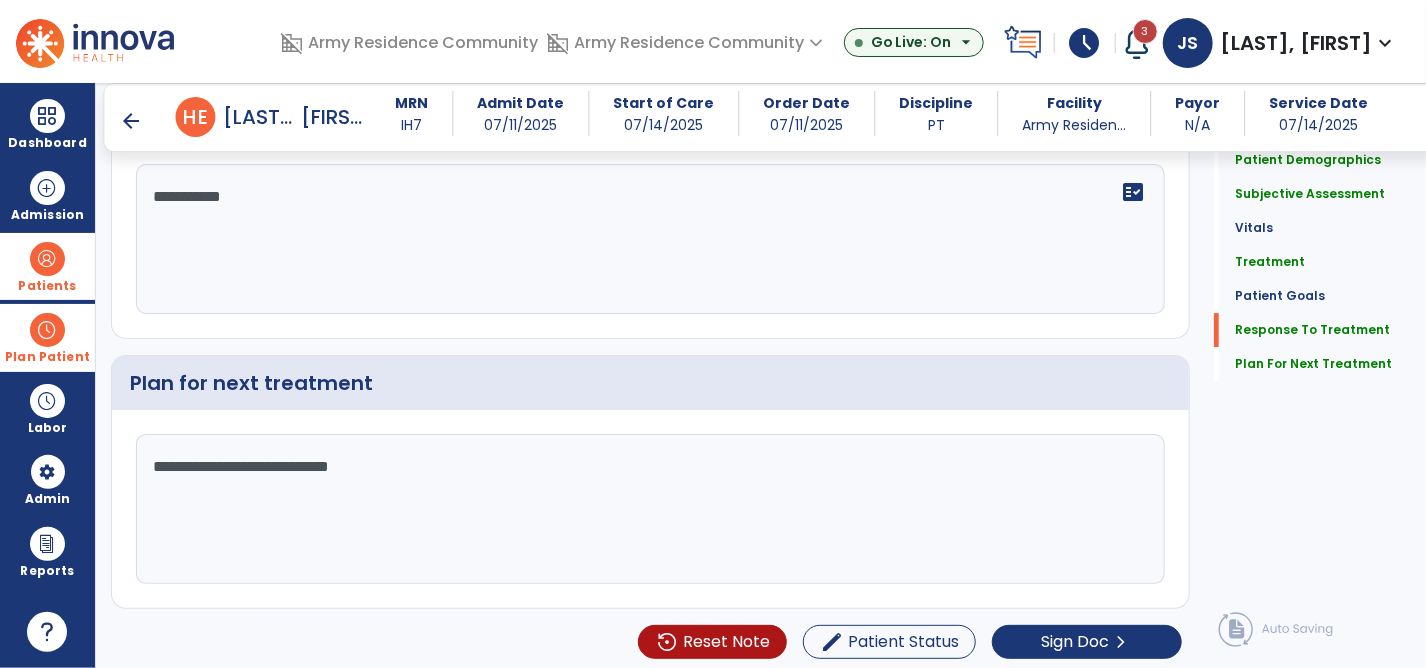 scroll, scrollTop: 2924, scrollLeft: 0, axis: vertical 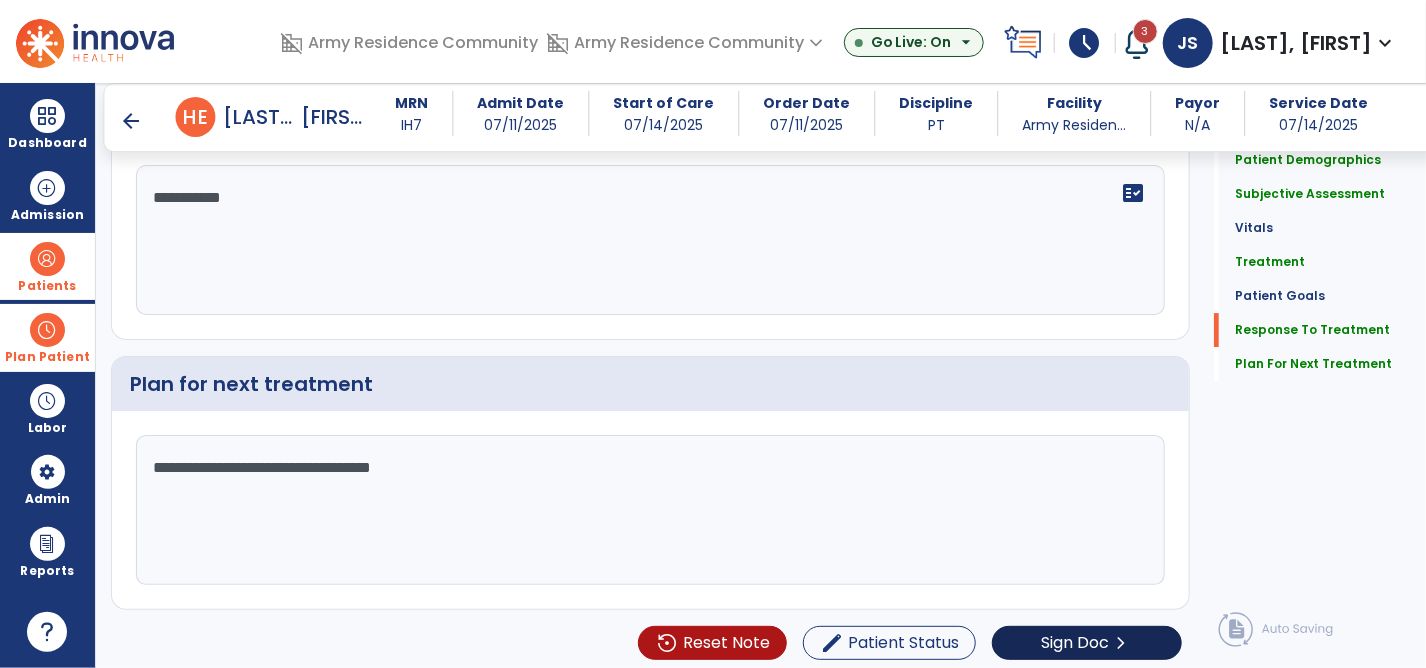 type on "**********" 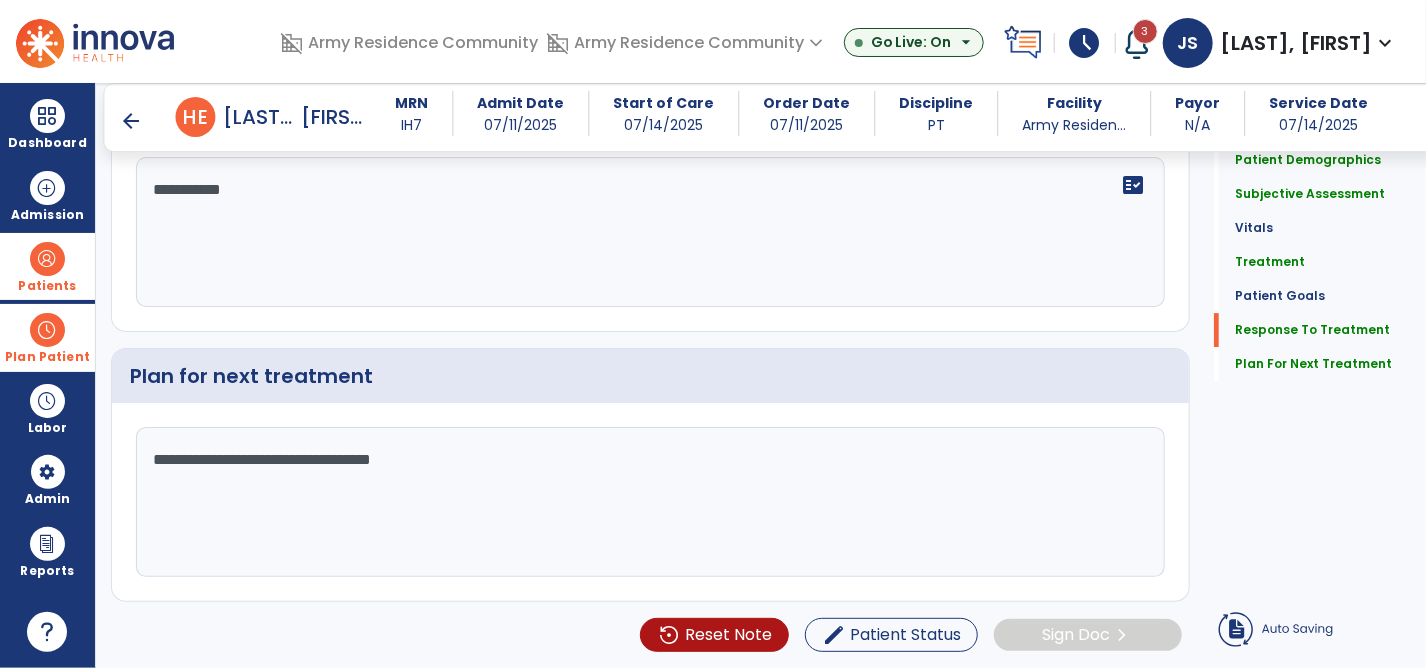 click on "Sign Doc  chevron_right" 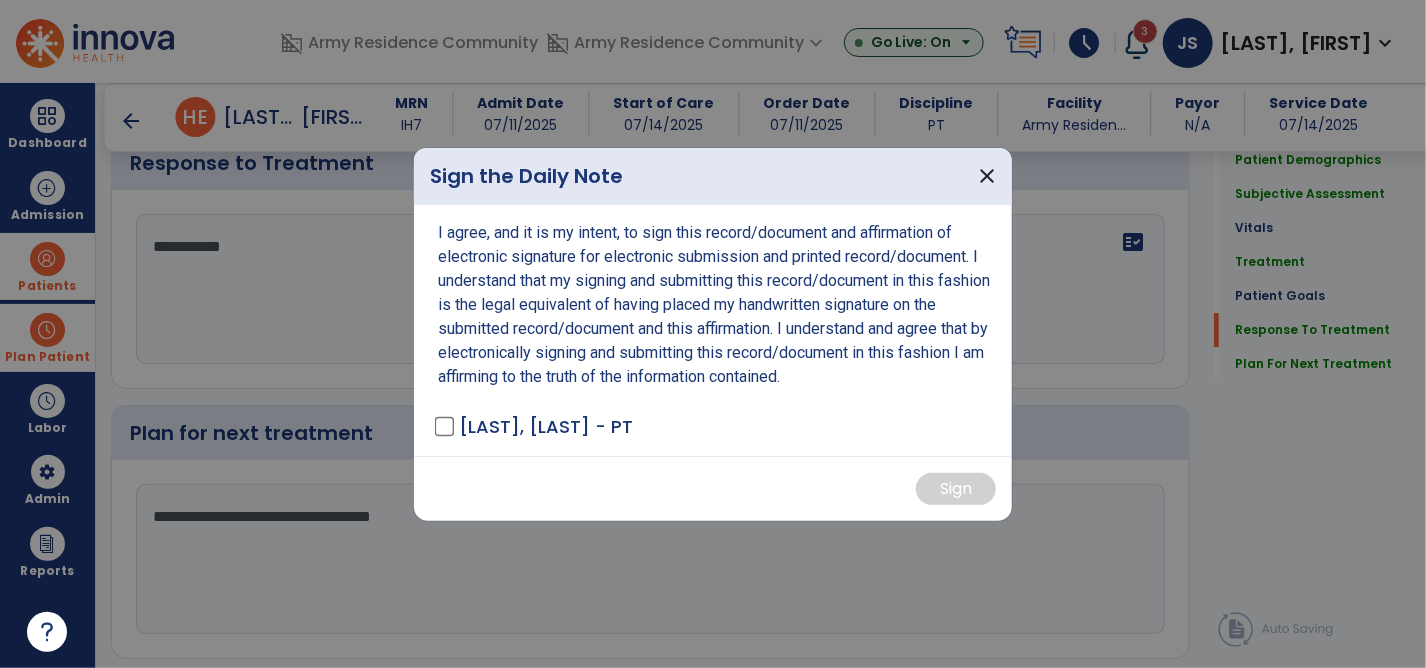 scroll, scrollTop: 2924, scrollLeft: 0, axis: vertical 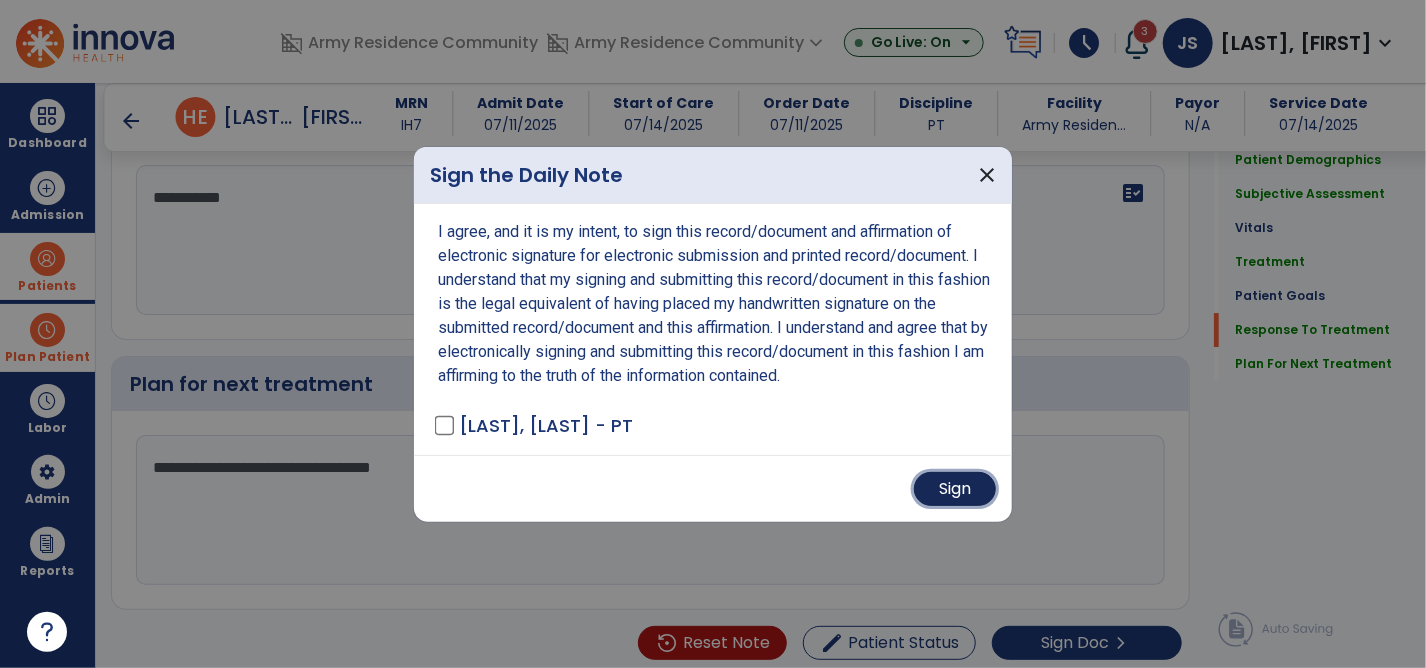 click on "Sign" at bounding box center [955, 489] 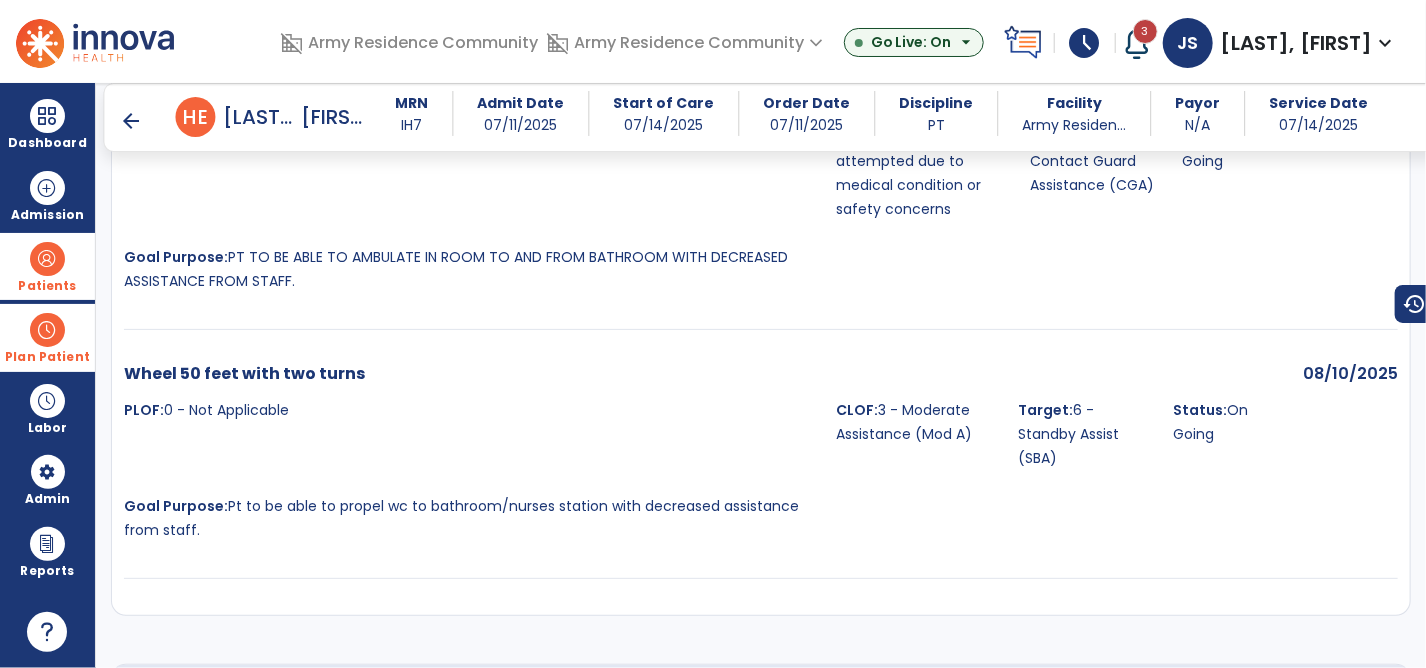 scroll, scrollTop: 2872, scrollLeft: 0, axis: vertical 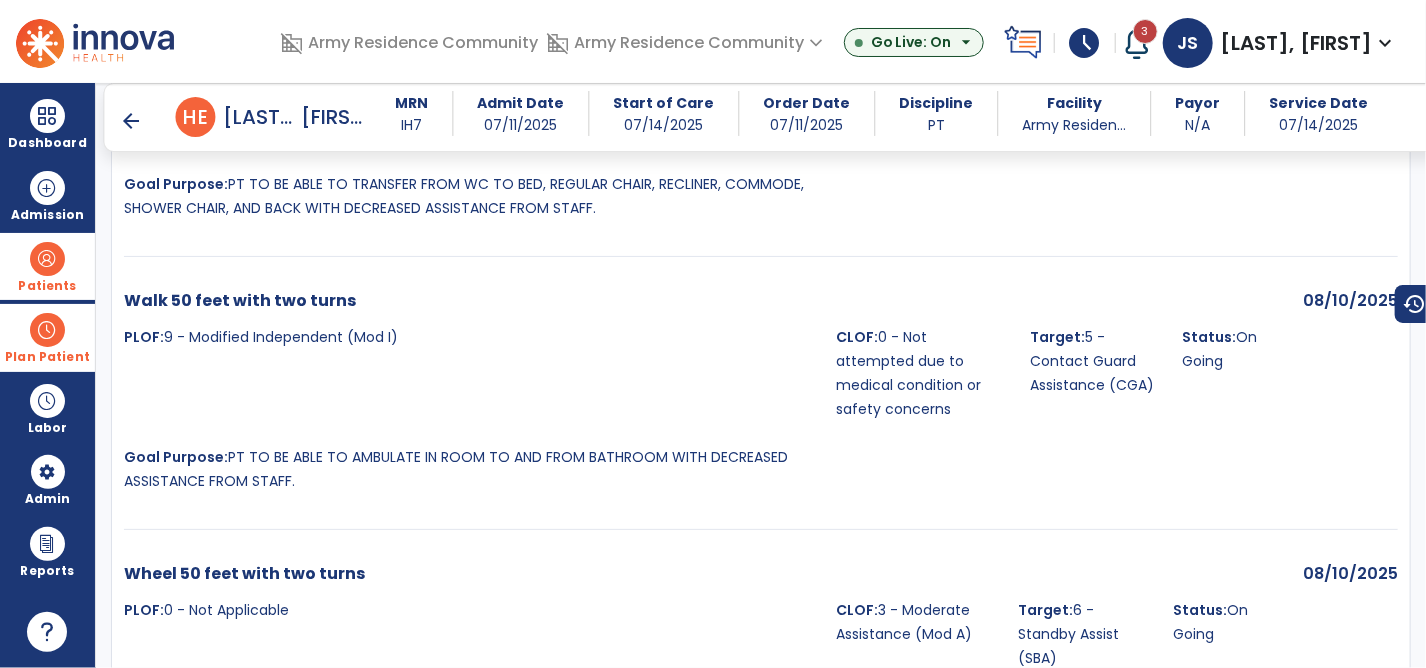 click on "arrow_back" at bounding box center (132, 121) 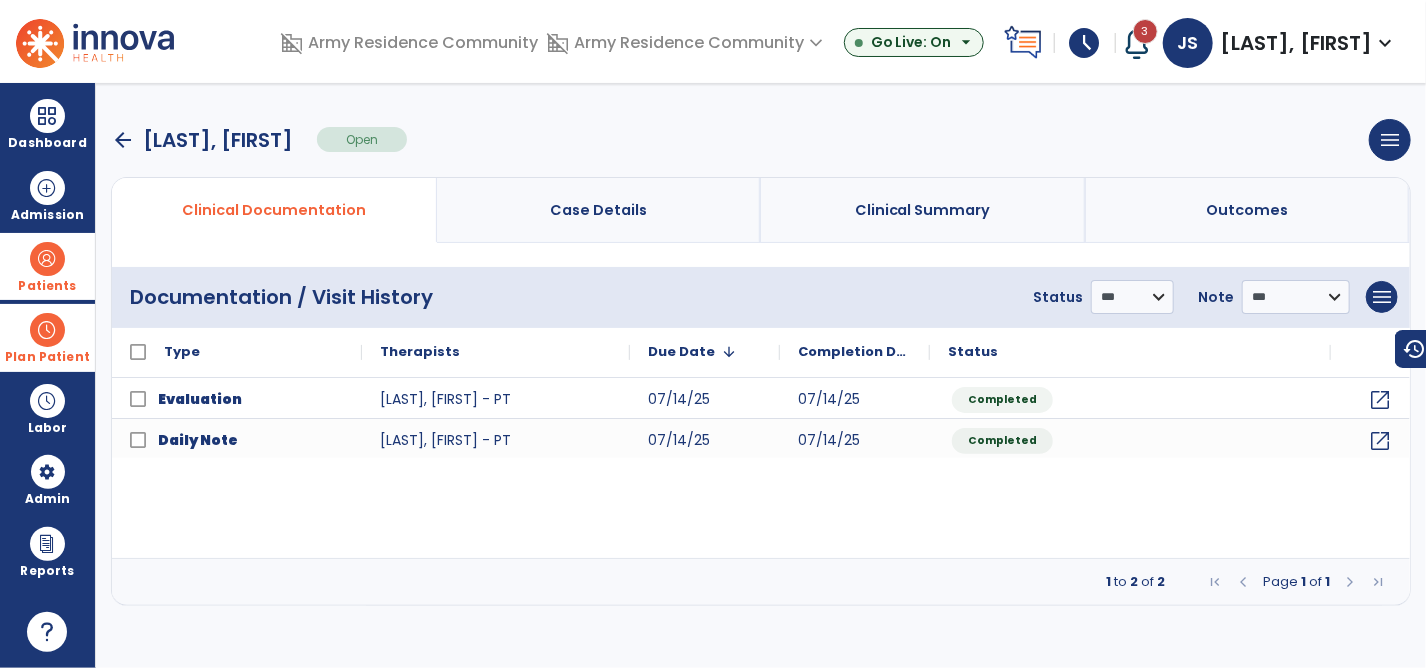 scroll, scrollTop: 0, scrollLeft: 0, axis: both 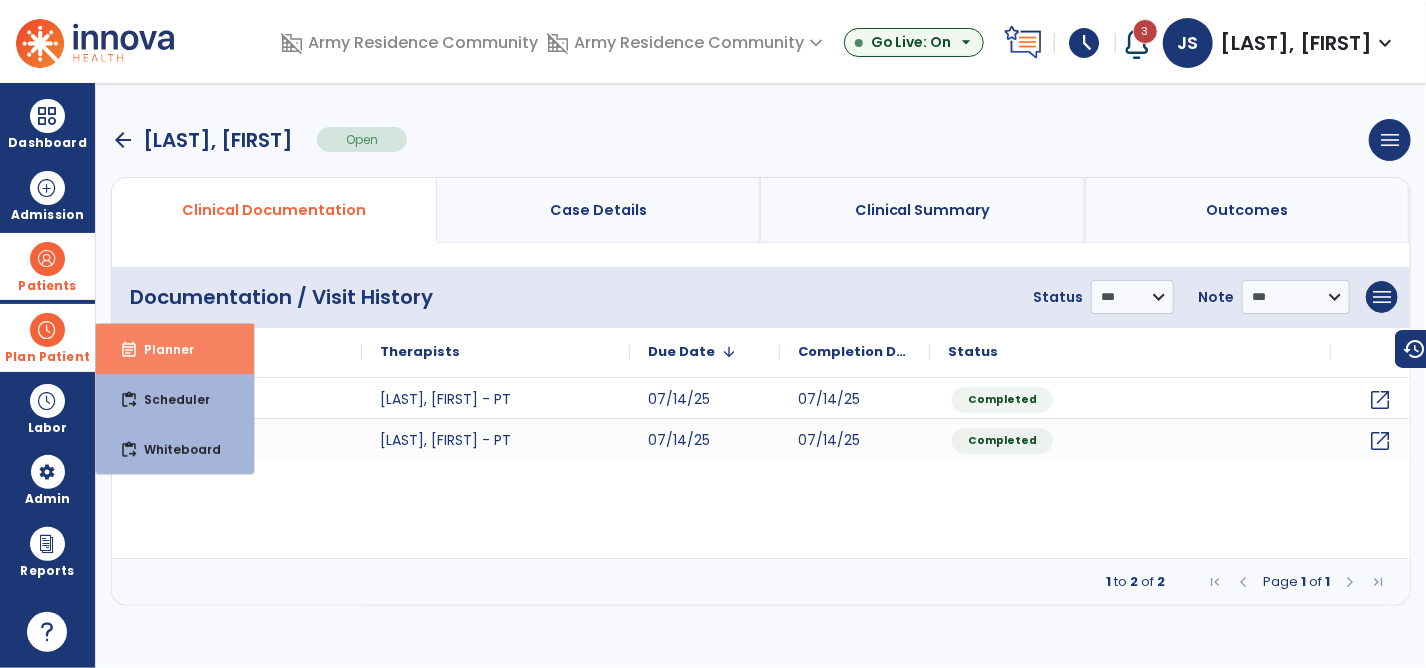 click on "Planner" at bounding box center [161, 349] 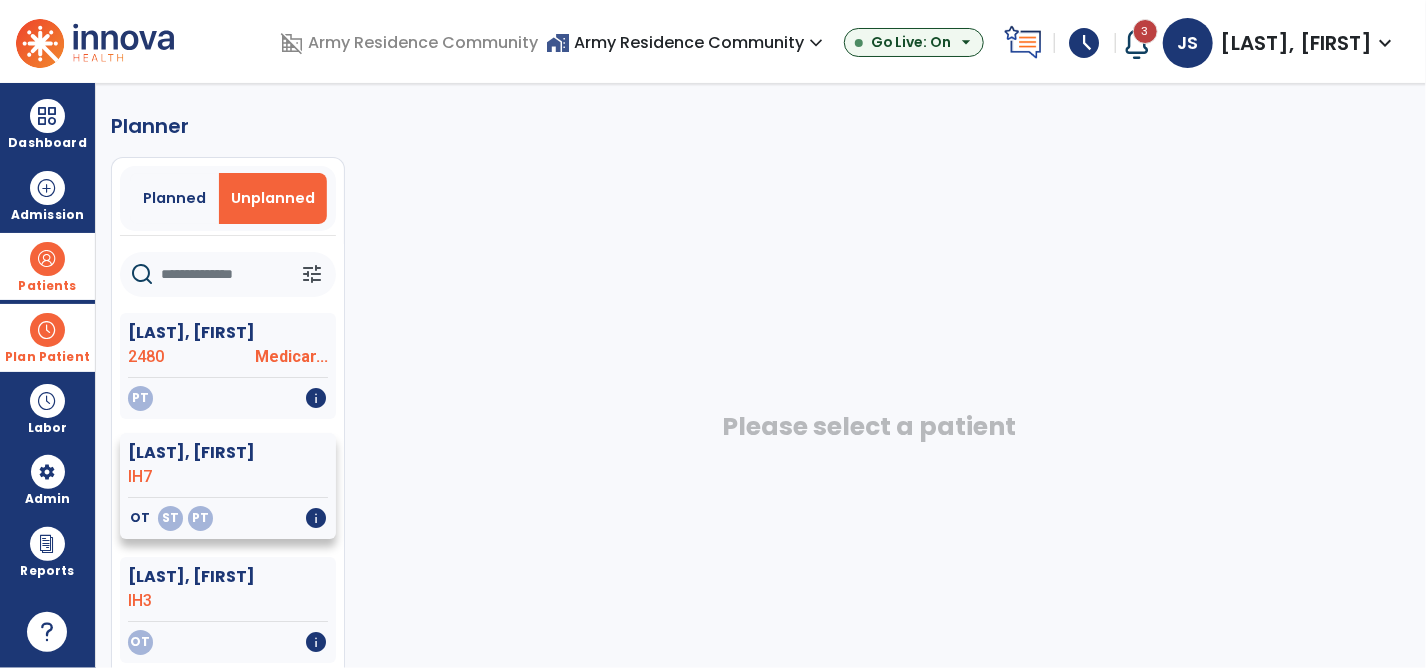 click on "[LAST], [FIRST]" 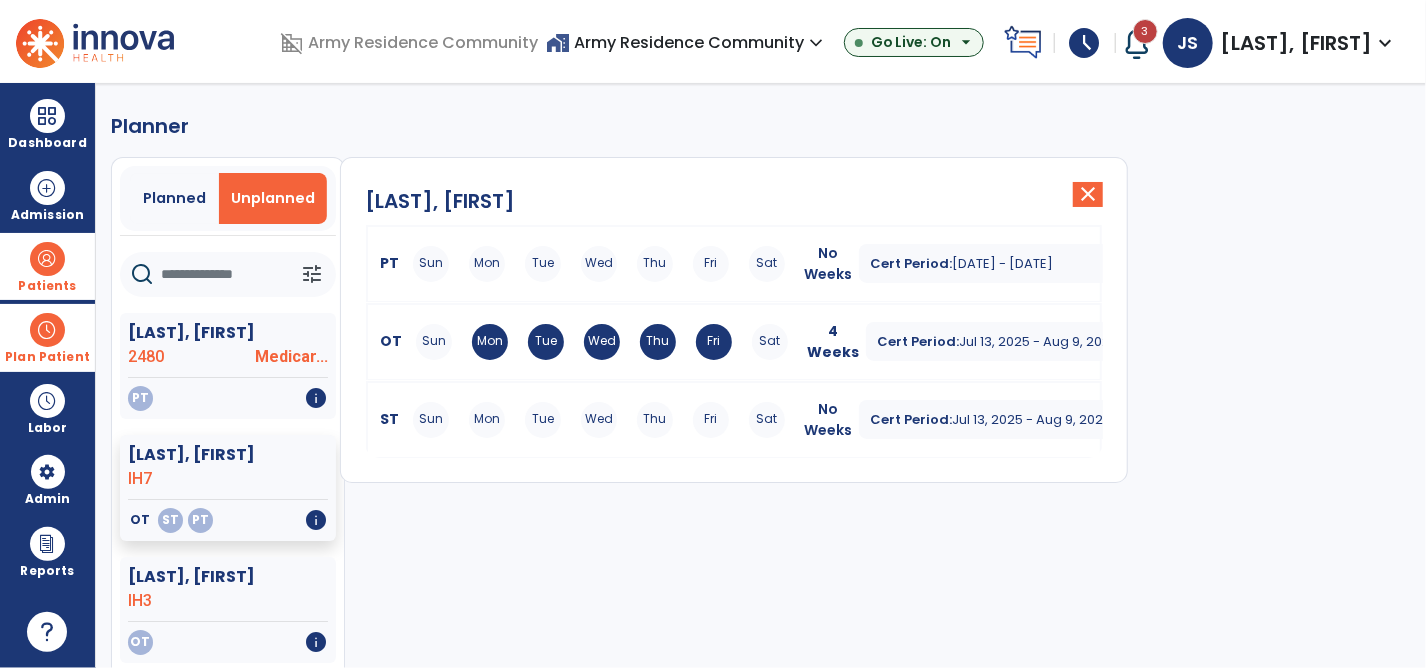 click on "Mon" at bounding box center (487, 264) 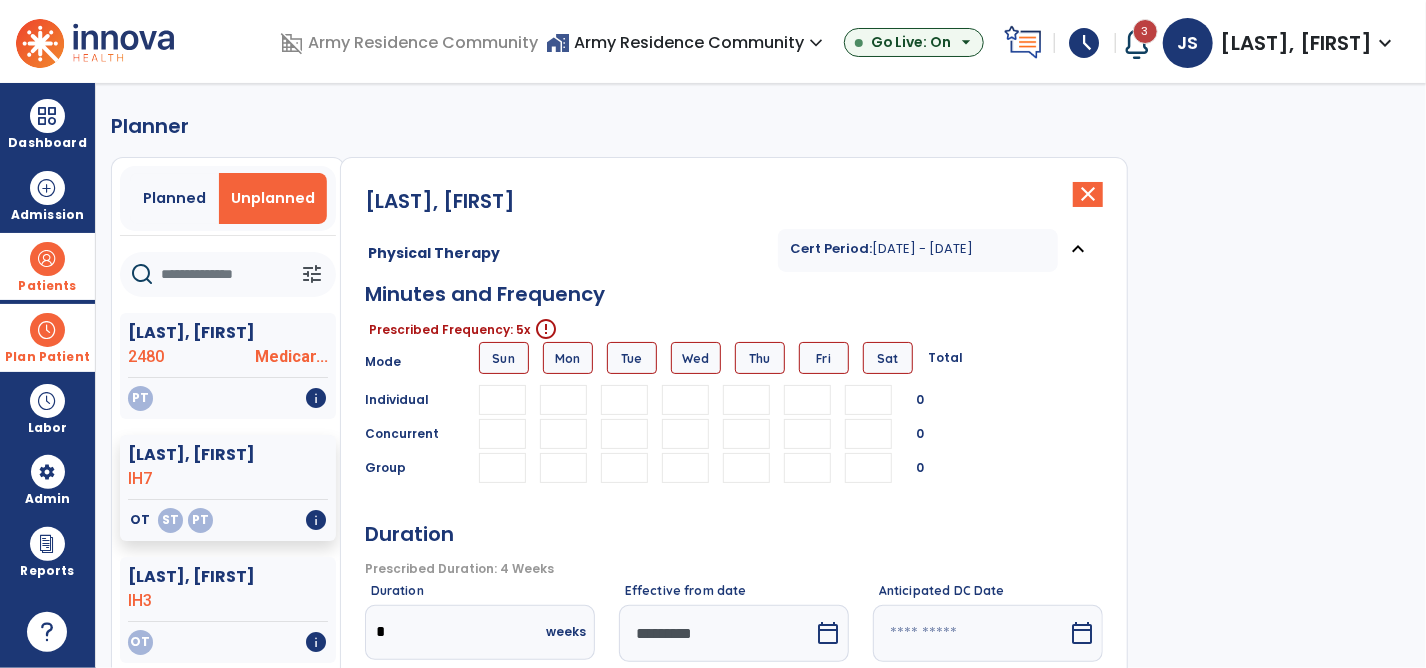 click at bounding box center (563, 400) 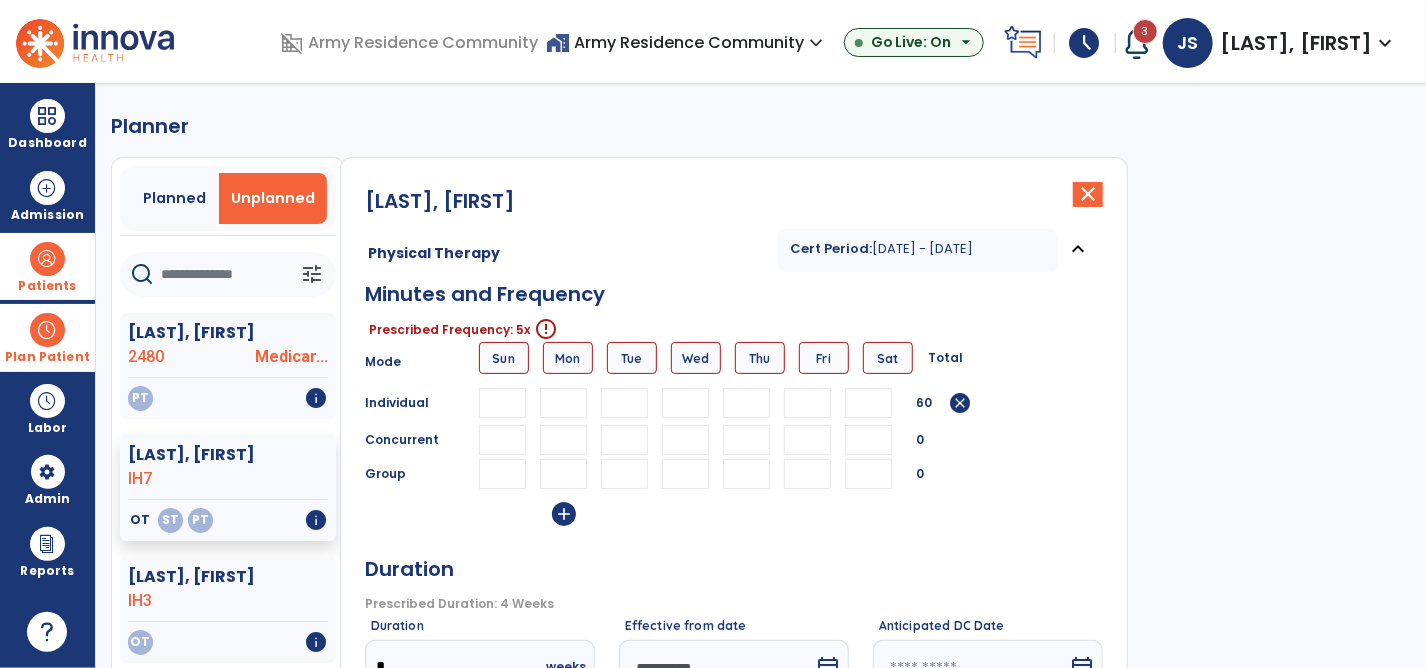 type on "**" 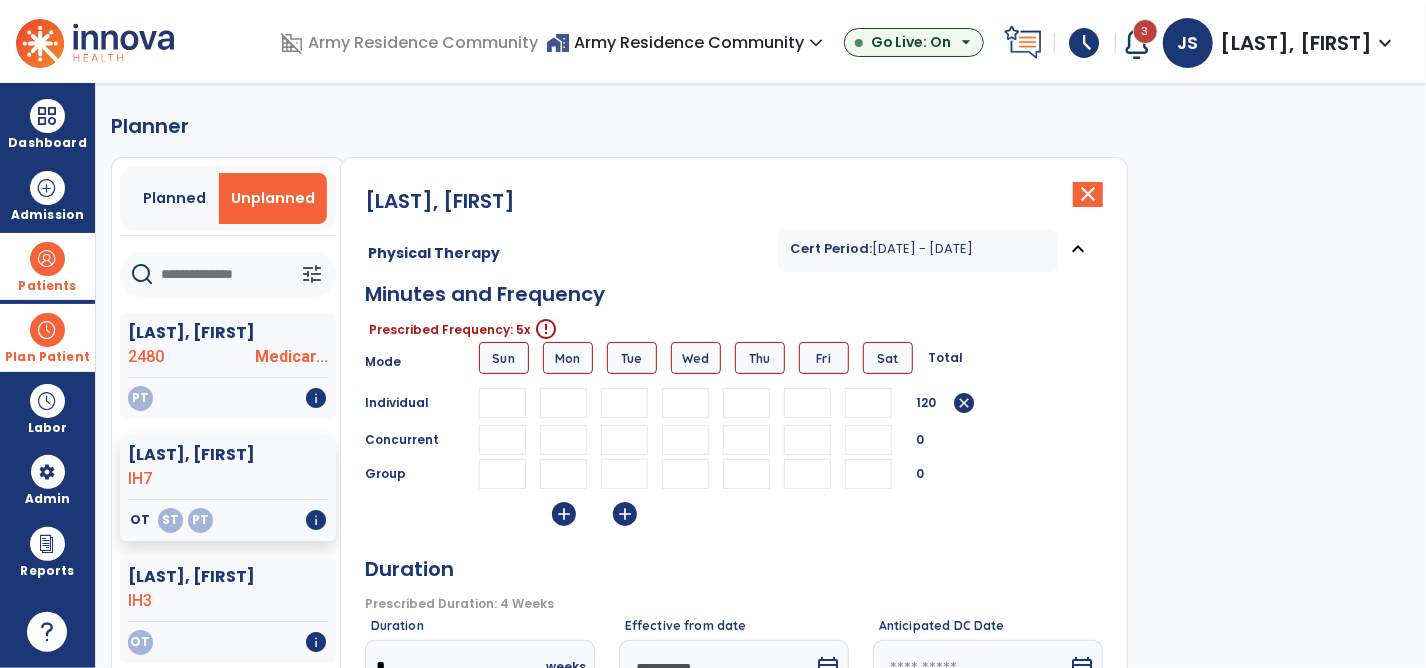 type on "**" 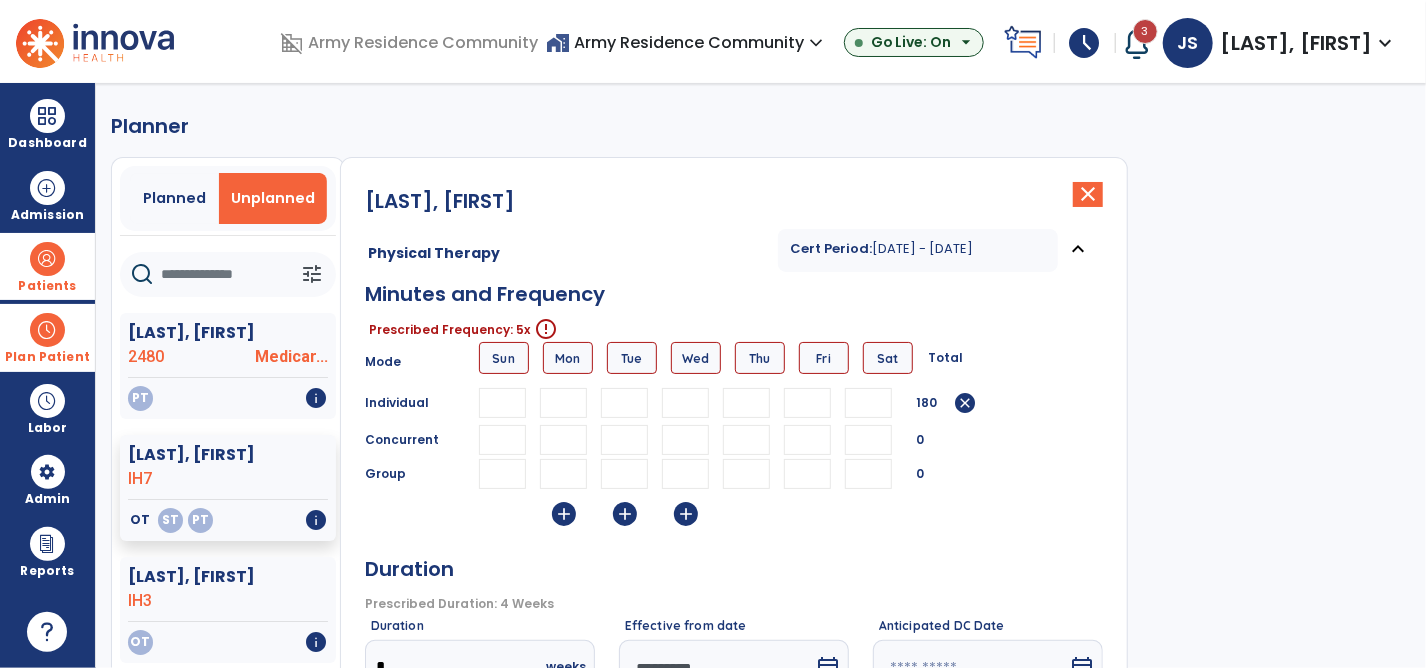 type on "**" 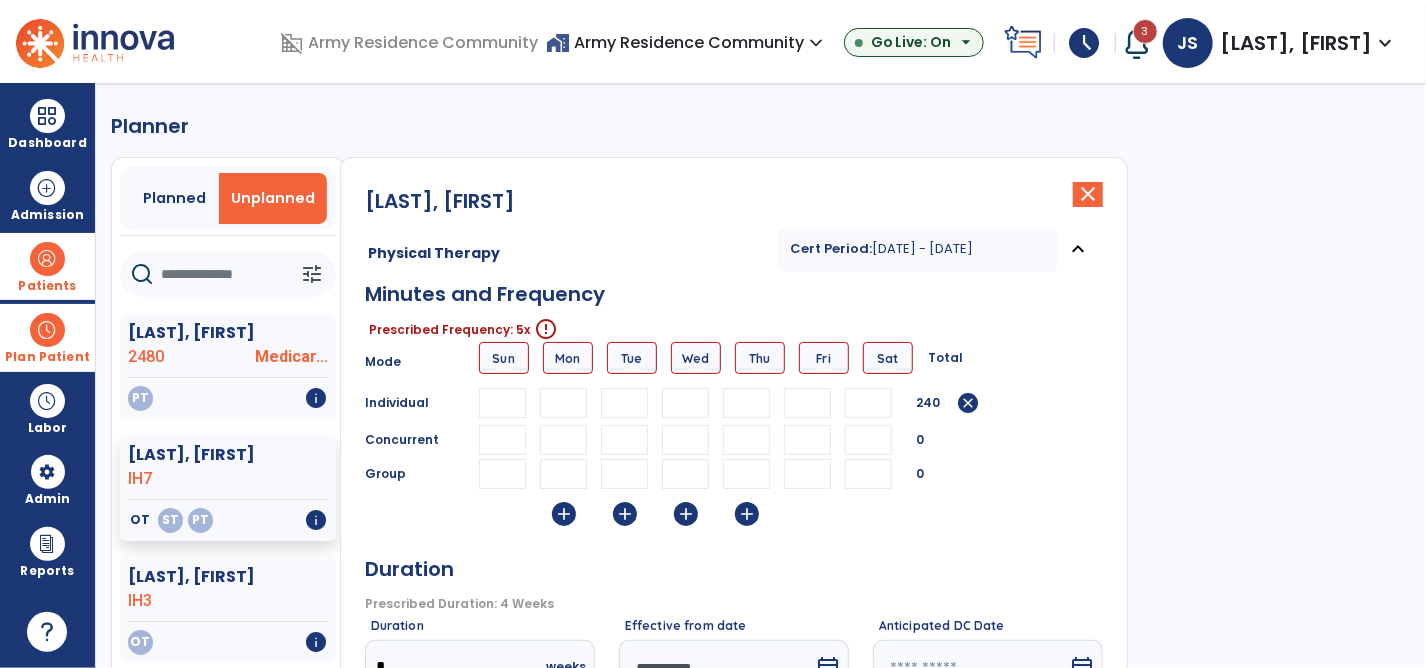type on "**" 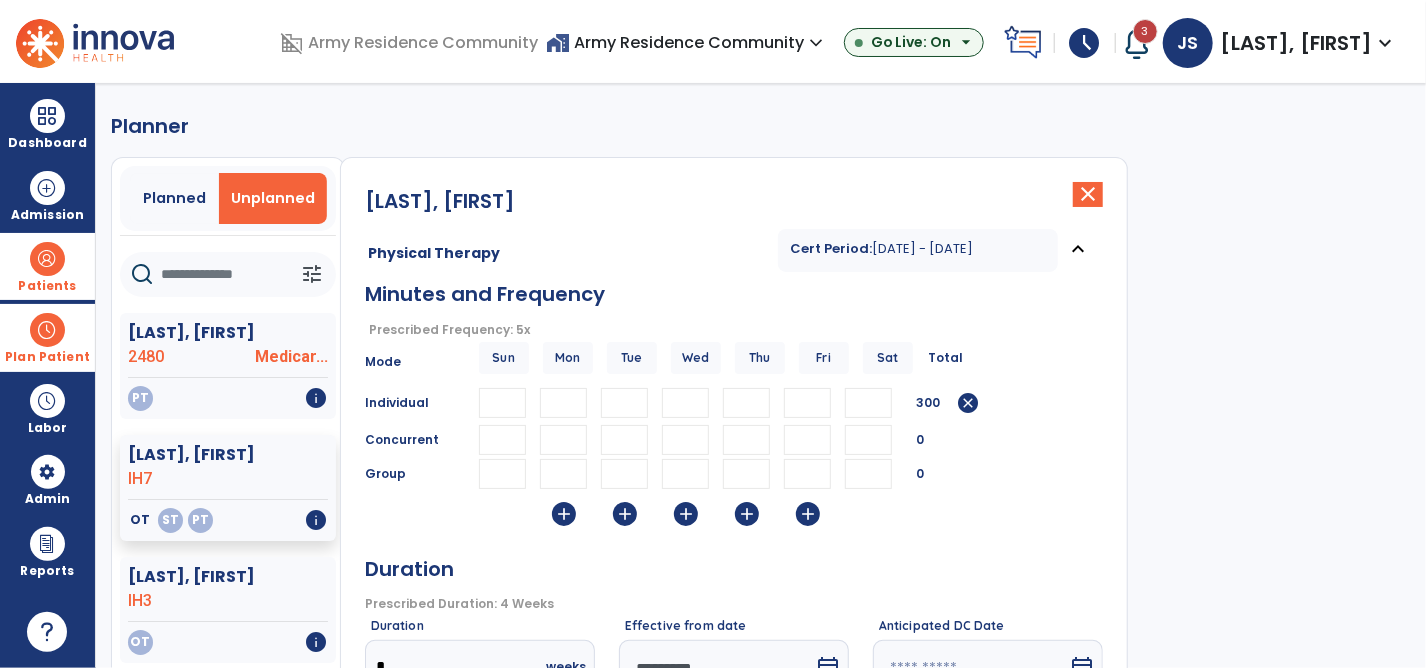 type on "**" 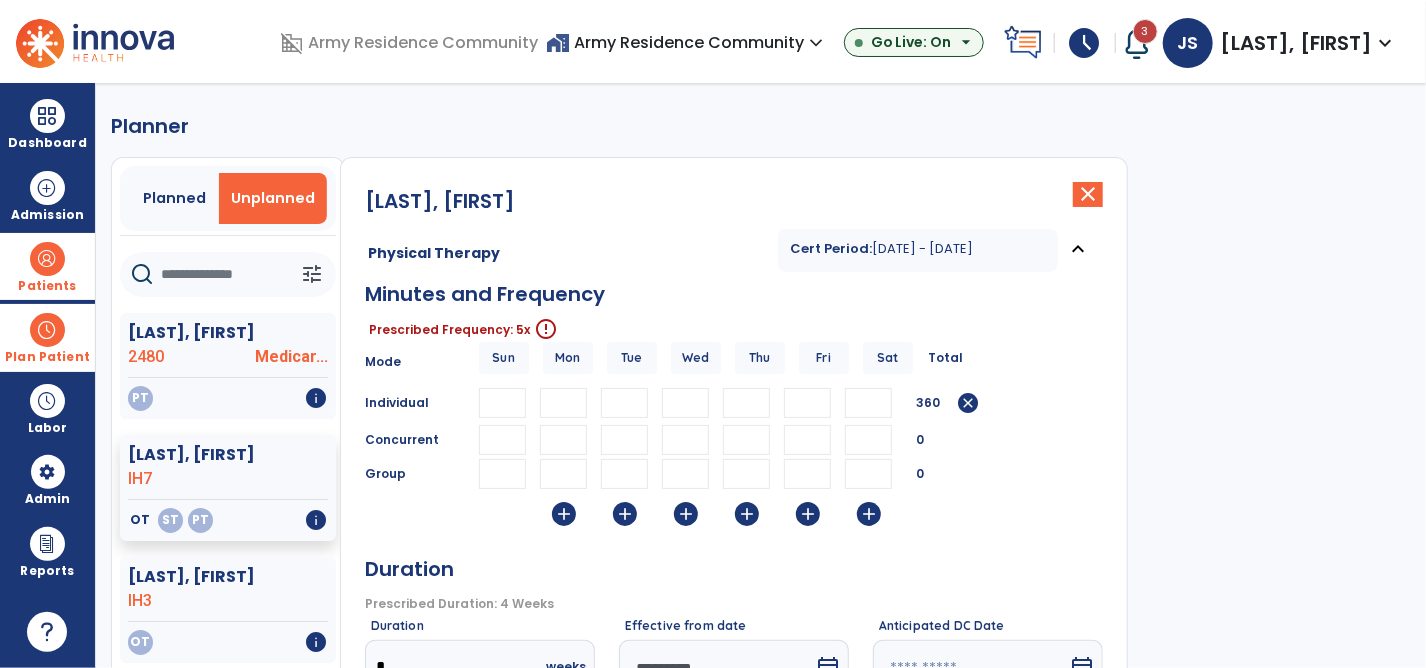 type on "*" 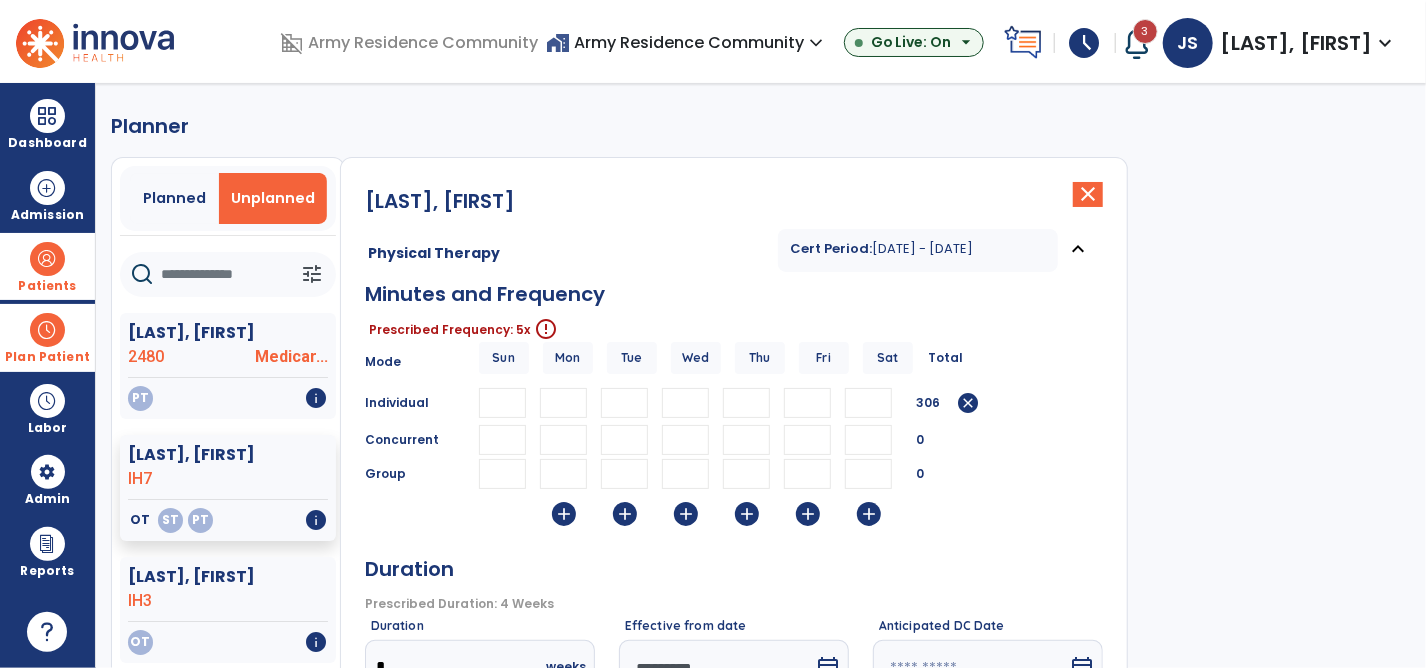 type 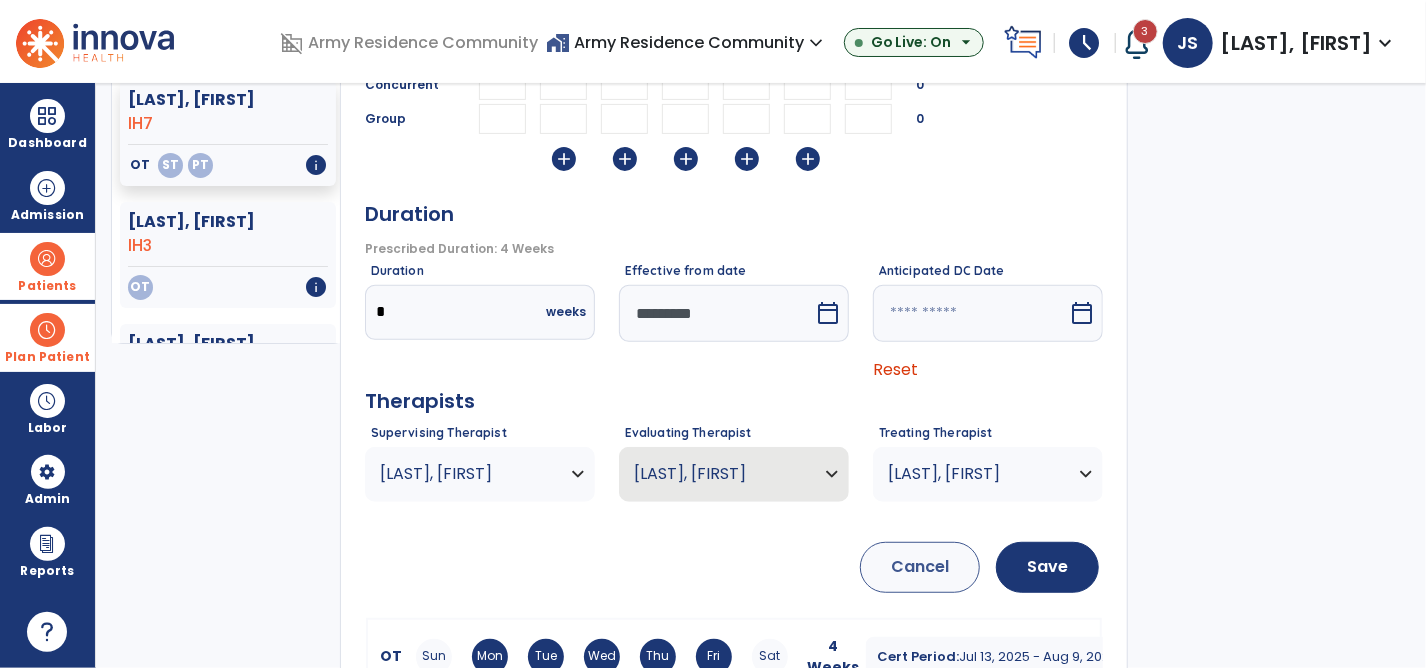 scroll, scrollTop: 400, scrollLeft: 0, axis: vertical 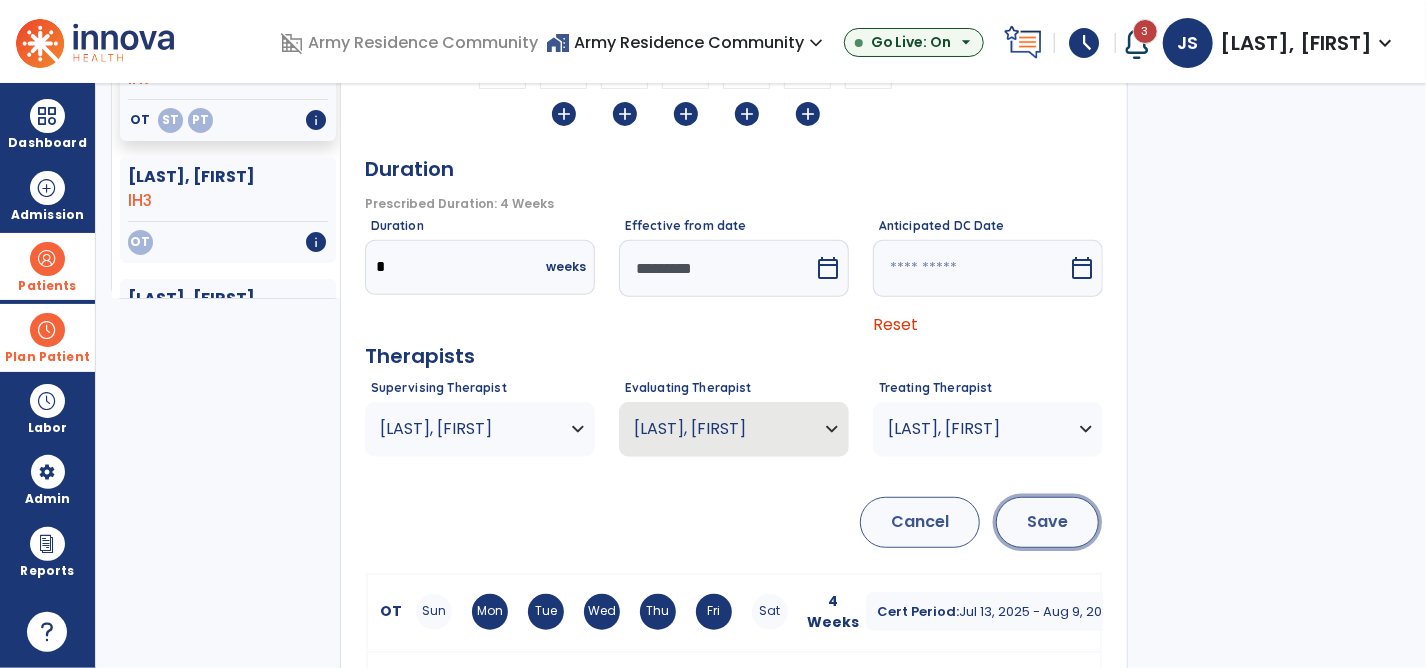 click on "Save" at bounding box center (1047, 522) 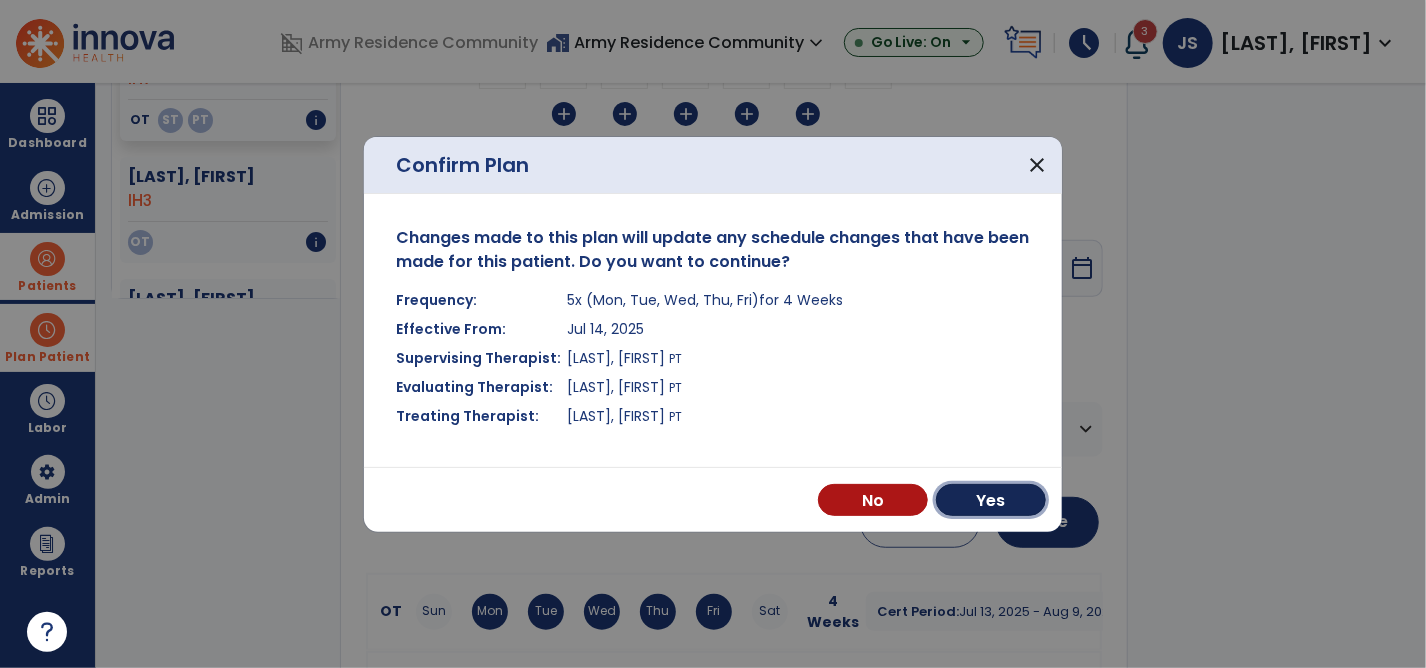 drag, startPoint x: 980, startPoint y: 496, endPoint x: 1172, endPoint y: 459, distance: 195.53261 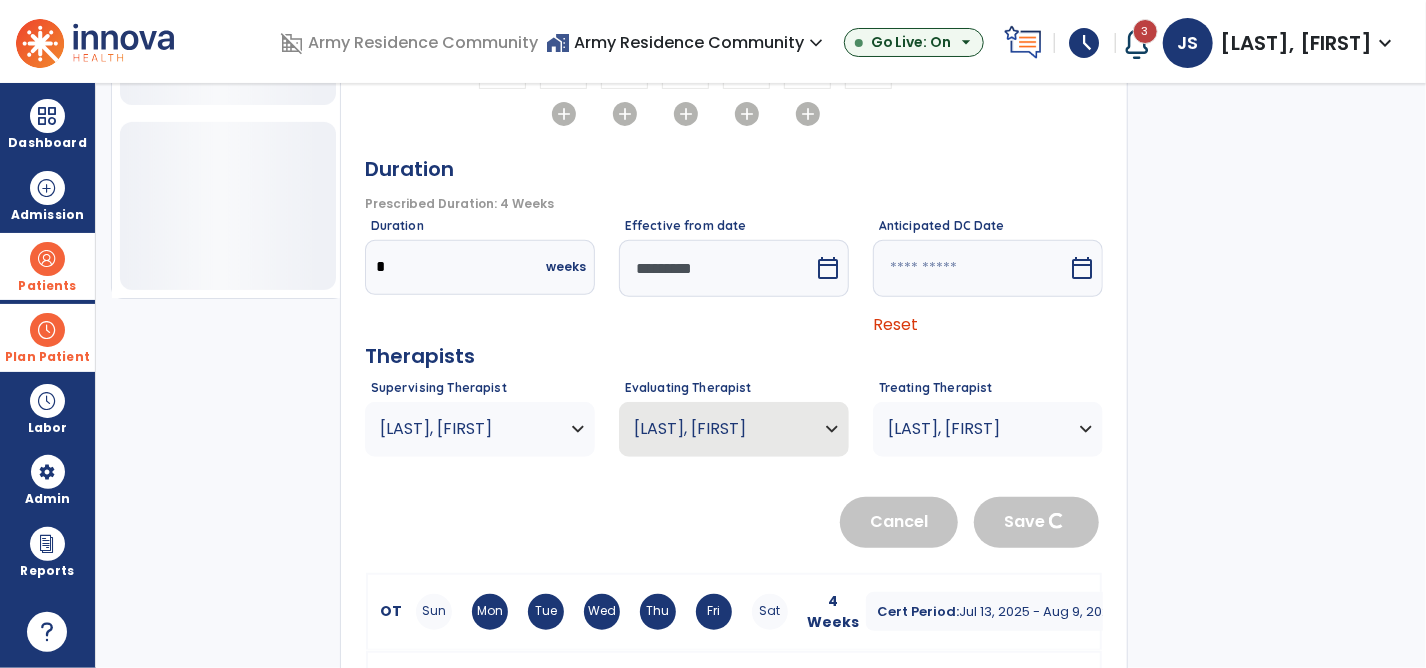 type 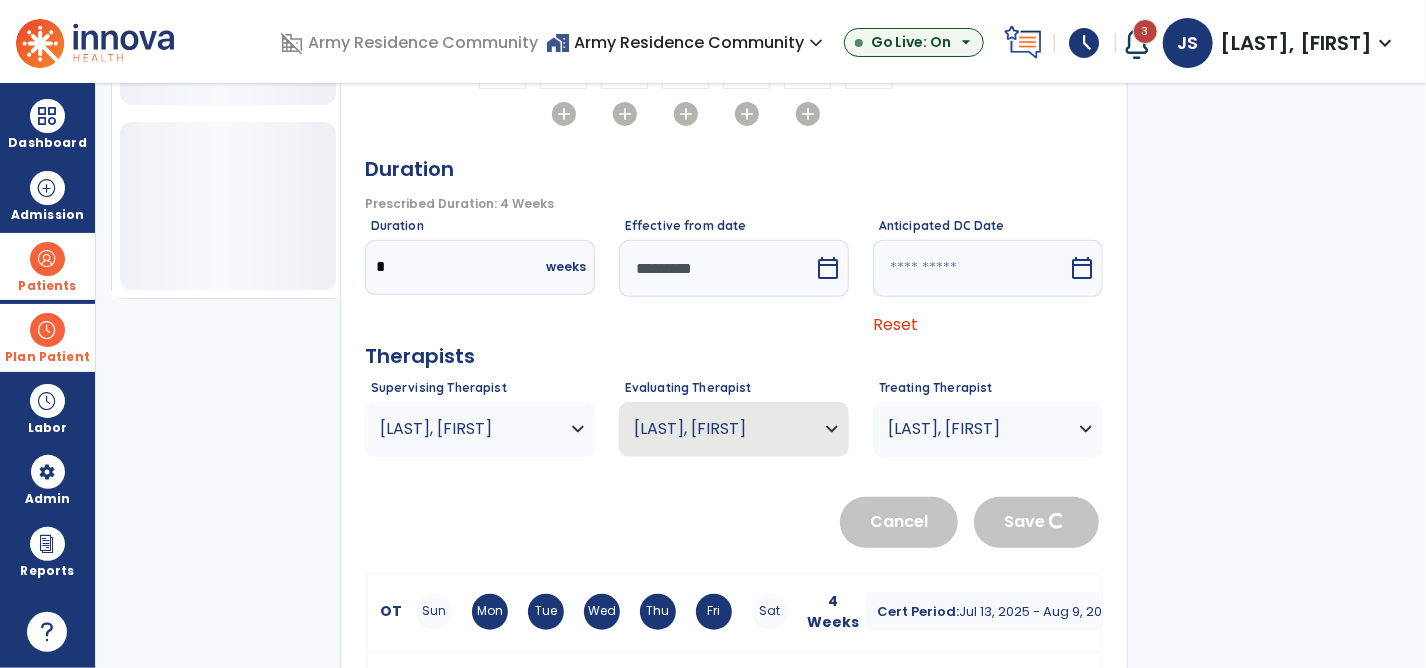 type 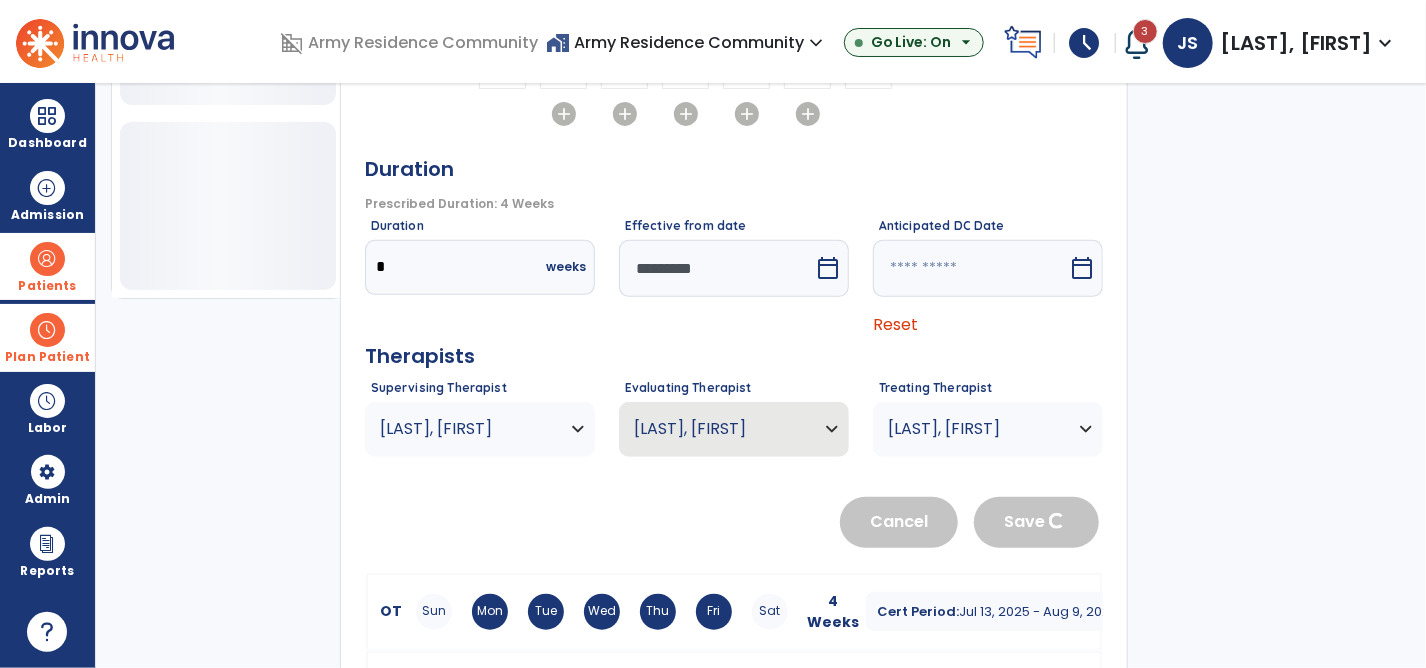 type 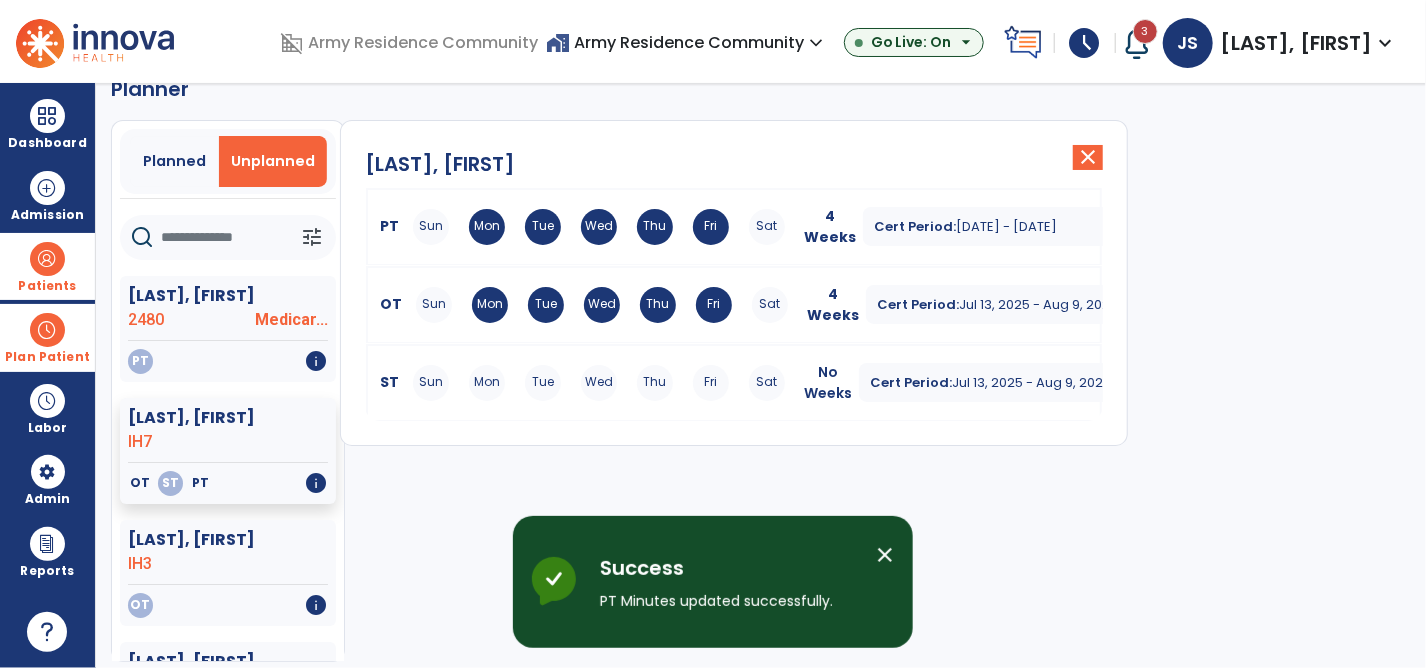 scroll, scrollTop: 36, scrollLeft: 0, axis: vertical 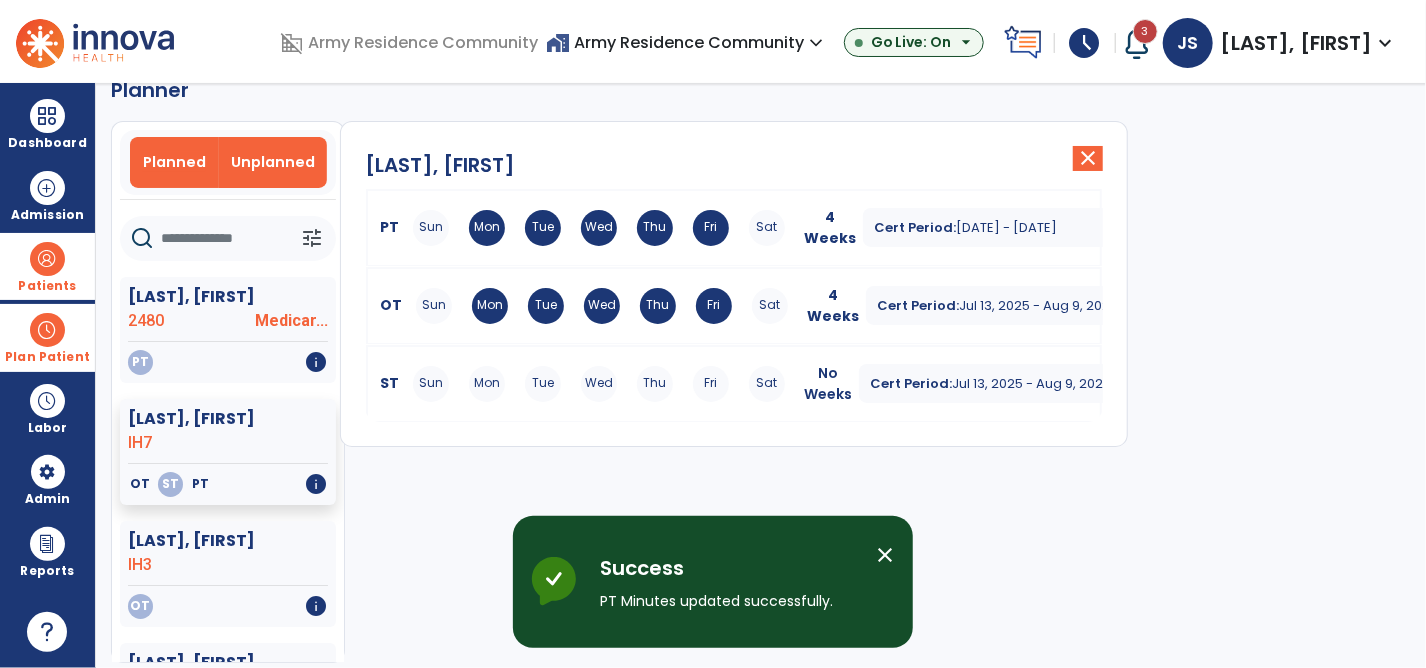 click on "Planned" at bounding box center (174, 162) 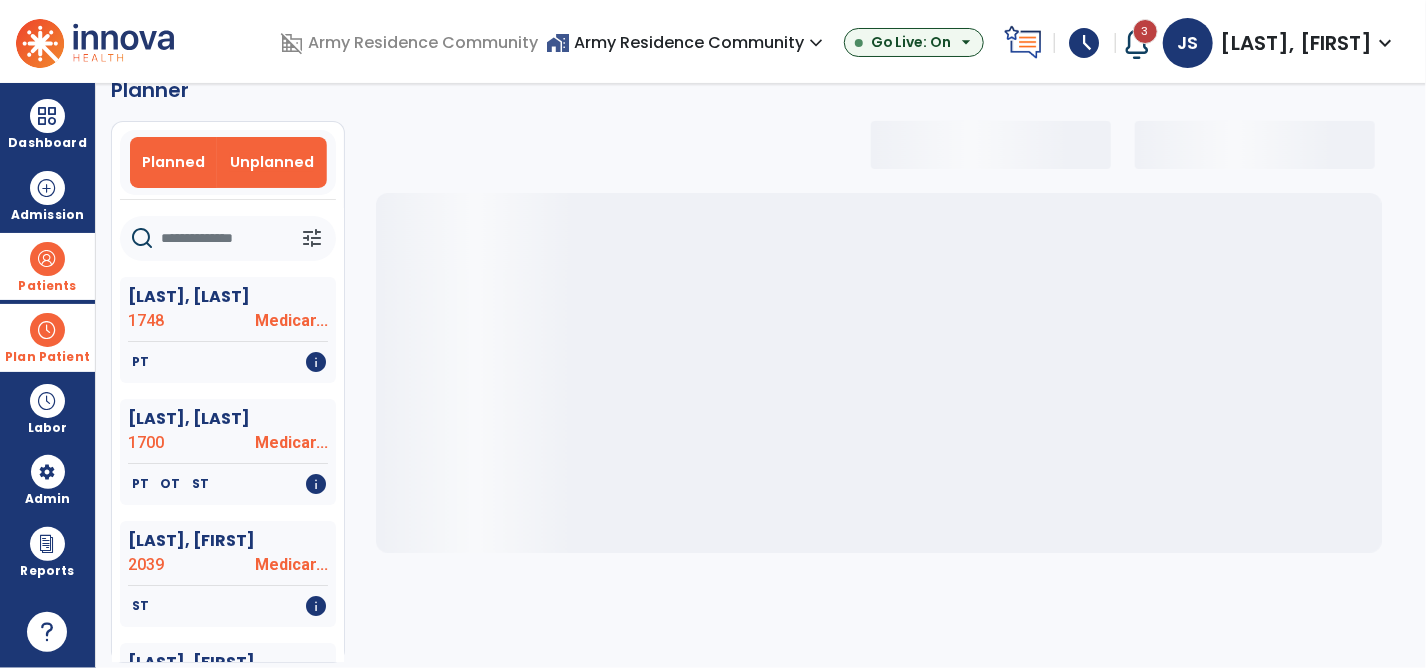 select on "***" 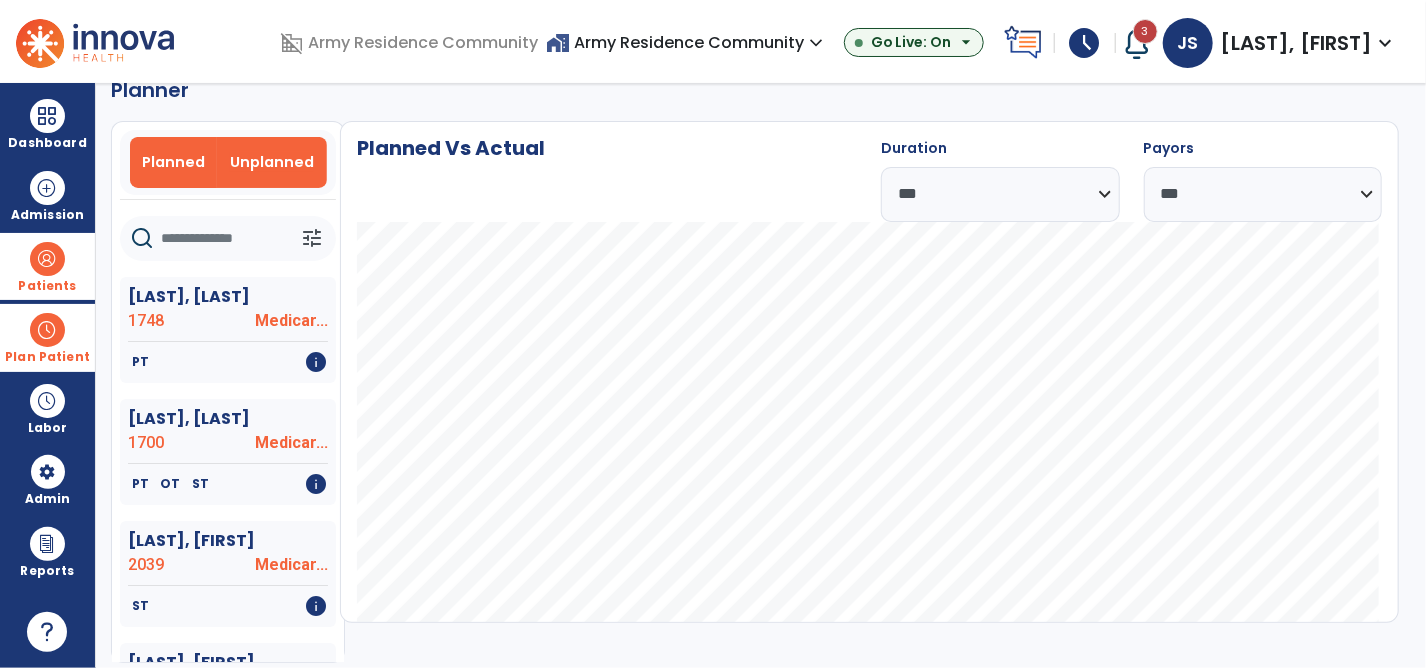 click on "Unplanned" at bounding box center [272, 162] 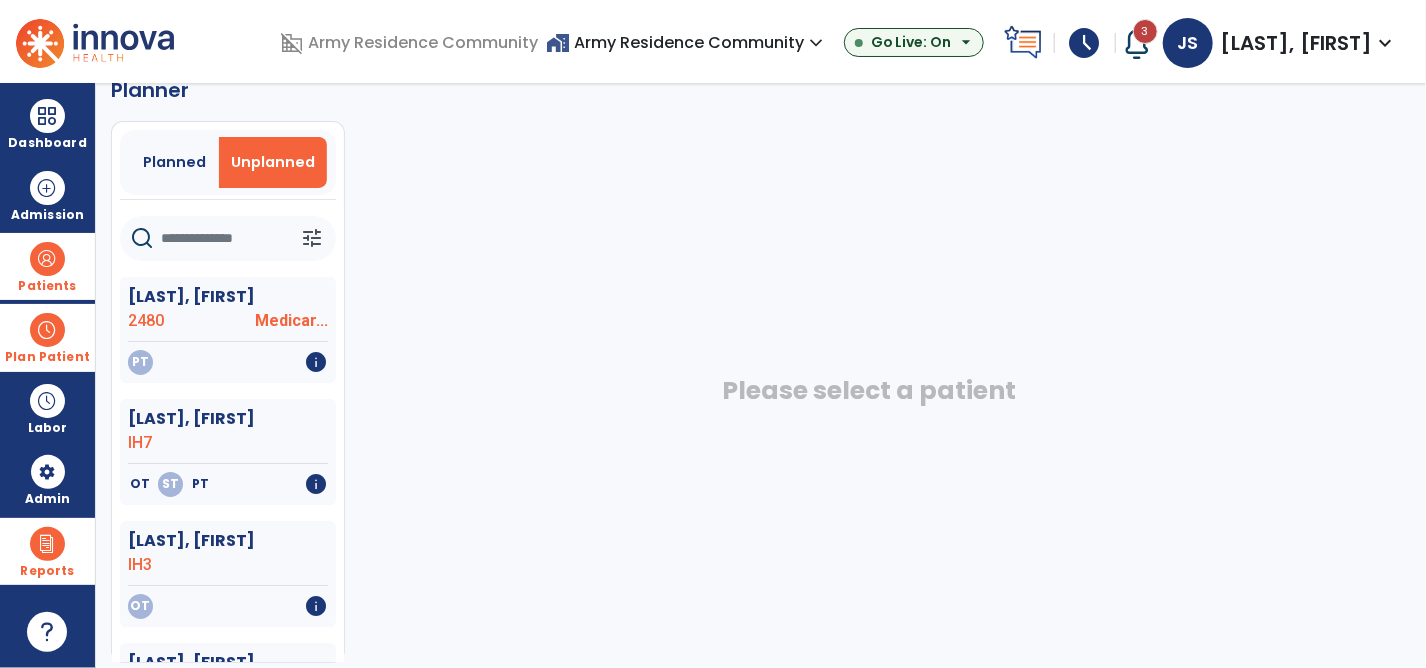 click on "Reports" at bounding box center [47, 571] 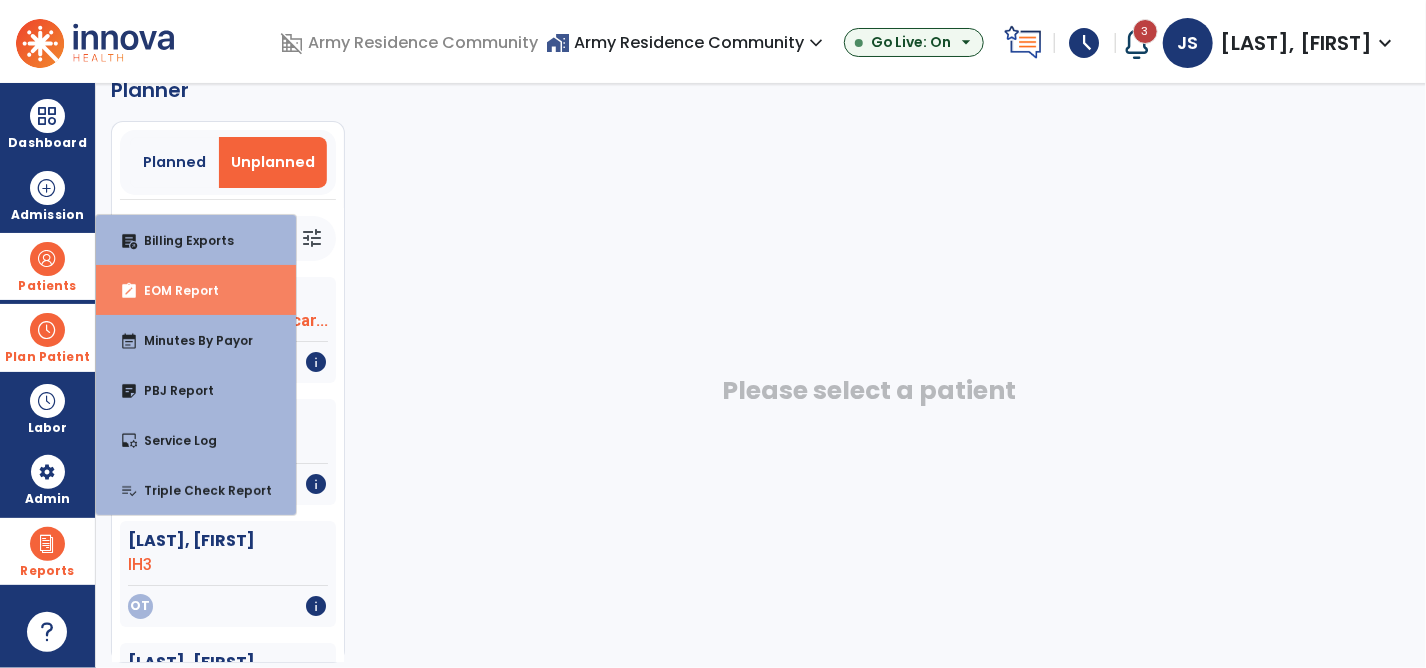 click on "EOM Report" at bounding box center (173, 290) 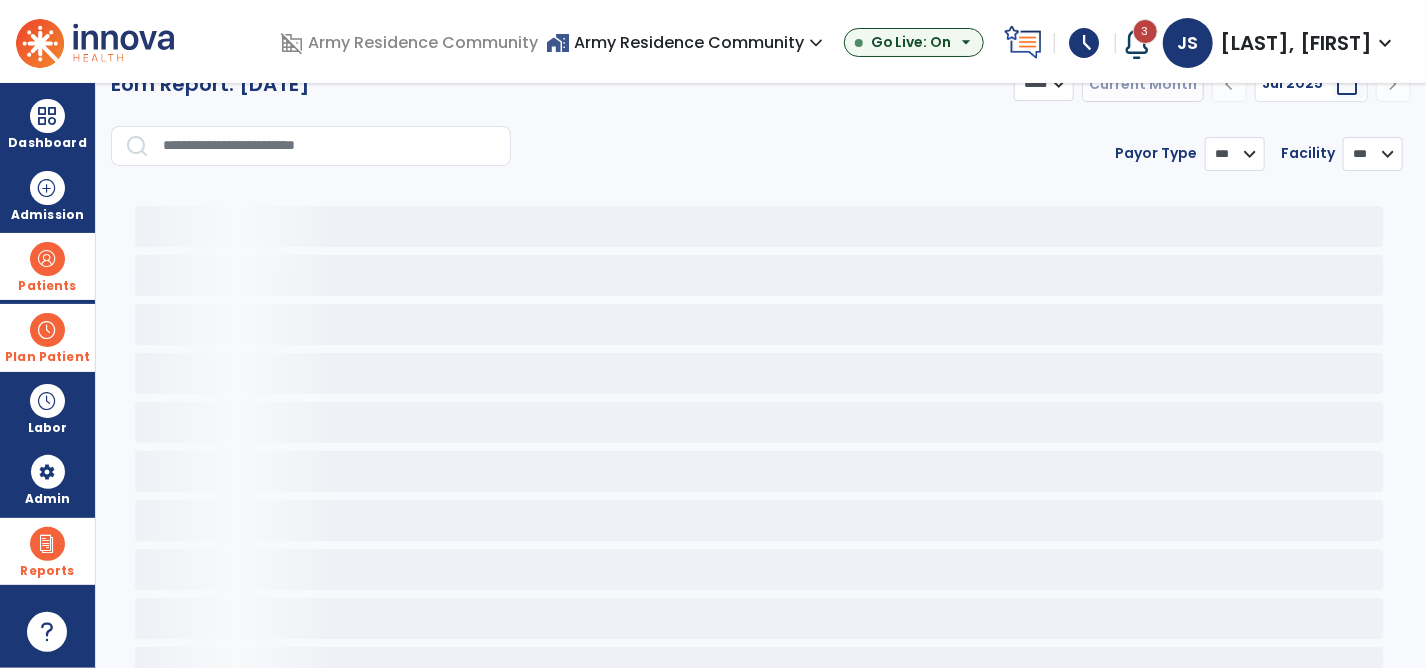 scroll, scrollTop: 0, scrollLeft: 0, axis: both 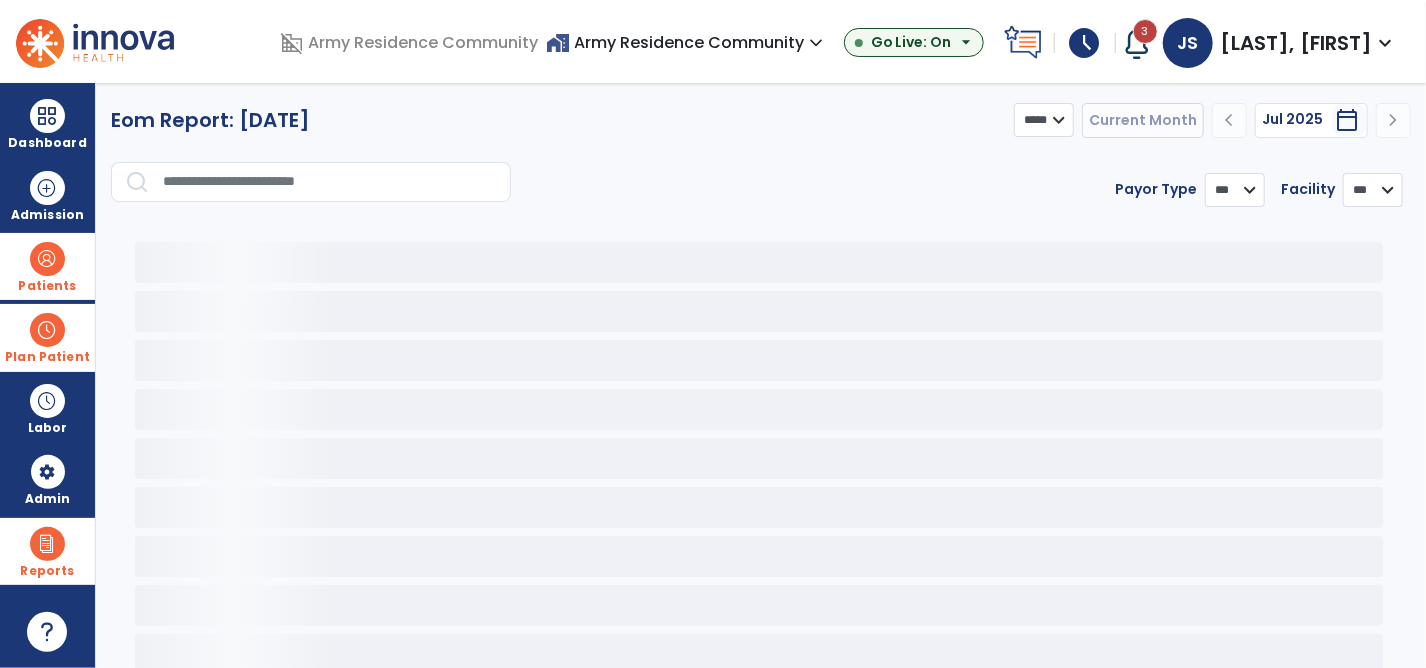 select on "***" 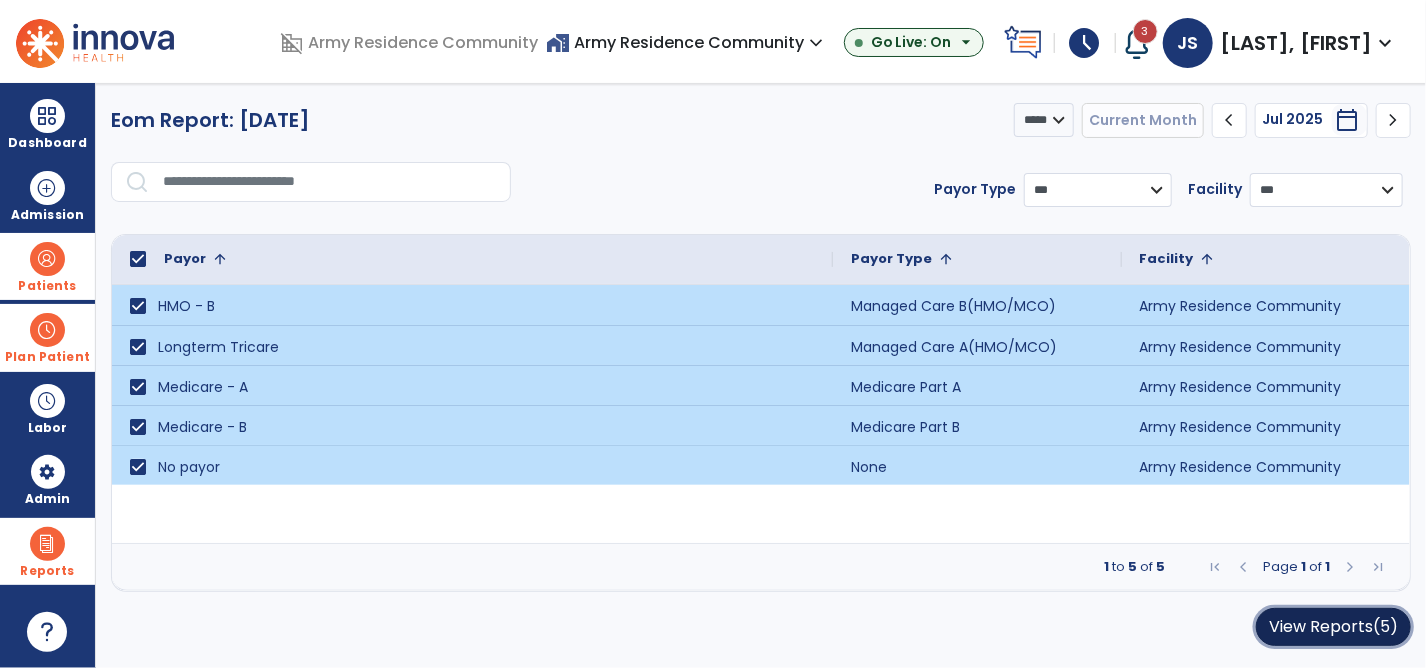 click on "View Reports  (5)" 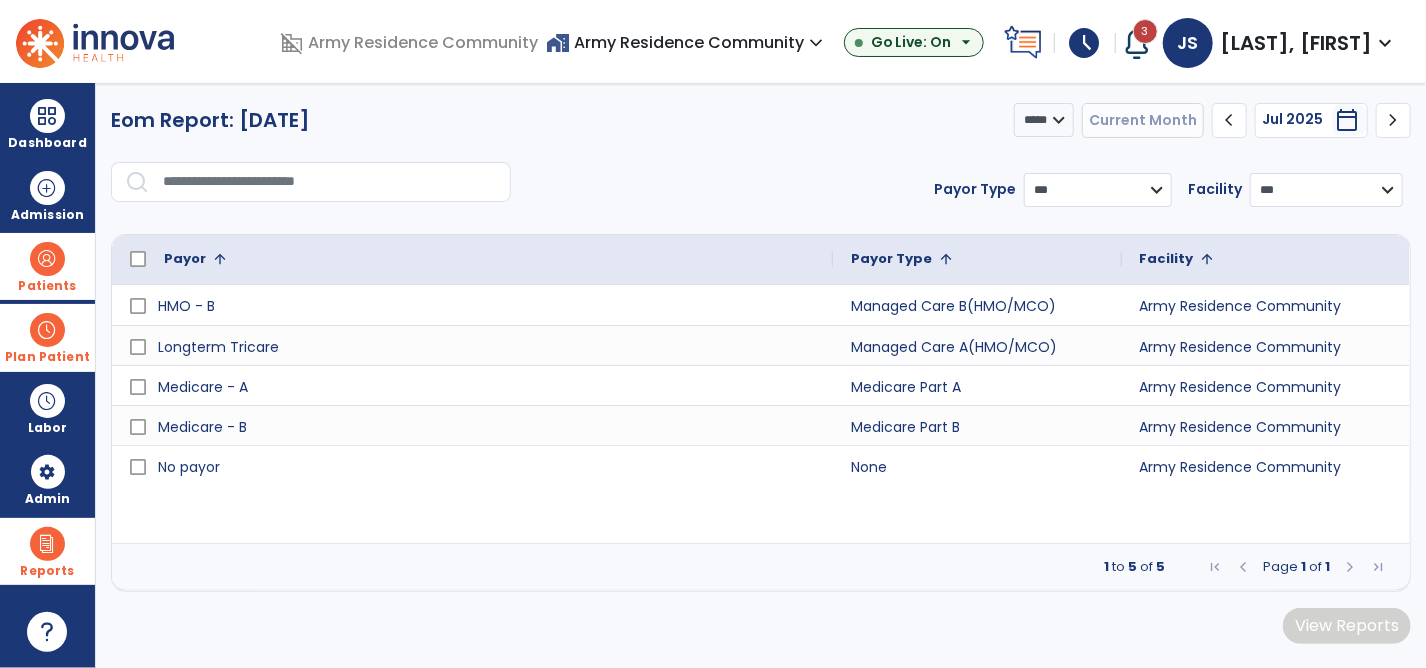 click at bounding box center [47, 544] 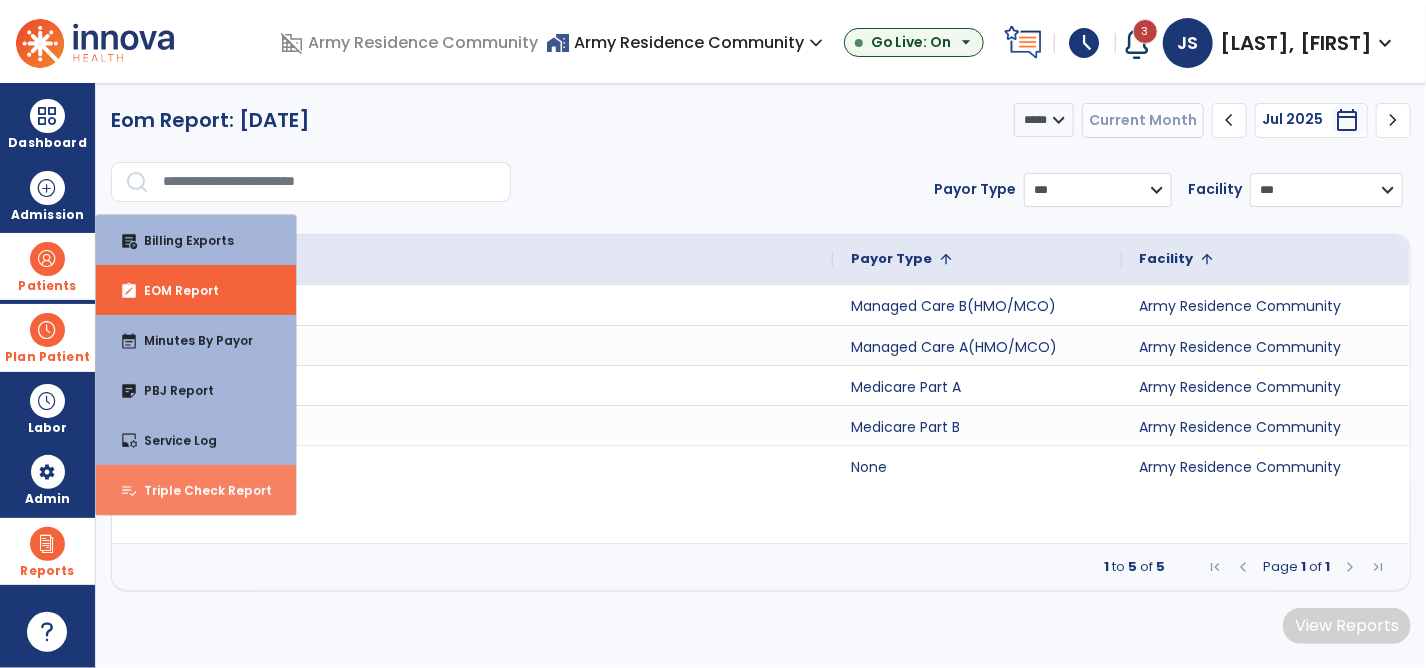 click on "Triple Check Report" at bounding box center [200, 490] 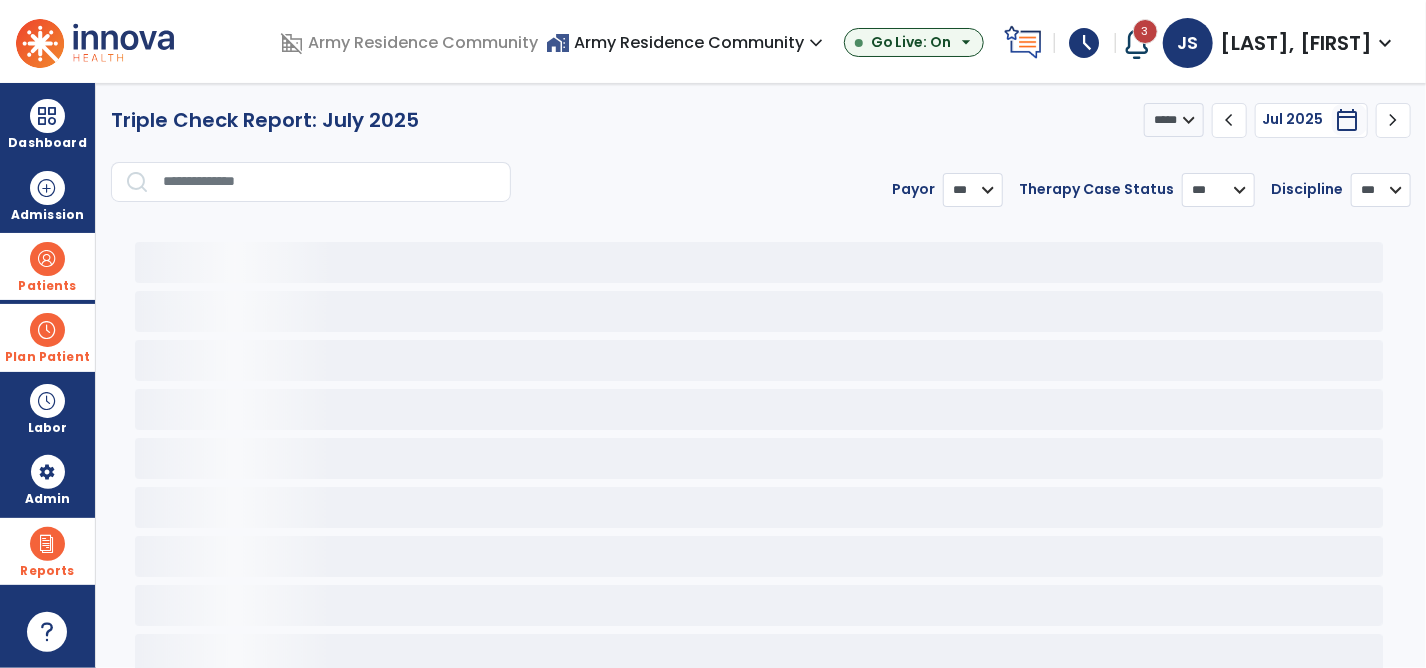 select on "***" 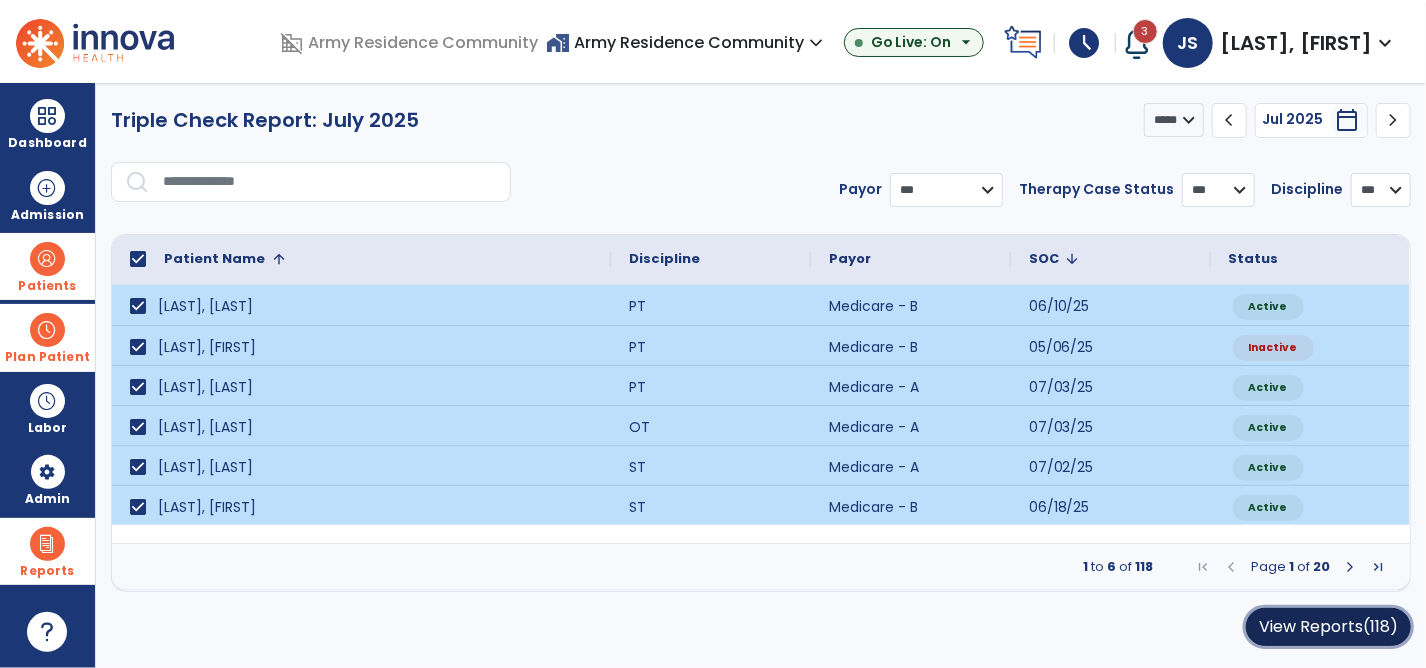 click on "View Reports  (118)" 